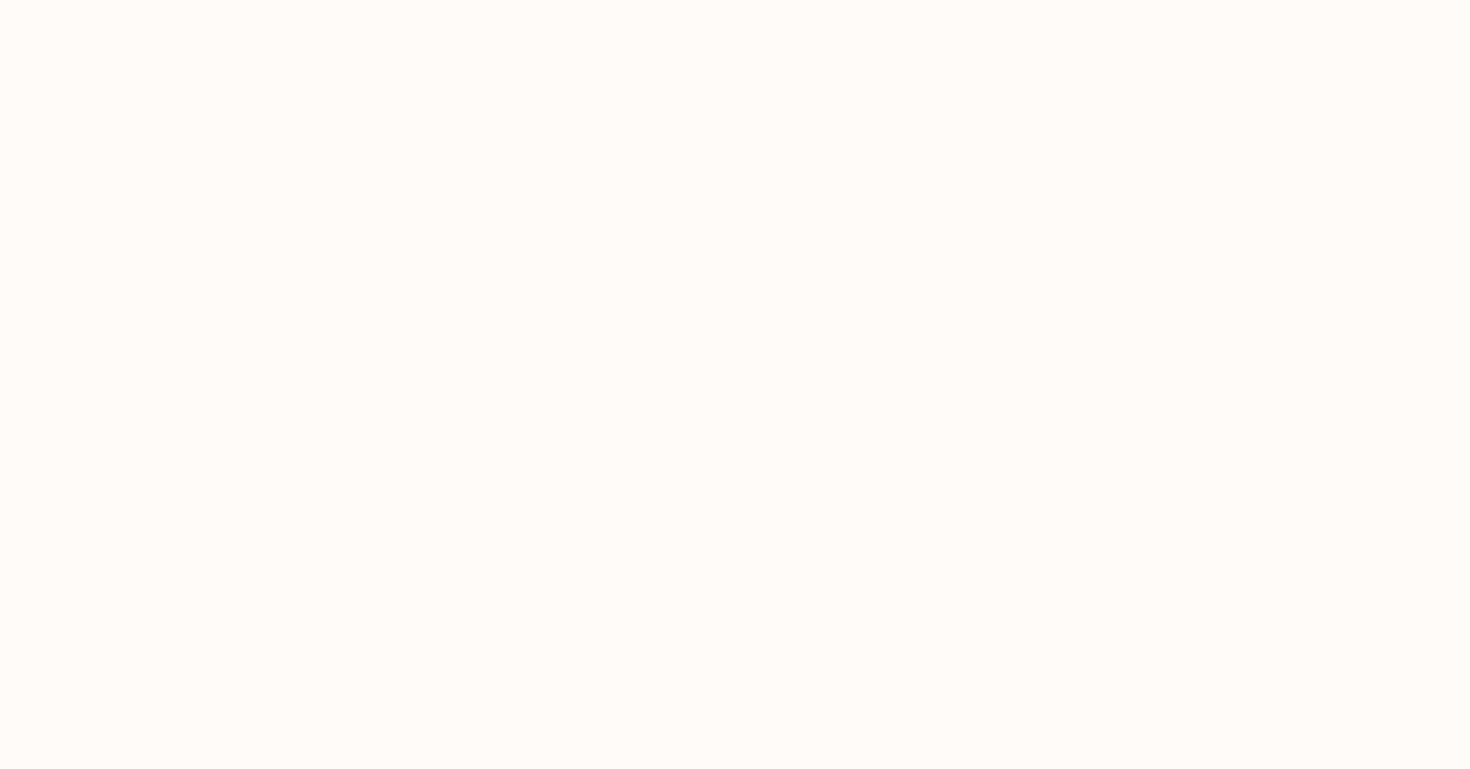 scroll, scrollTop: 0, scrollLeft: 0, axis: both 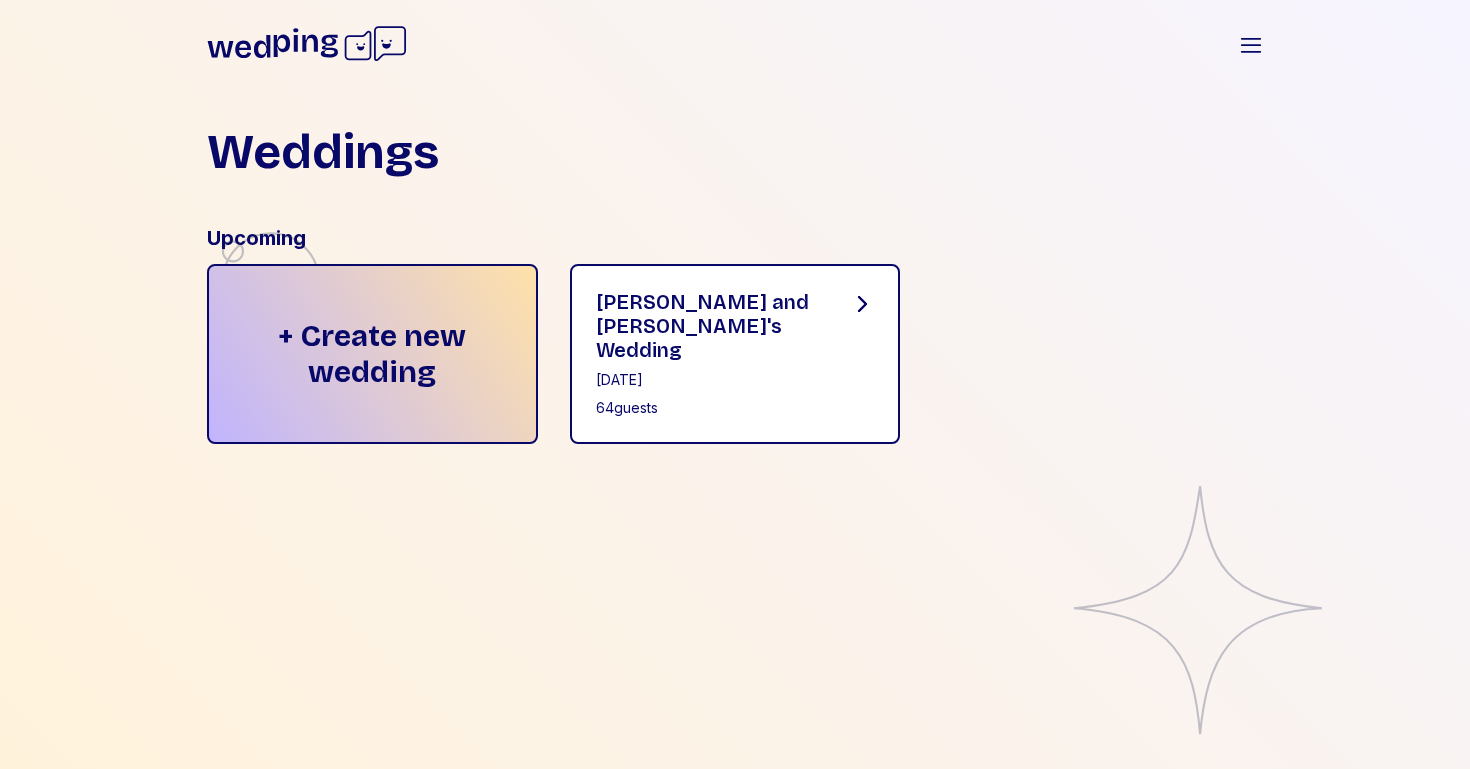 click on "[DATE]" at bounding box center (707, 380) 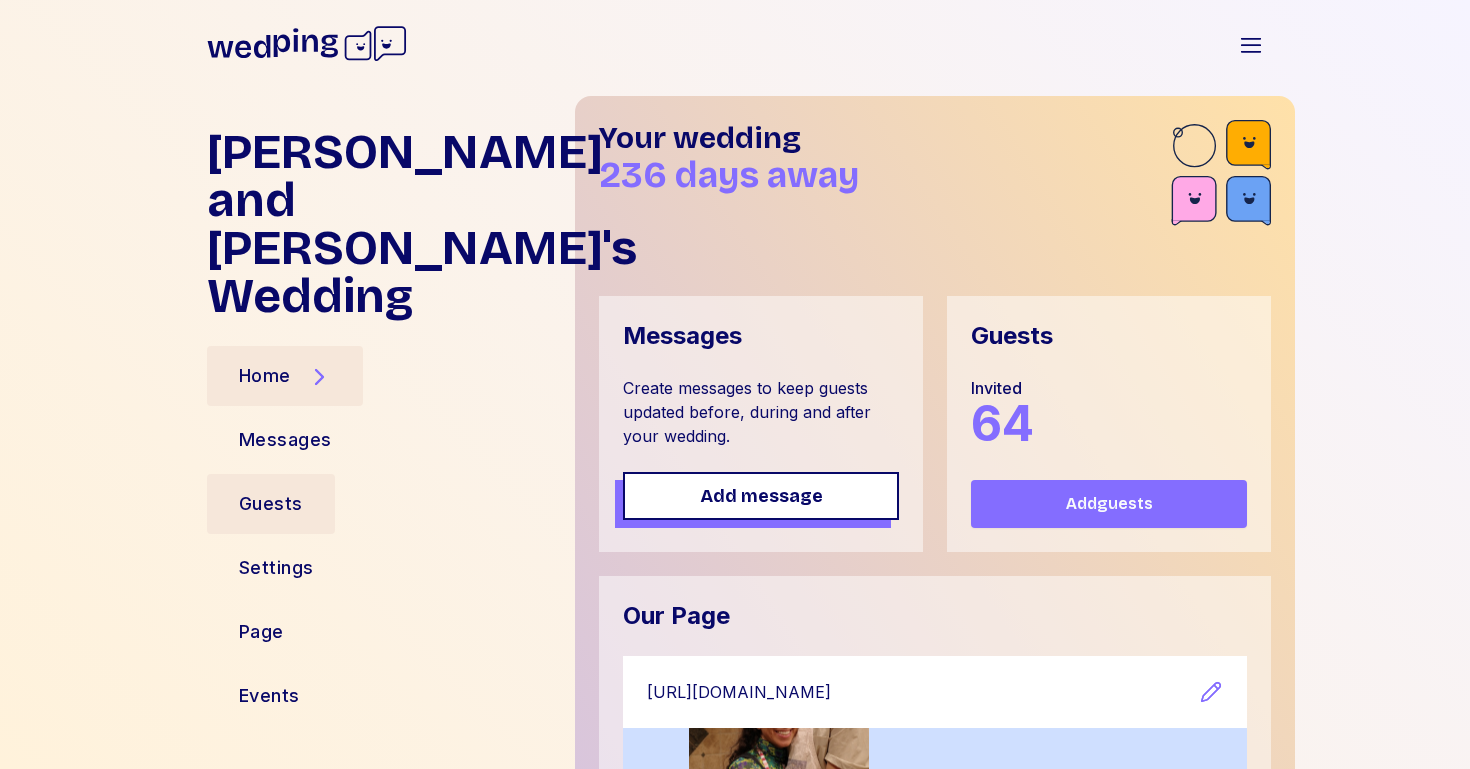 click on "Guests" at bounding box center (271, 504) 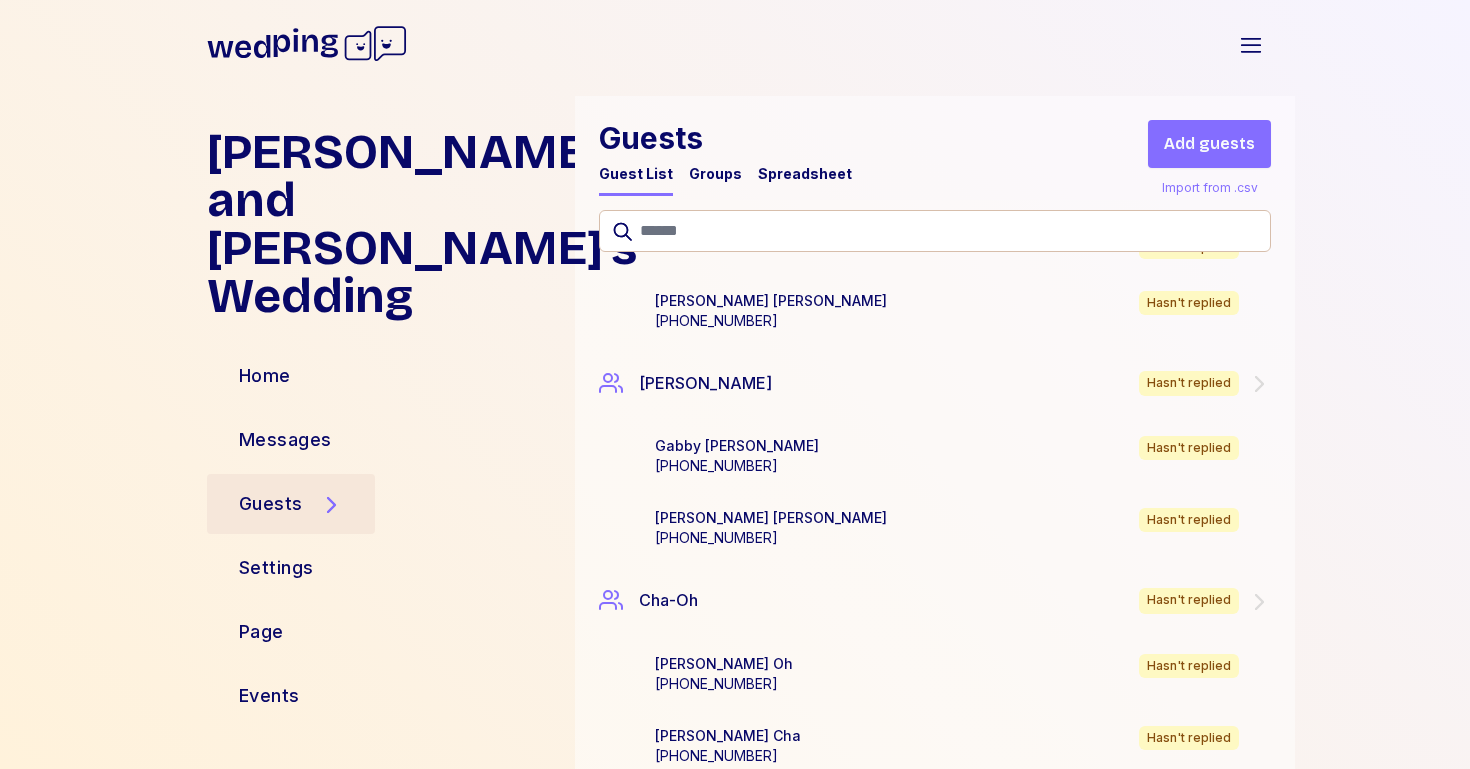 scroll, scrollTop: 0, scrollLeft: 0, axis: both 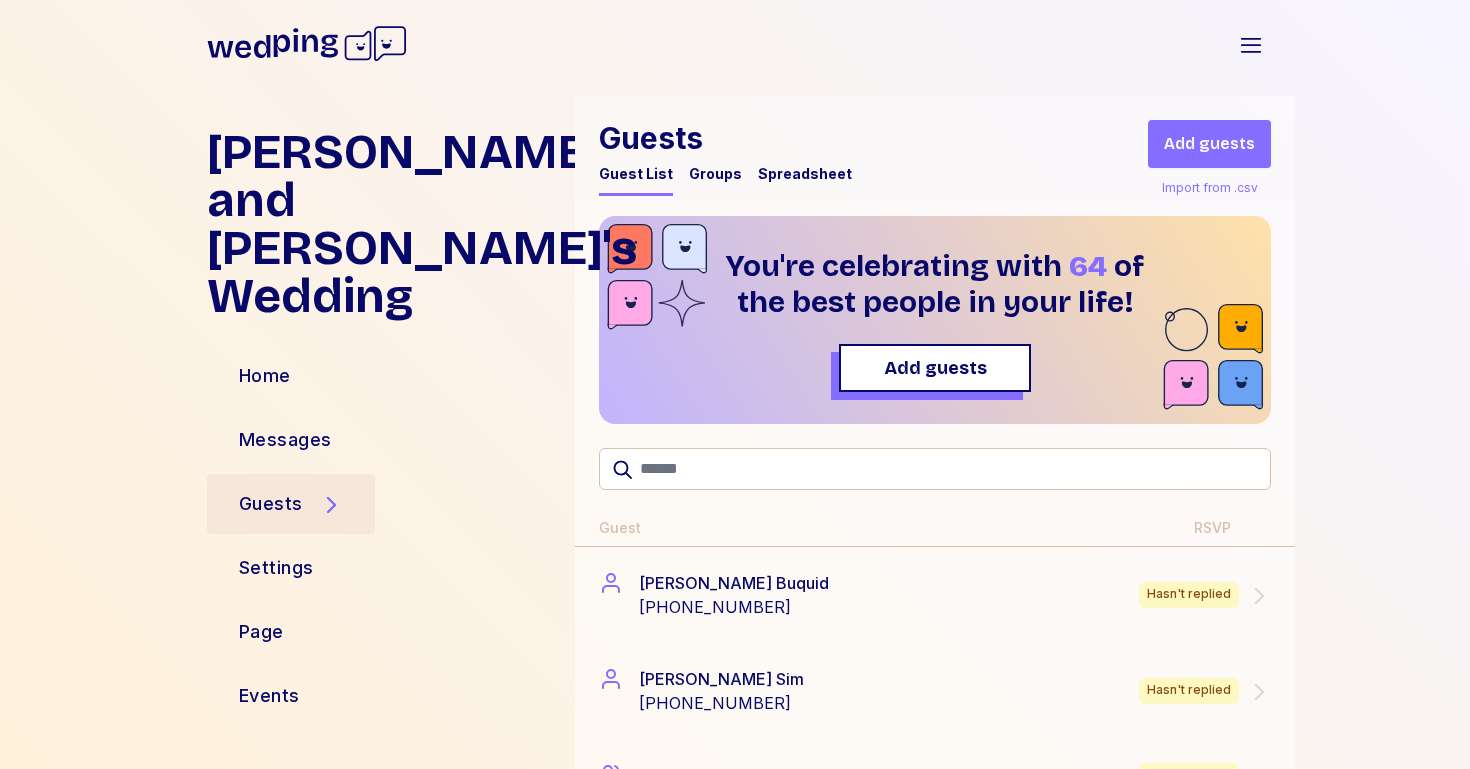 click on "Import from .csv" at bounding box center [1210, 184] 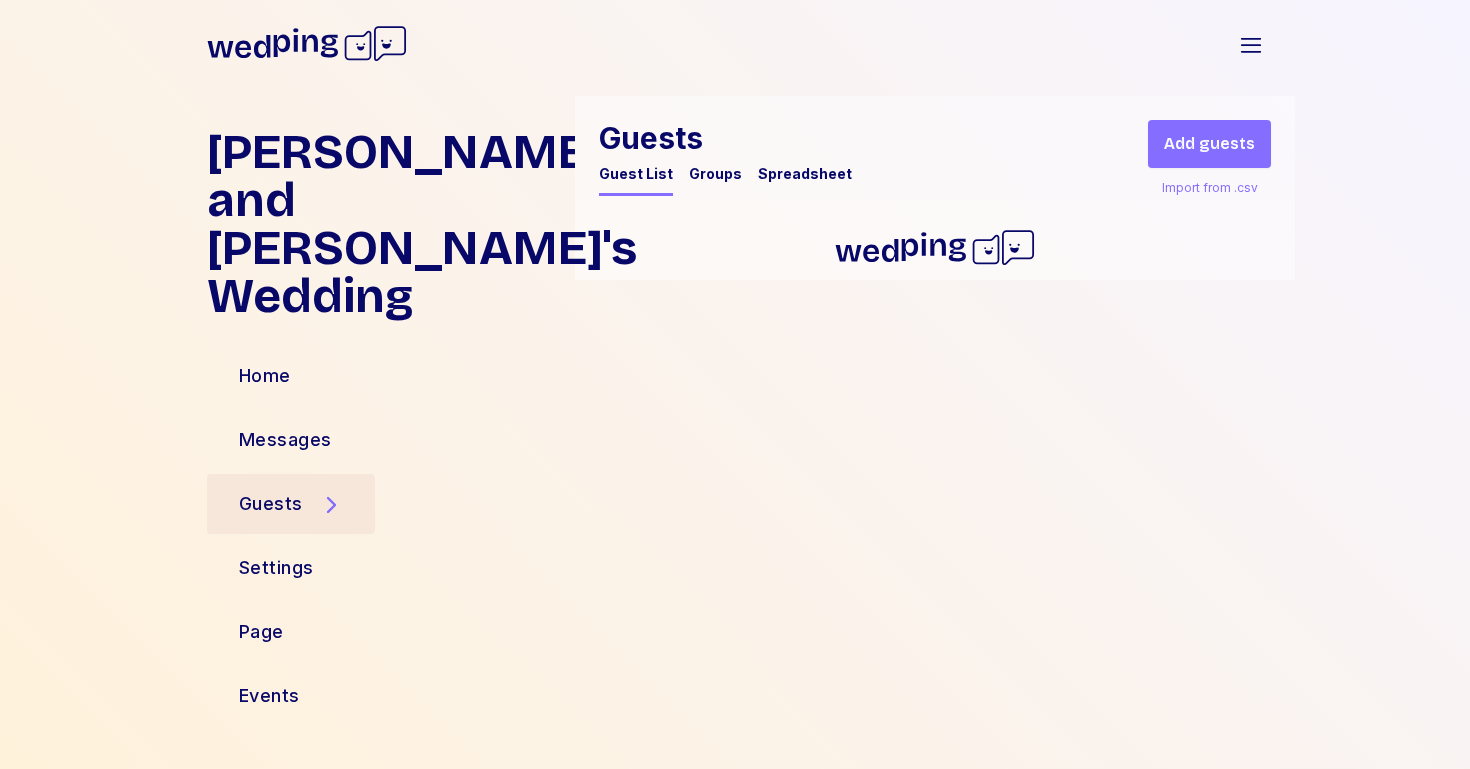 click on "Add guests" at bounding box center (1209, 144) 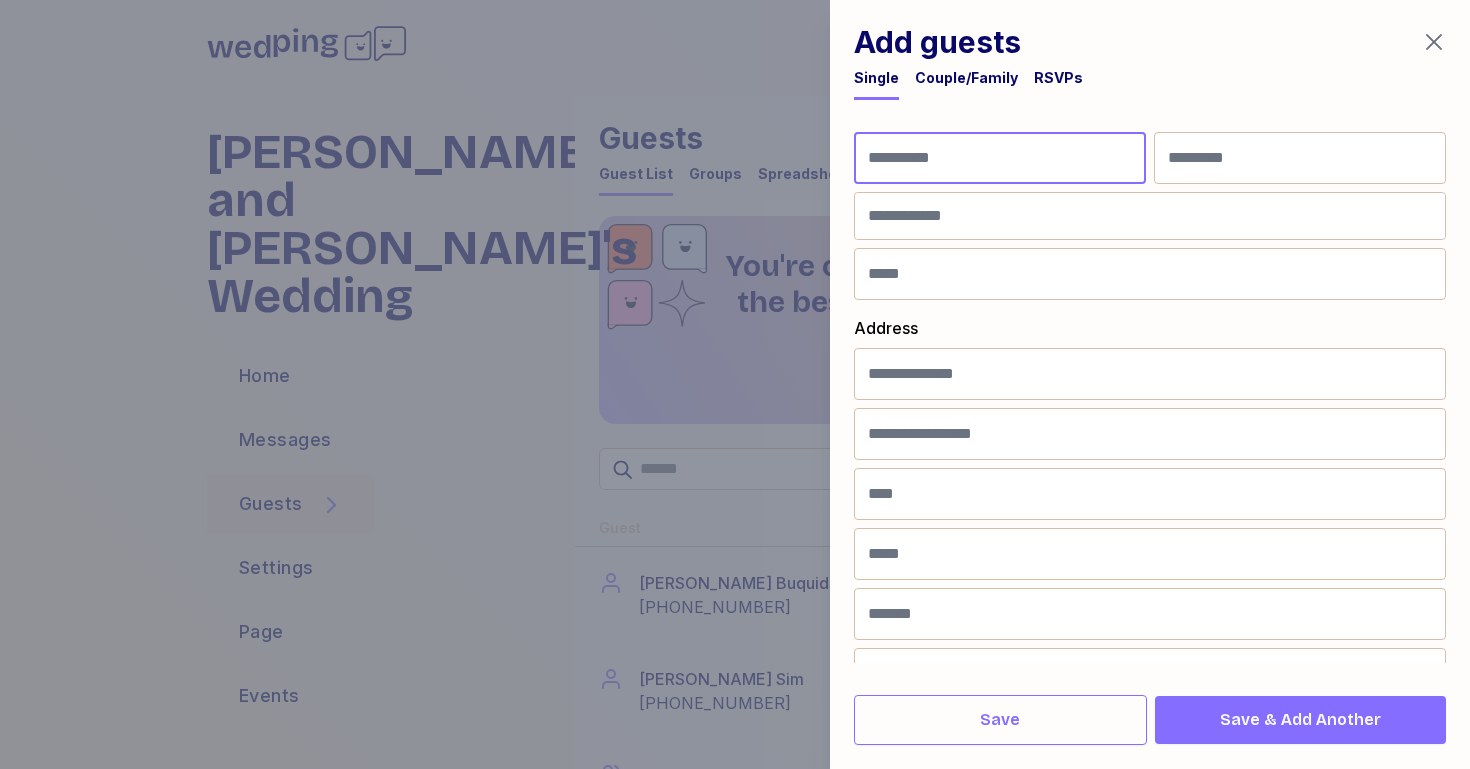 click at bounding box center (1000, 158) 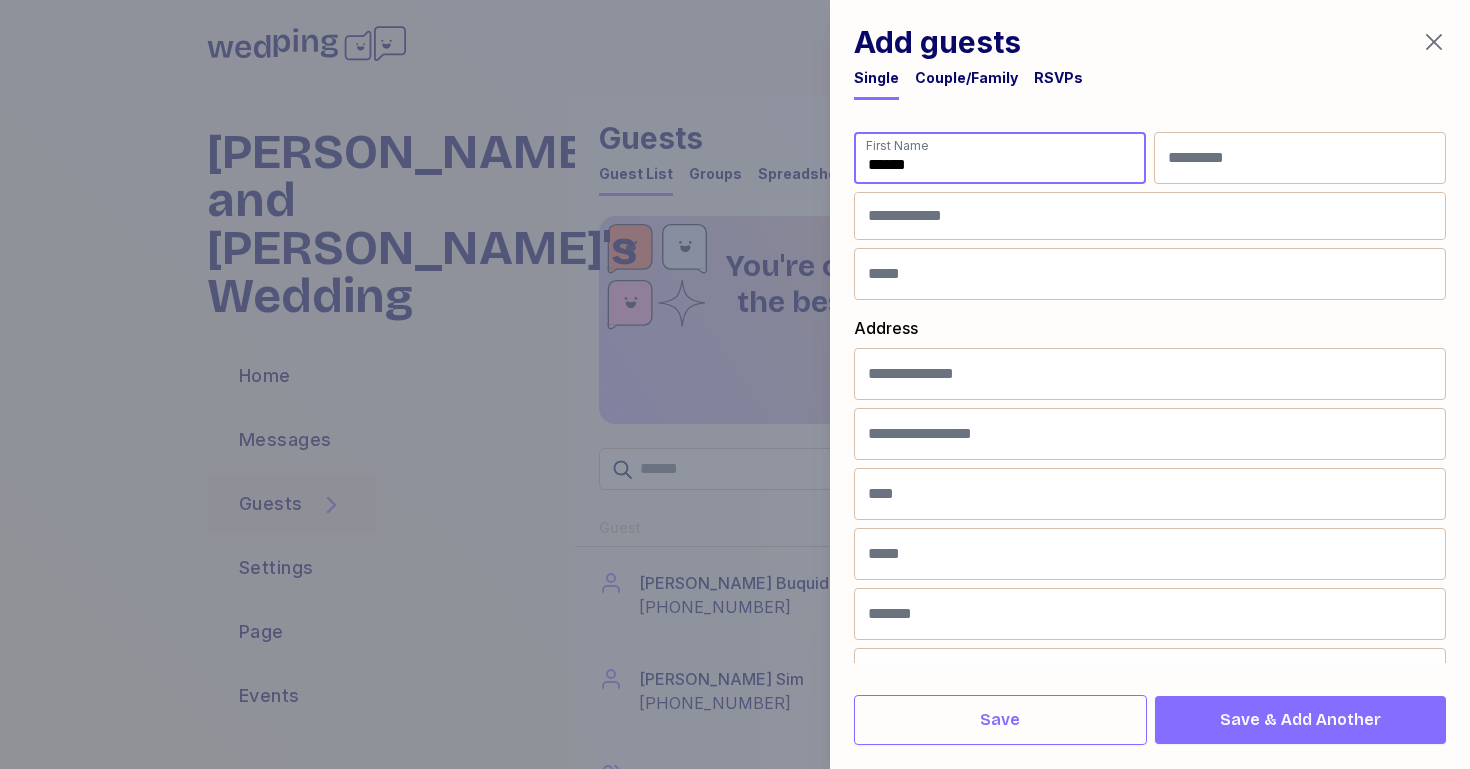 type on "******" 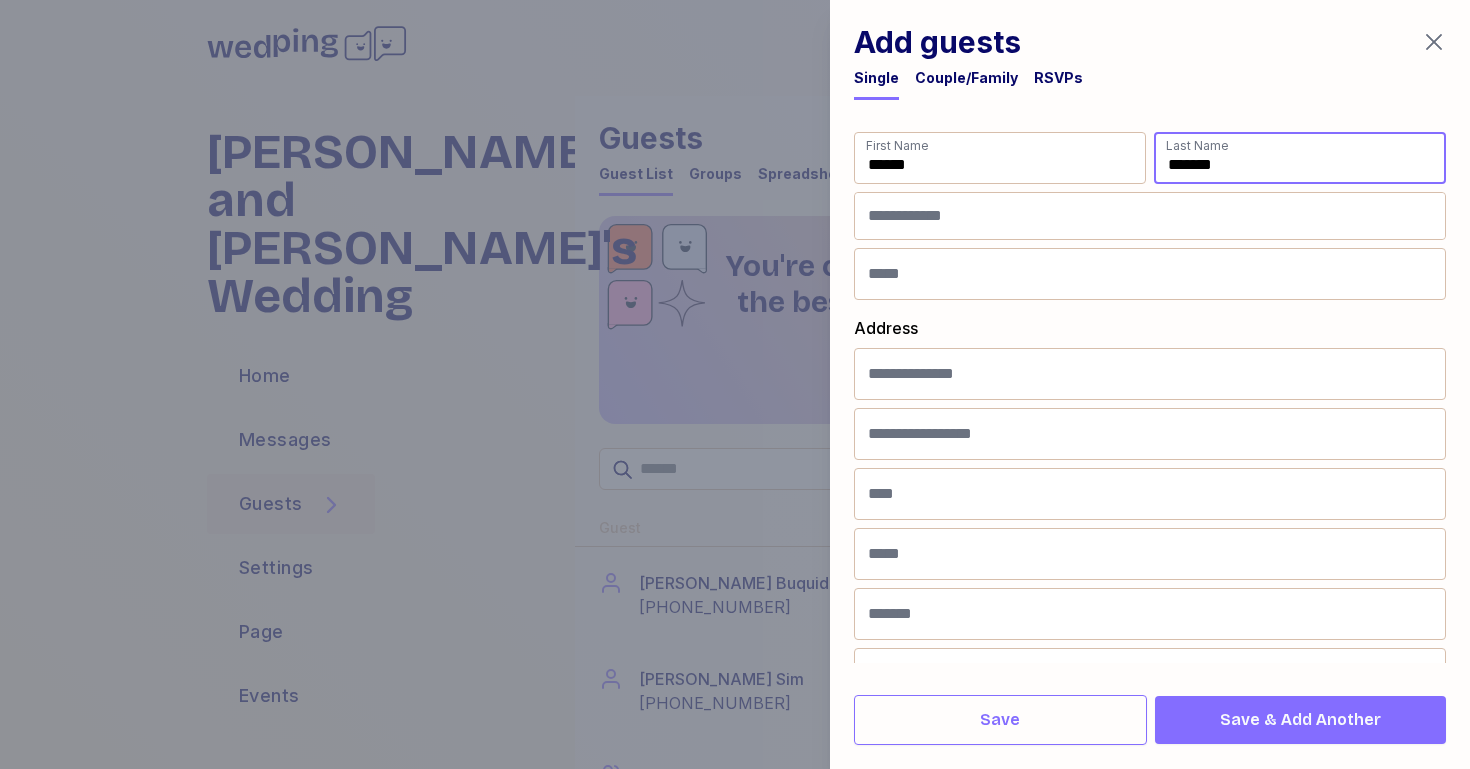 type on "*******" 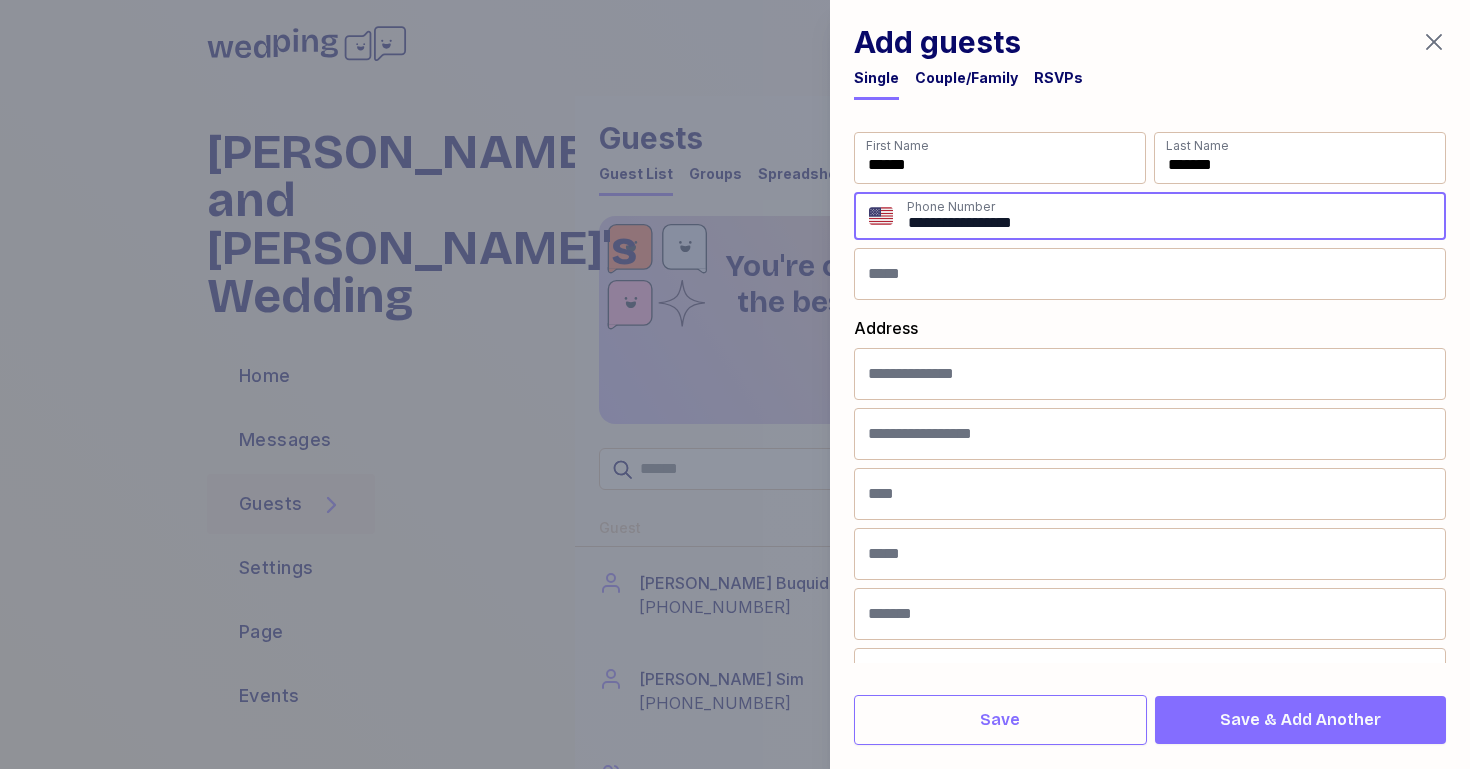 type on "**********" 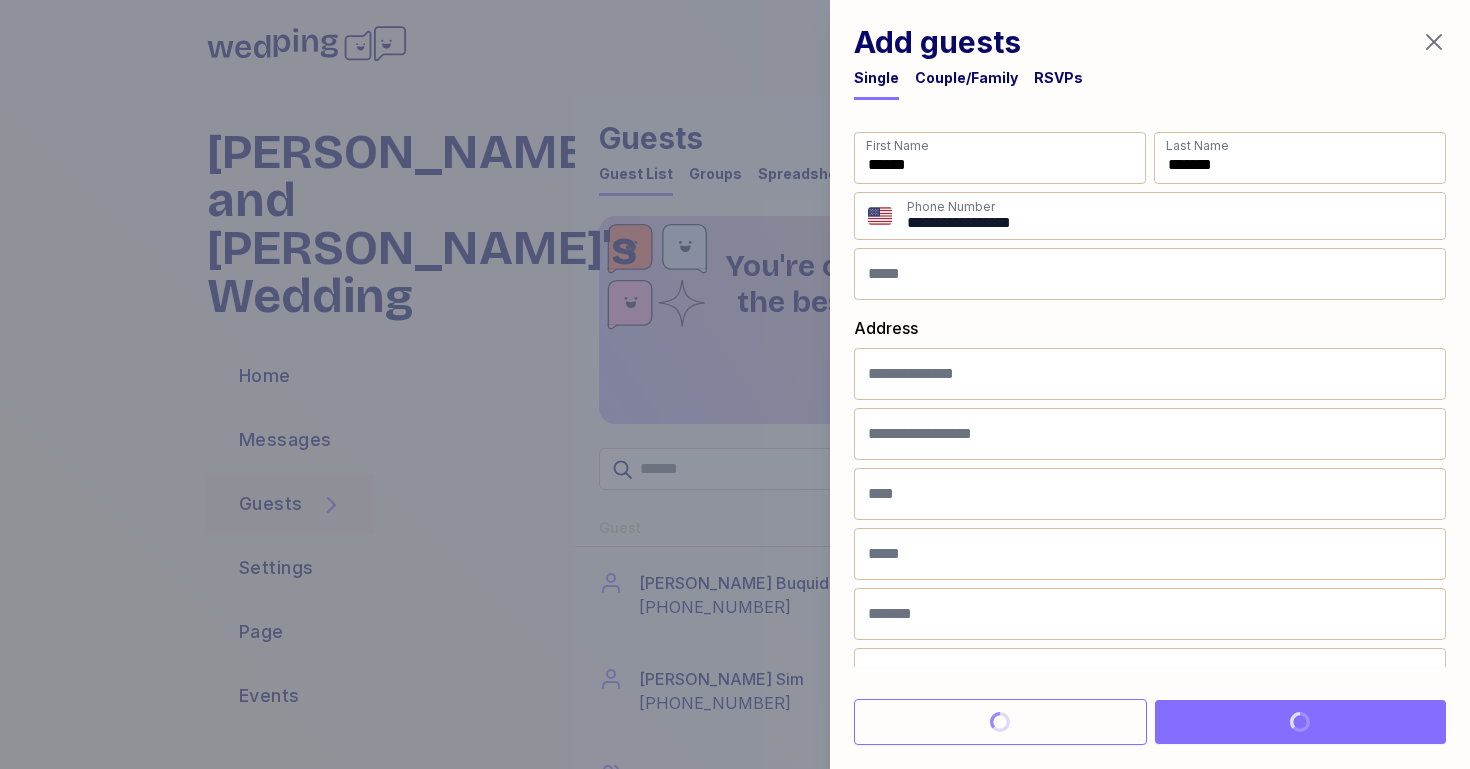 type 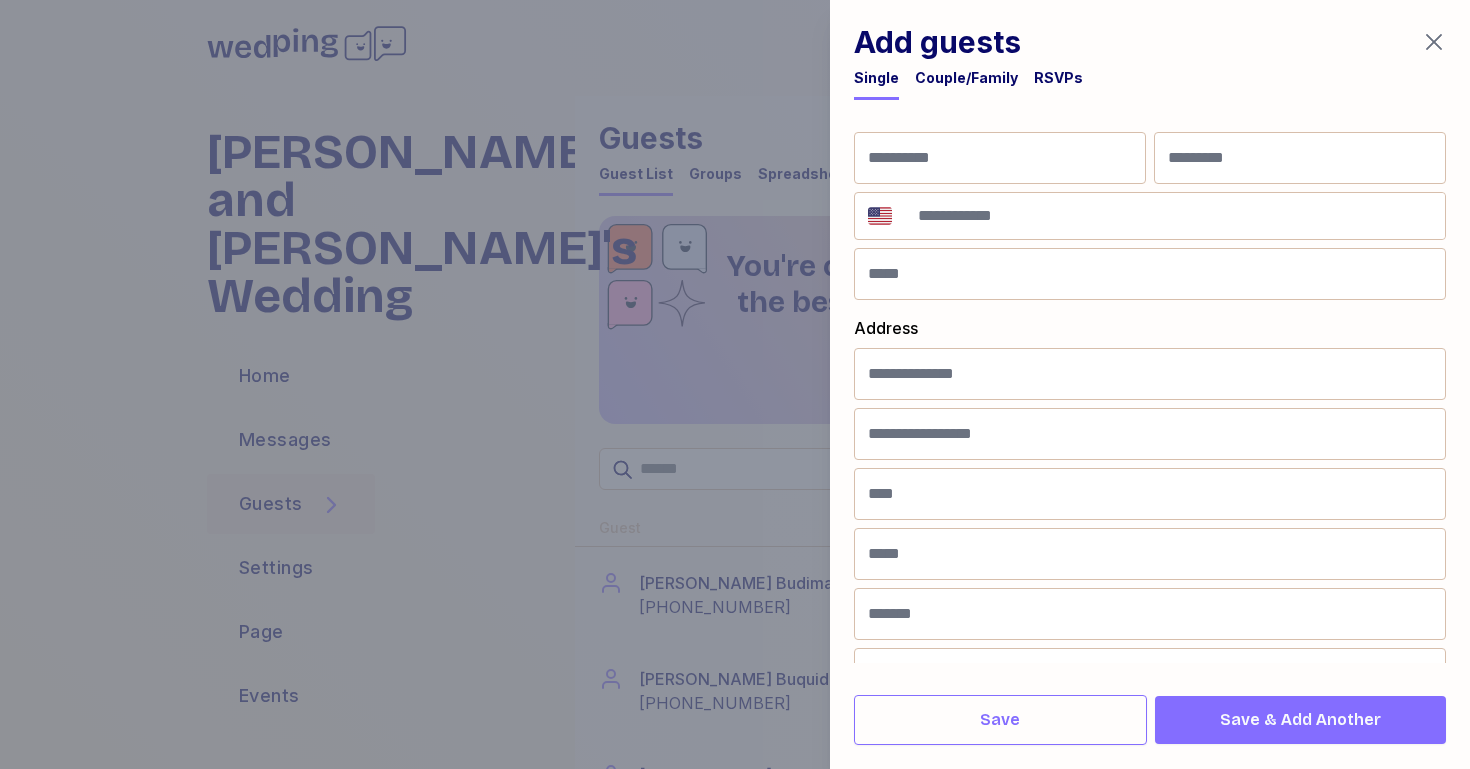 click 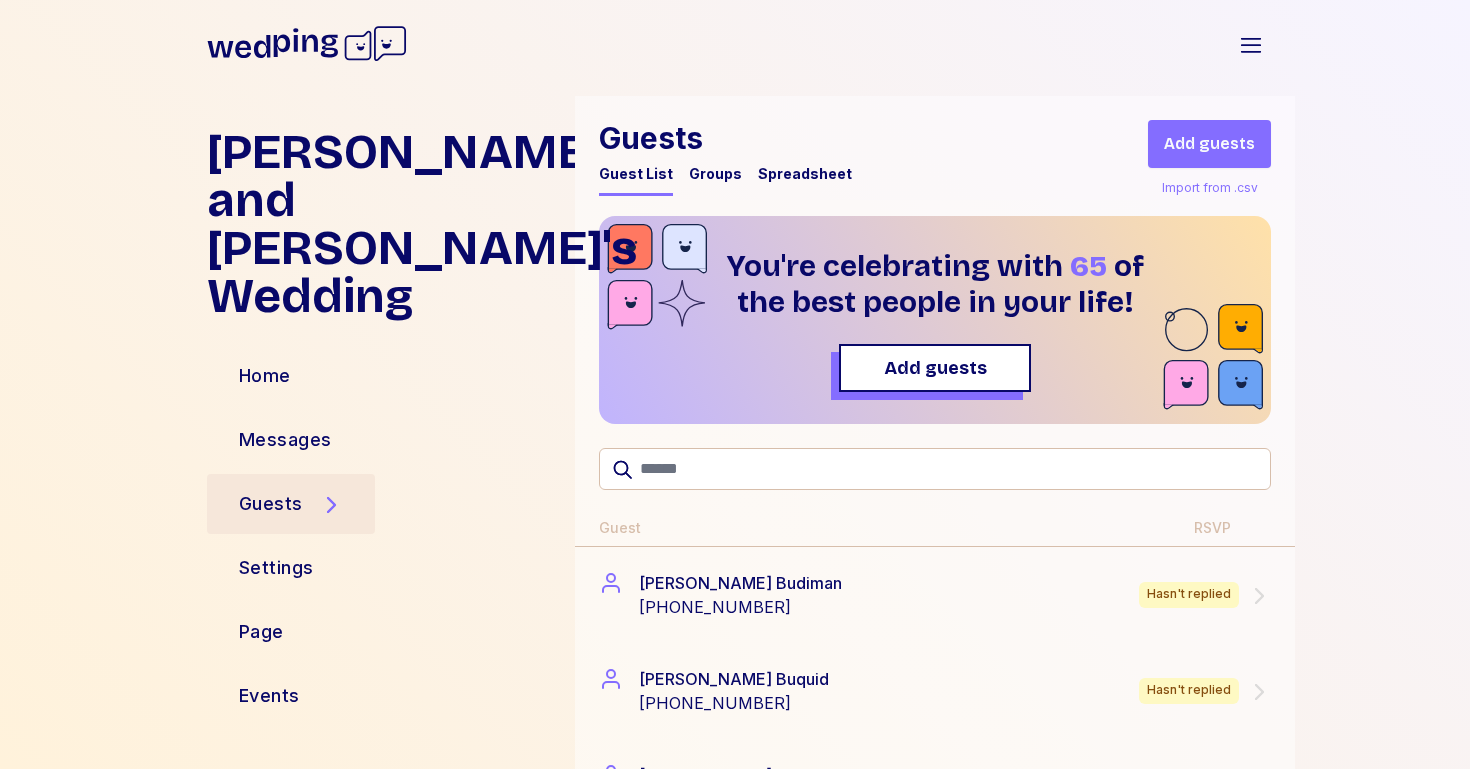 click on "Add guests" at bounding box center [1209, 144] 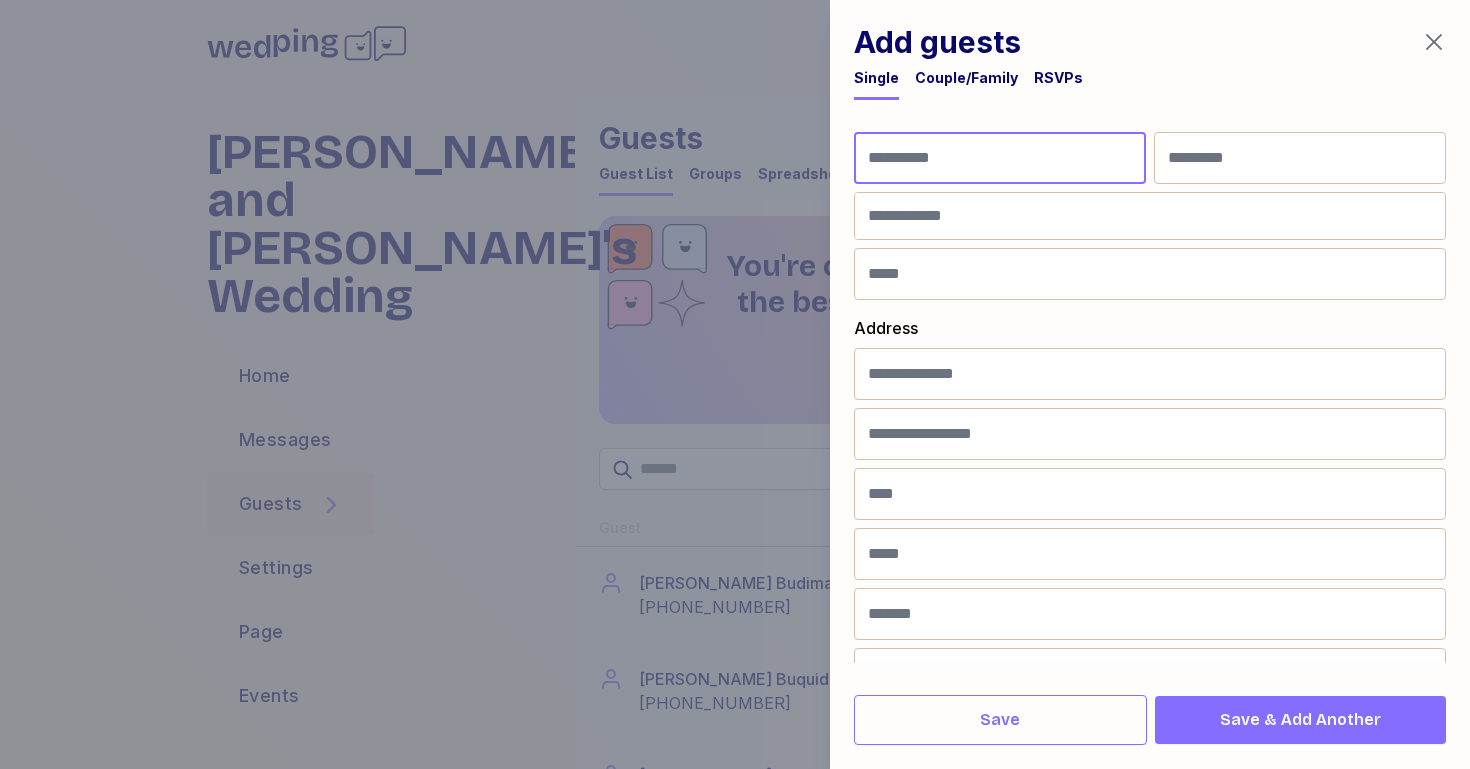click at bounding box center [1000, 158] 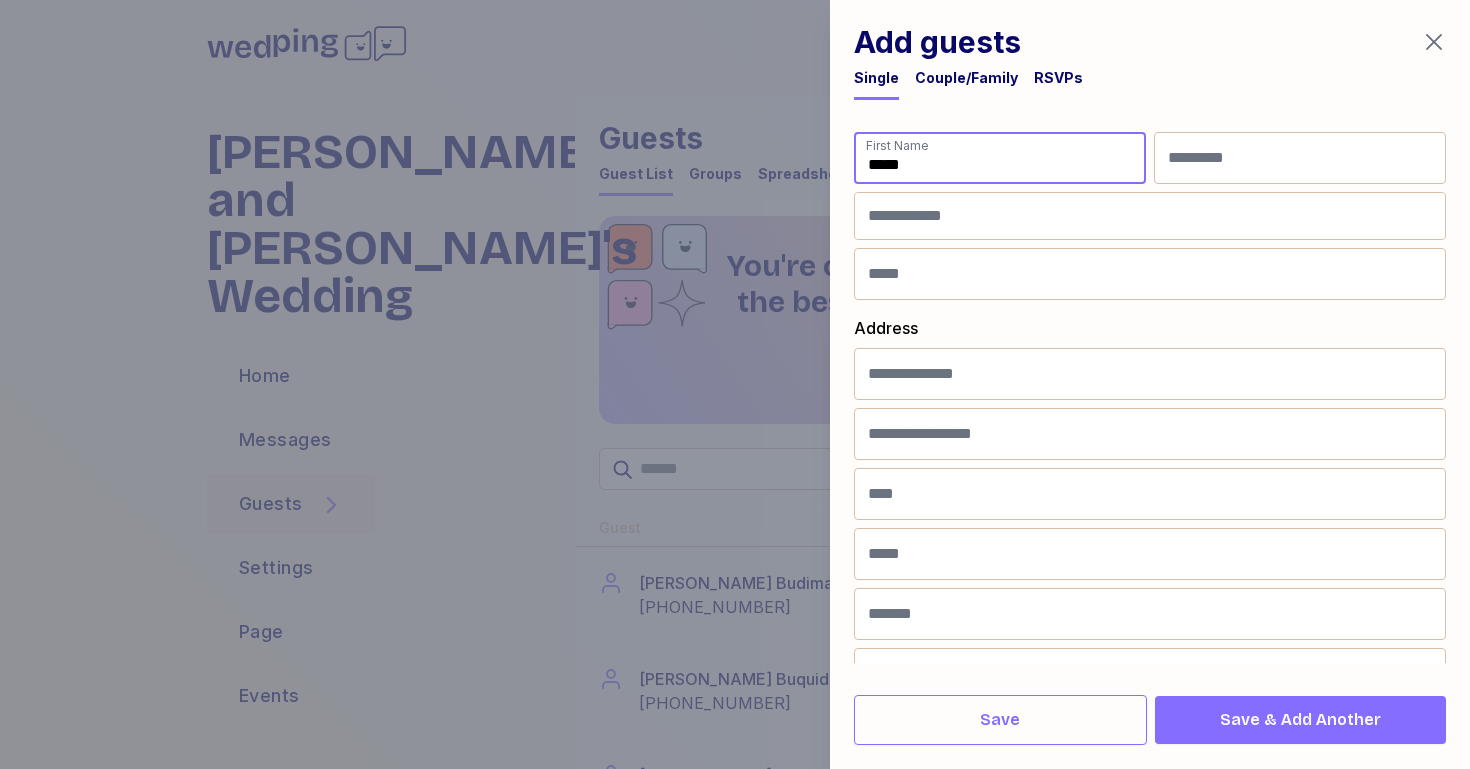 type on "*****" 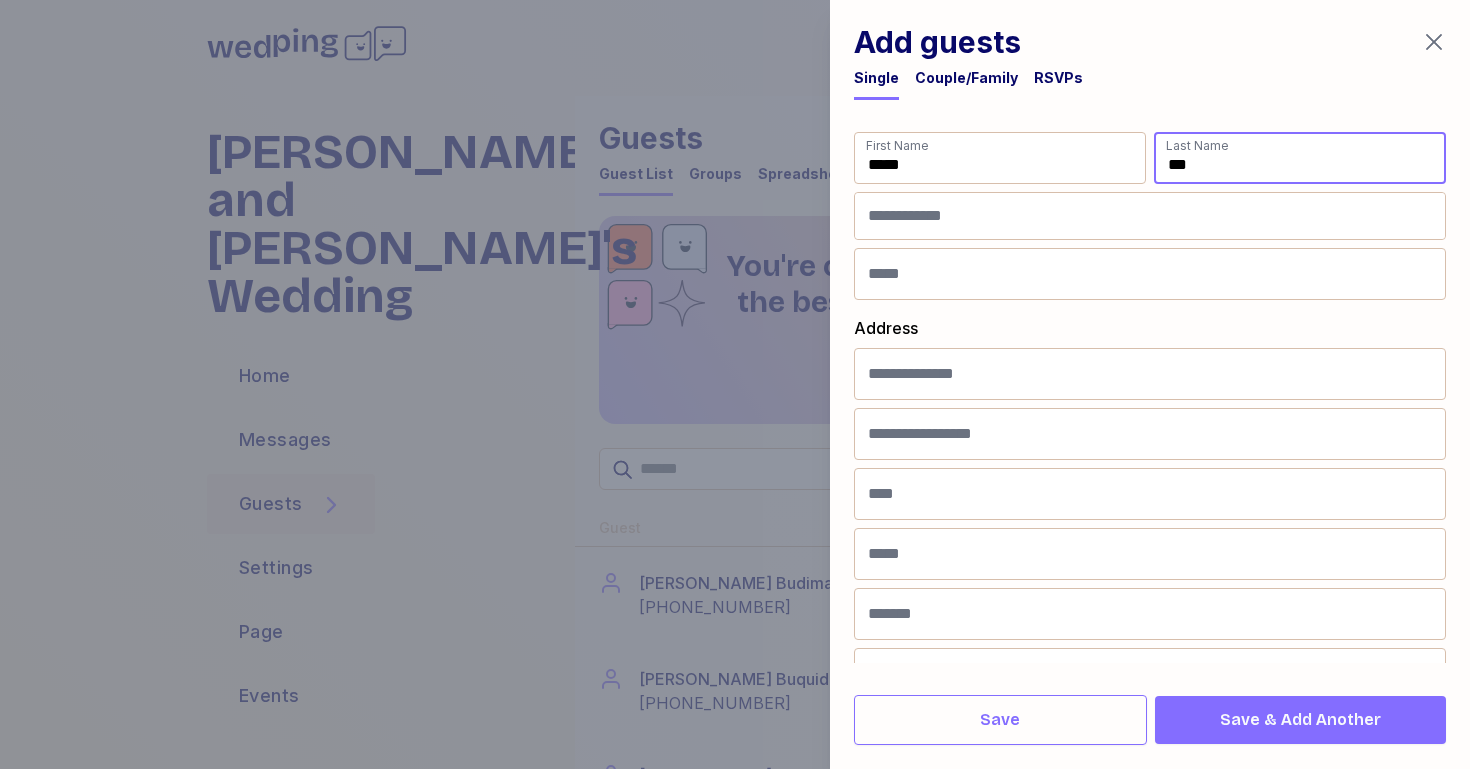 type on "***" 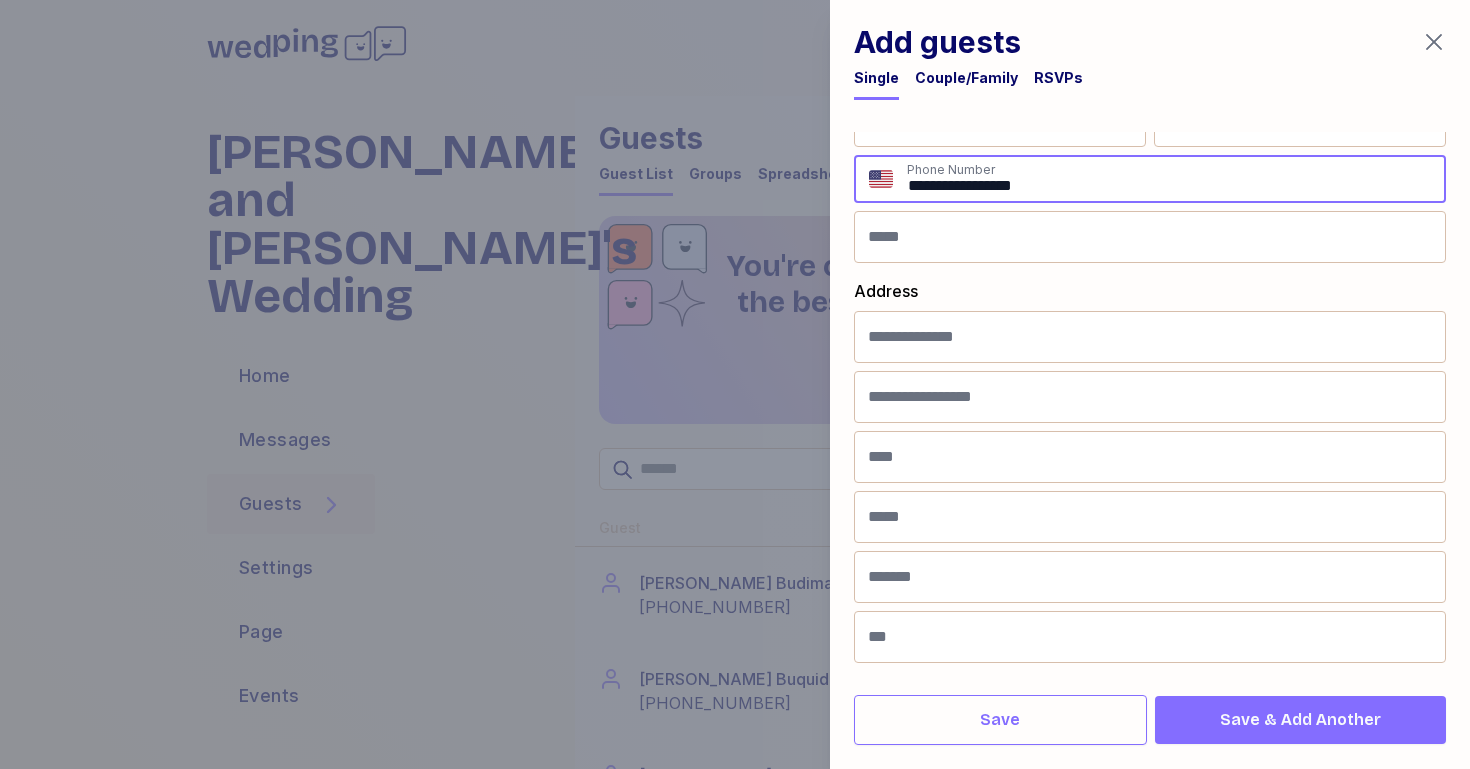 scroll, scrollTop: 0, scrollLeft: 0, axis: both 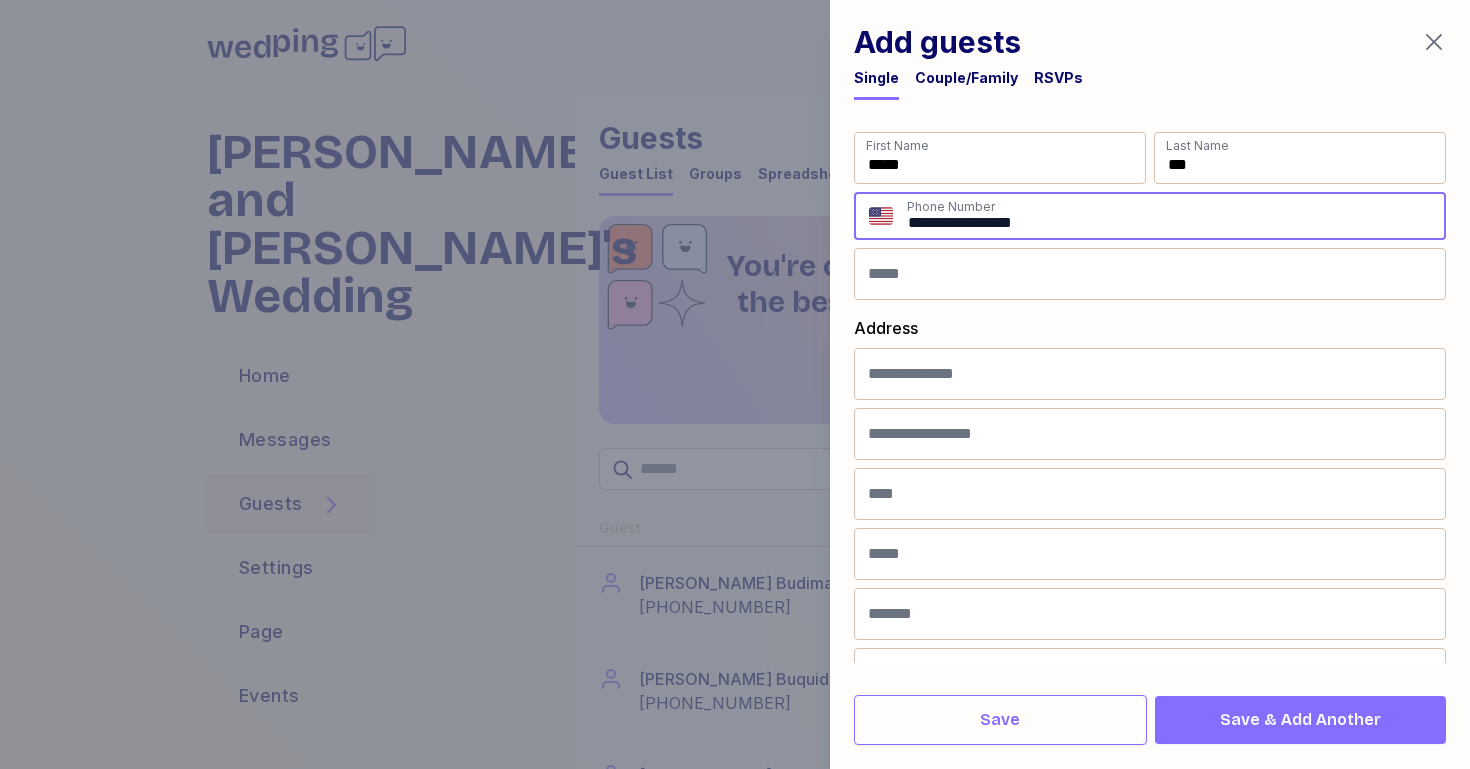 type on "**********" 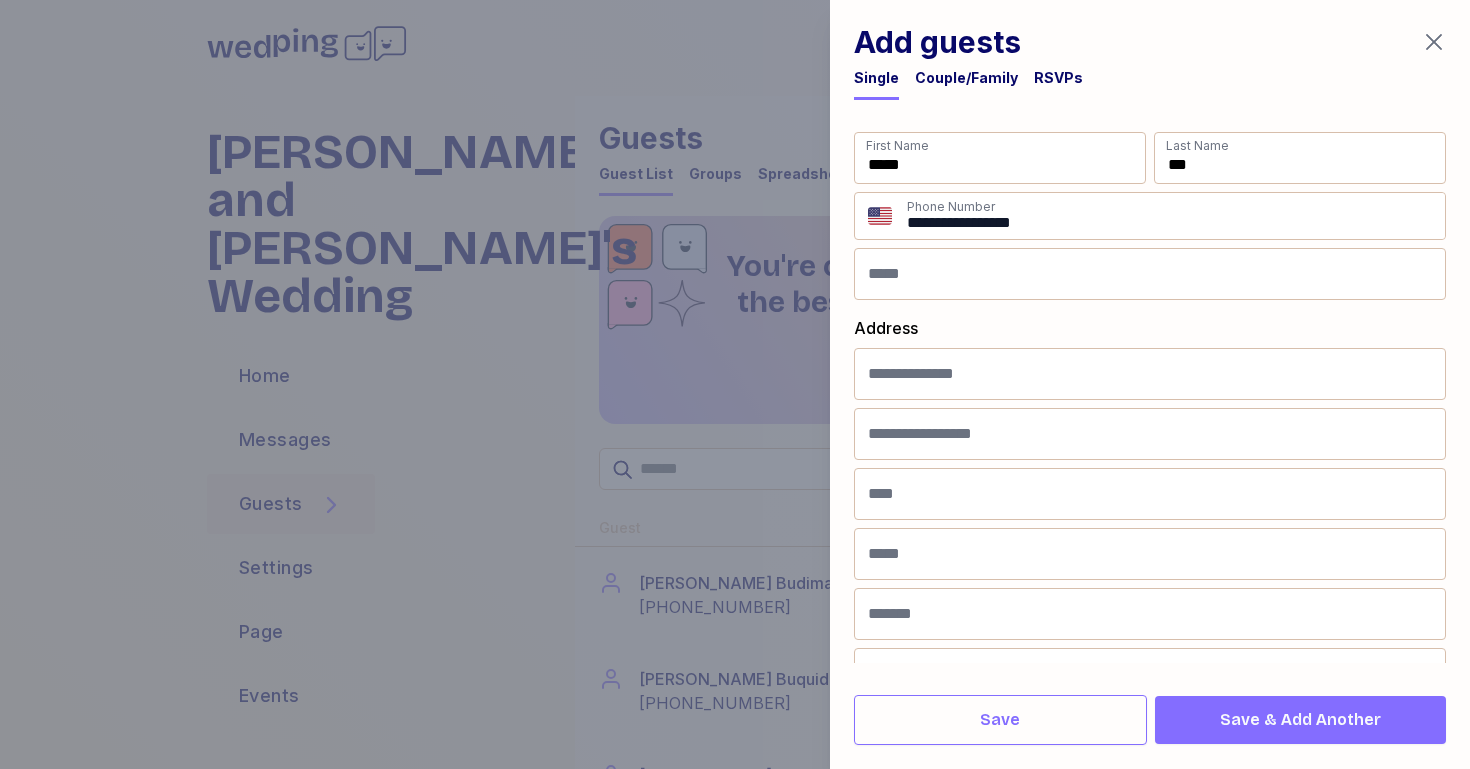 click on "Couple/Family" at bounding box center [966, 78] 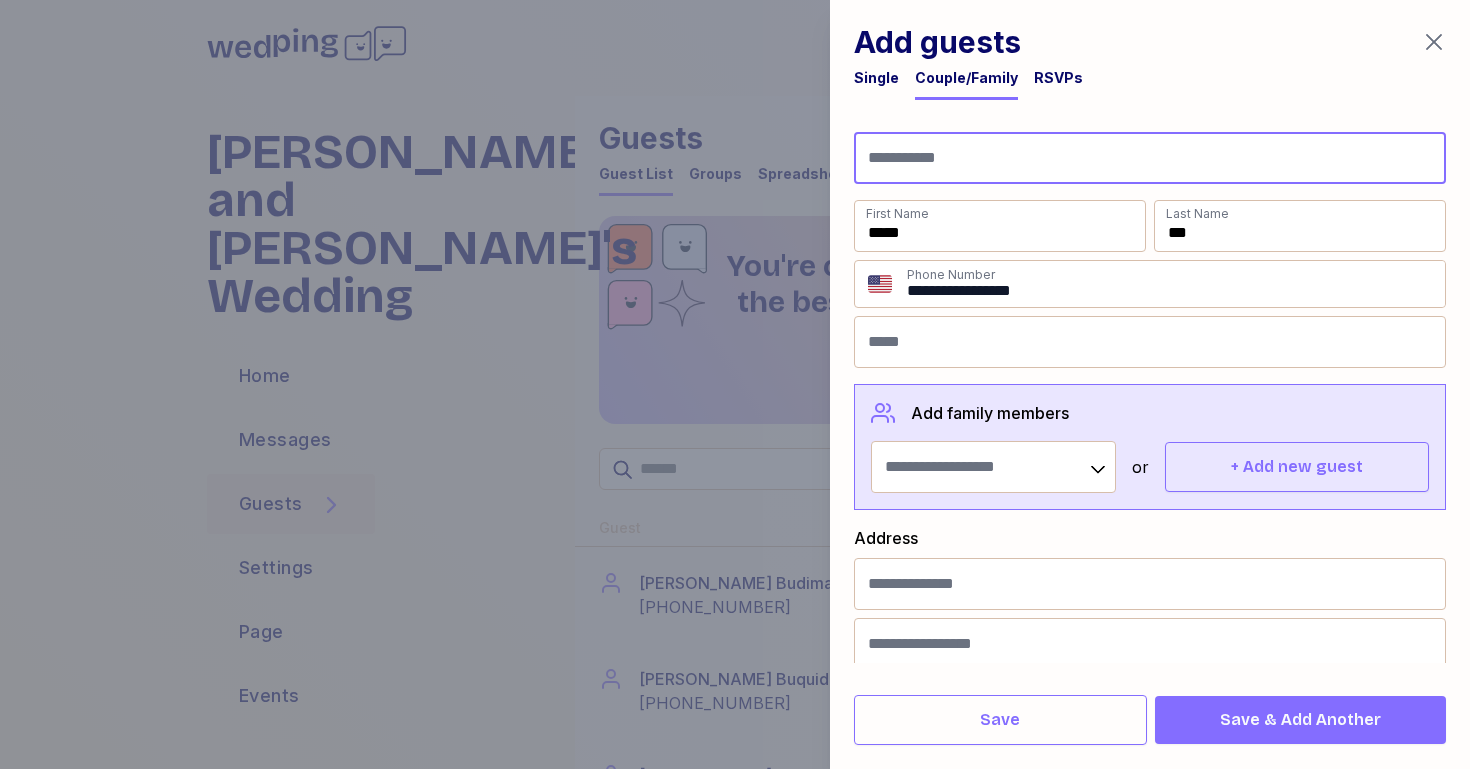click at bounding box center [1150, 158] 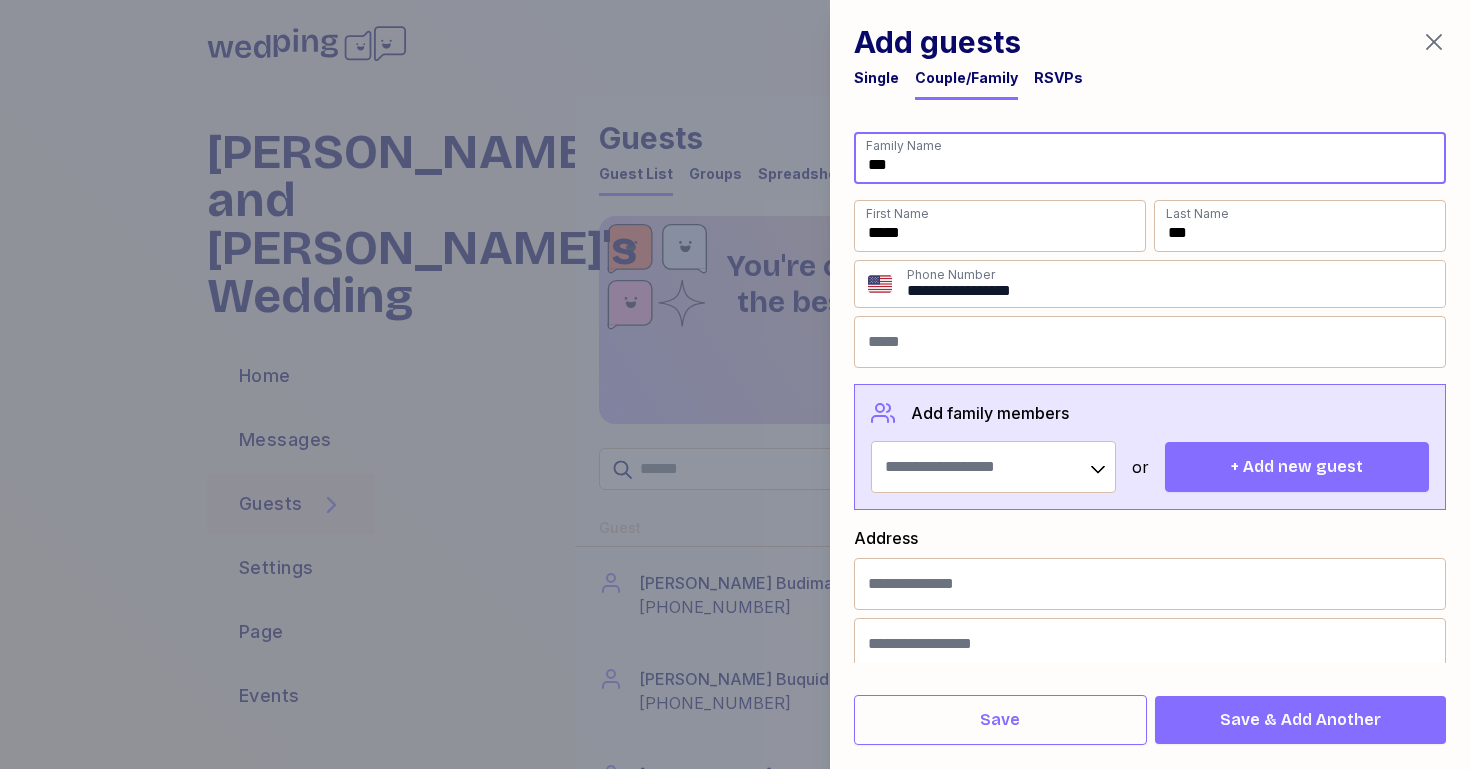 type on "***" 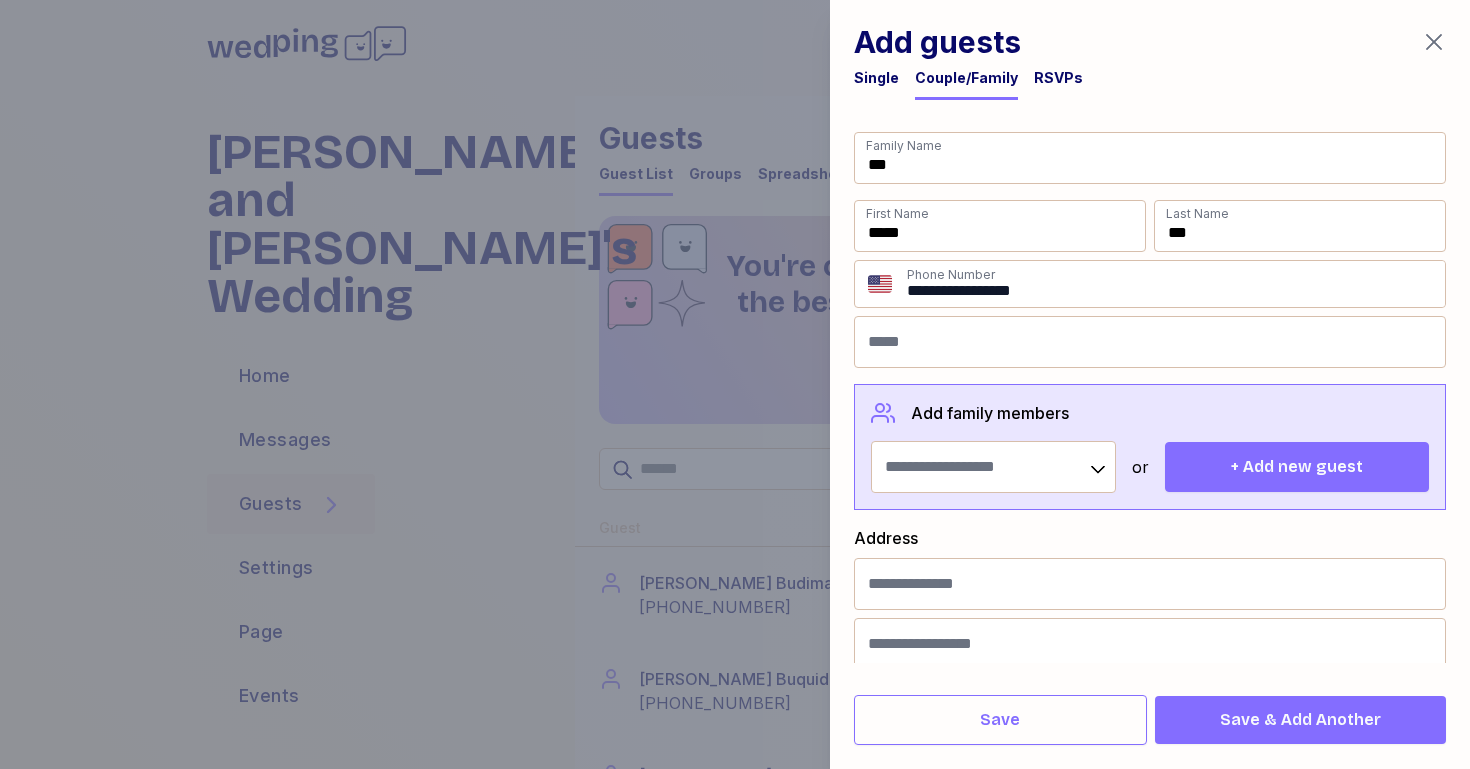 click on "+ Add new guest" at bounding box center [1297, 467] 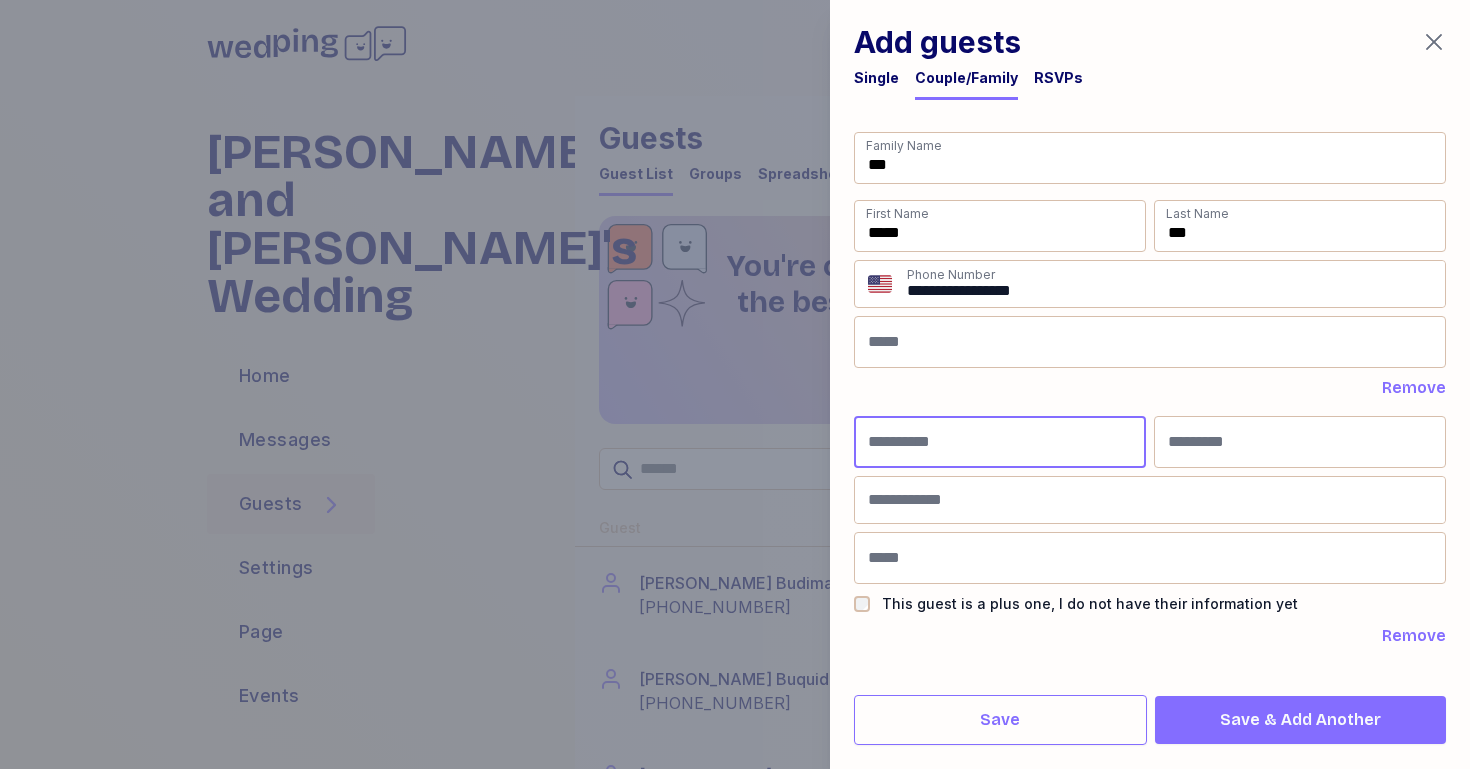 click at bounding box center (1000, 442) 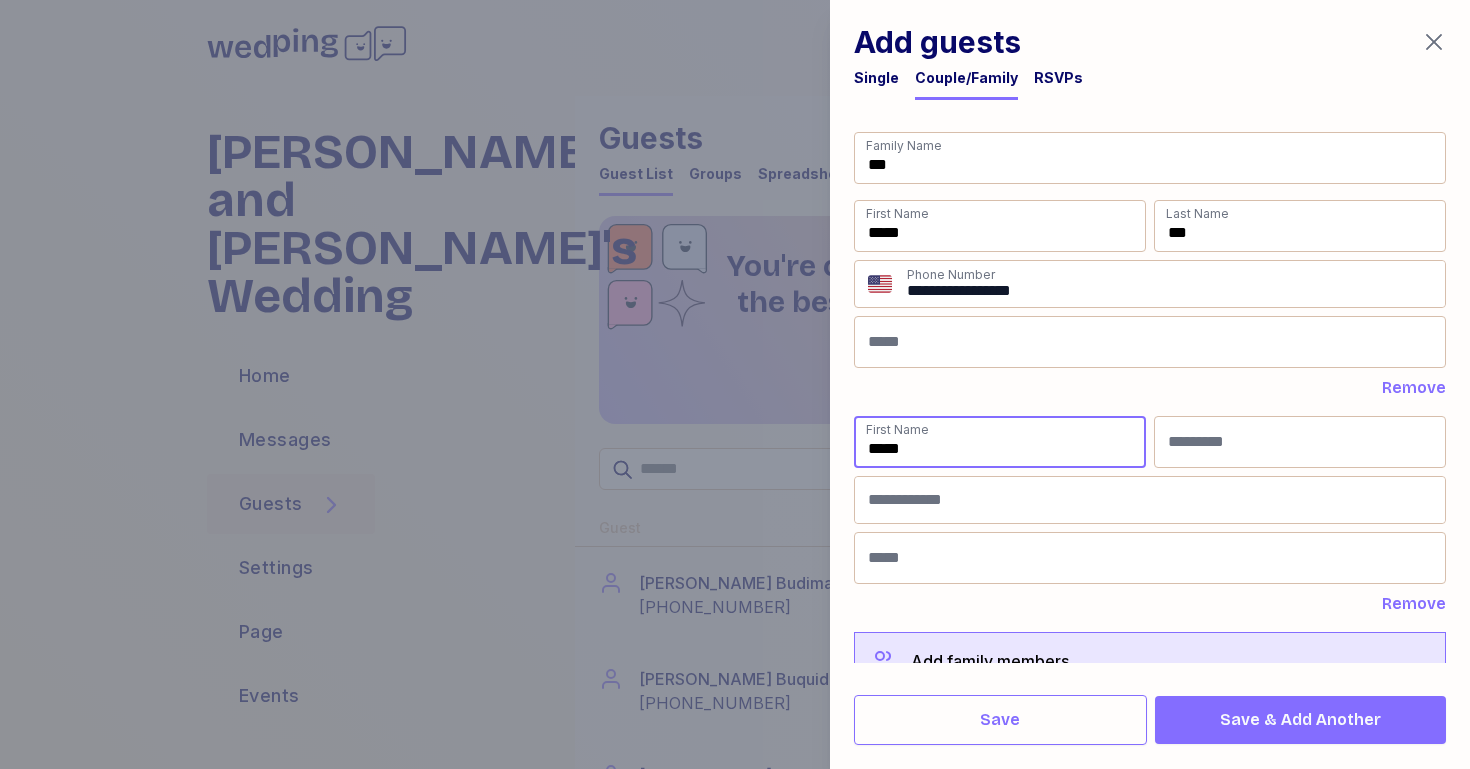 type on "*****" 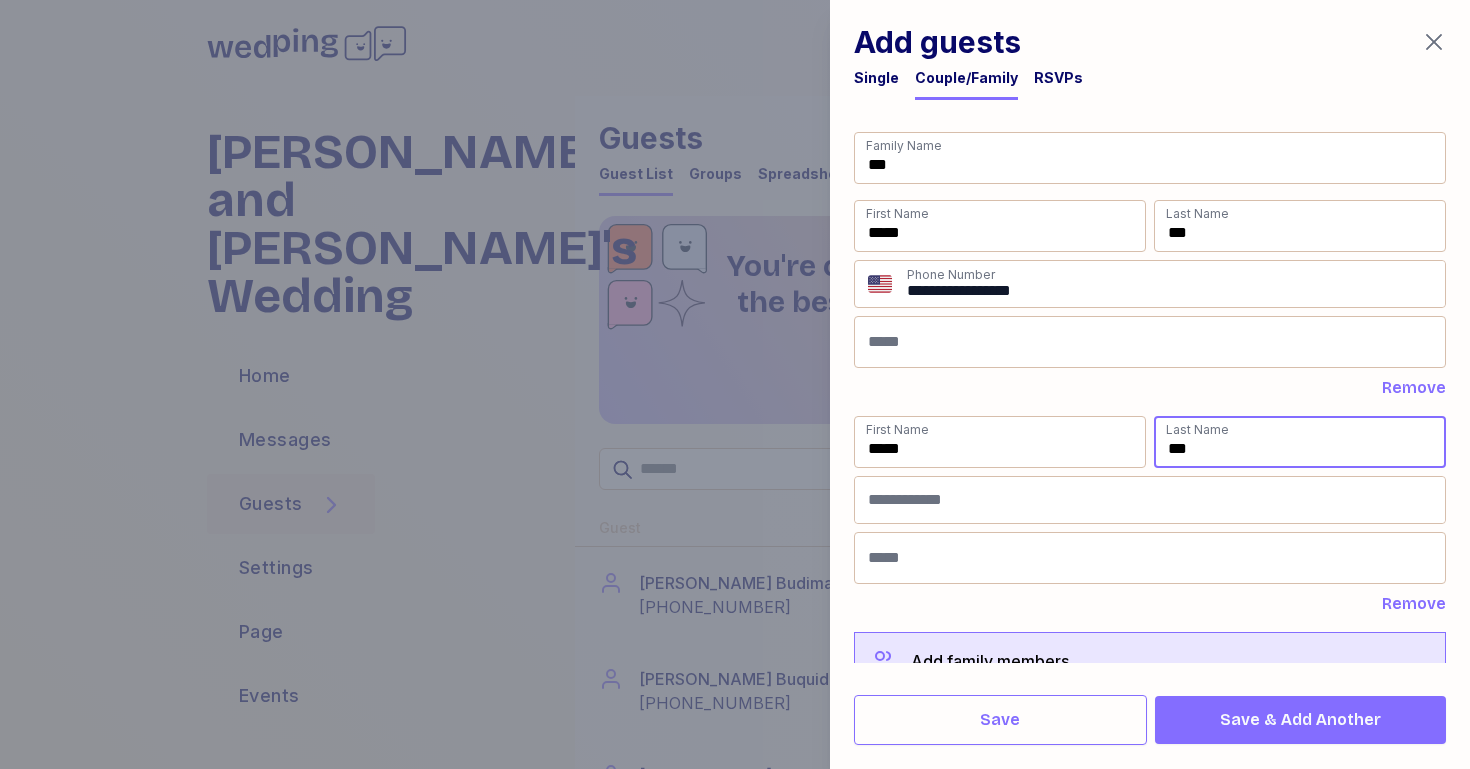 type on "***" 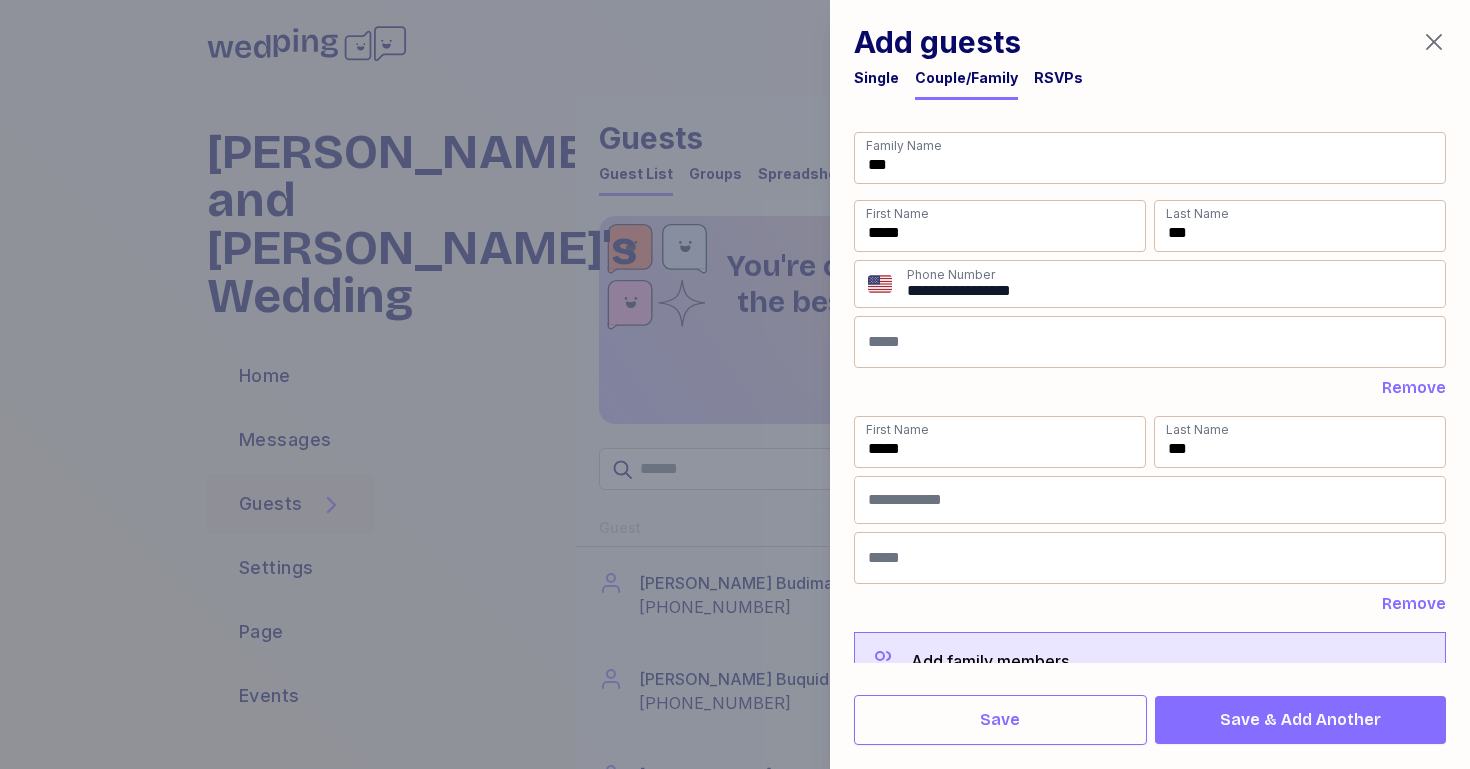 click on "Save & Add Another" at bounding box center [1300, 720] 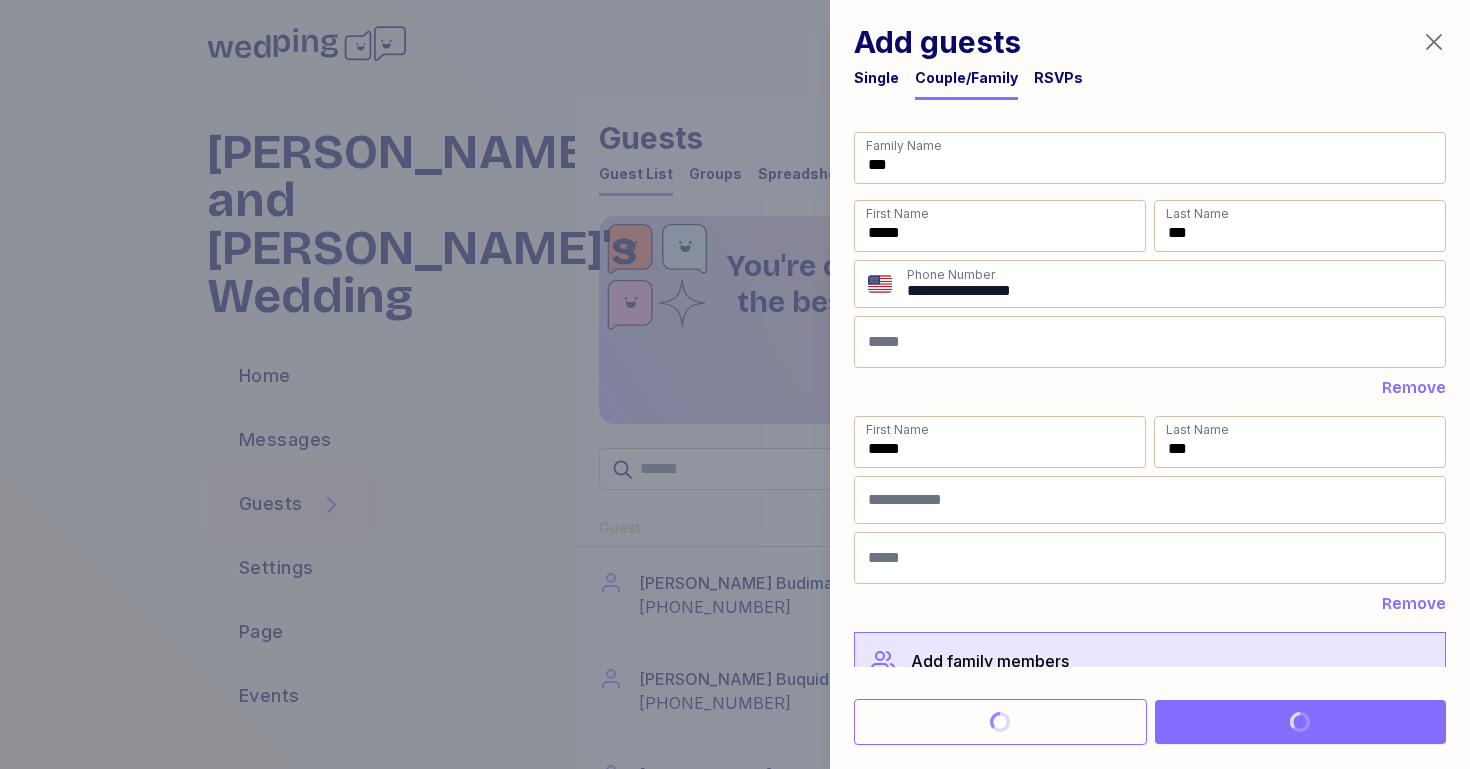 type 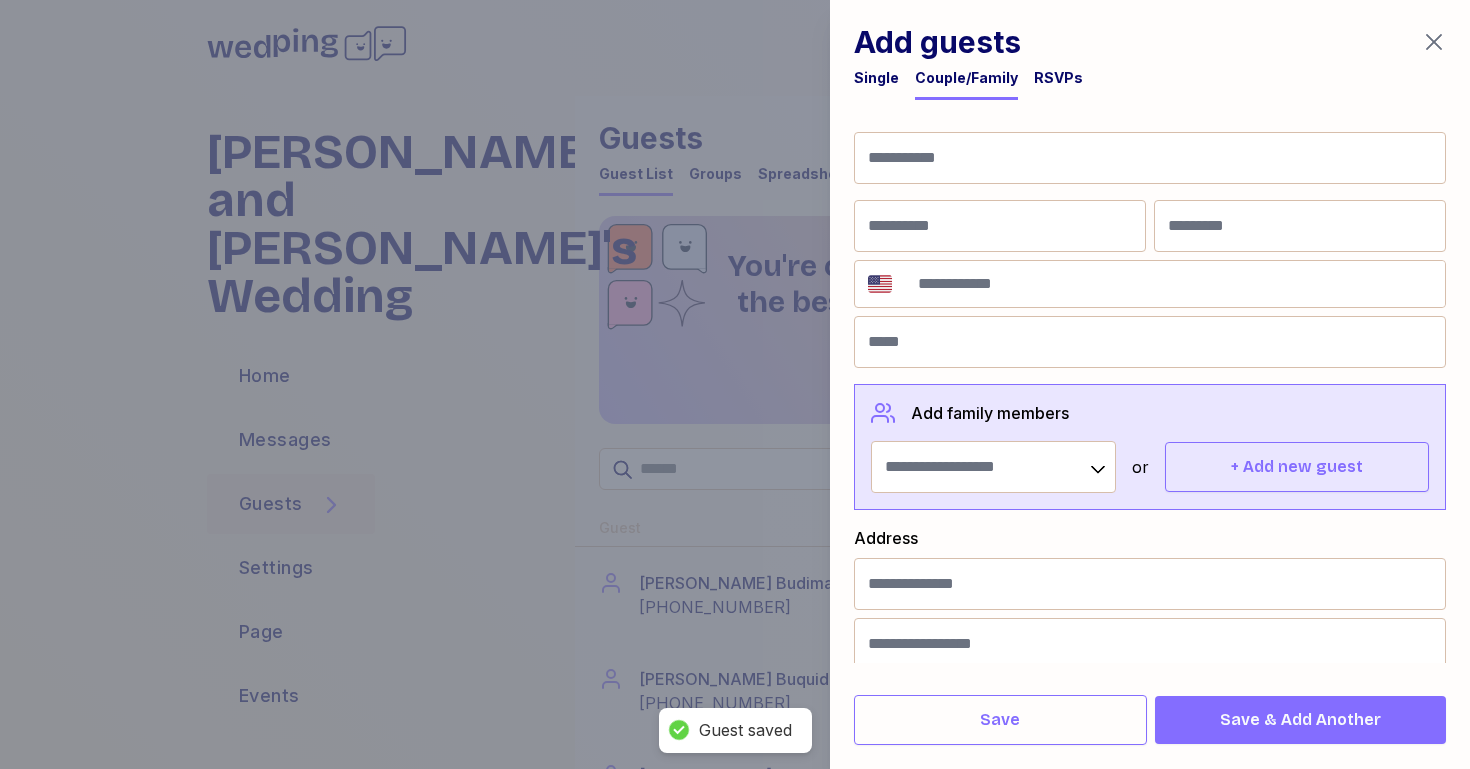 click on "Single" at bounding box center [876, 78] 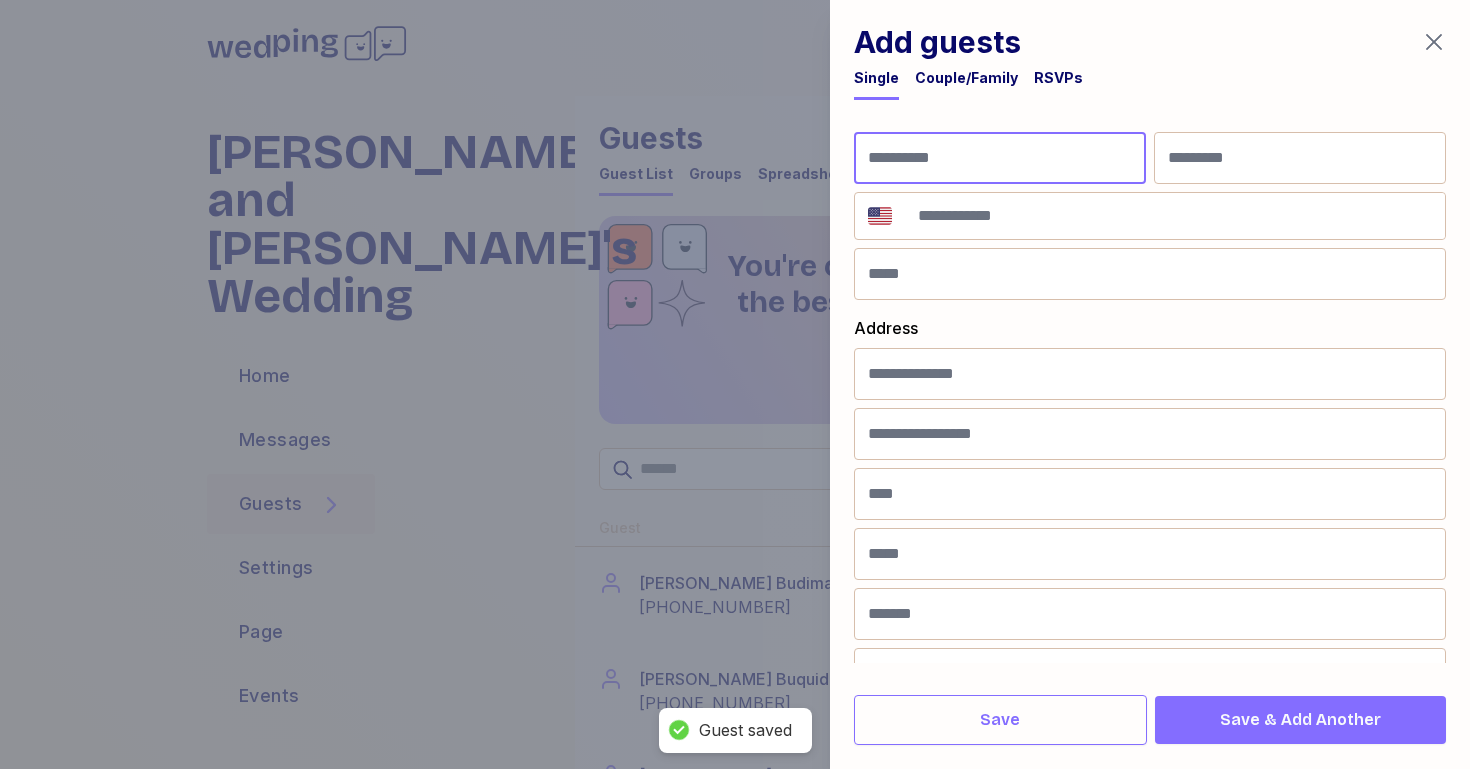 click at bounding box center (1000, 158) 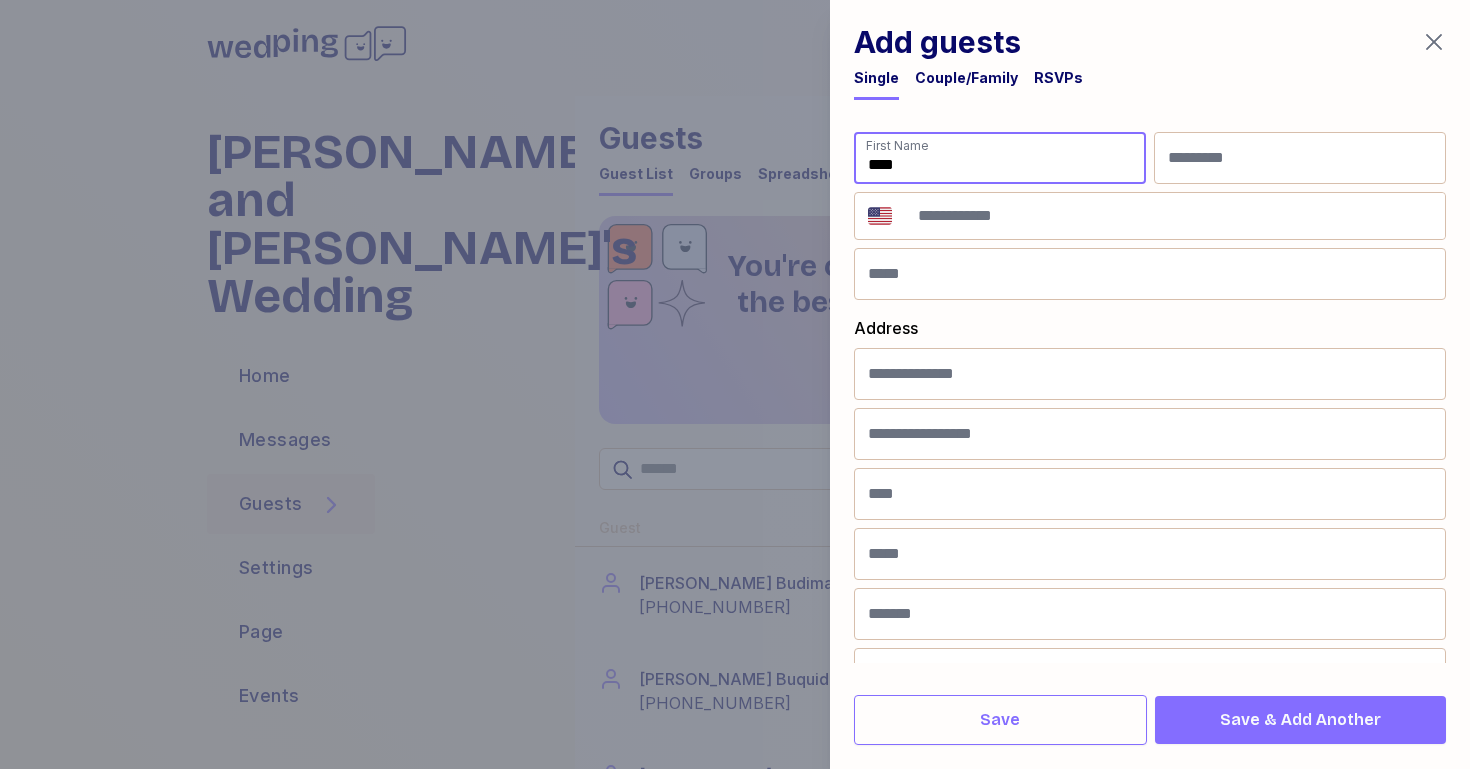 type on "****" 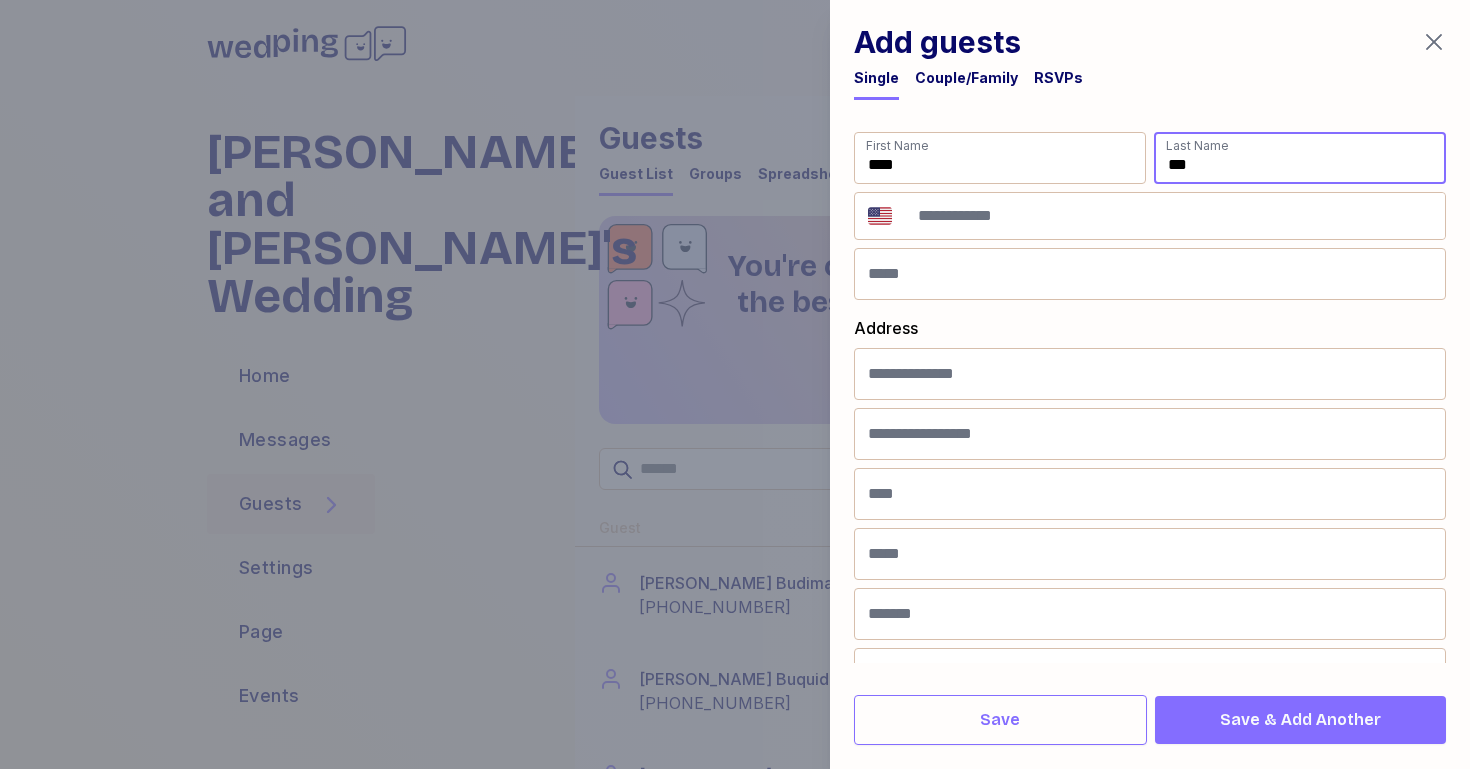 type on "***" 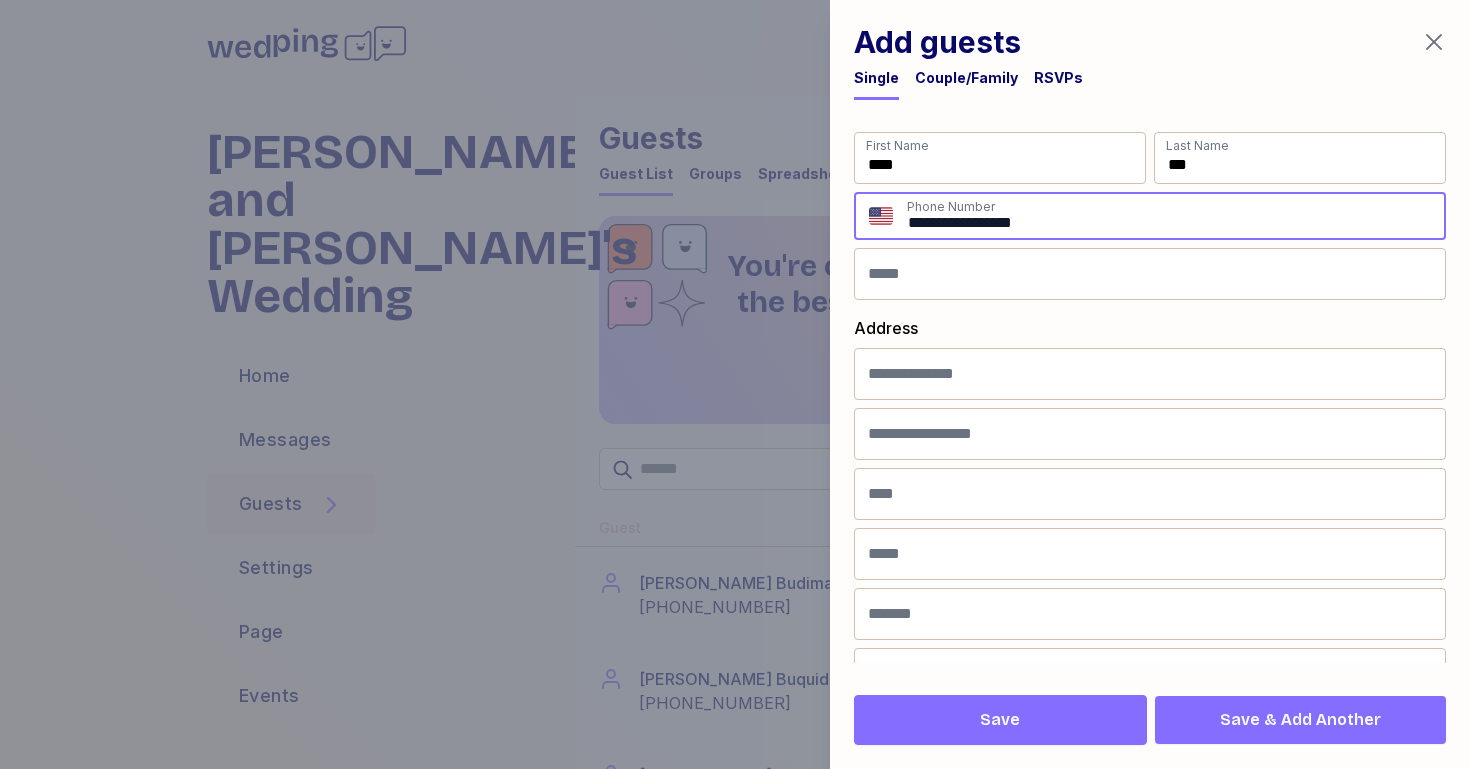 type on "**********" 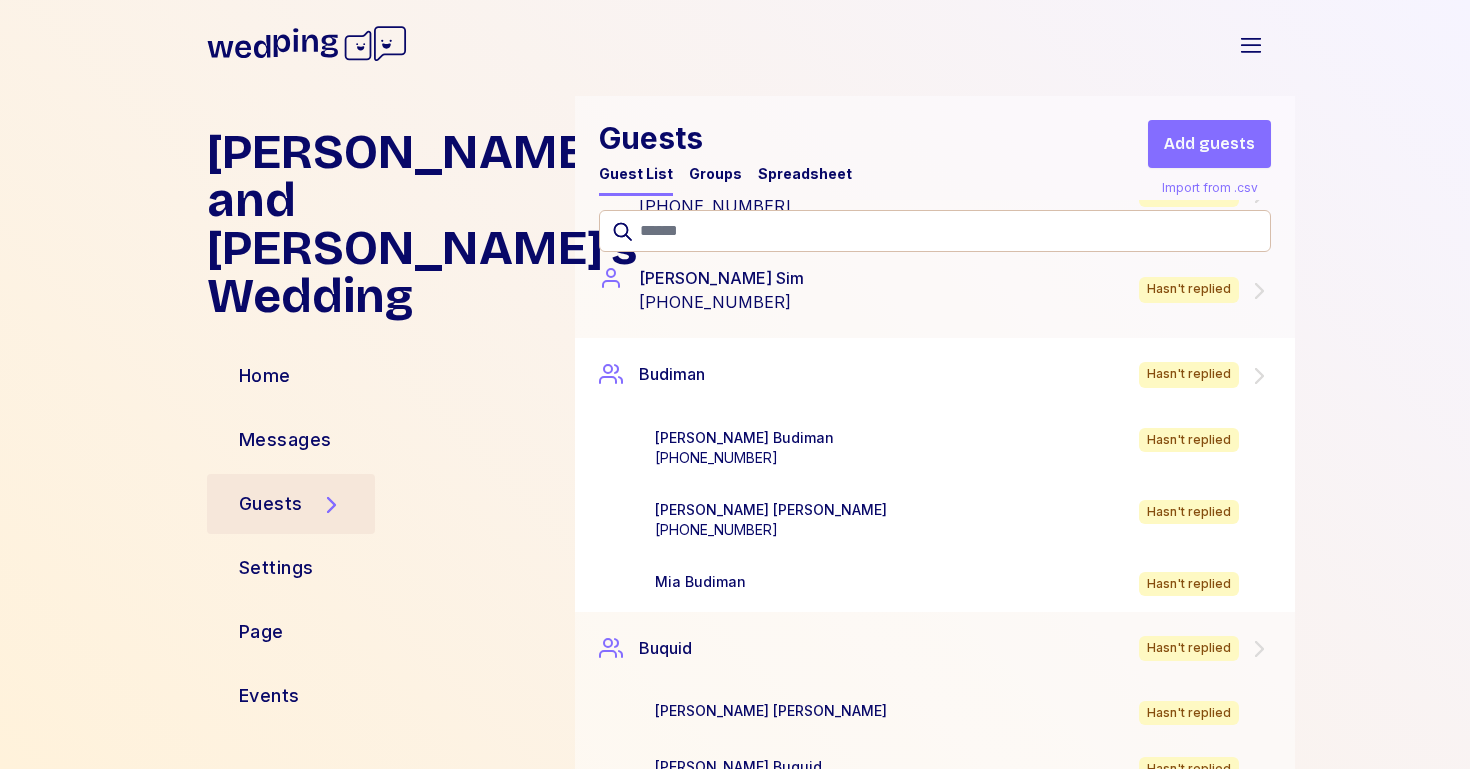 scroll, scrollTop: 0, scrollLeft: 0, axis: both 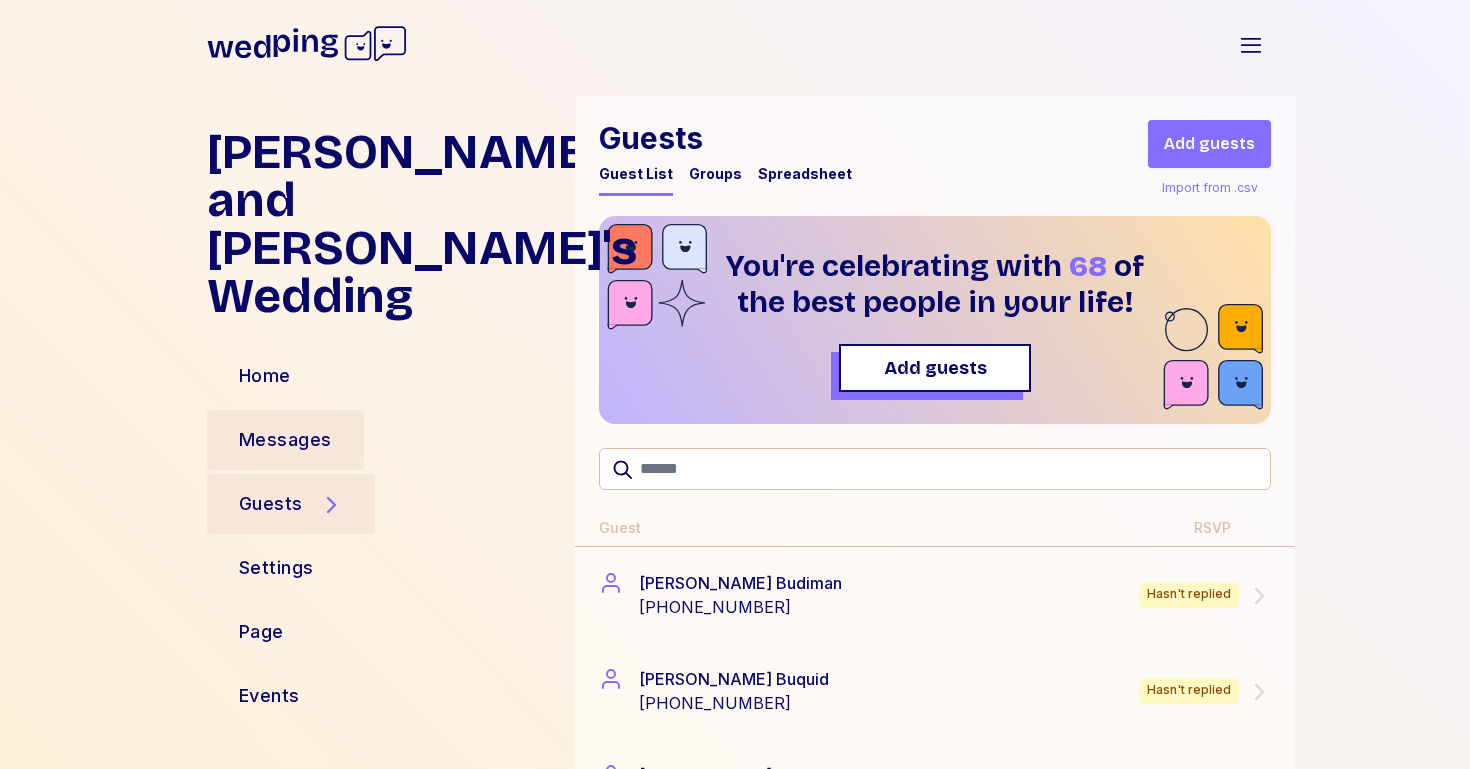 click on "Messages" at bounding box center [285, 440] 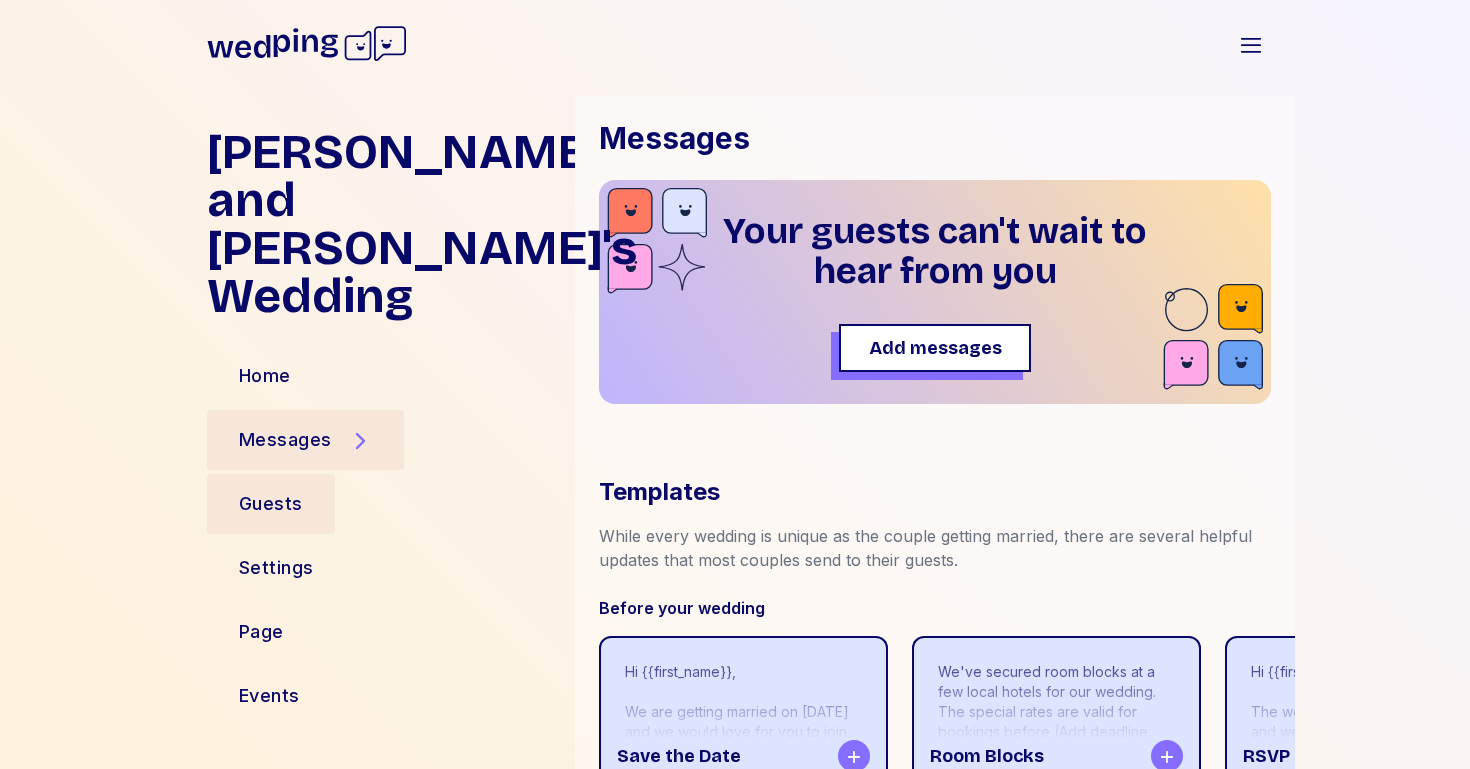 click on "Guests" at bounding box center (271, 504) 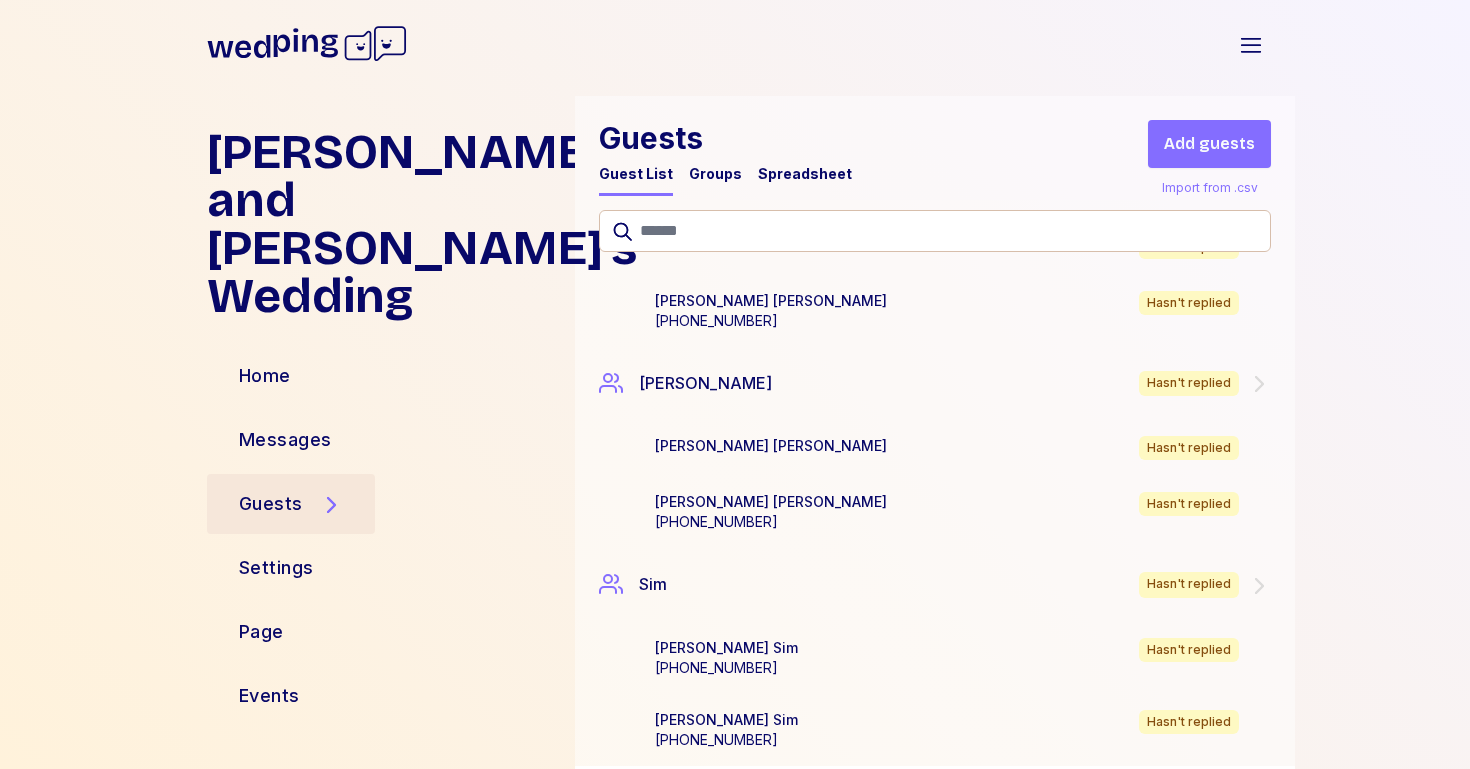 scroll, scrollTop: 5811, scrollLeft: 0, axis: vertical 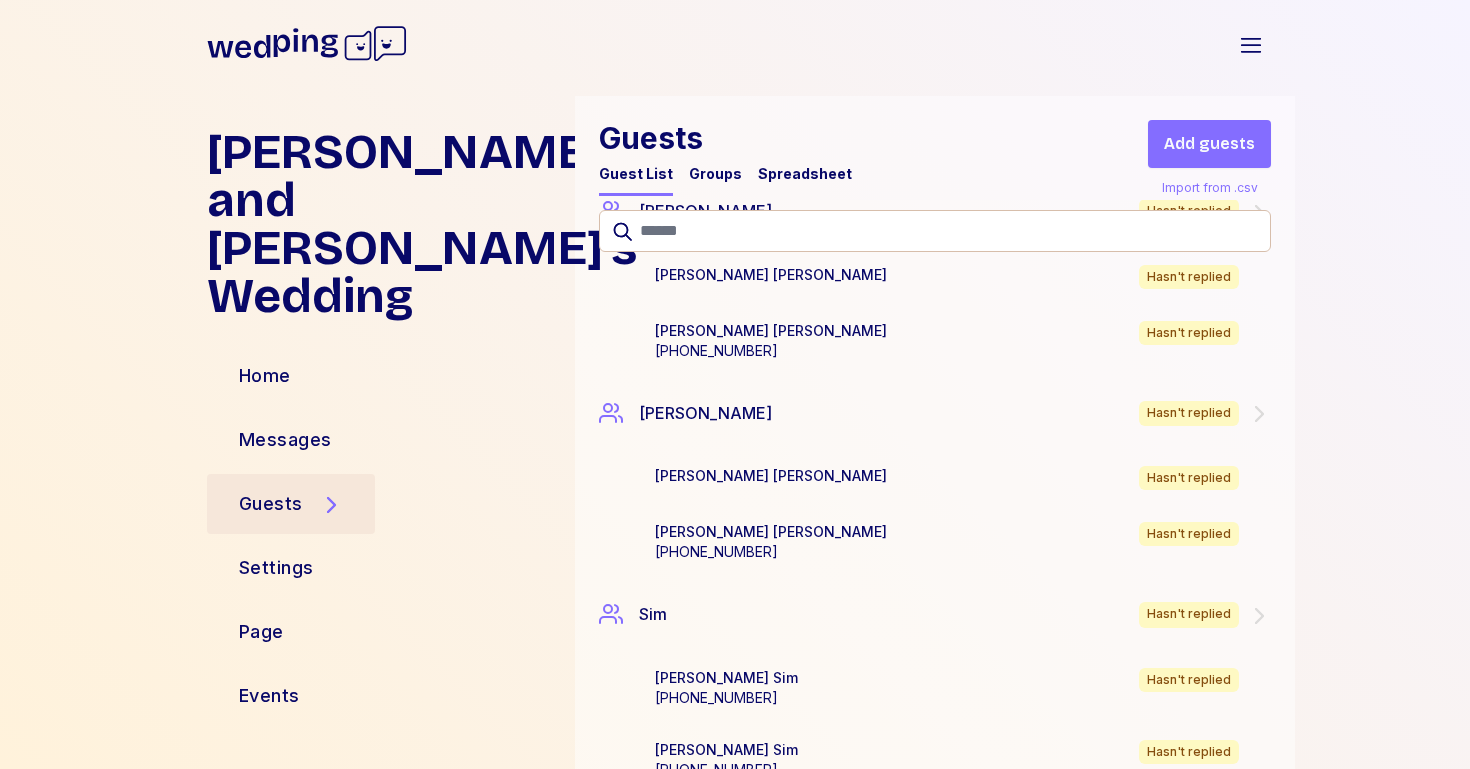click on "Home Messages Guests Settings Page Events" at bounding box center [383, 536] 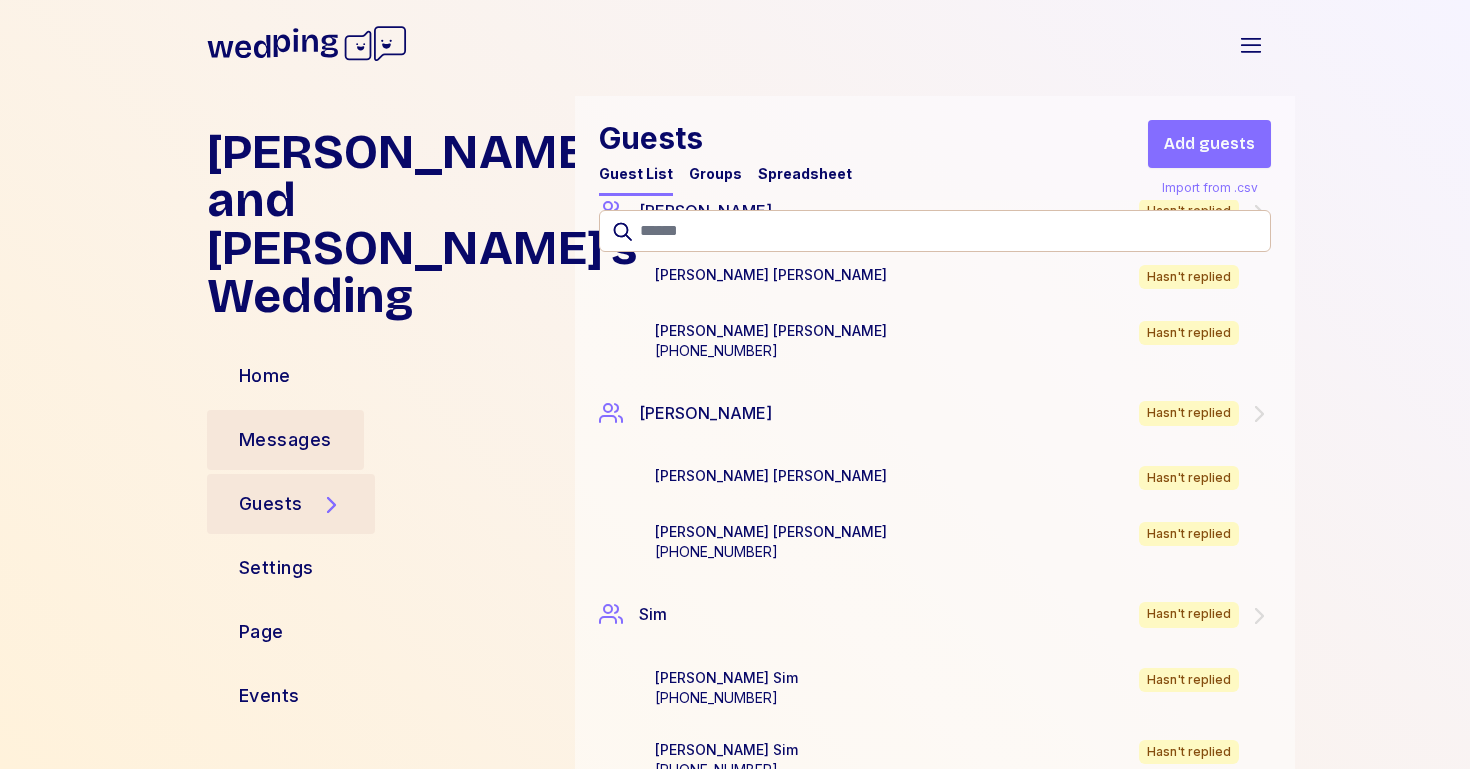 click on "Messages" at bounding box center [285, 440] 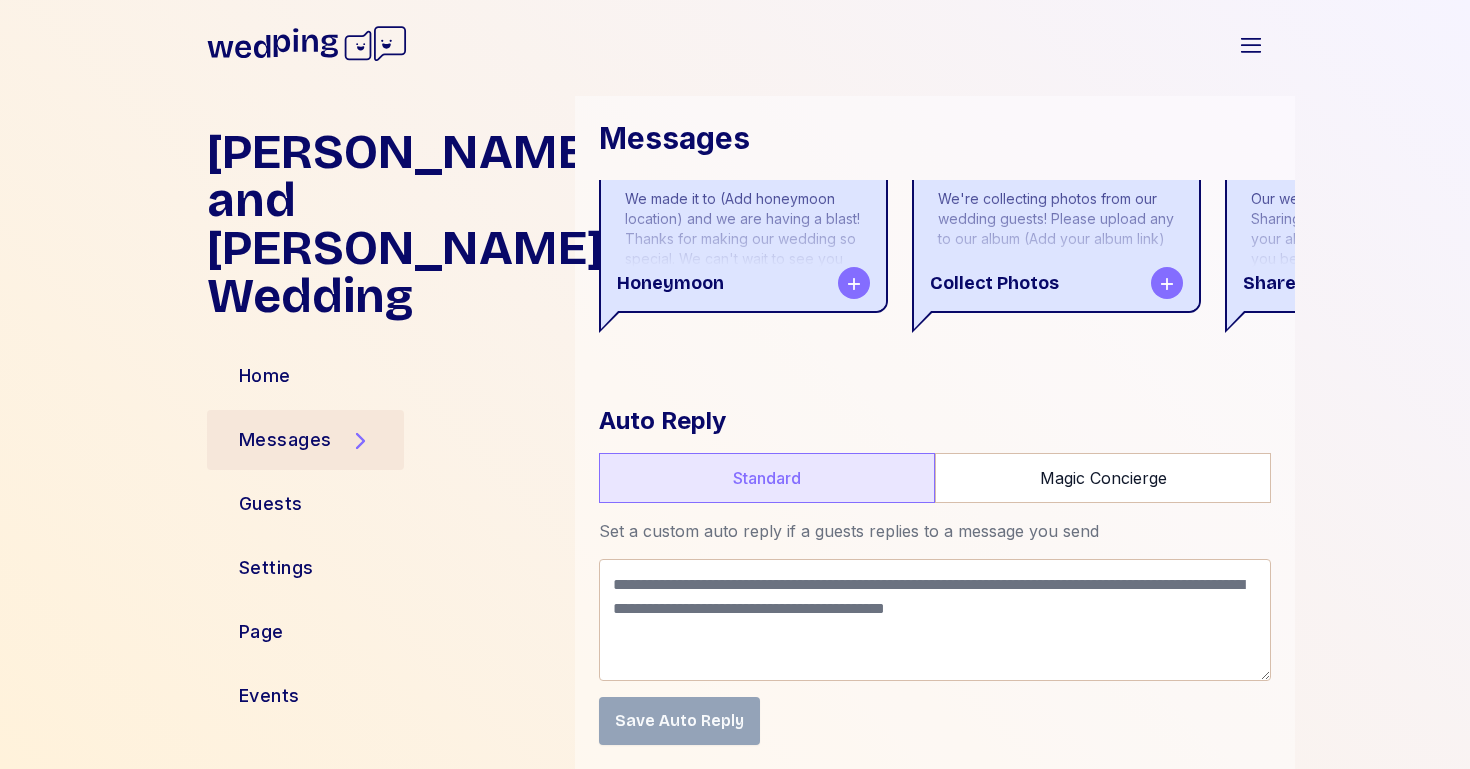 scroll, scrollTop: 957, scrollLeft: 0, axis: vertical 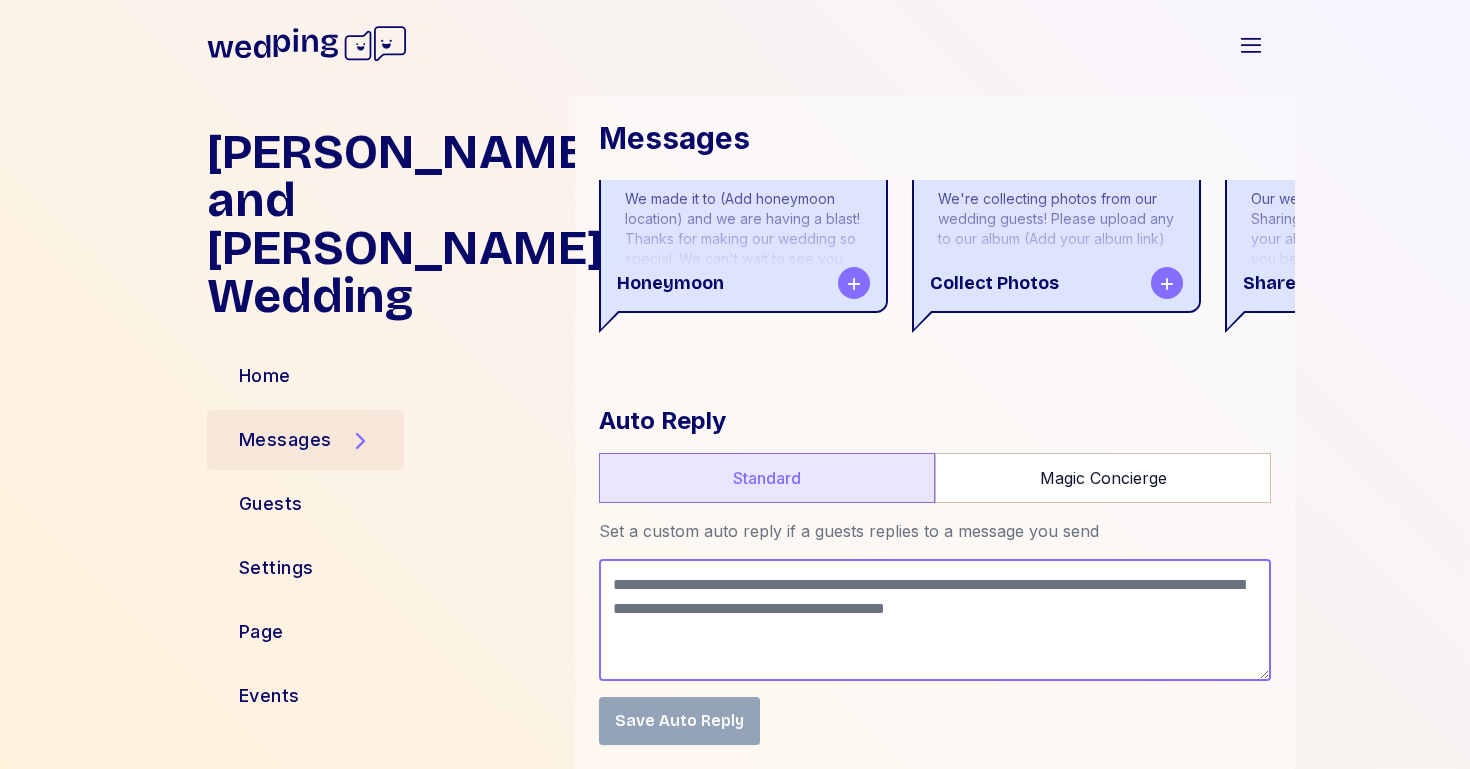 click at bounding box center [935, 620] 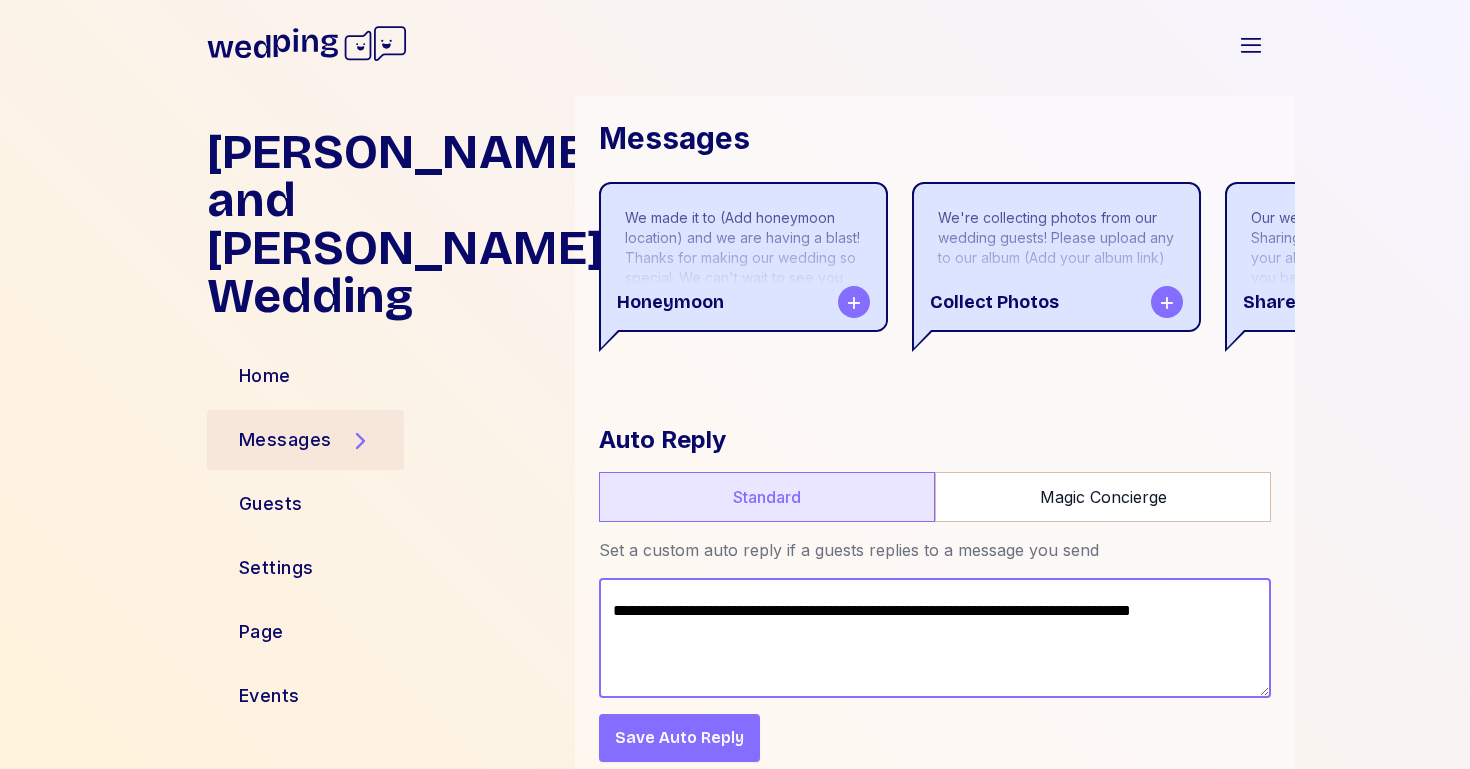 scroll, scrollTop: 941, scrollLeft: 0, axis: vertical 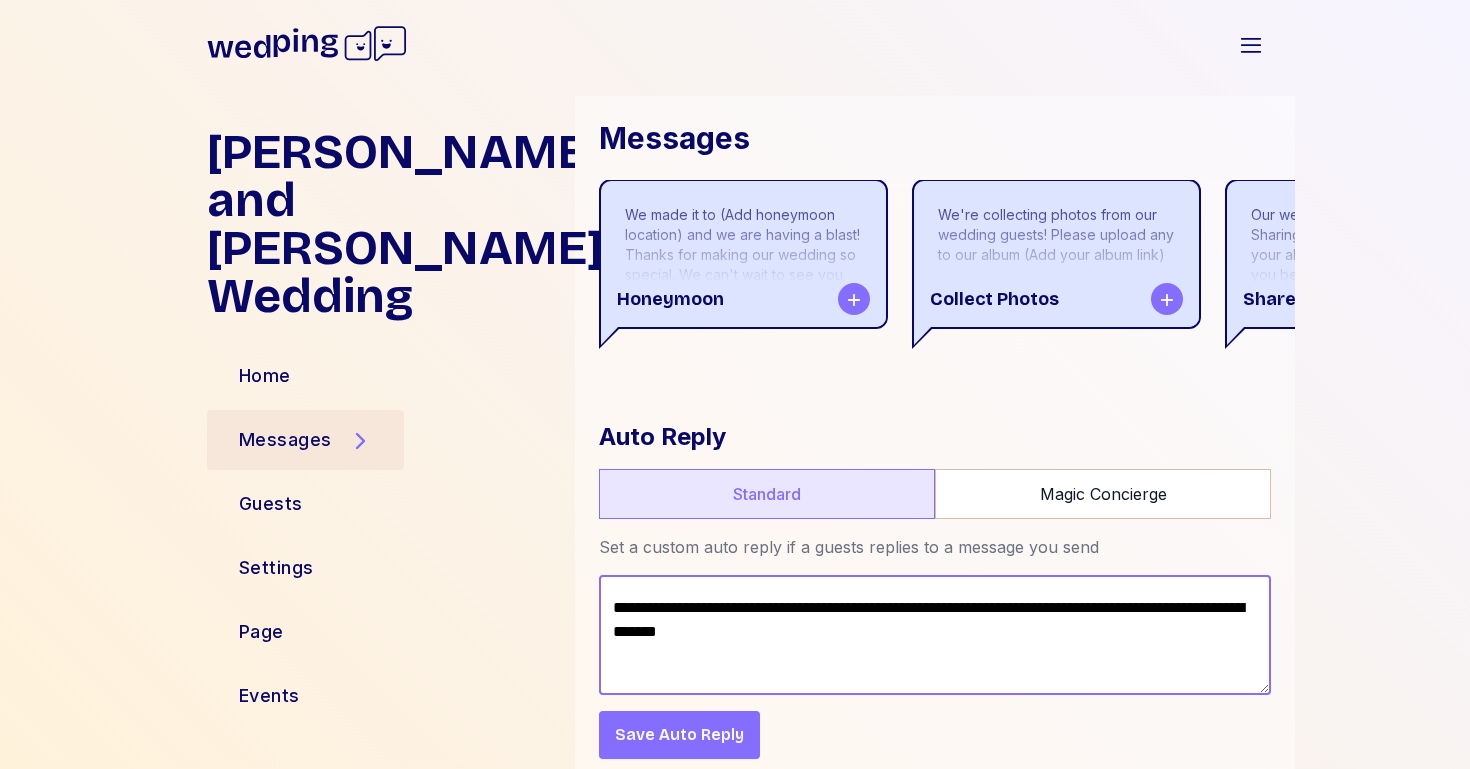 click on "**********" at bounding box center [935, 635] 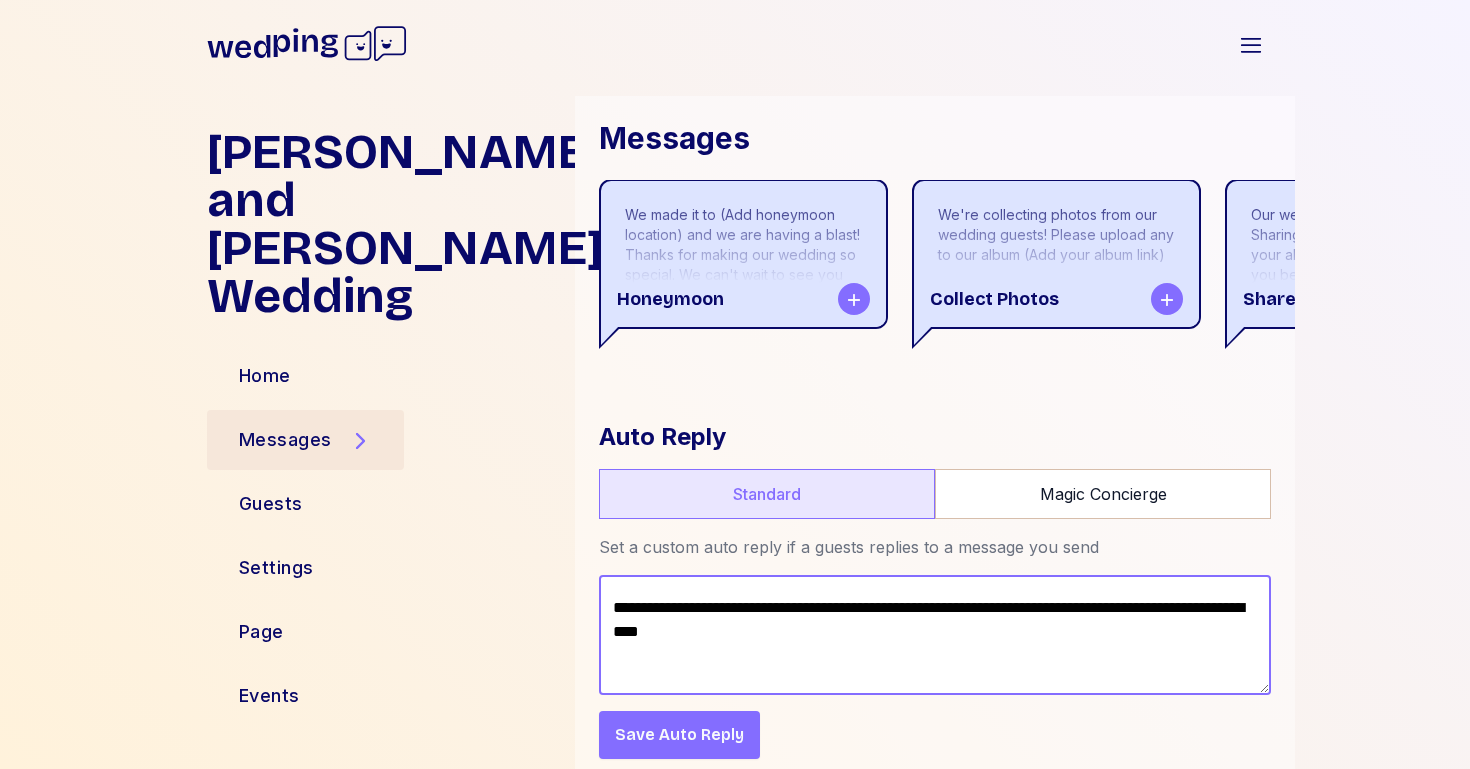 click on "**********" at bounding box center [935, 635] 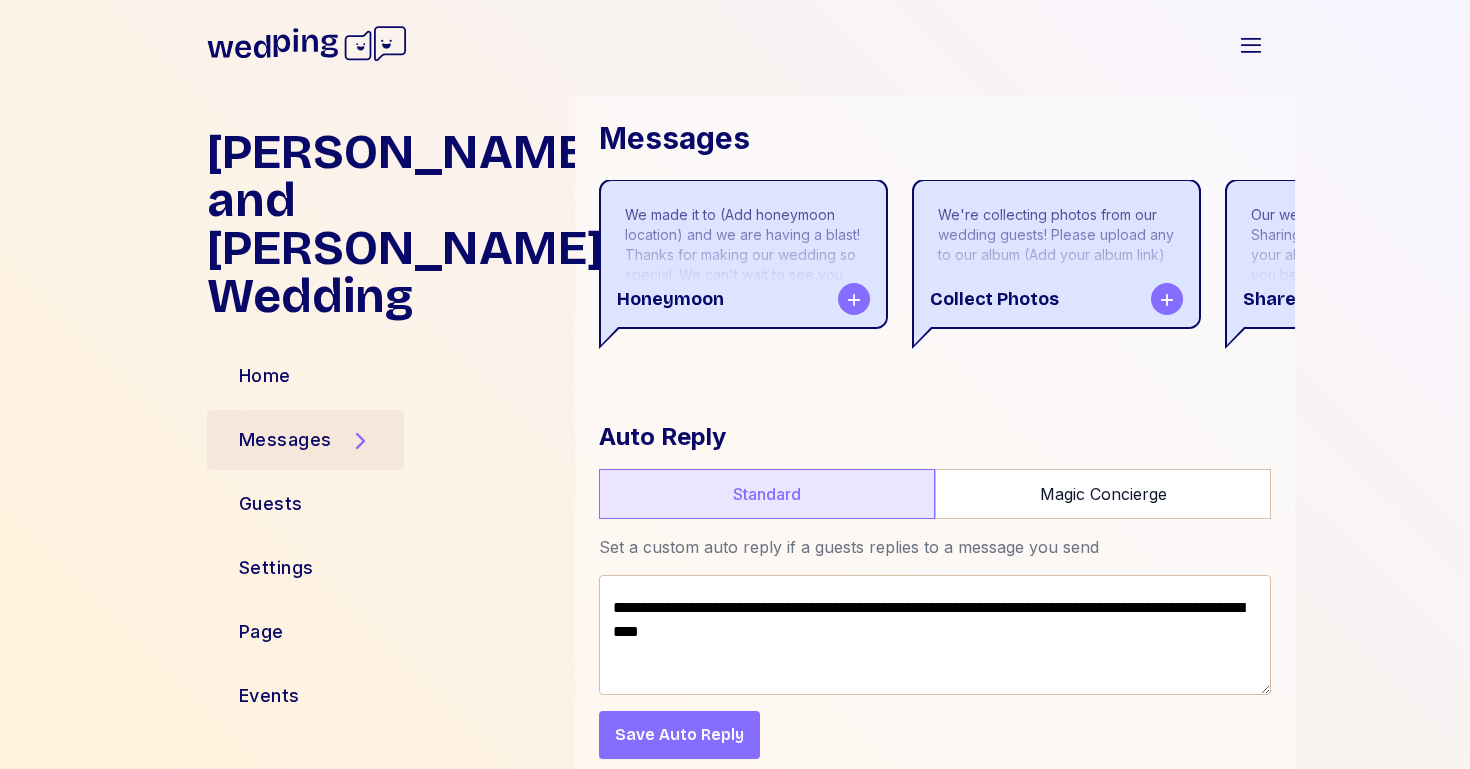 click on "Save Auto Reply" at bounding box center [679, 735] 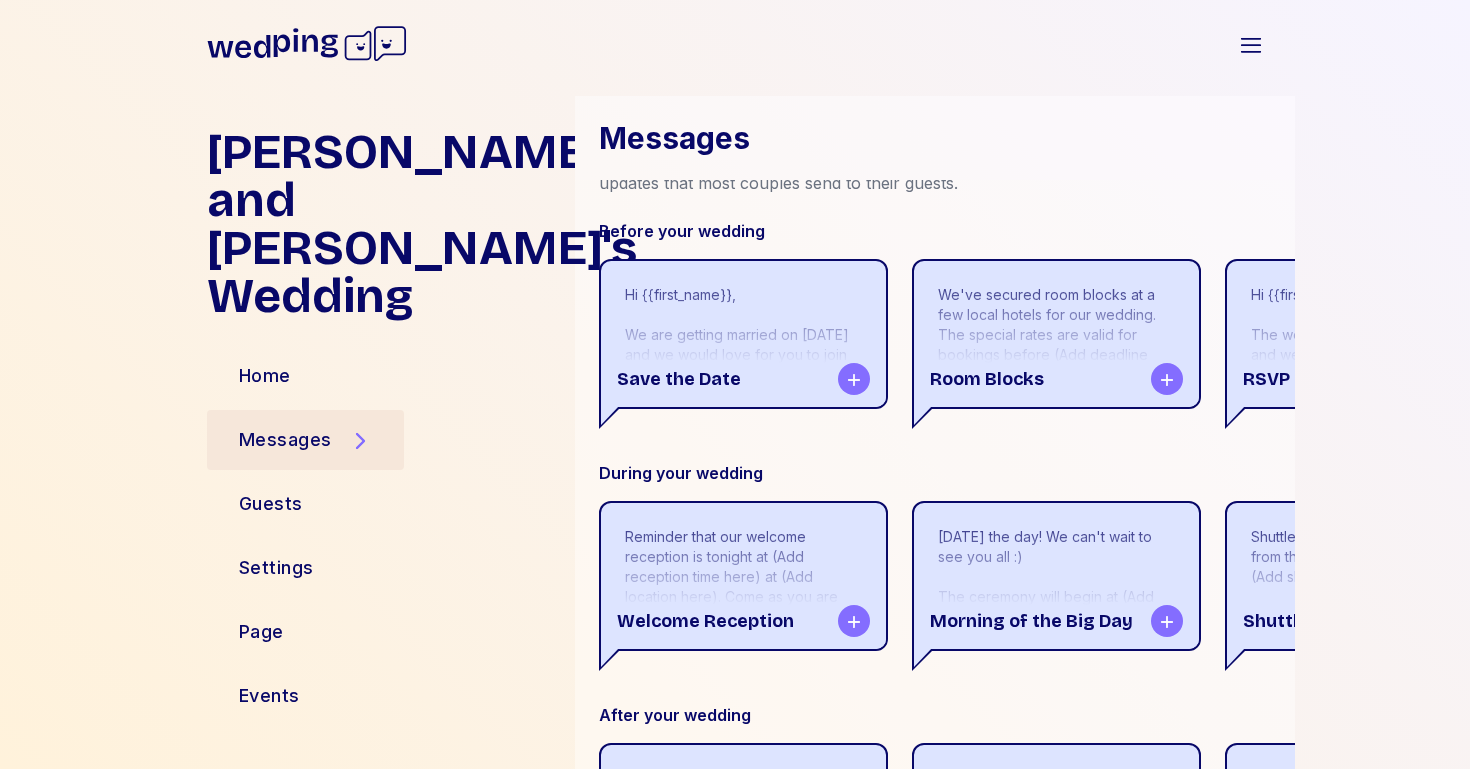 scroll, scrollTop: 365, scrollLeft: 0, axis: vertical 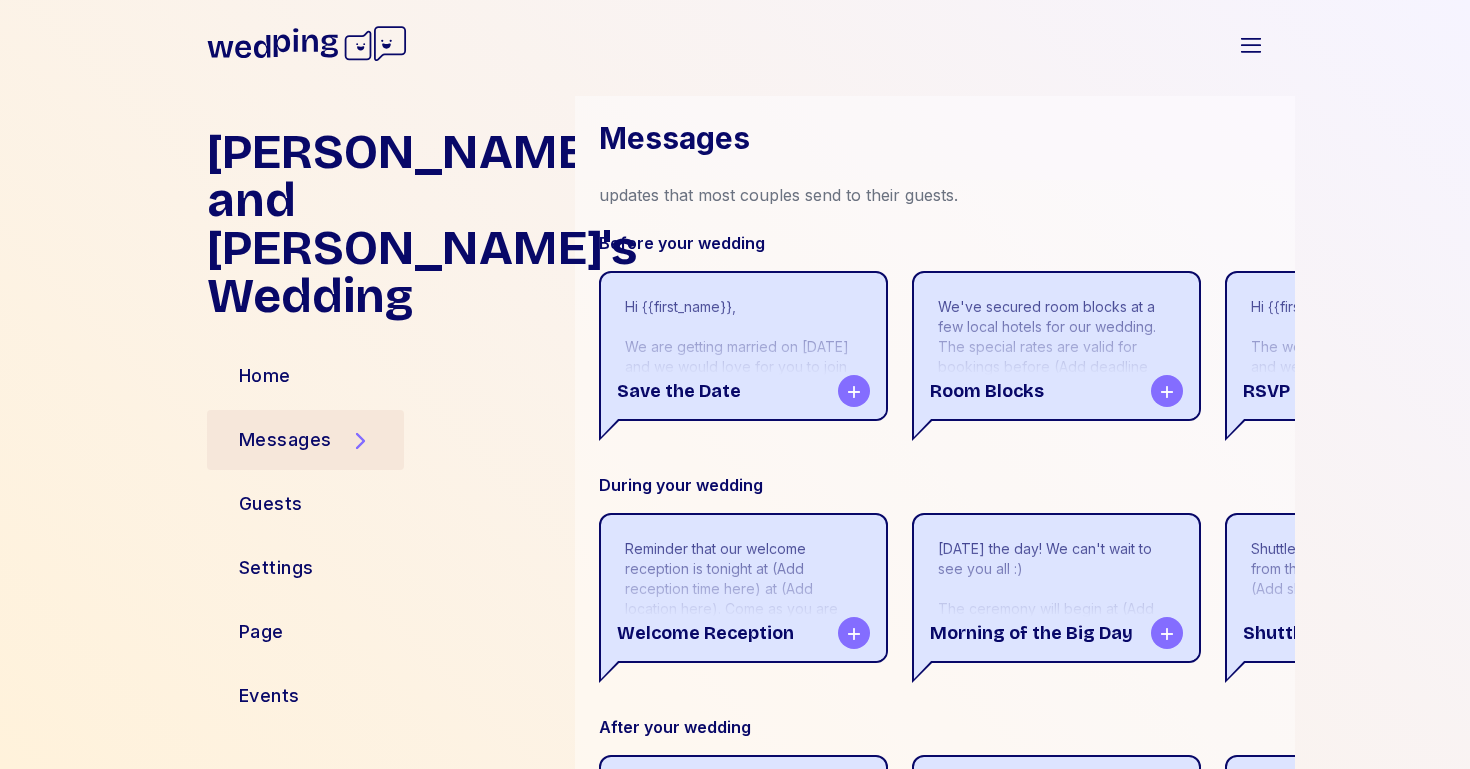 click 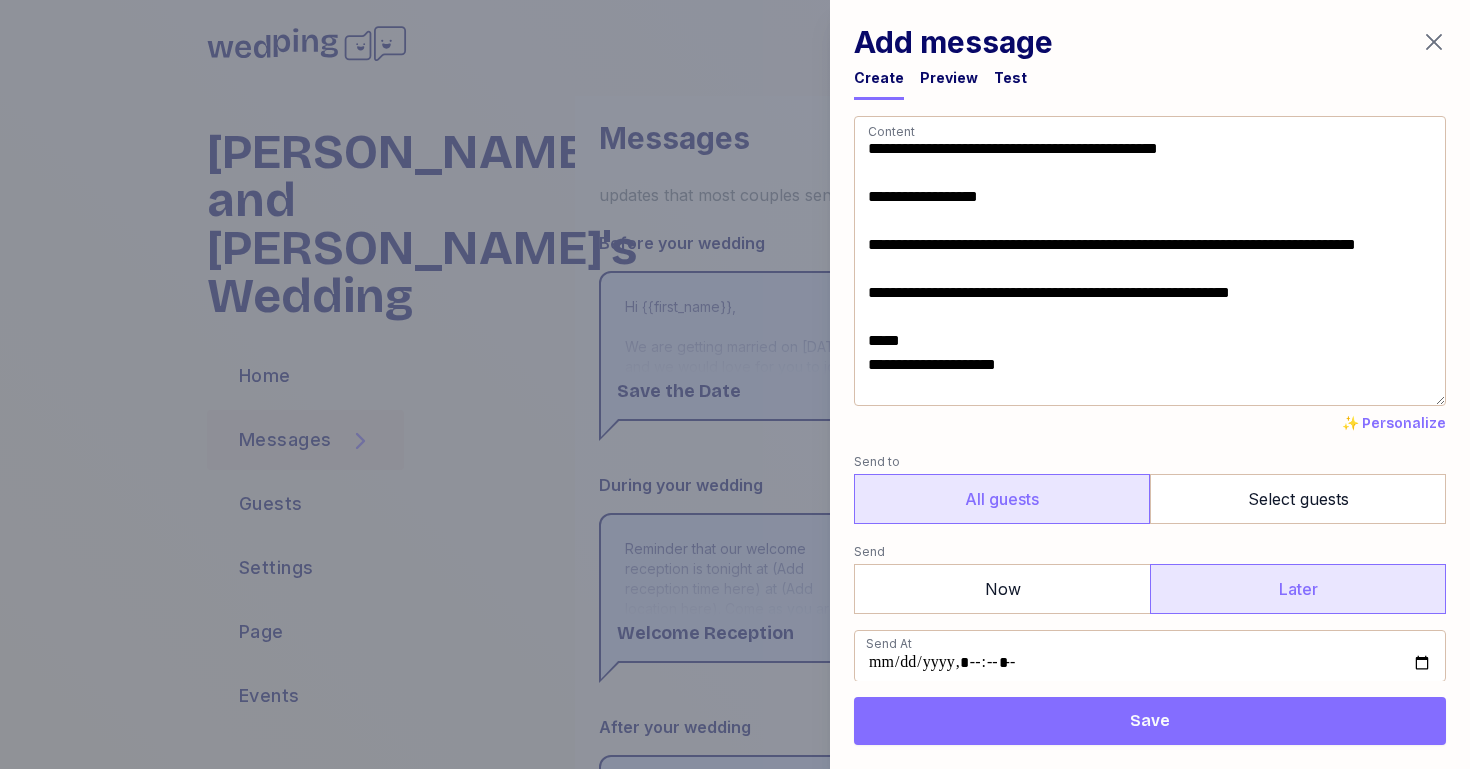 click on "**********" at bounding box center (1150, 261) 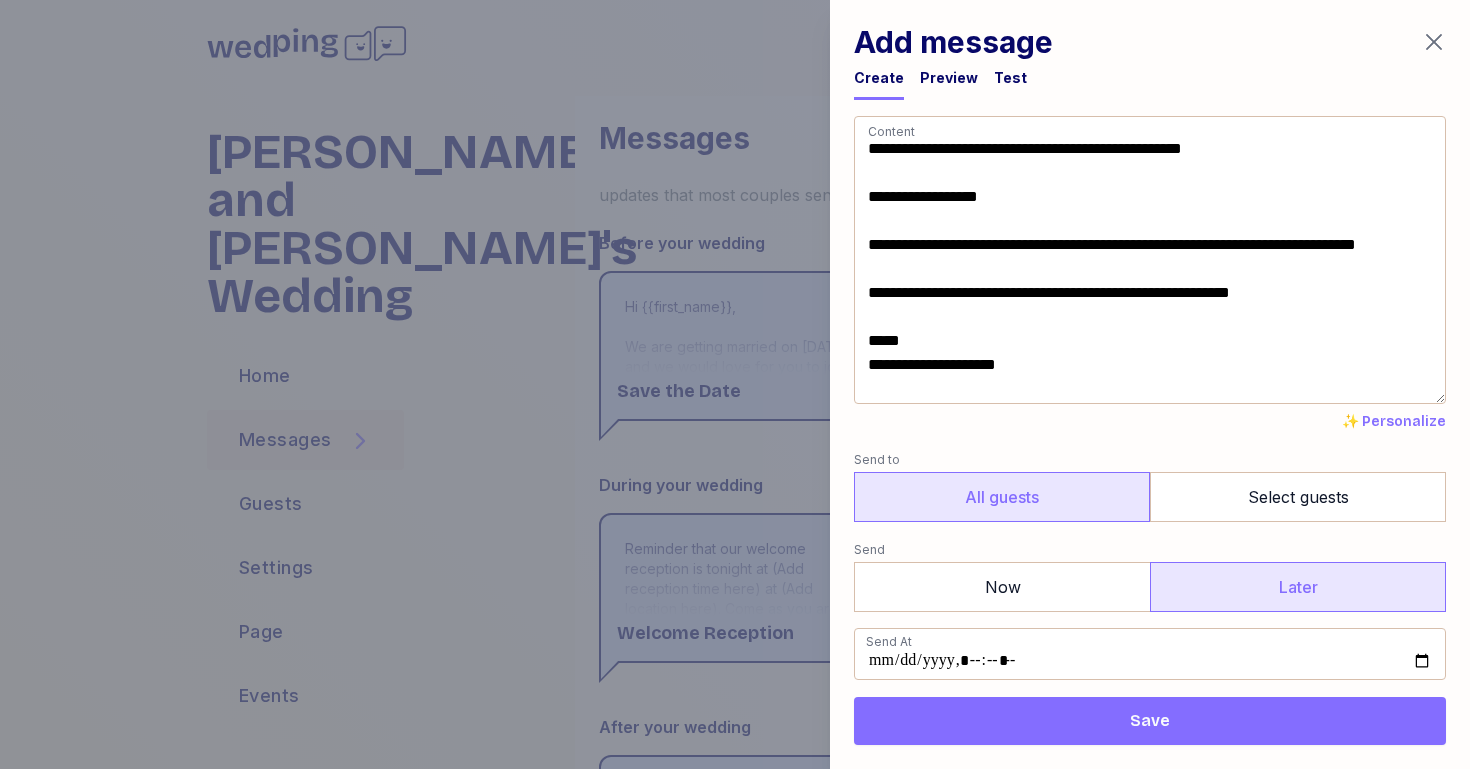 click on "**********" at bounding box center [1150, 260] 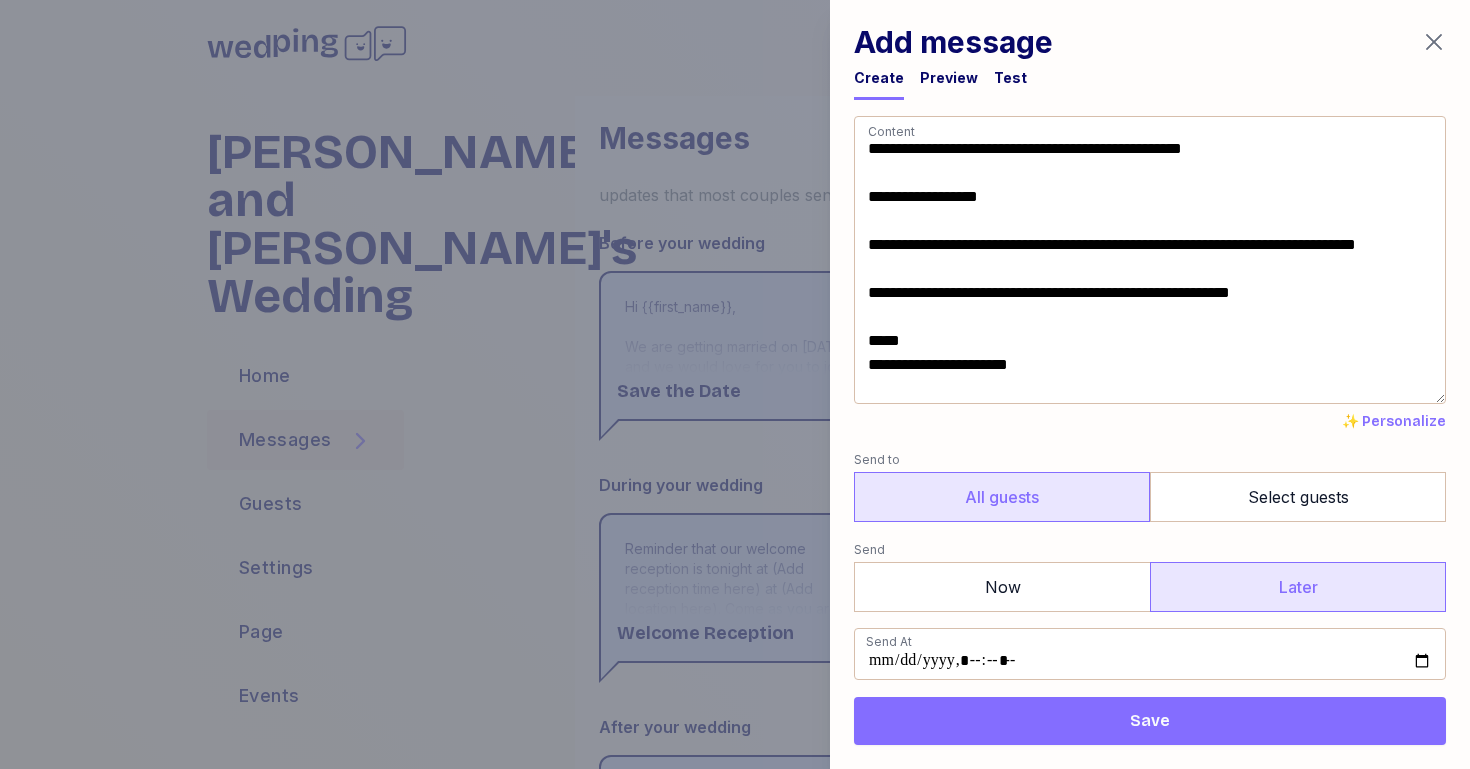 click on "**********" at bounding box center (1150, 260) 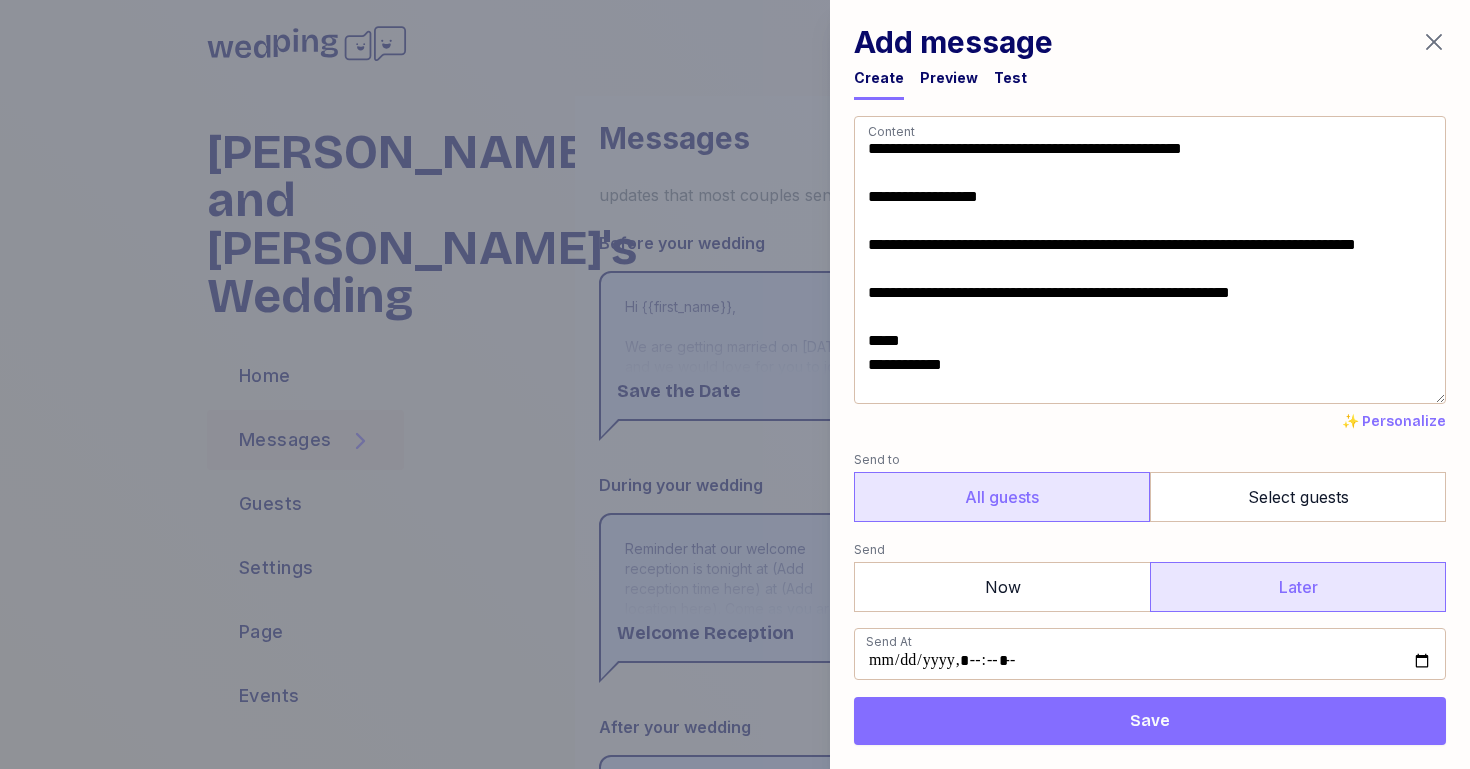 click on "Save" at bounding box center [1150, 721] 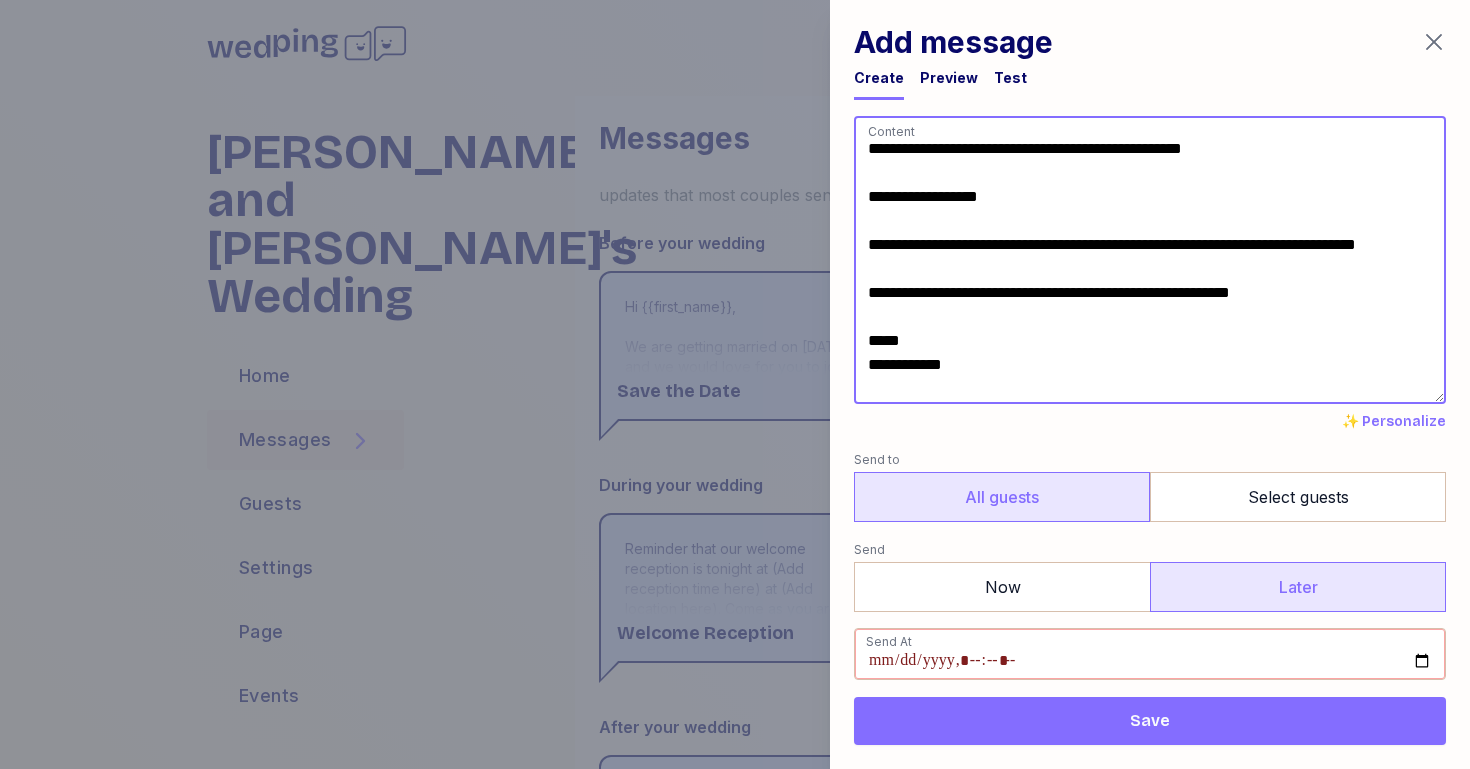 click on "**********" at bounding box center (1150, 260) 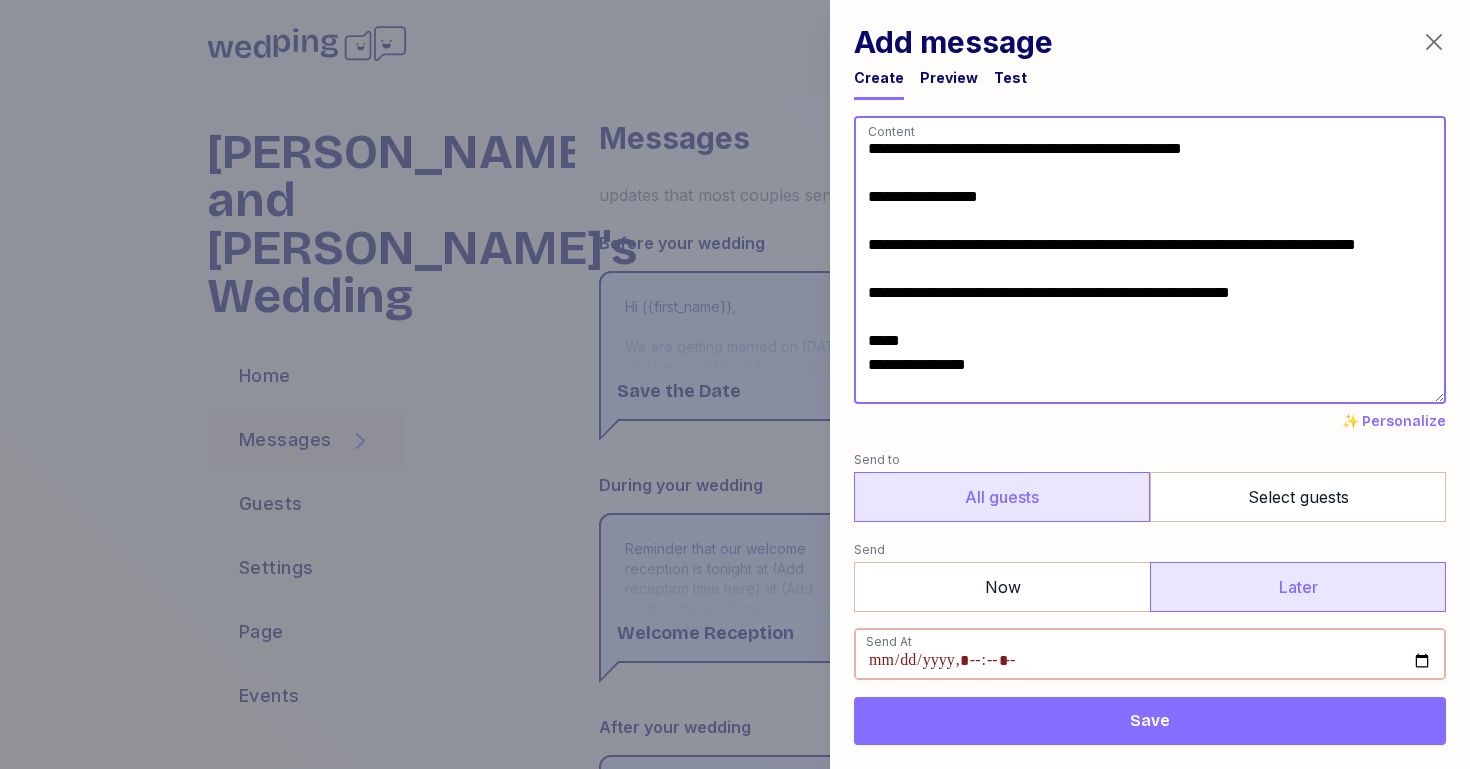 type on "**********" 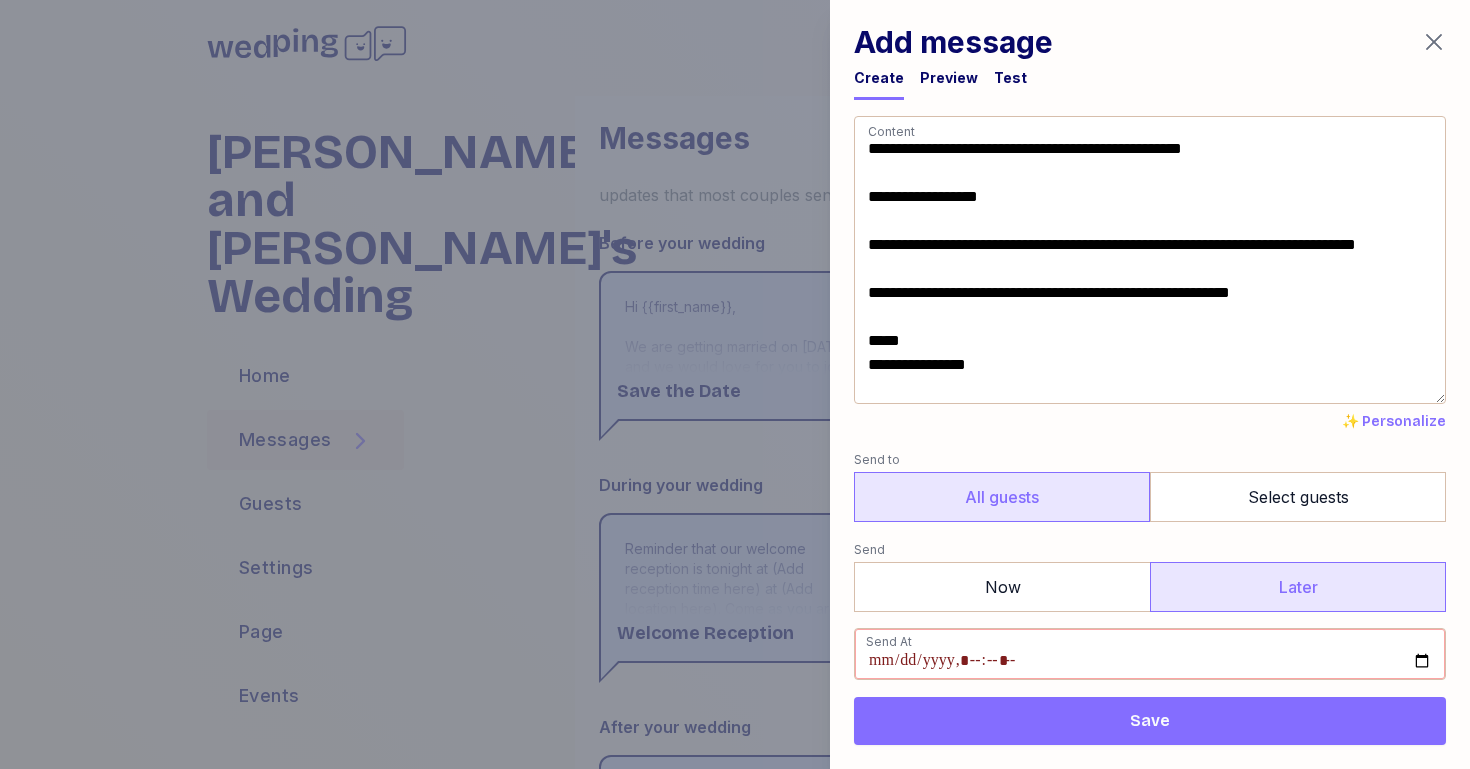 click on "**********" at bounding box center [1150, 384] 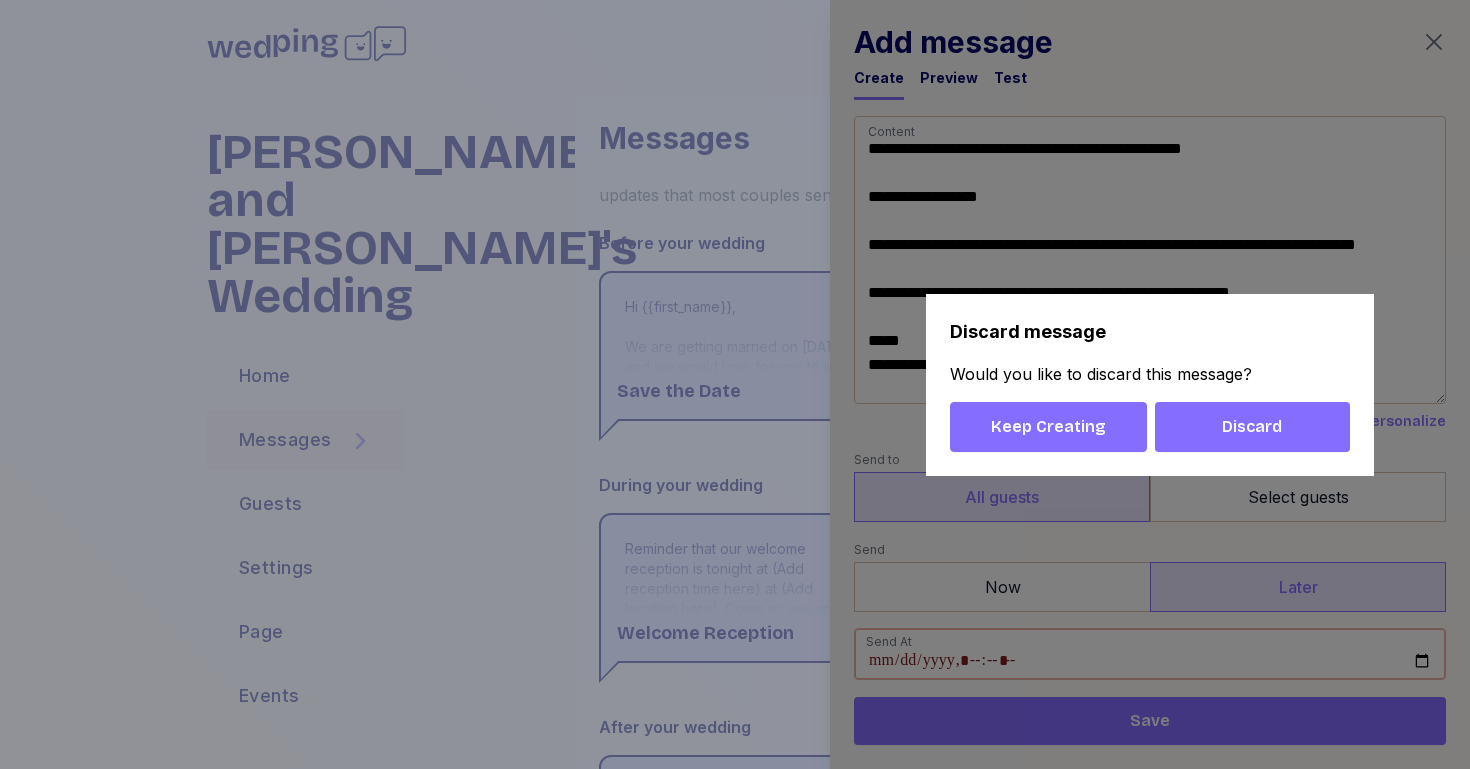 click on "Keep Creating" at bounding box center (1048, 427) 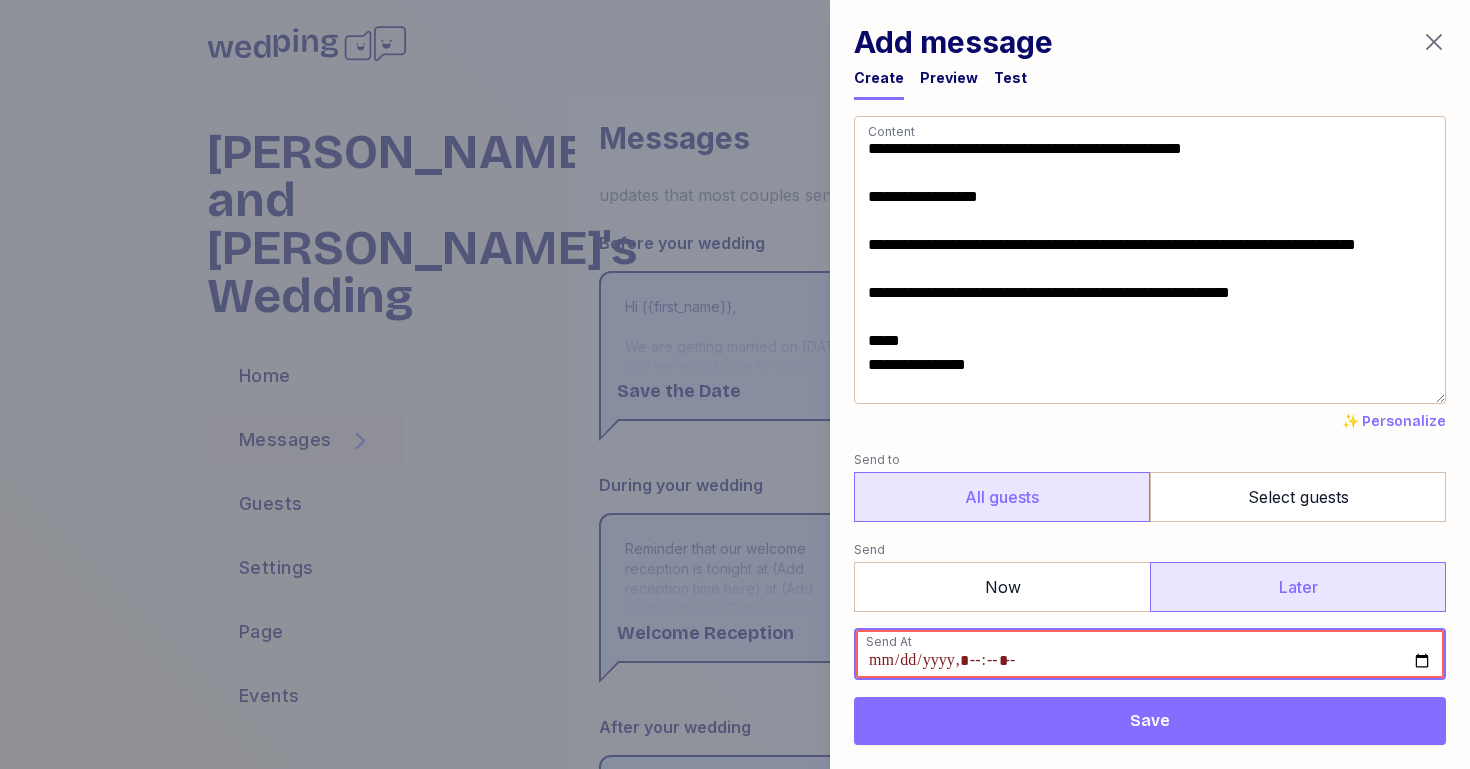 click at bounding box center [1150, 654] 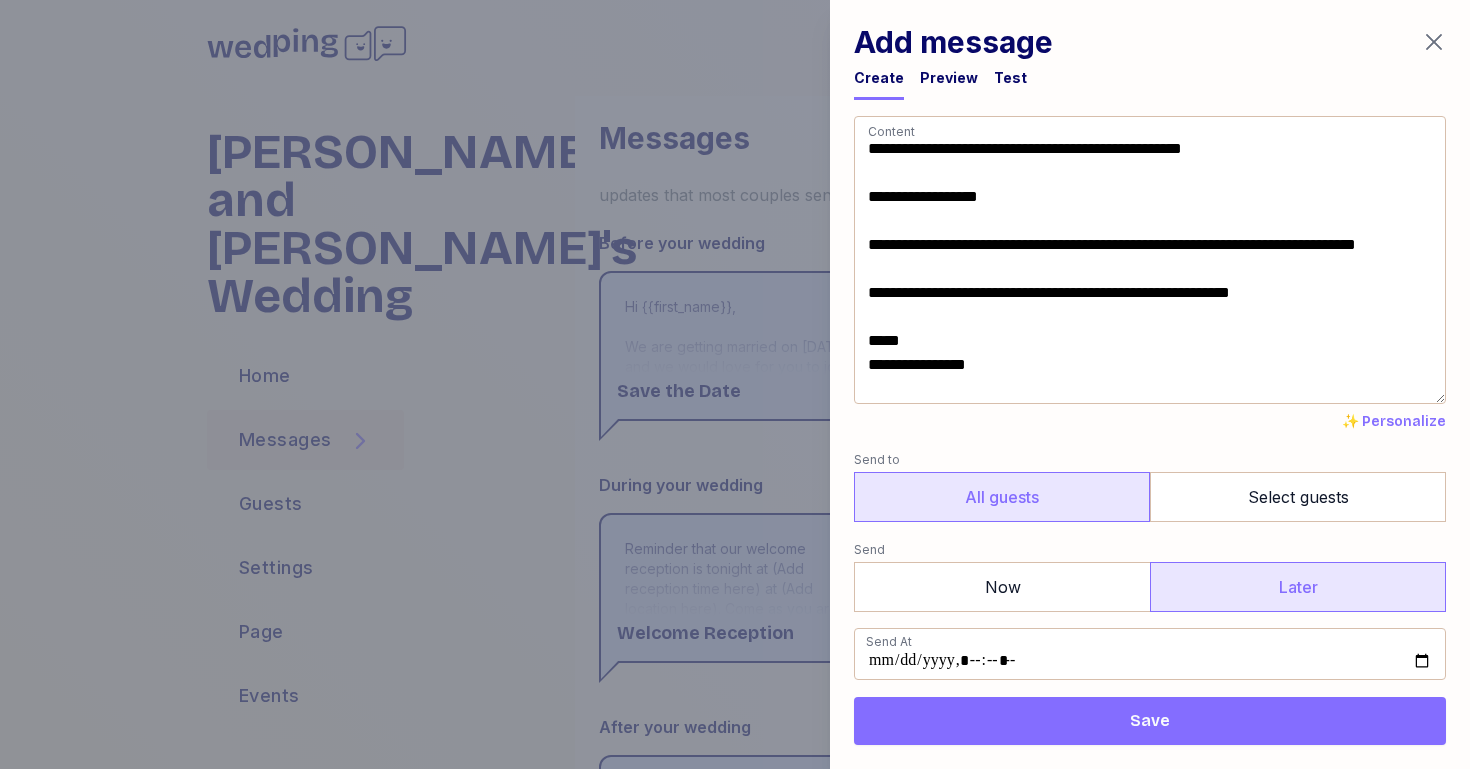 click on "**********" at bounding box center (1150, 533) 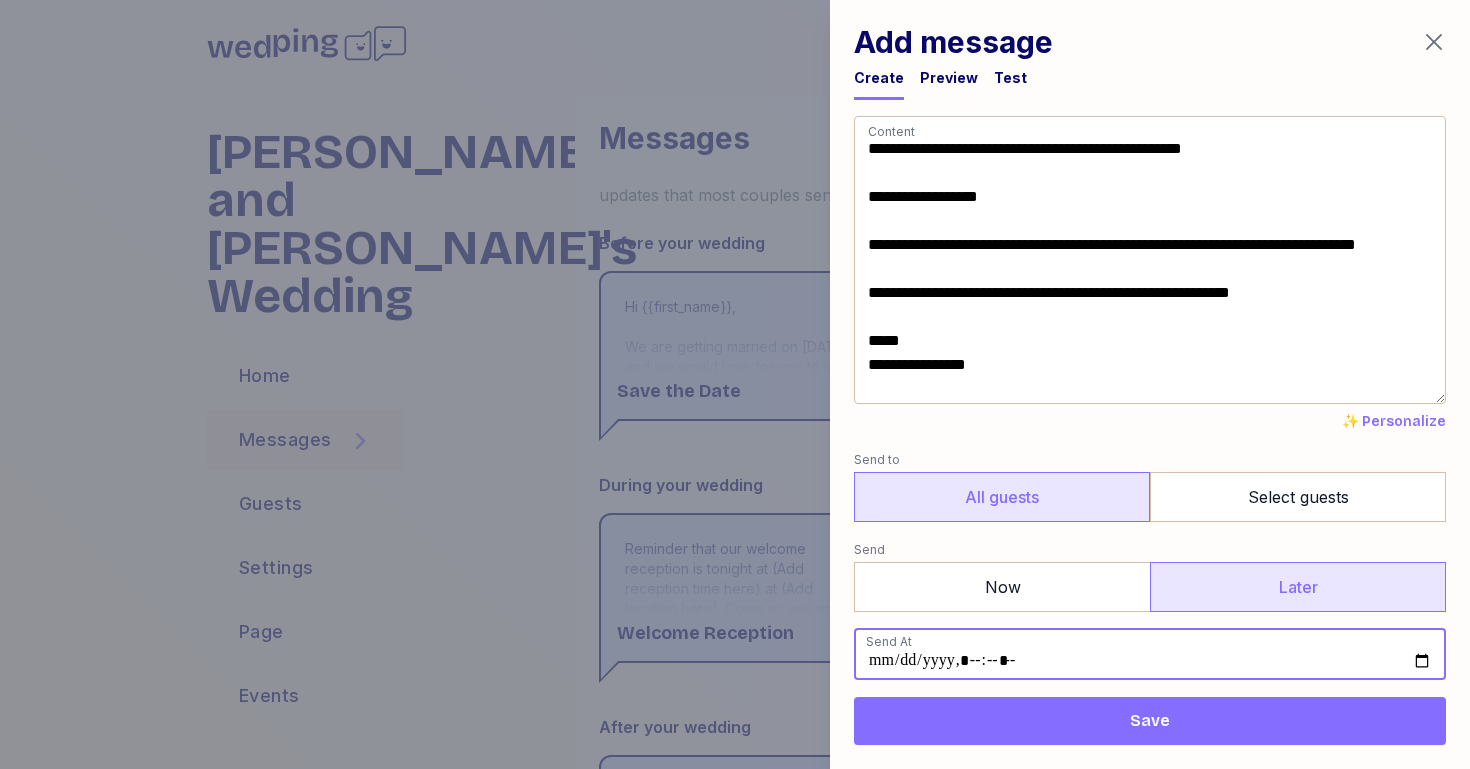 click at bounding box center (1150, 654) 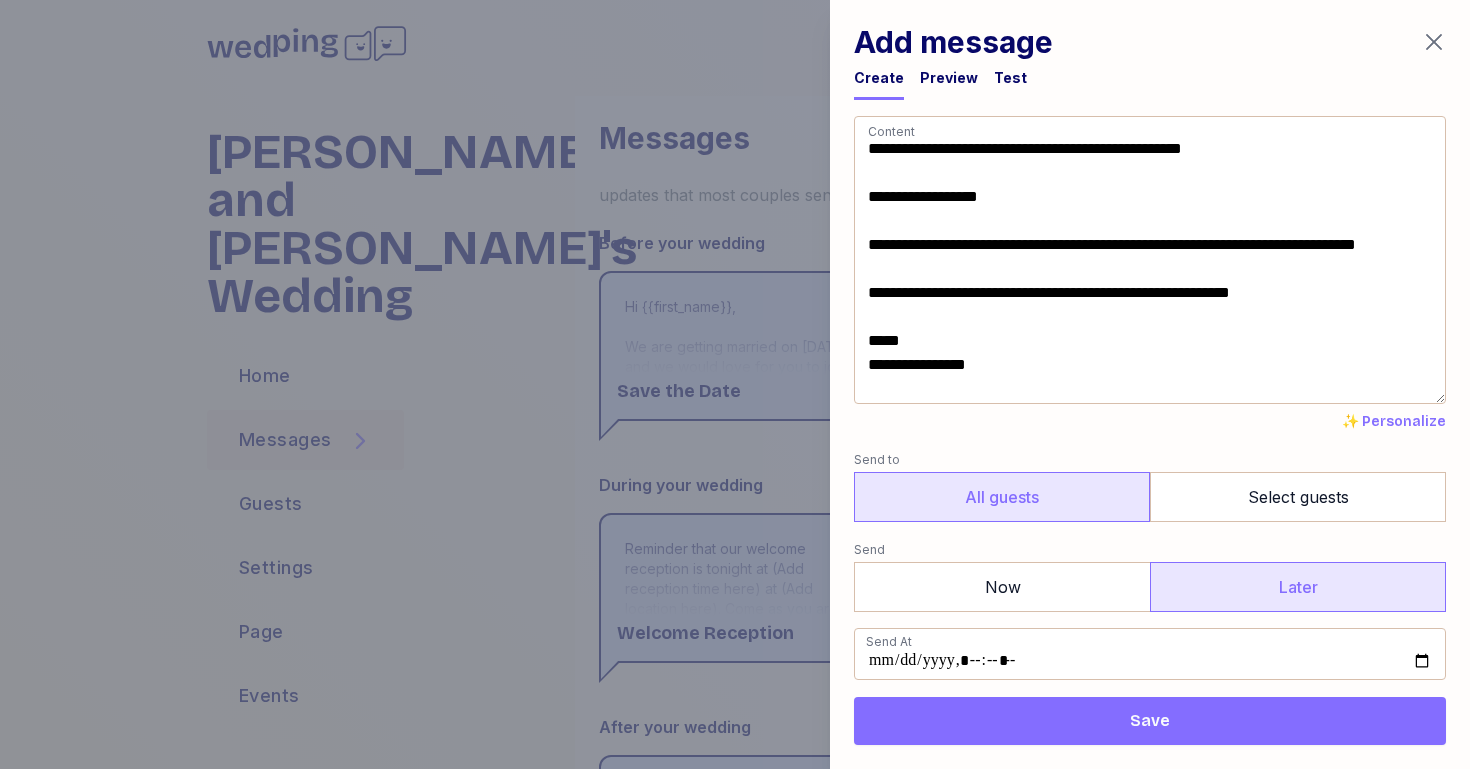 type on "**********" 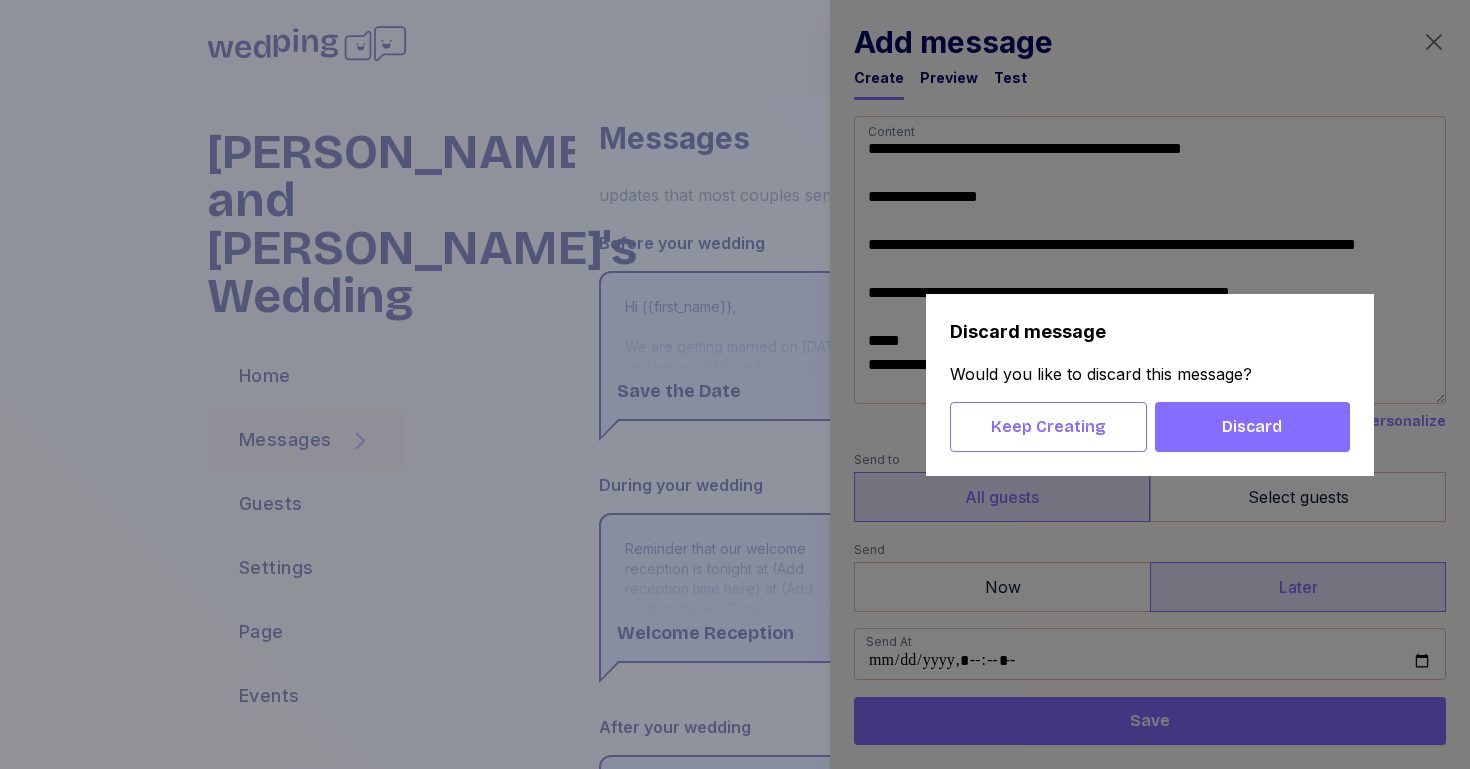 click on "Discard" at bounding box center [1252, 427] 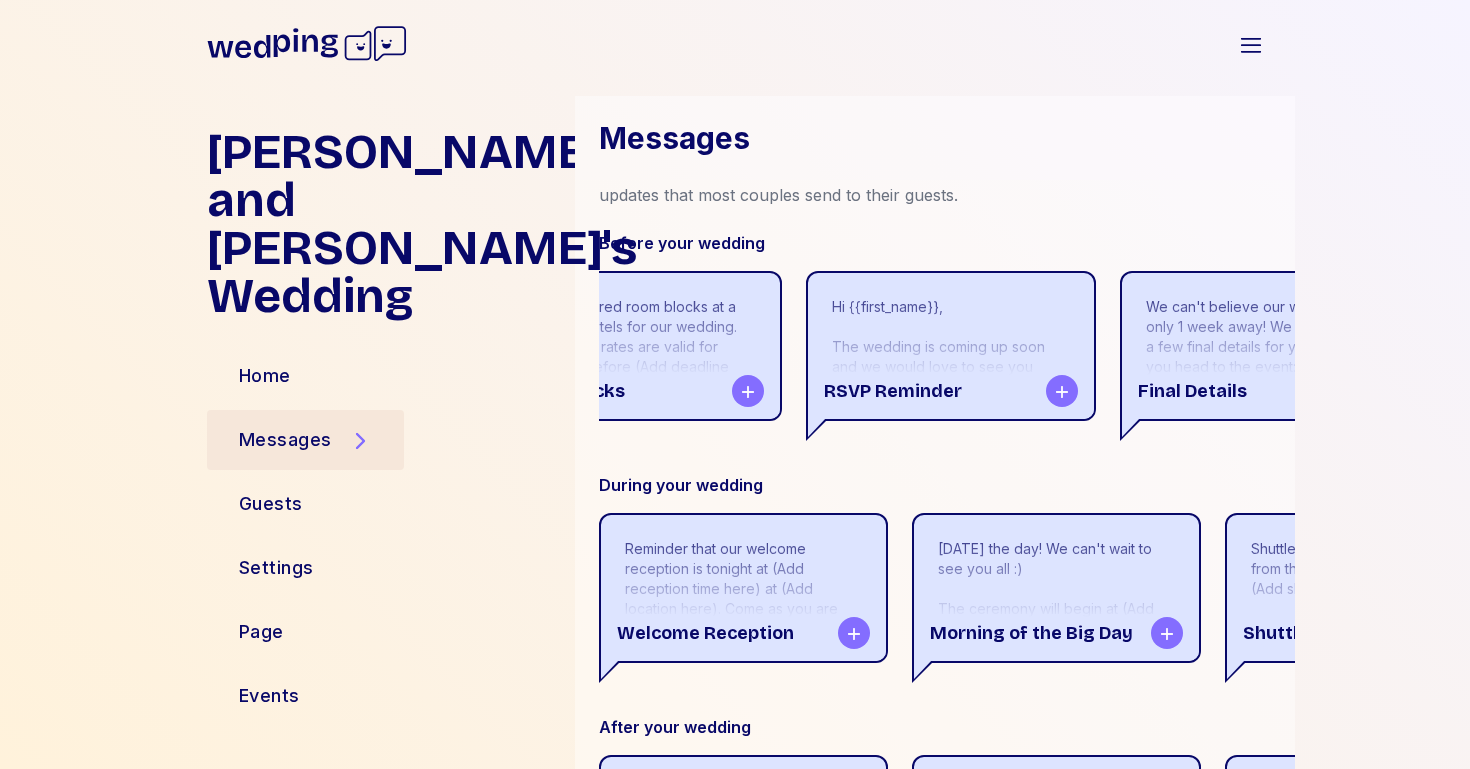 scroll, scrollTop: 0, scrollLeft: 416, axis: horizontal 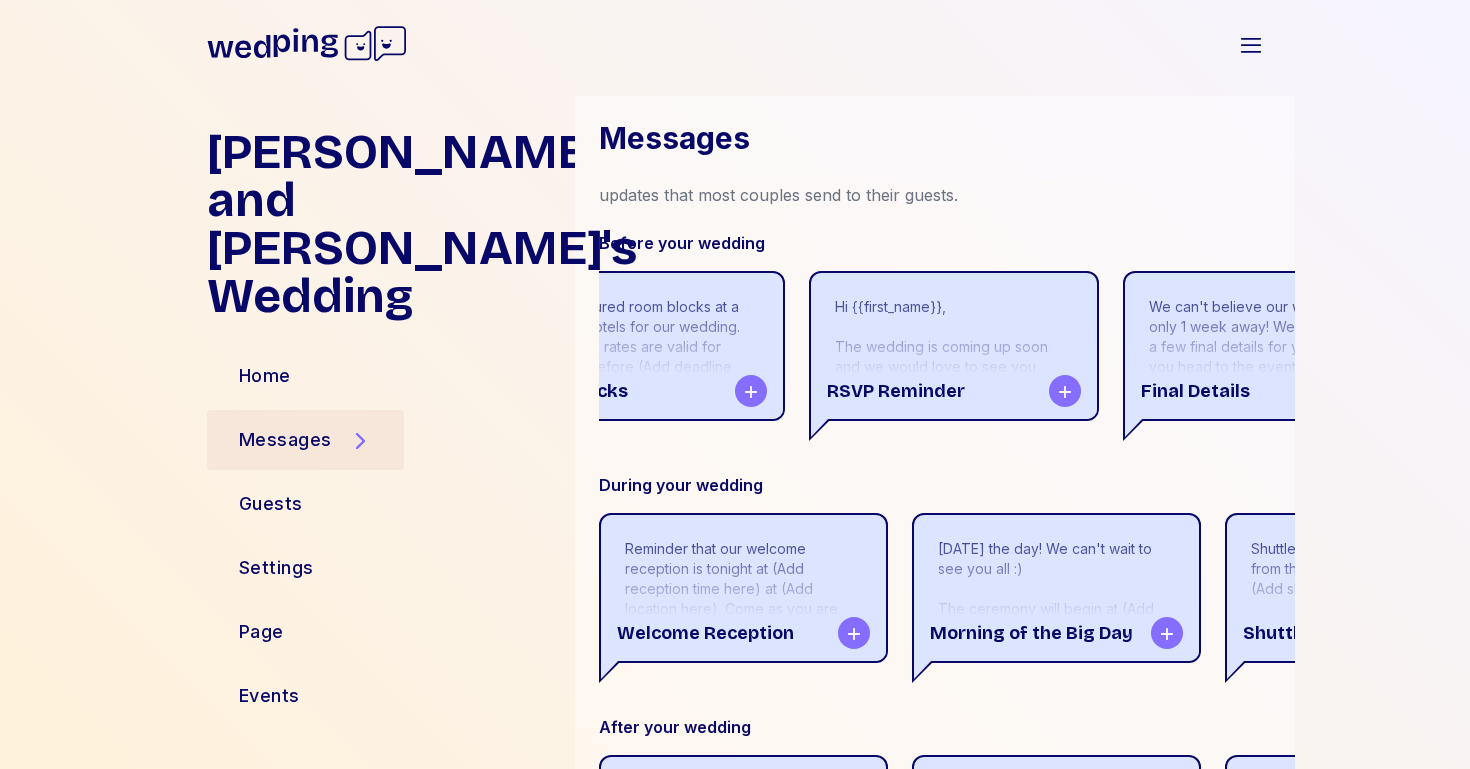 click on "Hi {{first_name}},
The wedding is coming up soon and we would love to see you there!
If you haven't already, please RSVP by (Add your rsvp date here).
See you soon!" at bounding box center (953, 407) 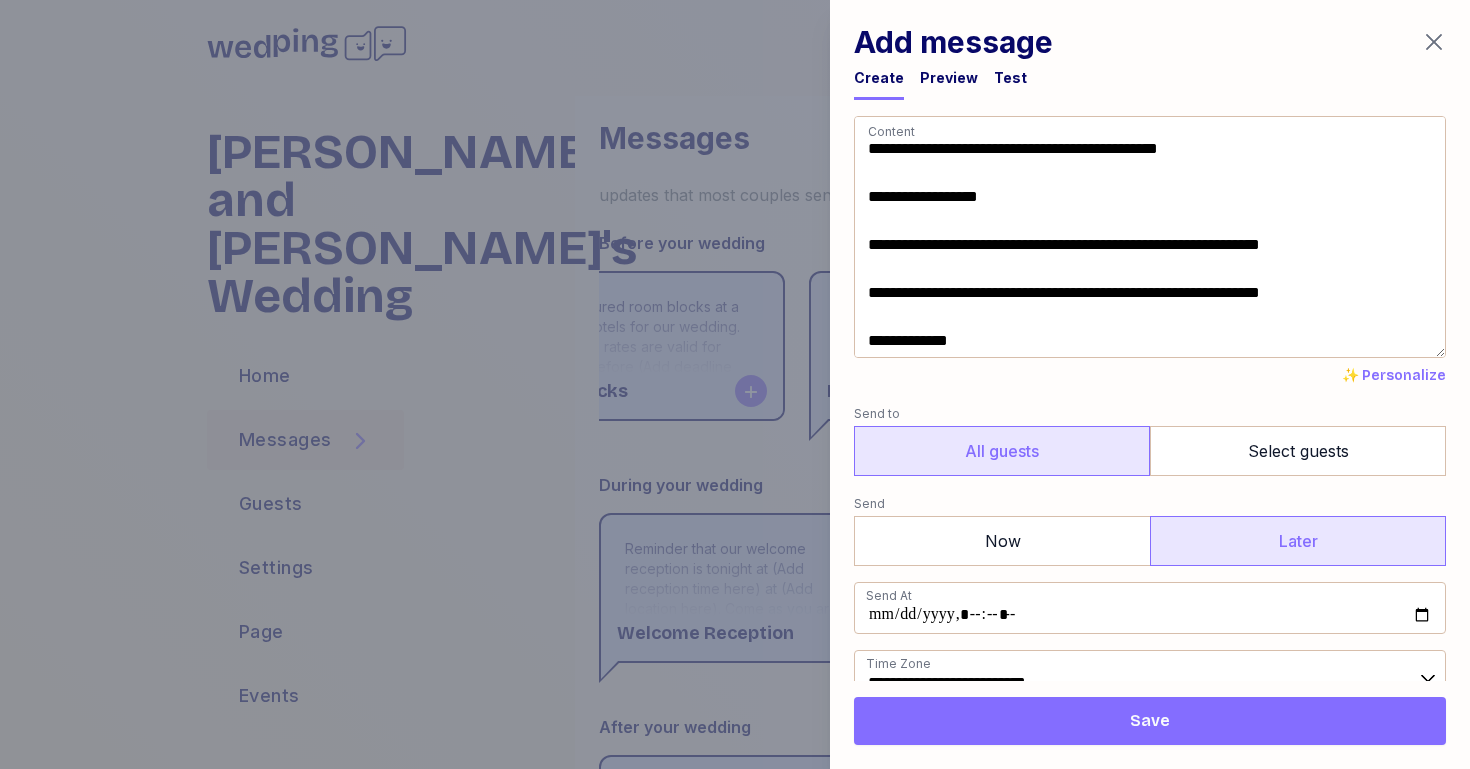 click at bounding box center [735, 384] 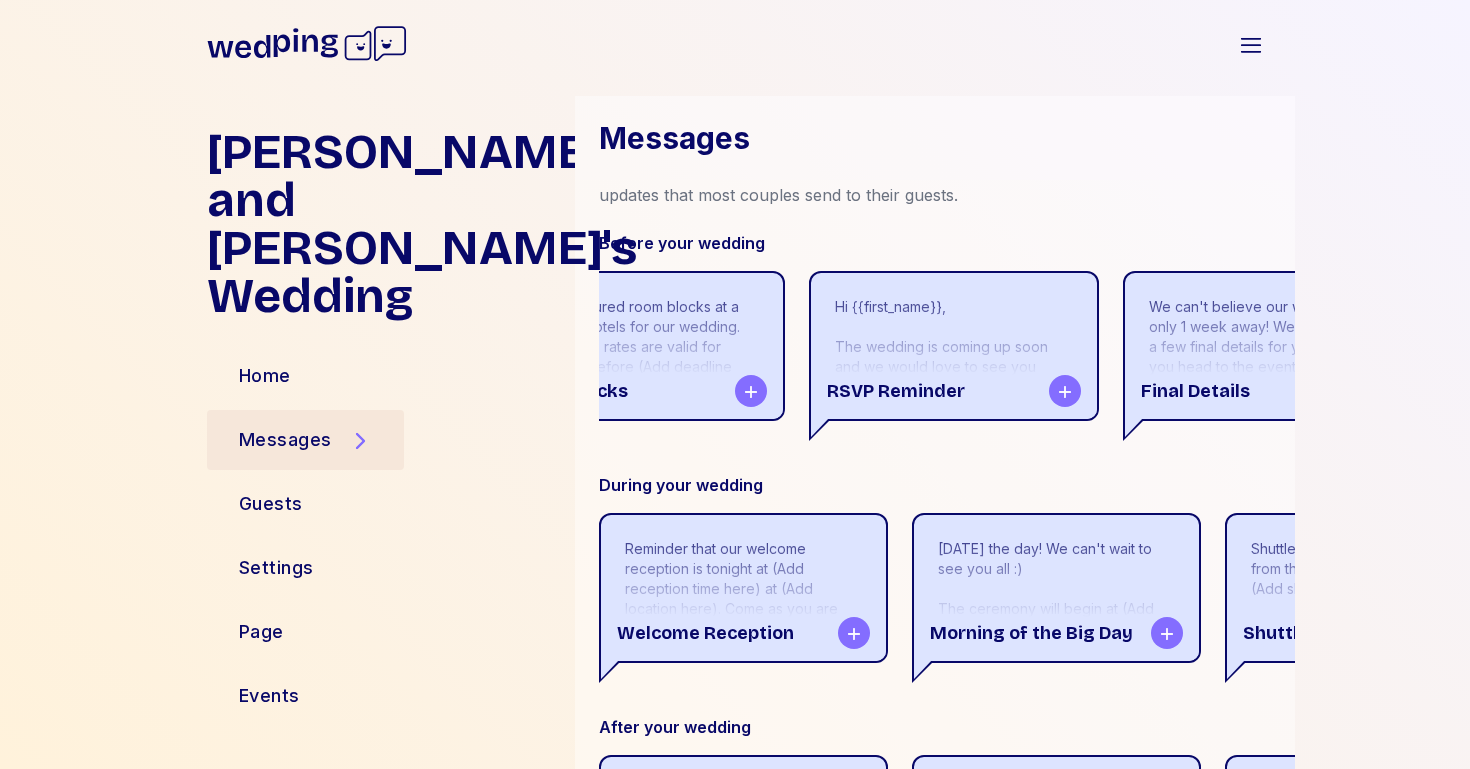 click on "Room Blocks" at bounding box center [640, 391] 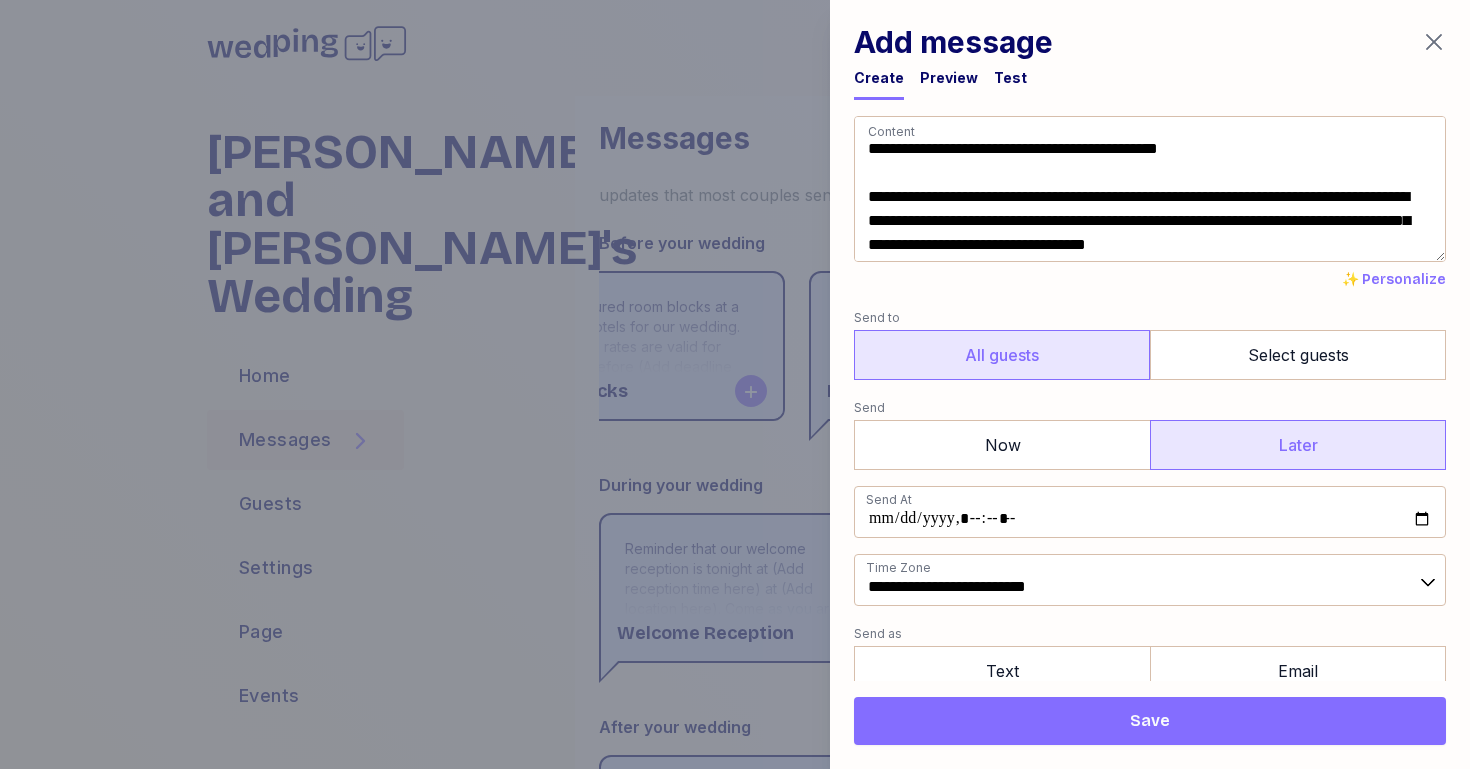scroll, scrollTop: 2, scrollLeft: 0, axis: vertical 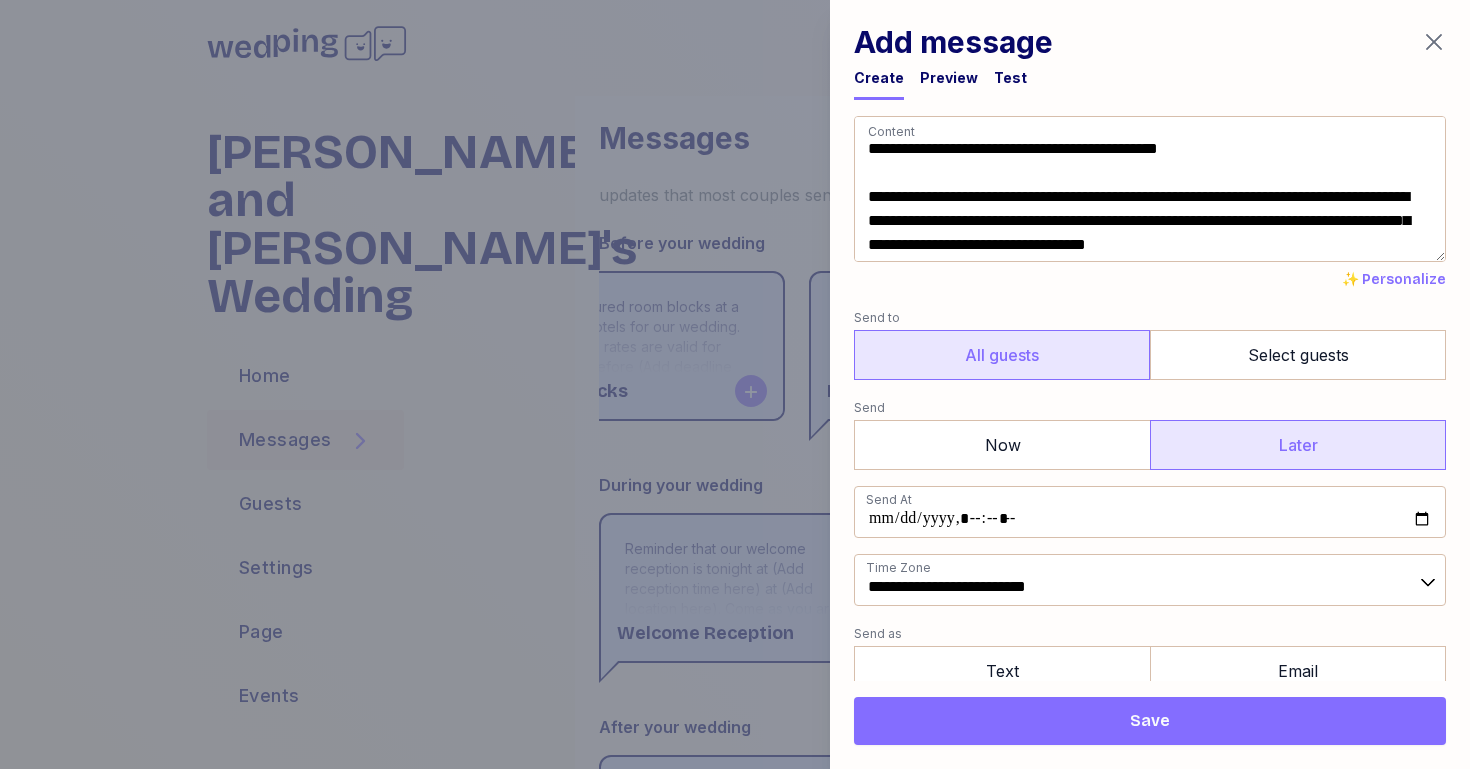 click on "**********" at bounding box center [1150, 189] 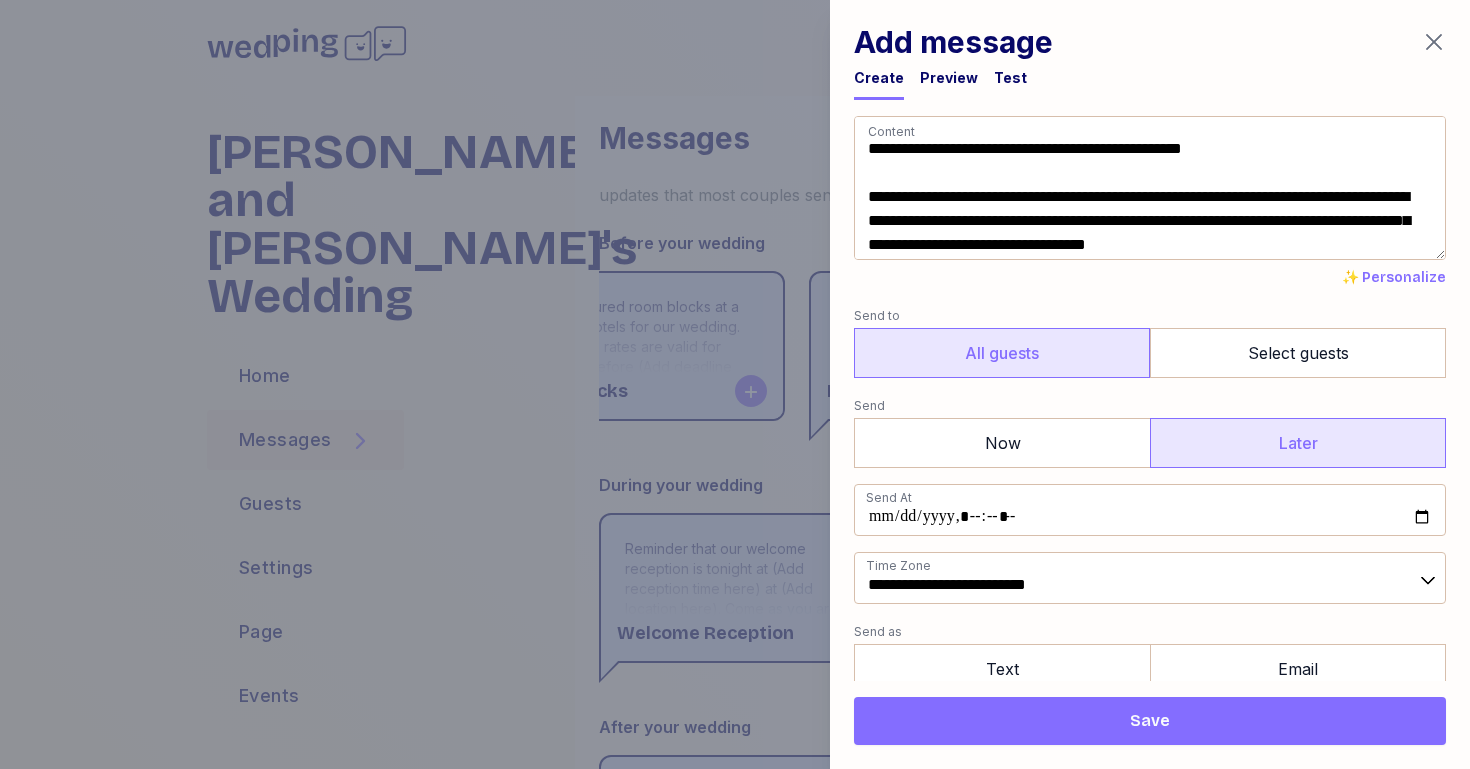 drag, startPoint x: 1411, startPoint y: 239, endPoint x: 861, endPoint y: 180, distance: 553.1555 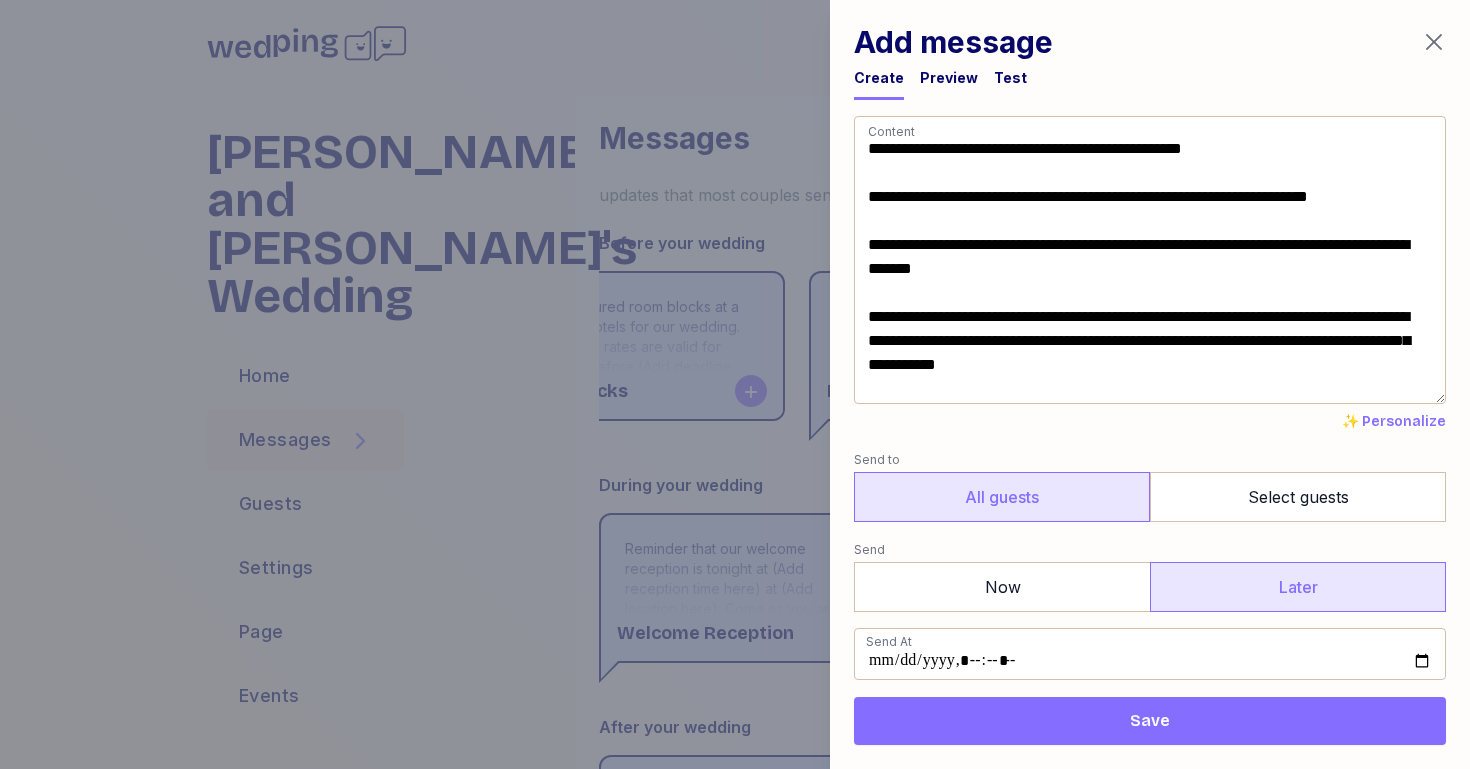 click on "✨ Personalize" at bounding box center (1394, 422) 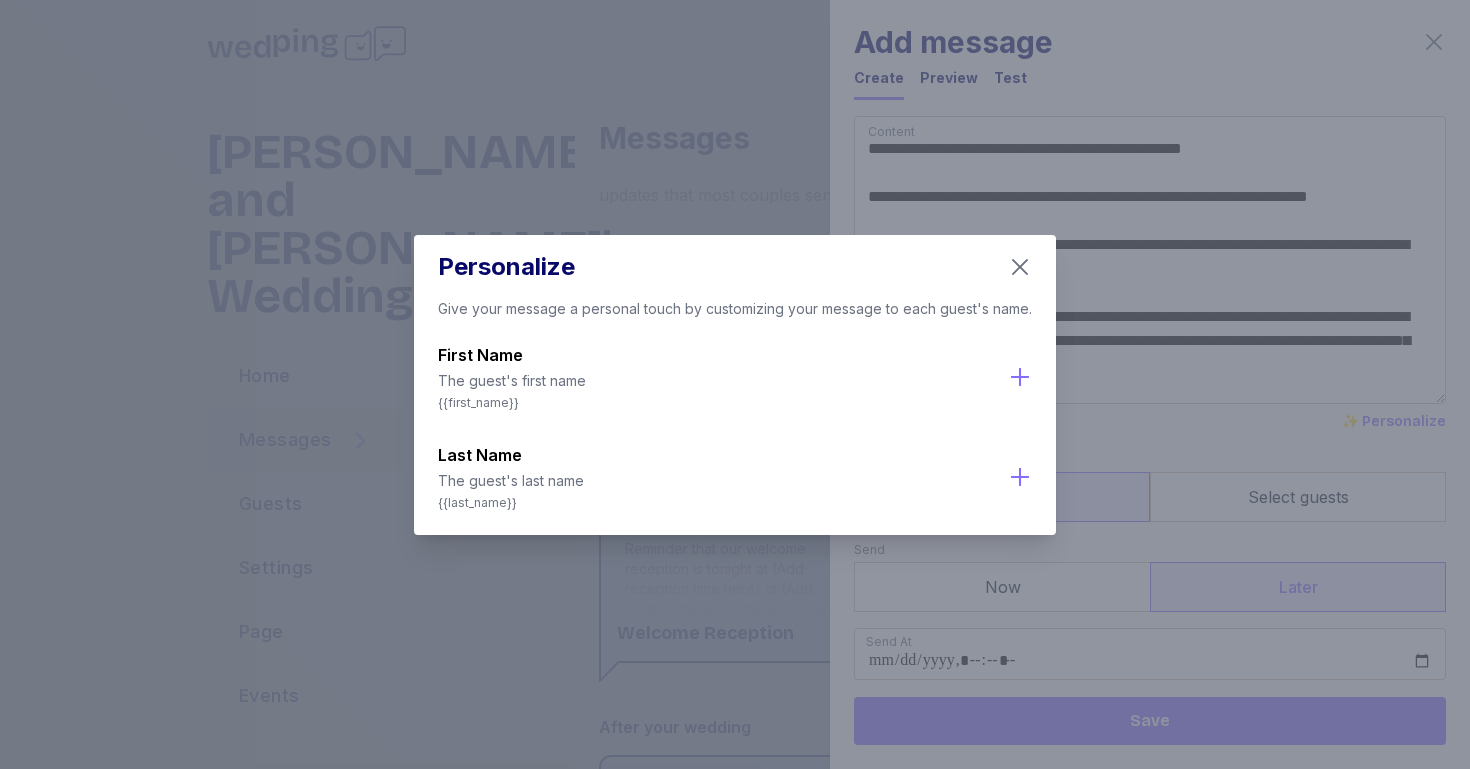 click on "Personalize Give your message a personal touch by customizing your message to each guest's name. First Name The guest's first name {{first_name}} Last Name The guest's last name {{last_name}}" at bounding box center [735, 384] 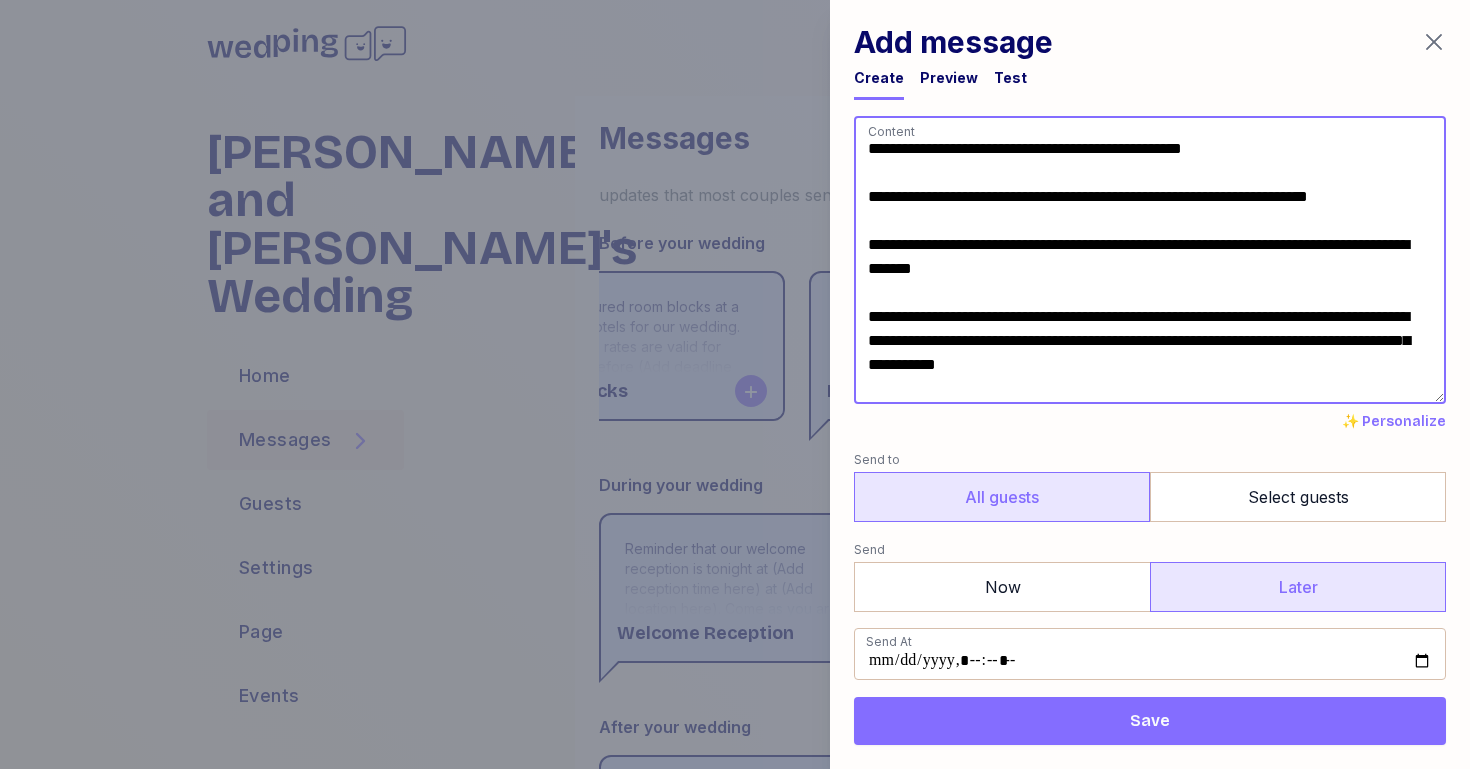 click on "**********" at bounding box center [1150, 260] 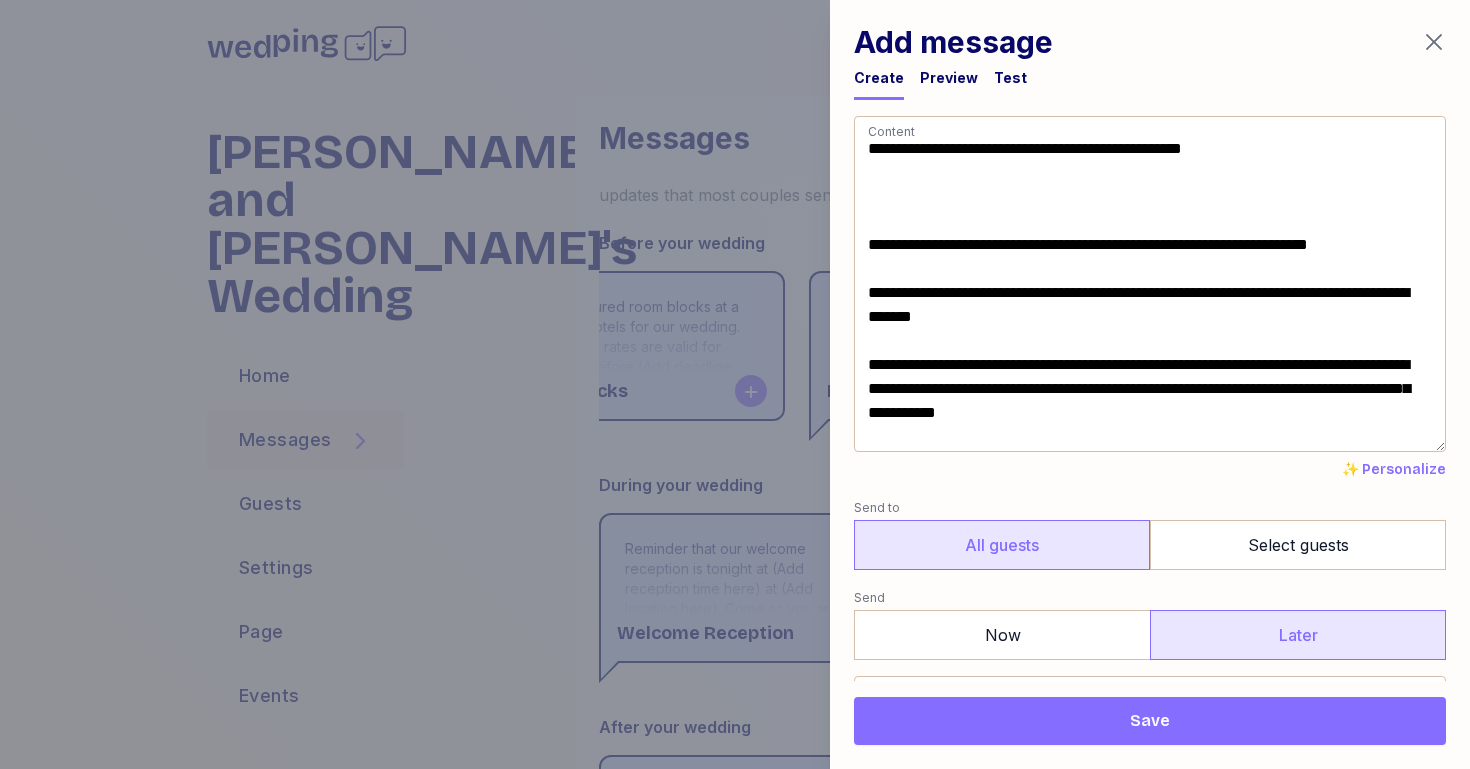 click on "✨ Personalize" at bounding box center [1394, 470] 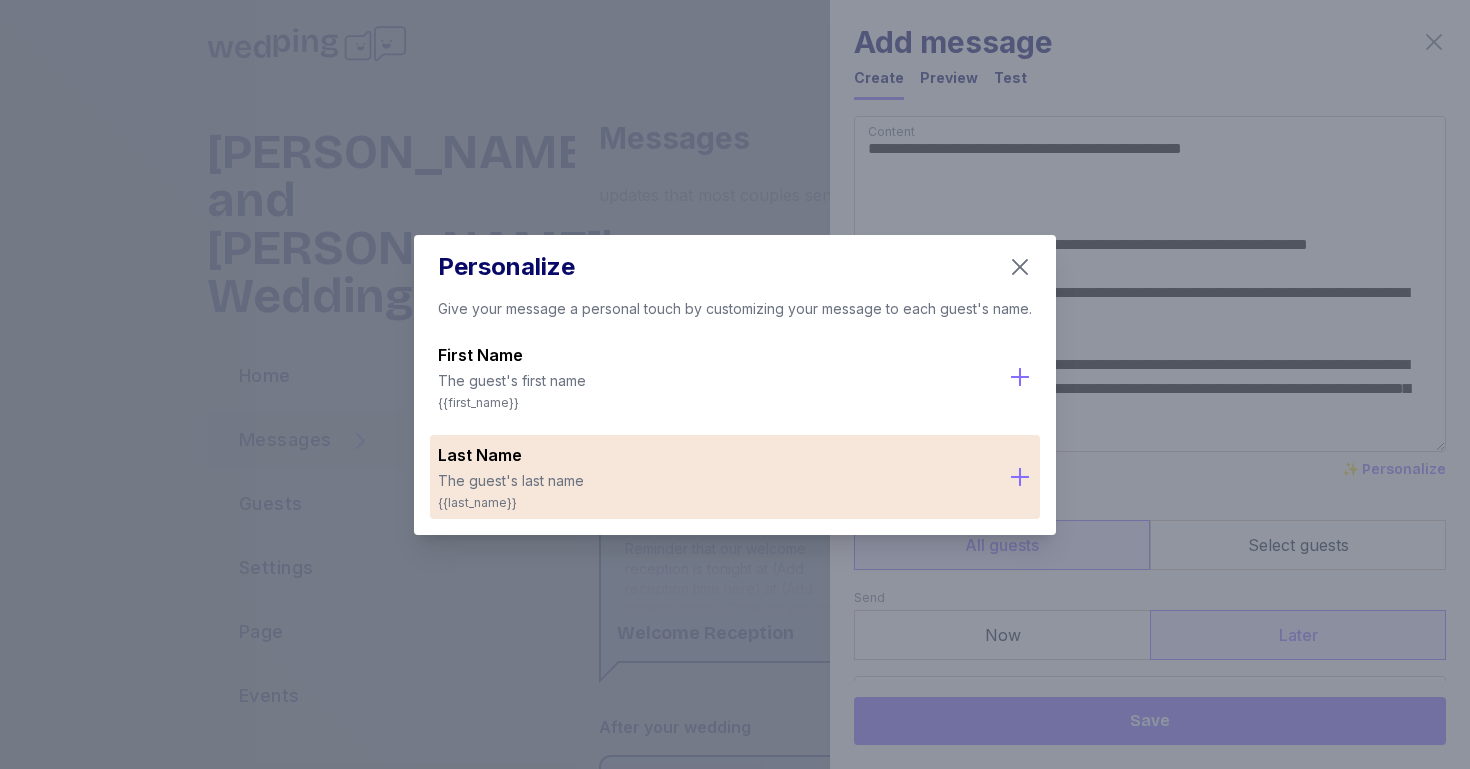 click 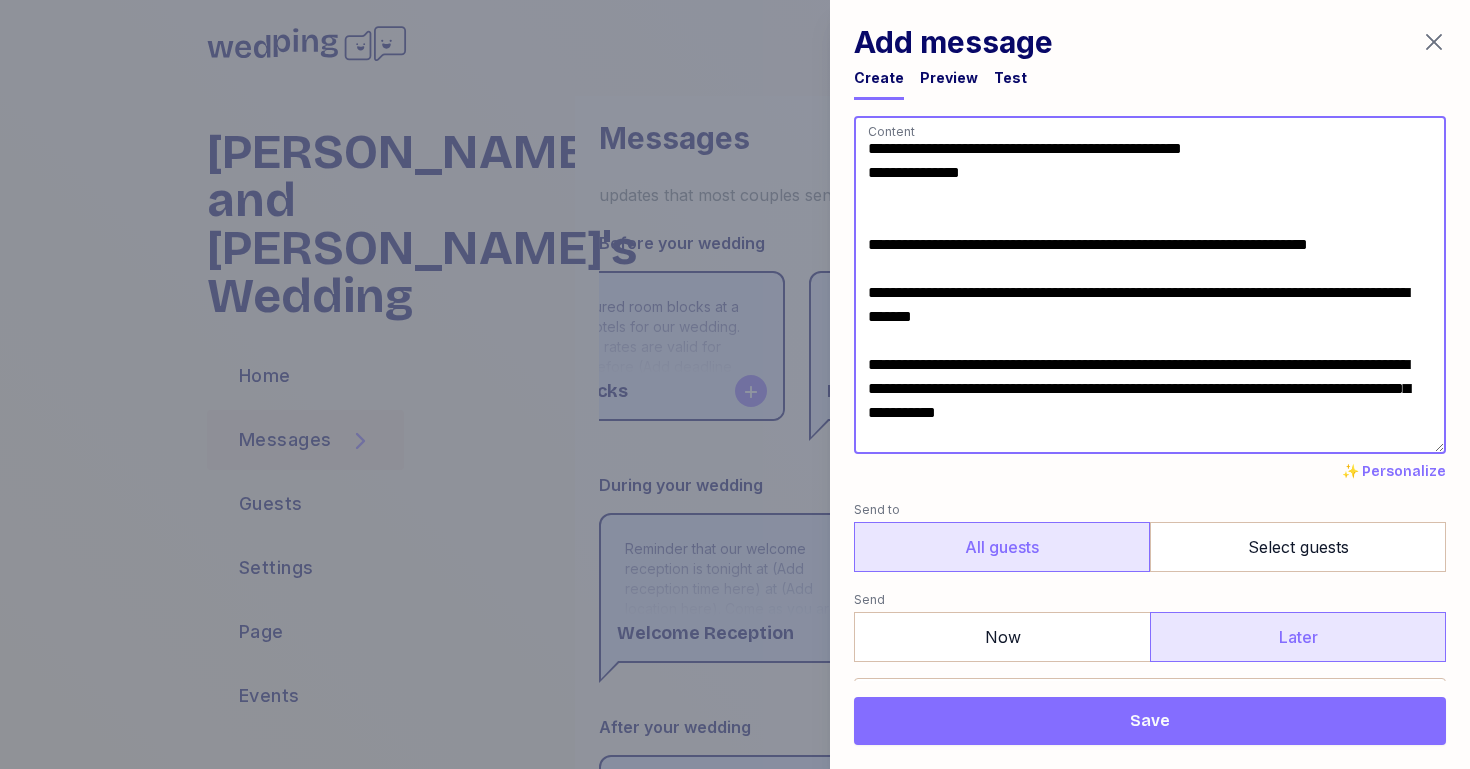 click on "**********" at bounding box center [1150, 285] 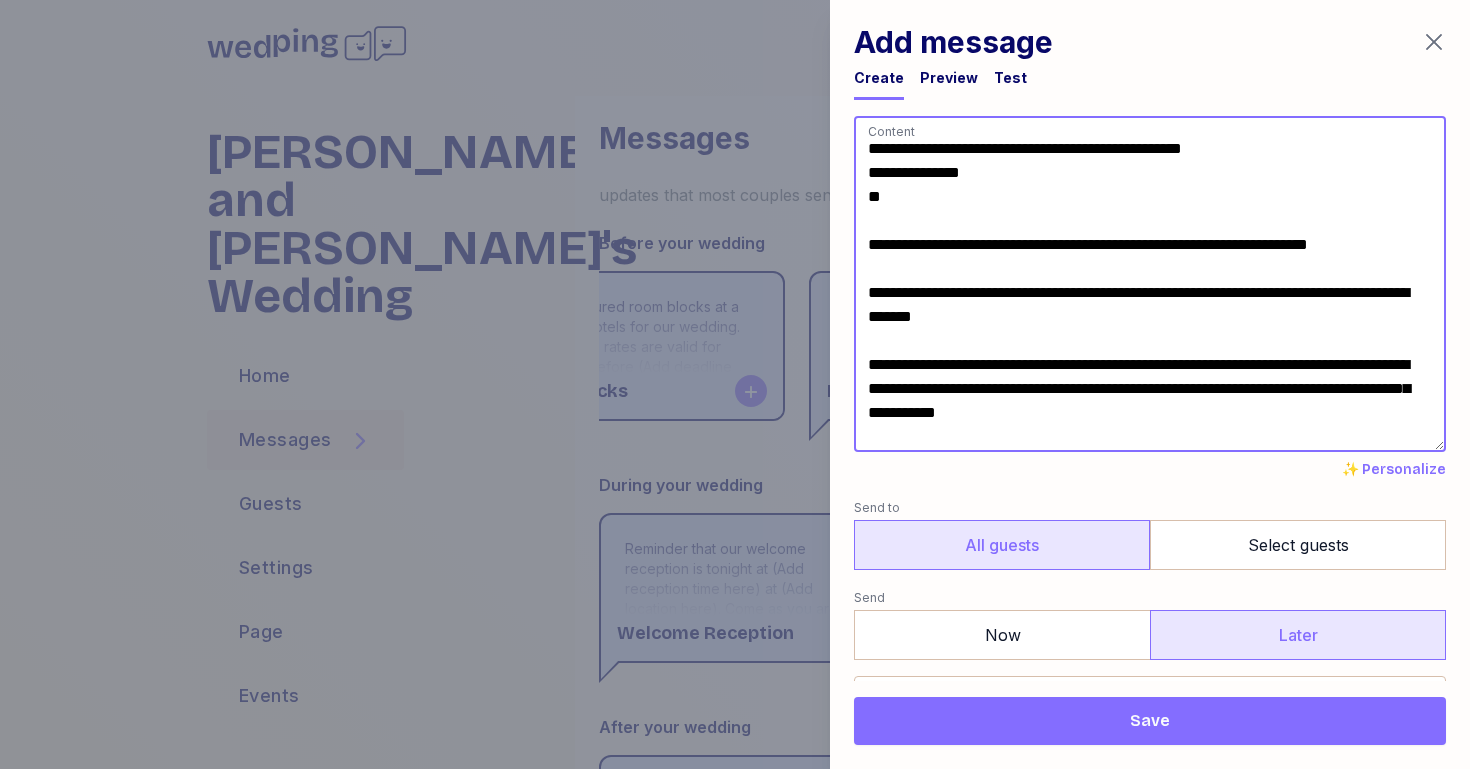 drag, startPoint x: 1000, startPoint y: 172, endPoint x: 862, endPoint y: 169, distance: 138.03261 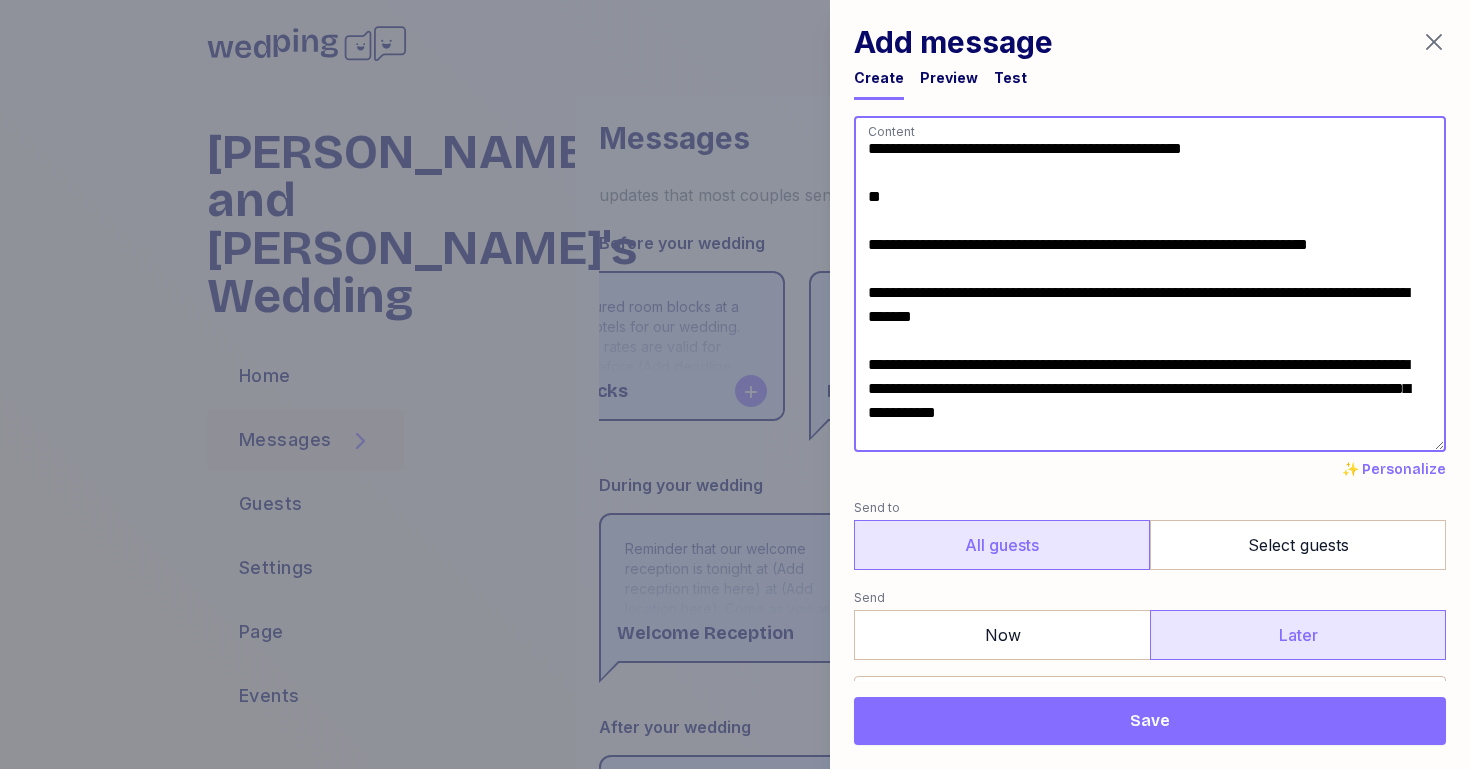 click on "**********" at bounding box center (1150, 284) 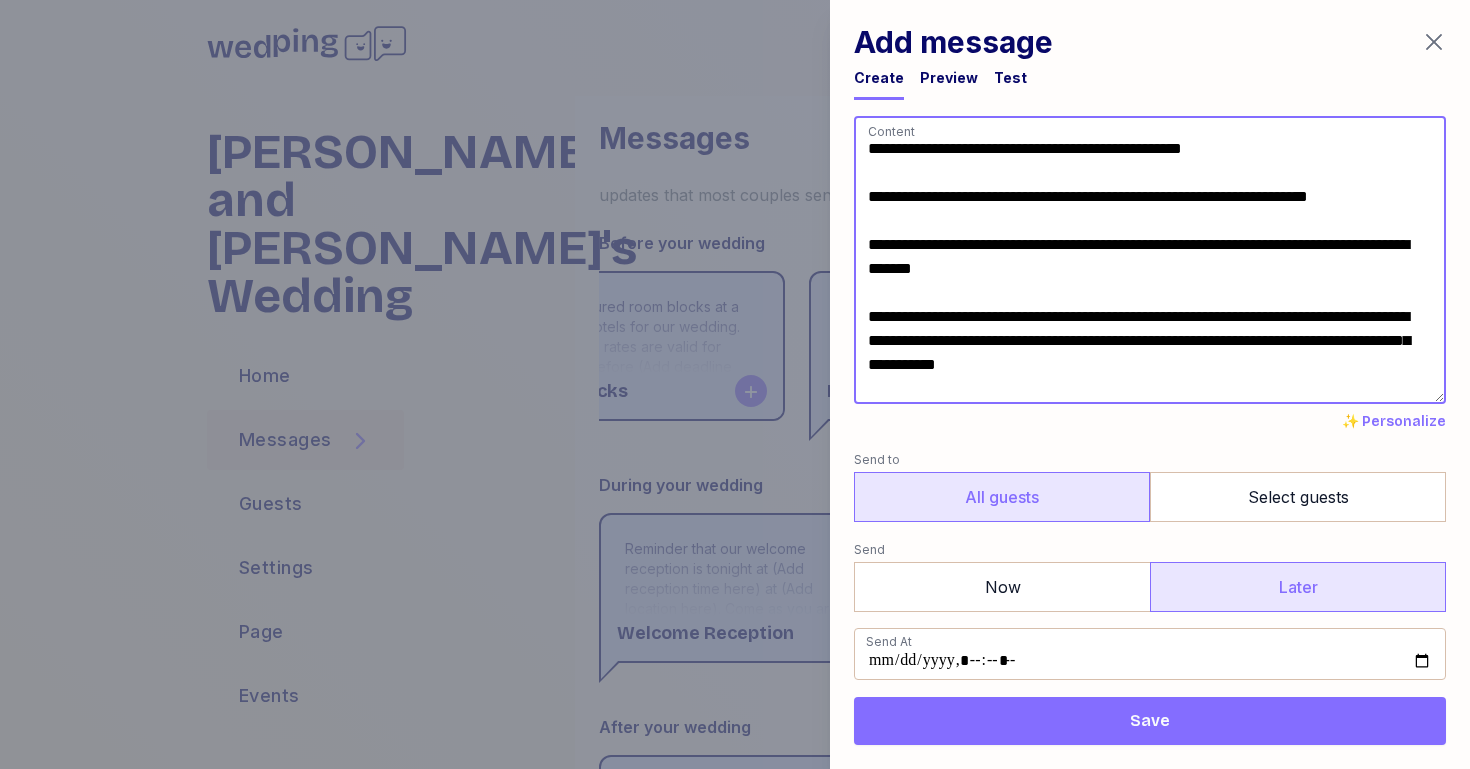 scroll, scrollTop: 4, scrollLeft: 0, axis: vertical 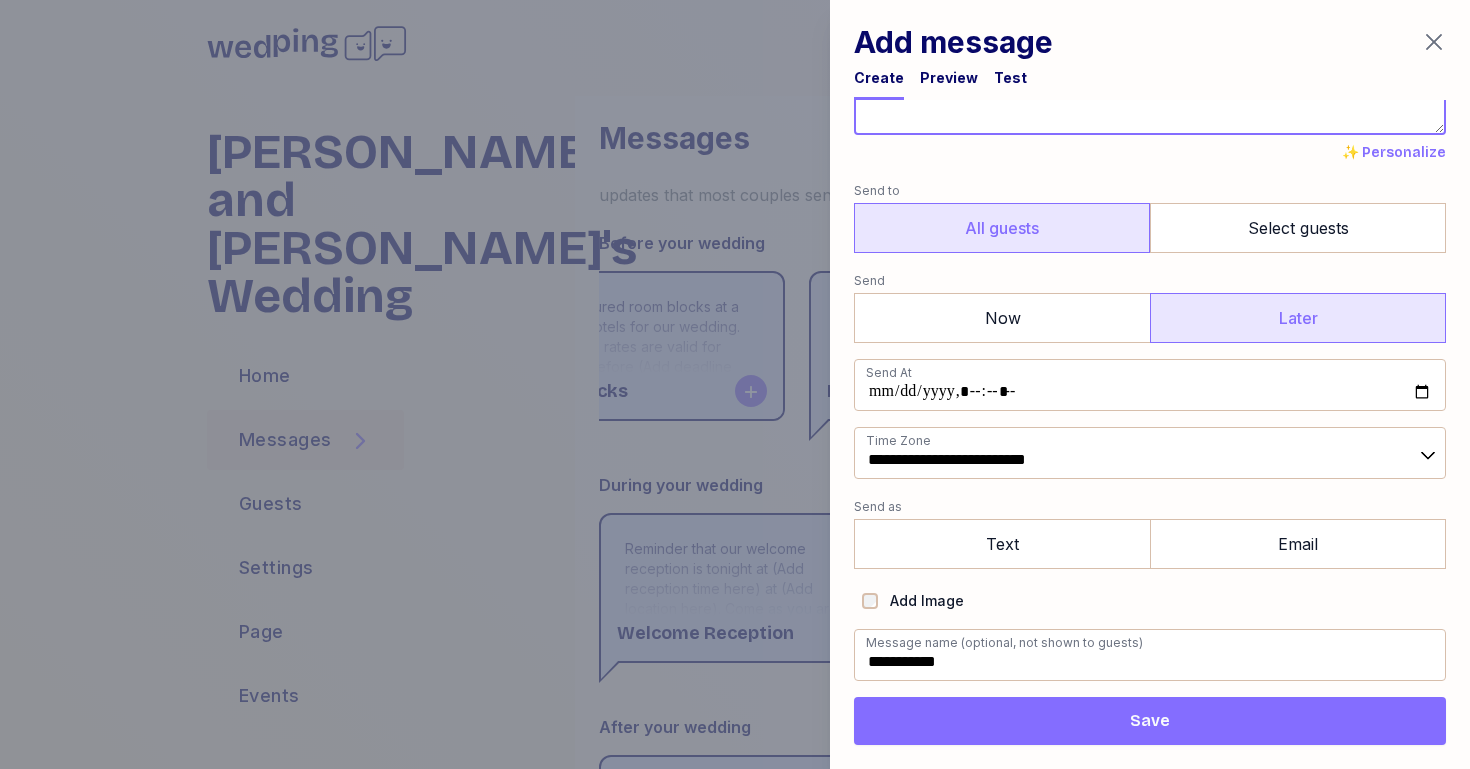 type on "**********" 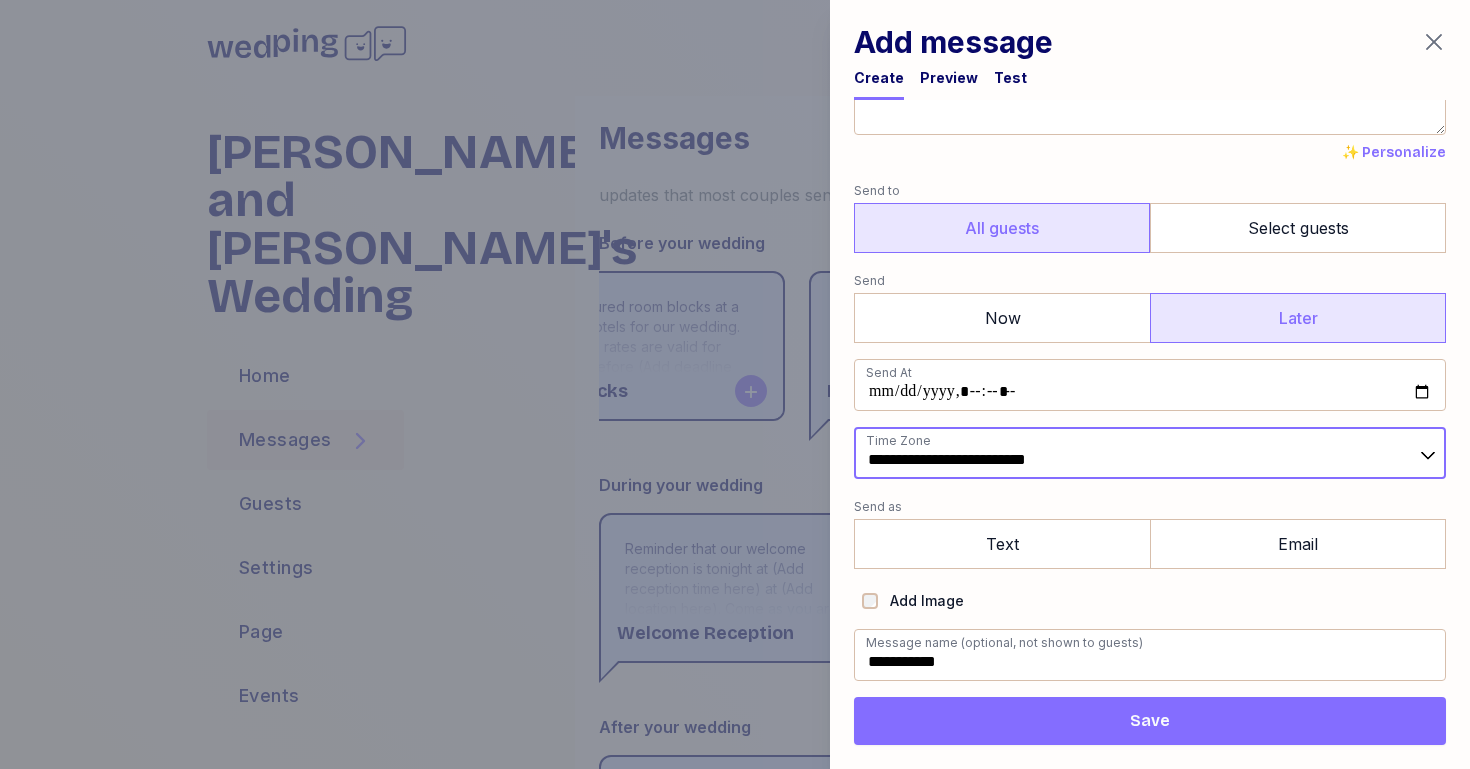 click on "**********" at bounding box center (1150, 453) 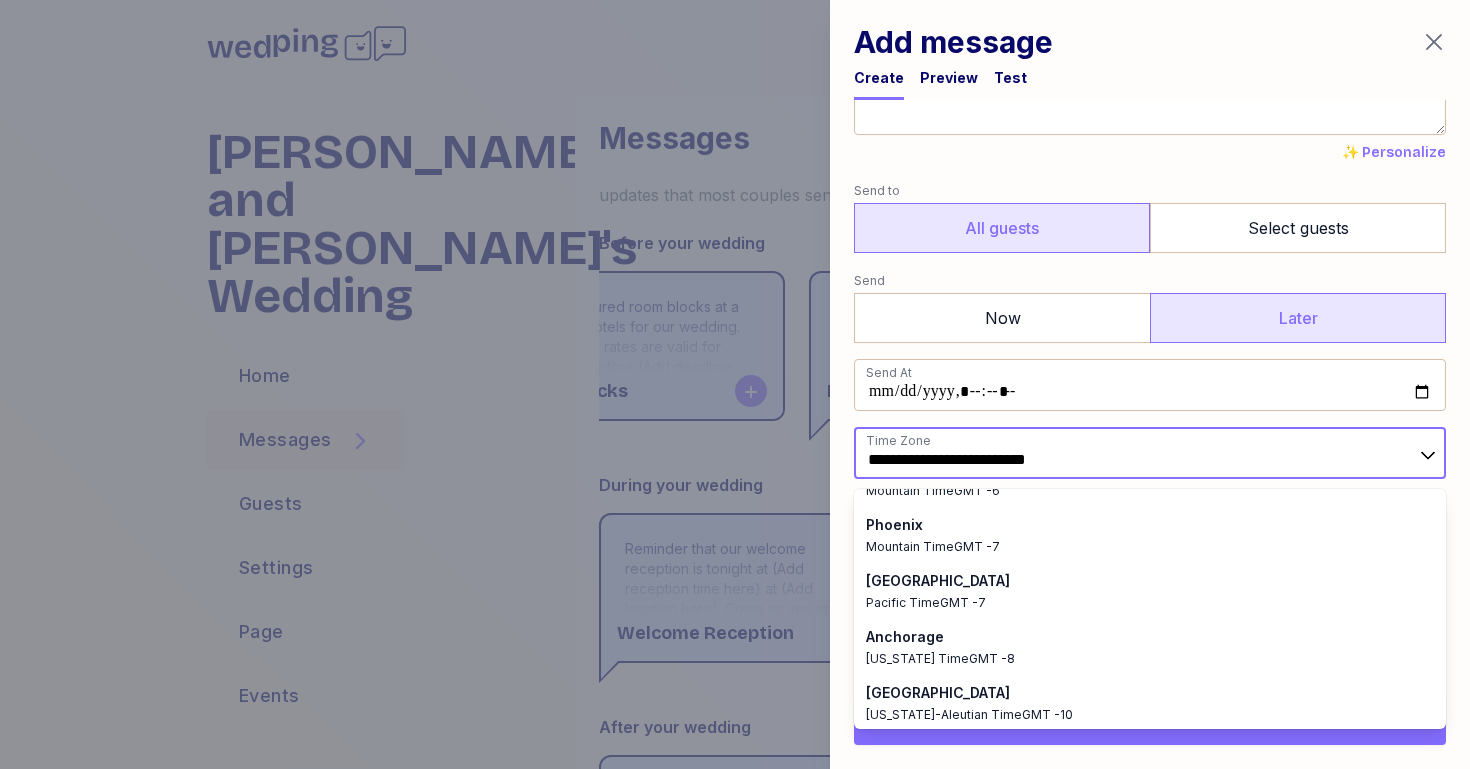 scroll, scrollTop: 166, scrollLeft: 0, axis: vertical 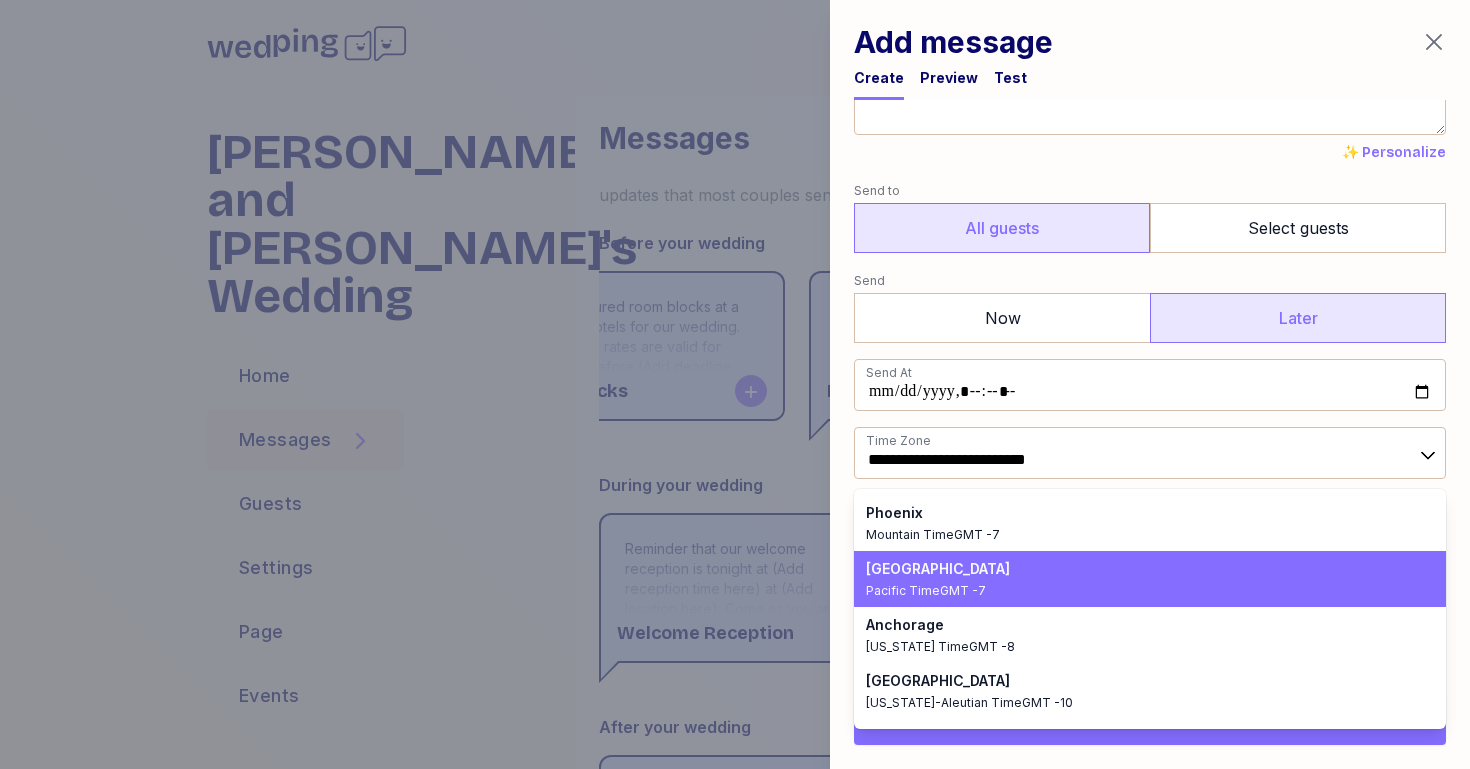 click on "Pacific Time  GMT   -7" at bounding box center [1138, 591] 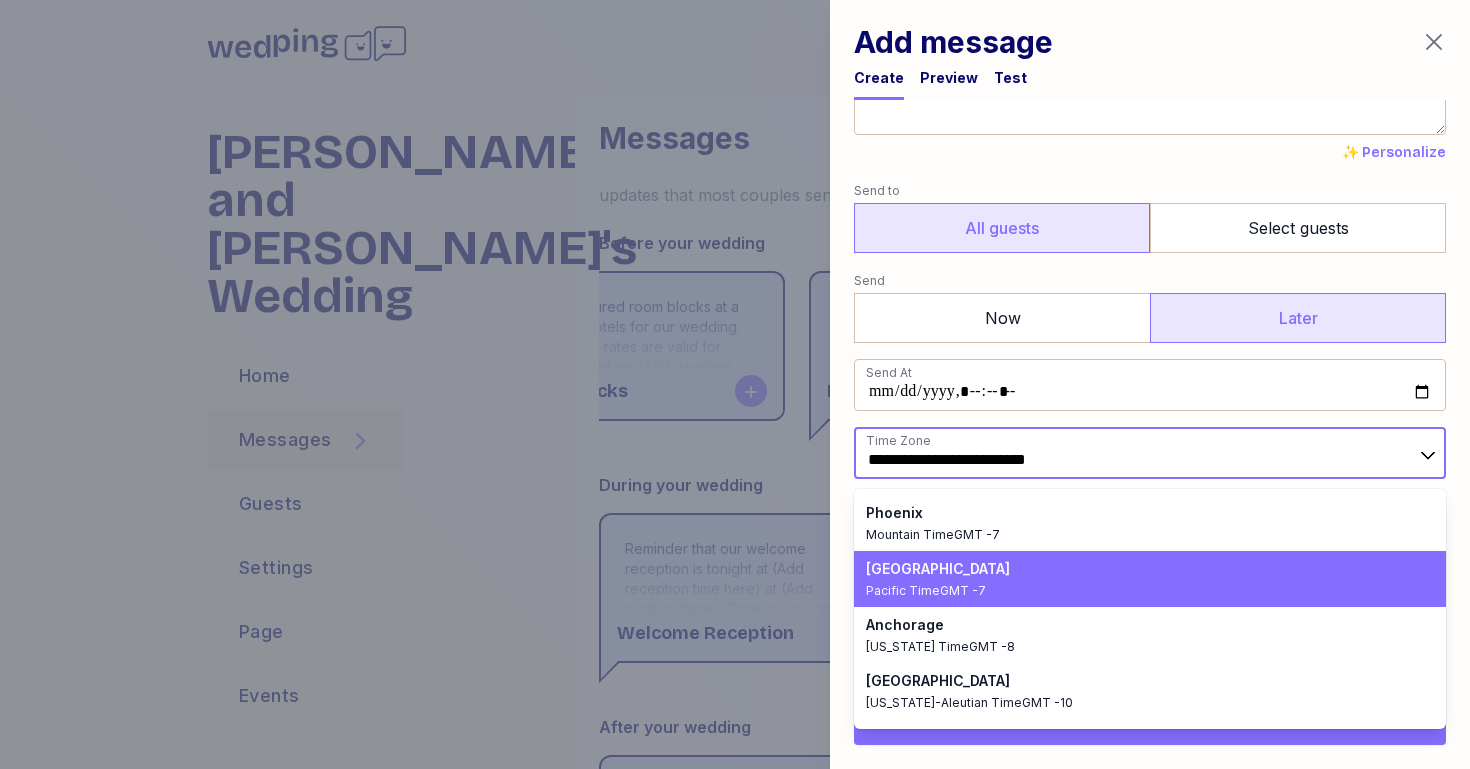 type on "**********" 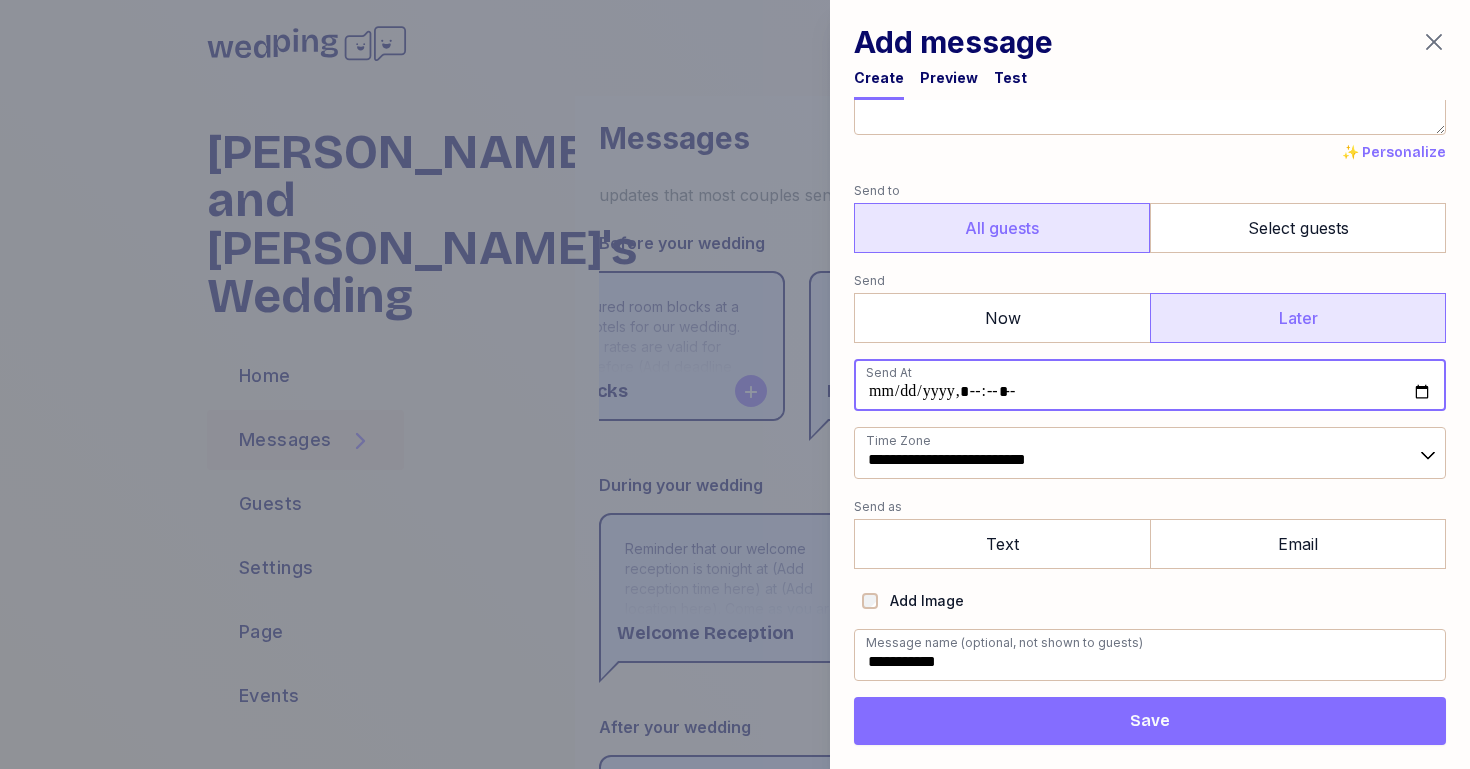 click at bounding box center [1150, 385] 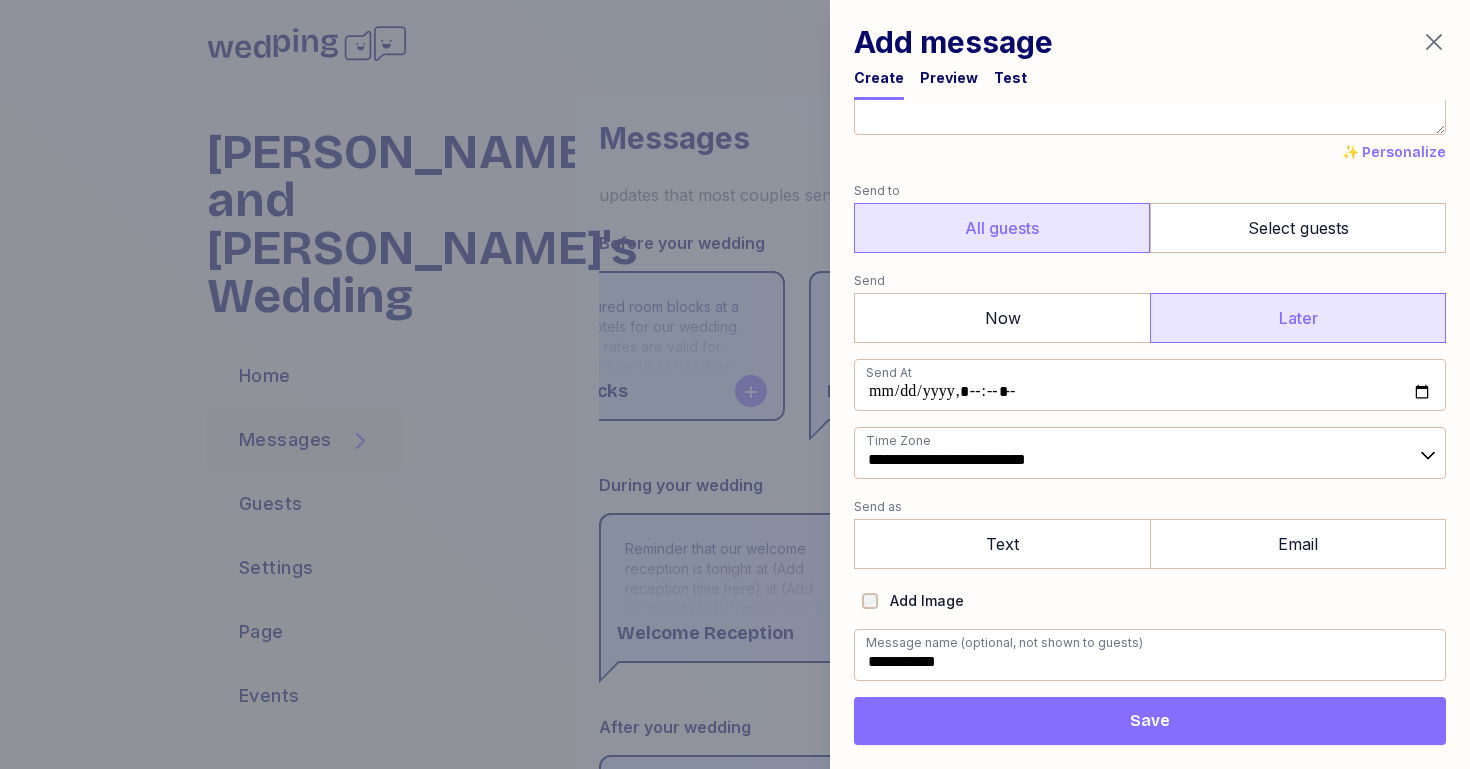 click on "Later" at bounding box center (1298, 318) 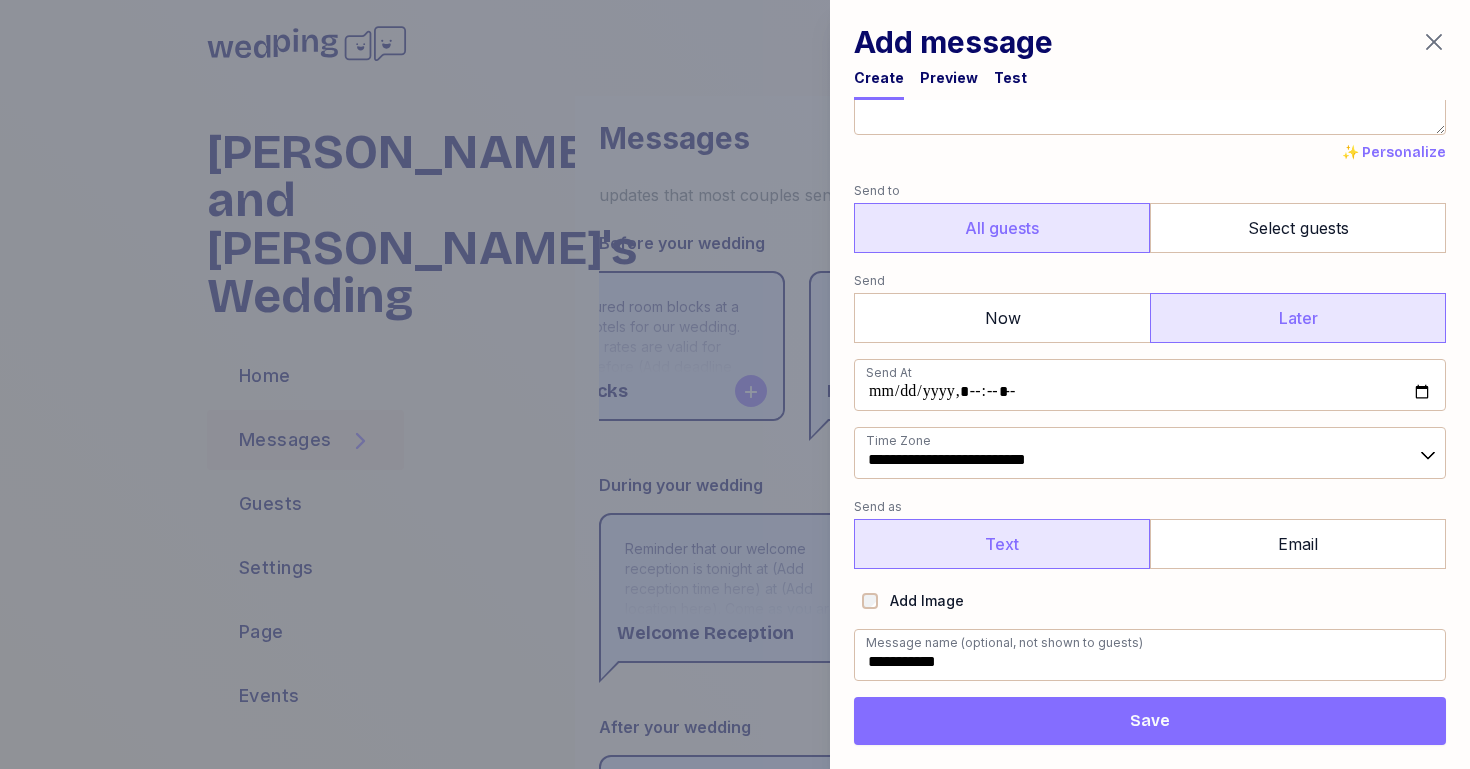 click on "Text" at bounding box center (1002, 544) 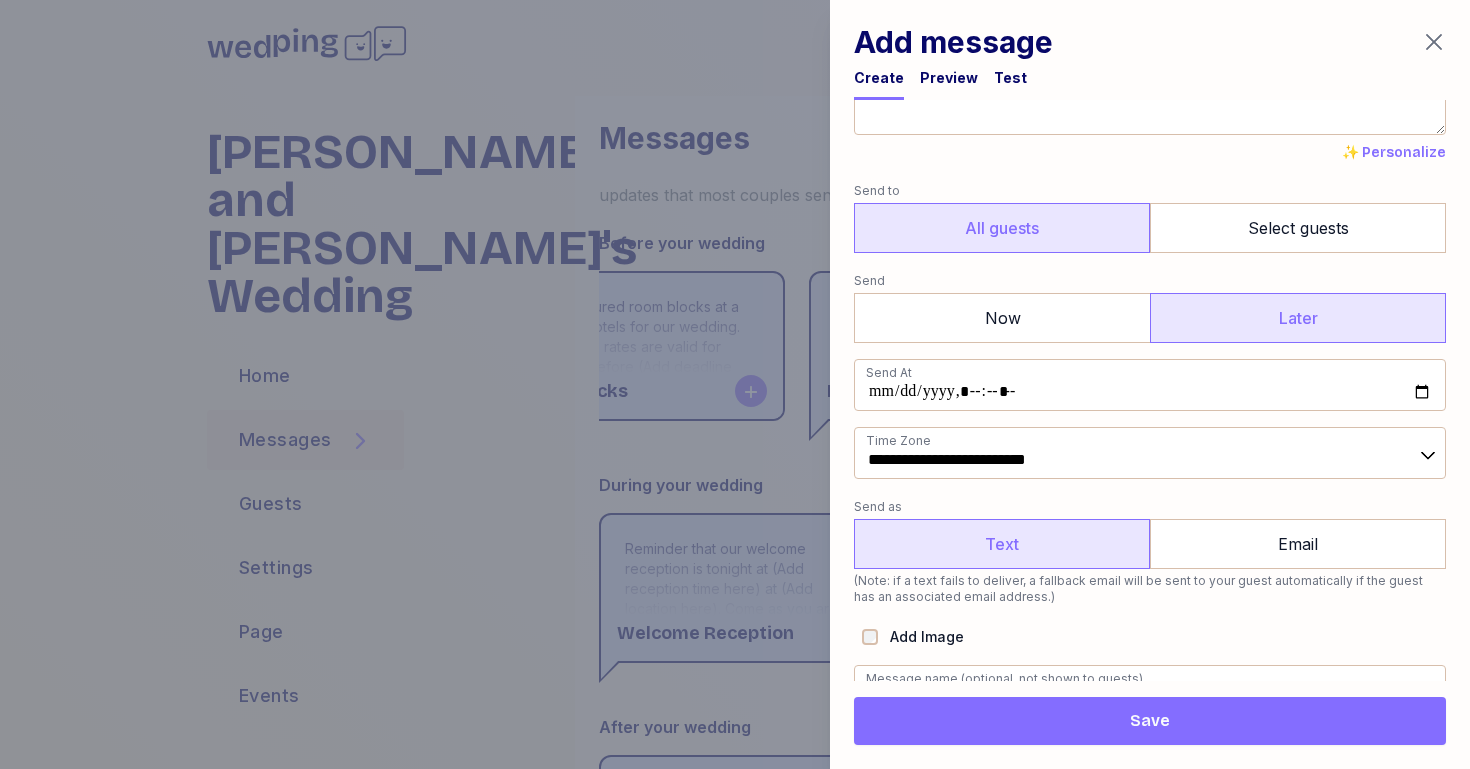 scroll, scrollTop: 305, scrollLeft: 0, axis: vertical 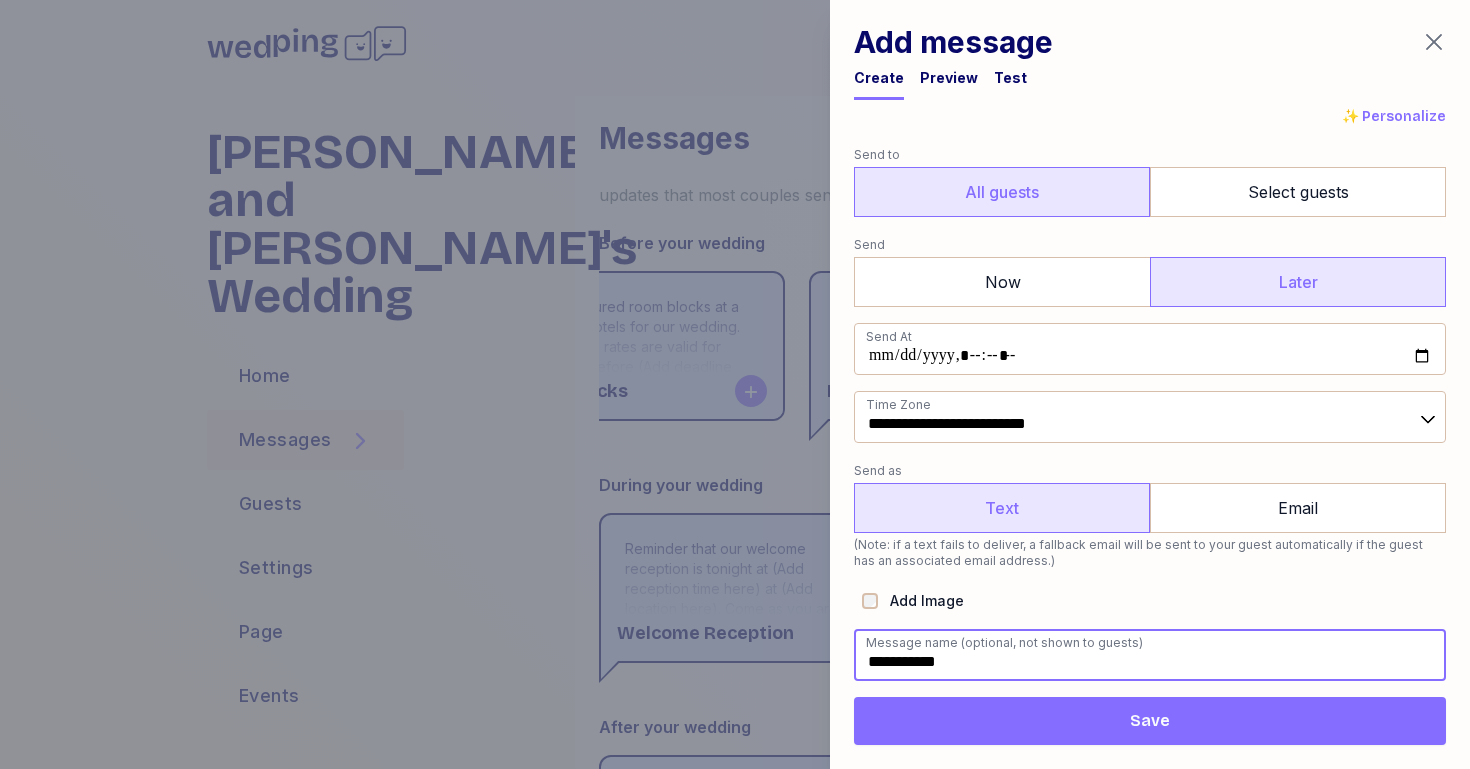 click on "**********" at bounding box center (1150, 655) 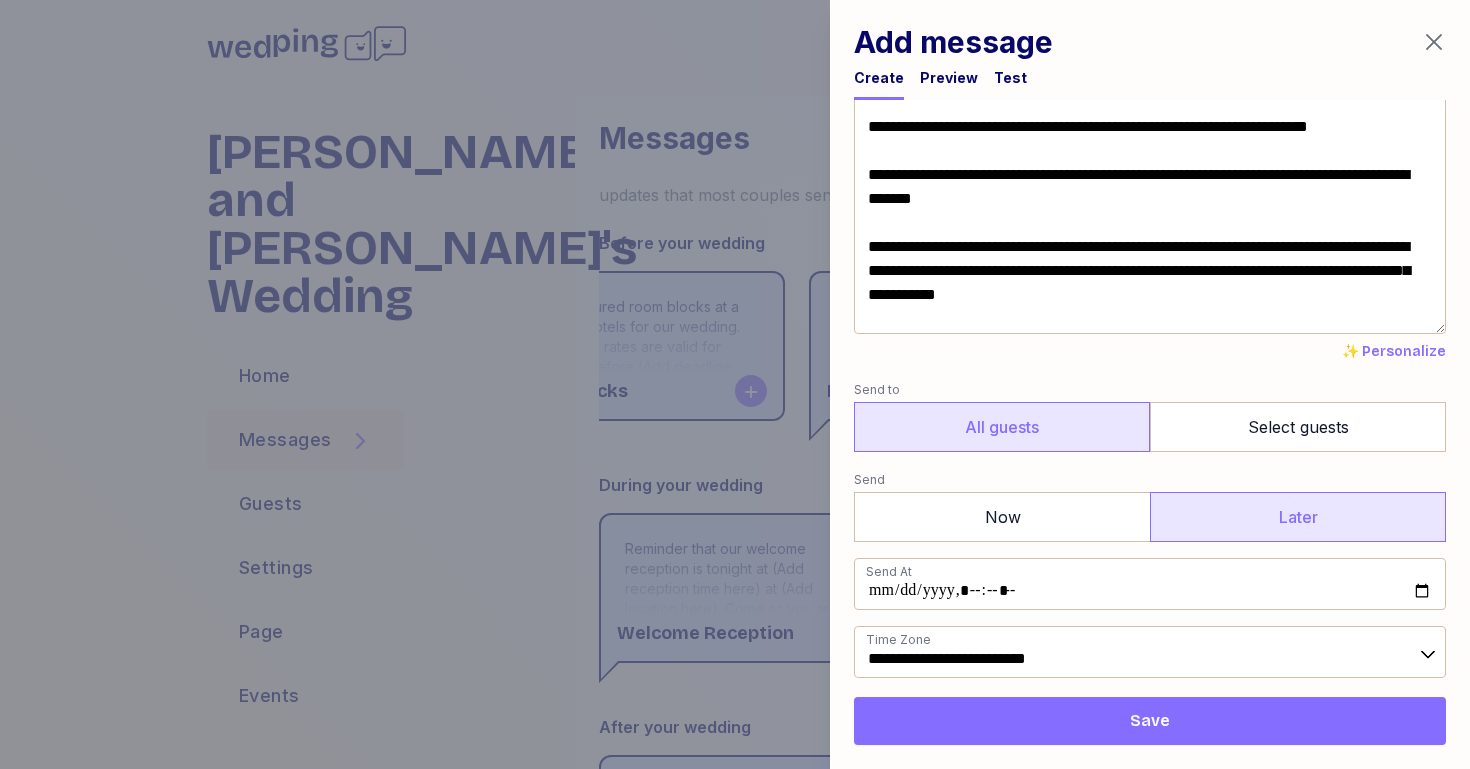 scroll, scrollTop: 0, scrollLeft: 0, axis: both 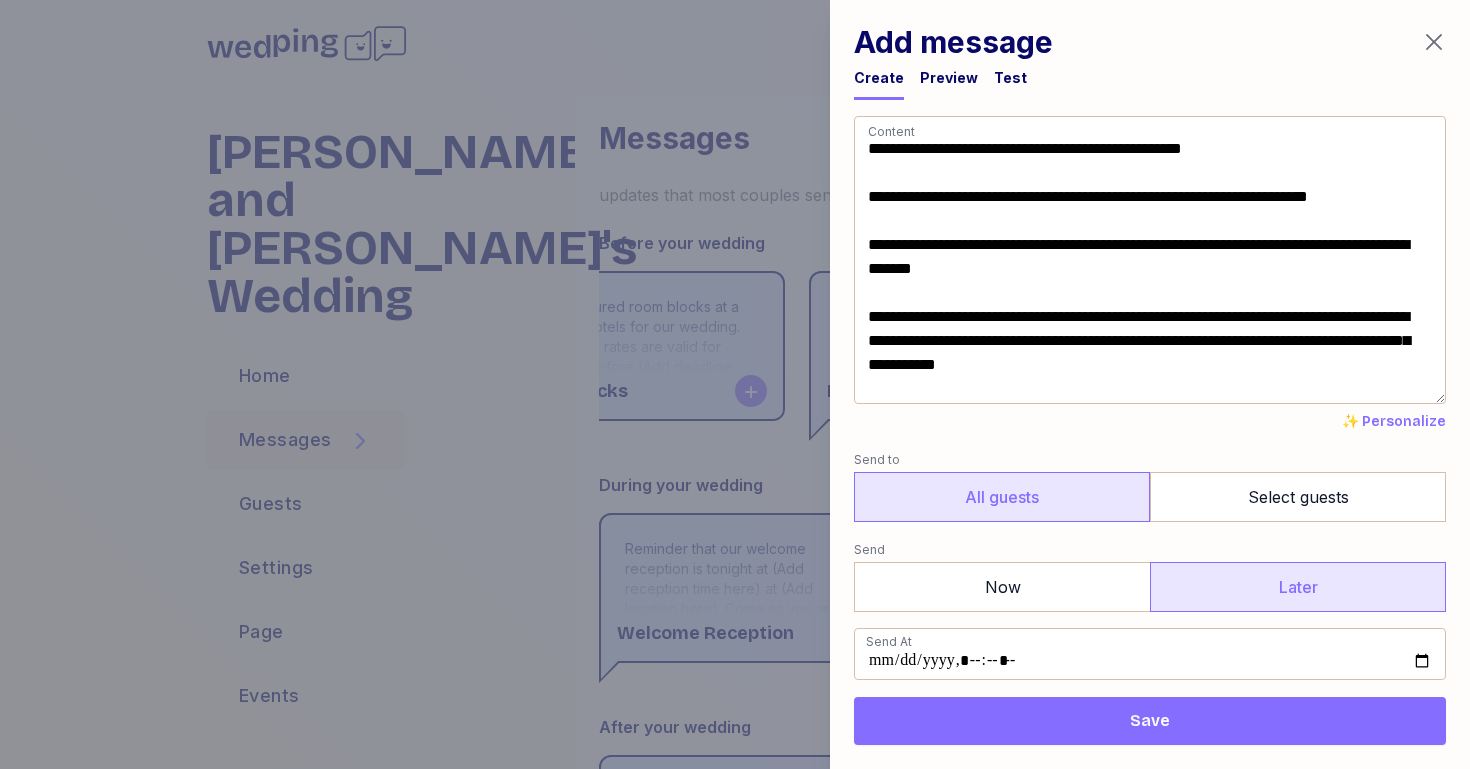 type on "**********" 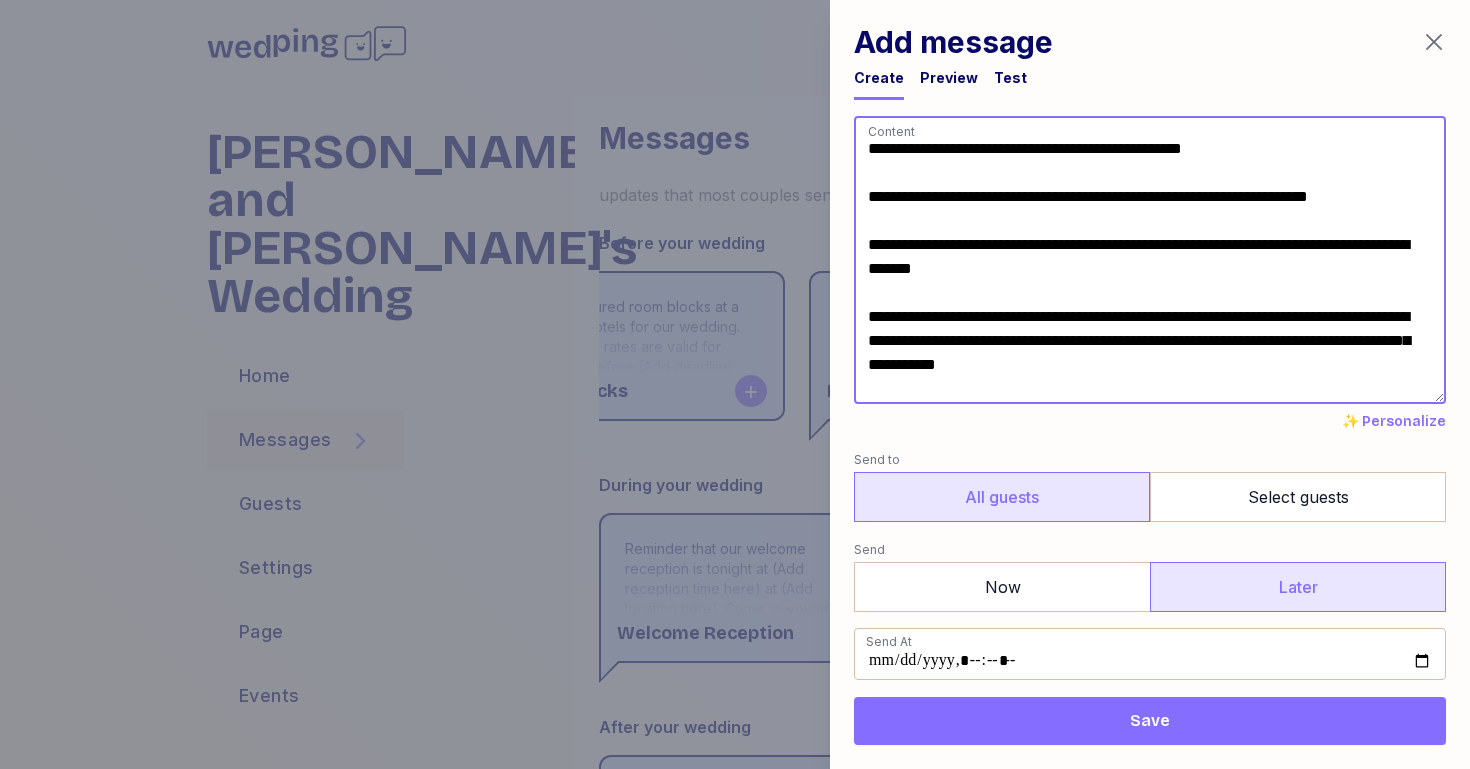 click on "**********" at bounding box center (1150, 260) 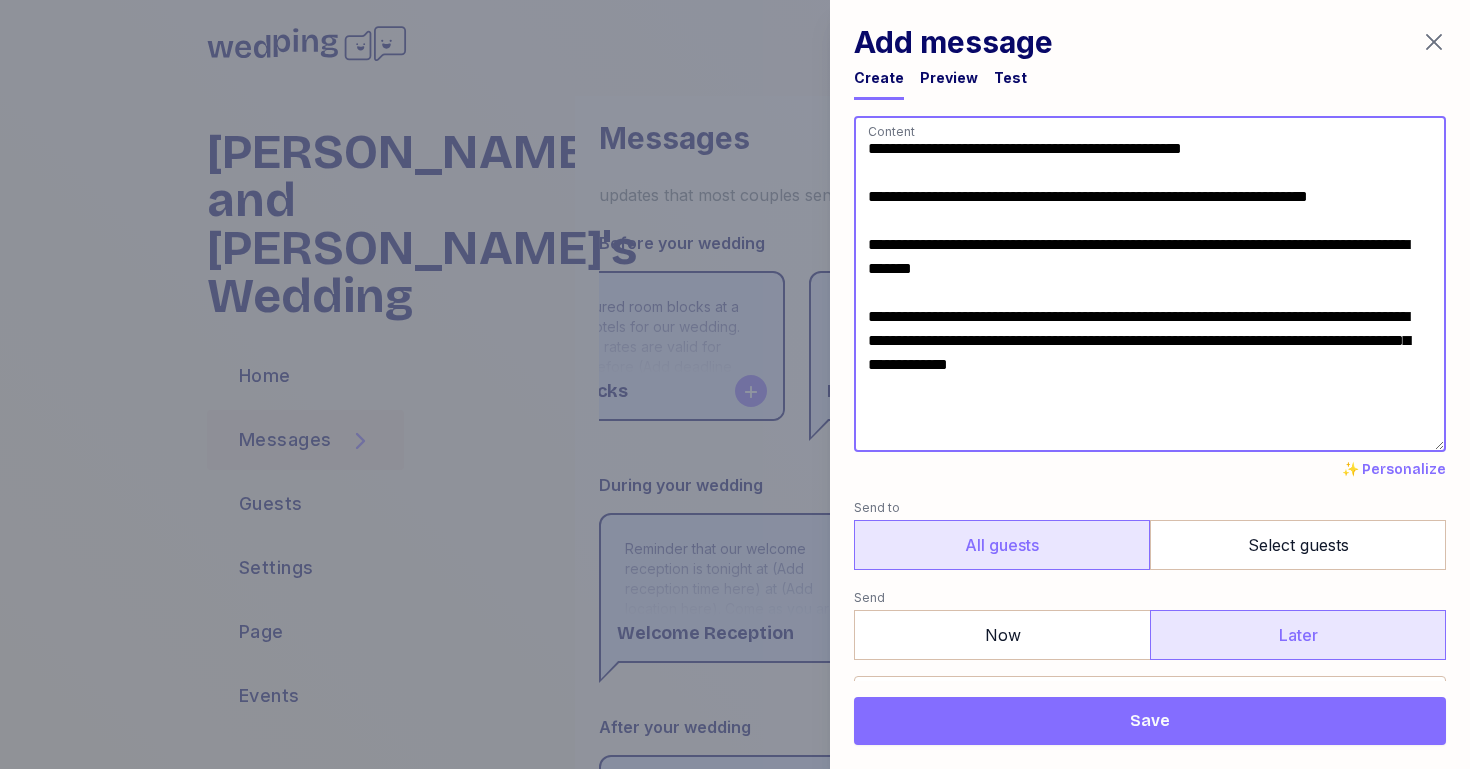scroll, scrollTop: 0, scrollLeft: 0, axis: both 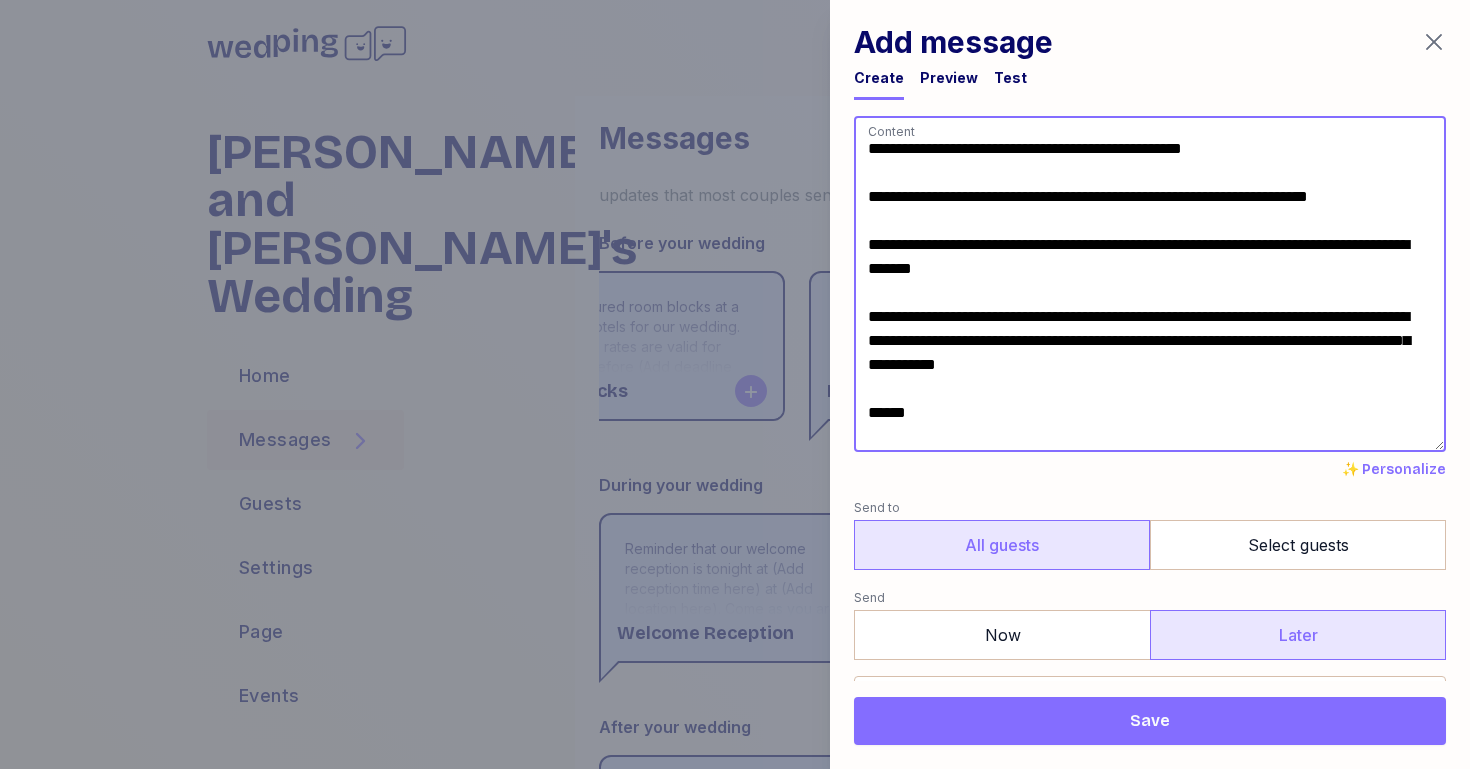 paste on "**********" 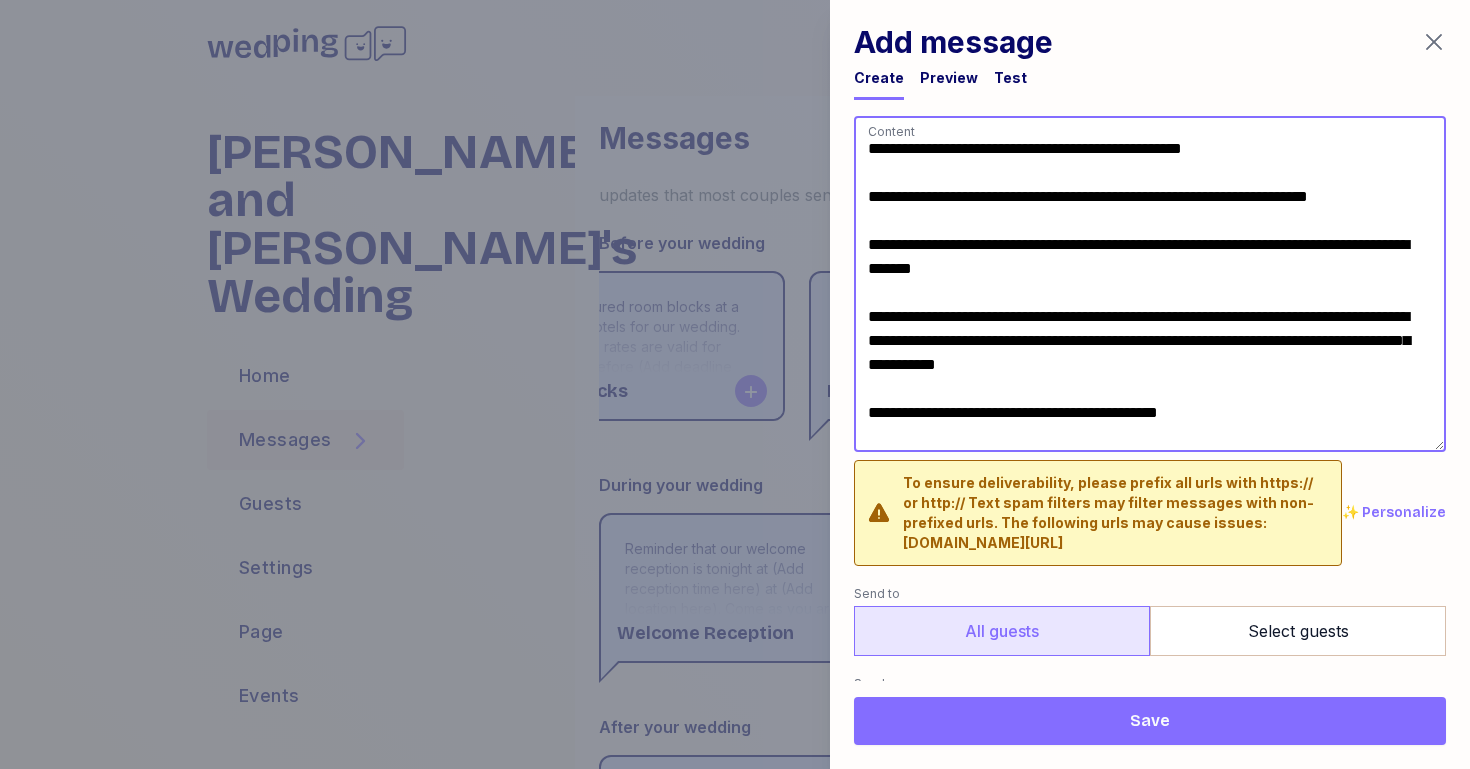 click on "**********" at bounding box center [1150, 284] 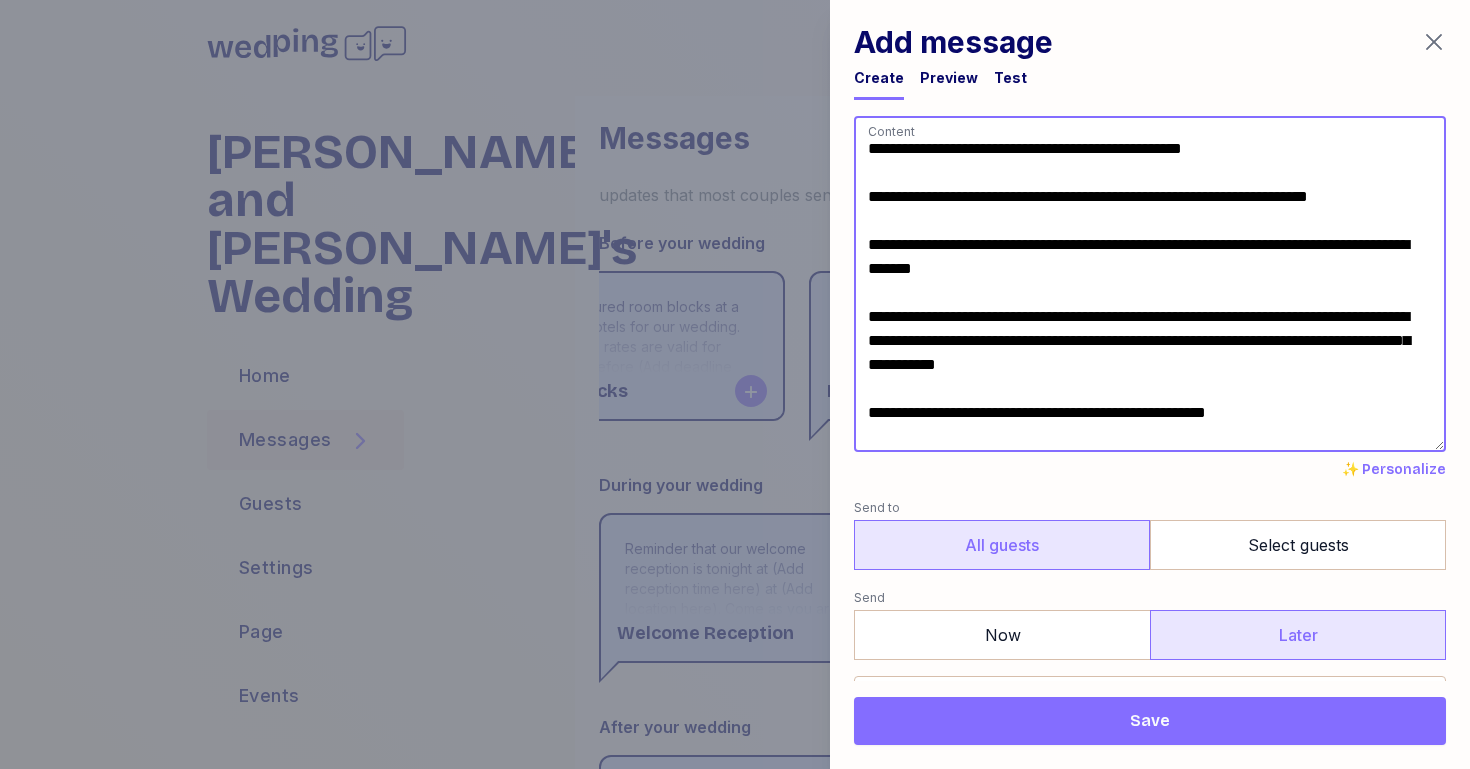 click on "**********" at bounding box center [1150, 284] 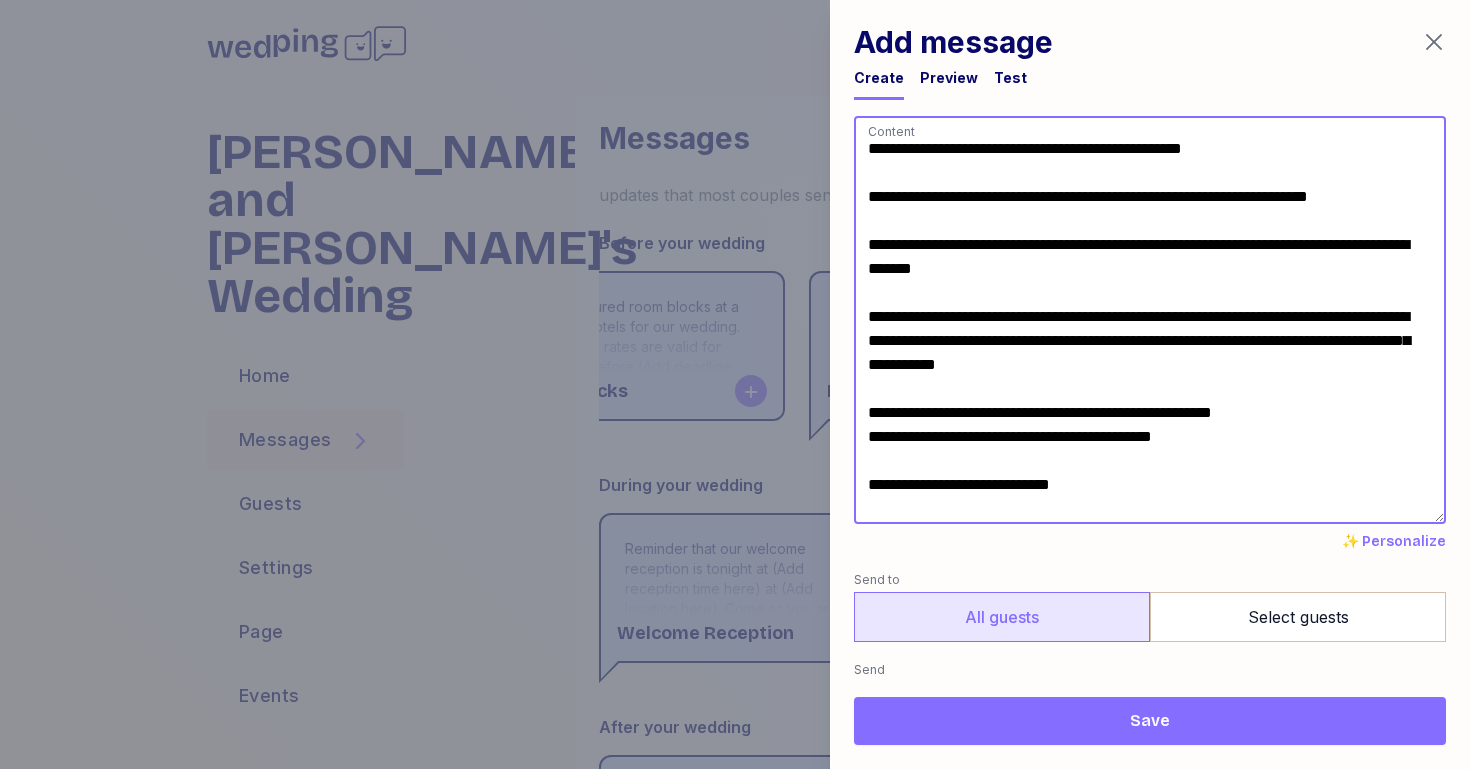 scroll, scrollTop: 4, scrollLeft: 0, axis: vertical 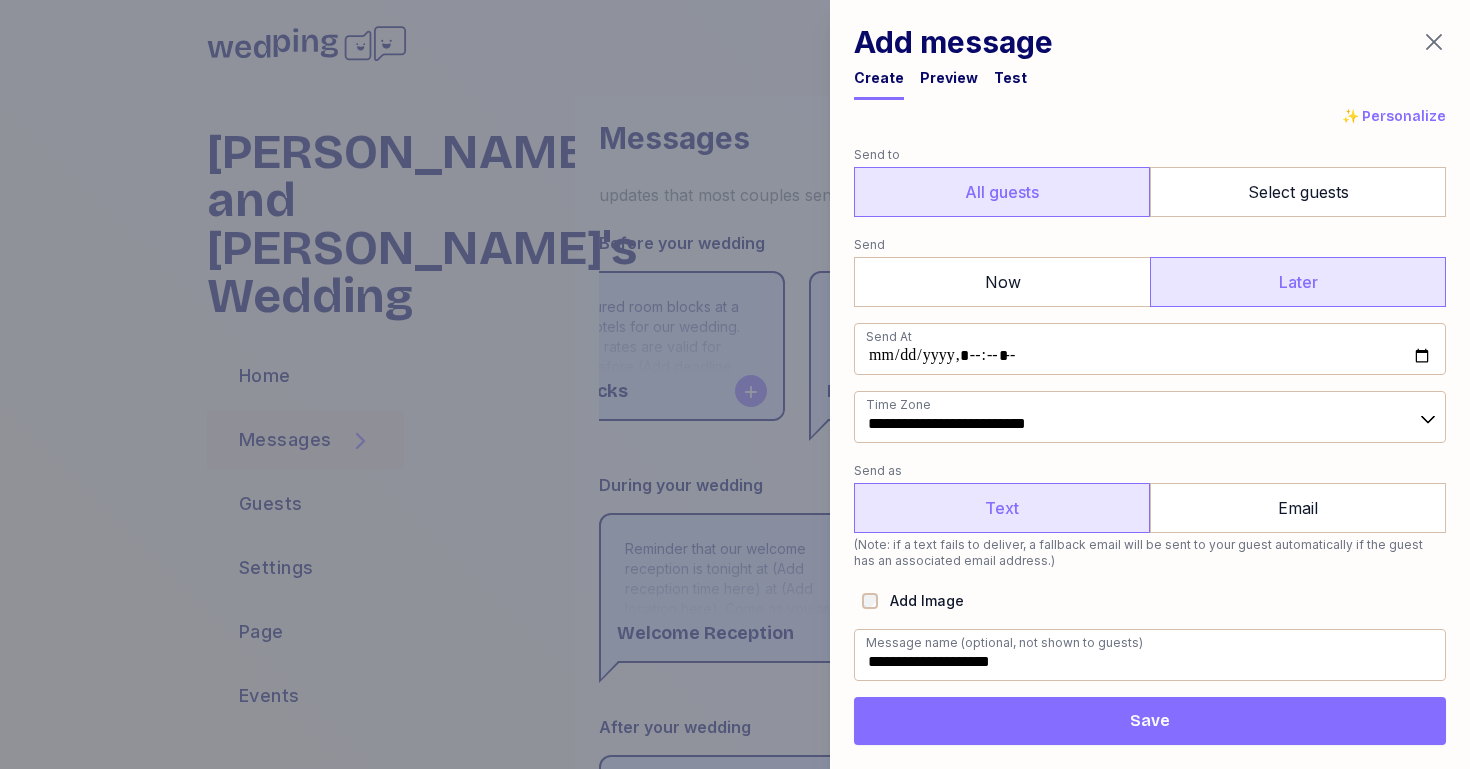 type on "**********" 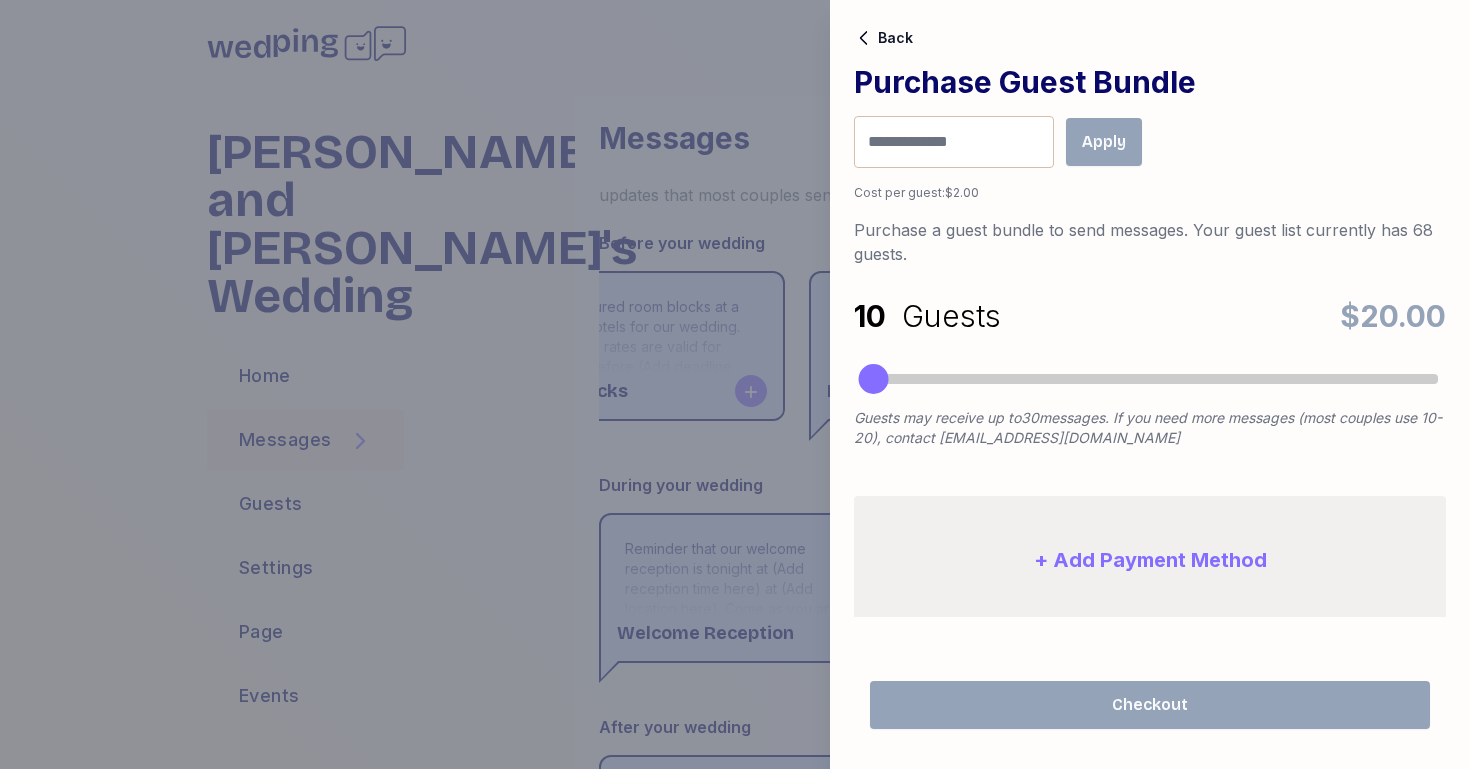 click at bounding box center (1150, 379) 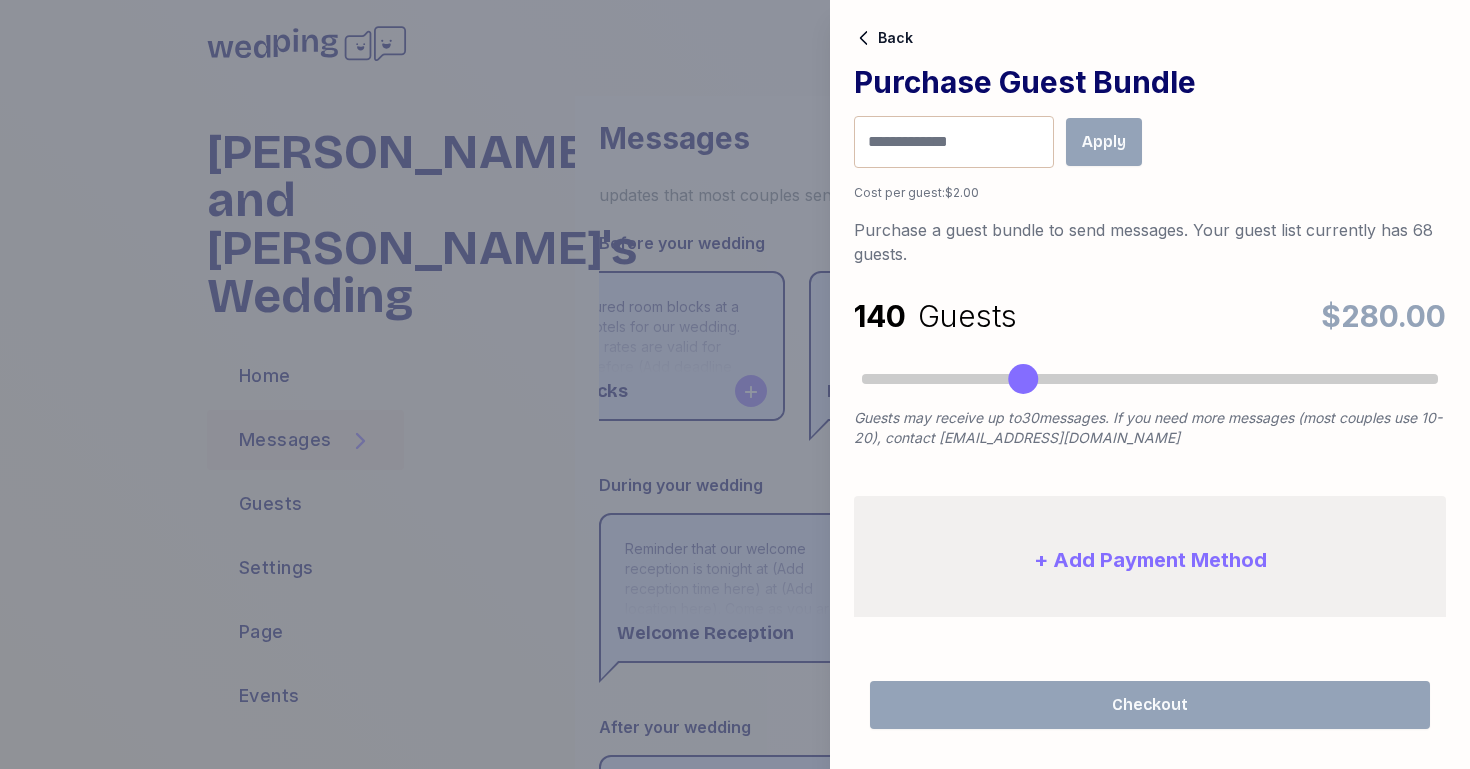 click at bounding box center (1150, 379) 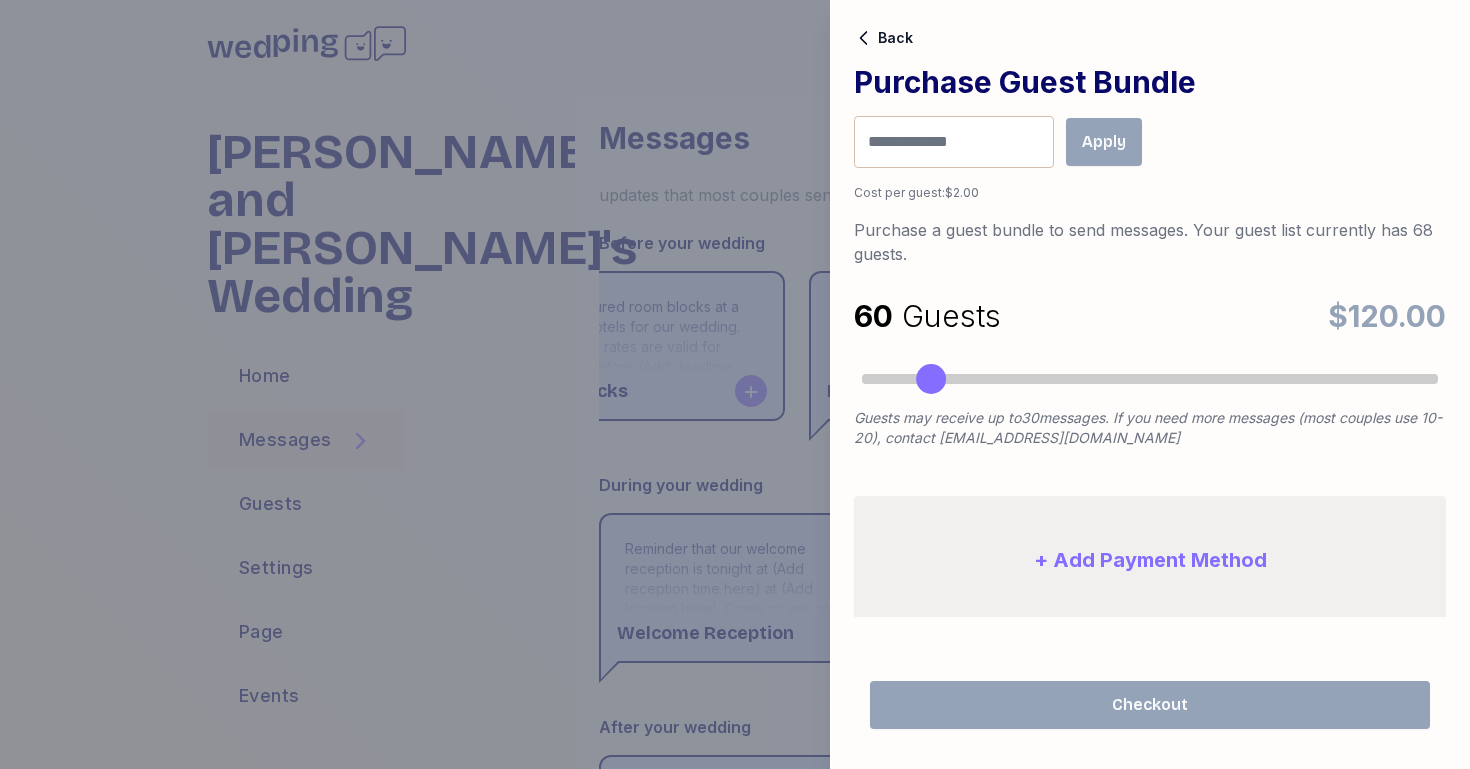 drag, startPoint x: 954, startPoint y: 381, endPoint x: 932, endPoint y: 384, distance: 22.203604 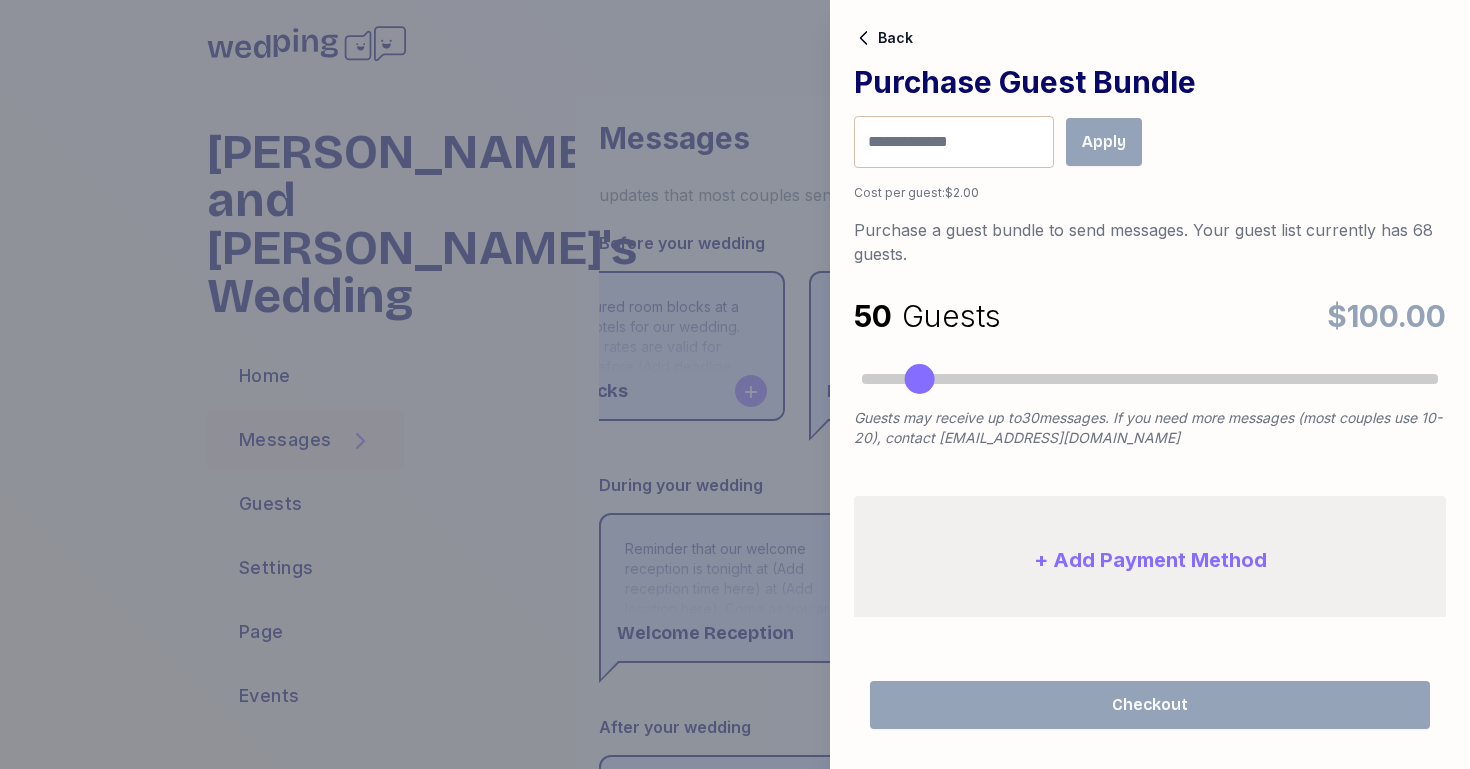 drag, startPoint x: 933, startPoint y: 379, endPoint x: 922, endPoint y: 380, distance: 11.045361 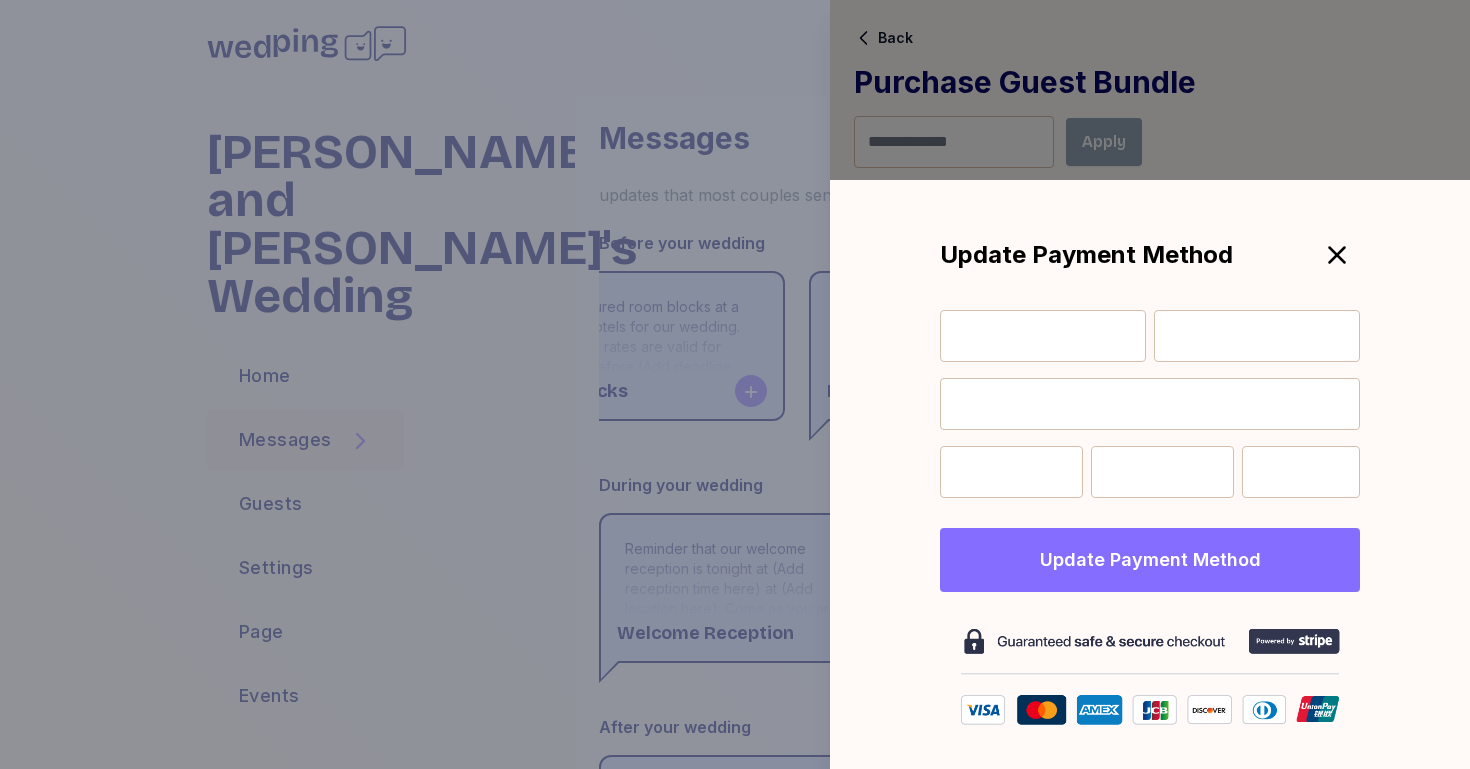 type 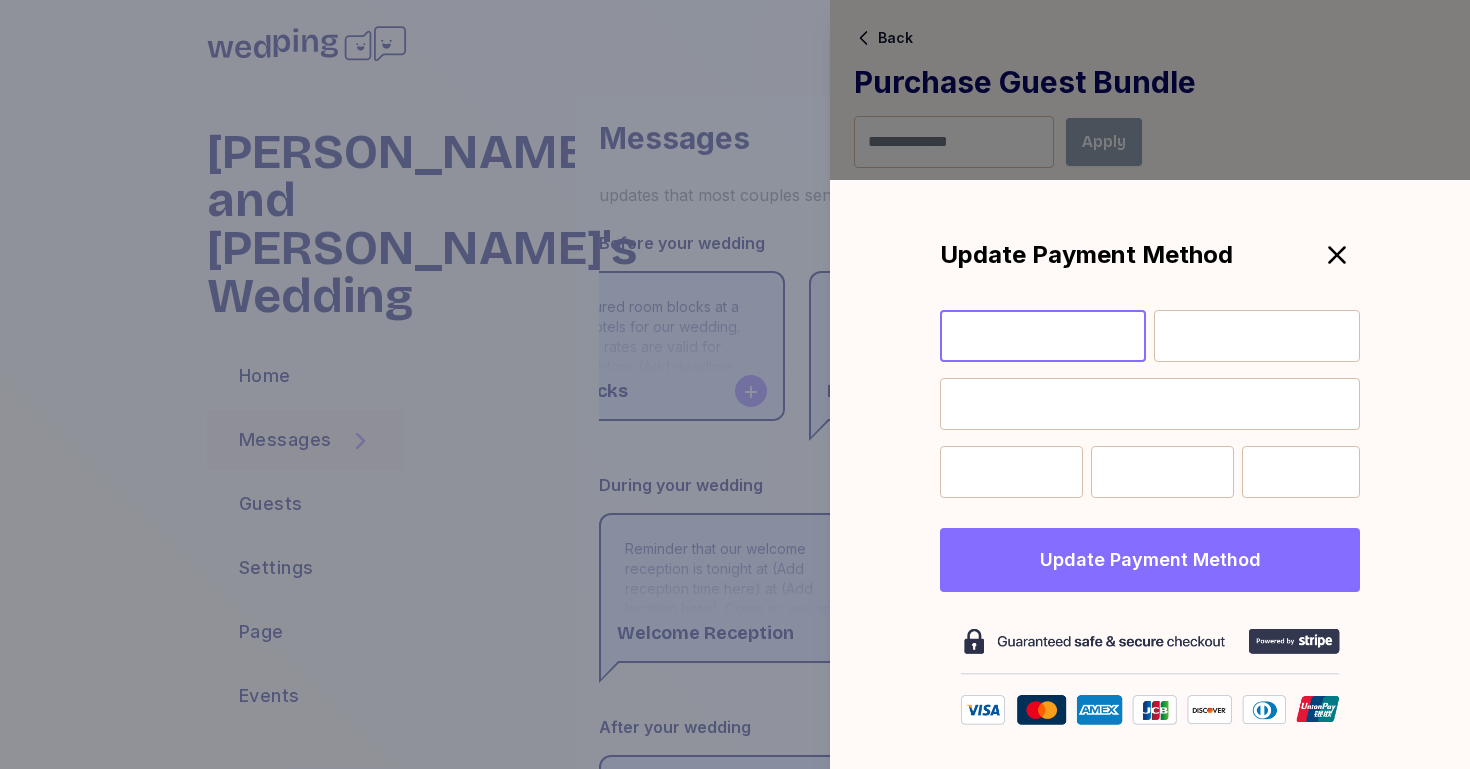 click at bounding box center (1043, 336) 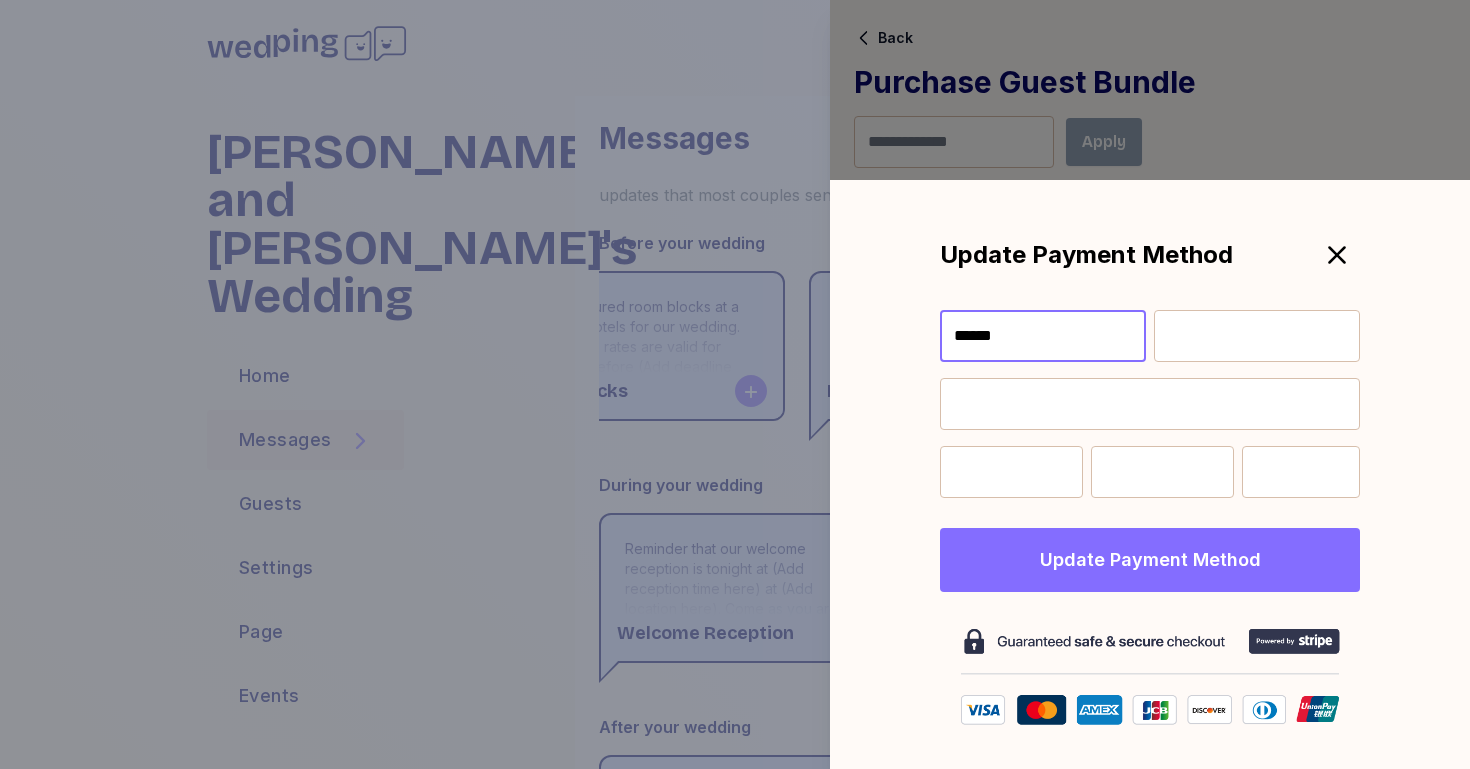 type on "******" 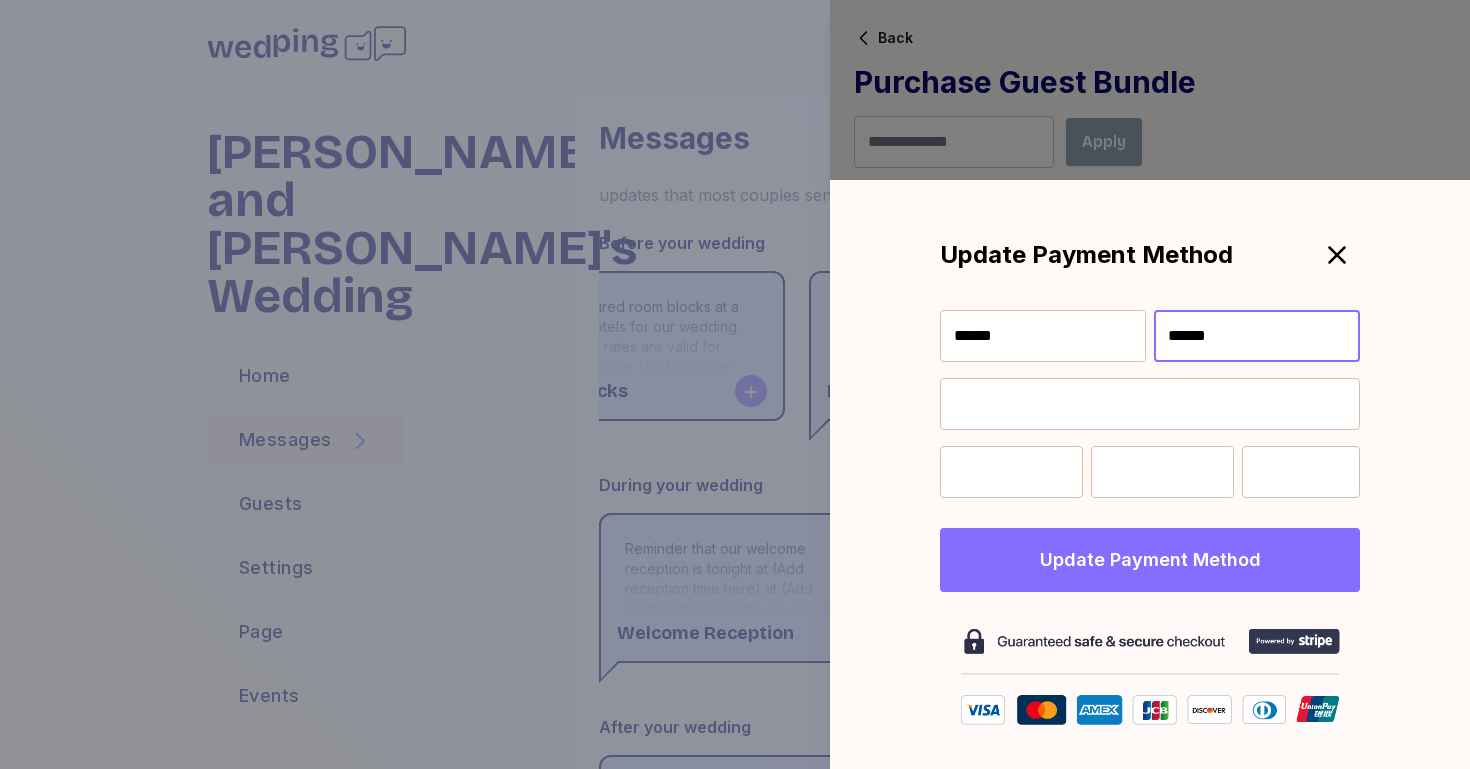 type on "******" 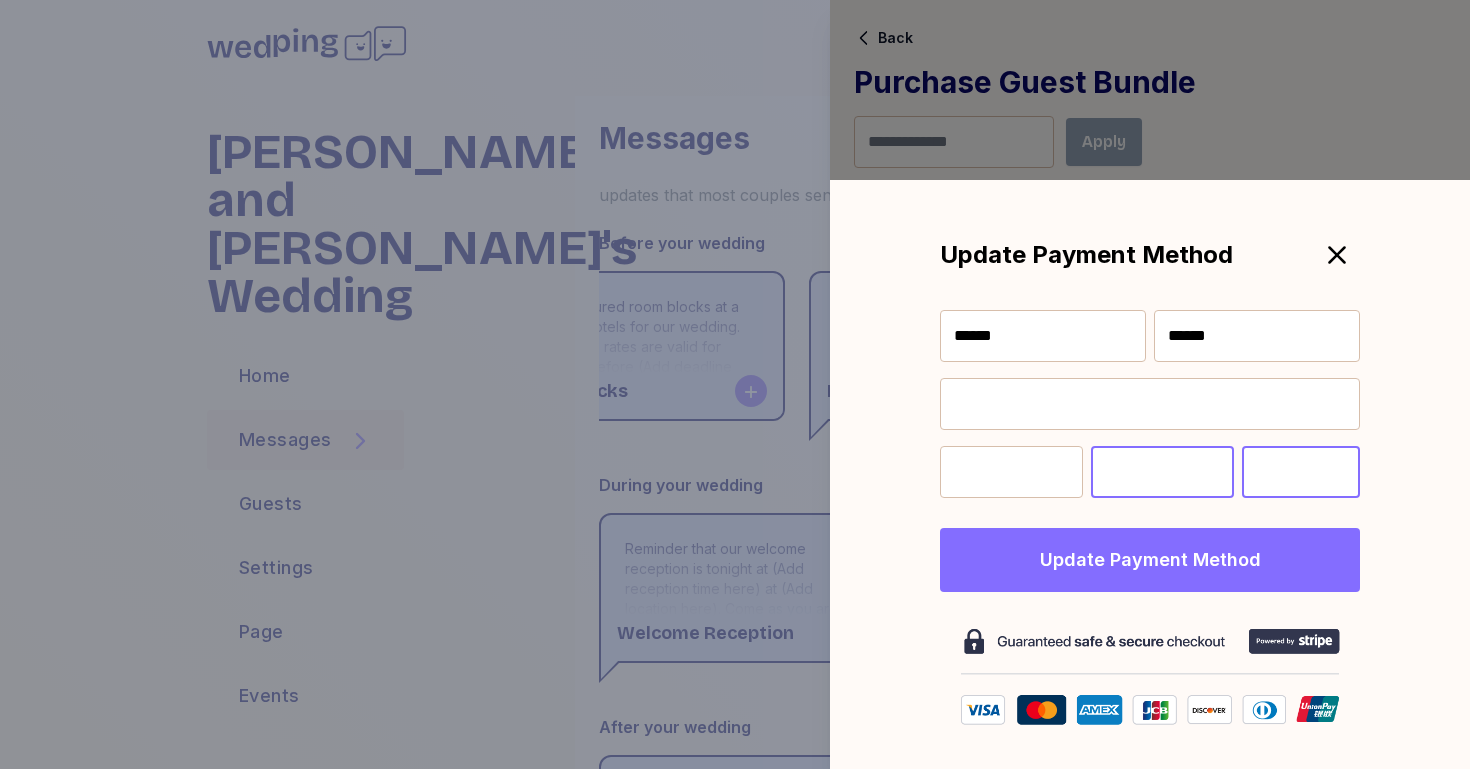 click at bounding box center (1301, 472) 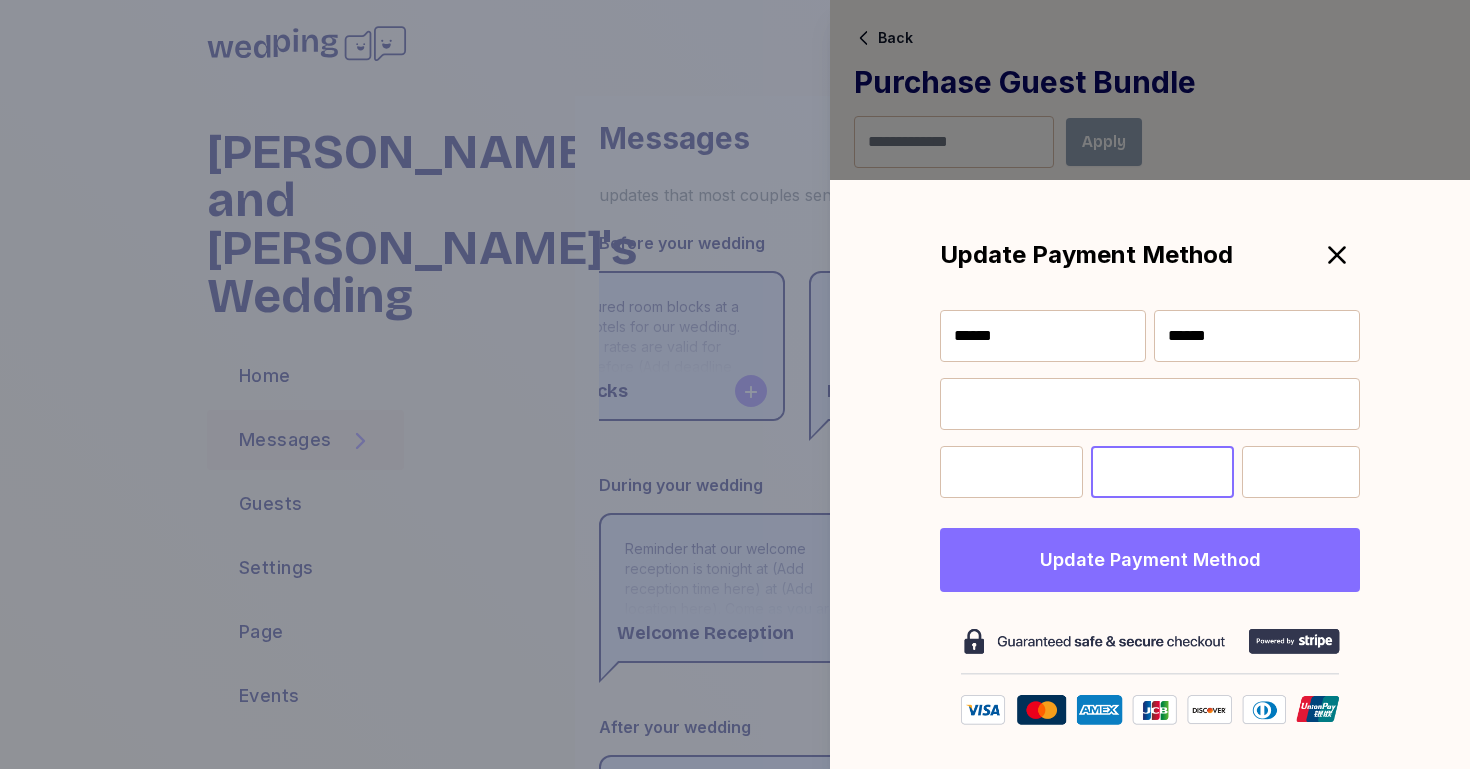 click on "Update Payment Method" at bounding box center [1150, 560] 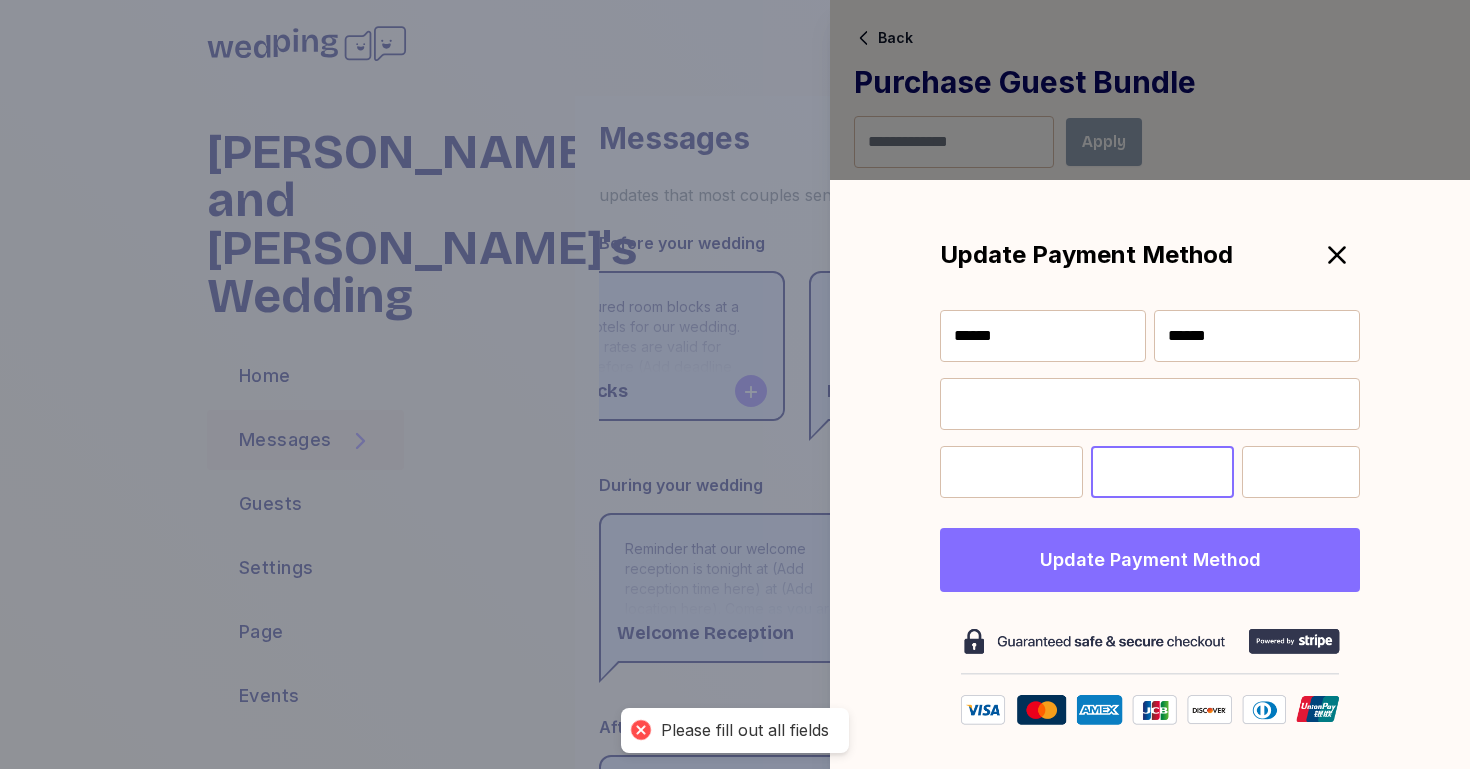 click on "Update Payment Method ****** ****** Update Payment Method" at bounding box center [1150, 474] 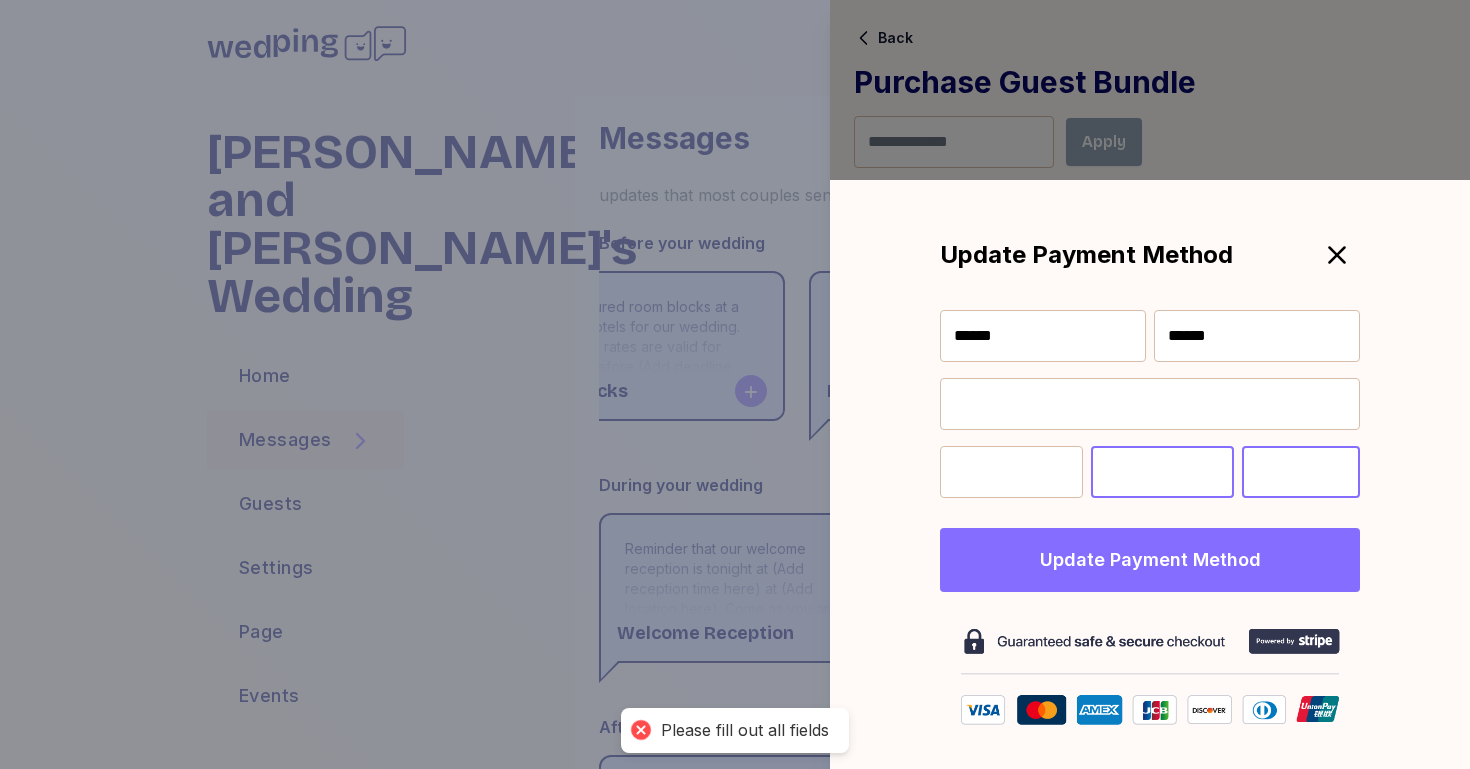 click at bounding box center (1301, 472) 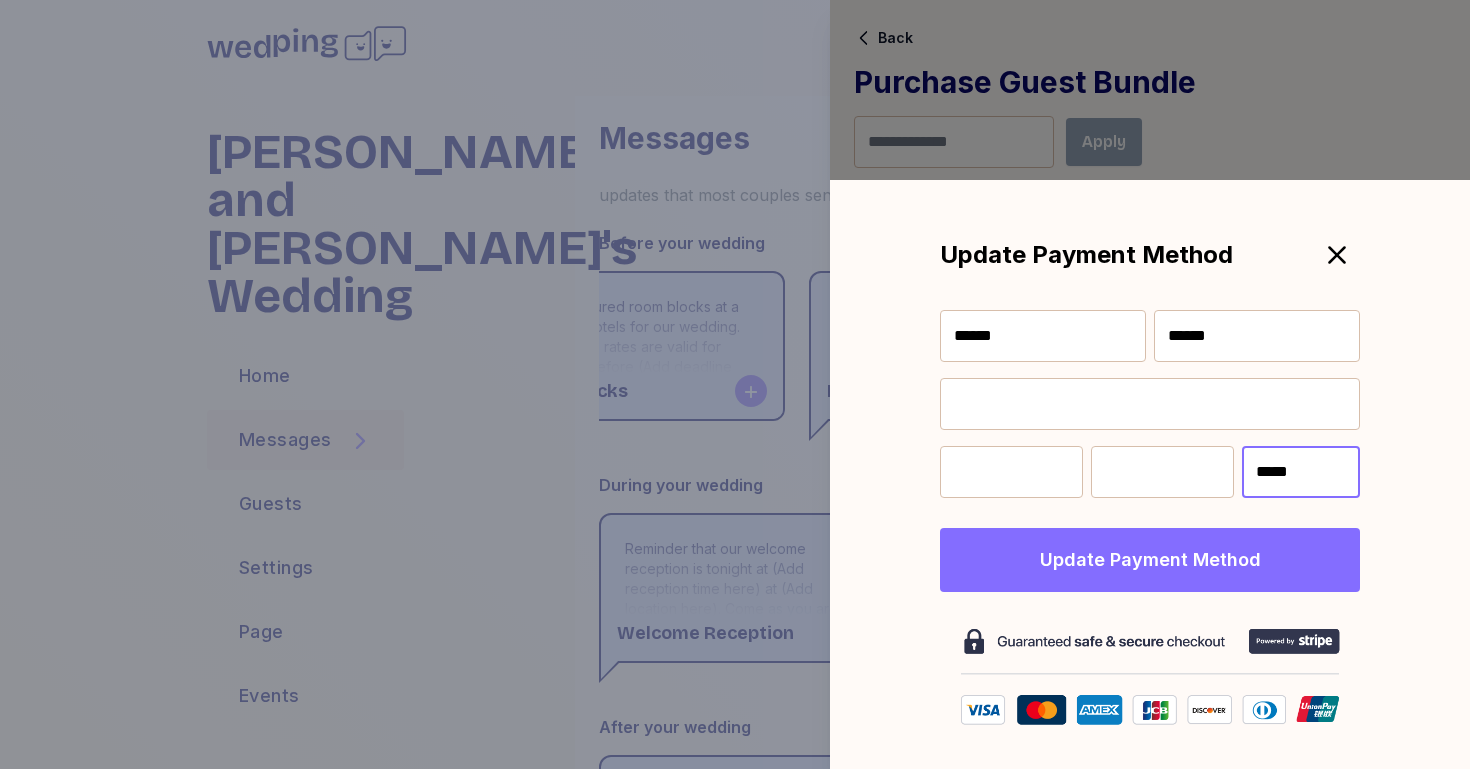 type on "*****" 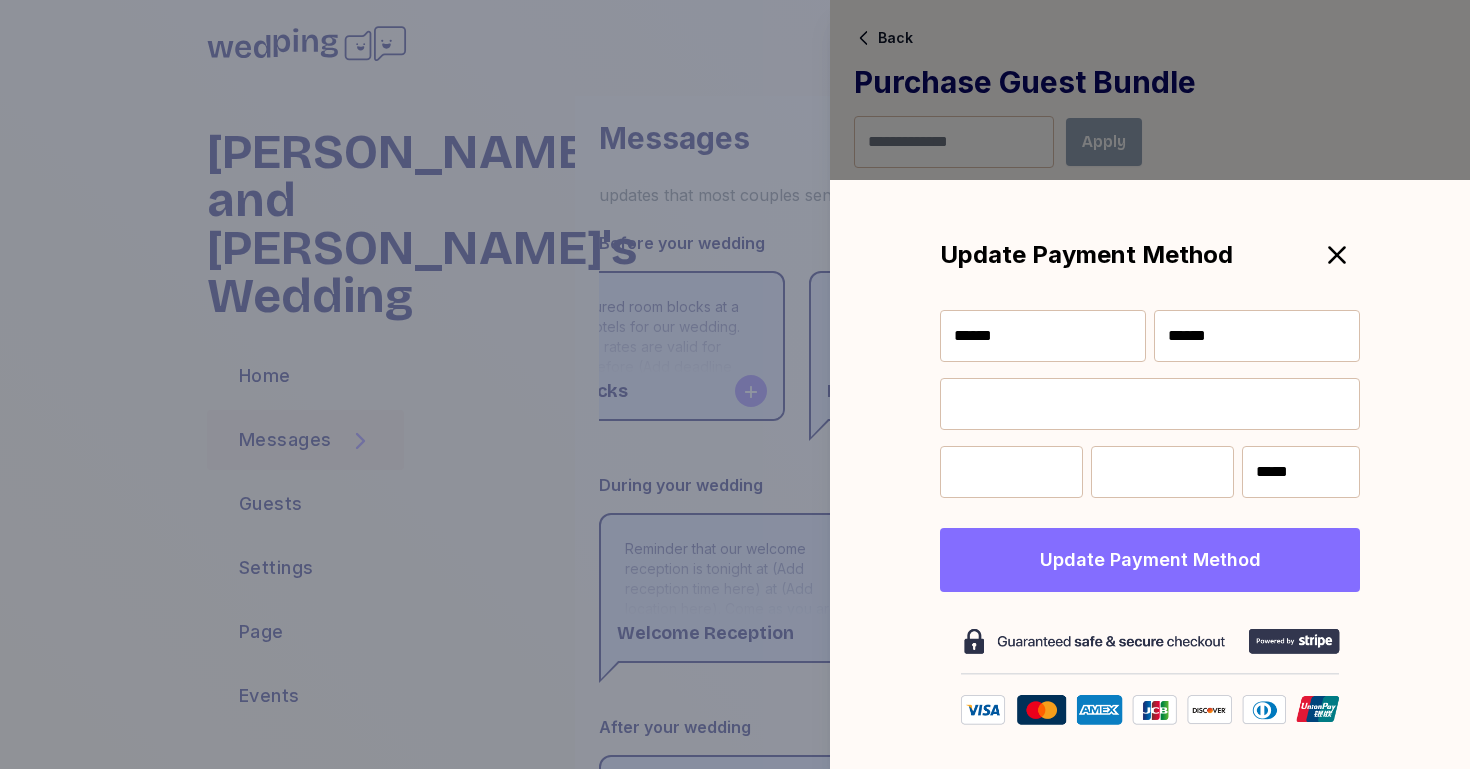 type 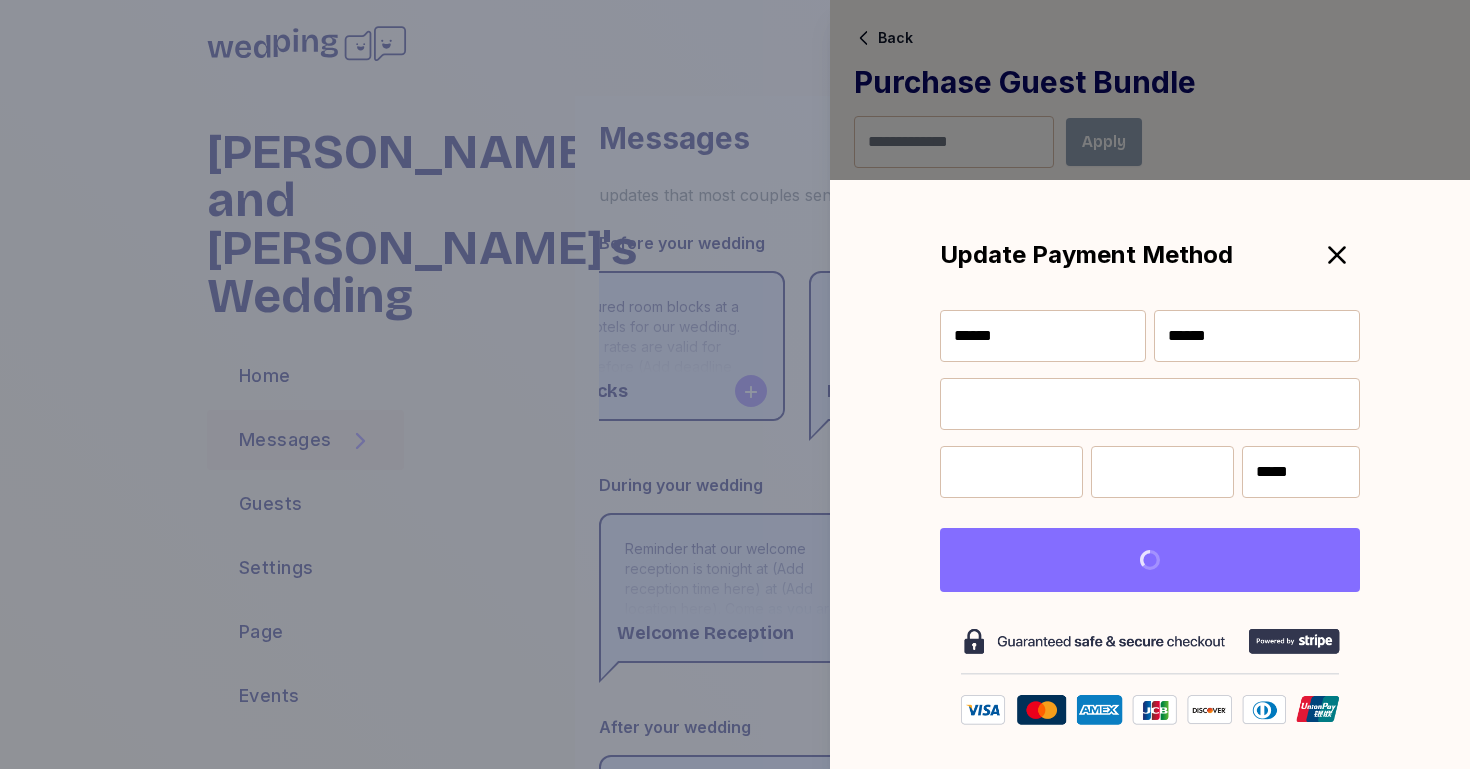 type 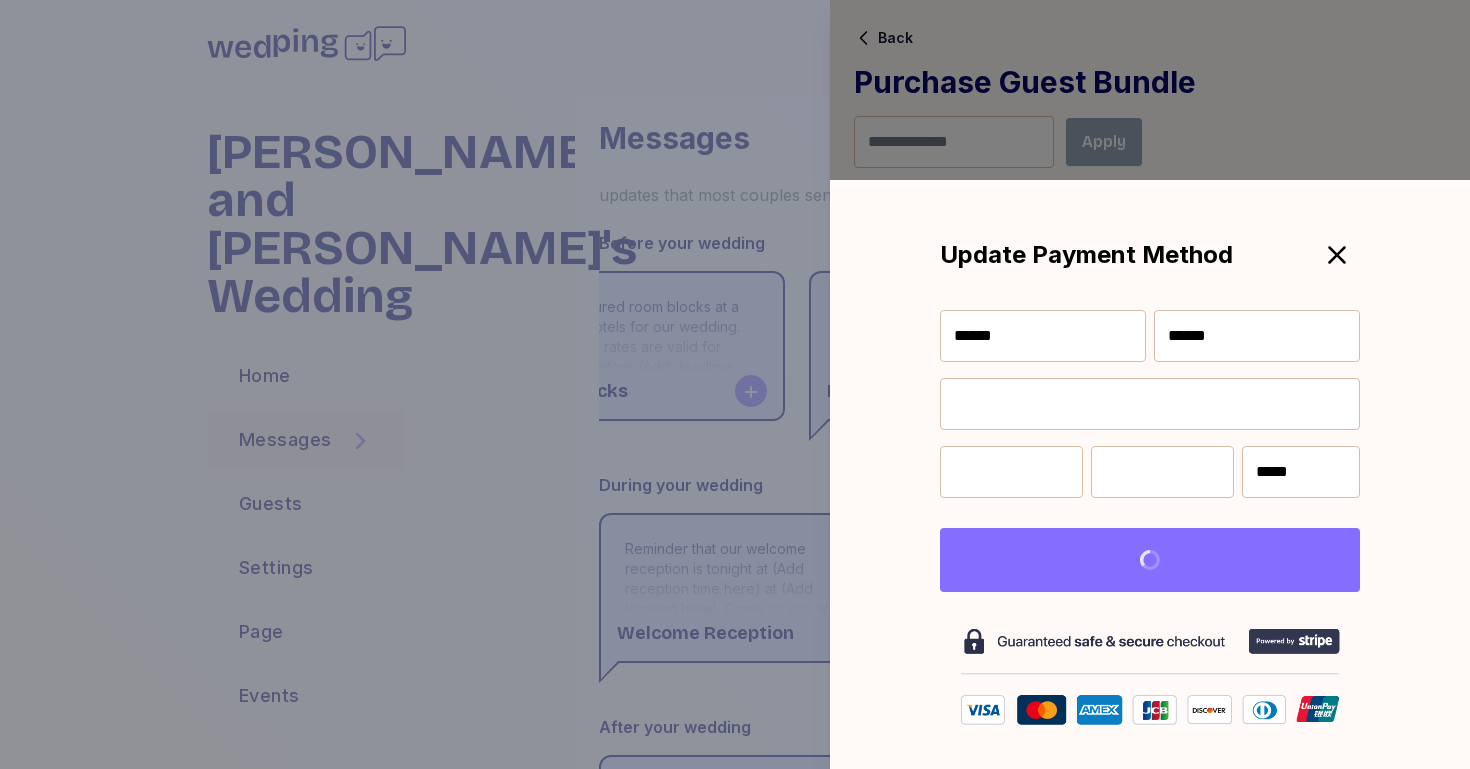 type 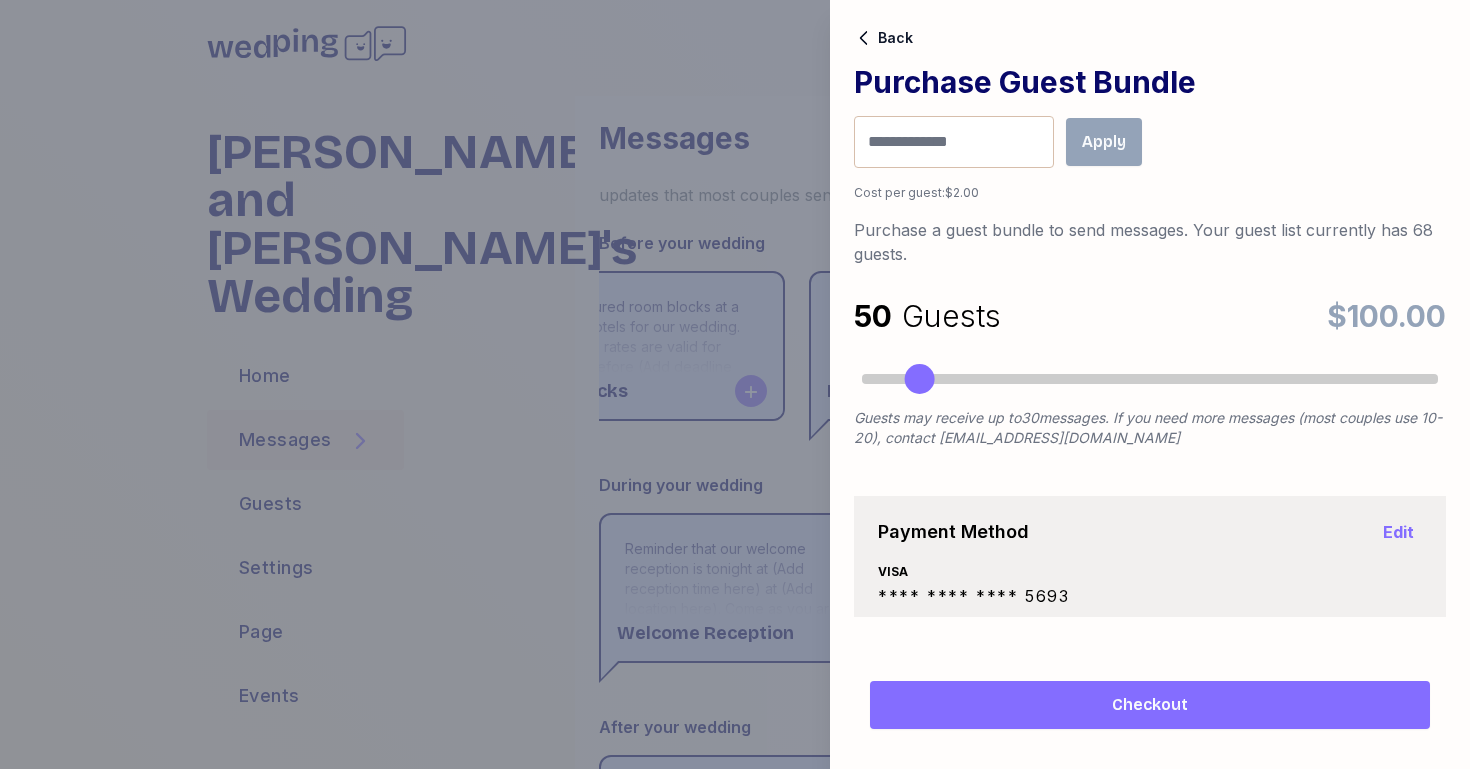 click on "Checkout" at bounding box center (1150, 705) 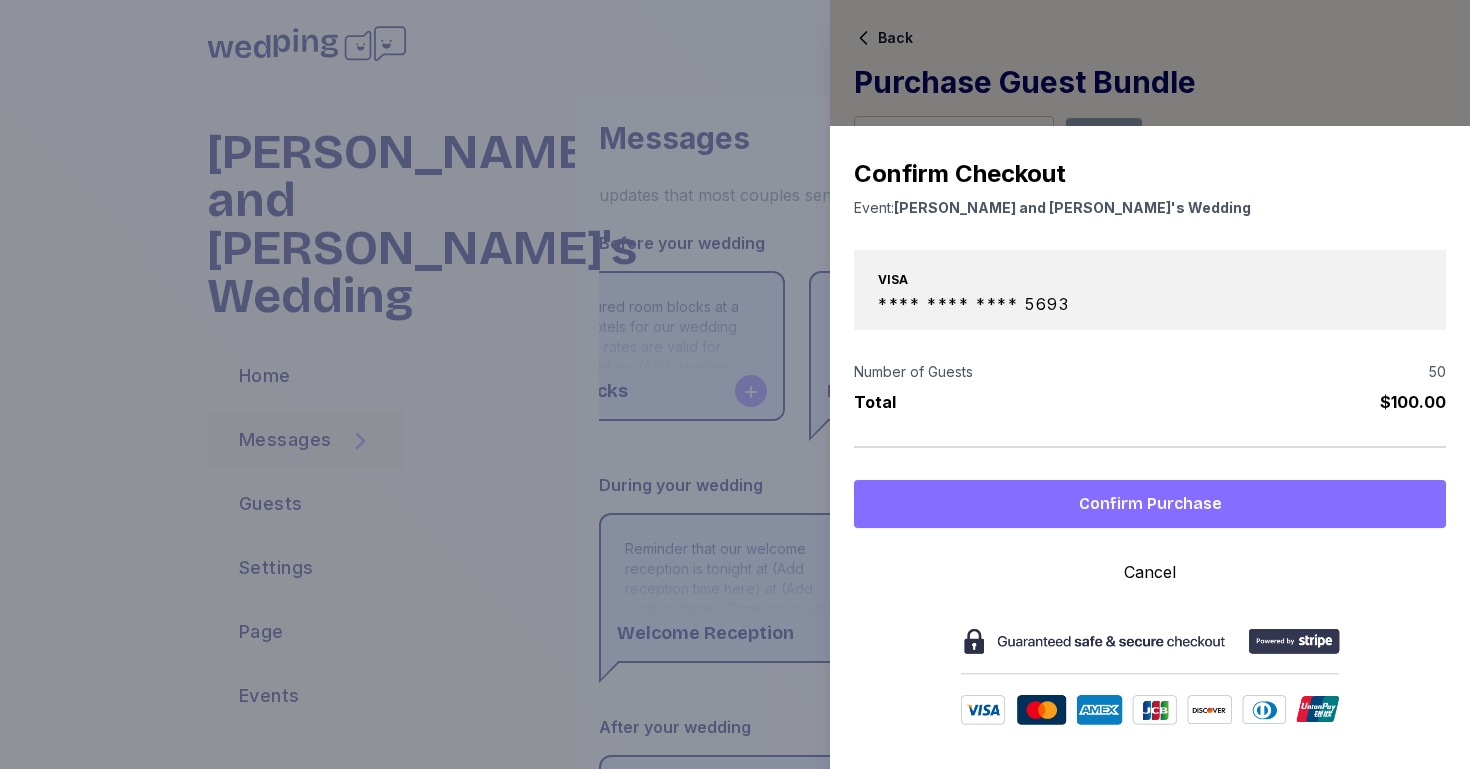 click on "Confirm Purchase" at bounding box center [1150, 504] 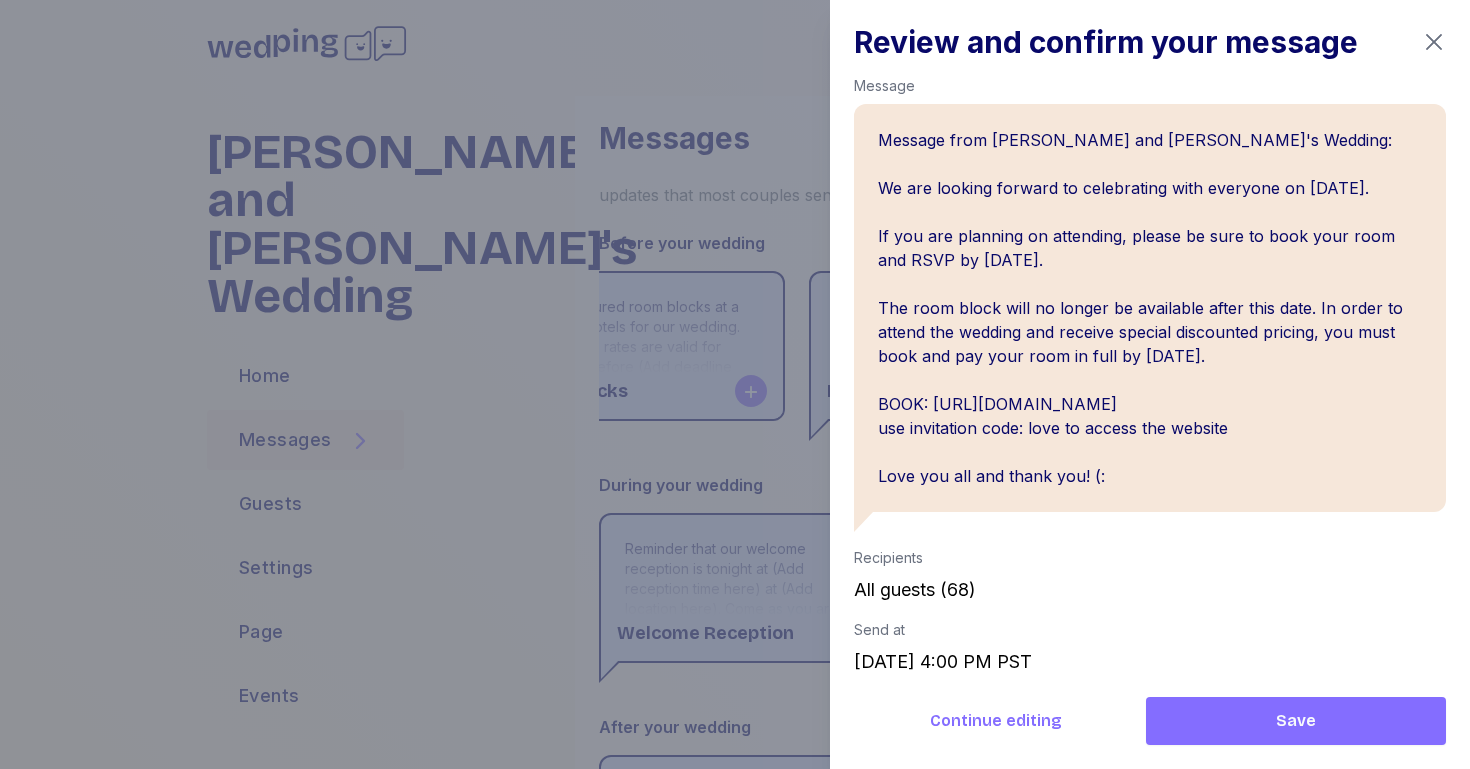 scroll, scrollTop: 19, scrollLeft: 0, axis: vertical 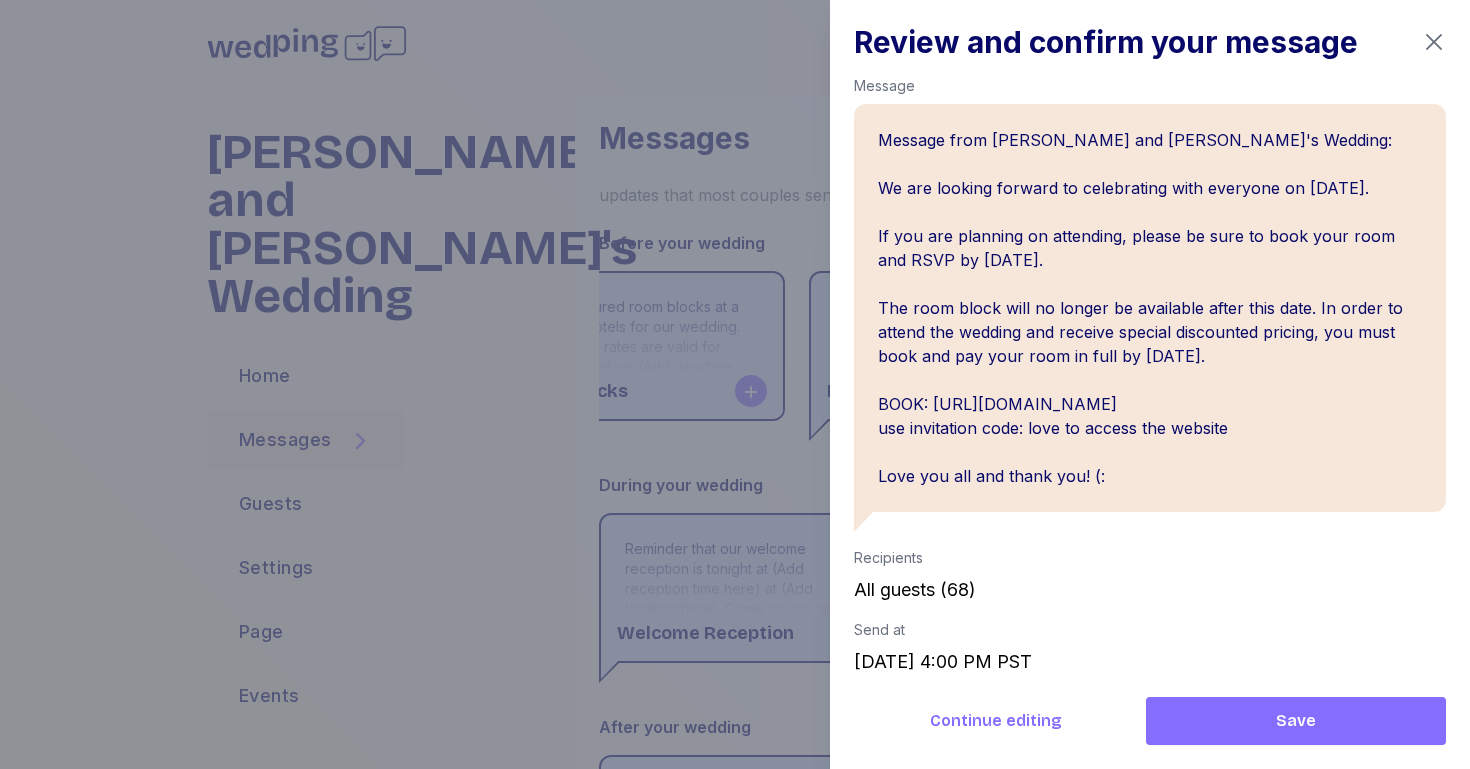 click 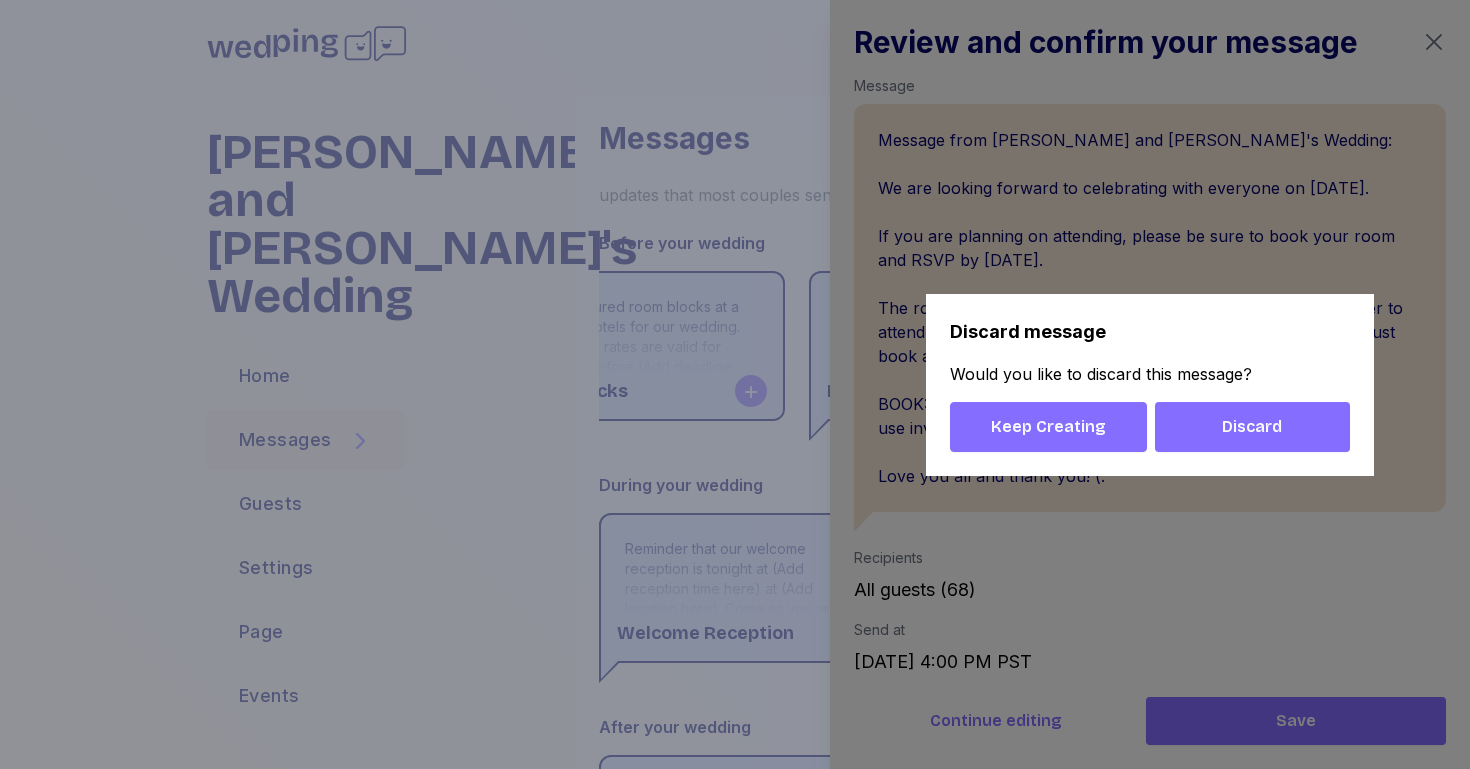 click on "Keep Creating" at bounding box center [1048, 427] 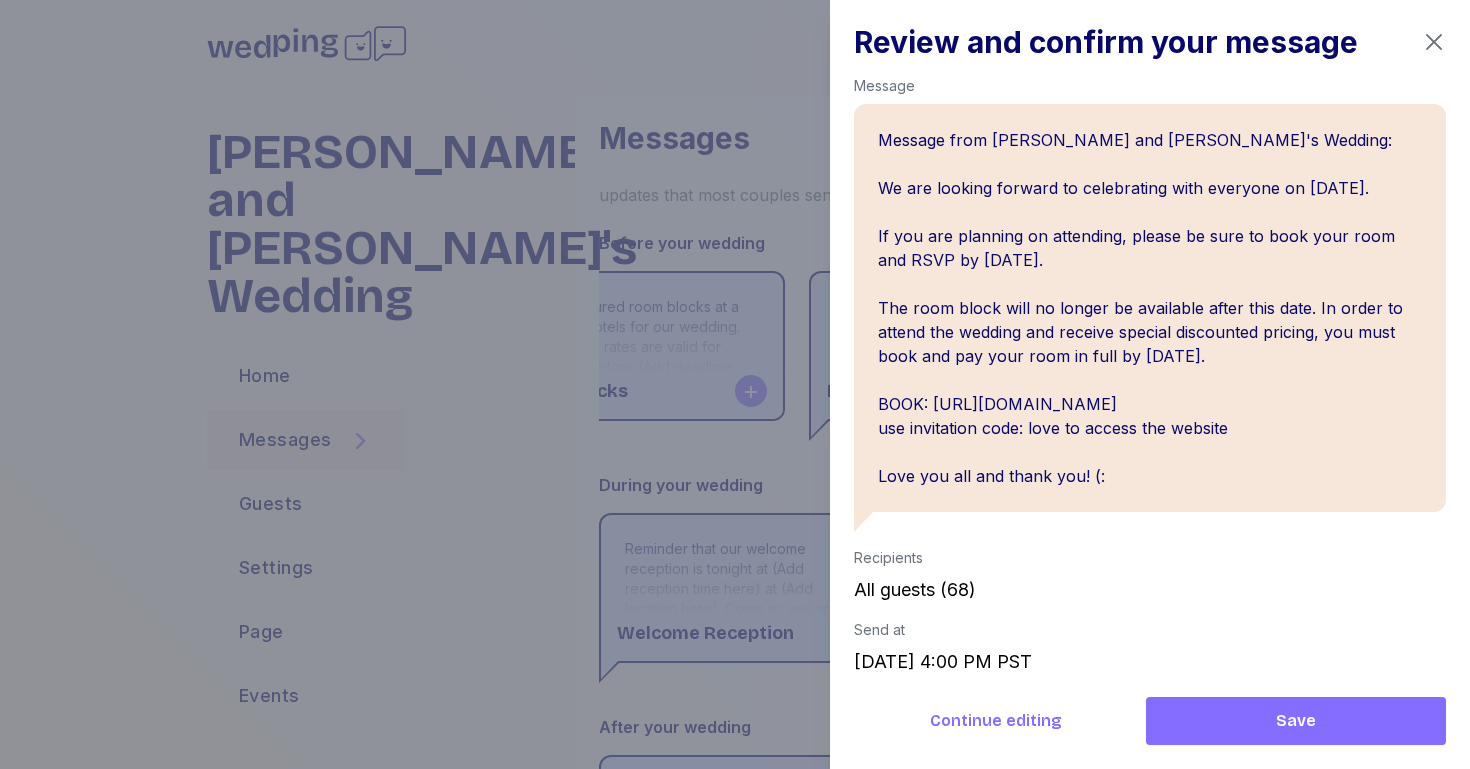 click on "Message from [PERSON_NAME] and [PERSON_NAME]'s Wedding:
We are looking forward to celebrating with everyone on [DATE].
If you are planning on attending, please be sure to book your room and RSVP by [DATE].
The room block will no longer be available after this date. In order to attend the wedding and receive special discounted pricing, you must book and pay your room in full by [DATE].
BOOK: [URL][DOMAIN_NAME]
use invitation code: love to access the website
Love you all and thank you! (:" at bounding box center (1150, 308) 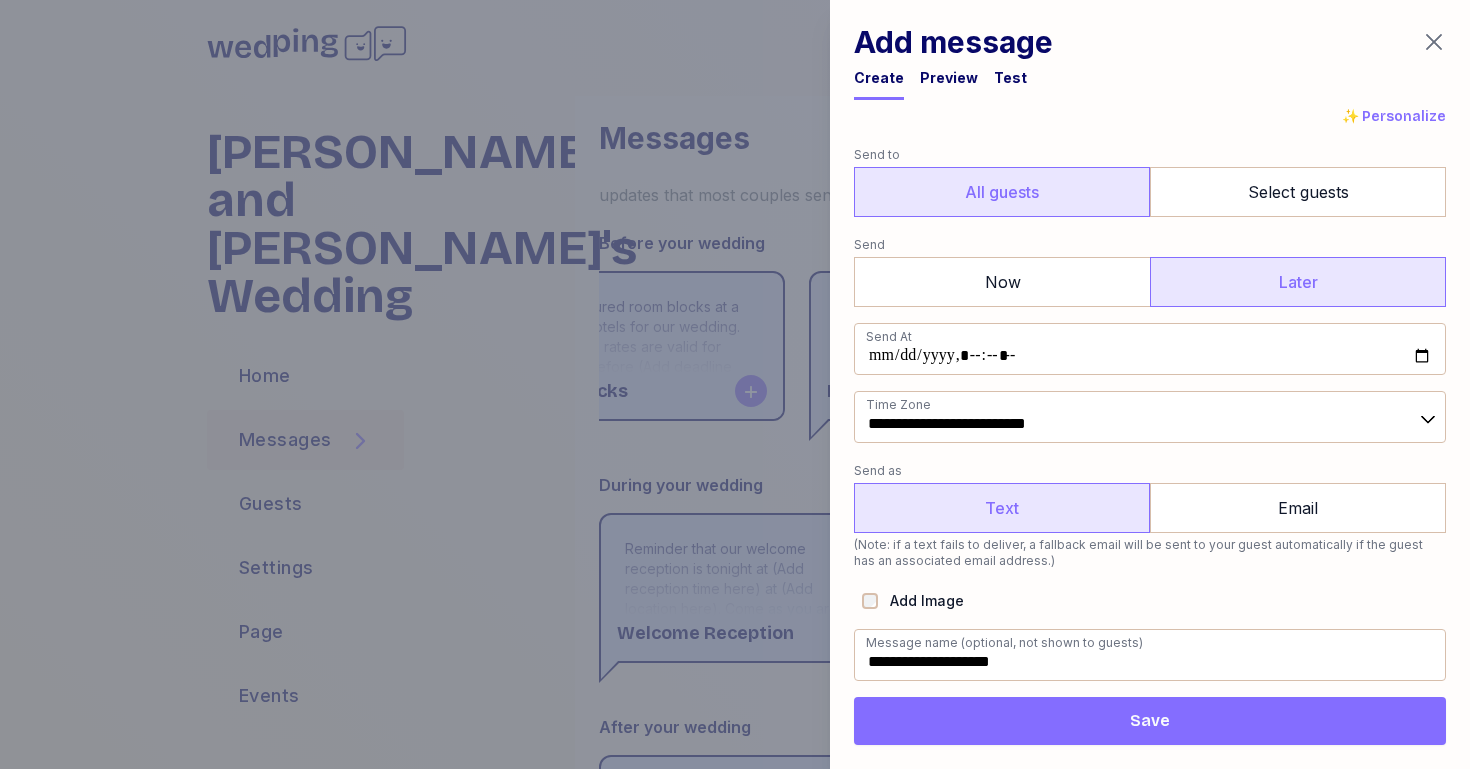 scroll, scrollTop: 0, scrollLeft: 0, axis: both 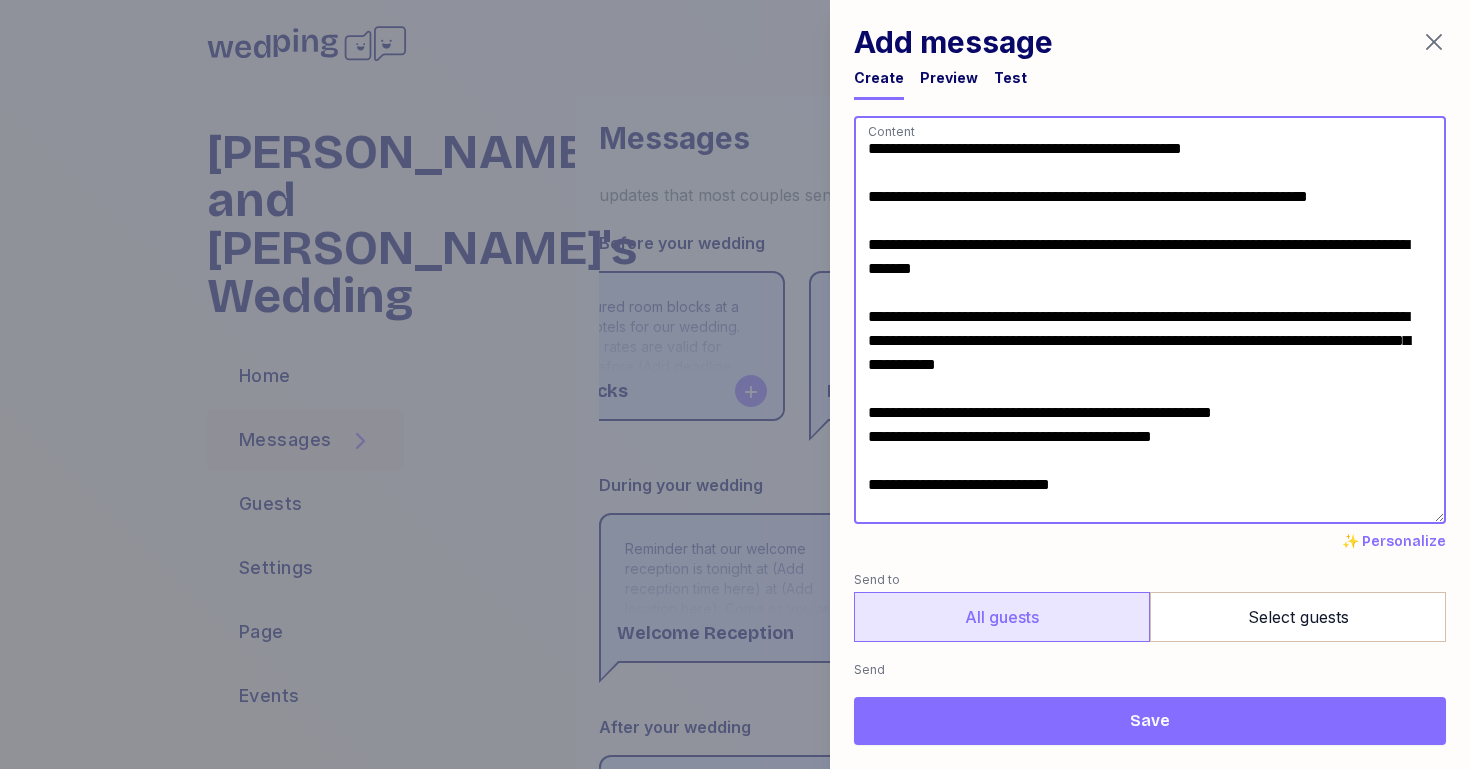 drag, startPoint x: 902, startPoint y: 458, endPoint x: 859, endPoint y: 457, distance: 43.011627 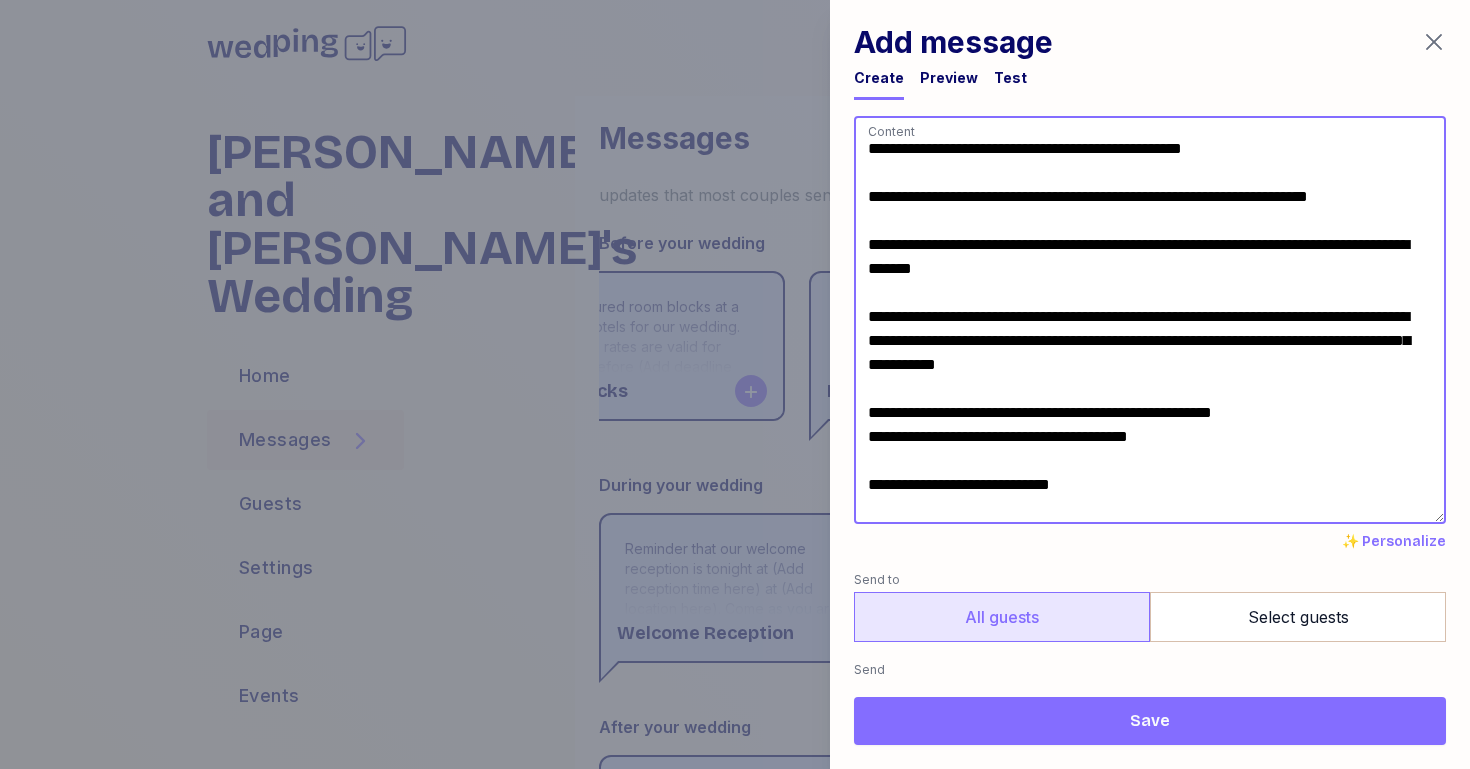 drag, startPoint x: 1024, startPoint y: 458, endPoint x: 1188, endPoint y: 467, distance: 164.24677 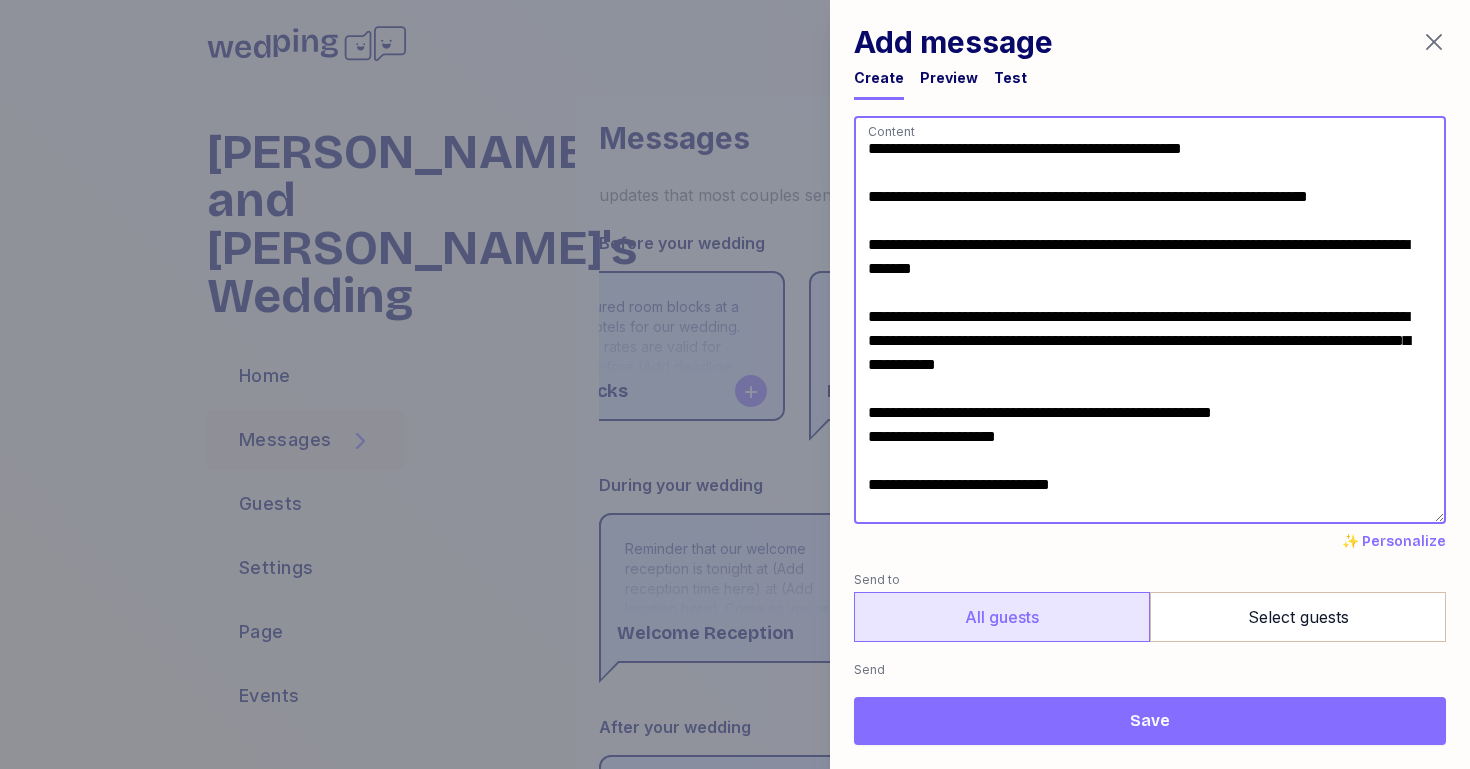 click on "**********" at bounding box center [1150, 320] 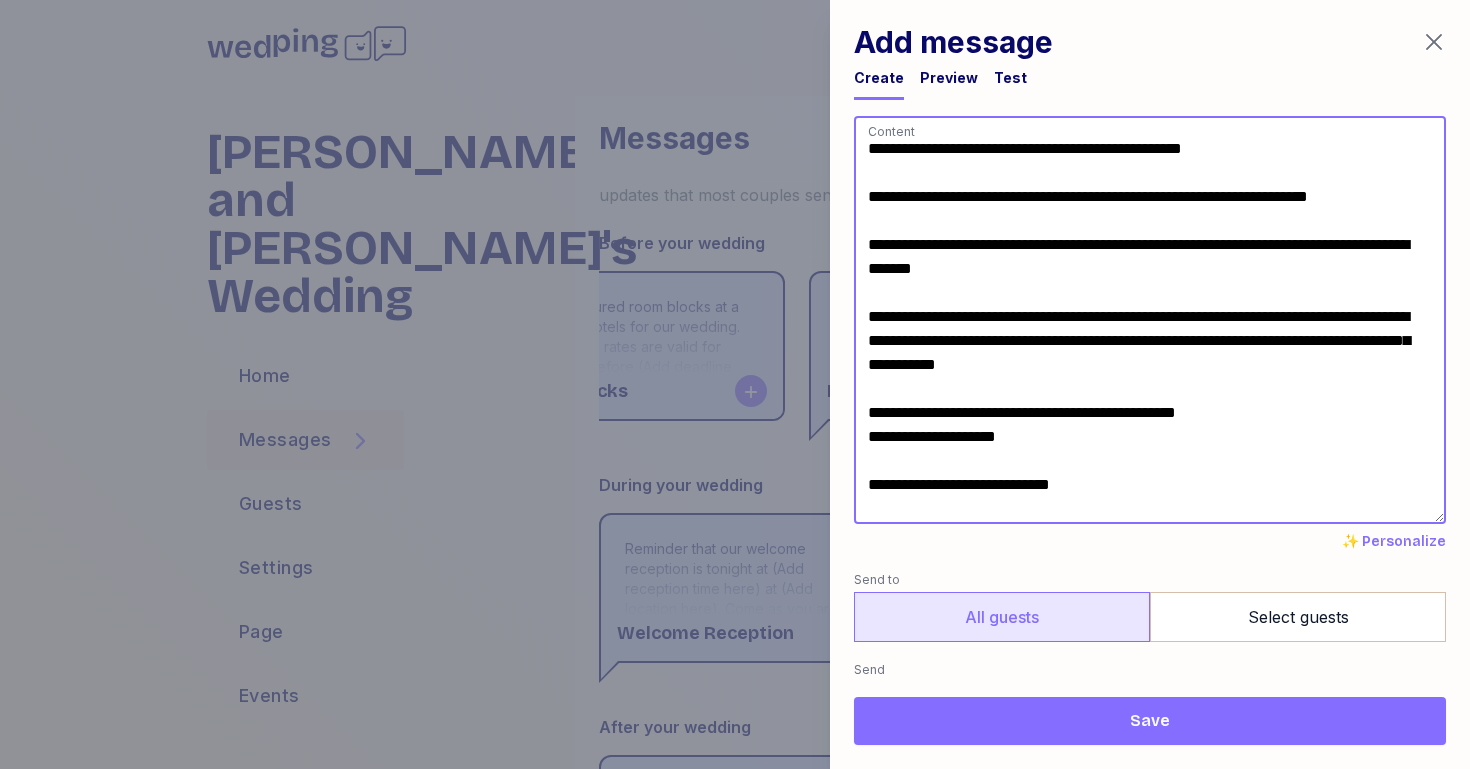 click on "**********" at bounding box center [1150, 320] 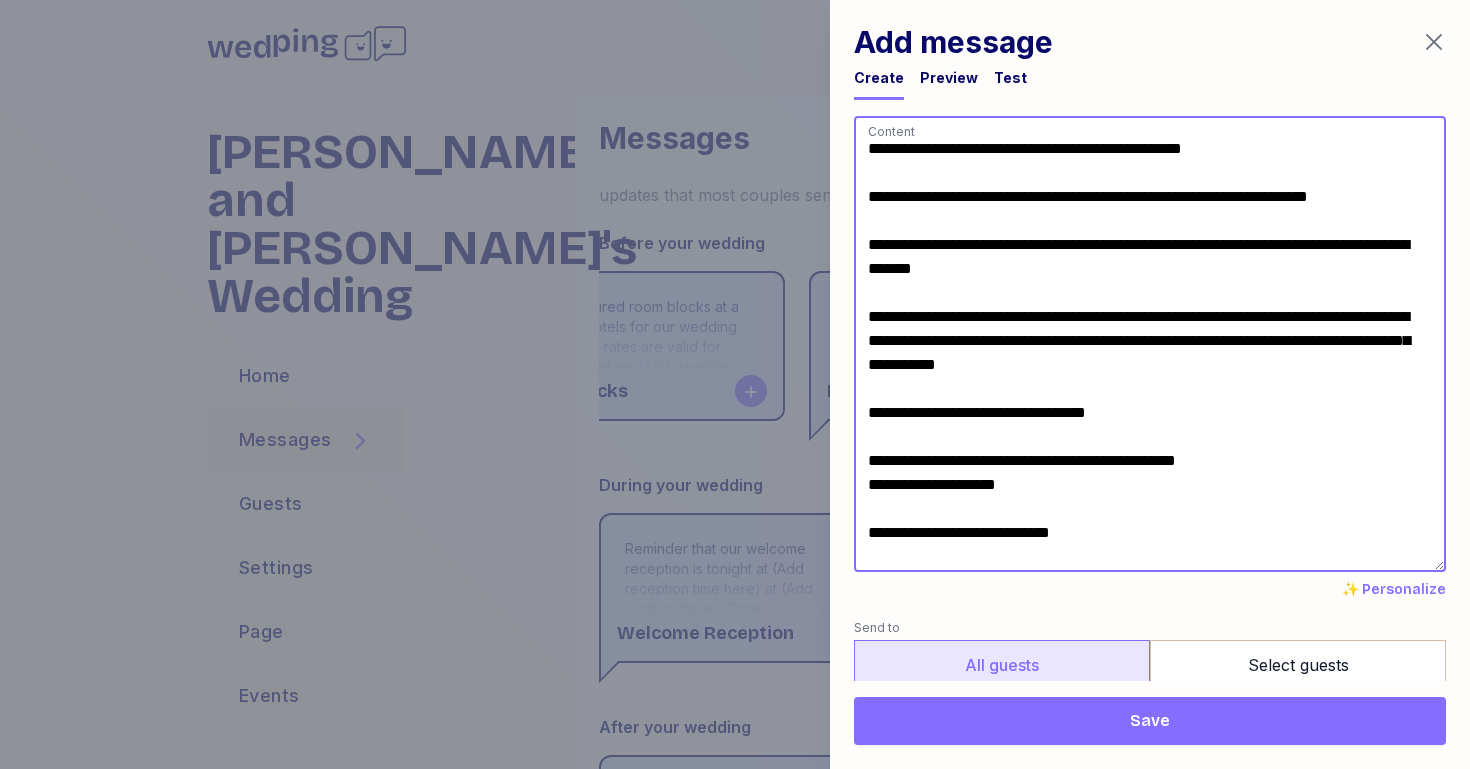 type on "**********" 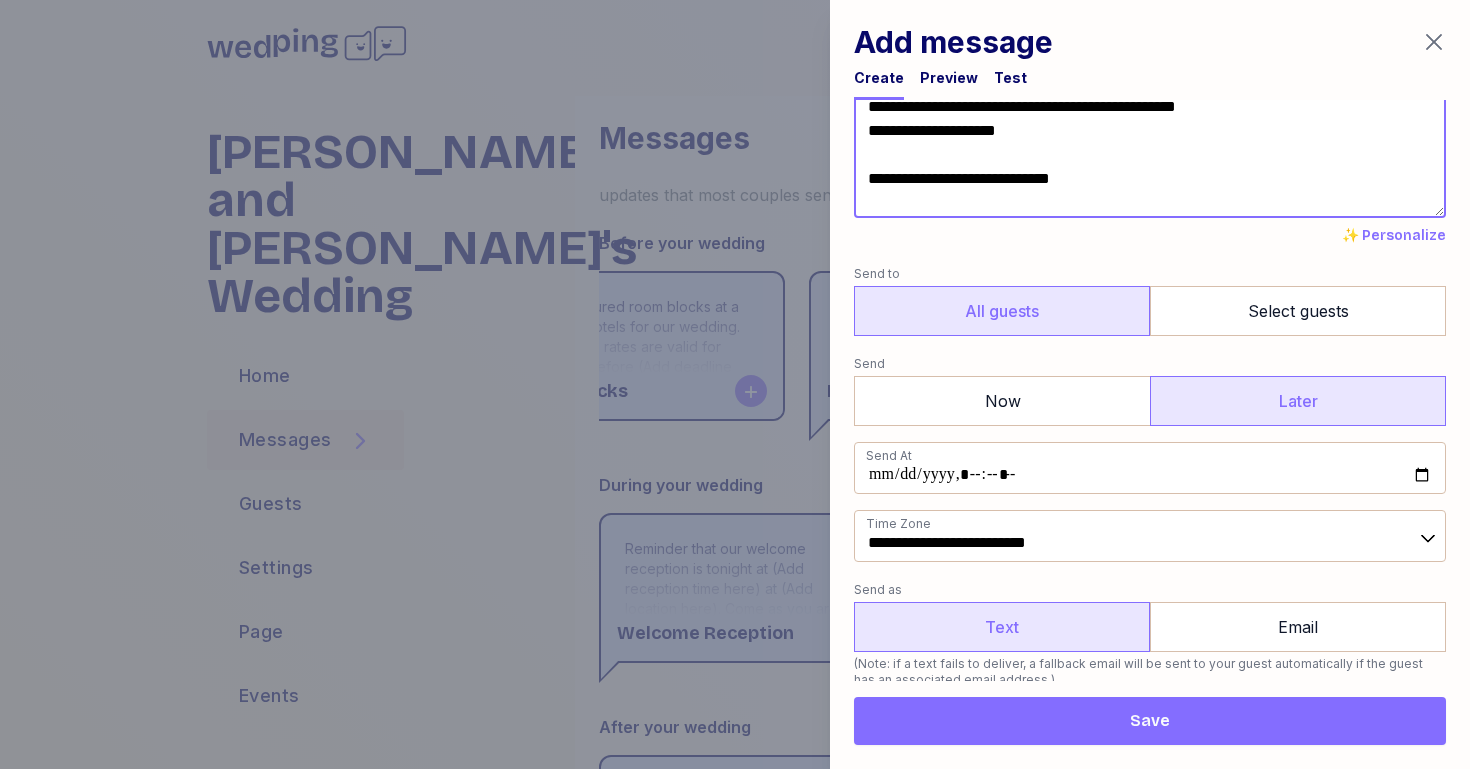 scroll, scrollTop: 473, scrollLeft: 0, axis: vertical 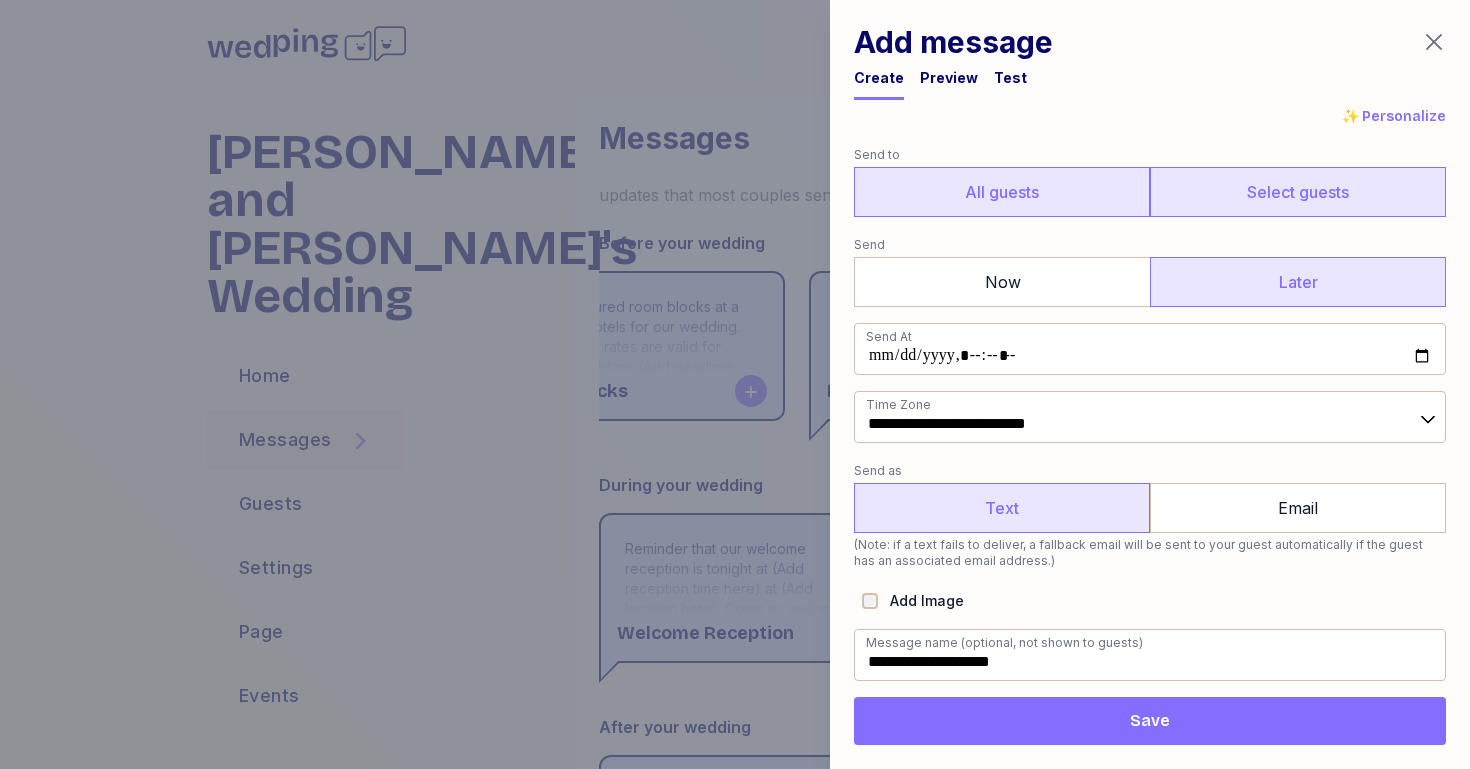 click on "Select guests" at bounding box center [1298, 192] 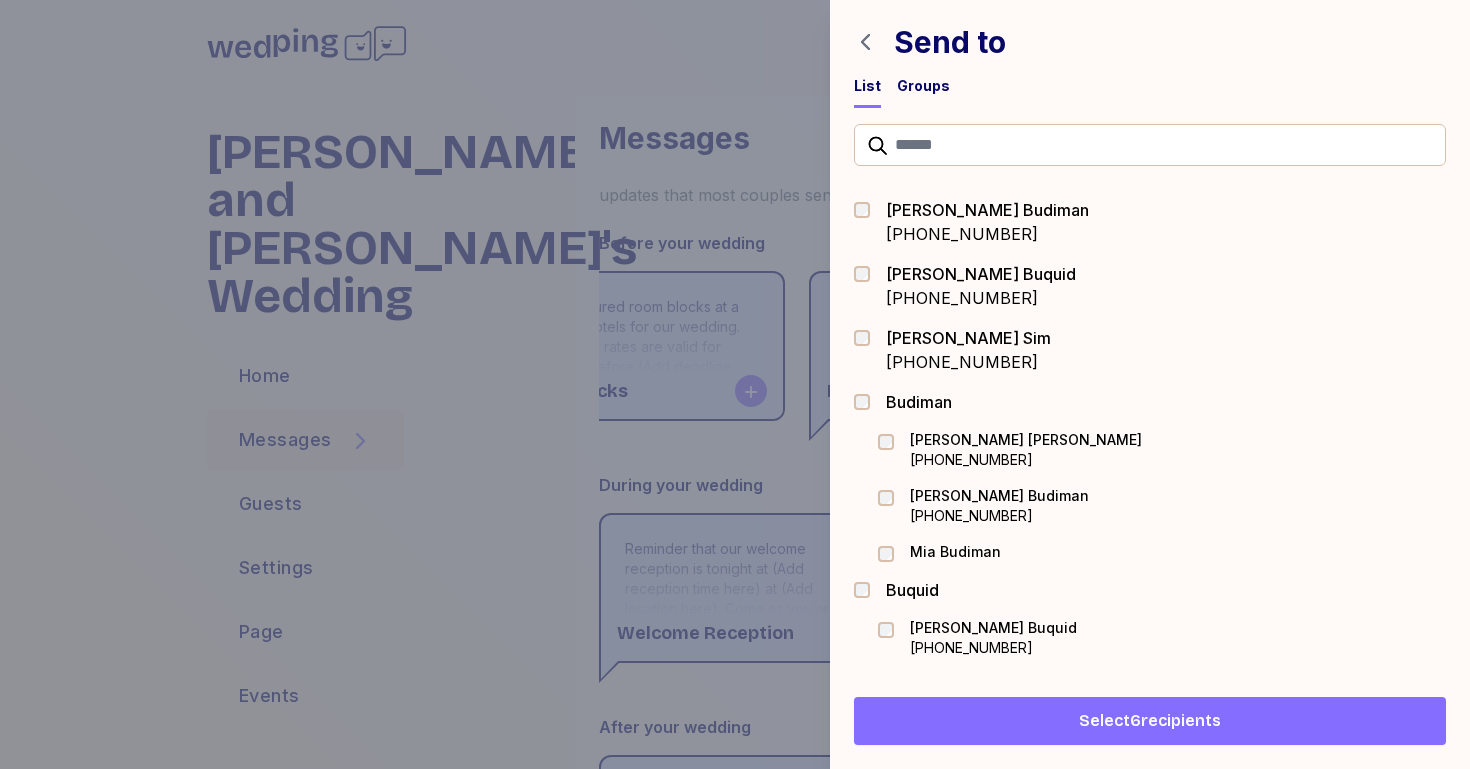 click 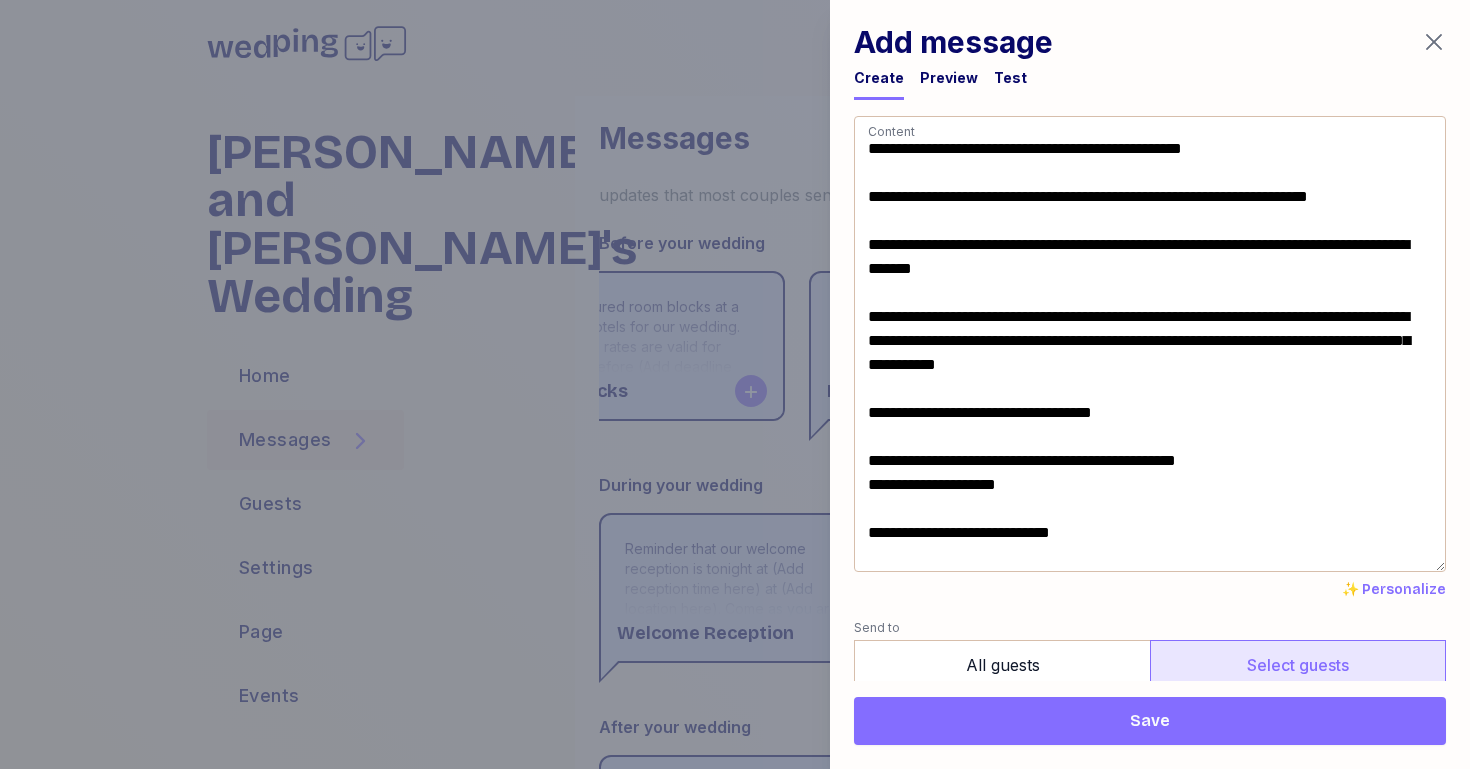 click at bounding box center [735, 384] 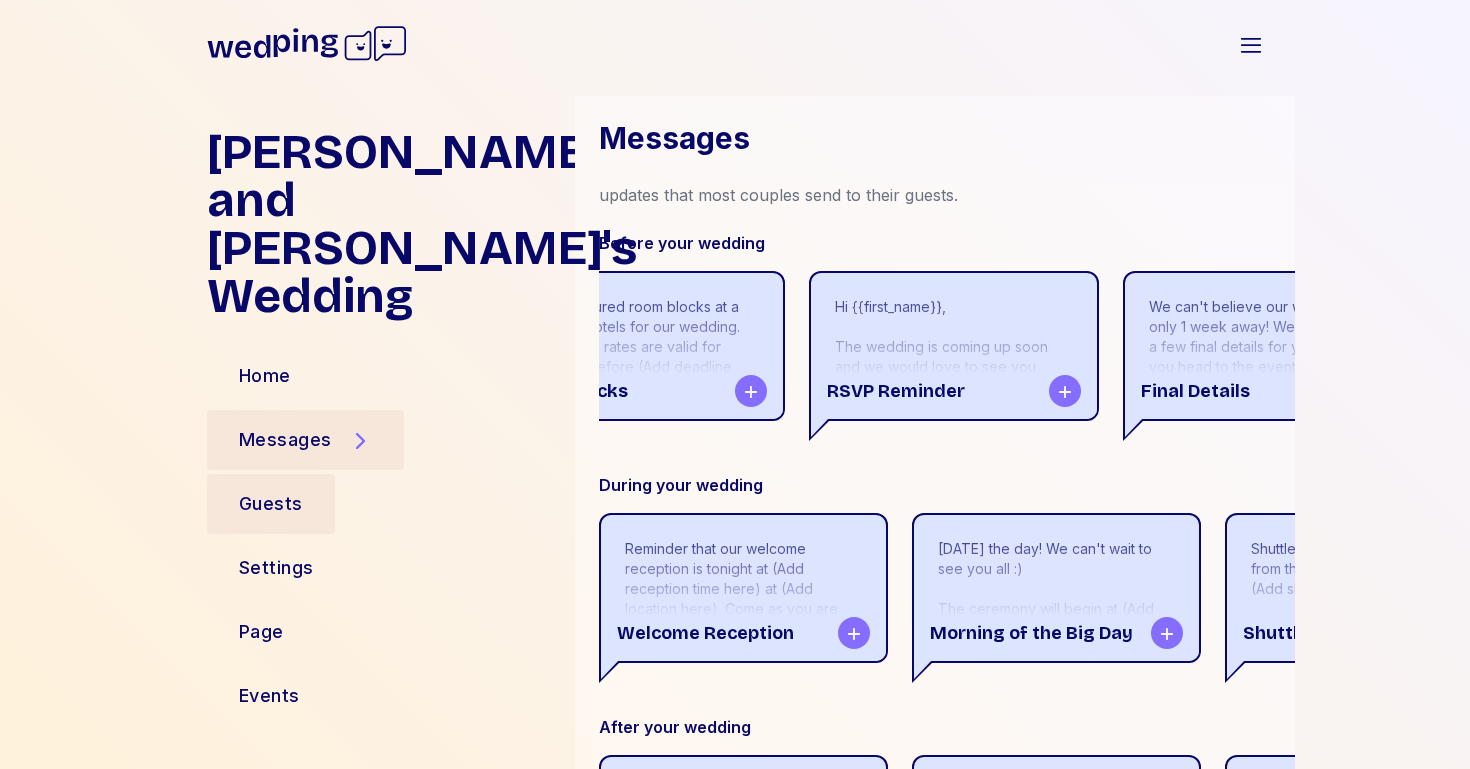 click on "Guests" at bounding box center [271, 504] 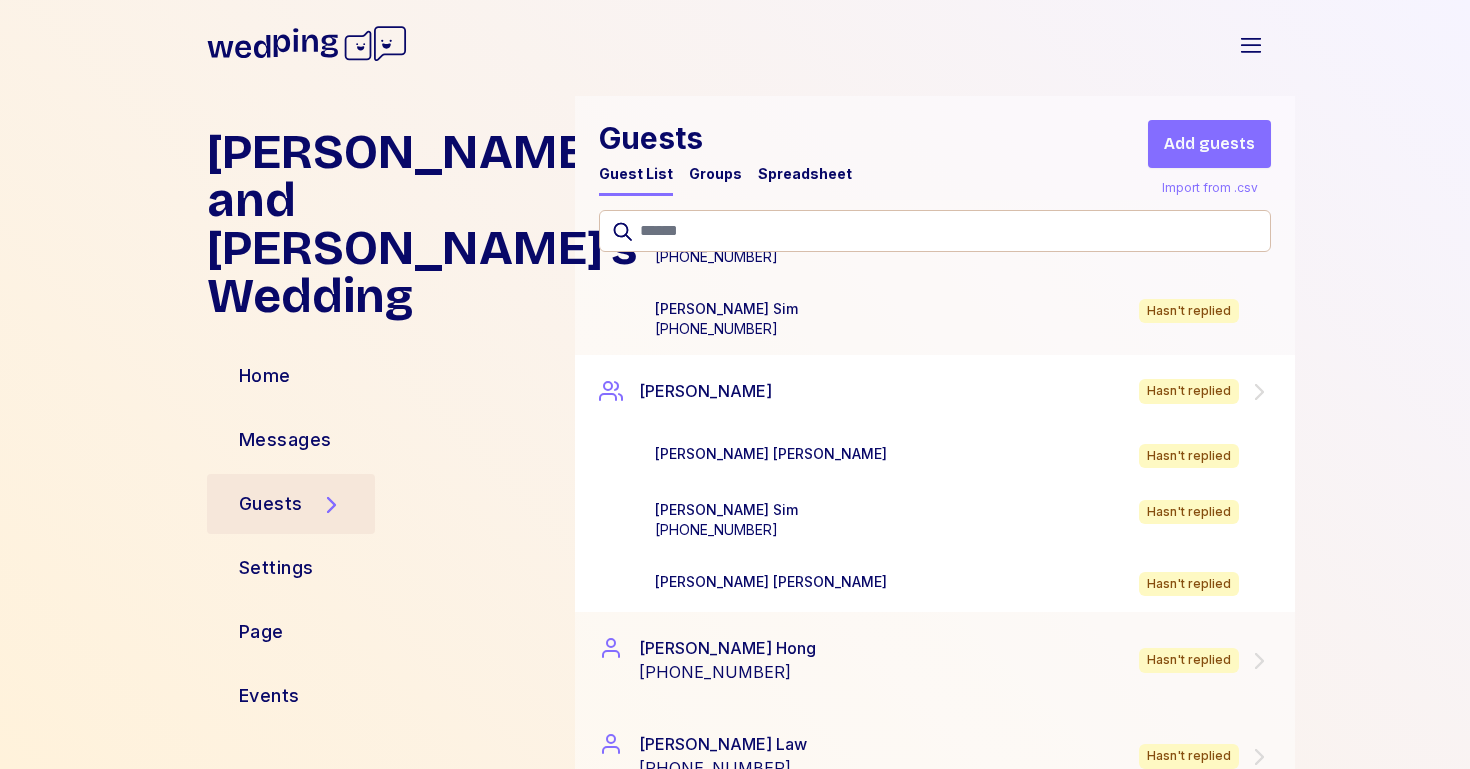 scroll, scrollTop: 6324, scrollLeft: 0, axis: vertical 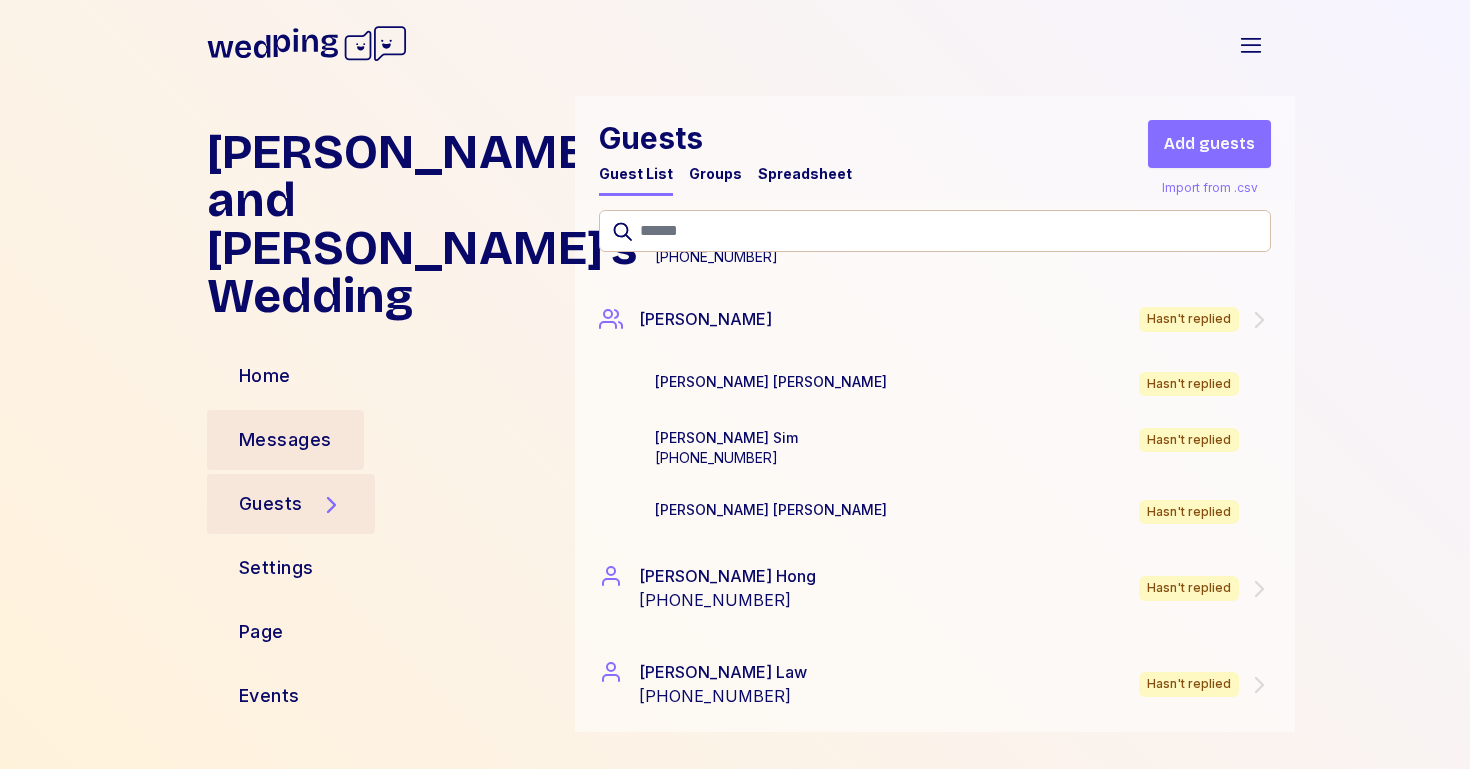click on "Messages" at bounding box center [285, 440] 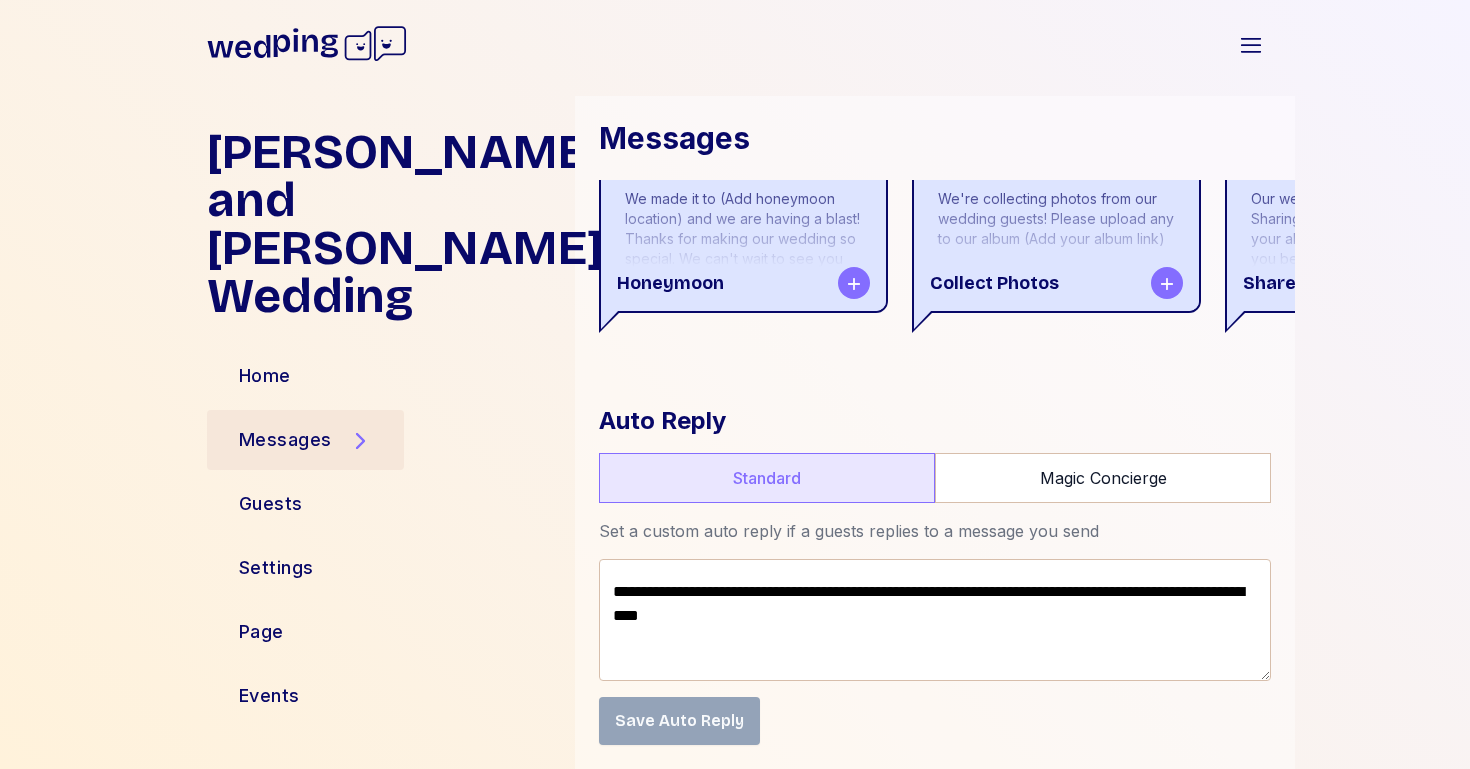 scroll, scrollTop: 957, scrollLeft: 0, axis: vertical 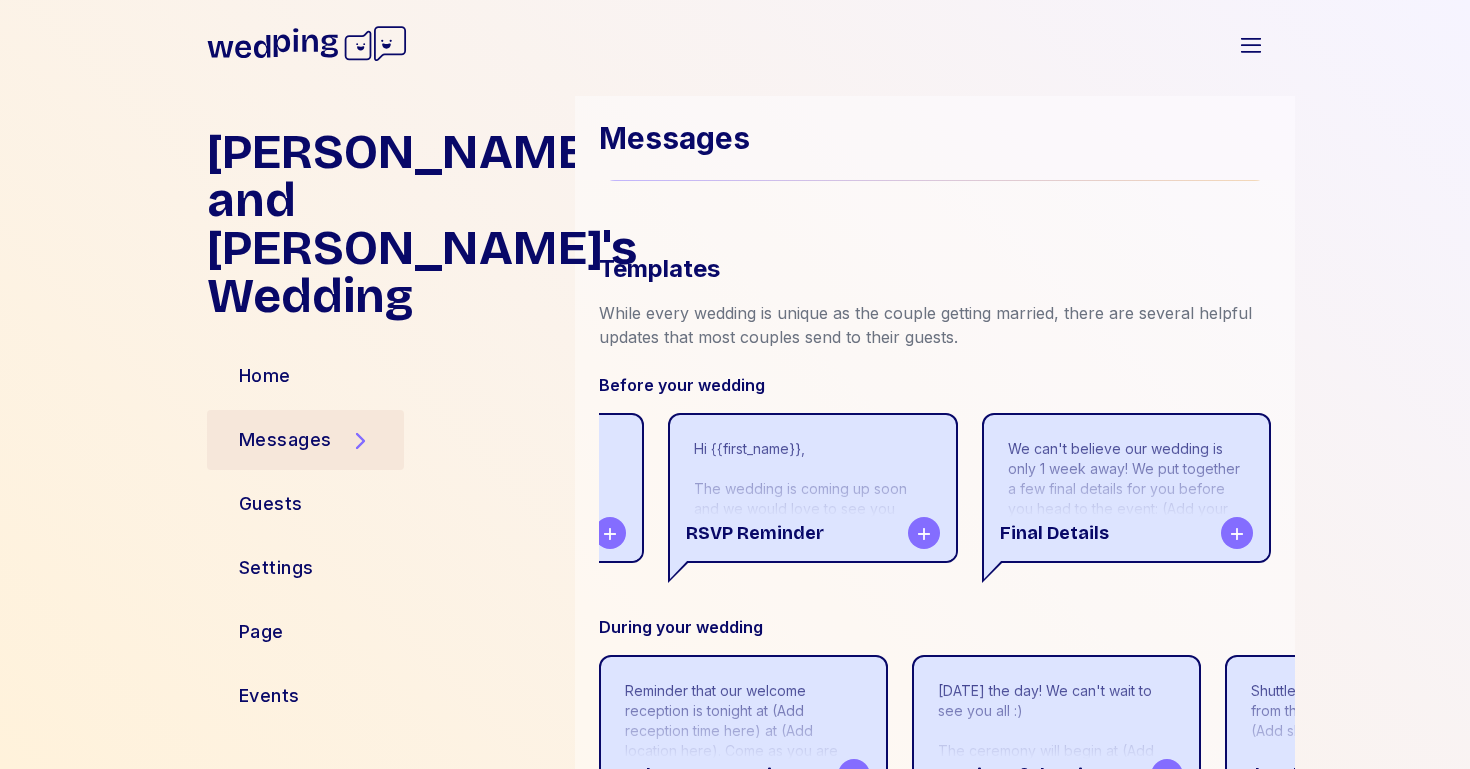 click 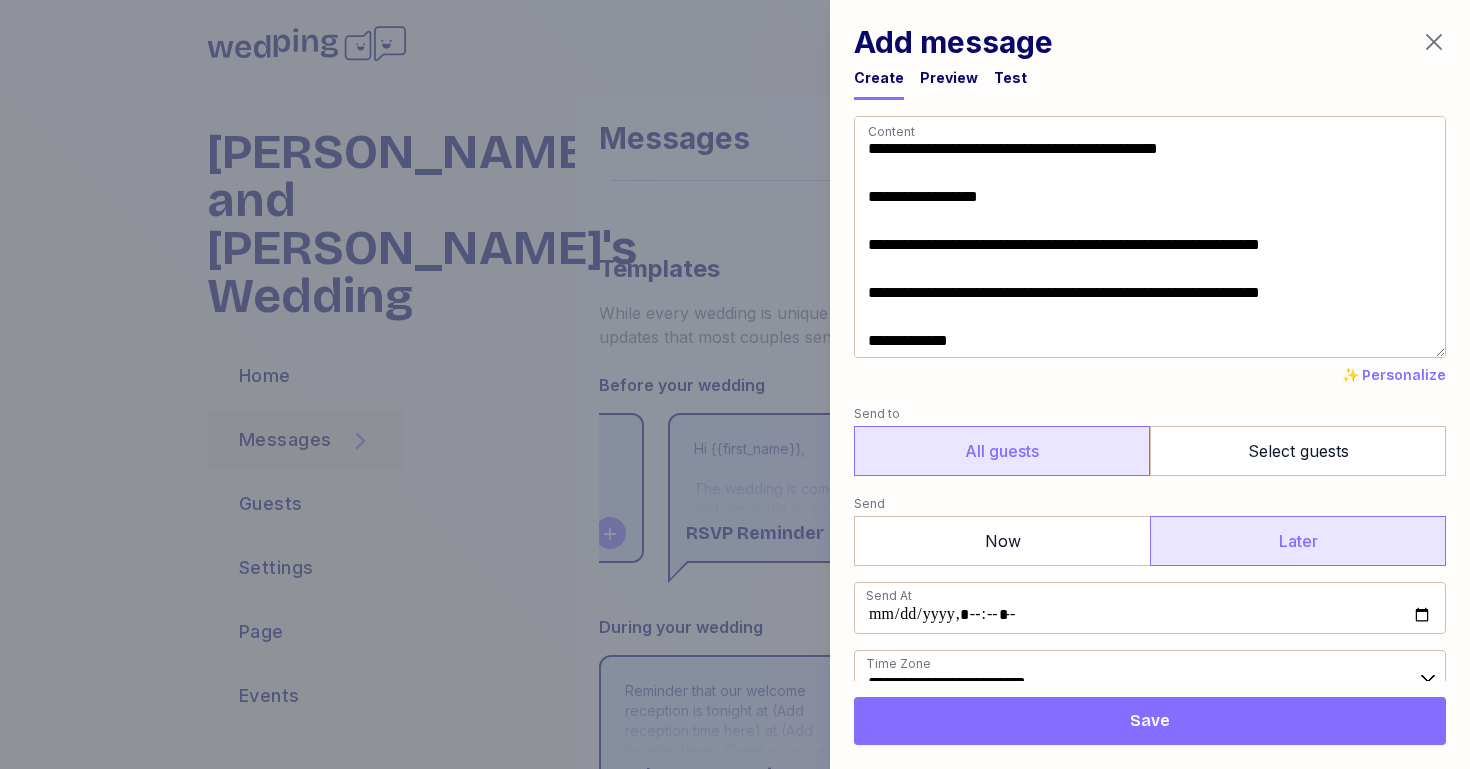 click at bounding box center [735, 384] 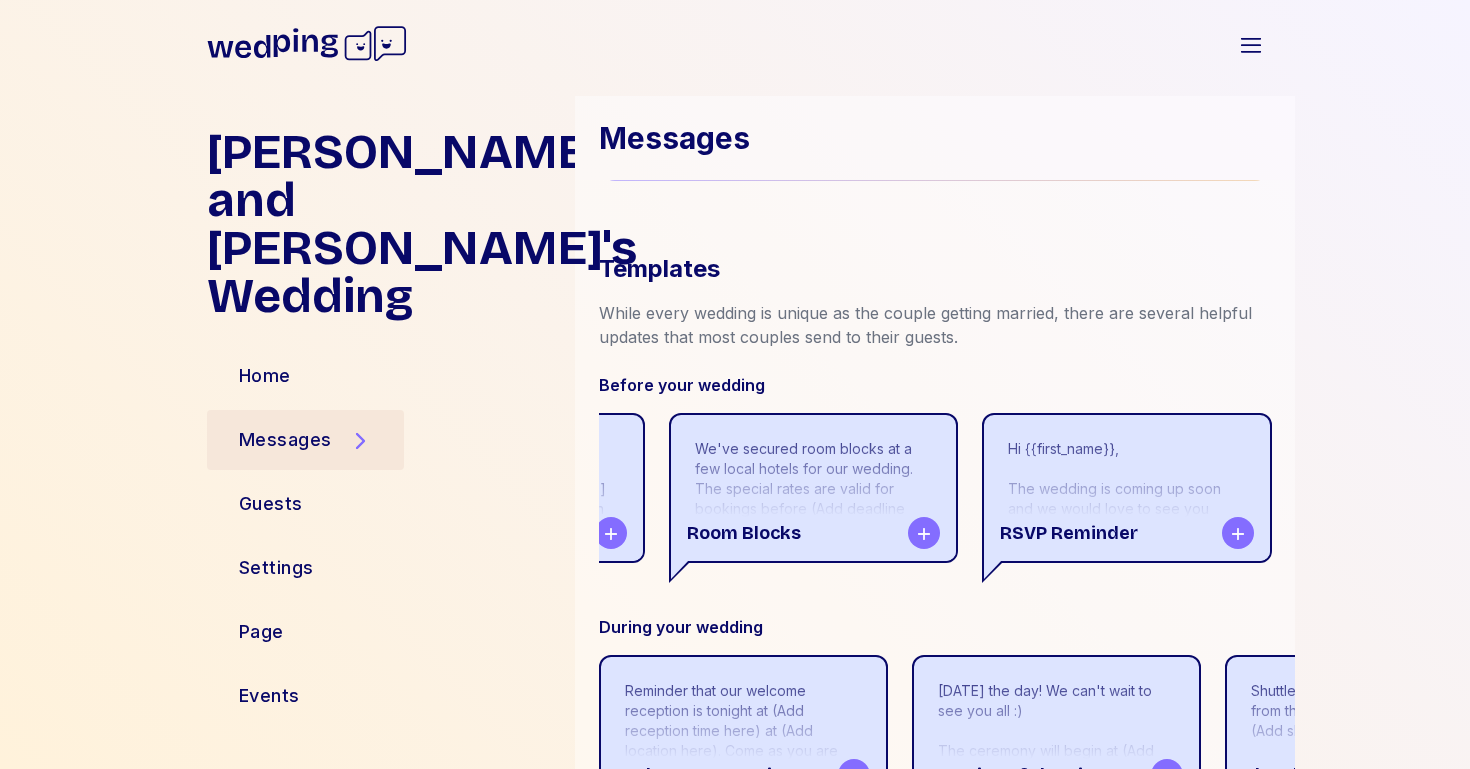 scroll, scrollTop: 0, scrollLeft: 0, axis: both 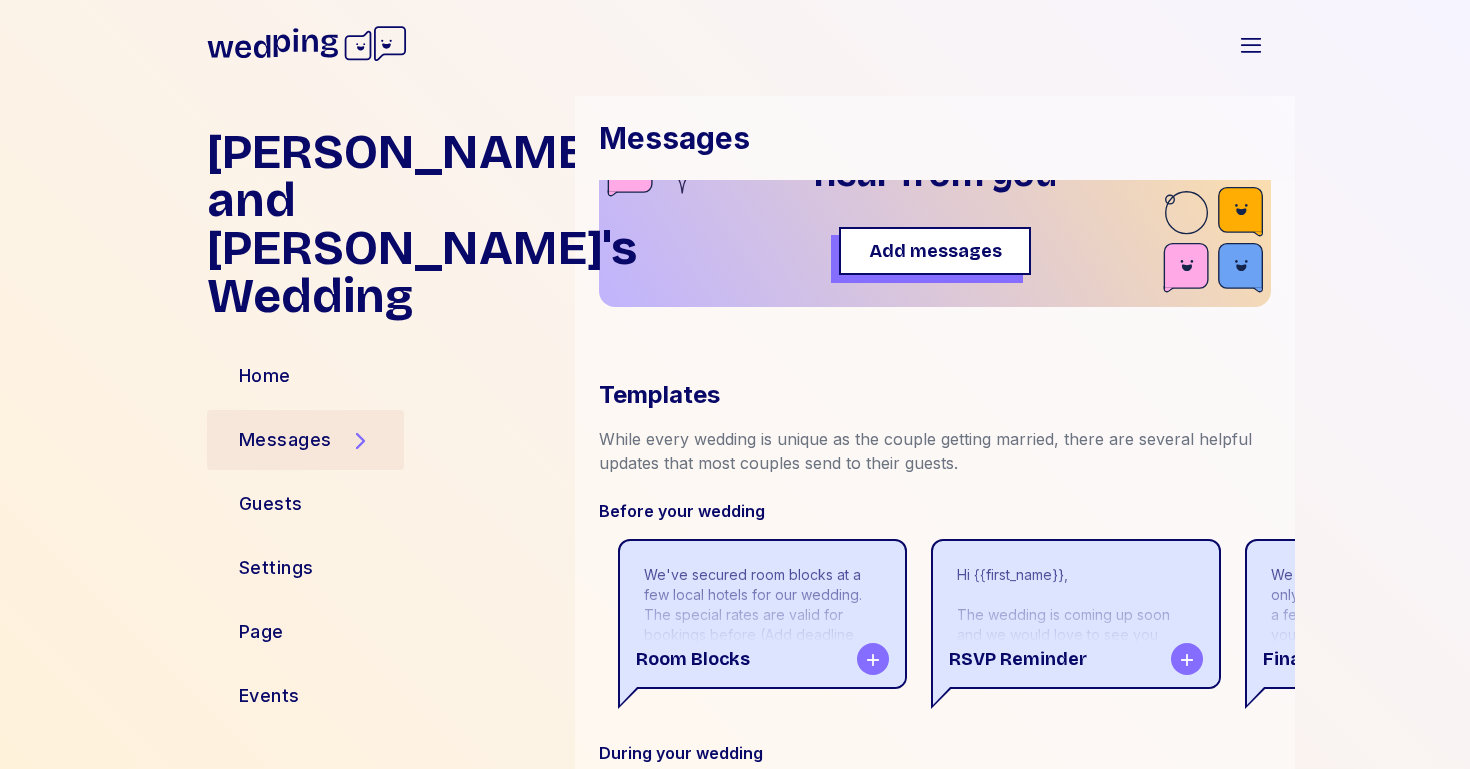 click on "We've secured room blocks at a few local hotels for our wedding. The special rates are valid for bookings before (Add deadline here). Visit our website for more details and to book your room: (Add your website here)." at bounding box center (762, 635) 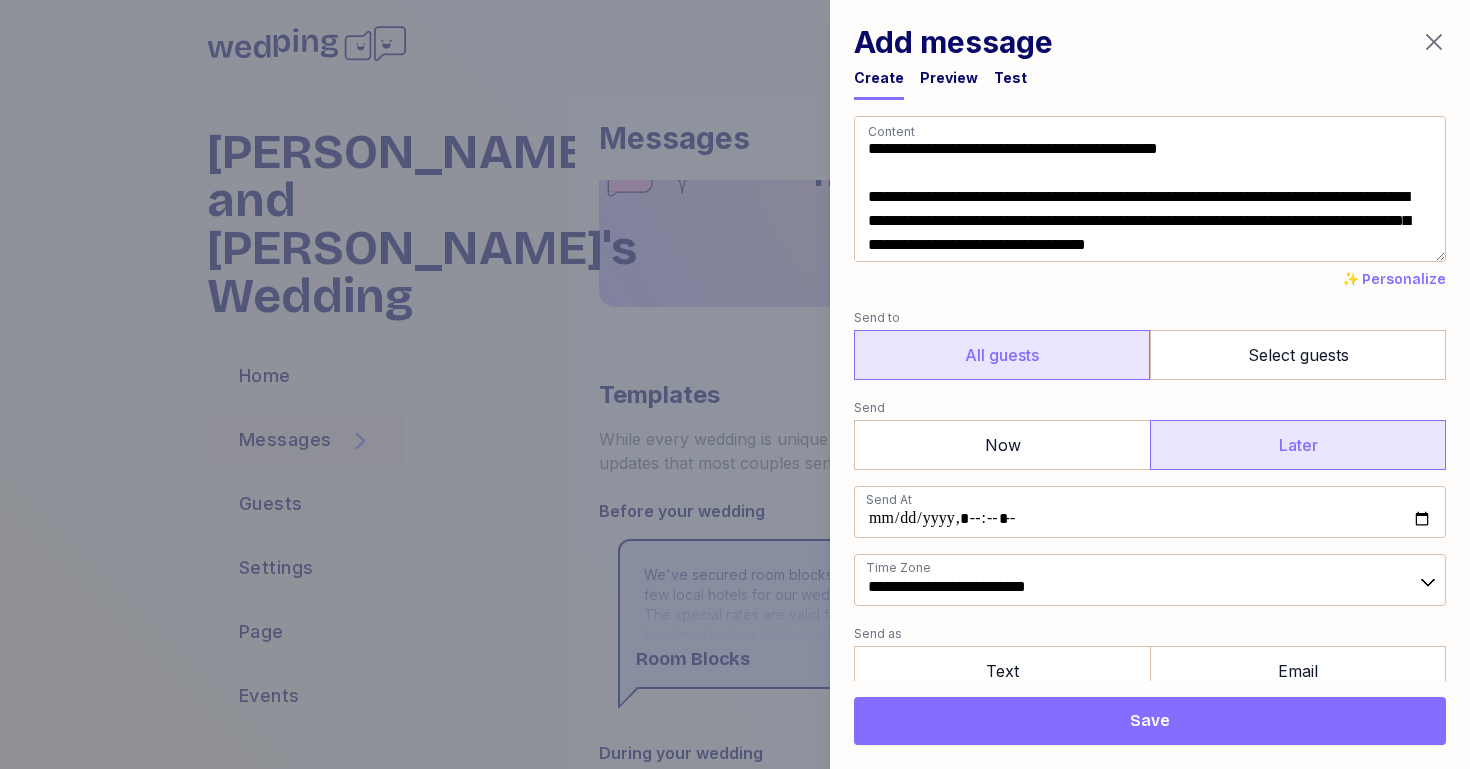 scroll, scrollTop: 2, scrollLeft: 0, axis: vertical 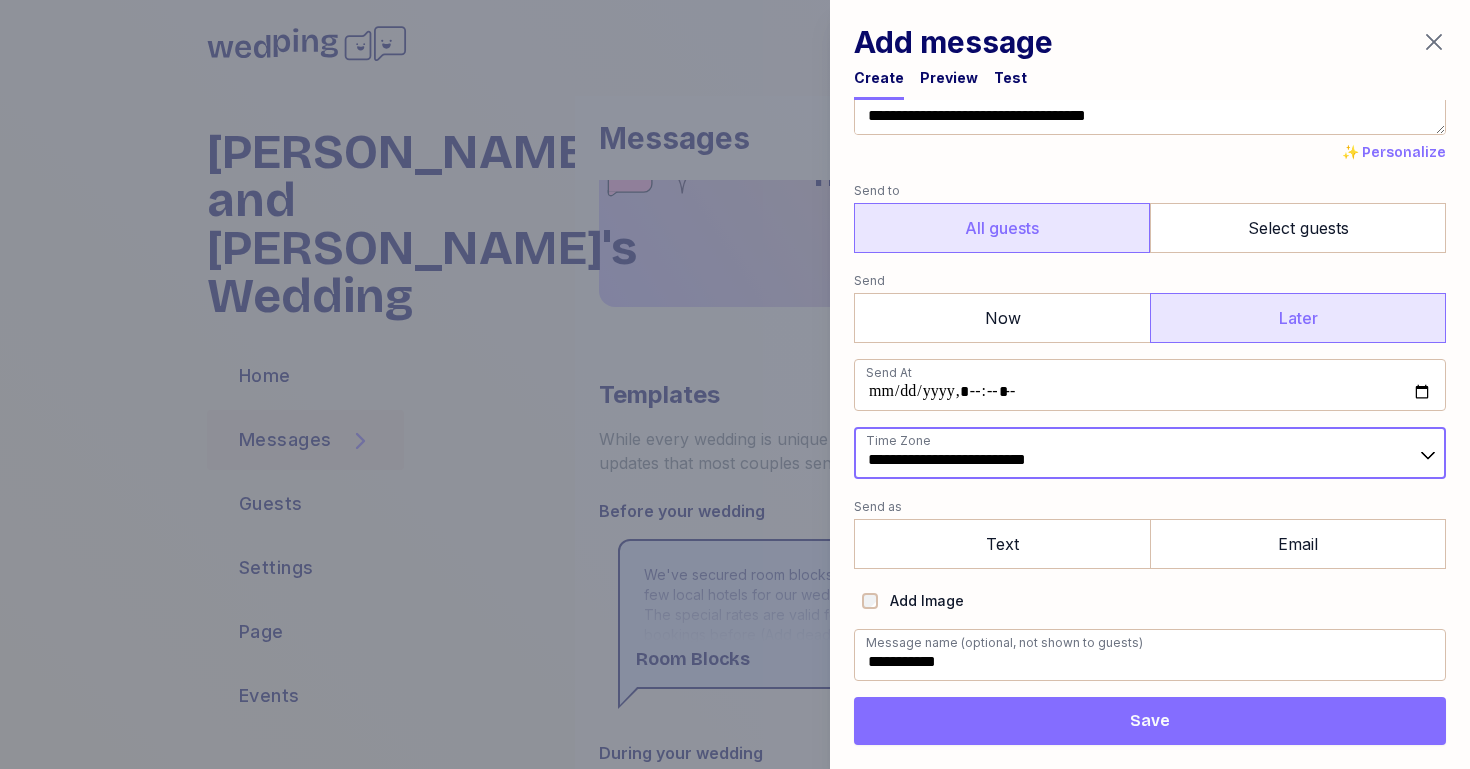 click on "**********" at bounding box center (1150, 453) 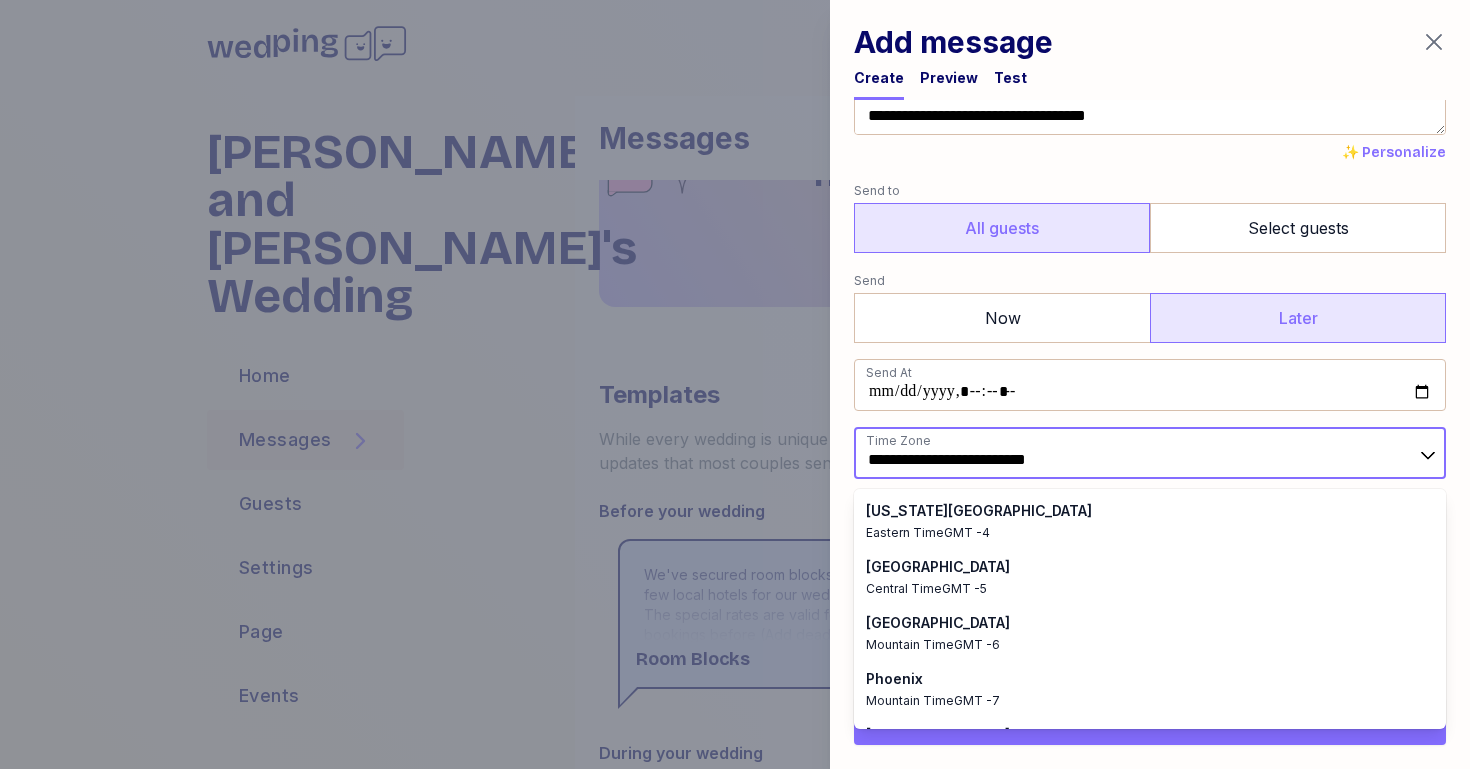 scroll 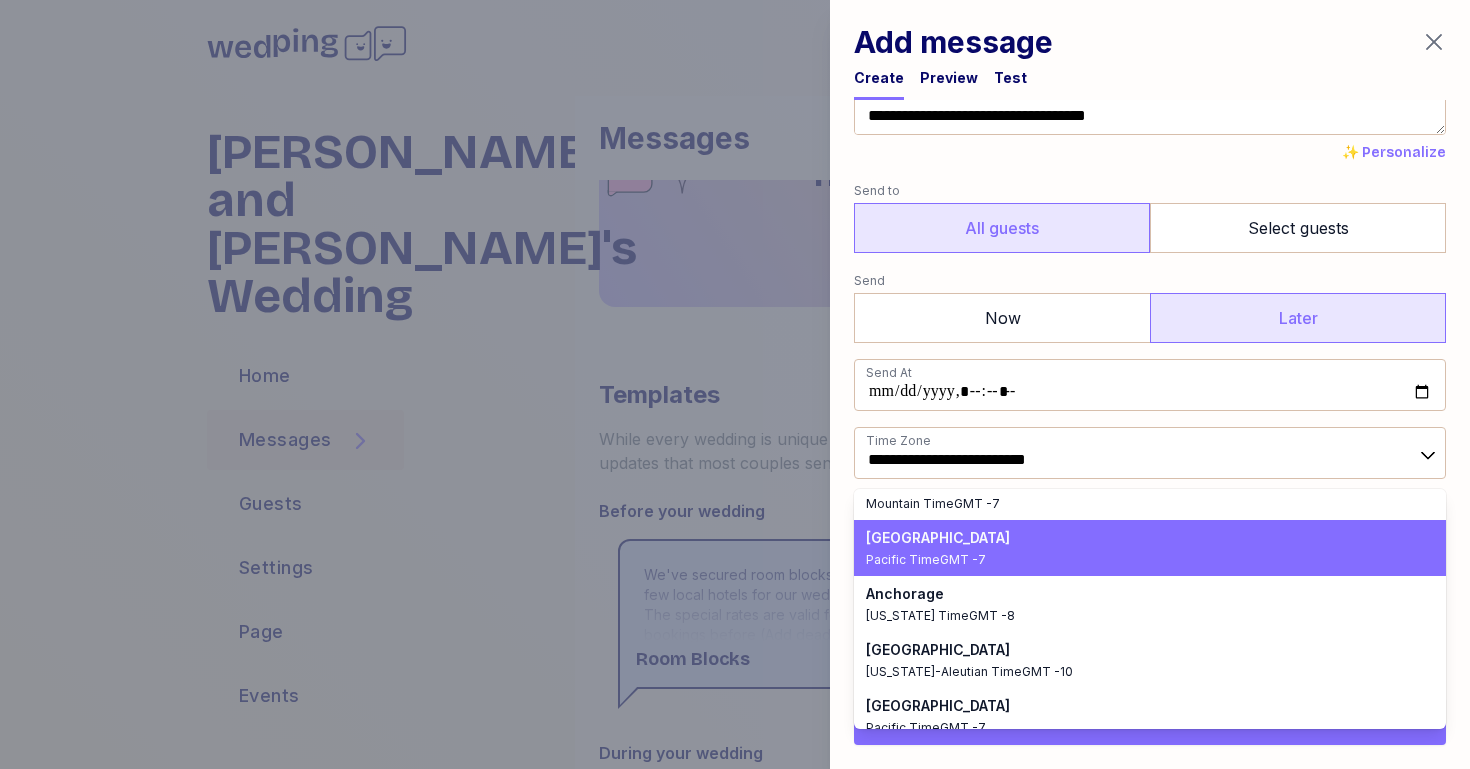 click on "Pacific Time  GMT   -7" at bounding box center (1138, 560) 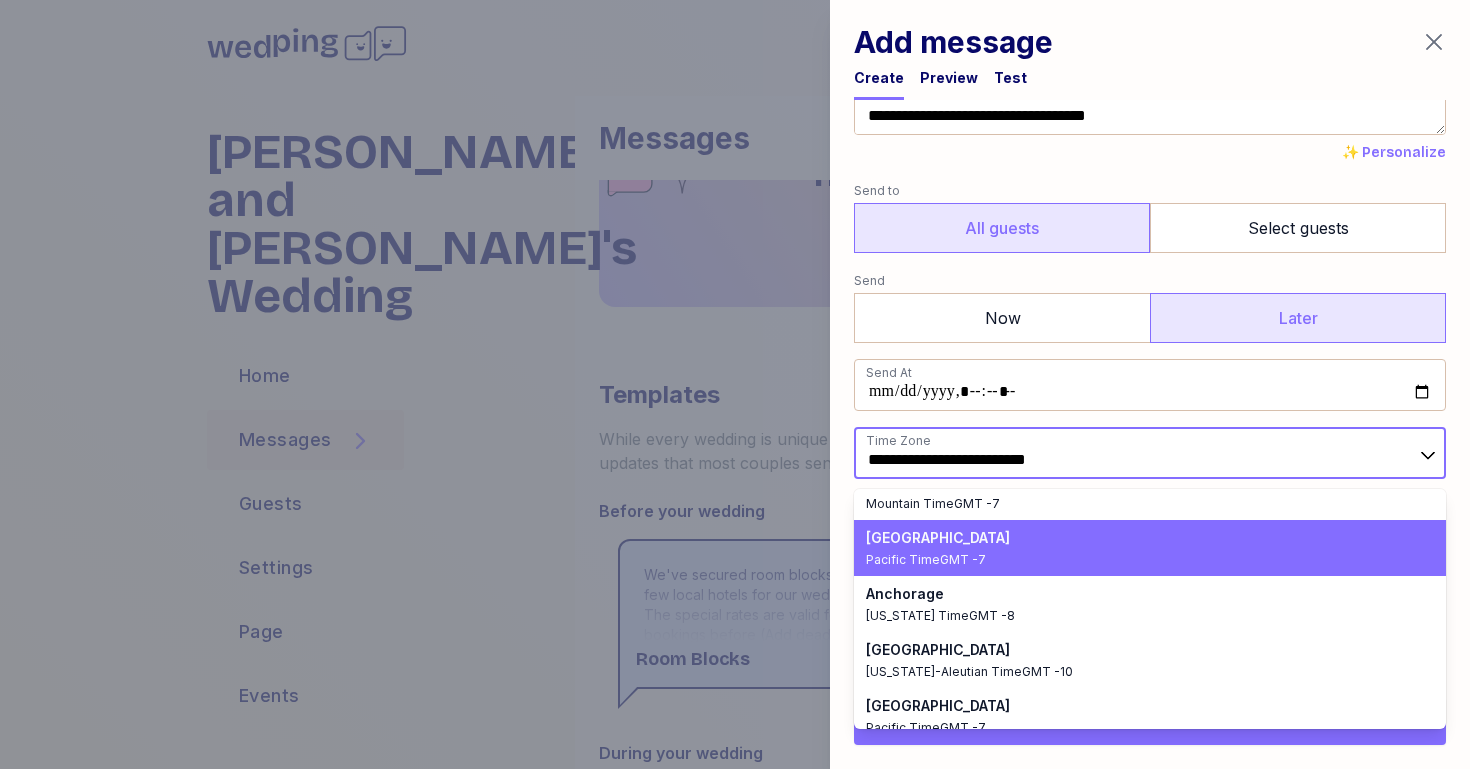 type on "**********" 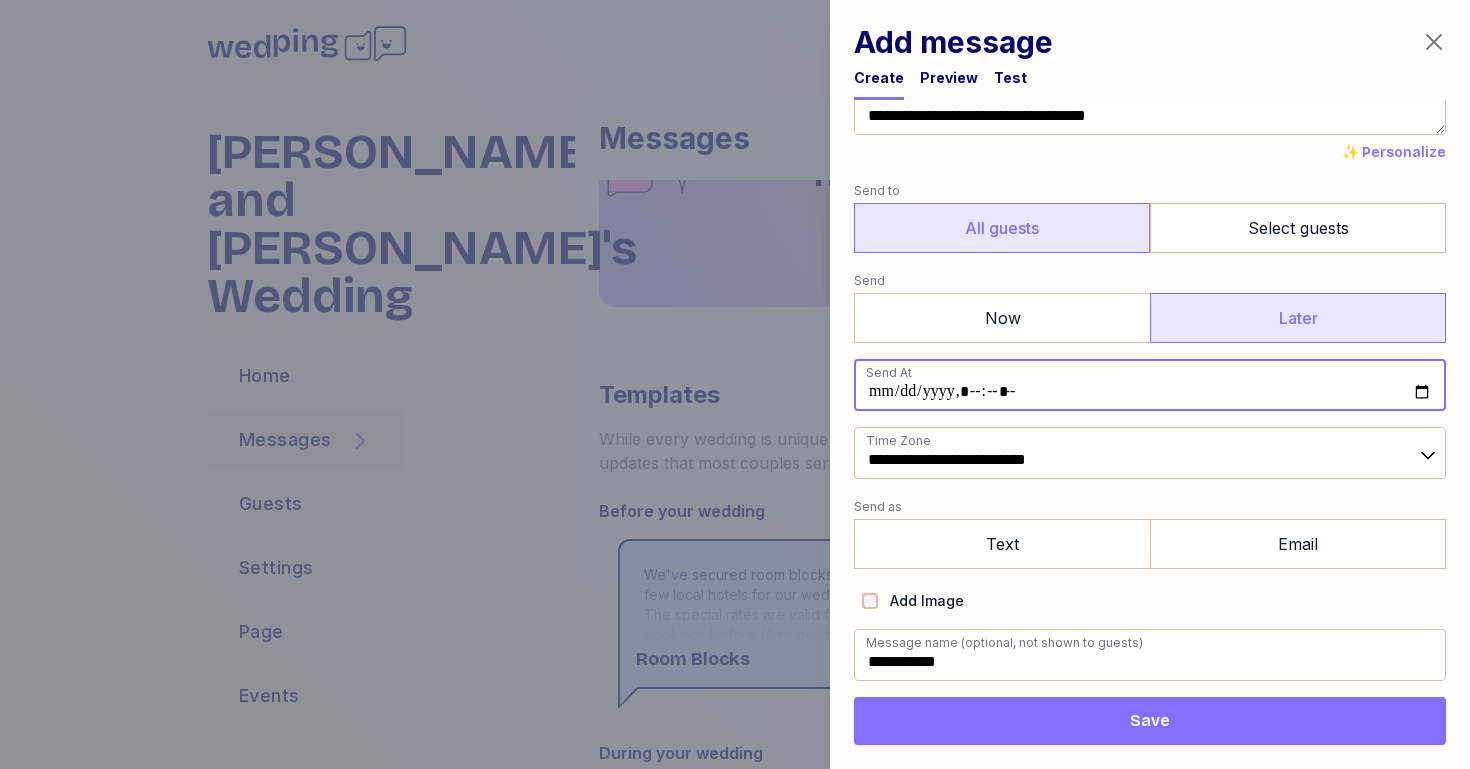 click at bounding box center [1150, 385] 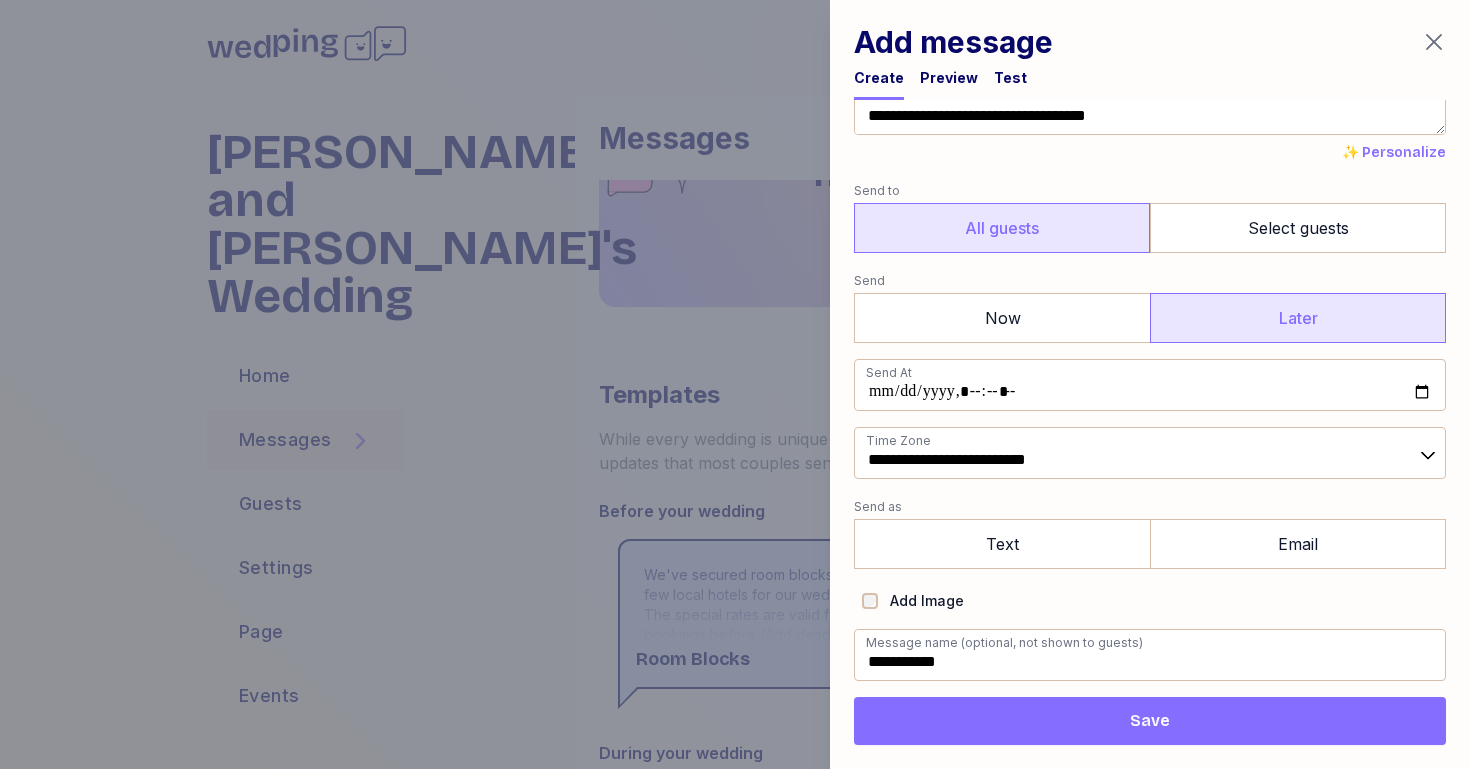 type on "**********" 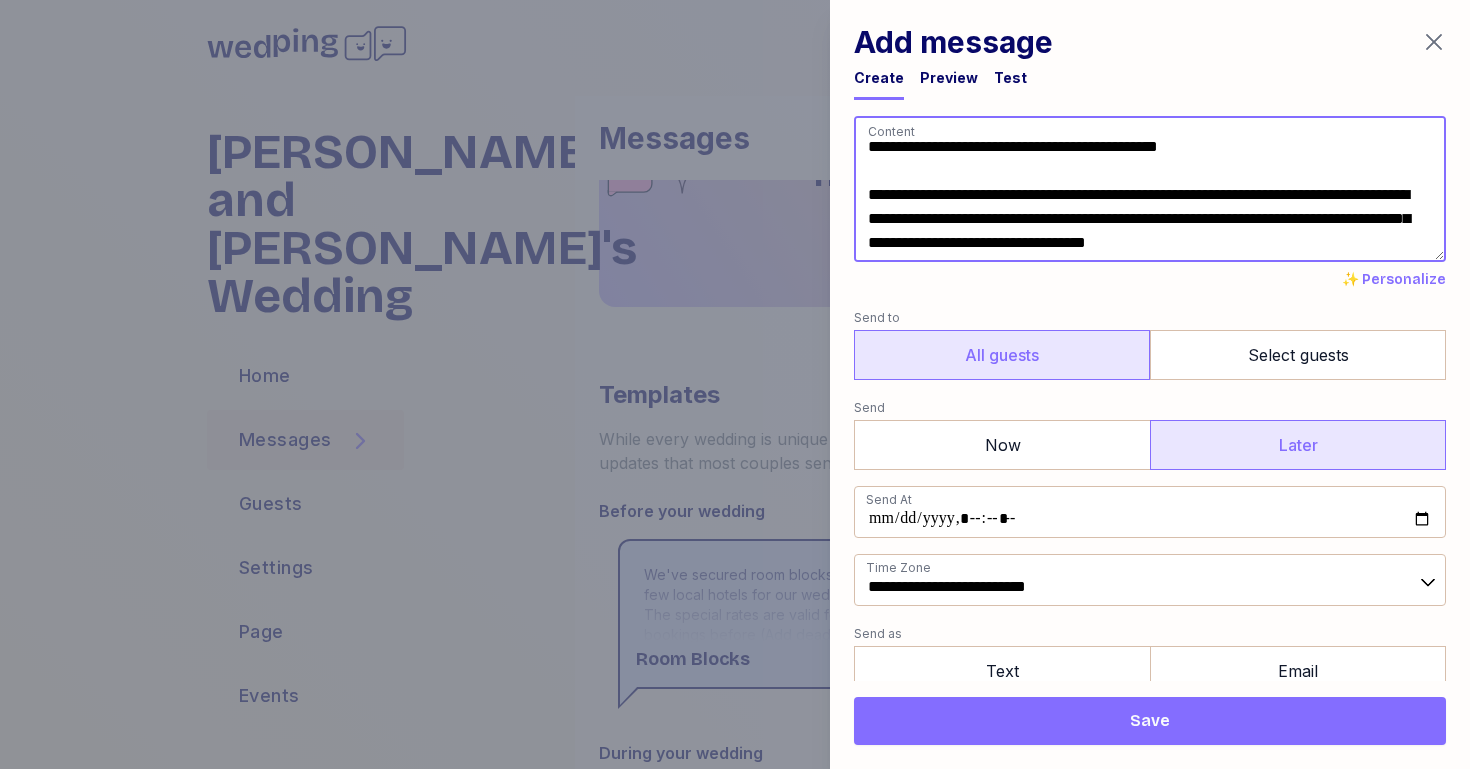 click on "**********" at bounding box center [1150, 189] 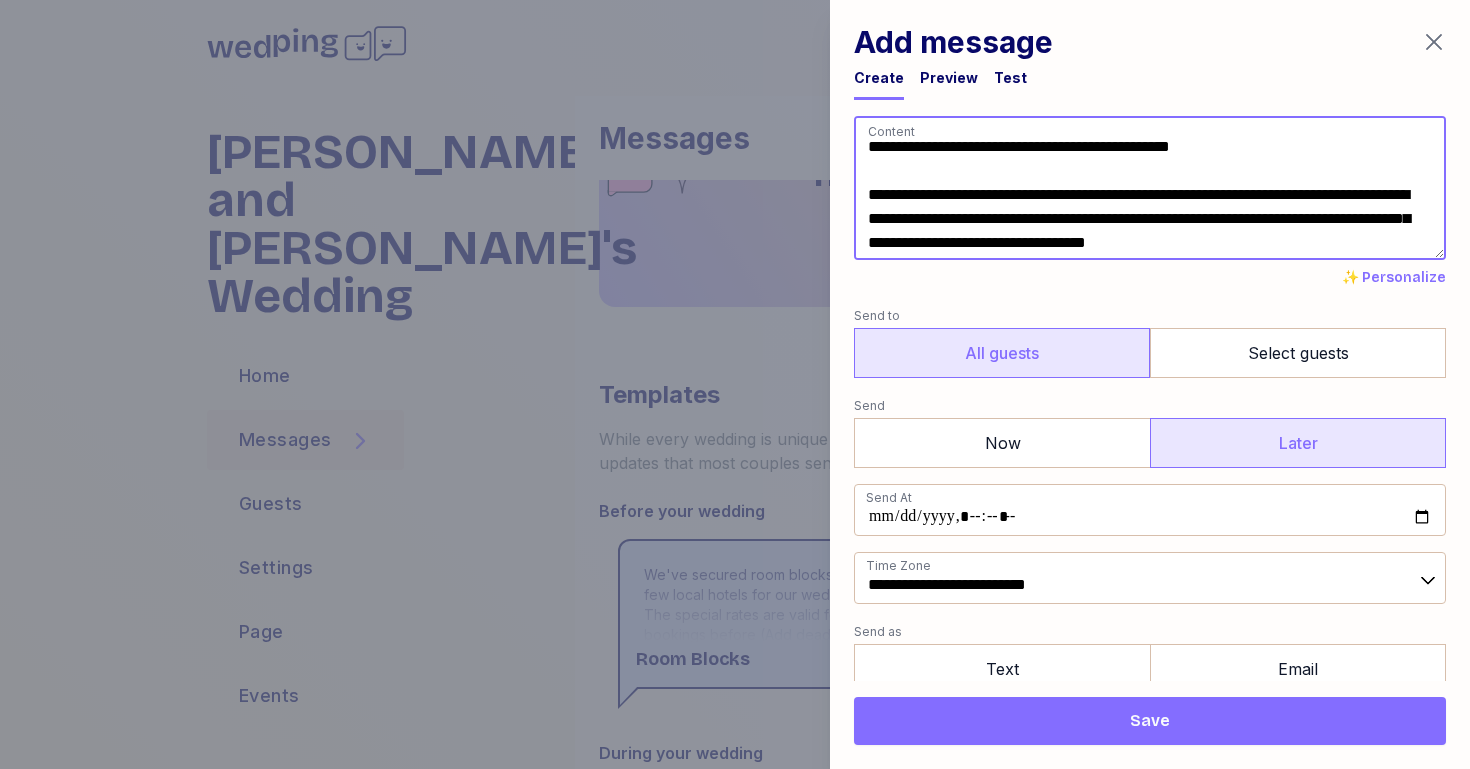 click on "**********" at bounding box center [1150, 188] 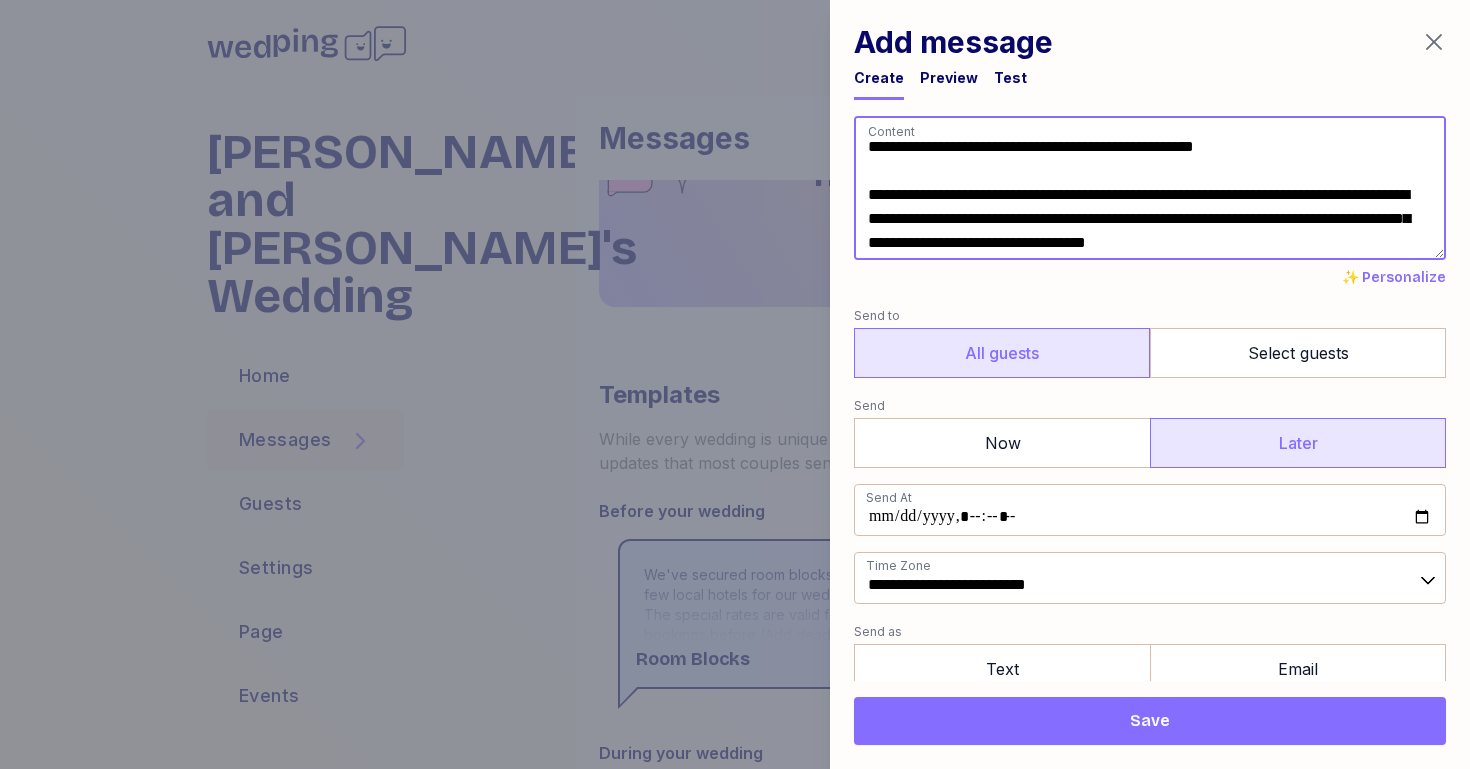 drag, startPoint x: 1289, startPoint y: 146, endPoint x: 1201, endPoint y: 145, distance: 88.005684 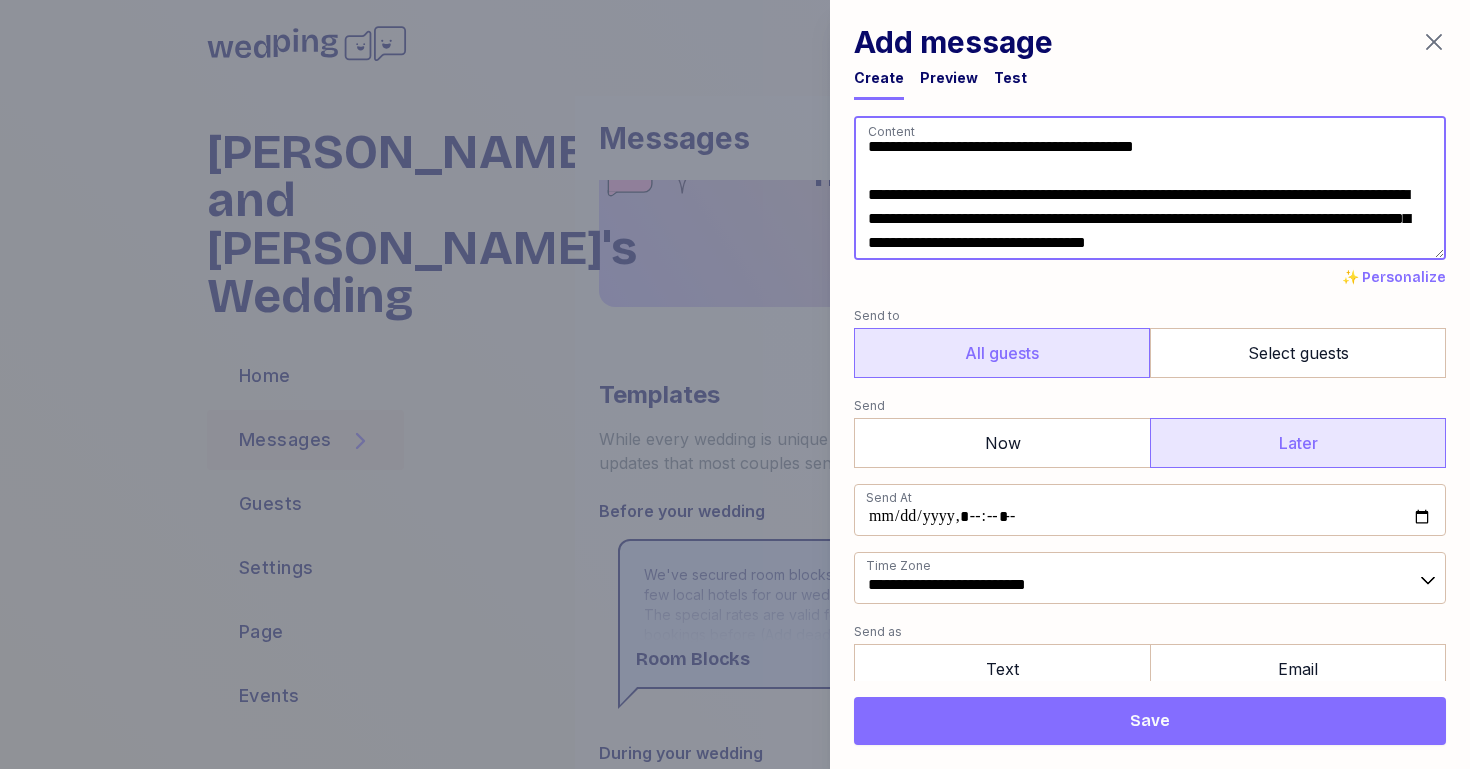 drag, startPoint x: 941, startPoint y: 146, endPoint x: 848, endPoint y: 145, distance: 93.00538 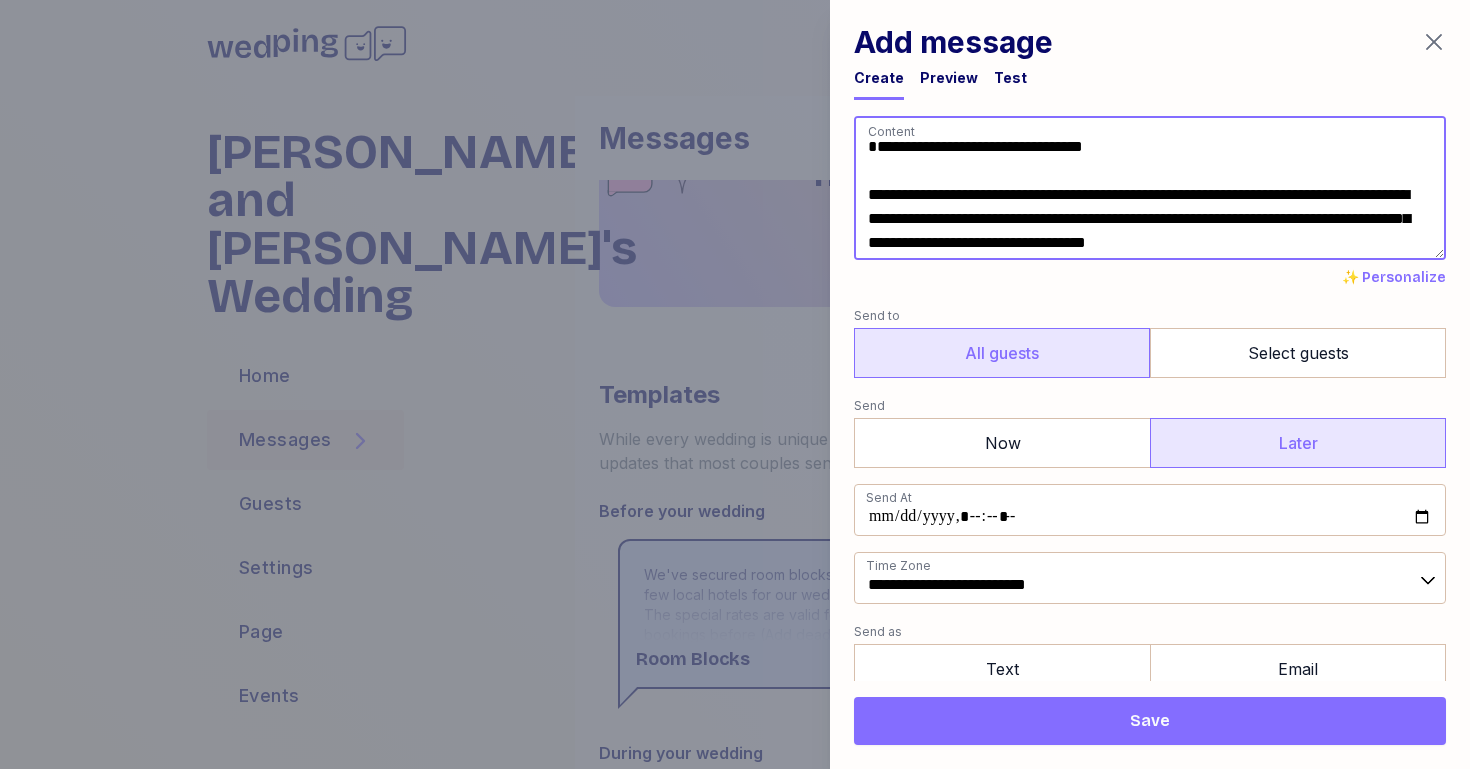 click on "**********" at bounding box center [1150, 188] 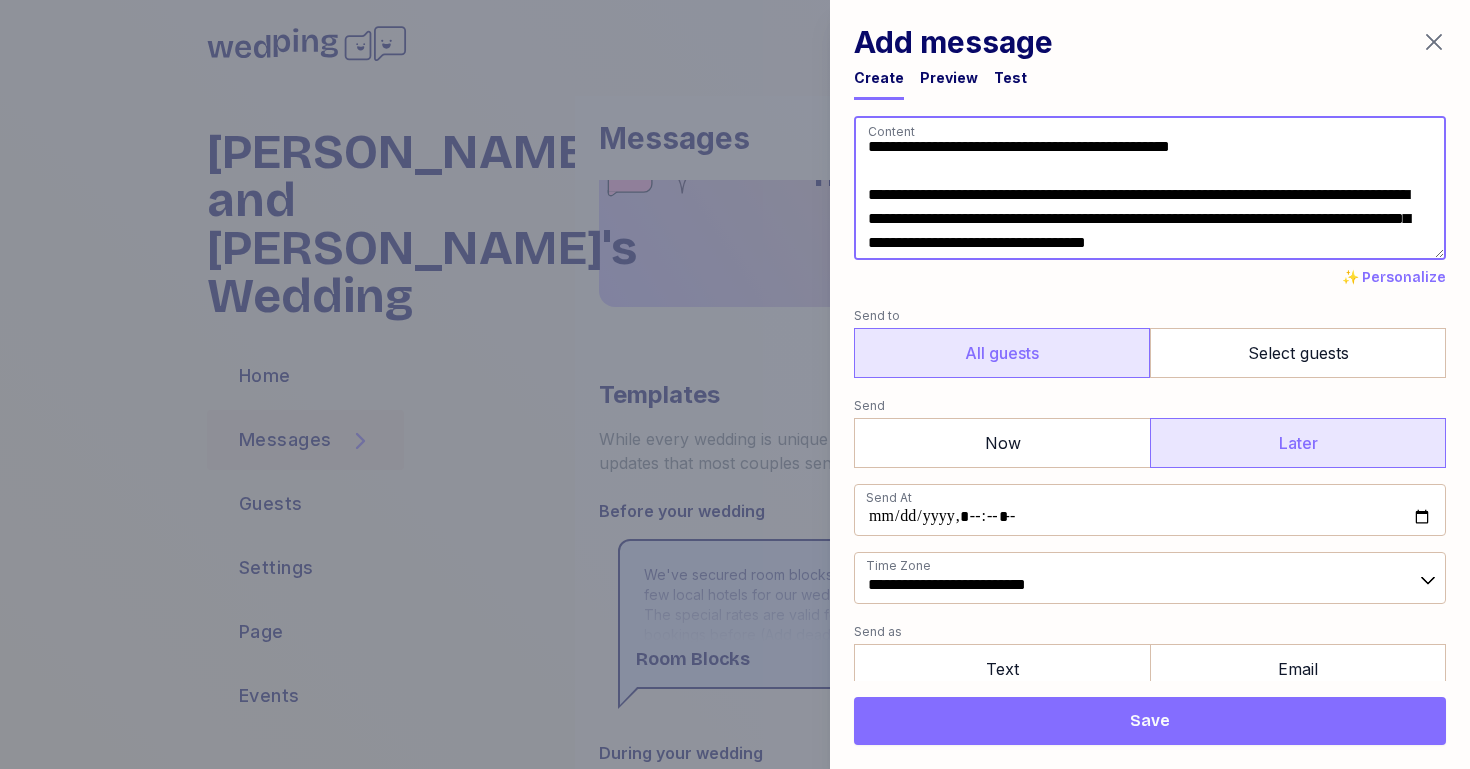 click on "**********" at bounding box center (1150, 188) 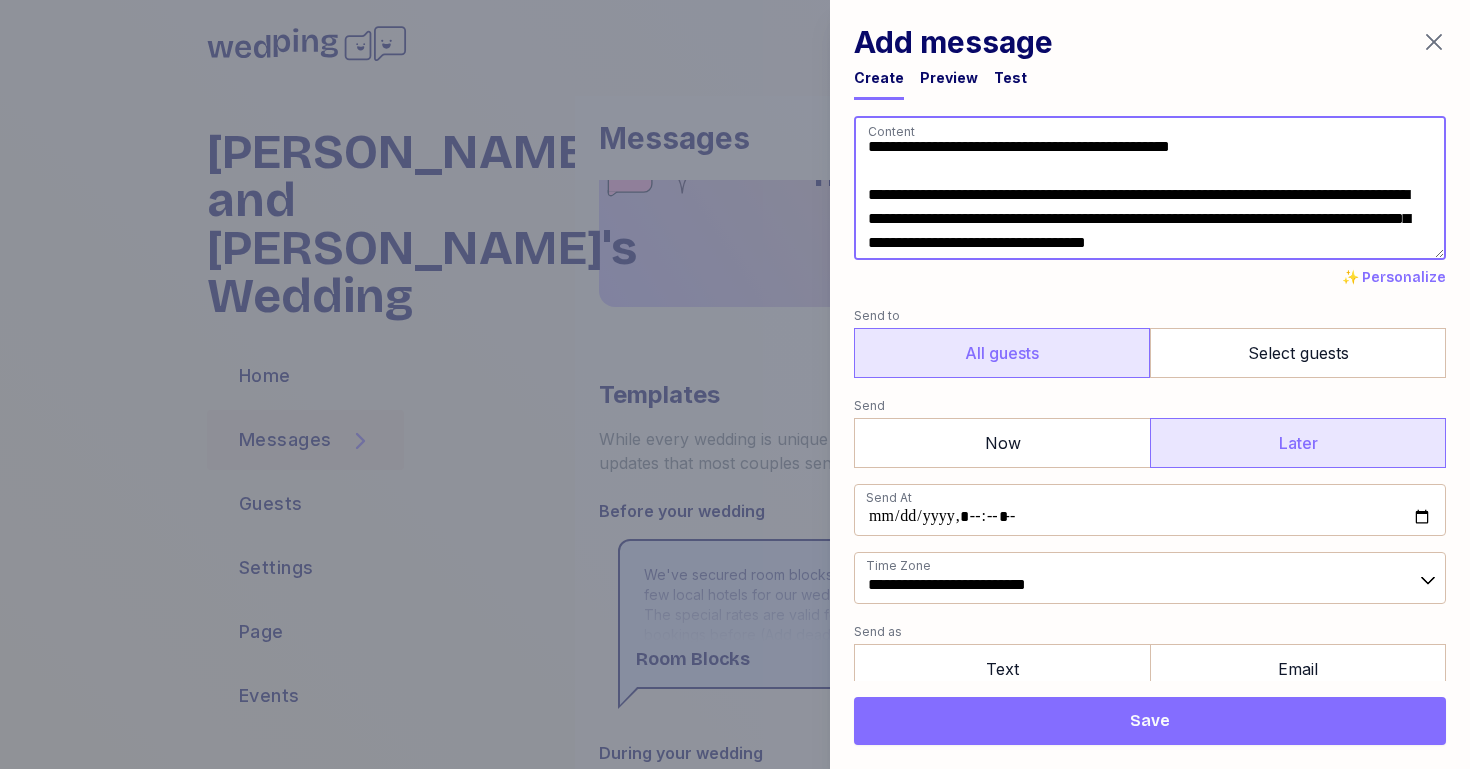 scroll, scrollTop: 4, scrollLeft: 0, axis: vertical 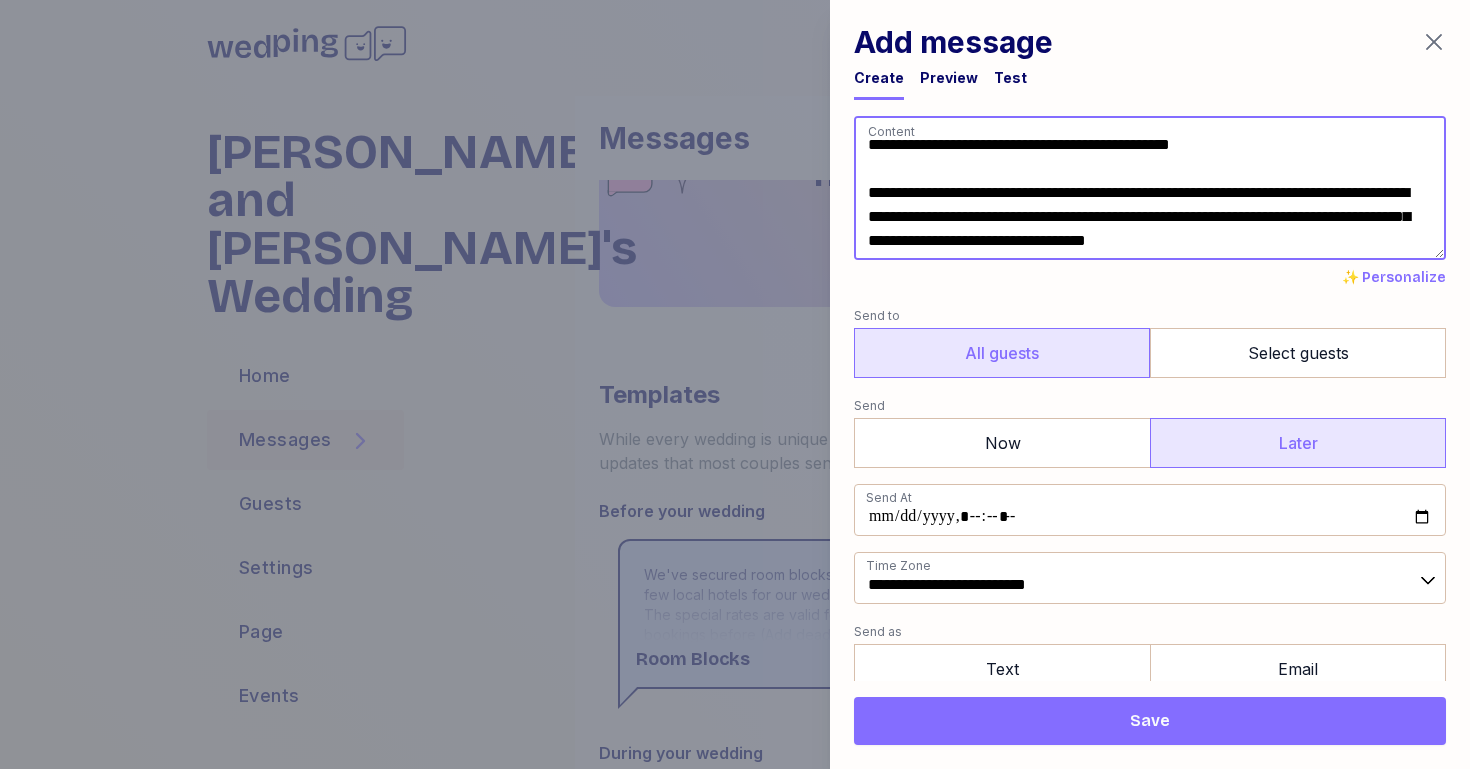 drag, startPoint x: 866, startPoint y: 191, endPoint x: 1432, endPoint y: 307, distance: 577.76465 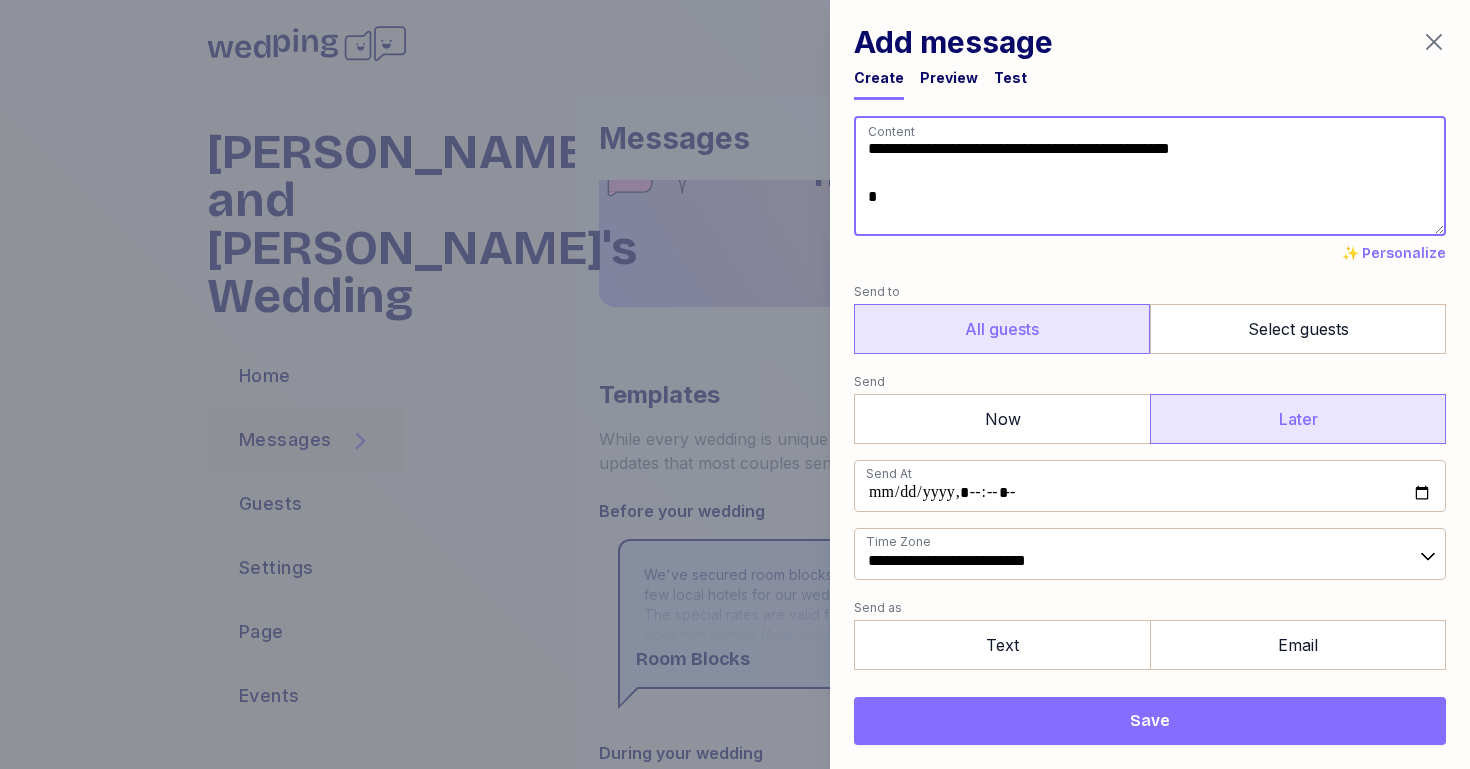 scroll, scrollTop: 0, scrollLeft: 0, axis: both 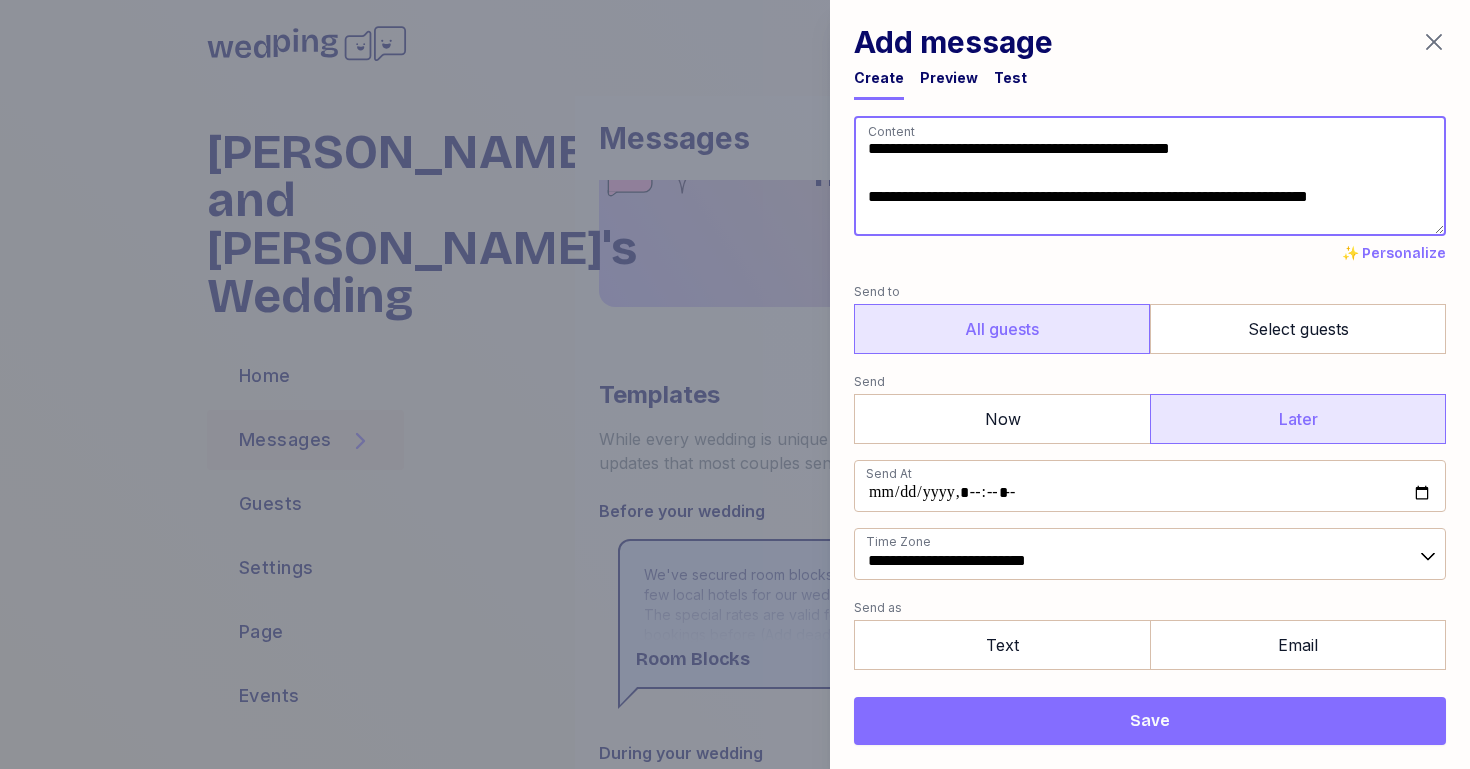 click on "**********" at bounding box center (1150, 176) 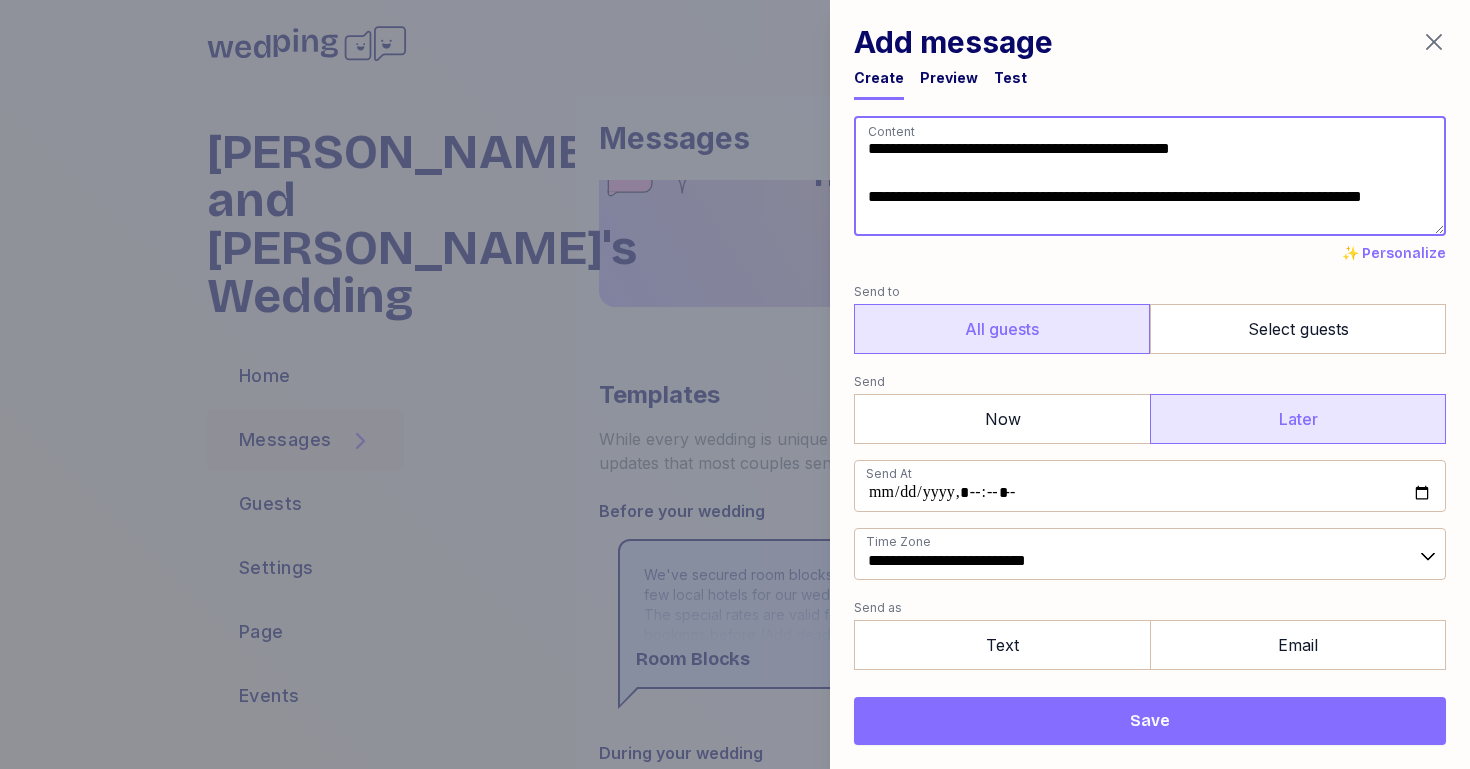 click on "**********" at bounding box center (1150, 176) 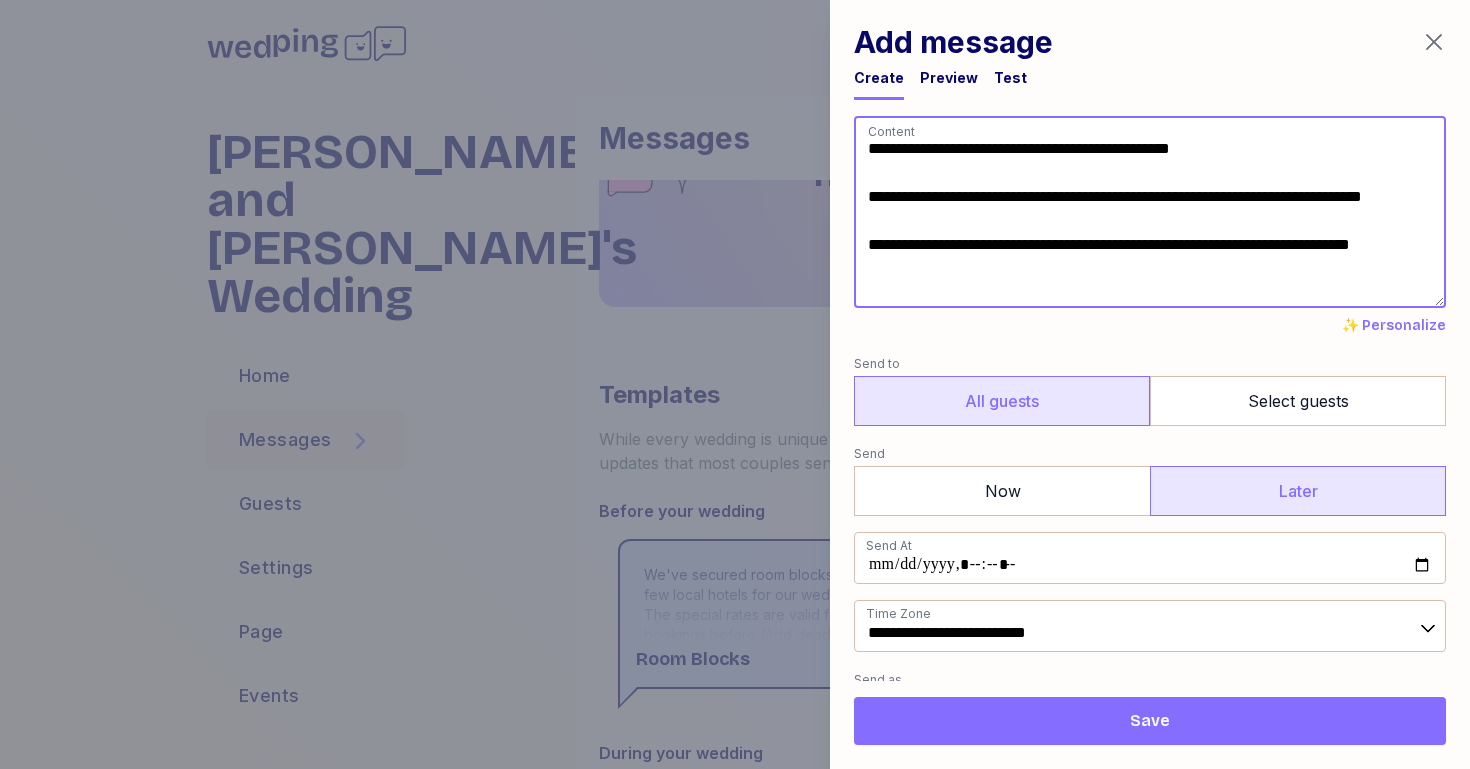 click on "**********" at bounding box center [1150, 212] 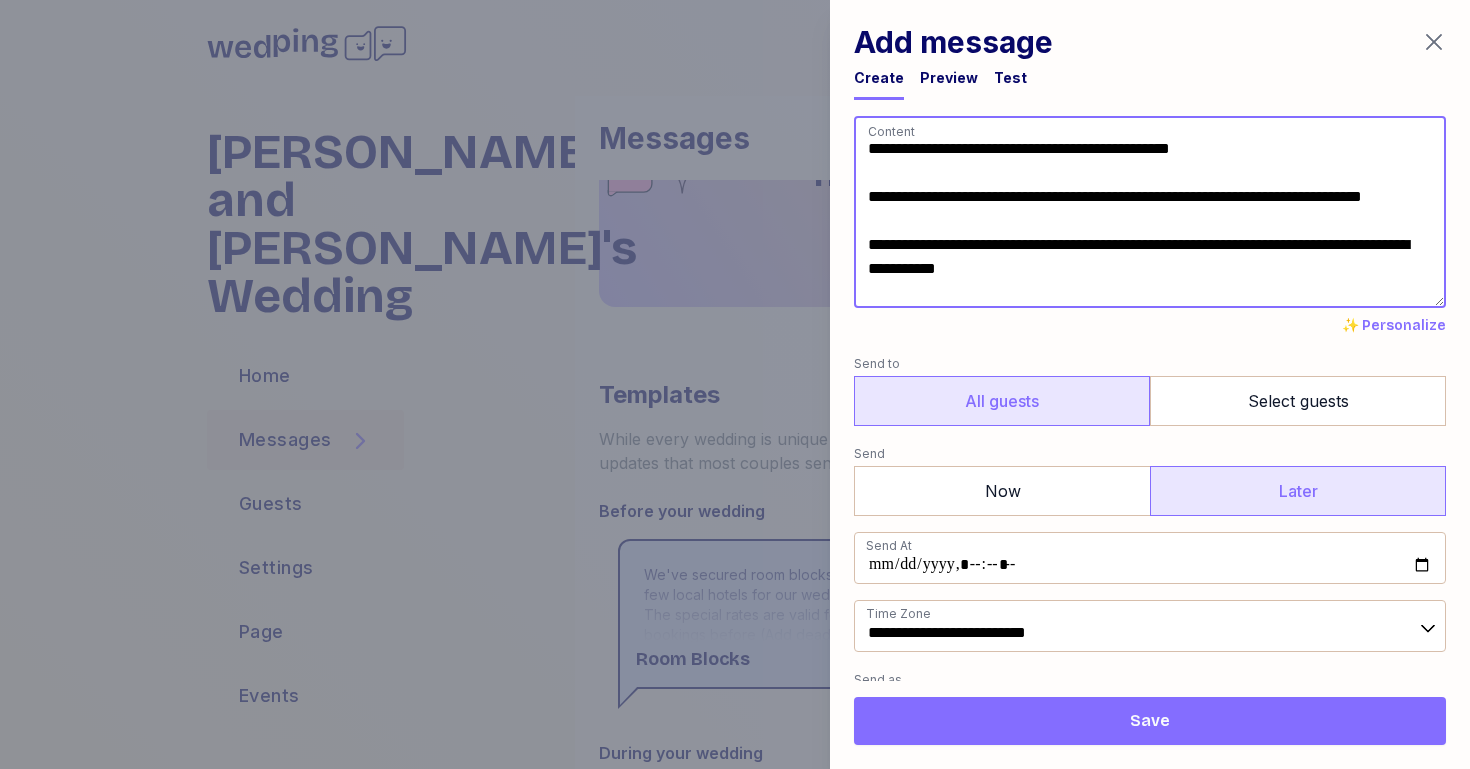 drag, startPoint x: 997, startPoint y: 297, endPoint x: 853, endPoint y: 293, distance: 144.05554 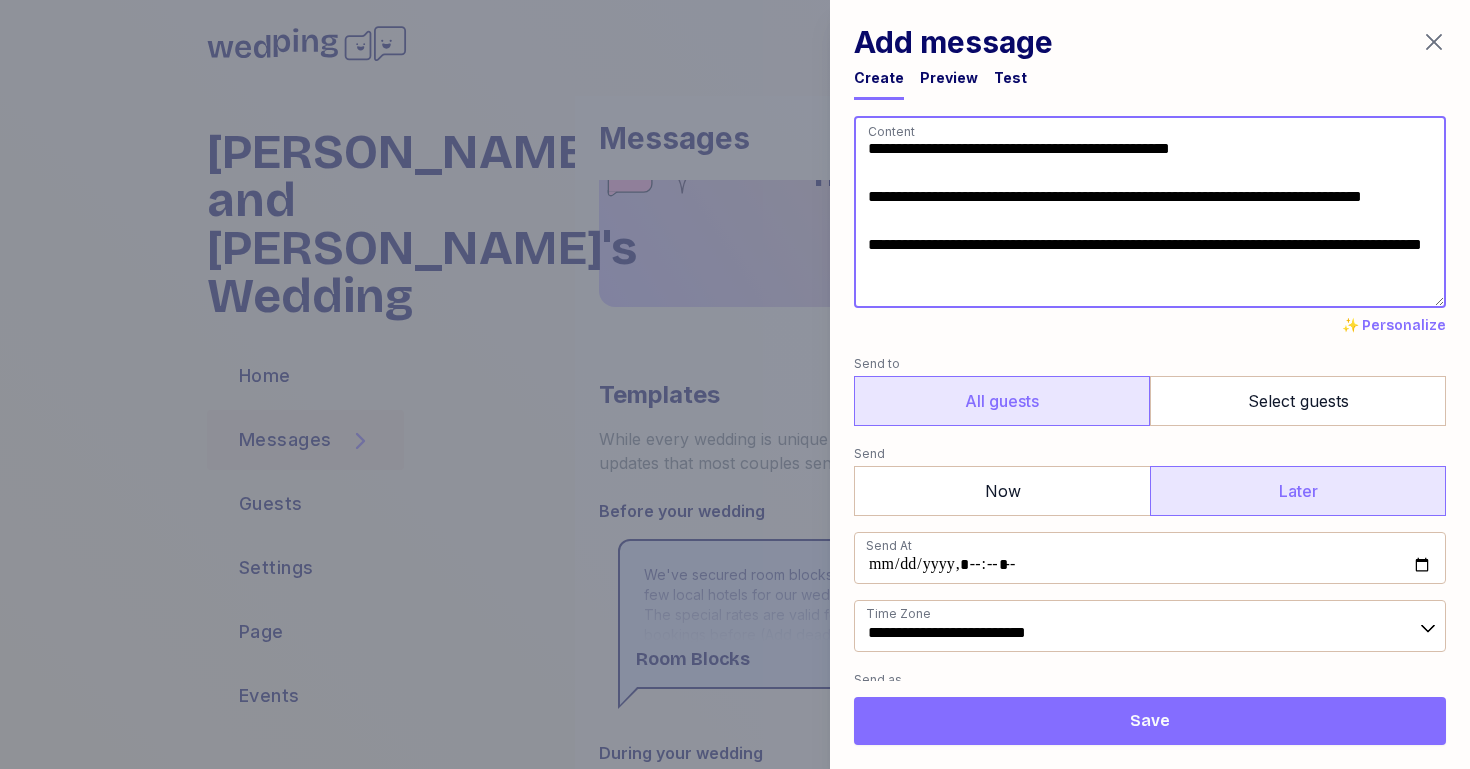 click on "**********" at bounding box center [1150, 212] 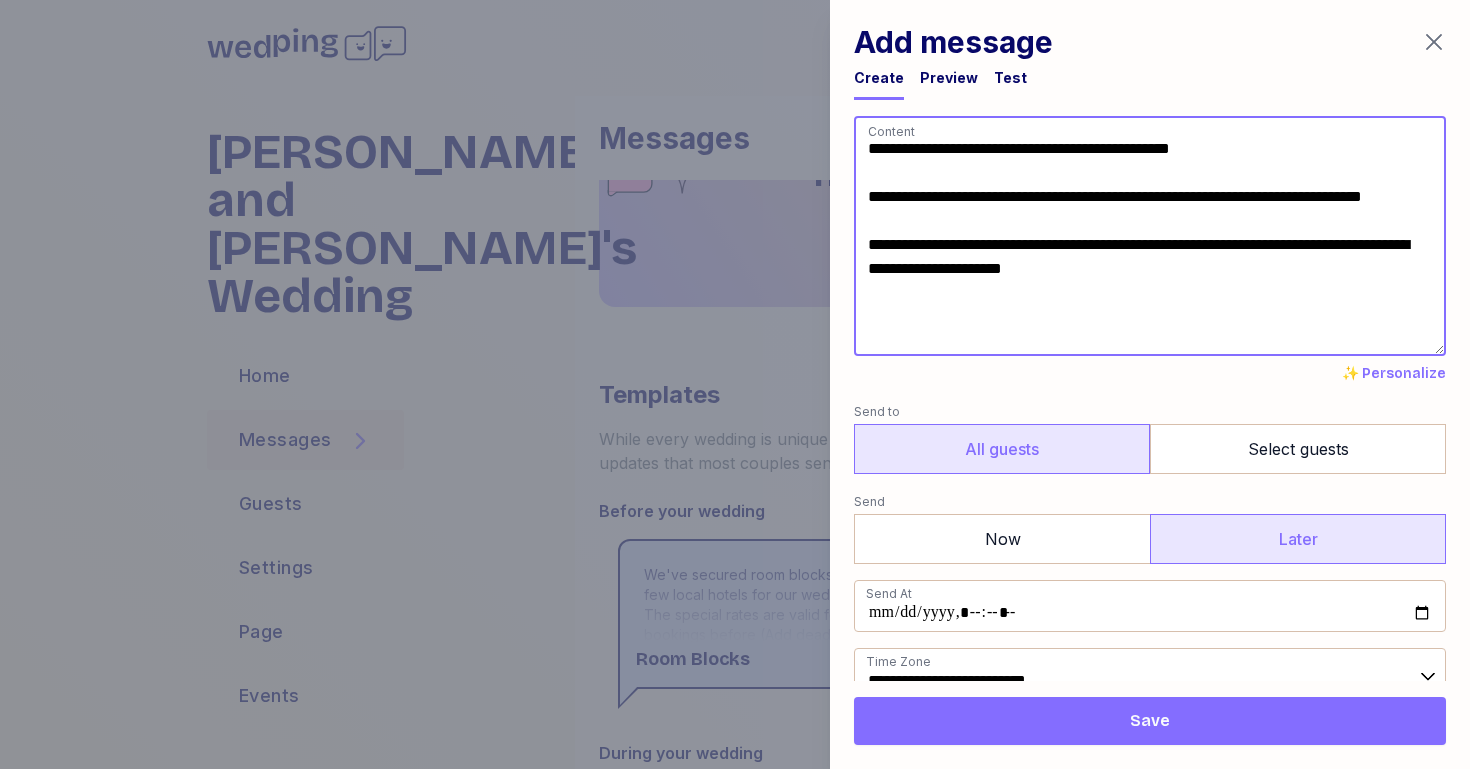 type on "**********" 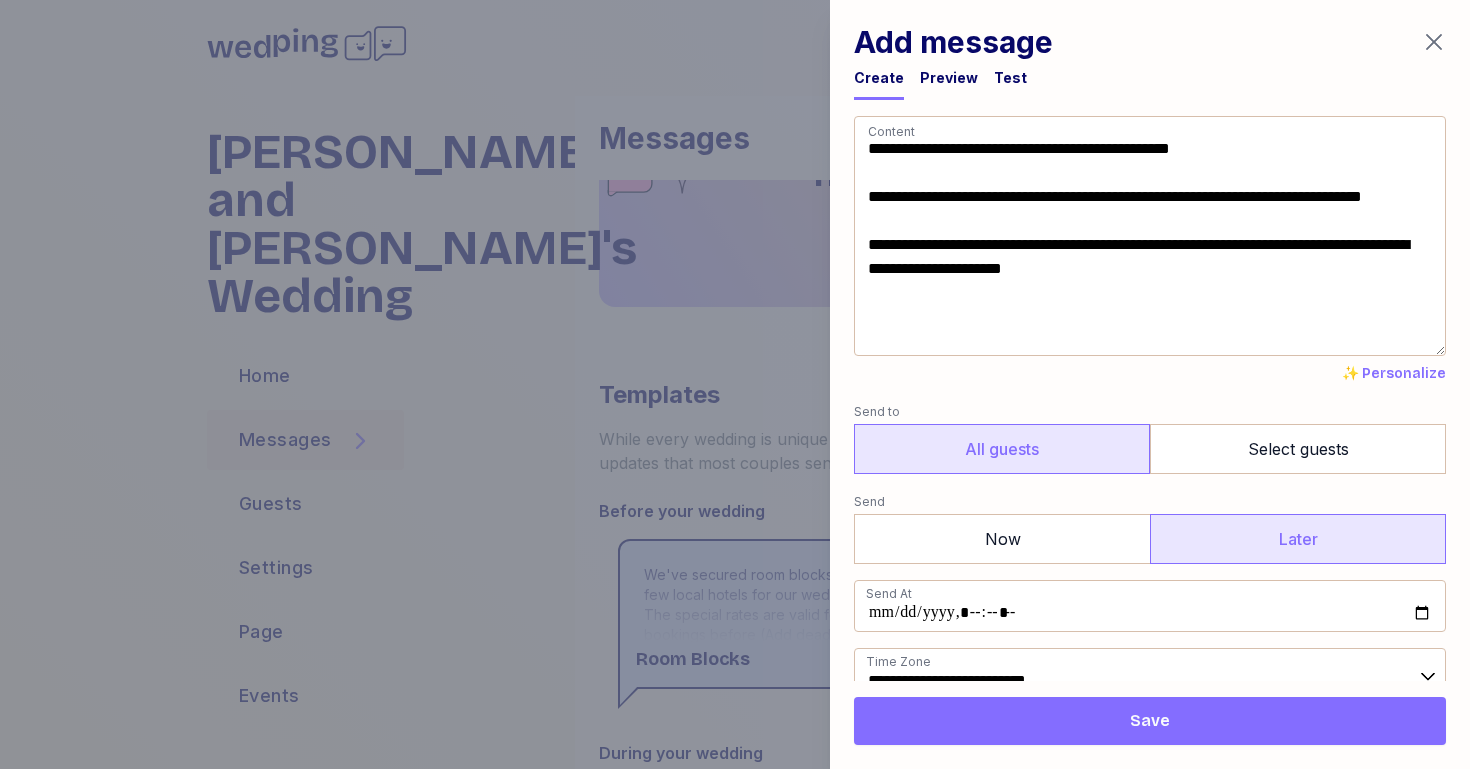 click on "Save" at bounding box center (1150, 721) 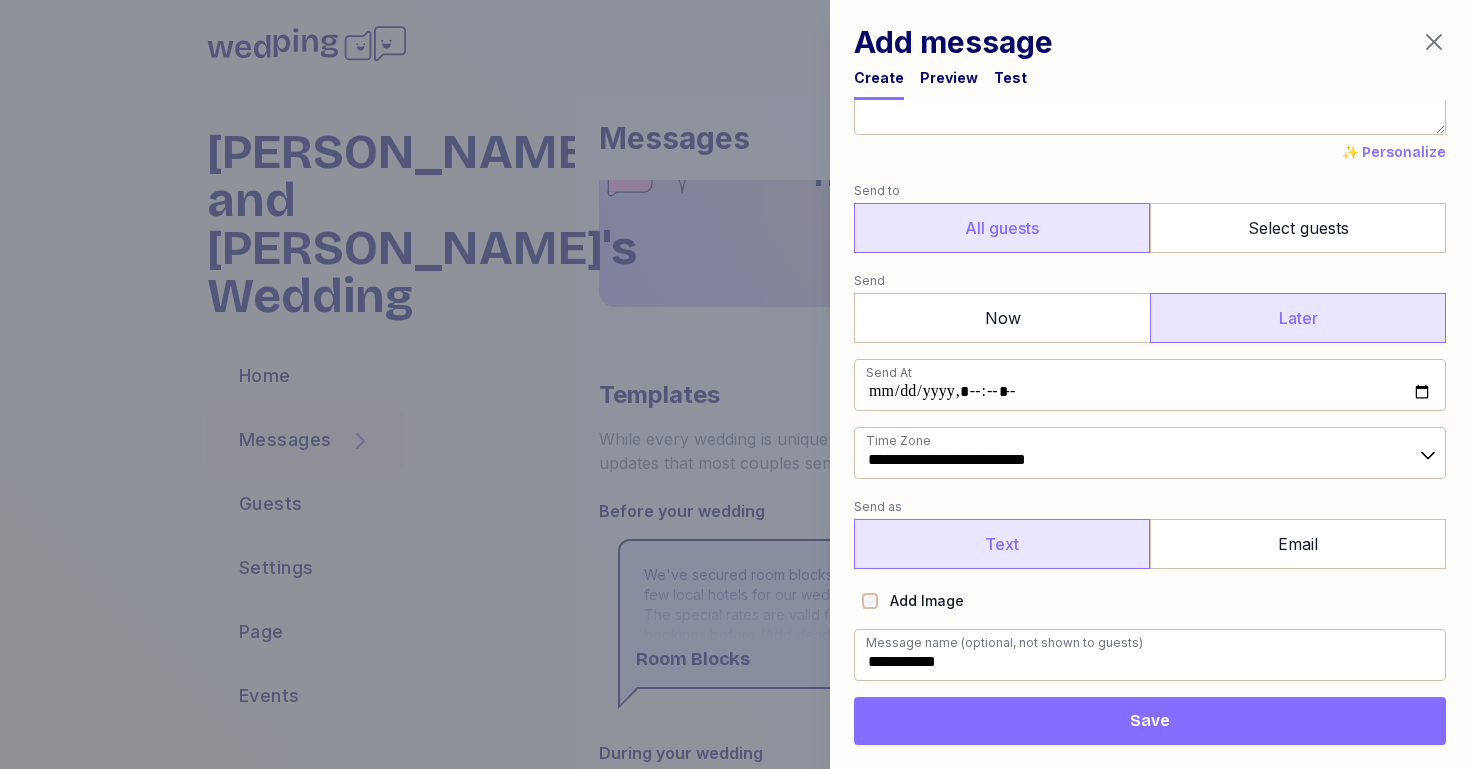 click on "Text" at bounding box center (1002, 544) 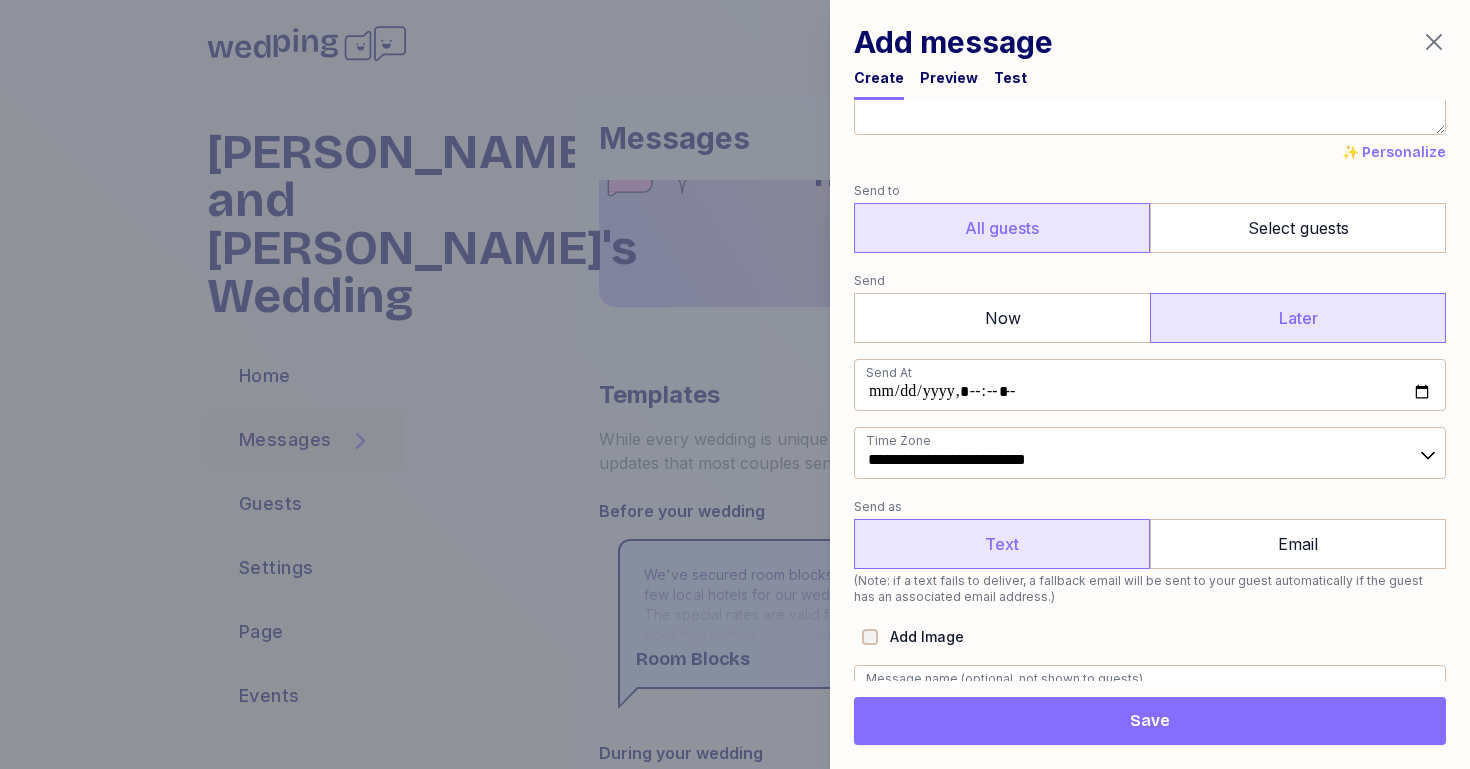 click on "Save" at bounding box center [1150, 721] 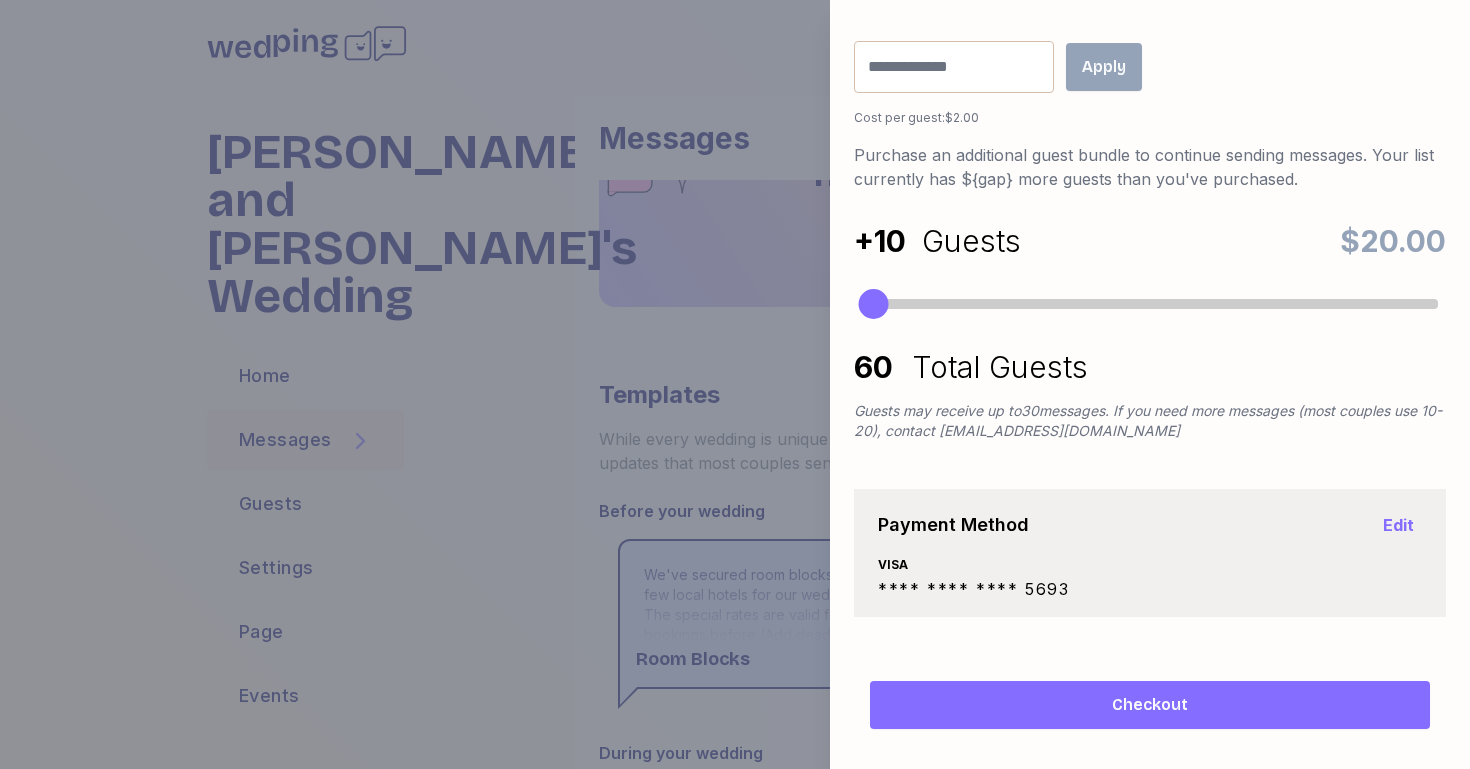 scroll, scrollTop: 0, scrollLeft: 0, axis: both 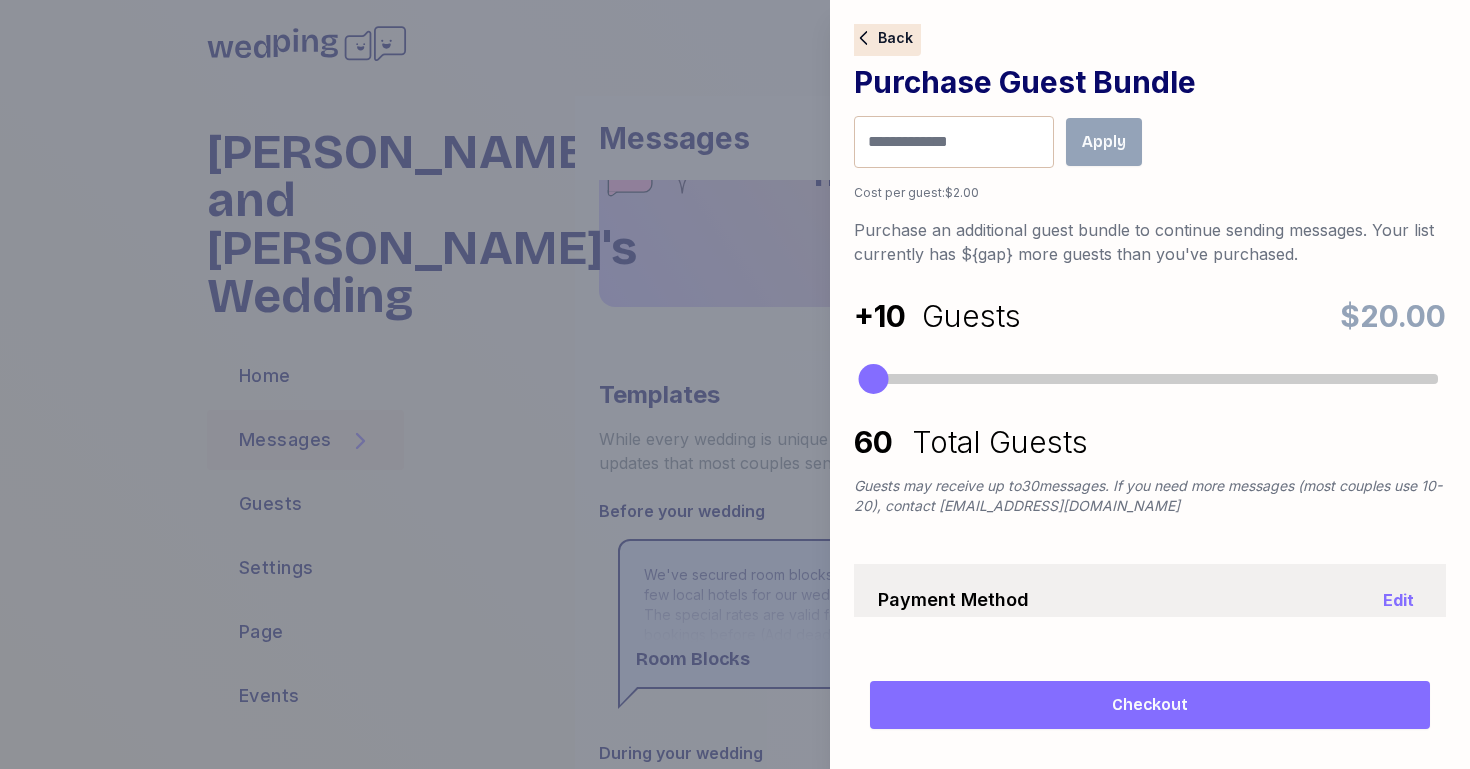 click on "Back" at bounding box center [895, 38] 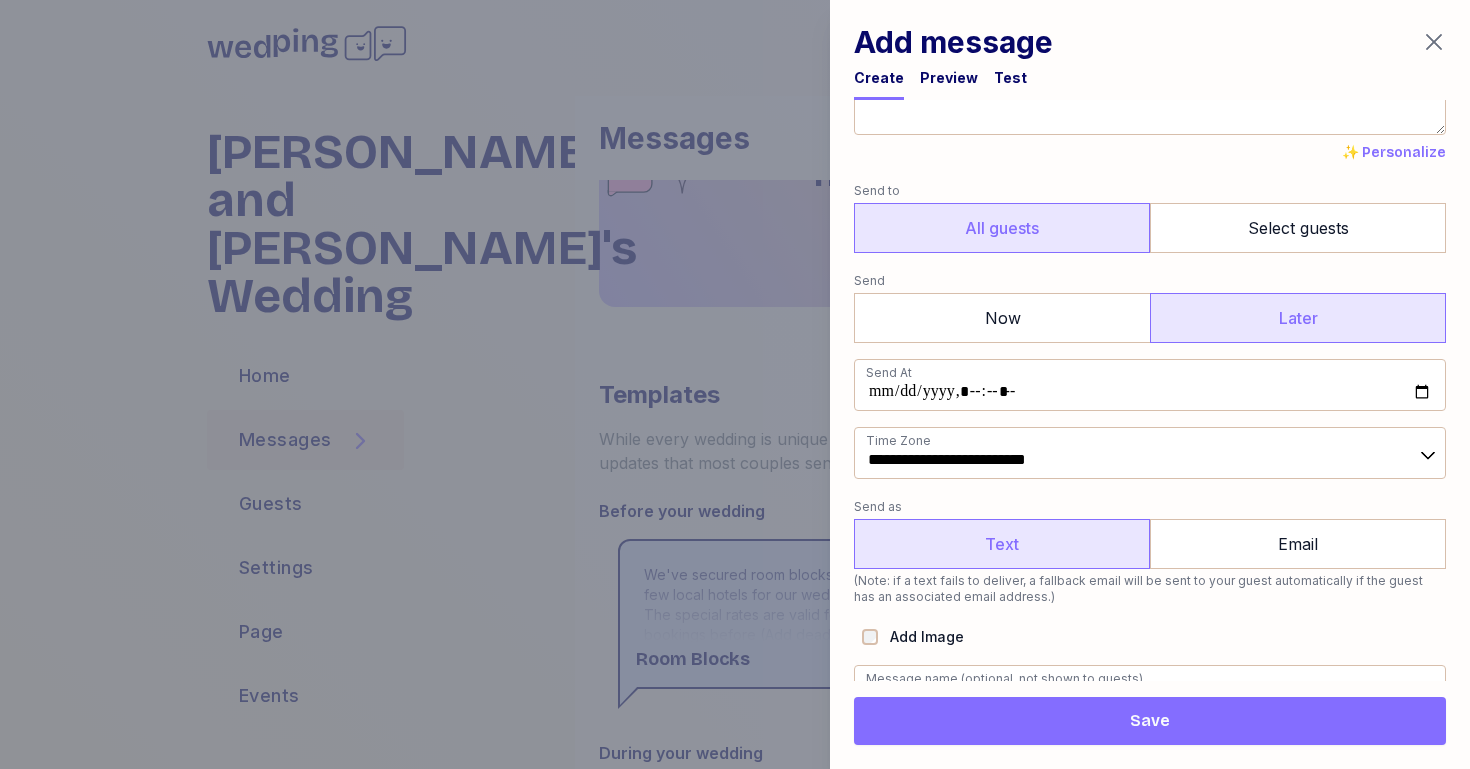click at bounding box center (735, 384) 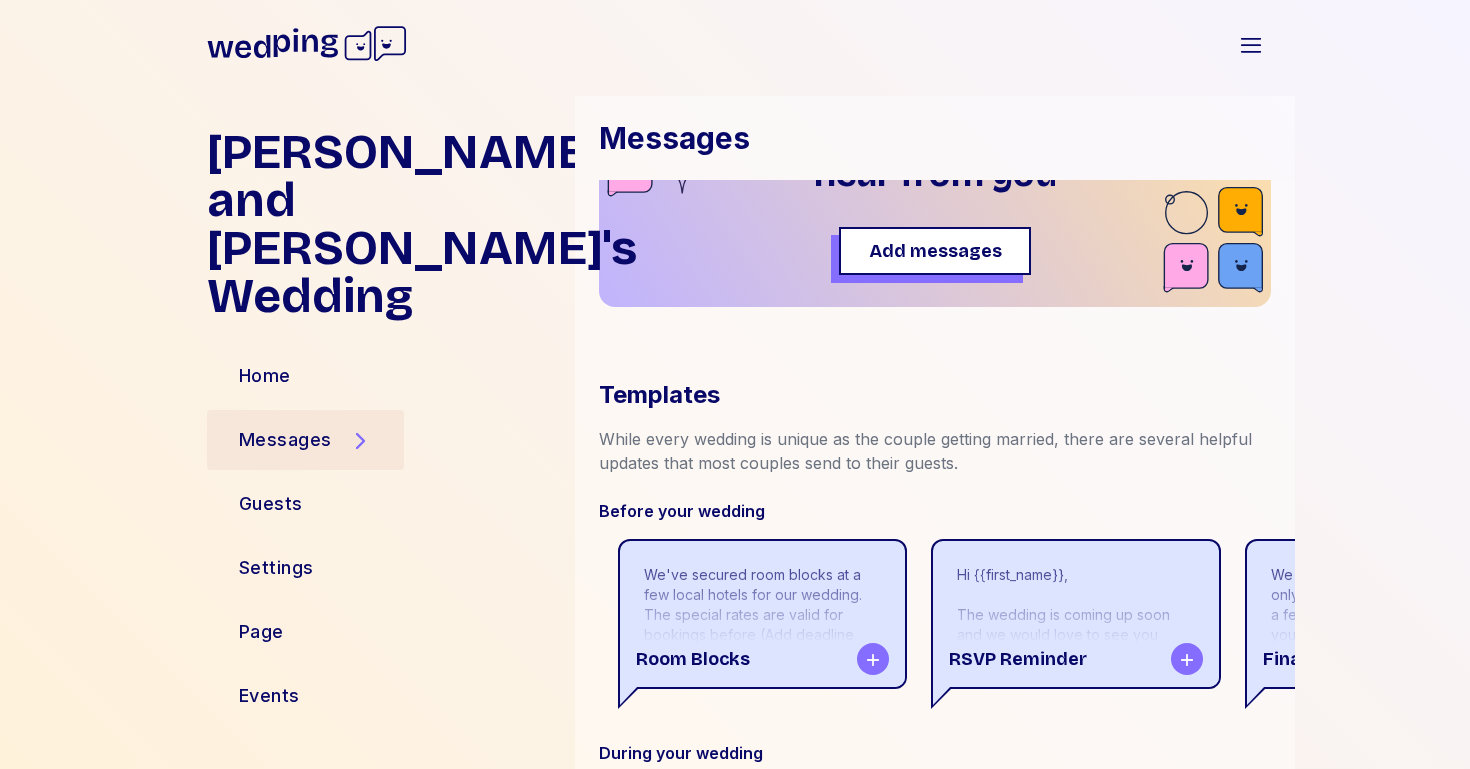 click 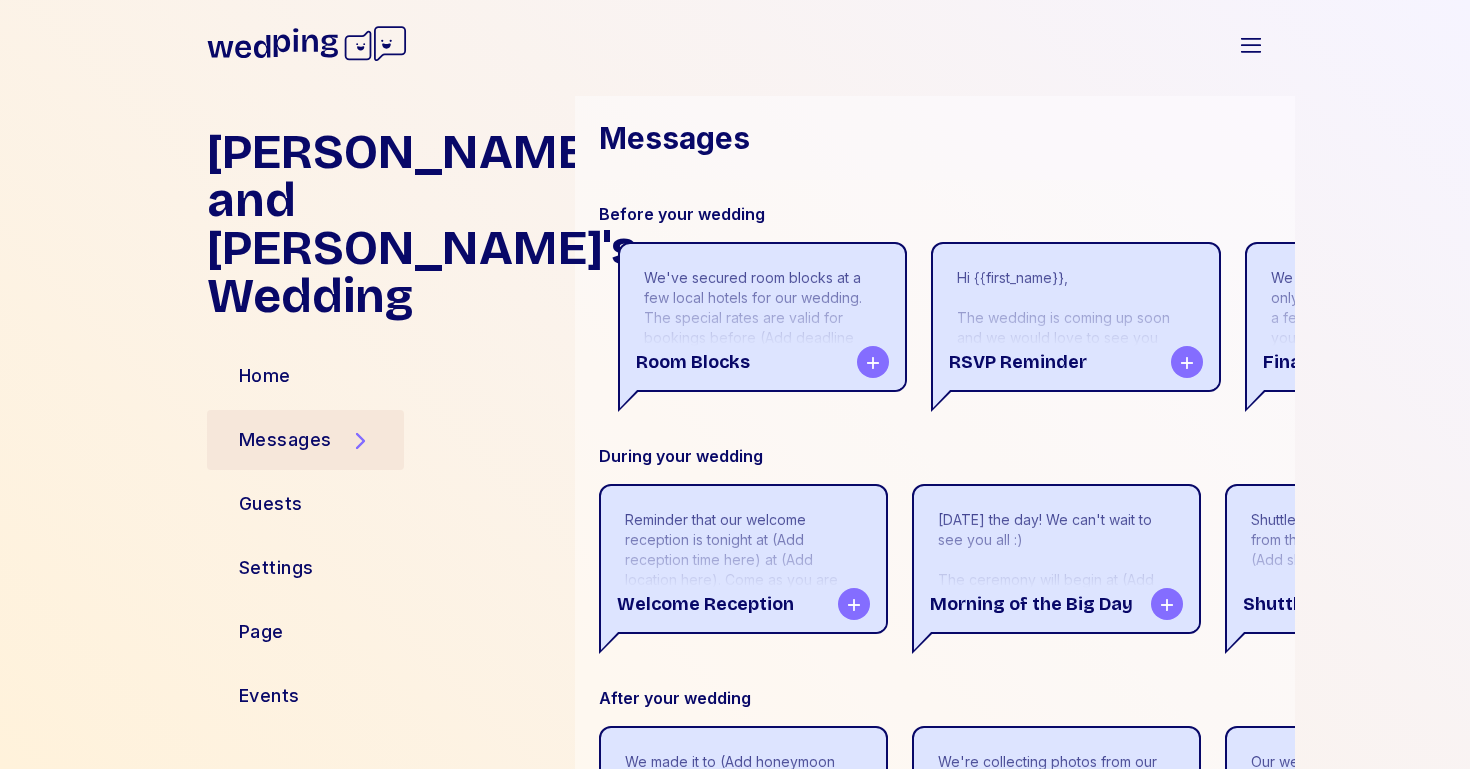 scroll, scrollTop: 957, scrollLeft: 0, axis: vertical 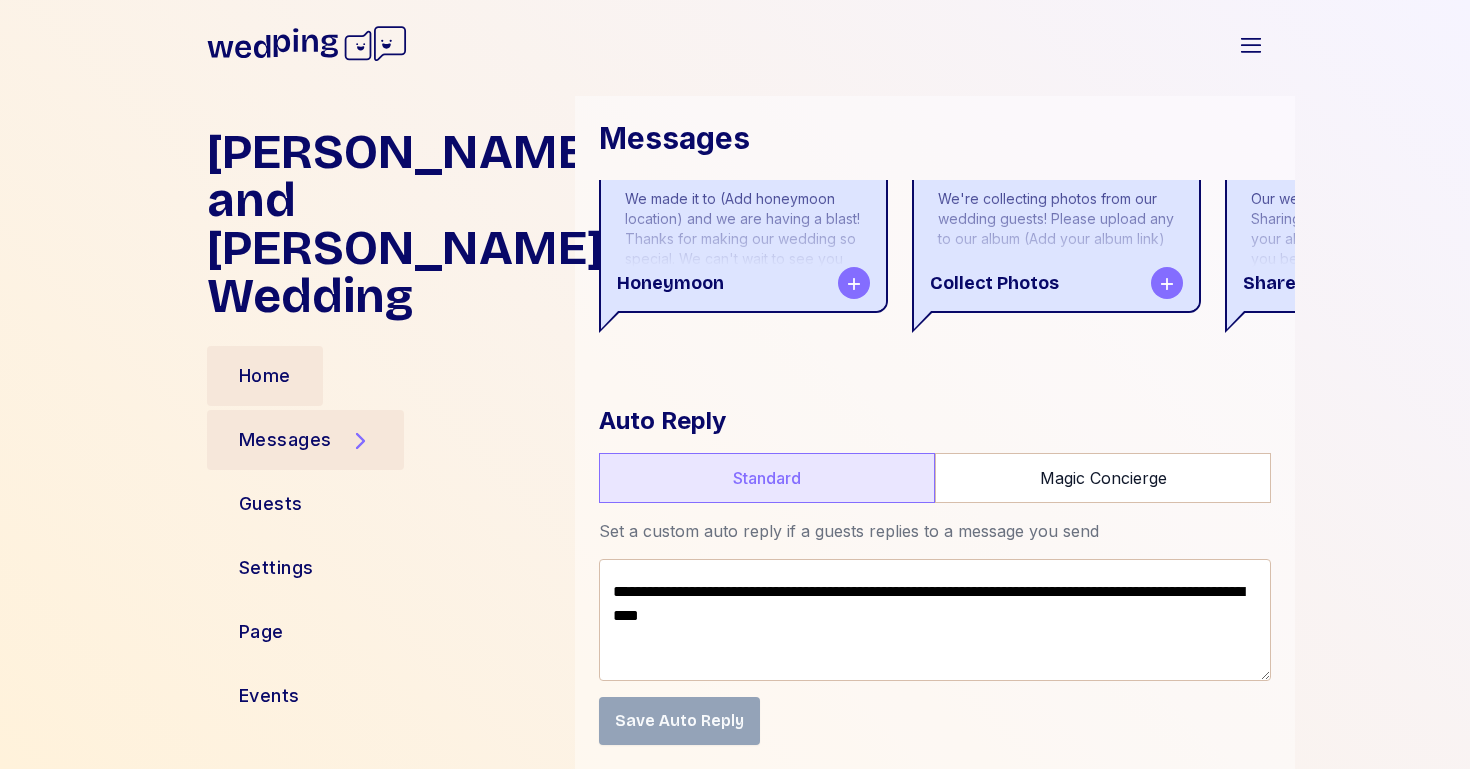 click on "Home" at bounding box center [265, 376] 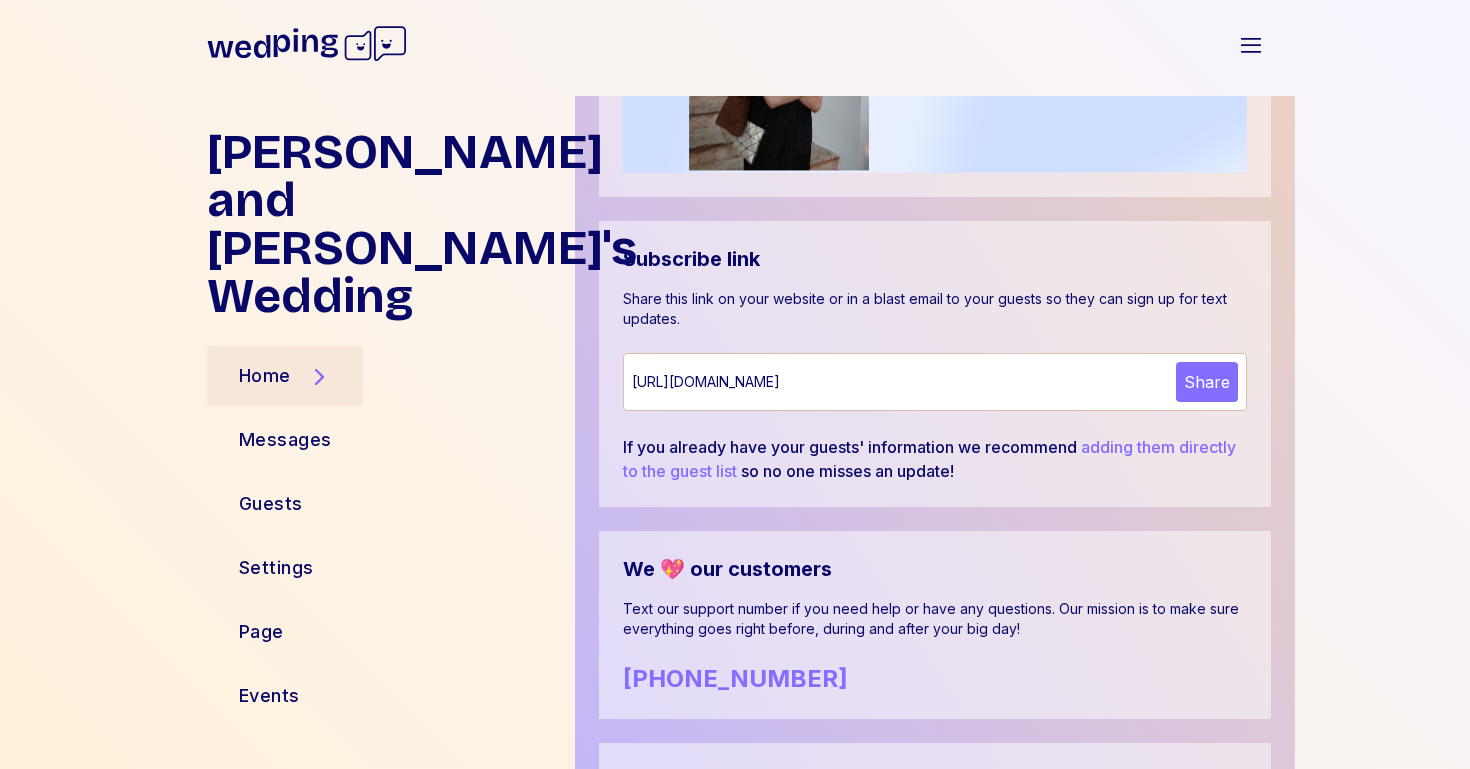 scroll, scrollTop: 0, scrollLeft: 0, axis: both 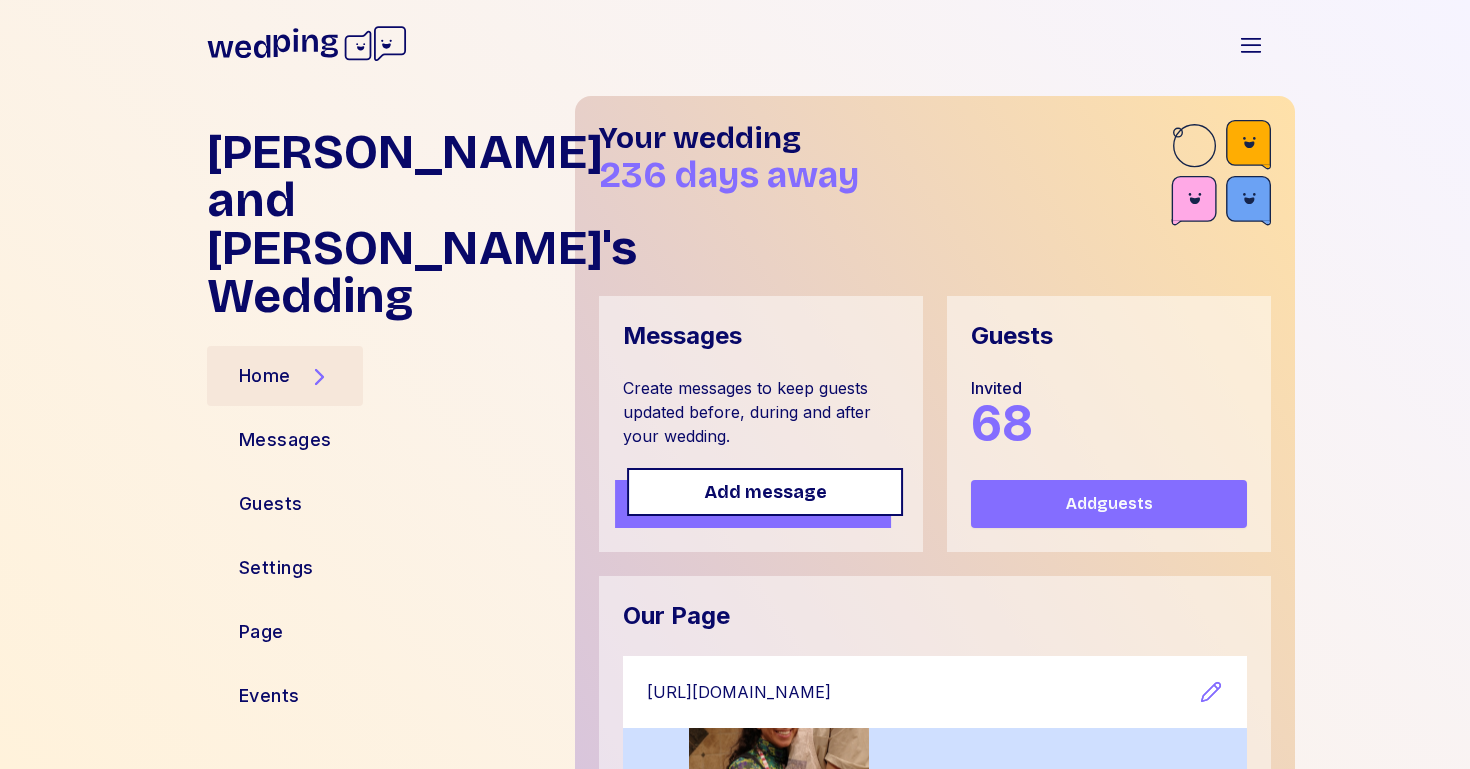 click on "Add message" at bounding box center [765, 492] 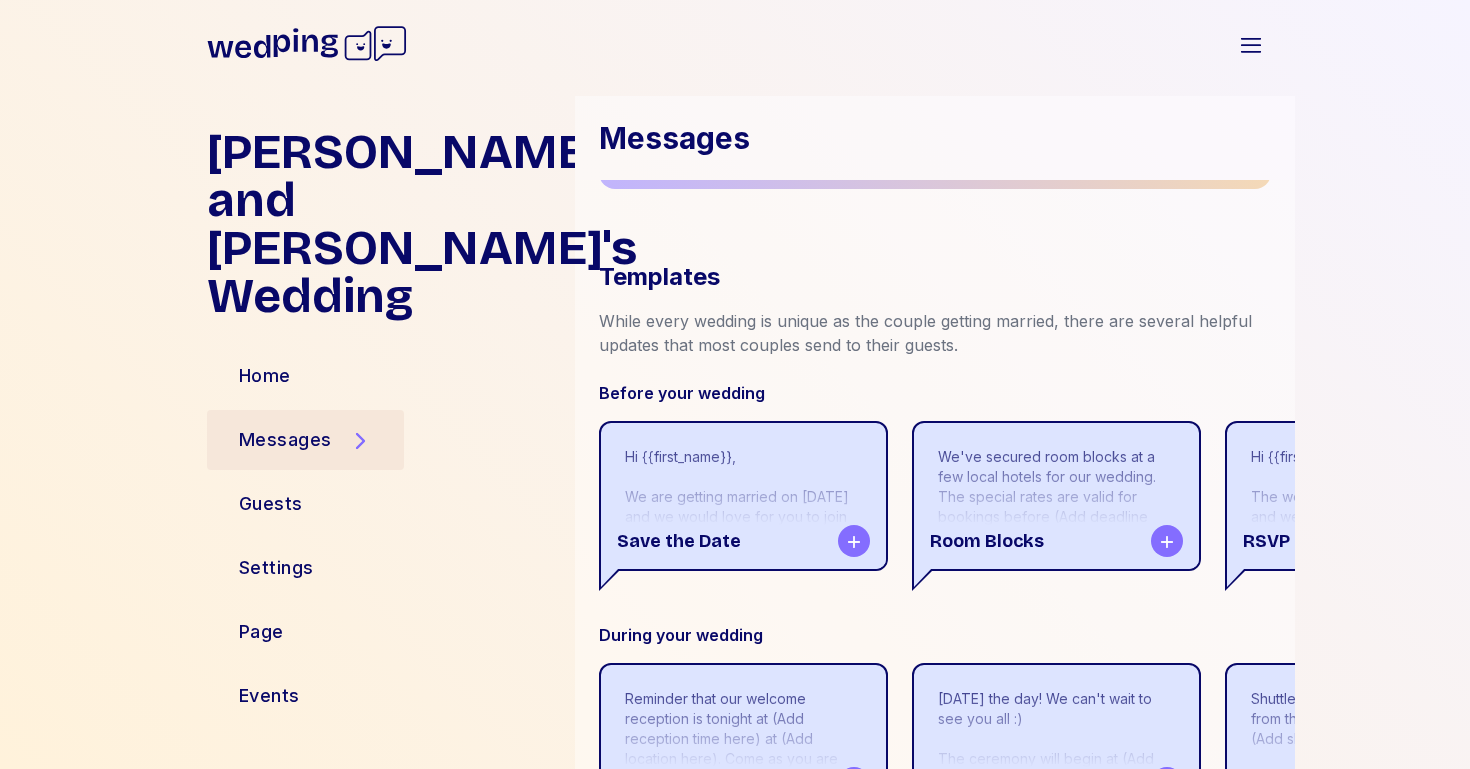 scroll, scrollTop: 262, scrollLeft: 0, axis: vertical 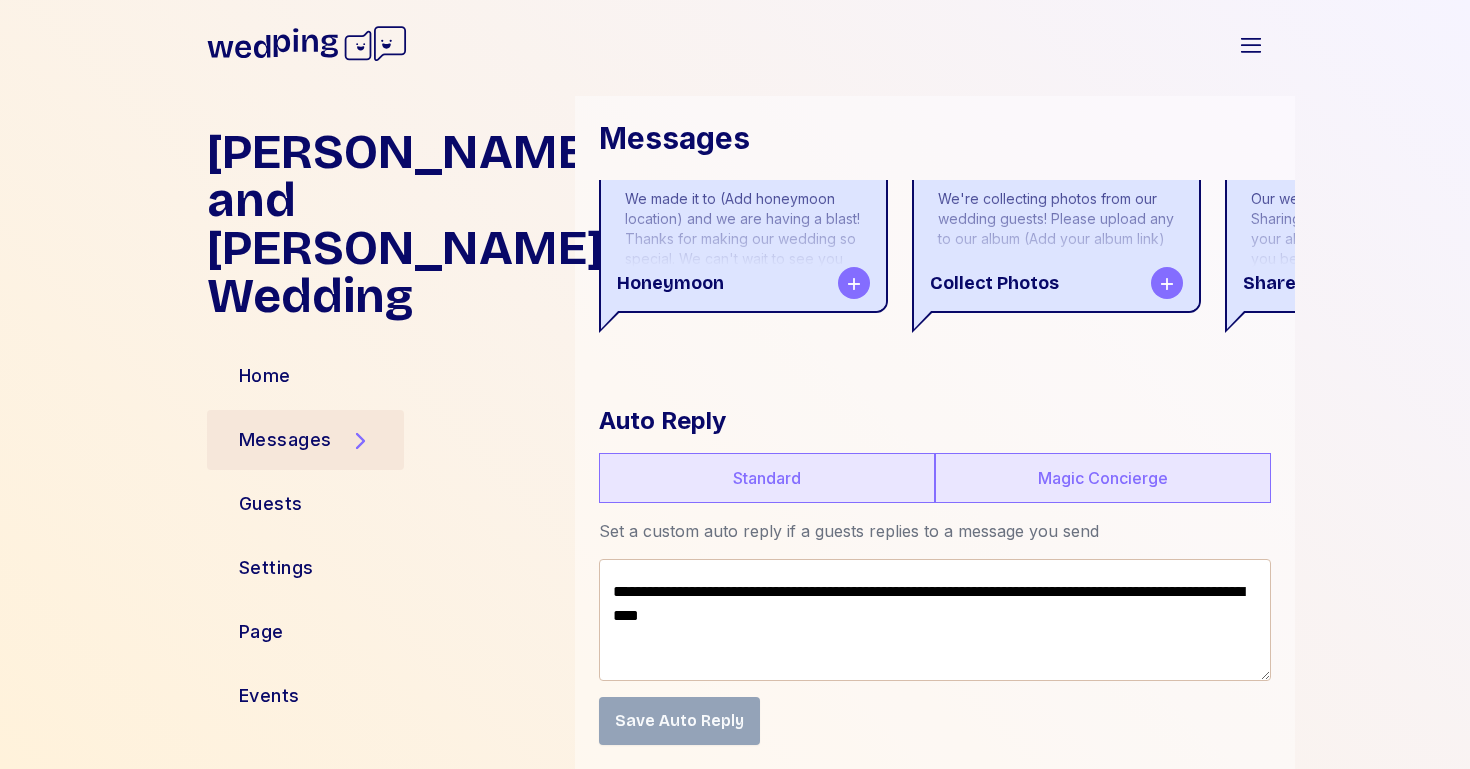 click on "Magic Concierge" at bounding box center (1103, 478) 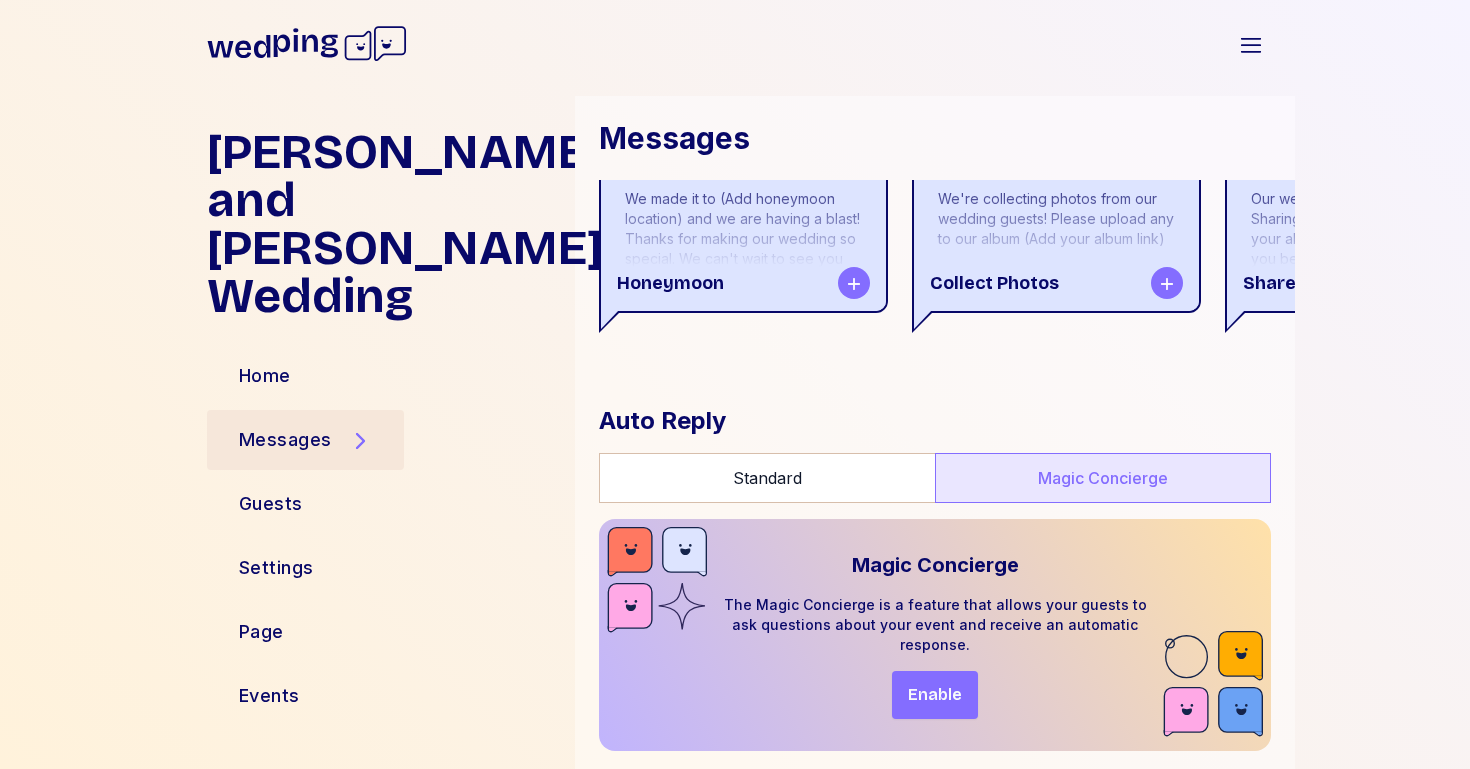 click on "Enable" at bounding box center [935, 695] 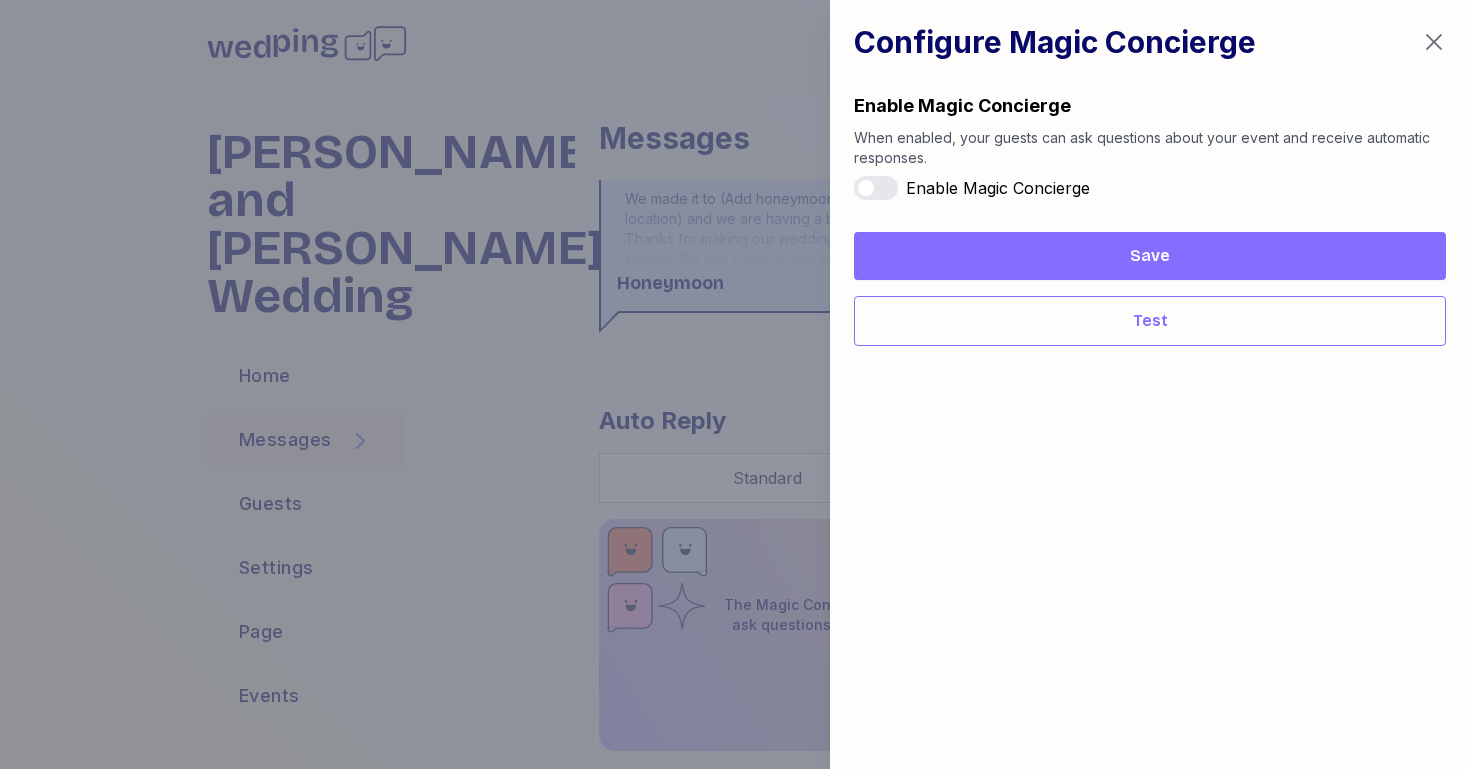 click at bounding box center (866, 188) 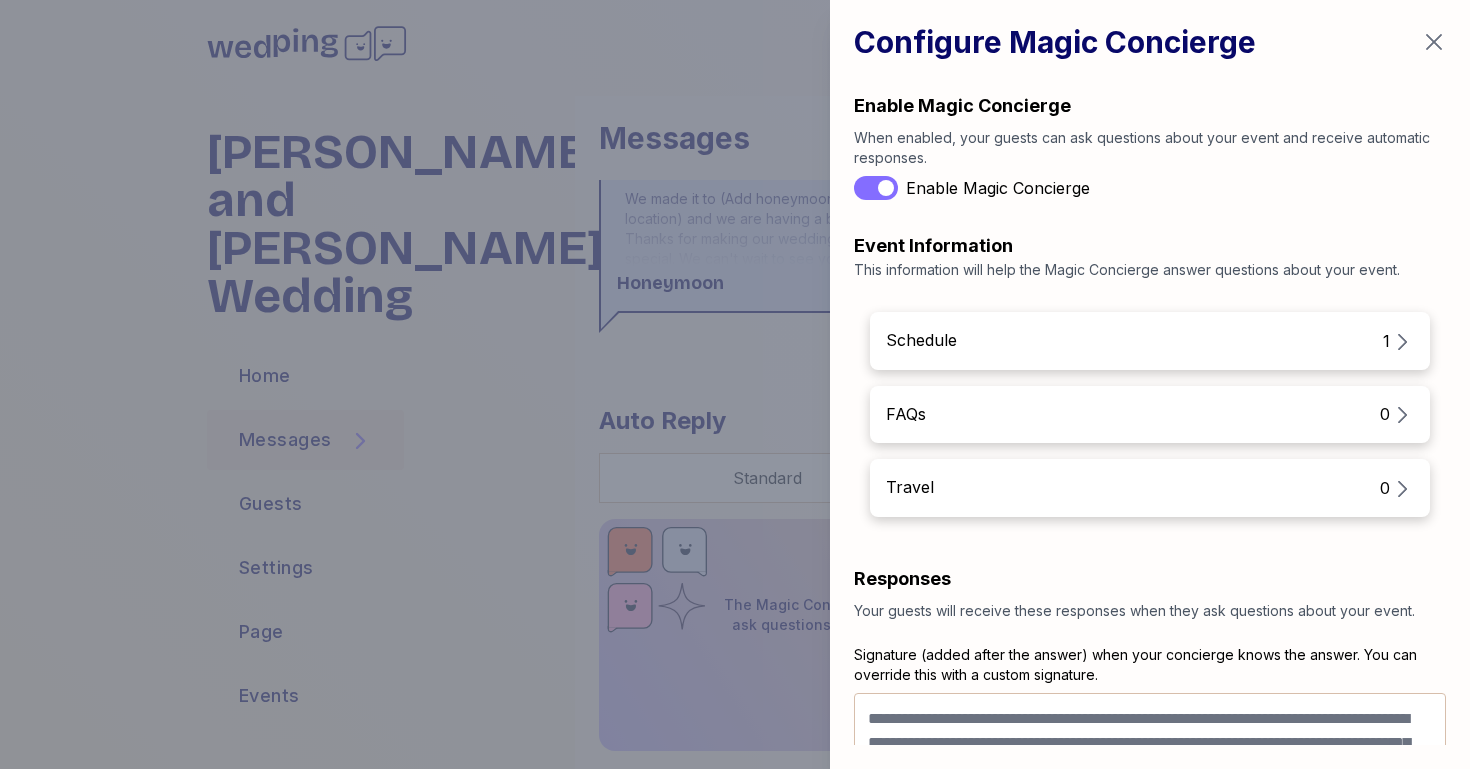 scroll, scrollTop: 174, scrollLeft: 0, axis: vertical 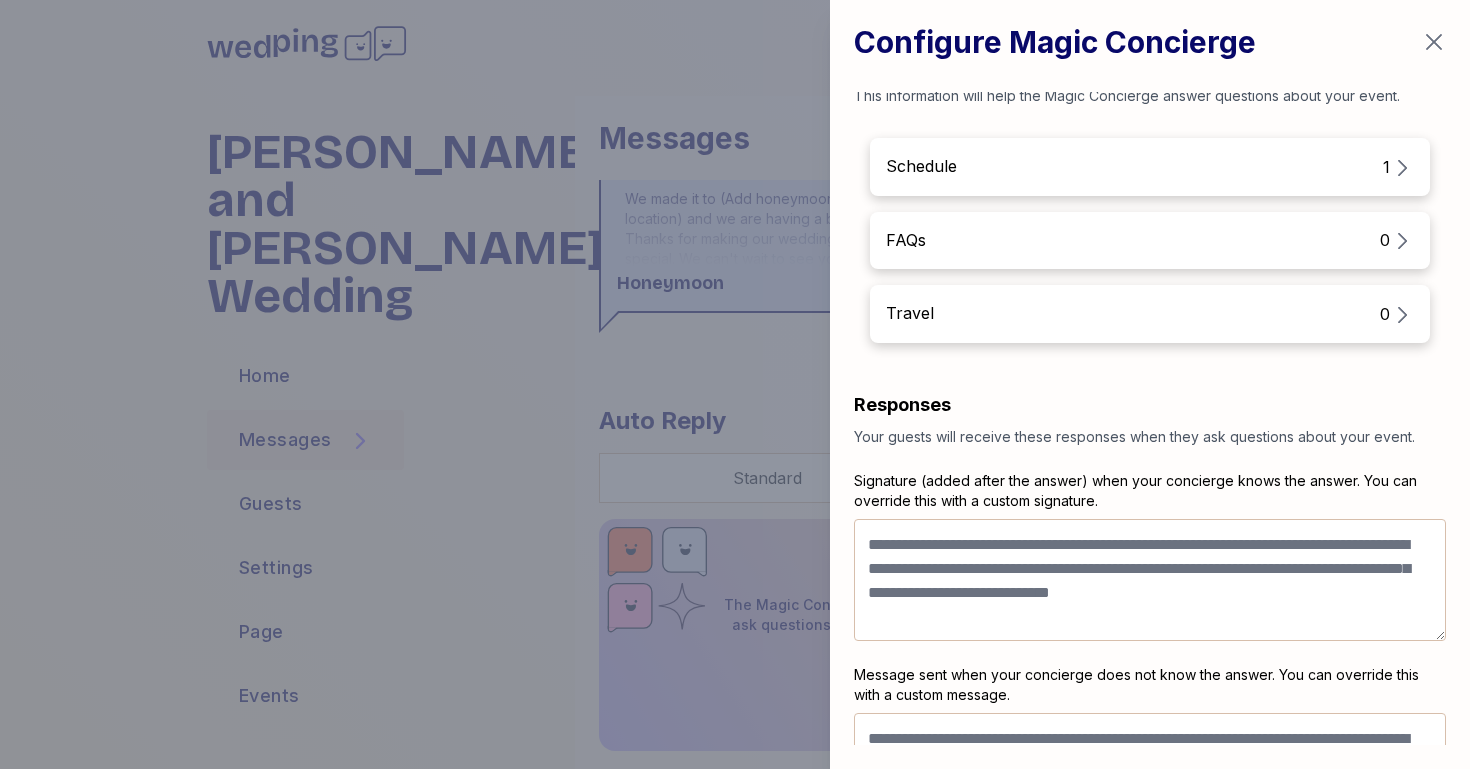 click on "Schedule 1" at bounding box center (1150, 167) 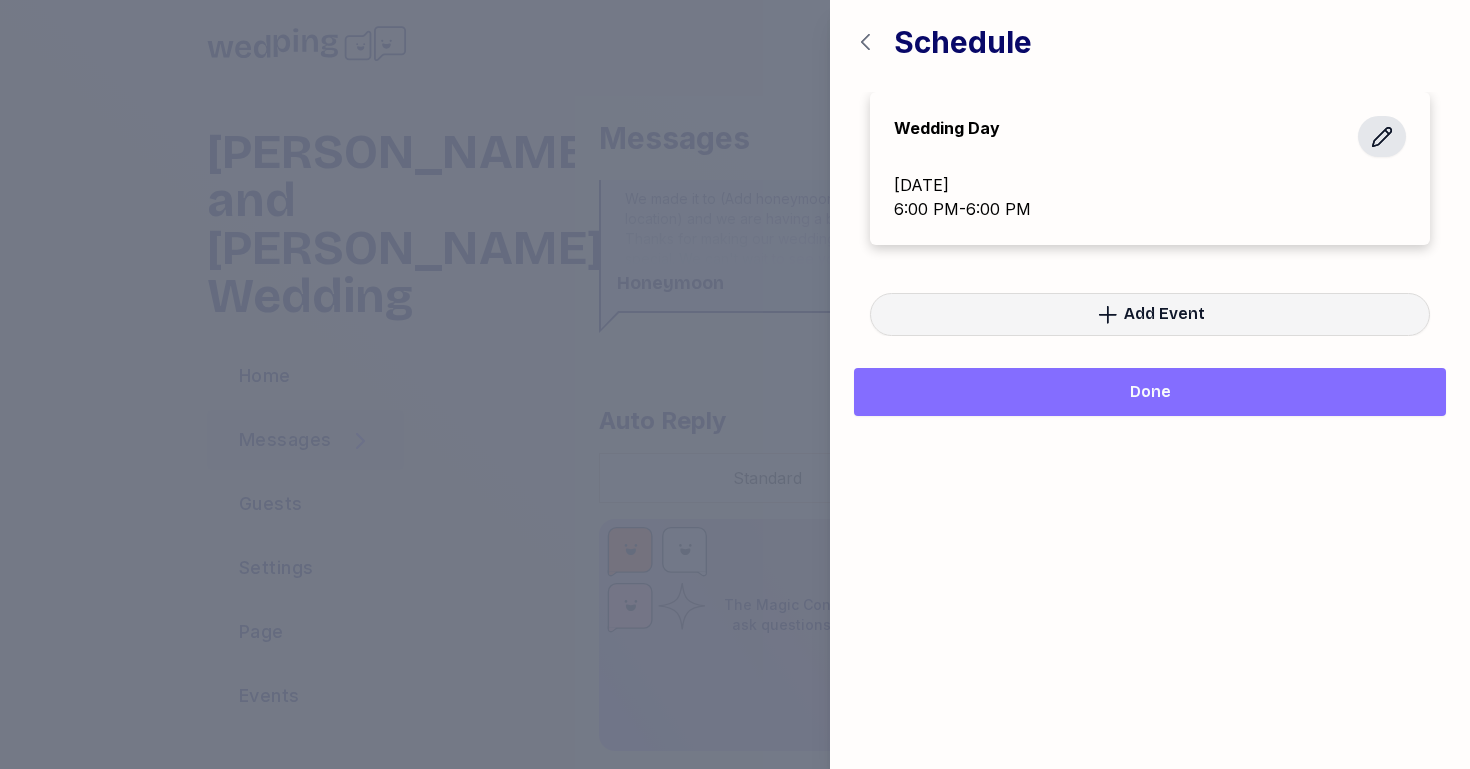 click 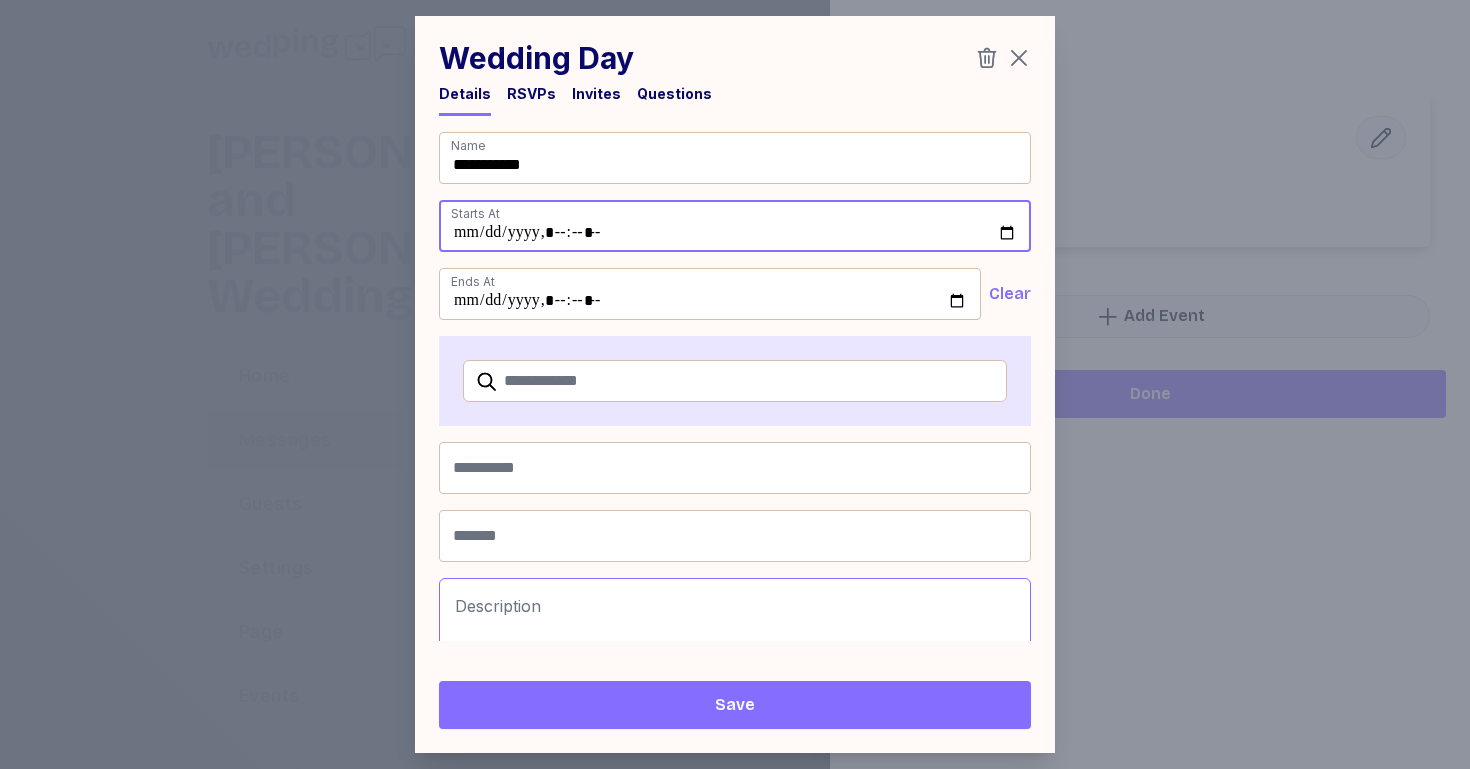 click at bounding box center (735, 226) 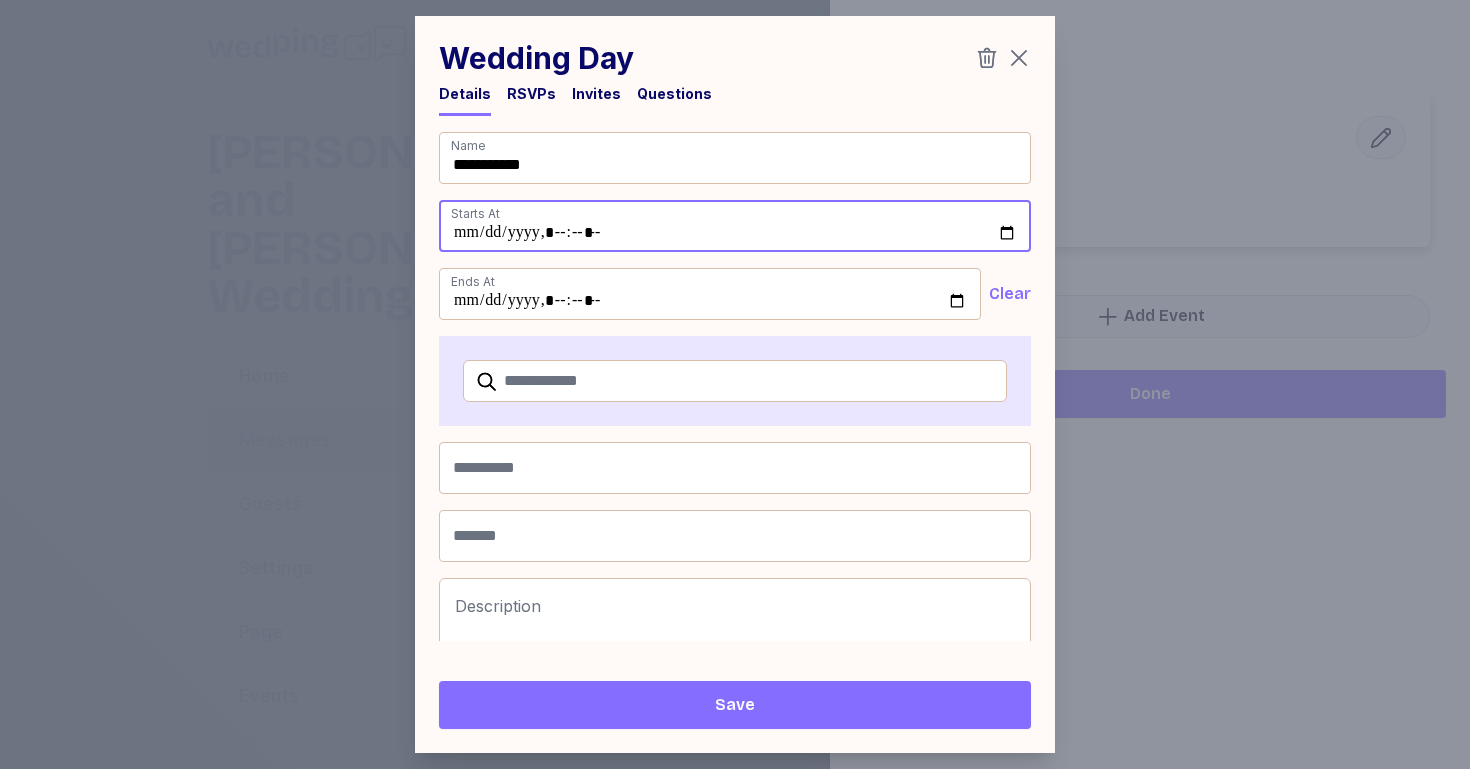 type on "**********" 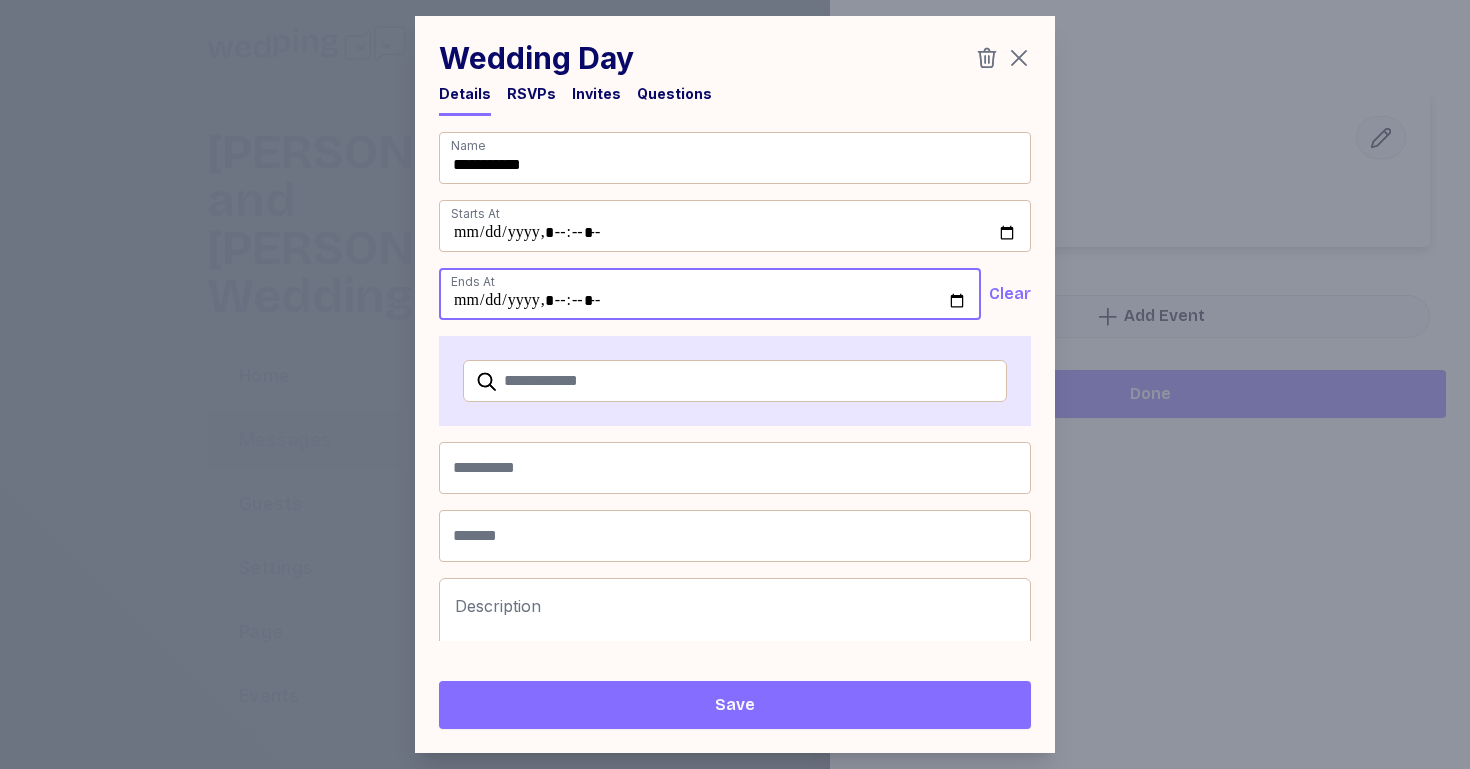 click at bounding box center (710, 294) 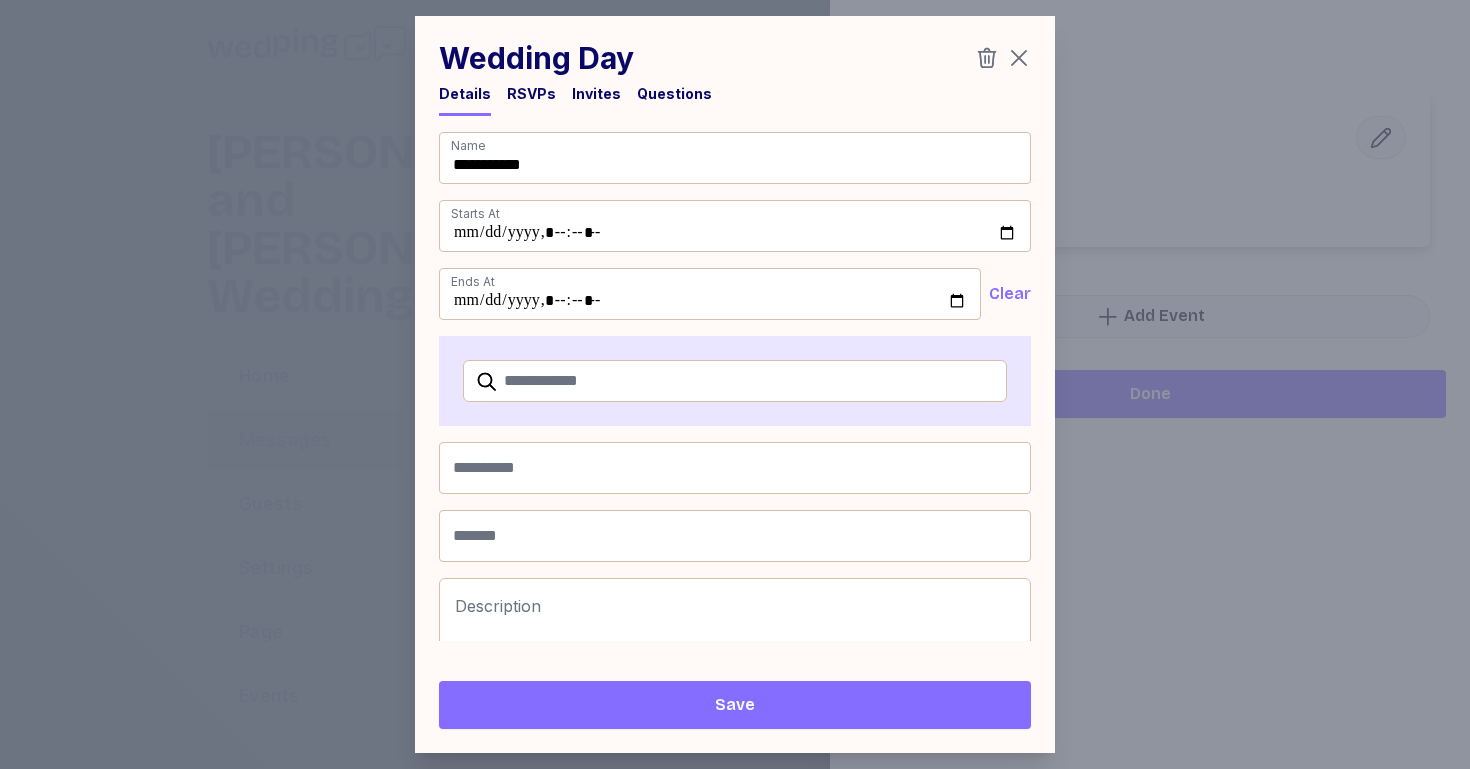 click on "**********" at bounding box center (735, 450) 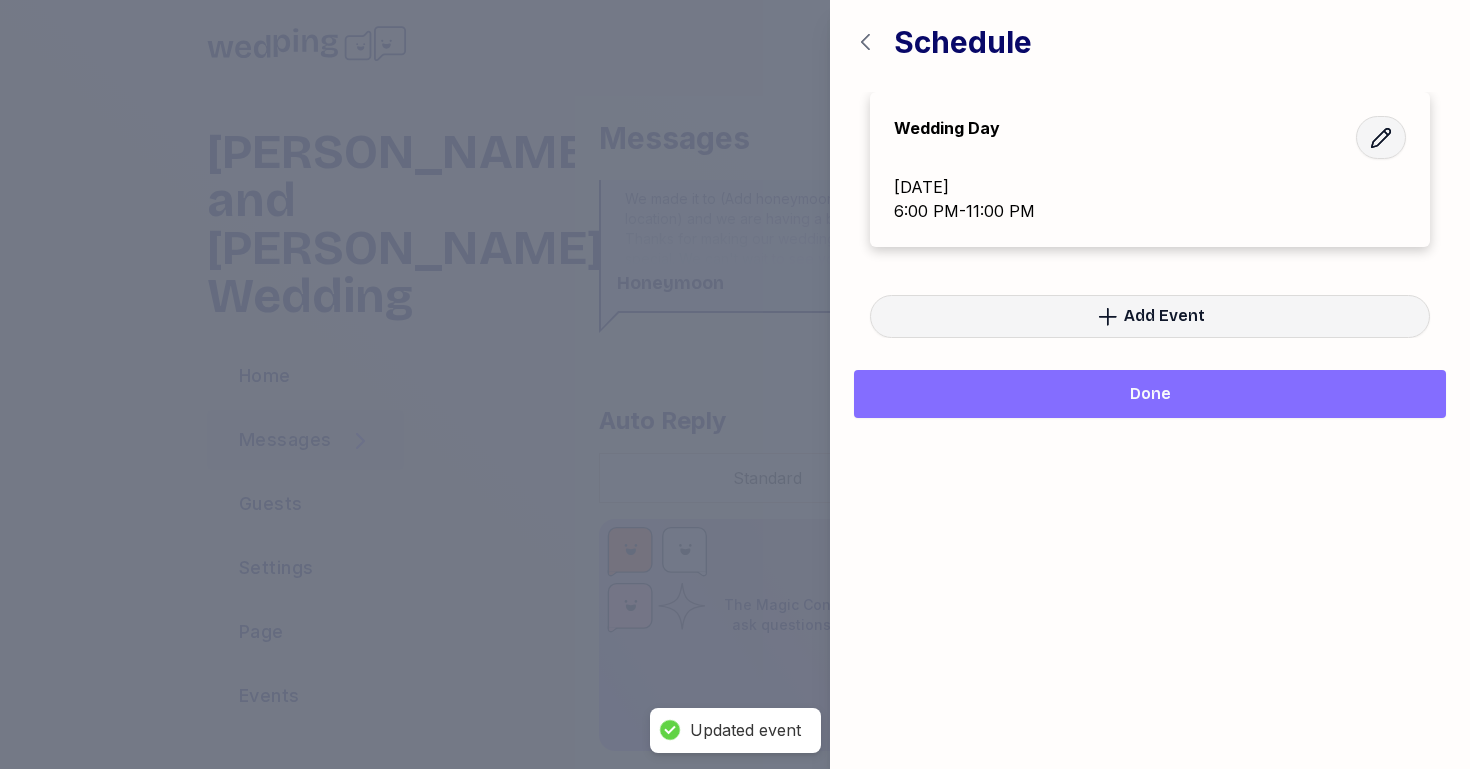 click on "[DATE]" at bounding box center (1150, 187) 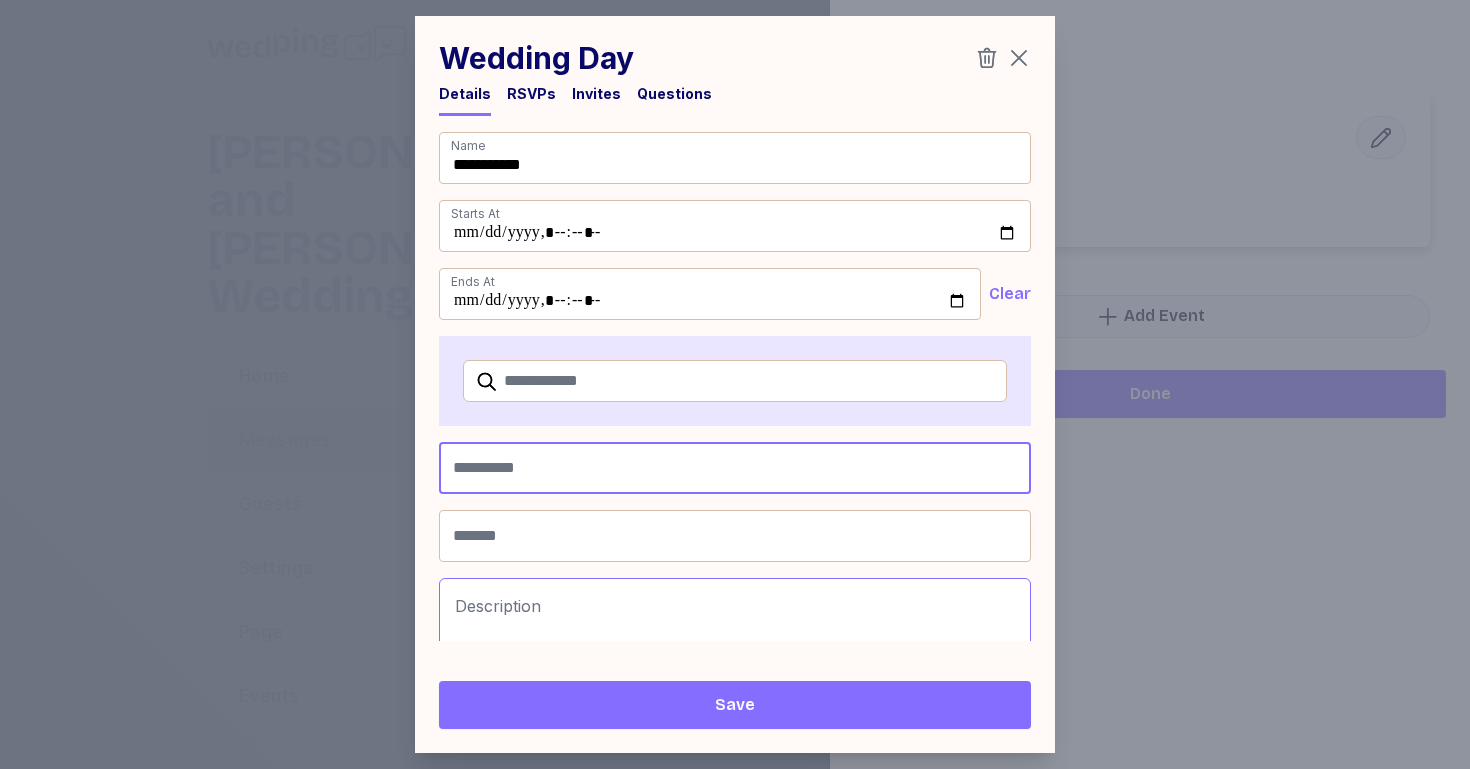 click at bounding box center [735, 468] 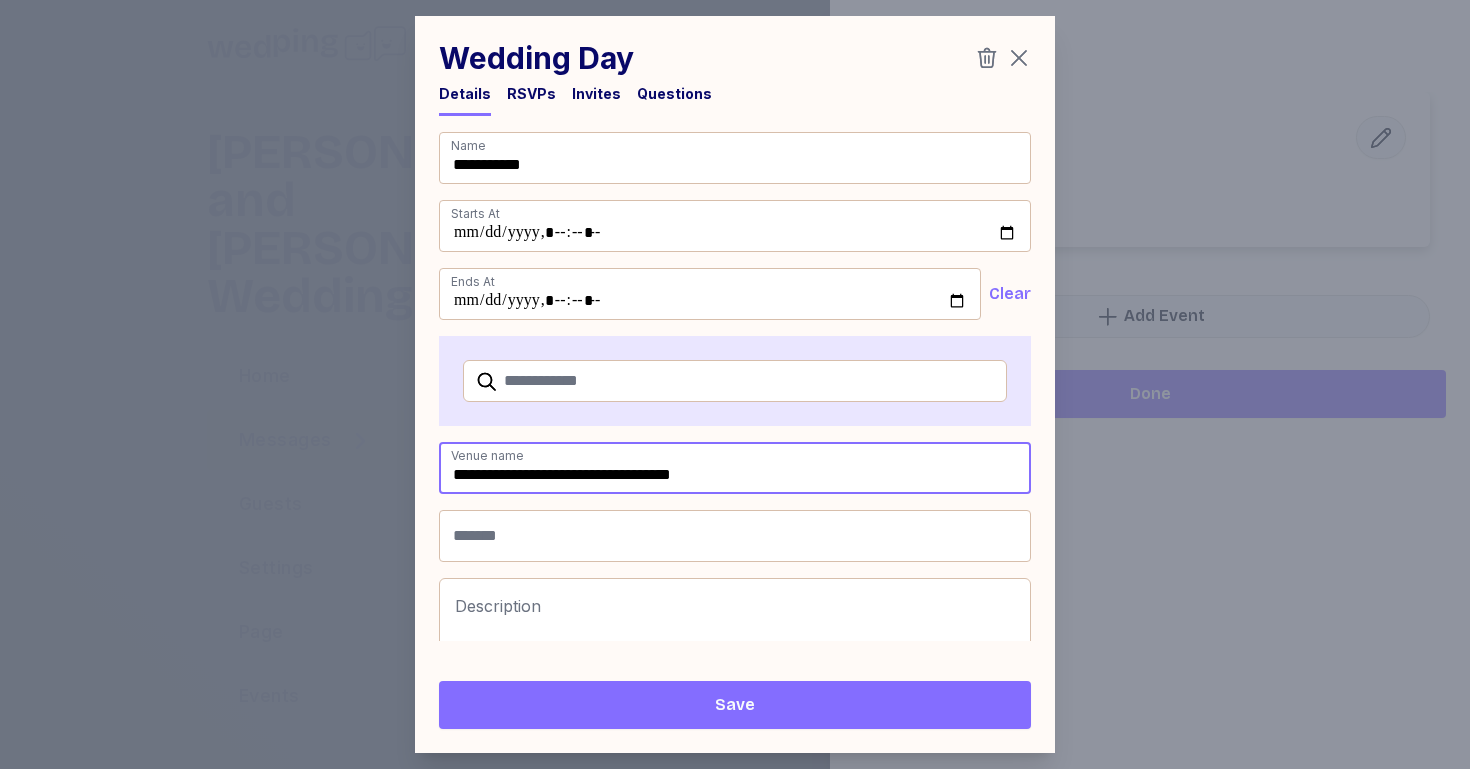 type on "**********" 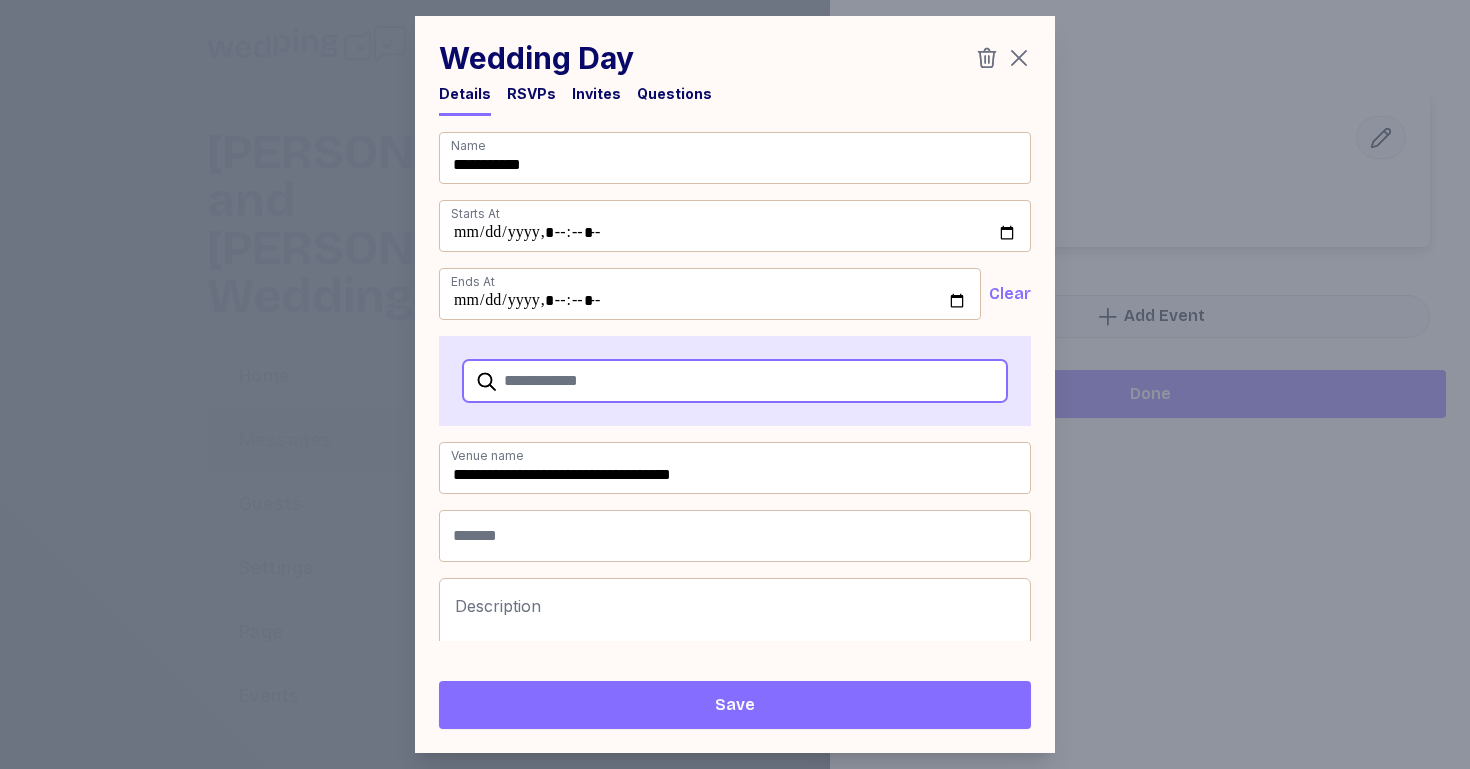 click at bounding box center (735, 381) 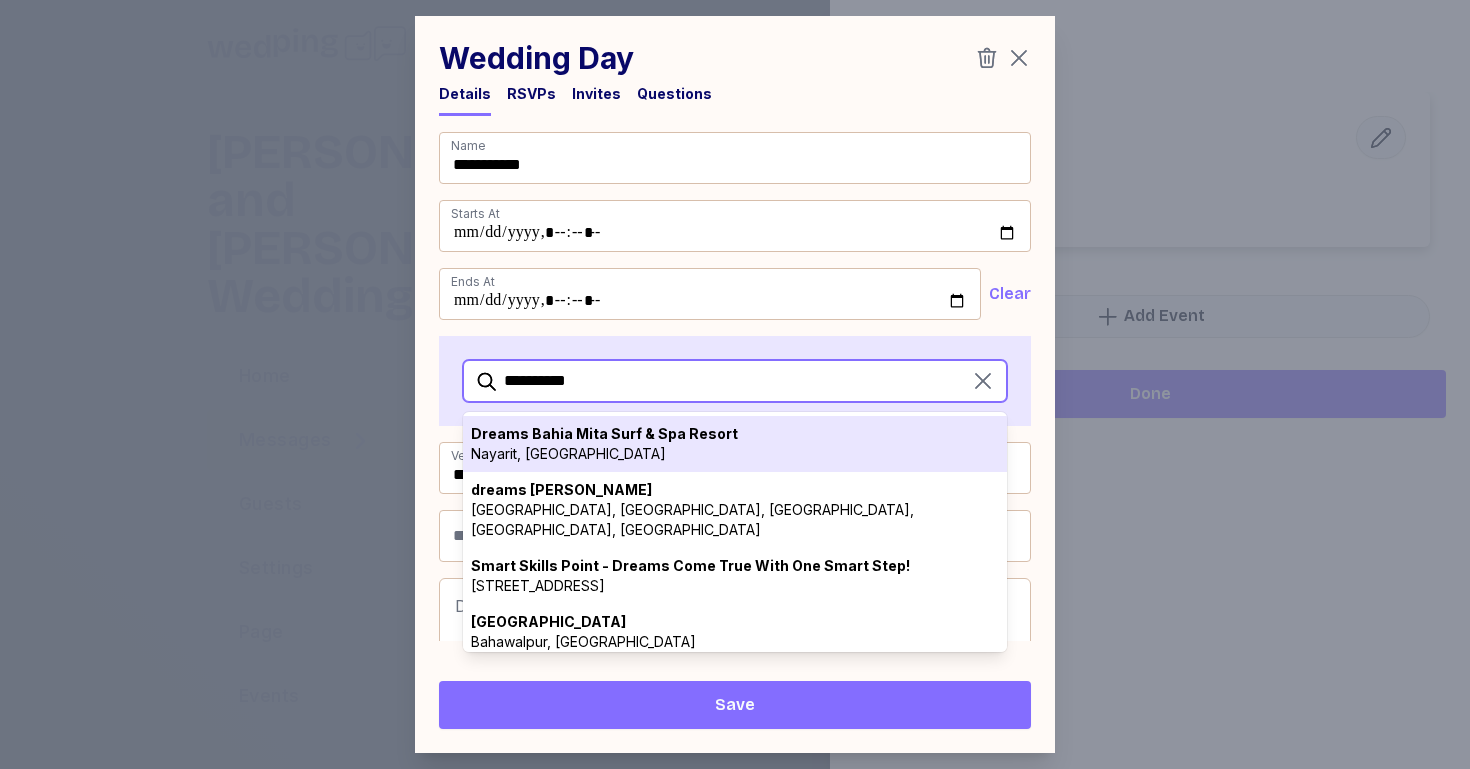 type on "**********" 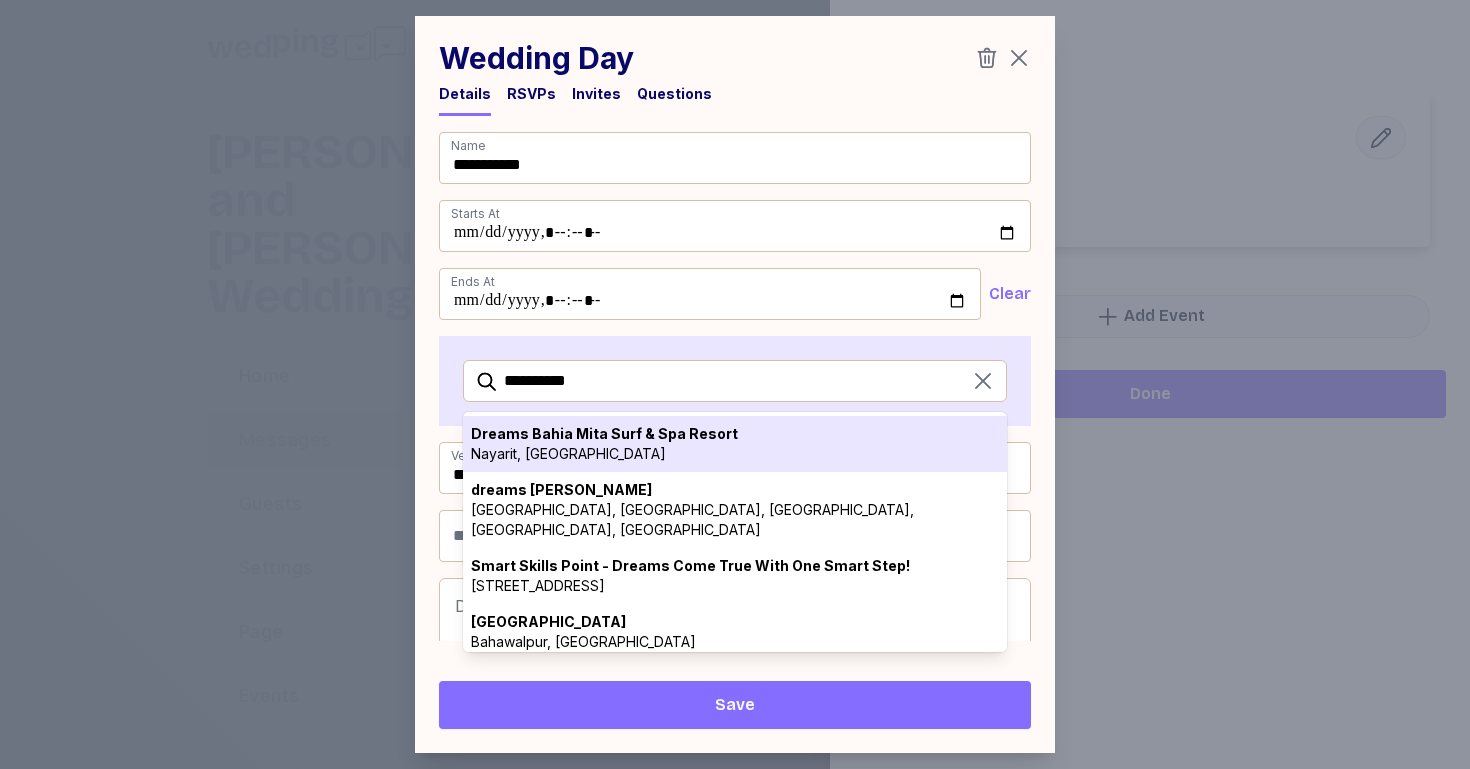 click on "Dreams Bahia Mita Surf & Spa Resort" at bounding box center (735, 434) 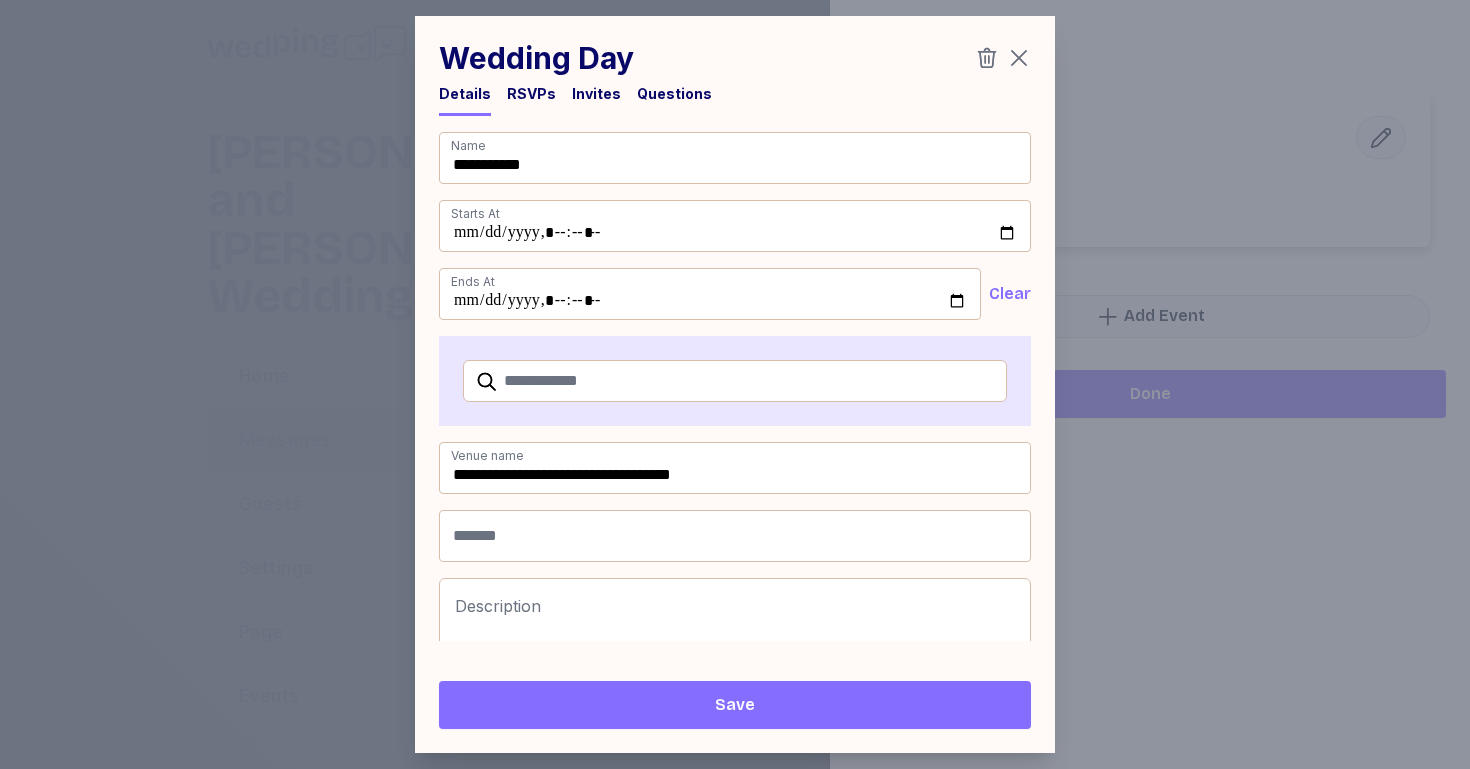 type on "**********" 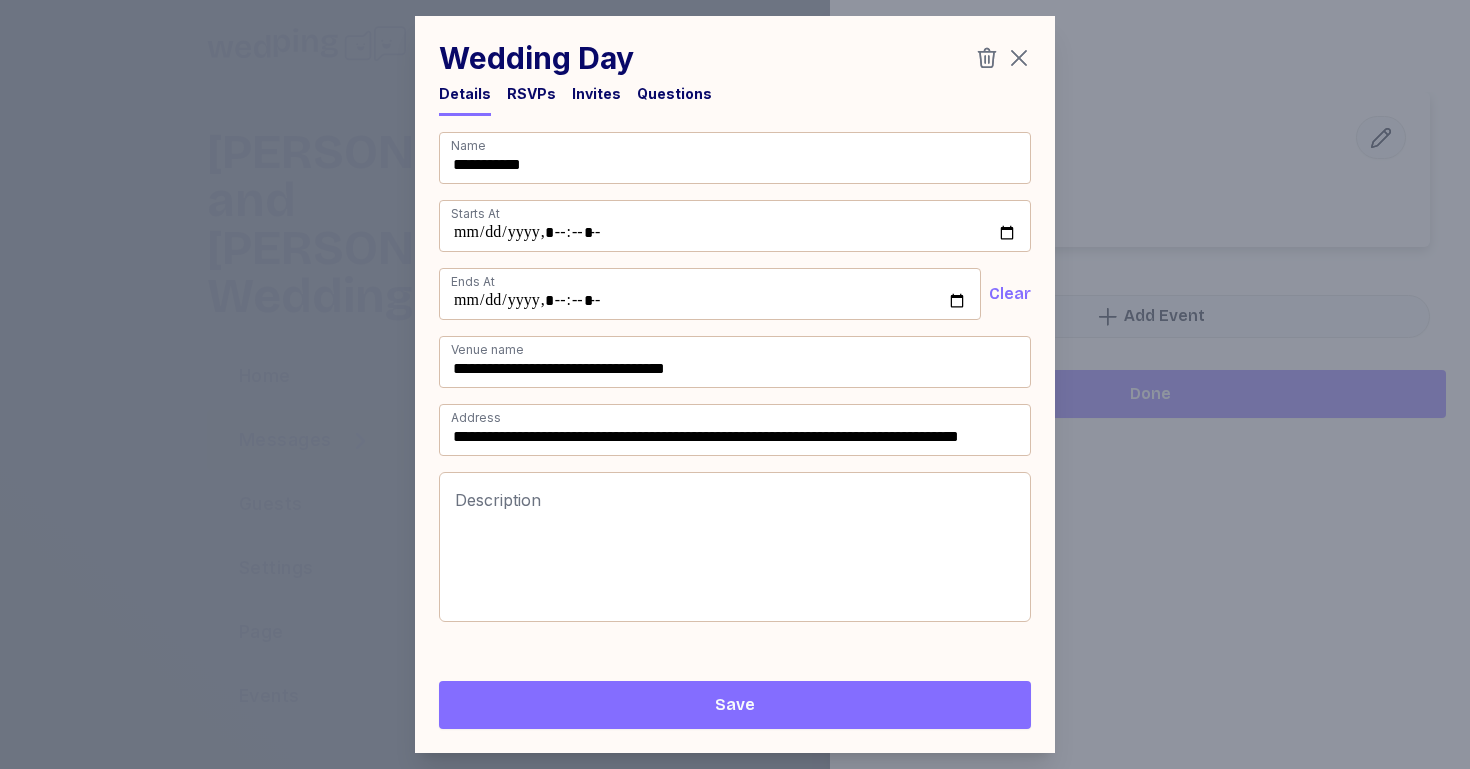 click on "RSVPs" at bounding box center (531, 94) 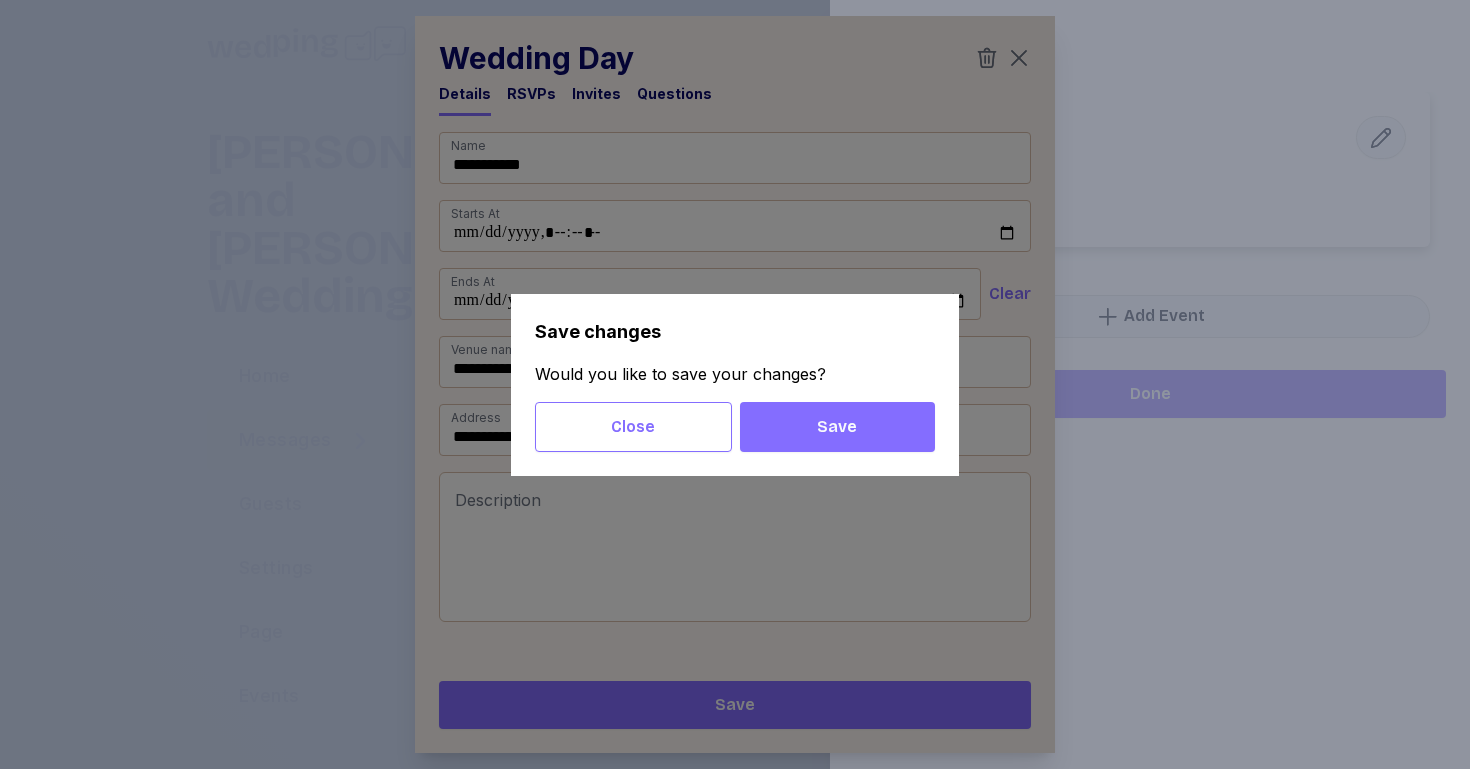 click on "Save" at bounding box center (837, 427) 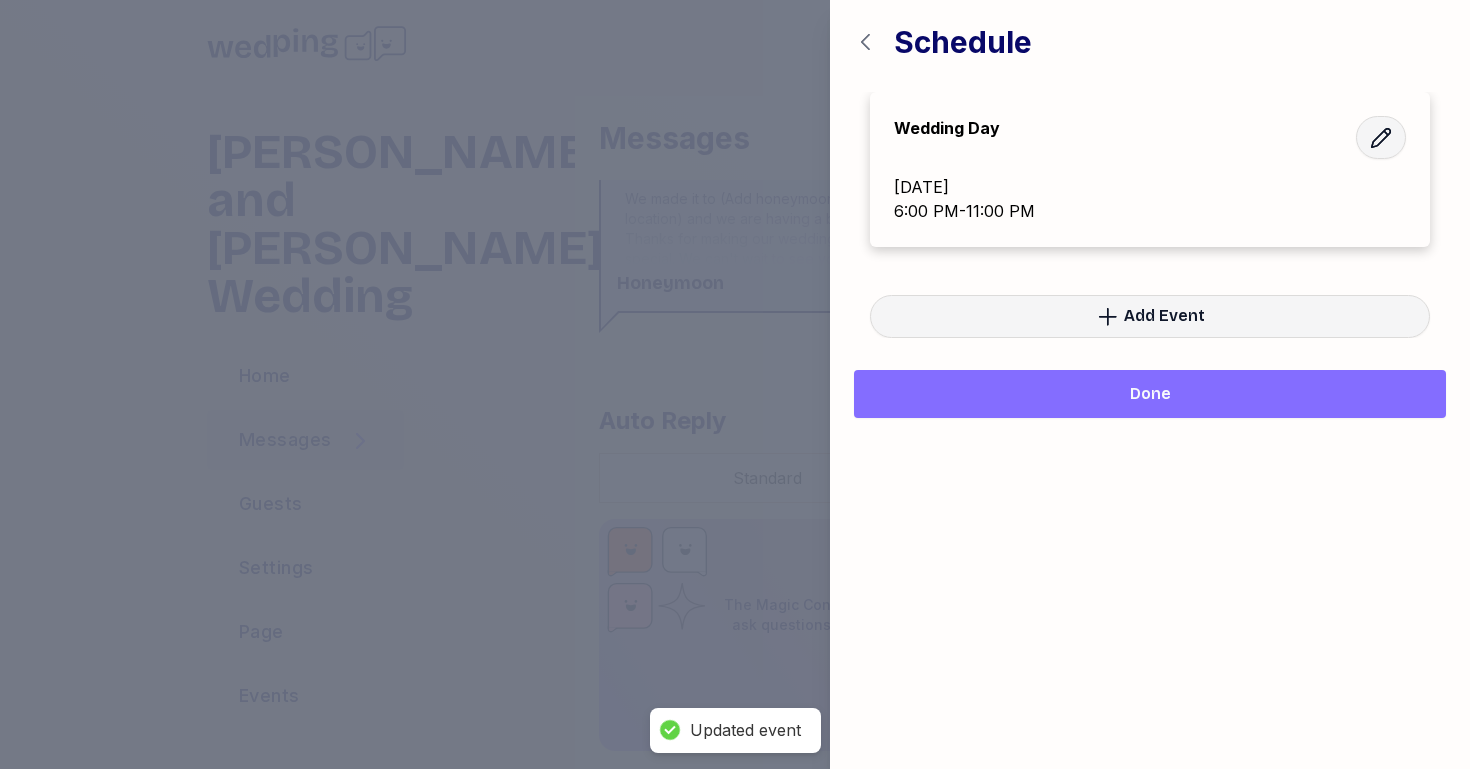 click 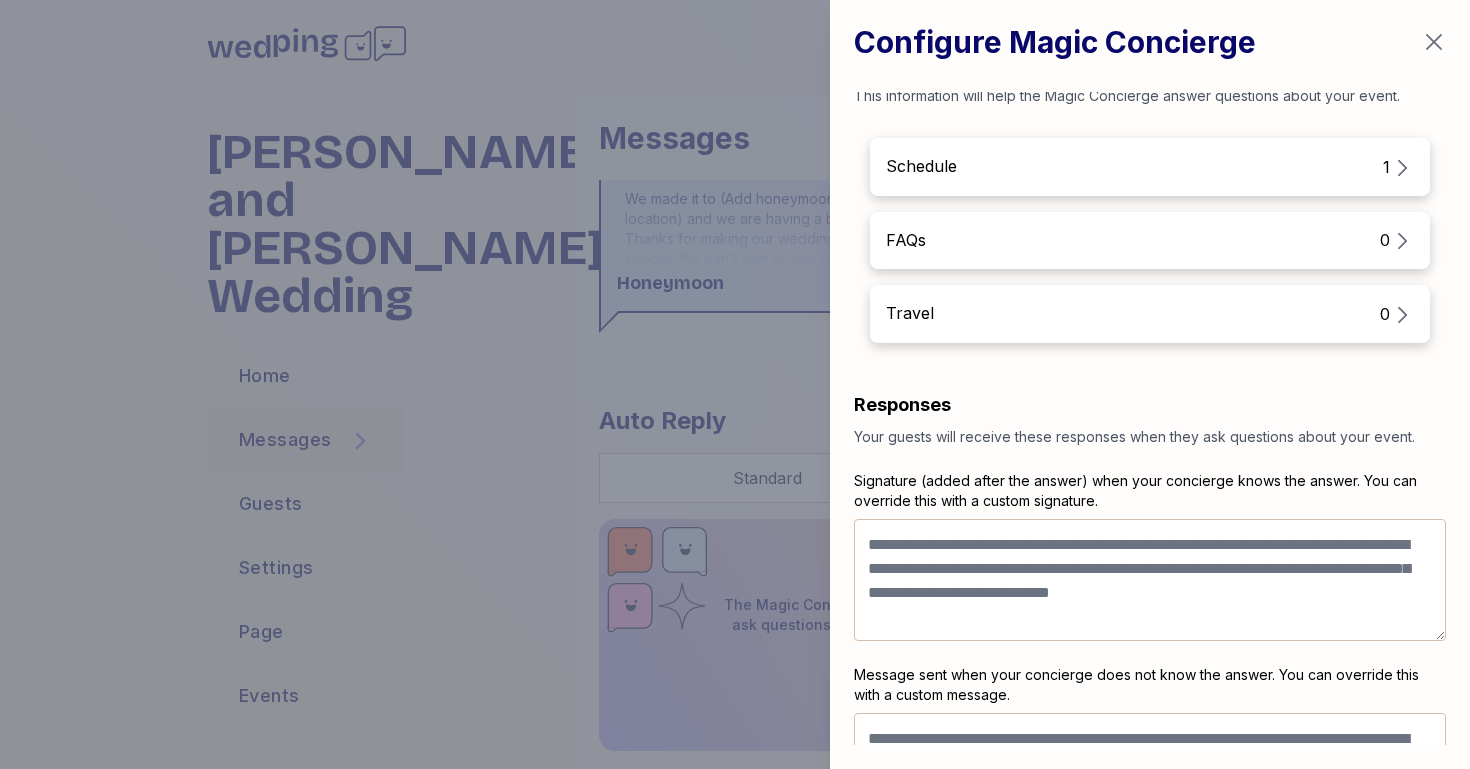click on "Configure Magic Concierge" at bounding box center [1055, 42] 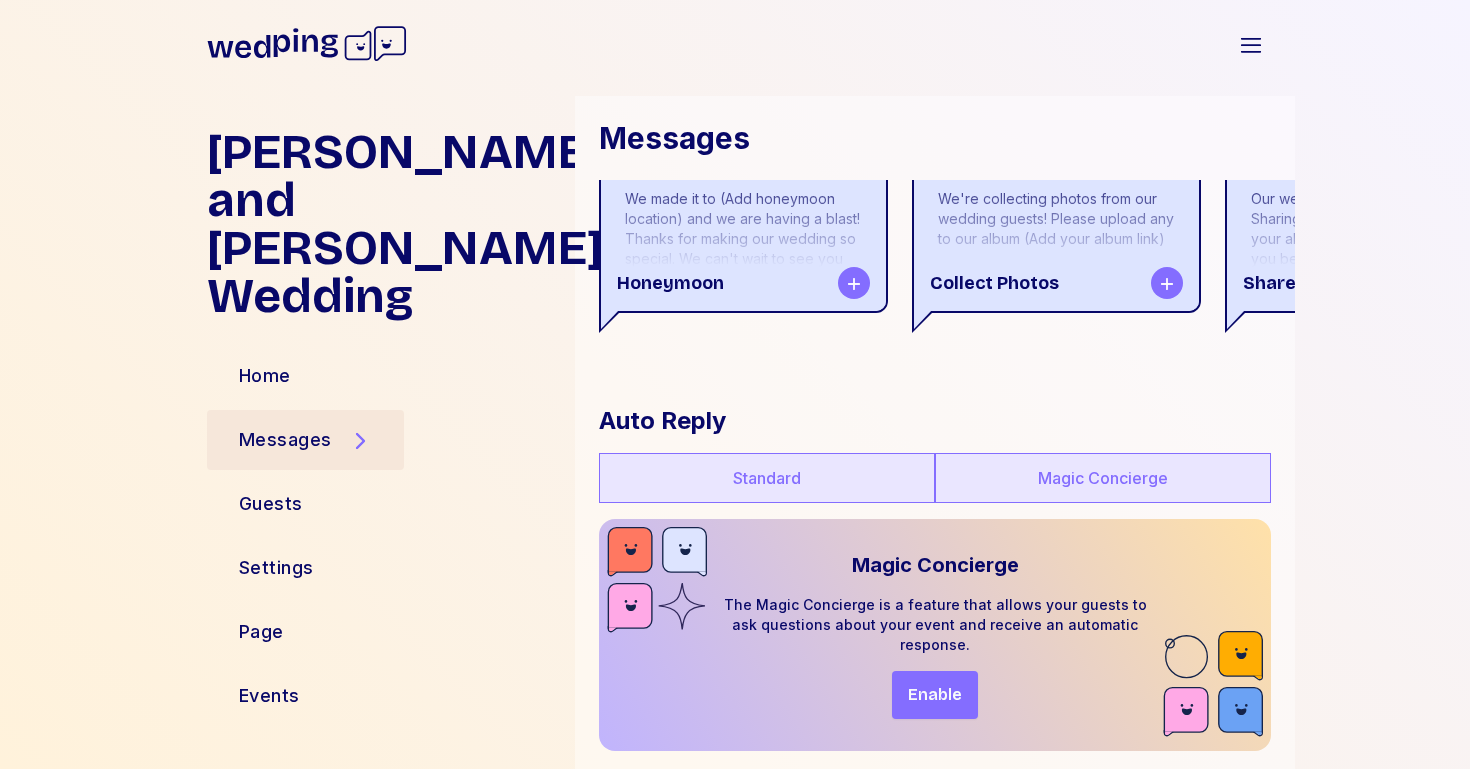 click on "Standard" at bounding box center [767, 478] 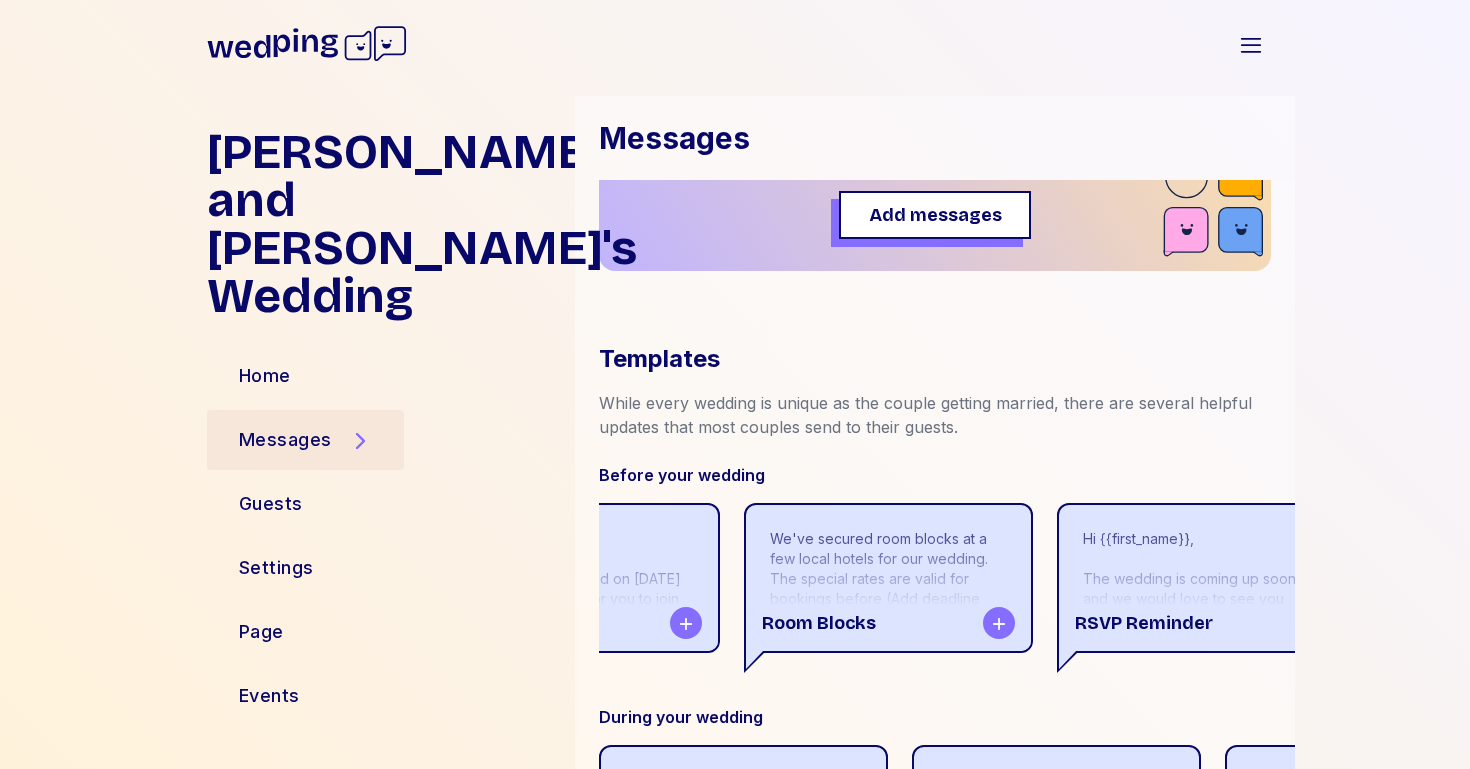 scroll, scrollTop: 99, scrollLeft: 0, axis: vertical 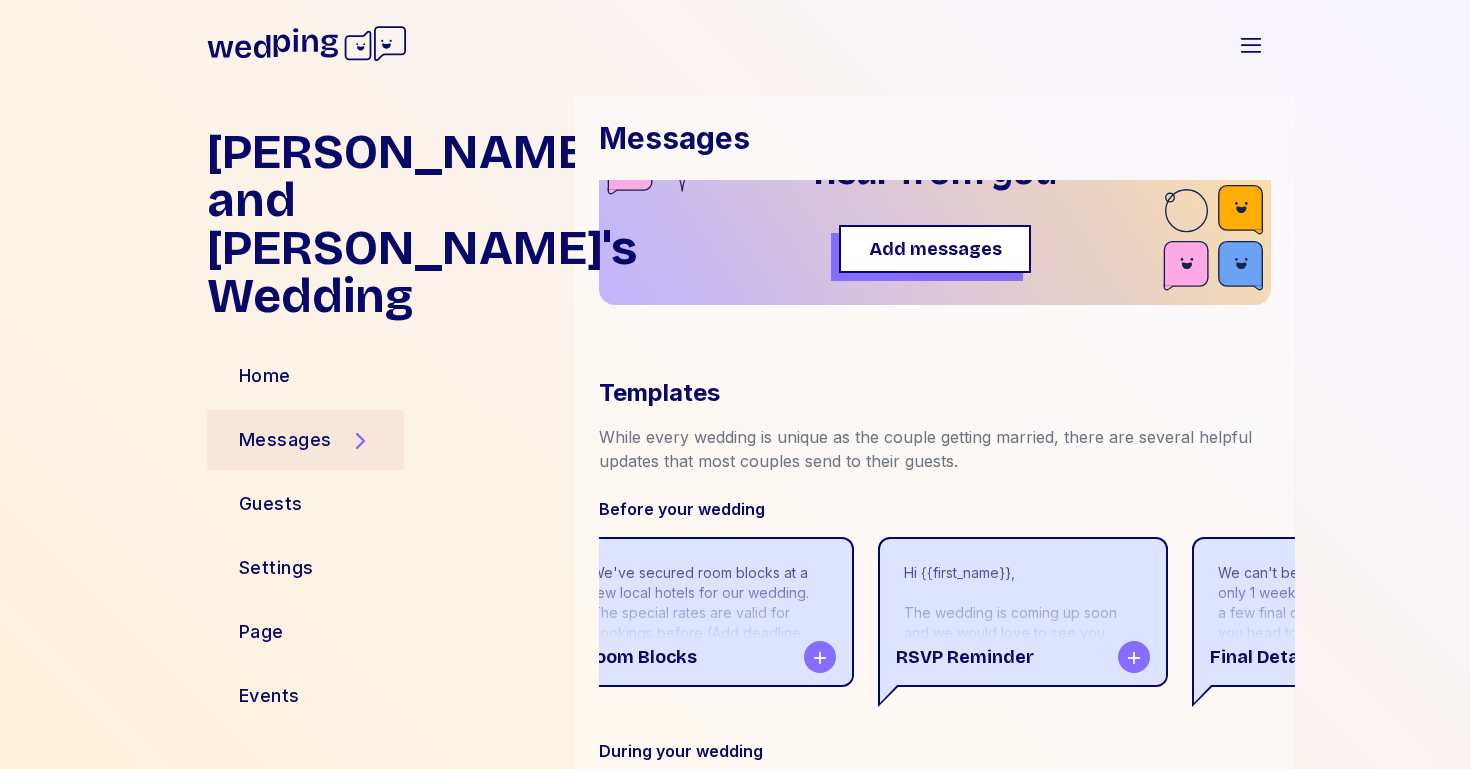 click on "We've secured room blocks at a few local hotels for our wedding. The special rates are valid for bookings before (Add deadline here). Visit our website for more details and to book your room: (Add your website here)." at bounding box center (709, 633) 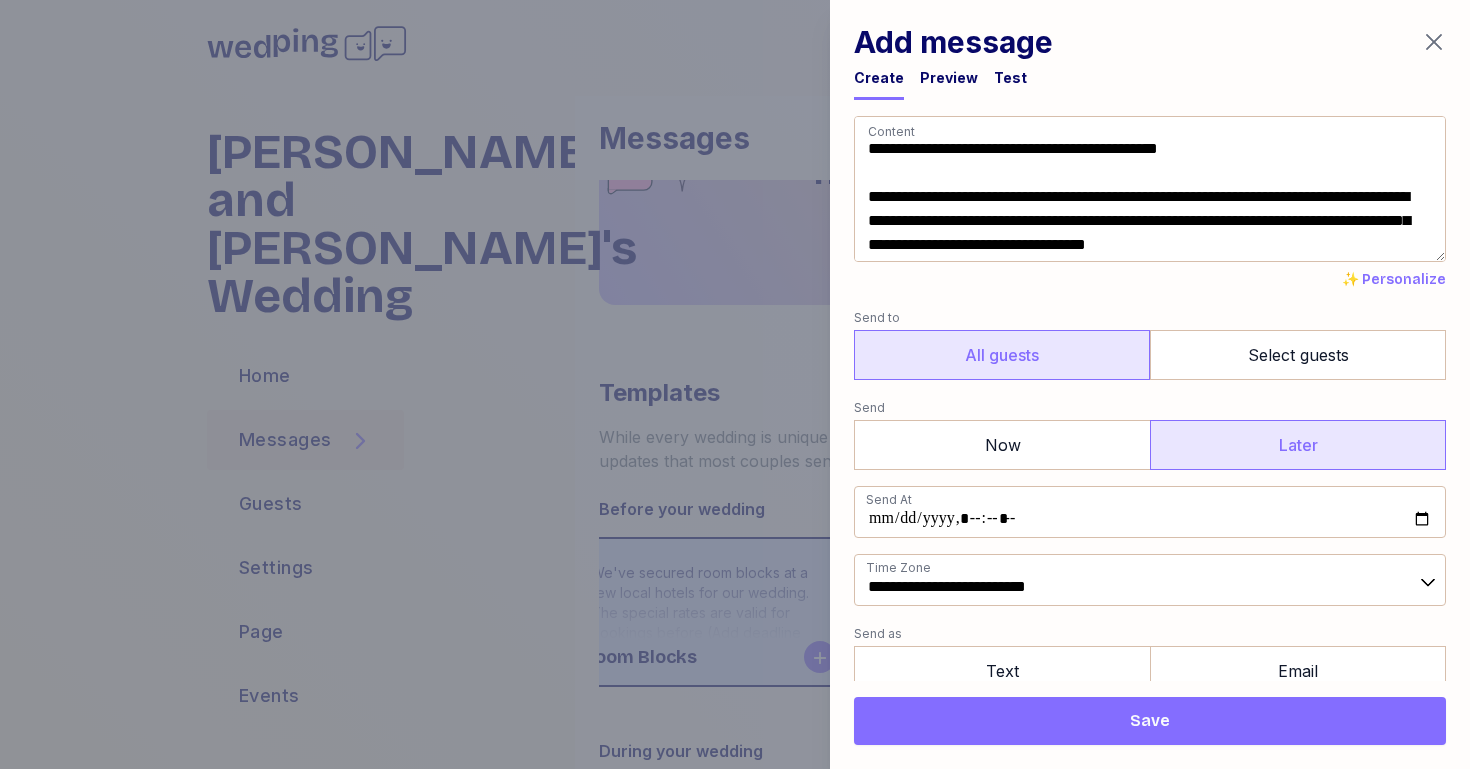 click on "**********" at bounding box center (1150, 189) 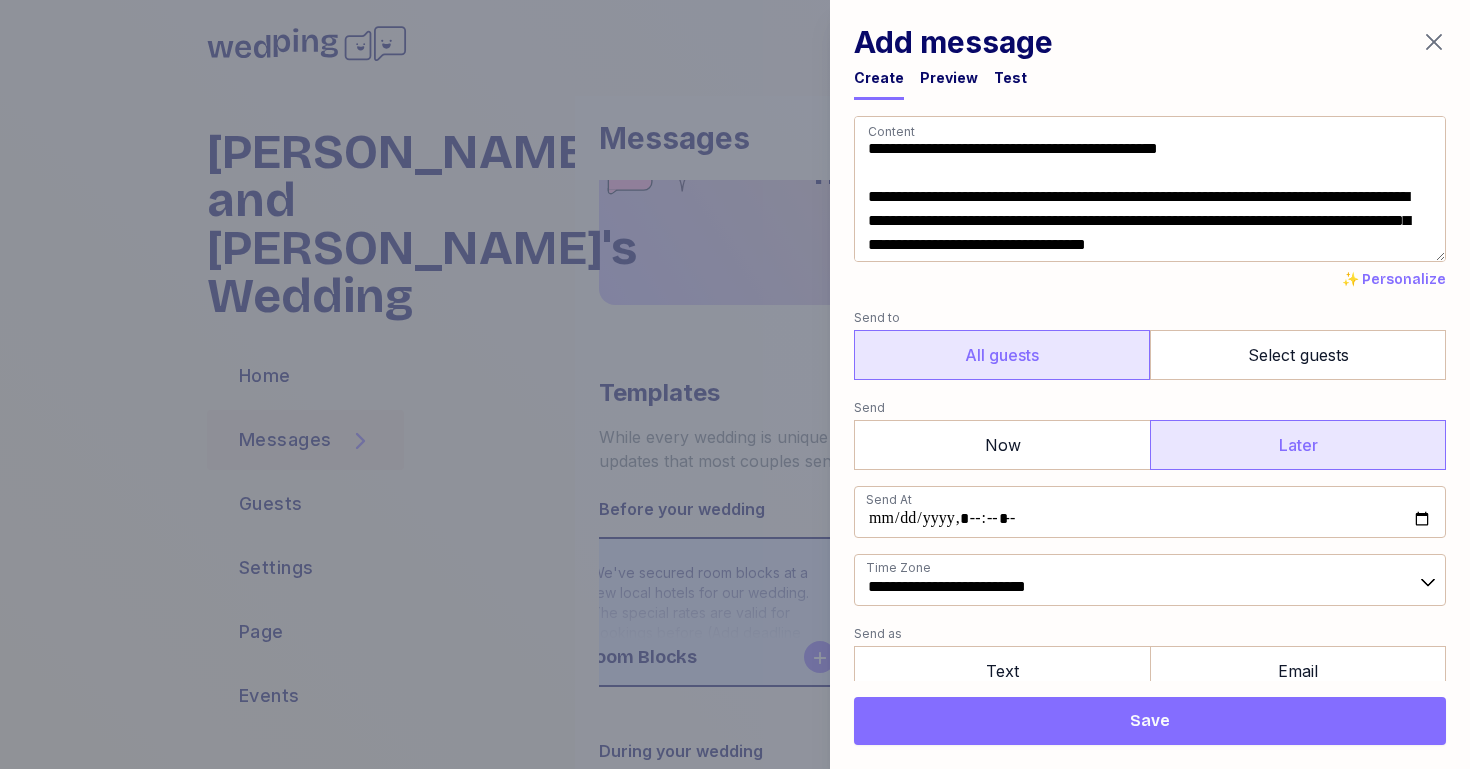 click on "**********" at bounding box center (1150, 189) 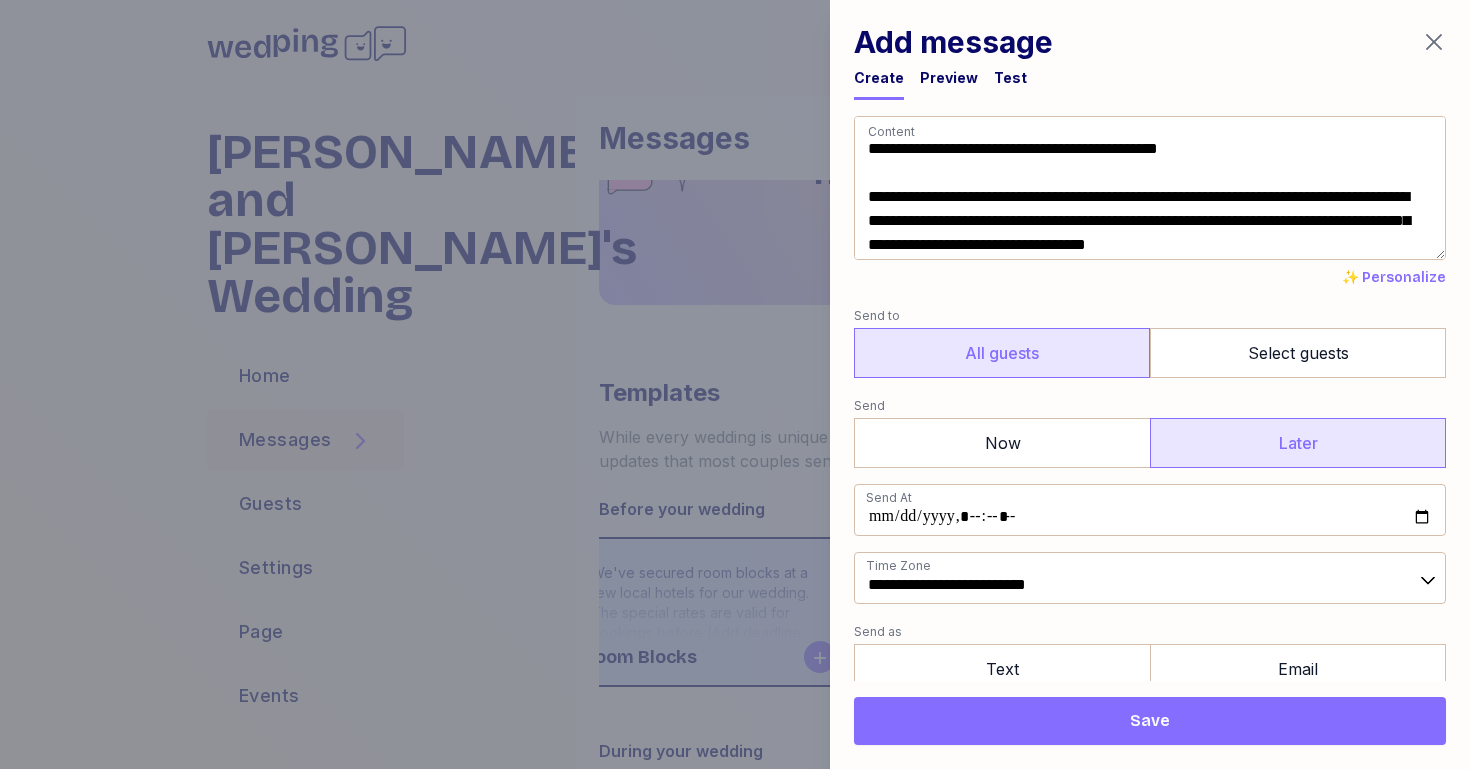 drag, startPoint x: 933, startPoint y: 148, endPoint x: 836, endPoint y: 154, distance: 97.18539 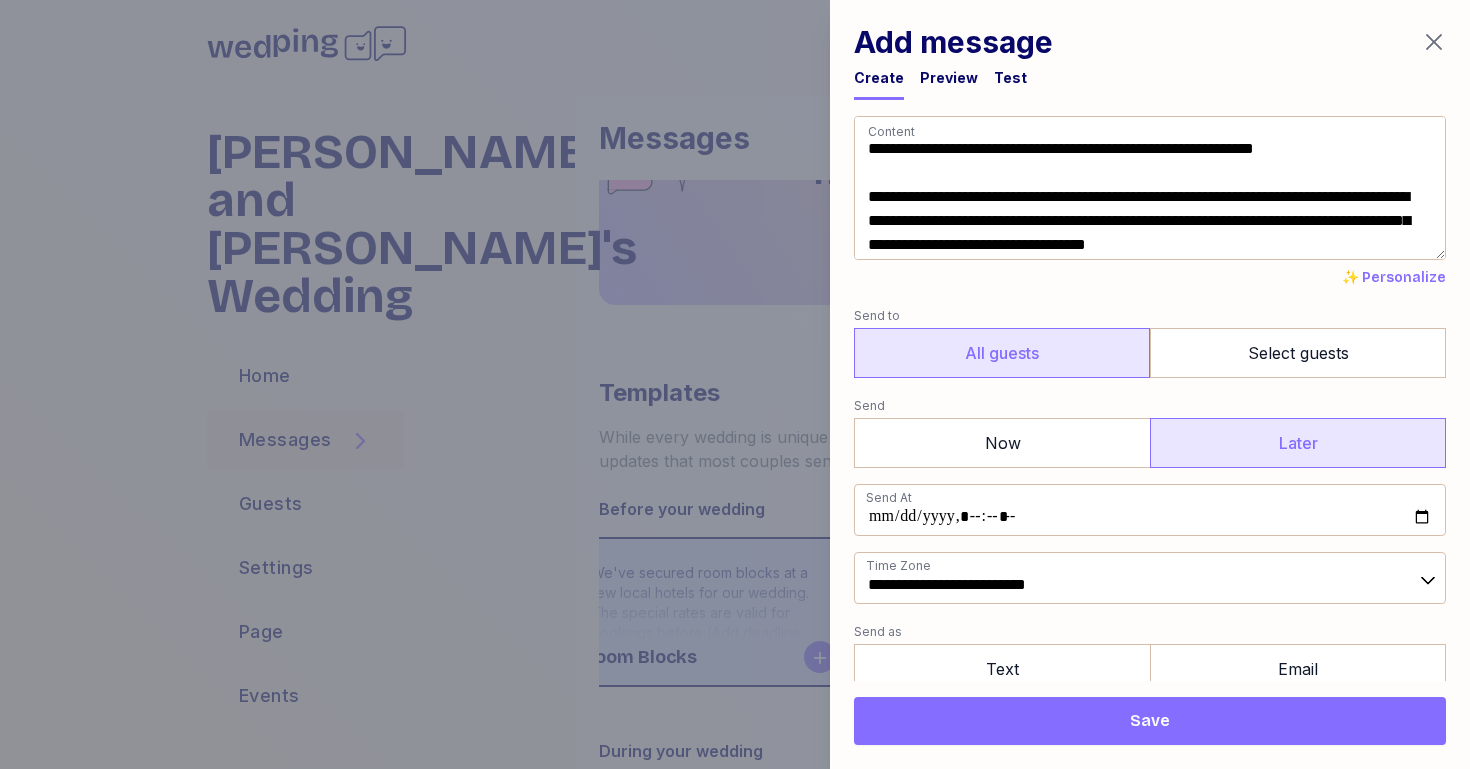 click on "**********" at bounding box center (1150, 188) 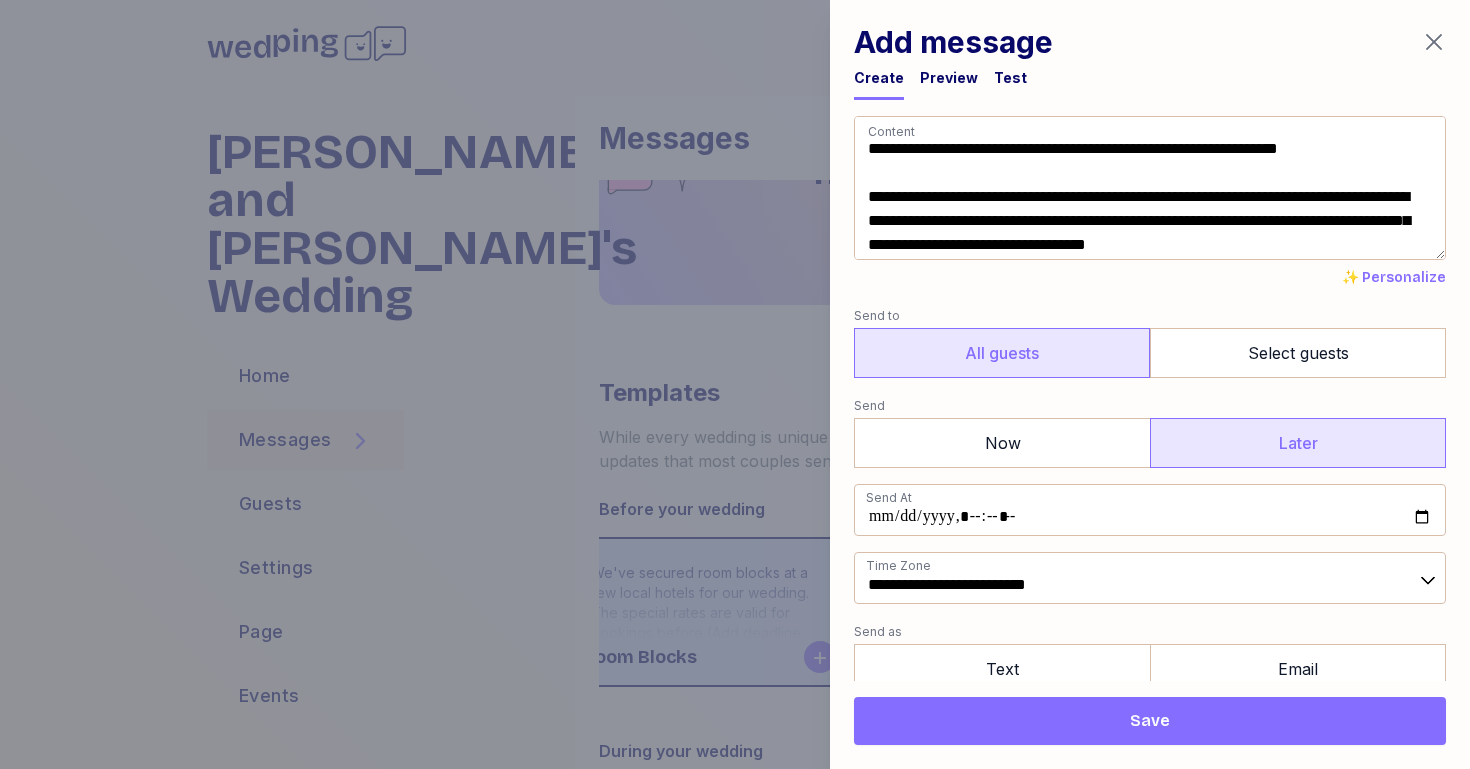 drag, startPoint x: 1410, startPoint y: 148, endPoint x: 1323, endPoint y: 153, distance: 87.14356 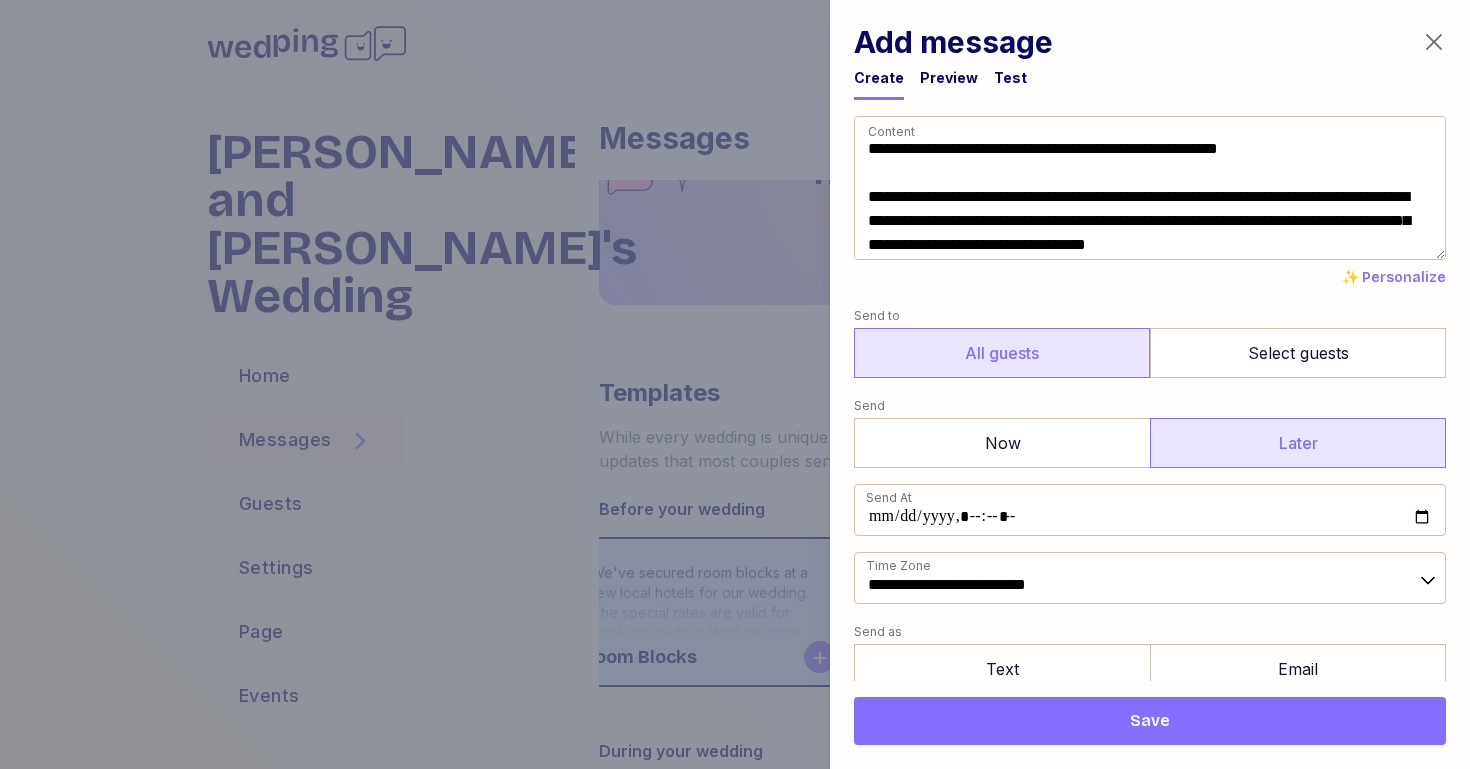 click on "**********" at bounding box center [1150, 188] 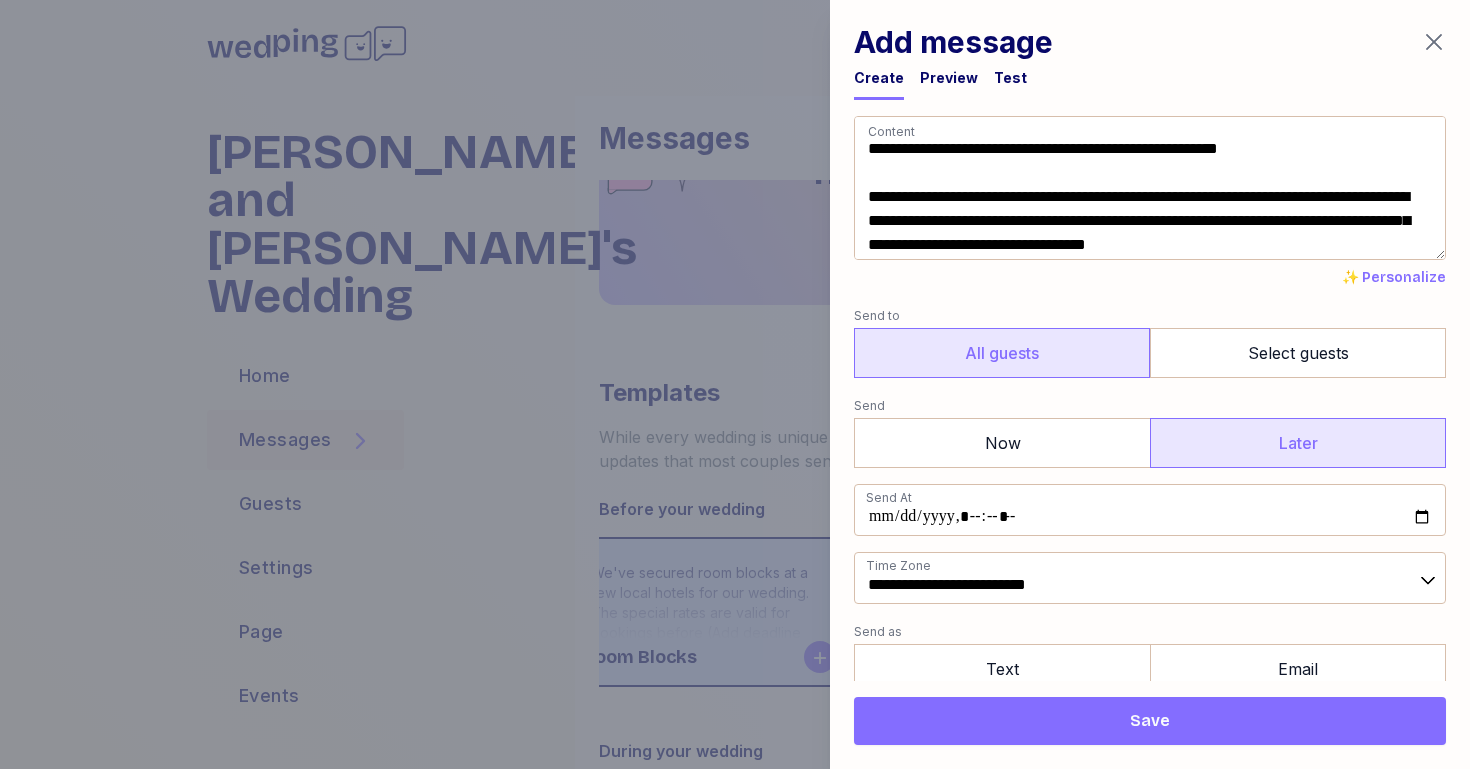 drag, startPoint x: 1062, startPoint y: 148, endPoint x: 883, endPoint y: 159, distance: 179.33768 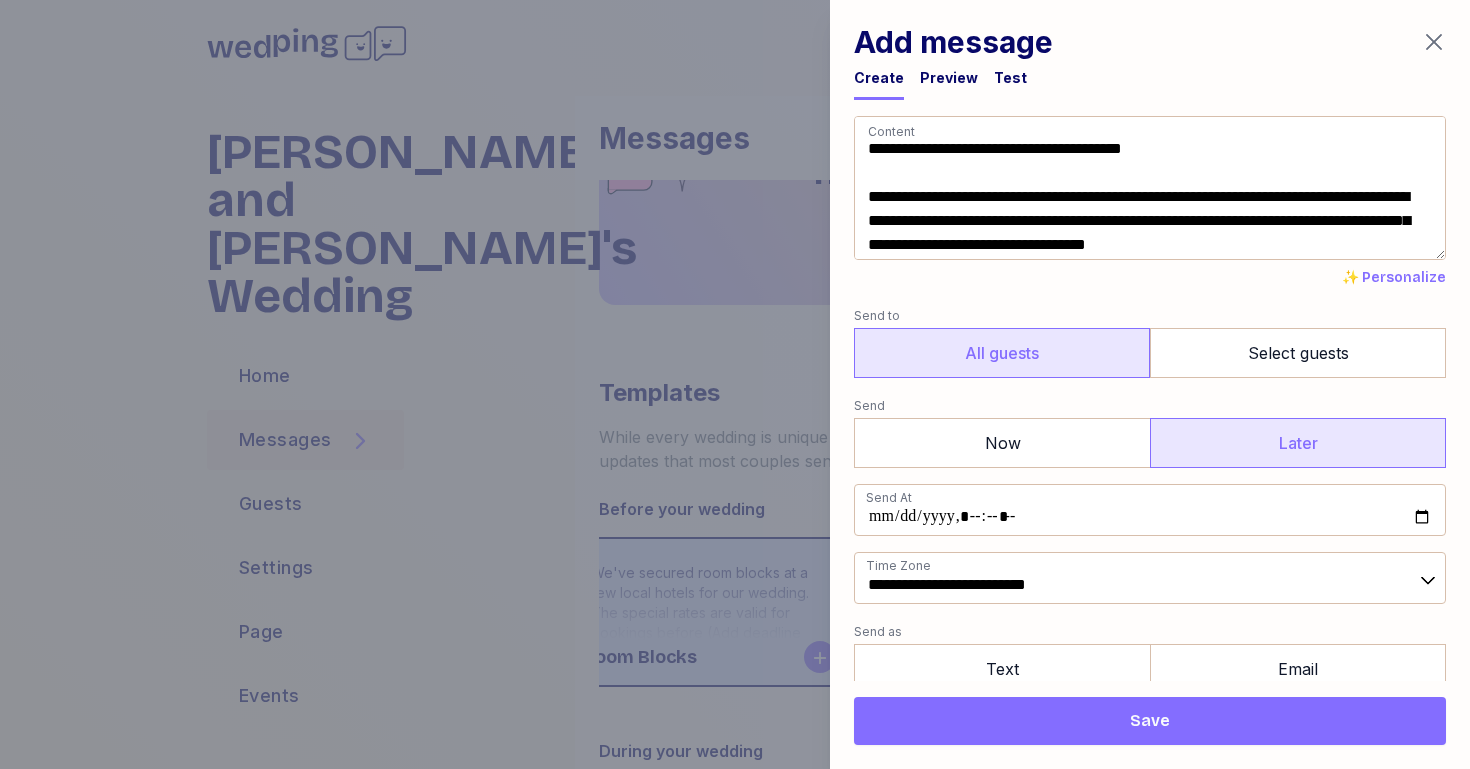 drag, startPoint x: 956, startPoint y: 147, endPoint x: 923, endPoint y: 148, distance: 33.01515 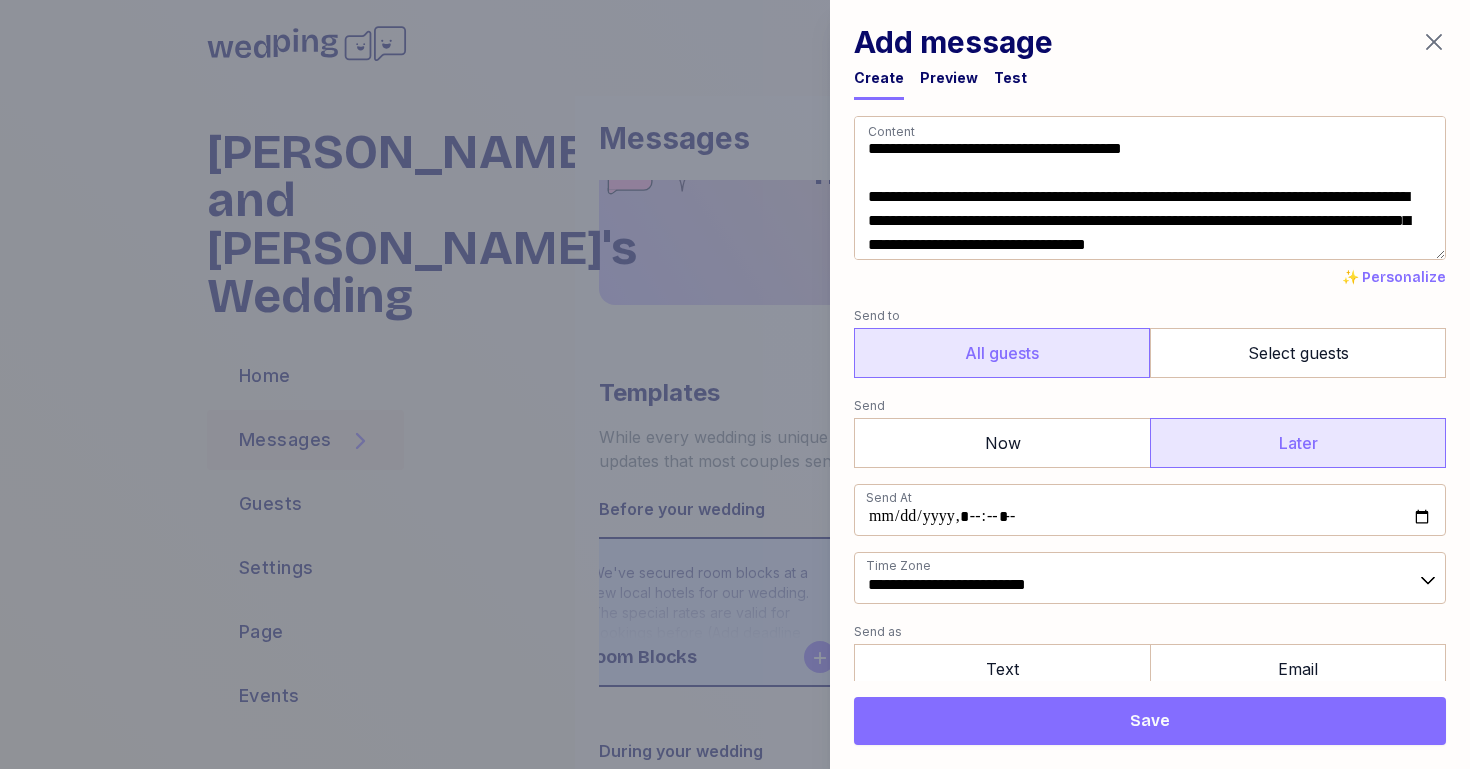 click on "**********" at bounding box center (1150, 188) 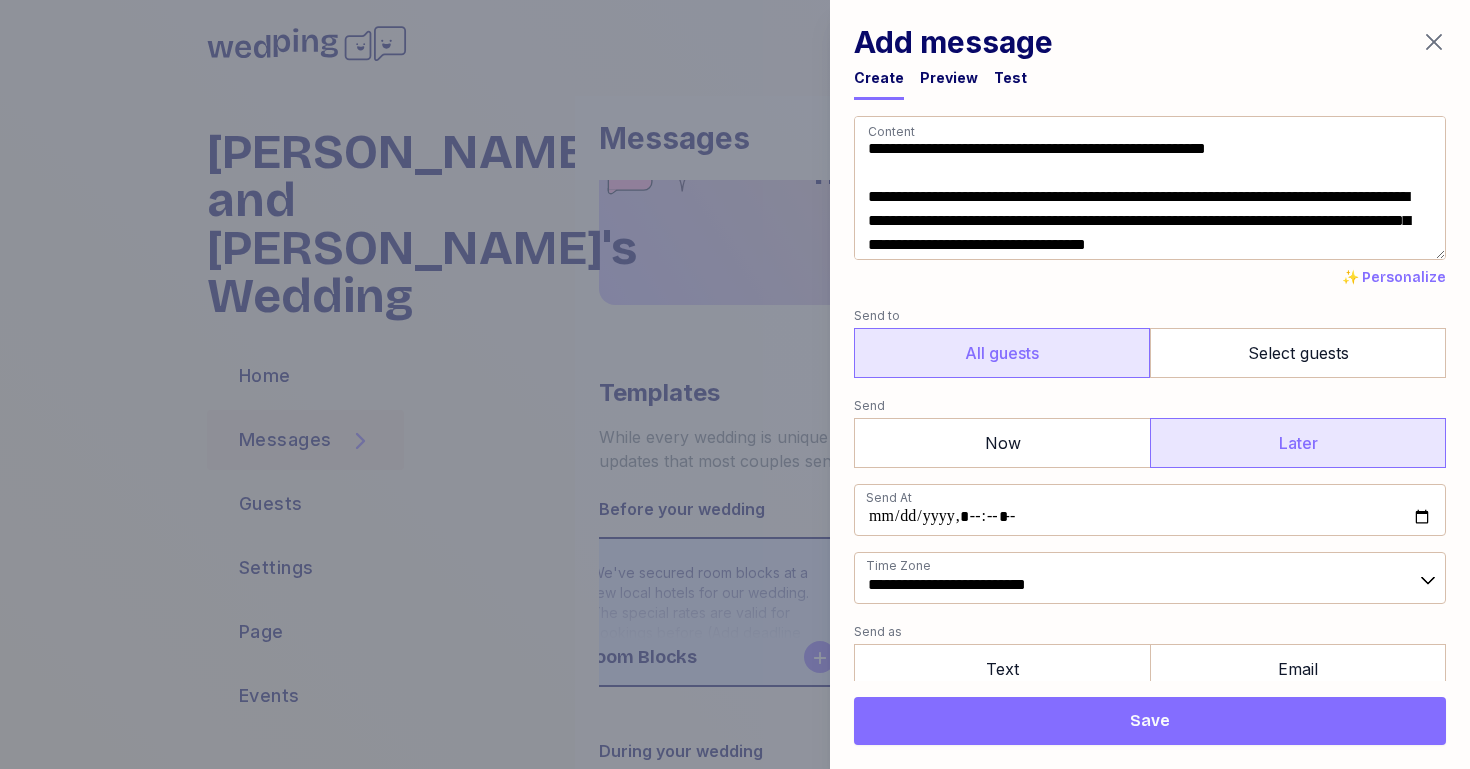 click on "**********" at bounding box center [1150, 188] 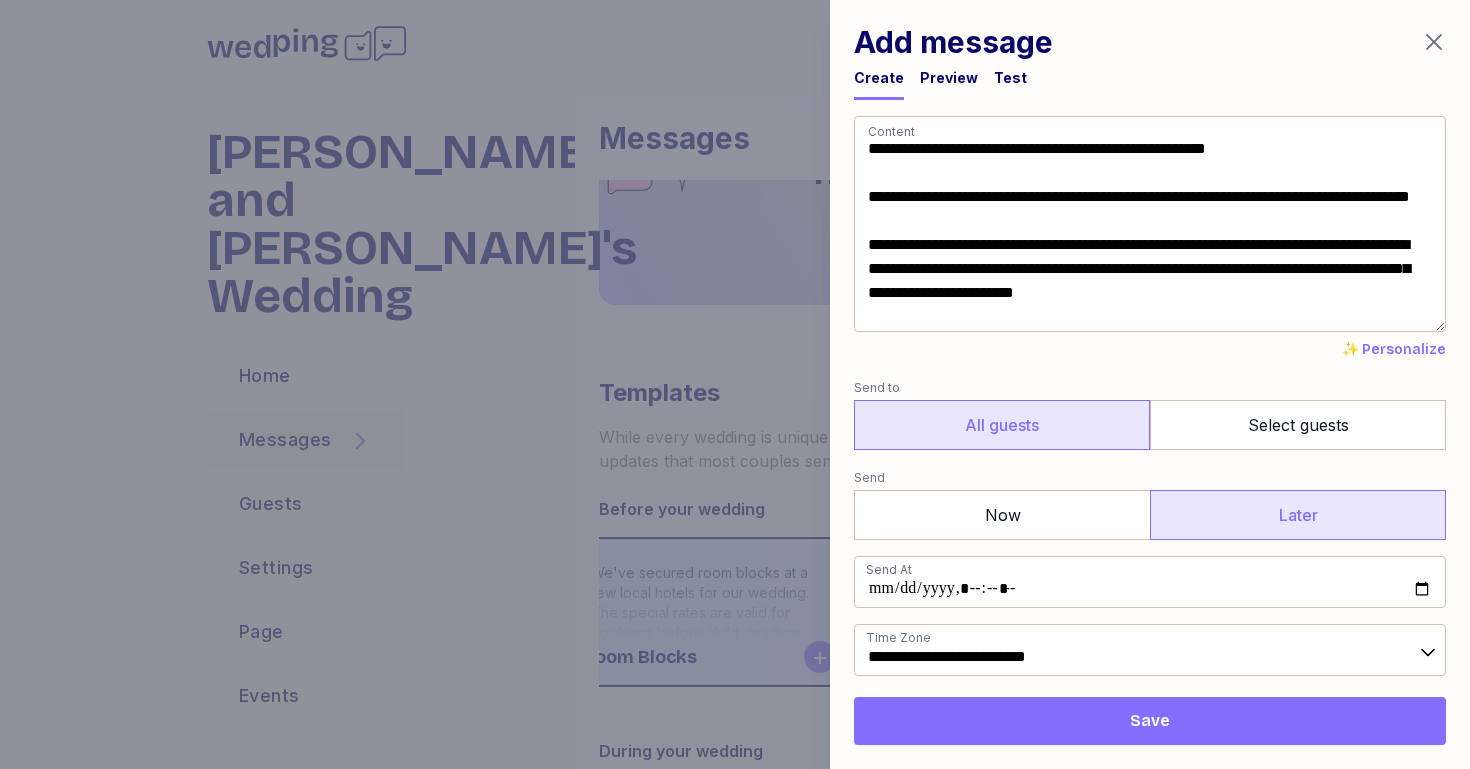click on "**********" at bounding box center (1150, 224) 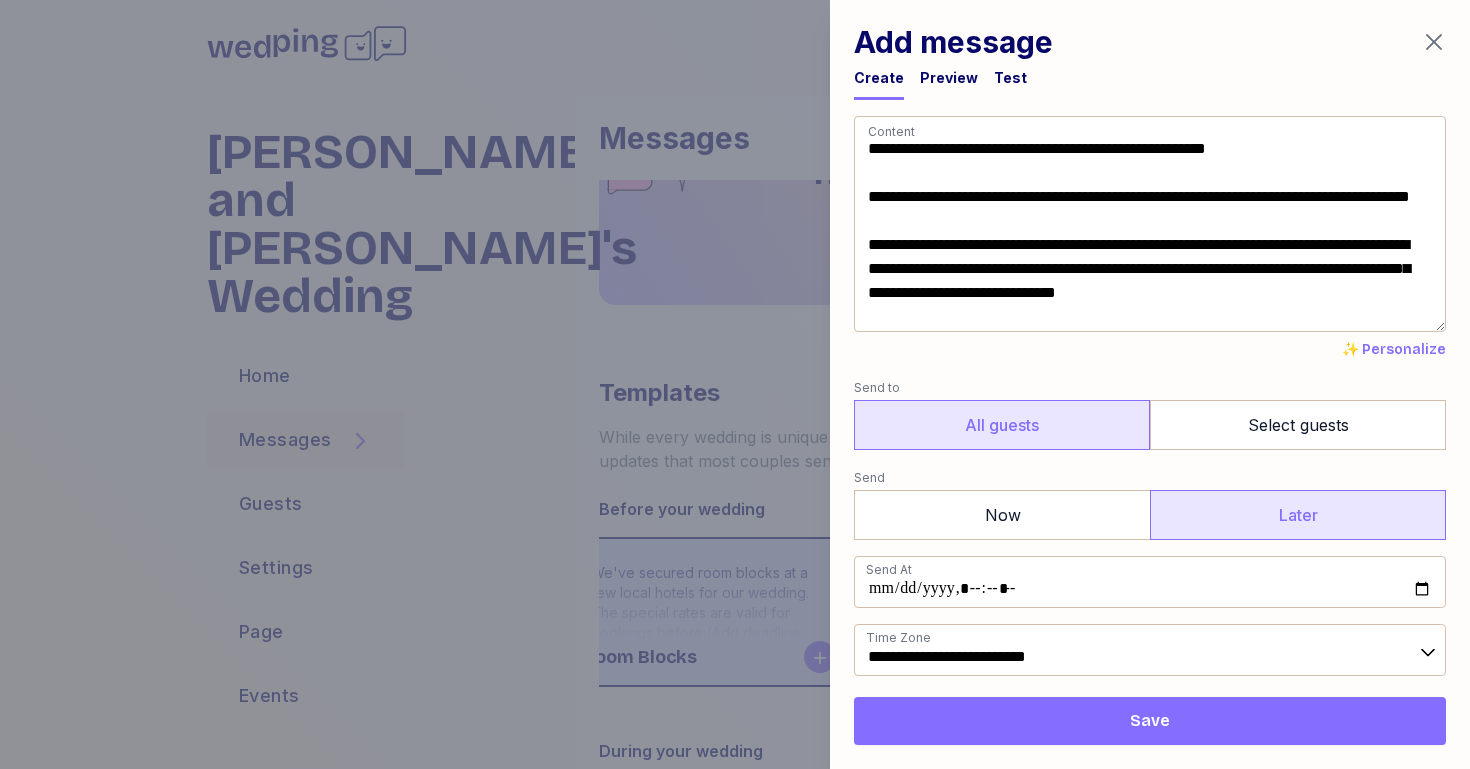 click on "**********" at bounding box center [1150, 224] 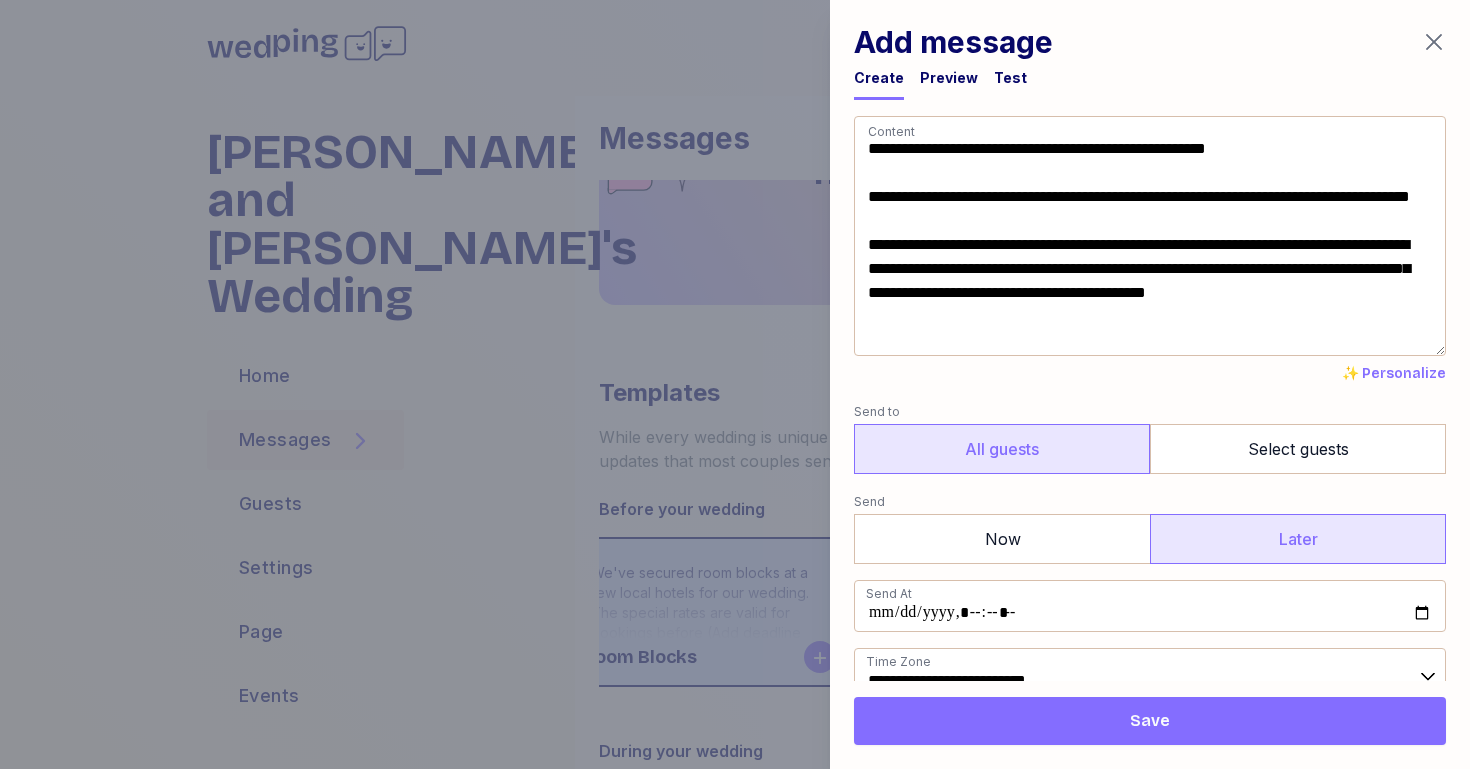 click on "**********" at bounding box center (1150, 236) 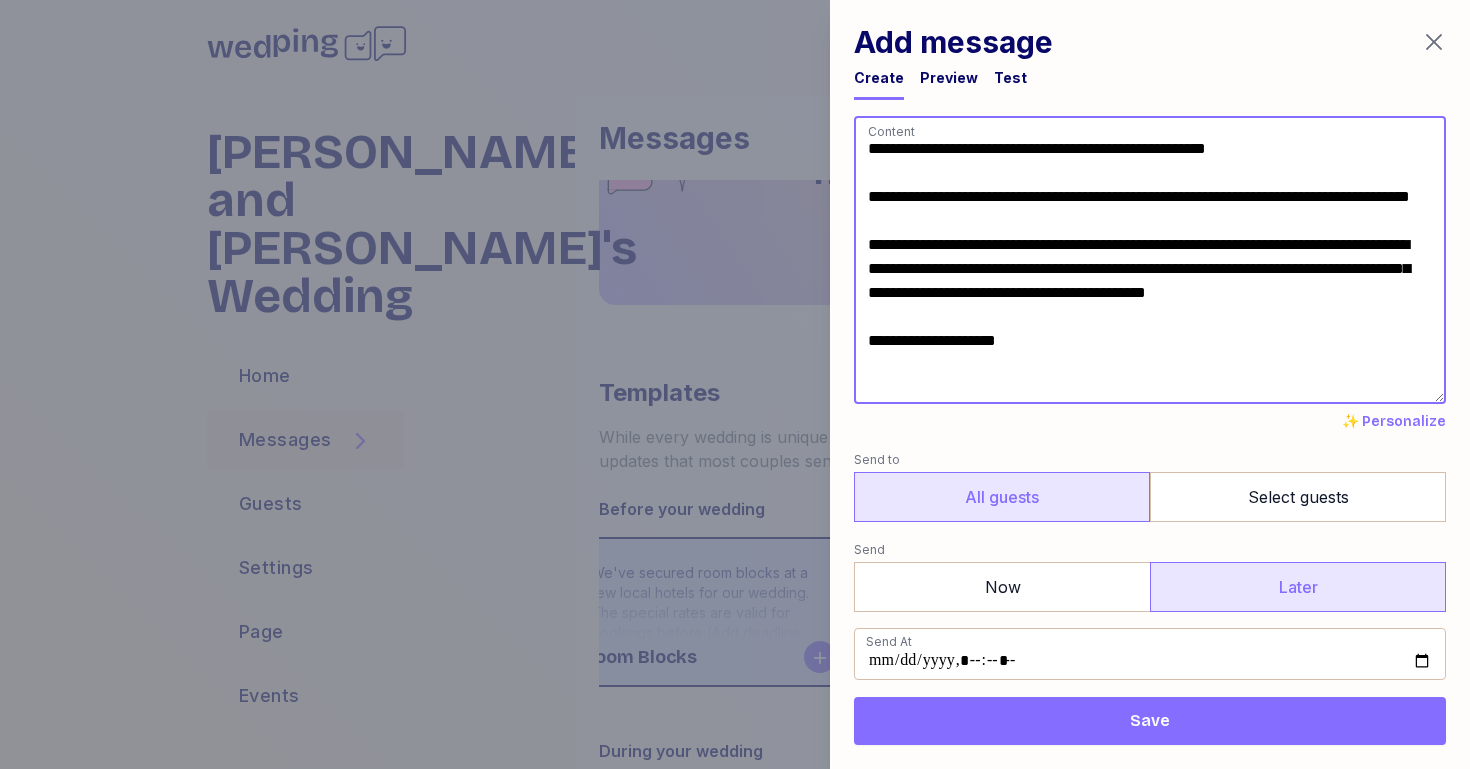 paste on "**********" 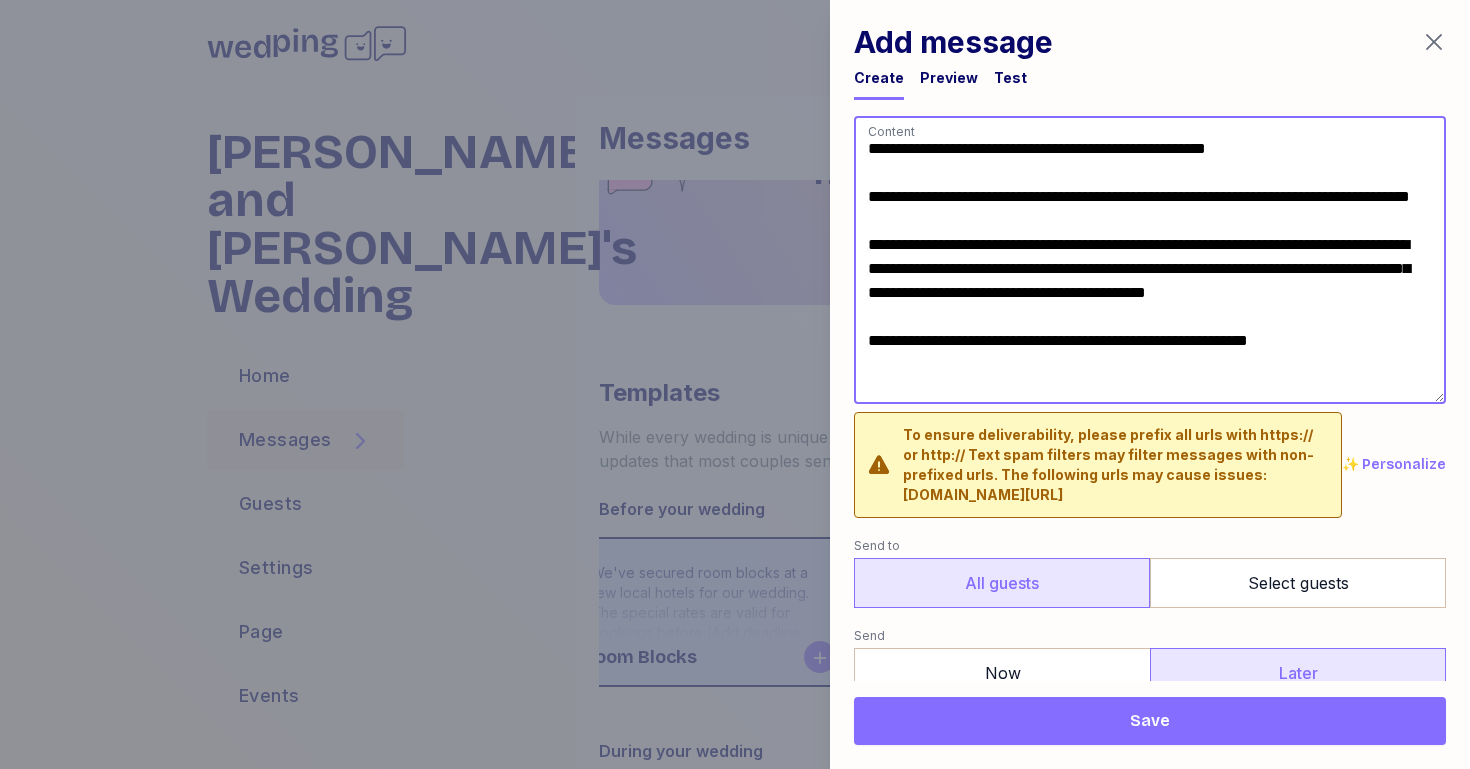 click on "**********" at bounding box center (1150, 260) 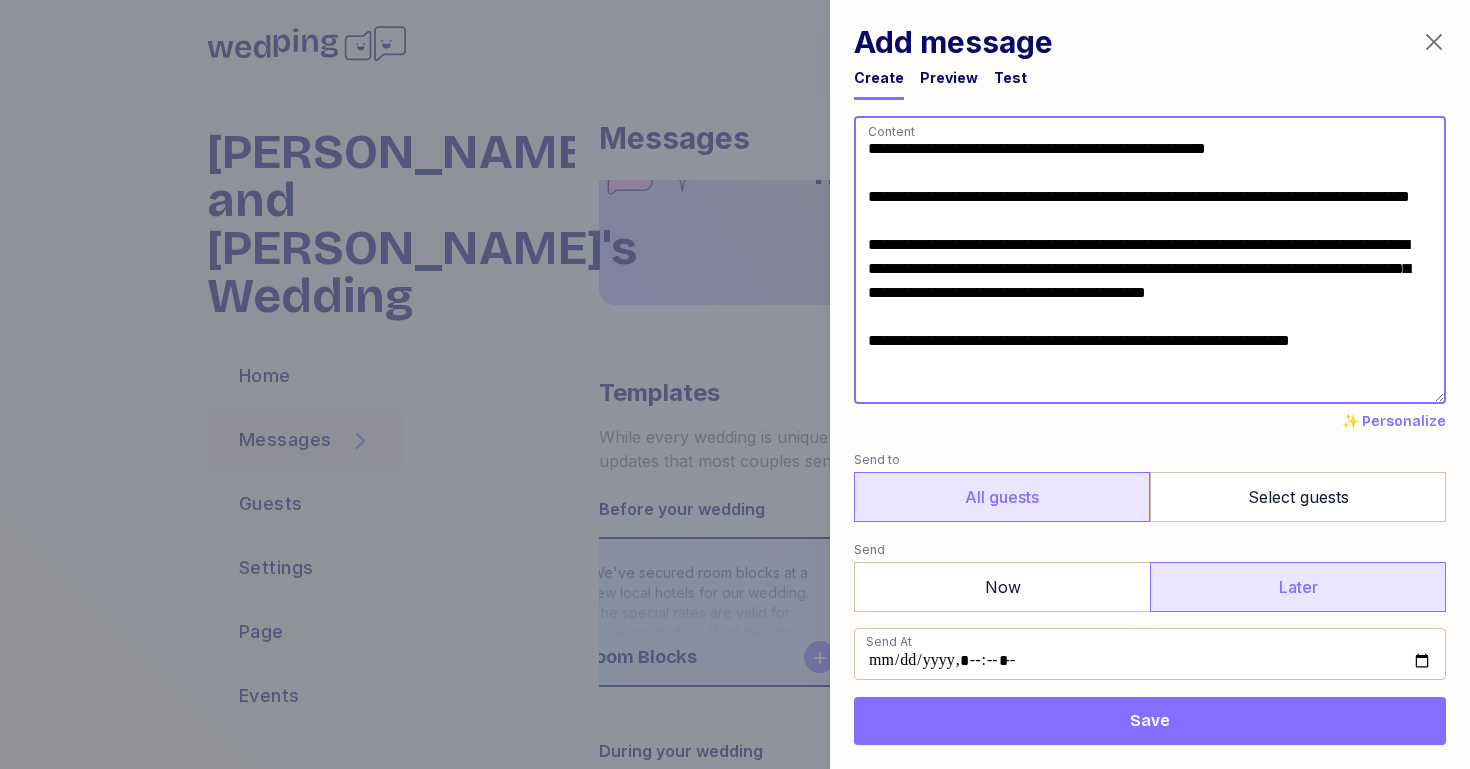click on "**********" at bounding box center [1150, 260] 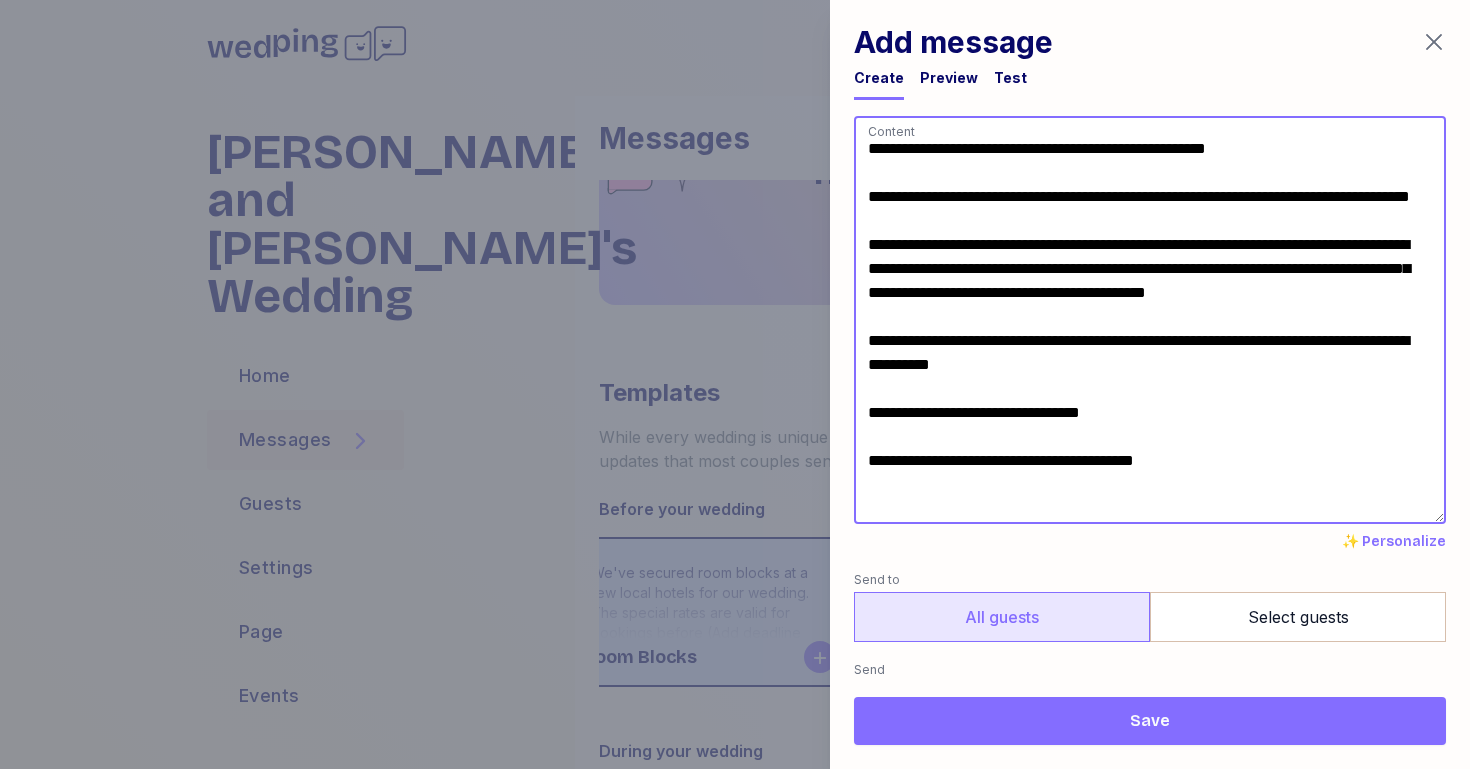 click on "**********" at bounding box center [1150, 320] 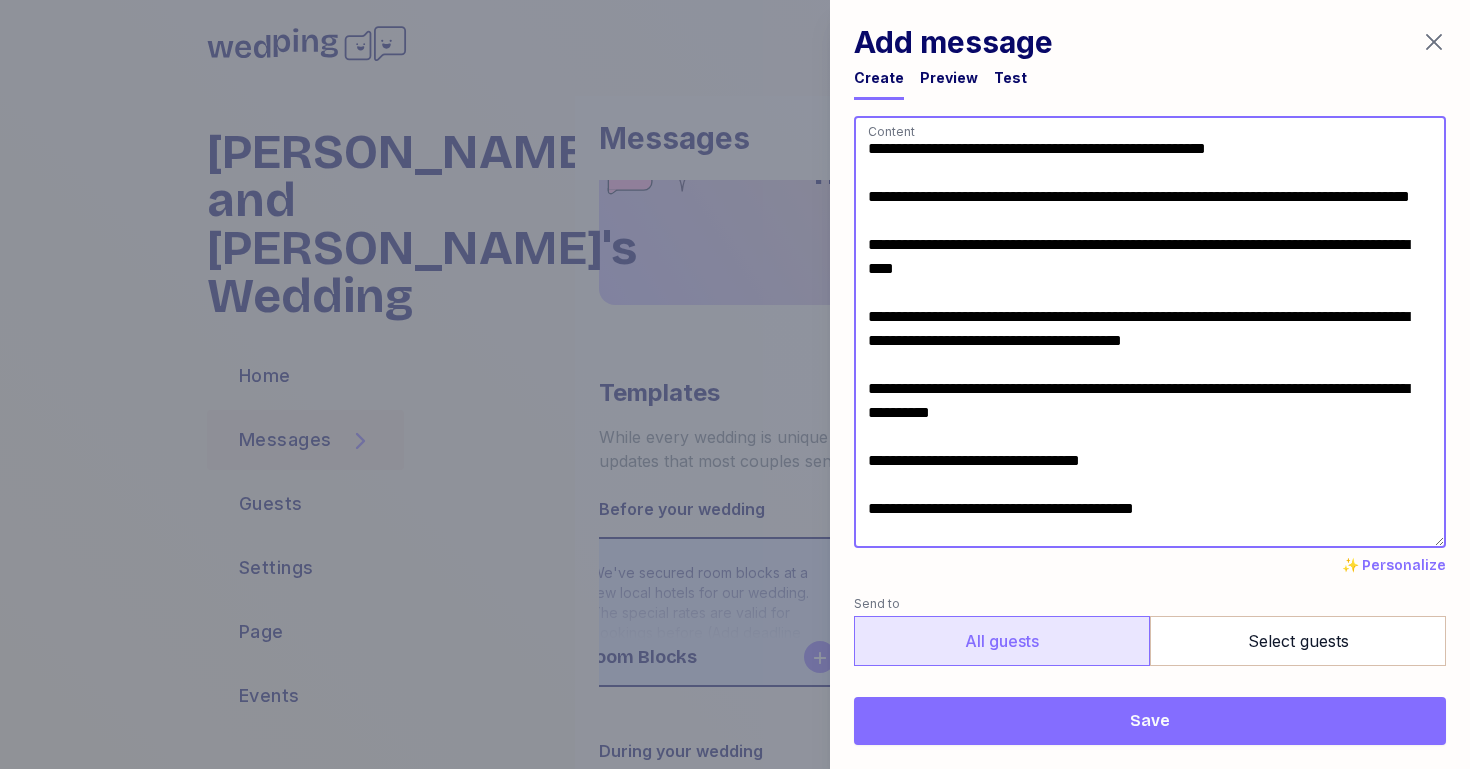 click on "**********" at bounding box center [1150, 332] 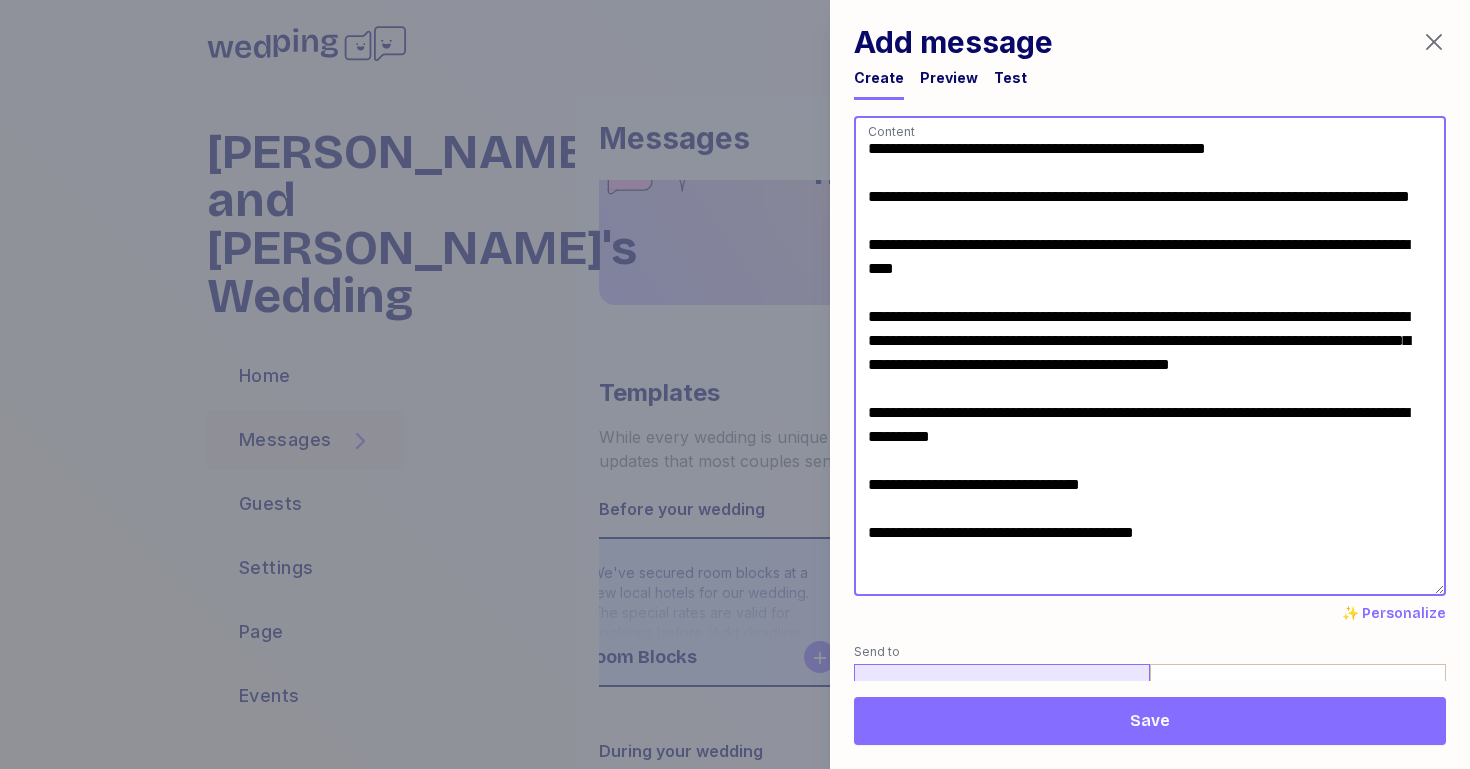 scroll, scrollTop: 4, scrollLeft: 0, axis: vertical 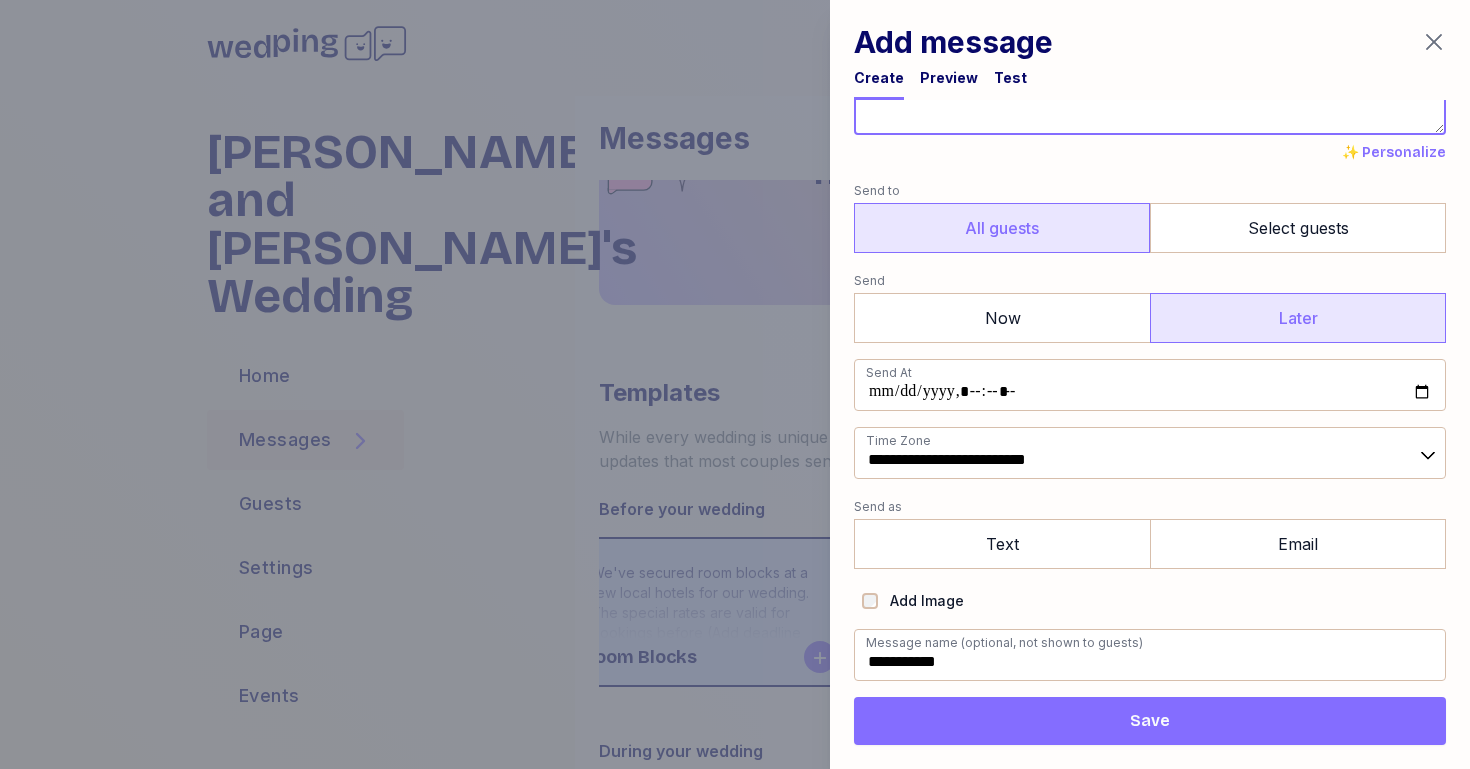 type on "**********" 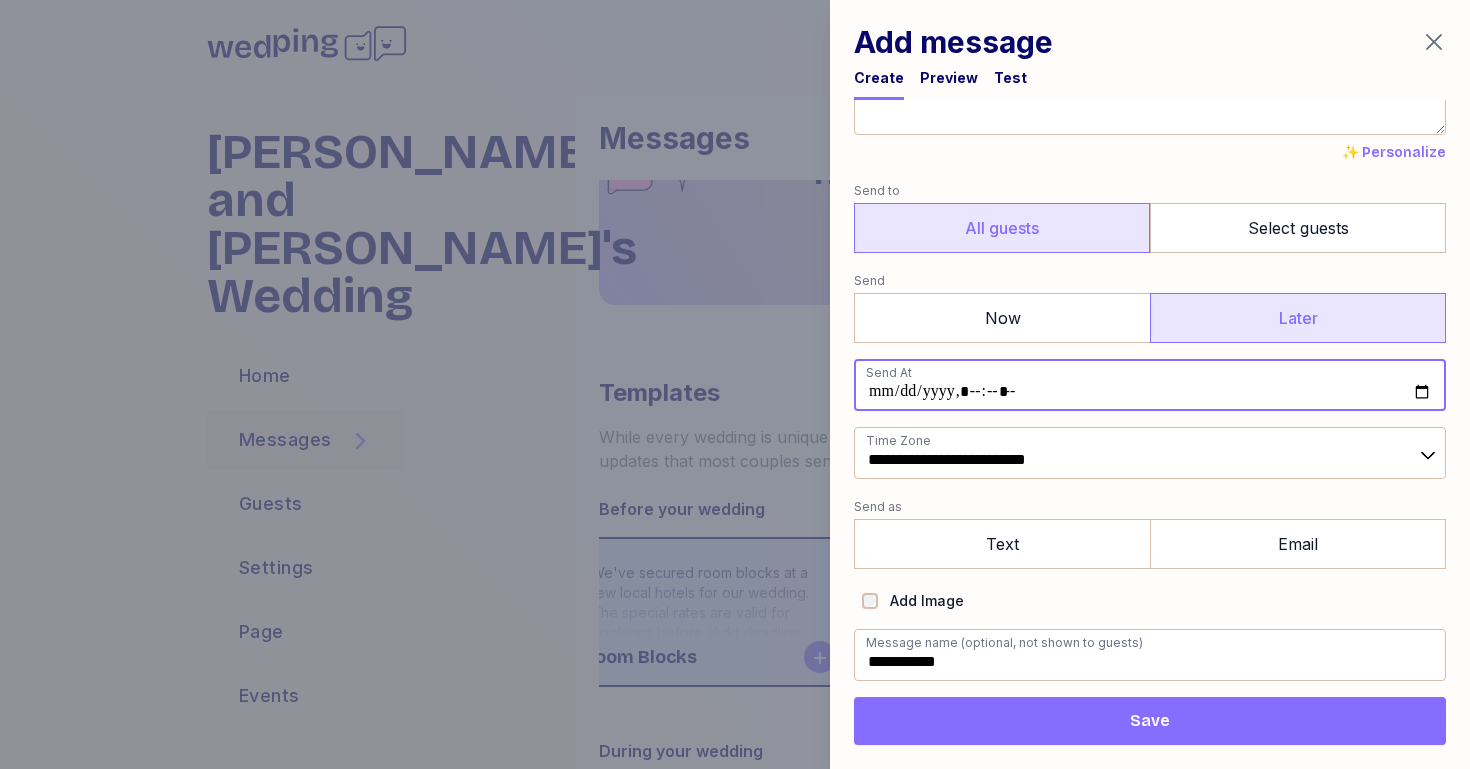 click at bounding box center [1150, 385] 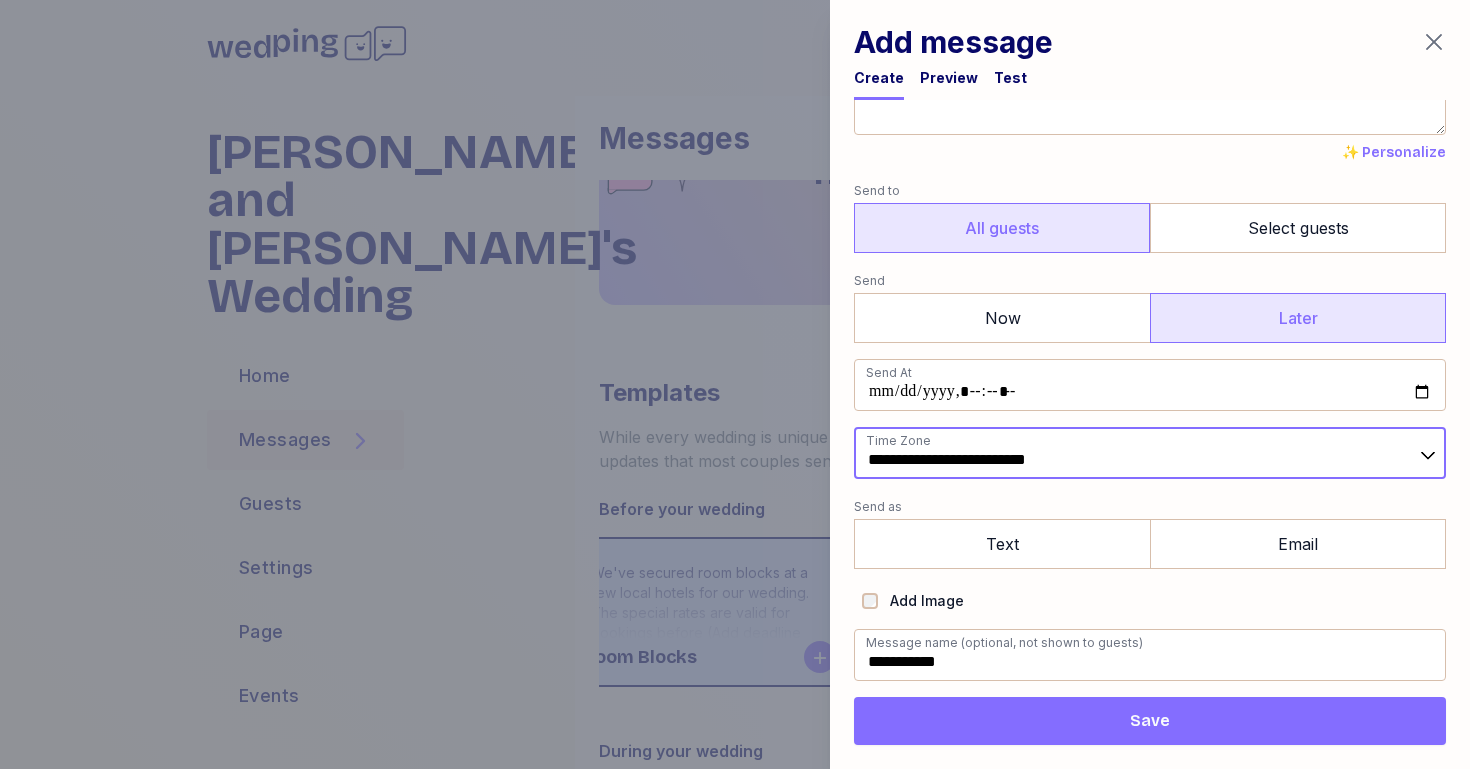 click on "**********" at bounding box center [1150, 453] 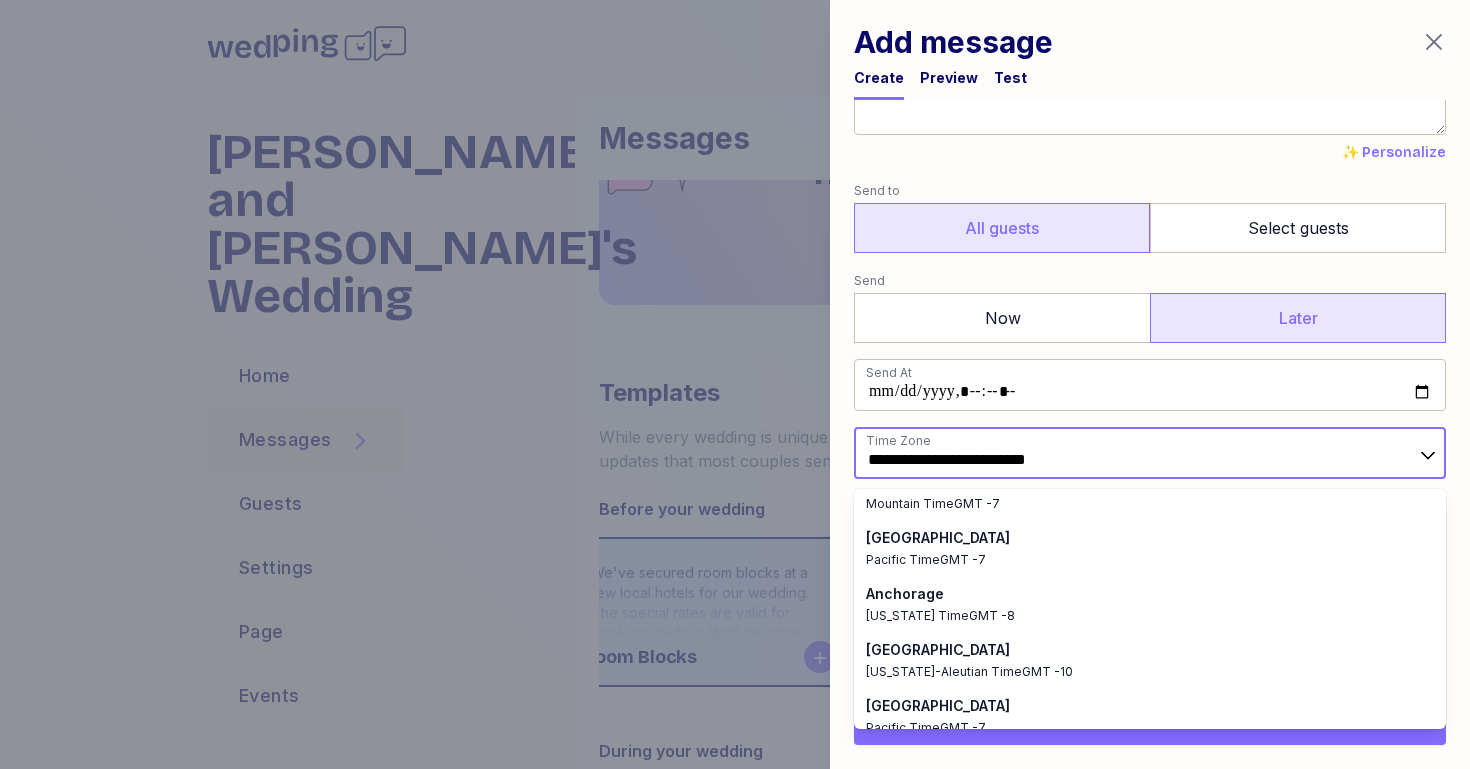 scroll, scrollTop: 187, scrollLeft: 0, axis: vertical 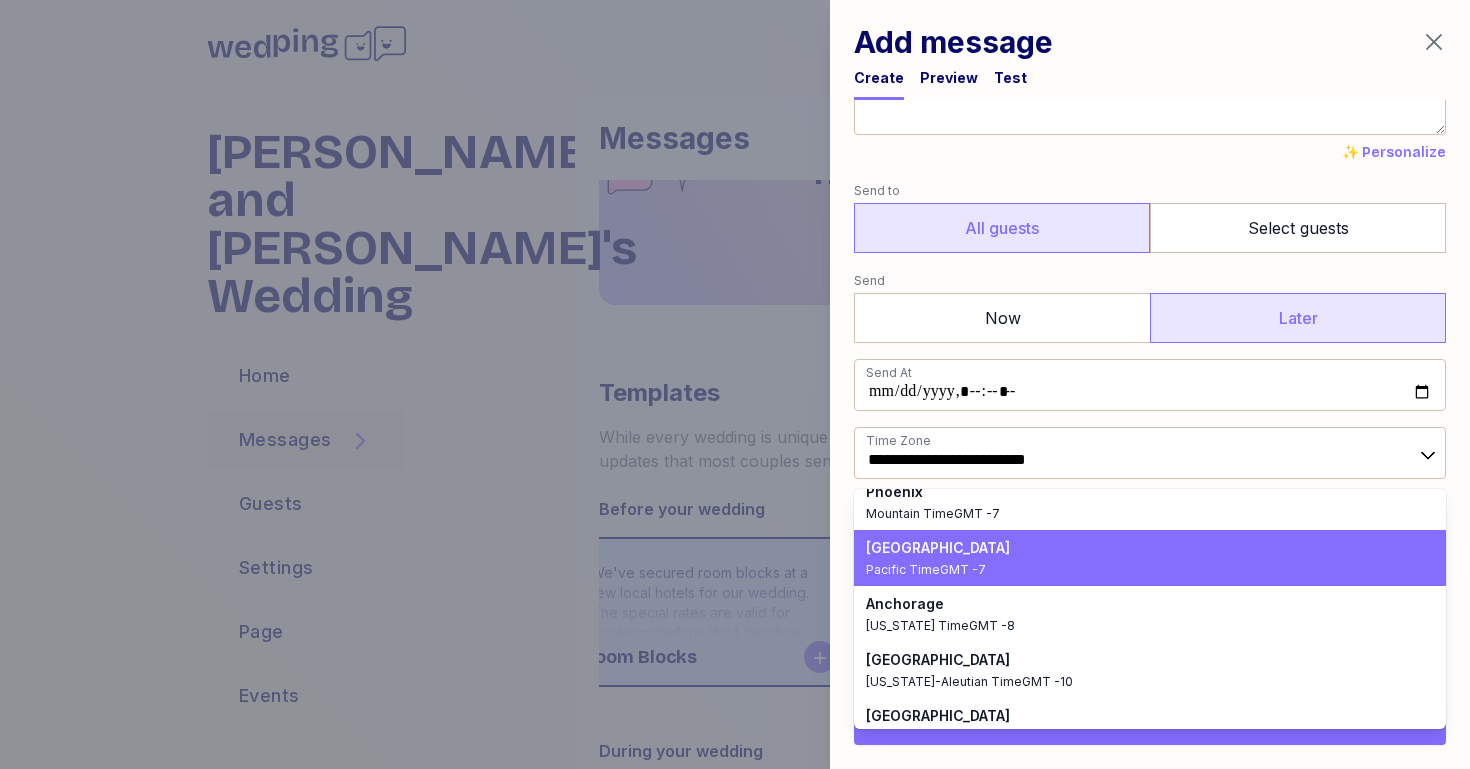 click on "Los Angeles Pacific Time  GMT   -7" at bounding box center [1138, 558] 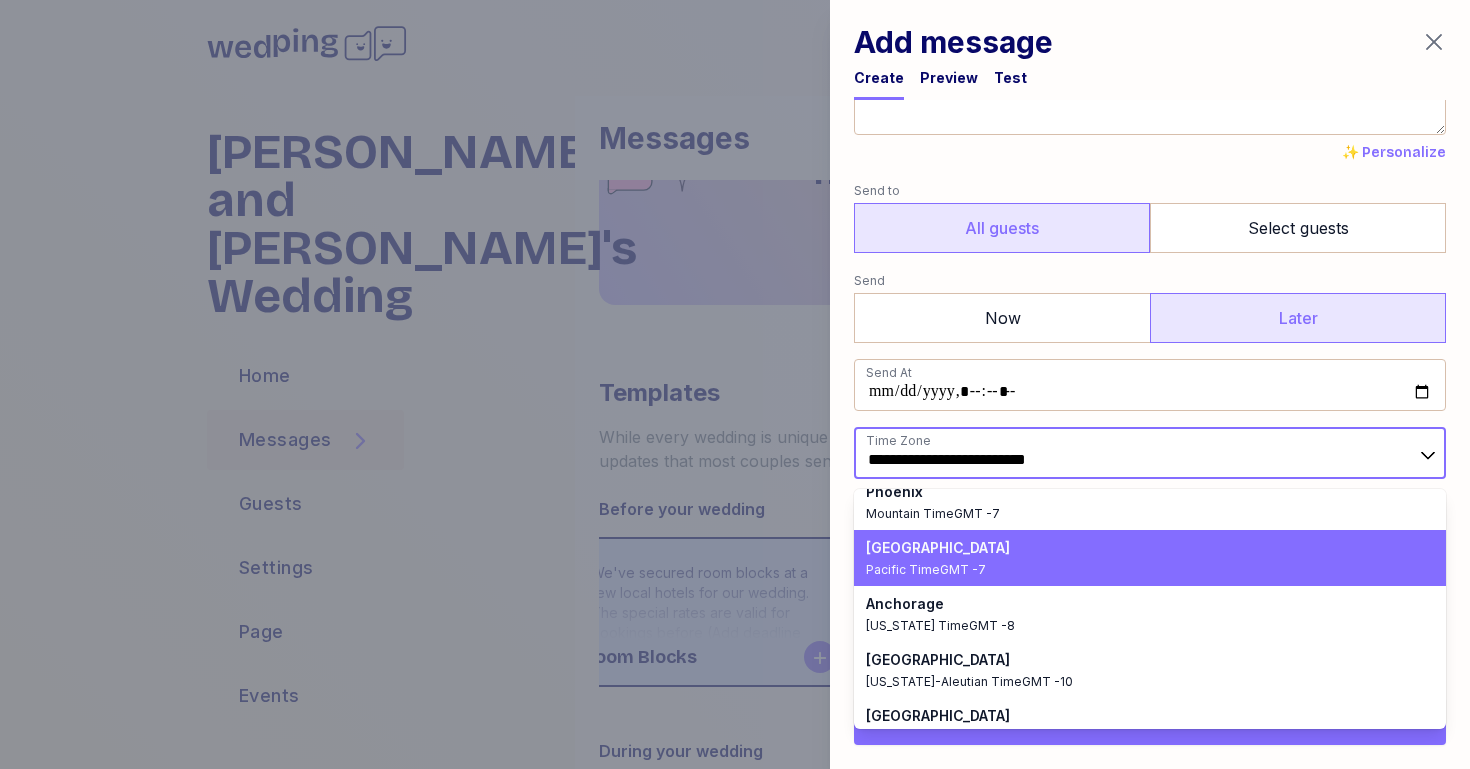 type on "**********" 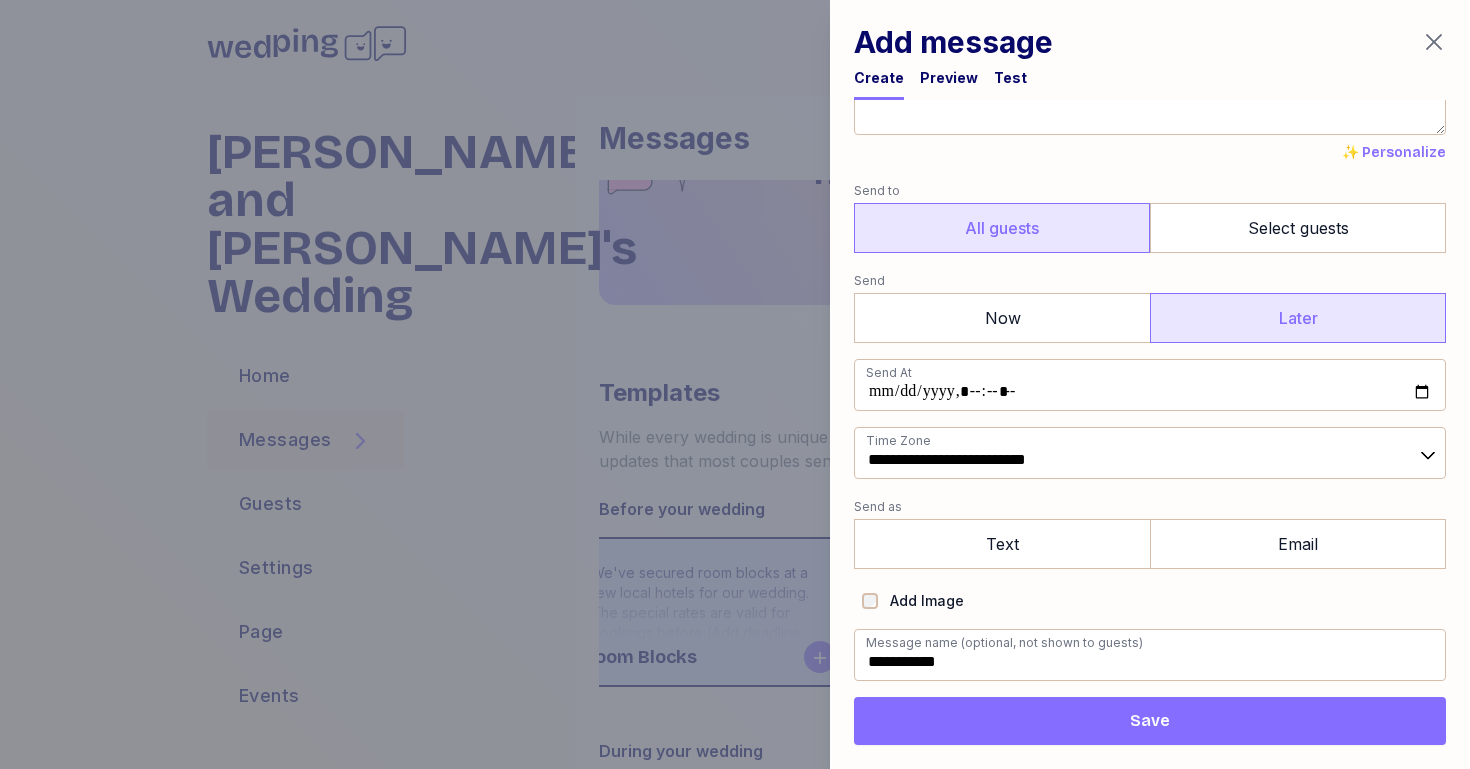 click on "**********" at bounding box center [1150, 384] 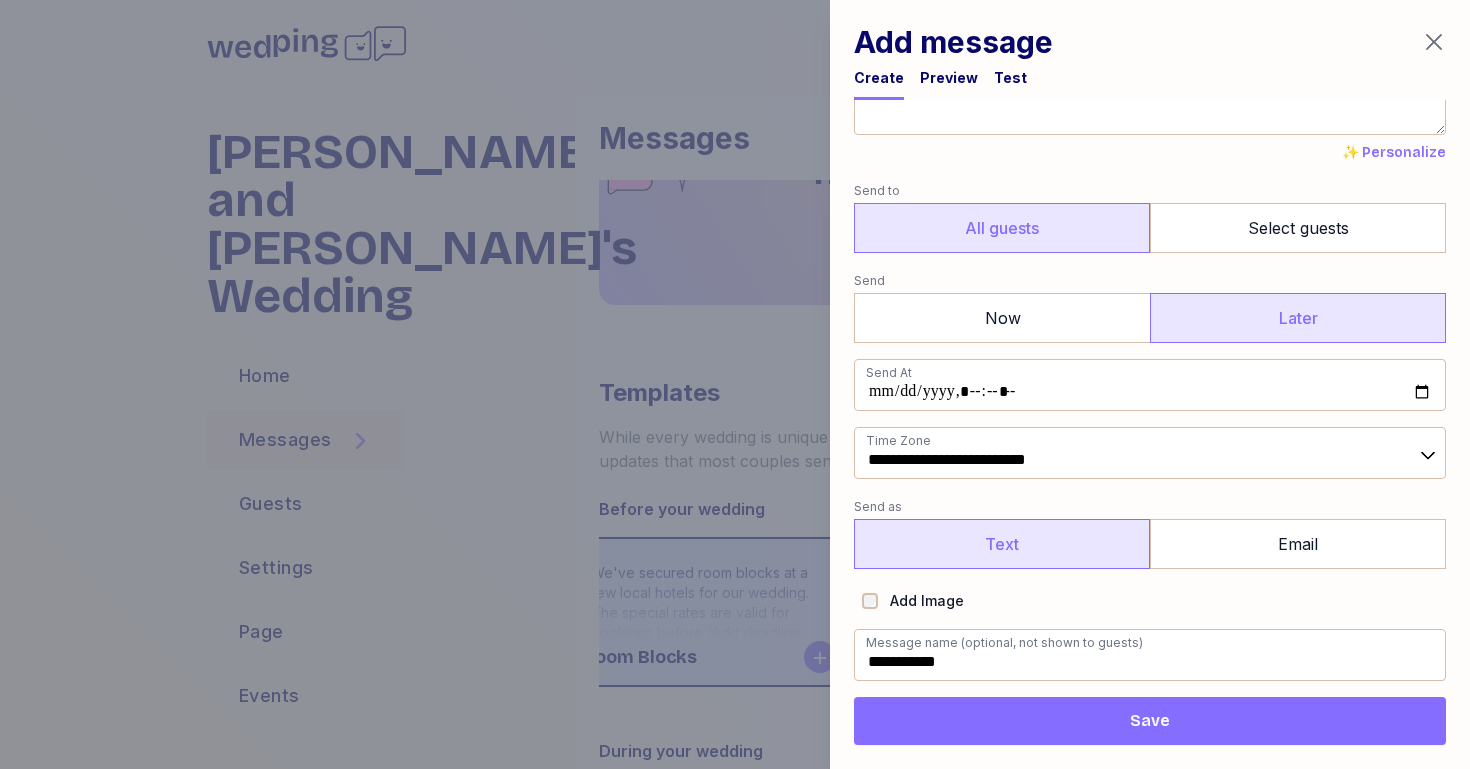 click on "Text" at bounding box center [1002, 544] 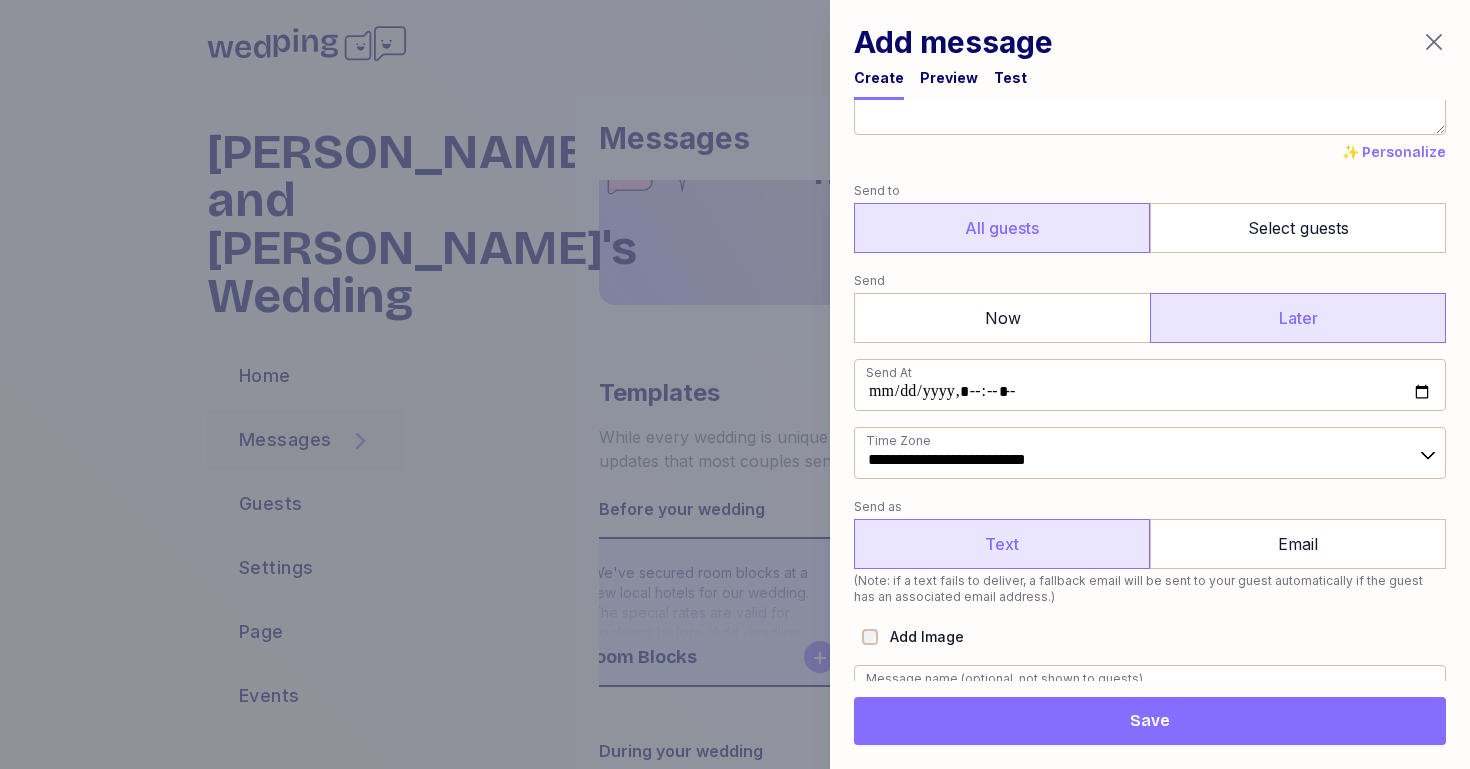 click on "**********" at bounding box center (1150, 384) 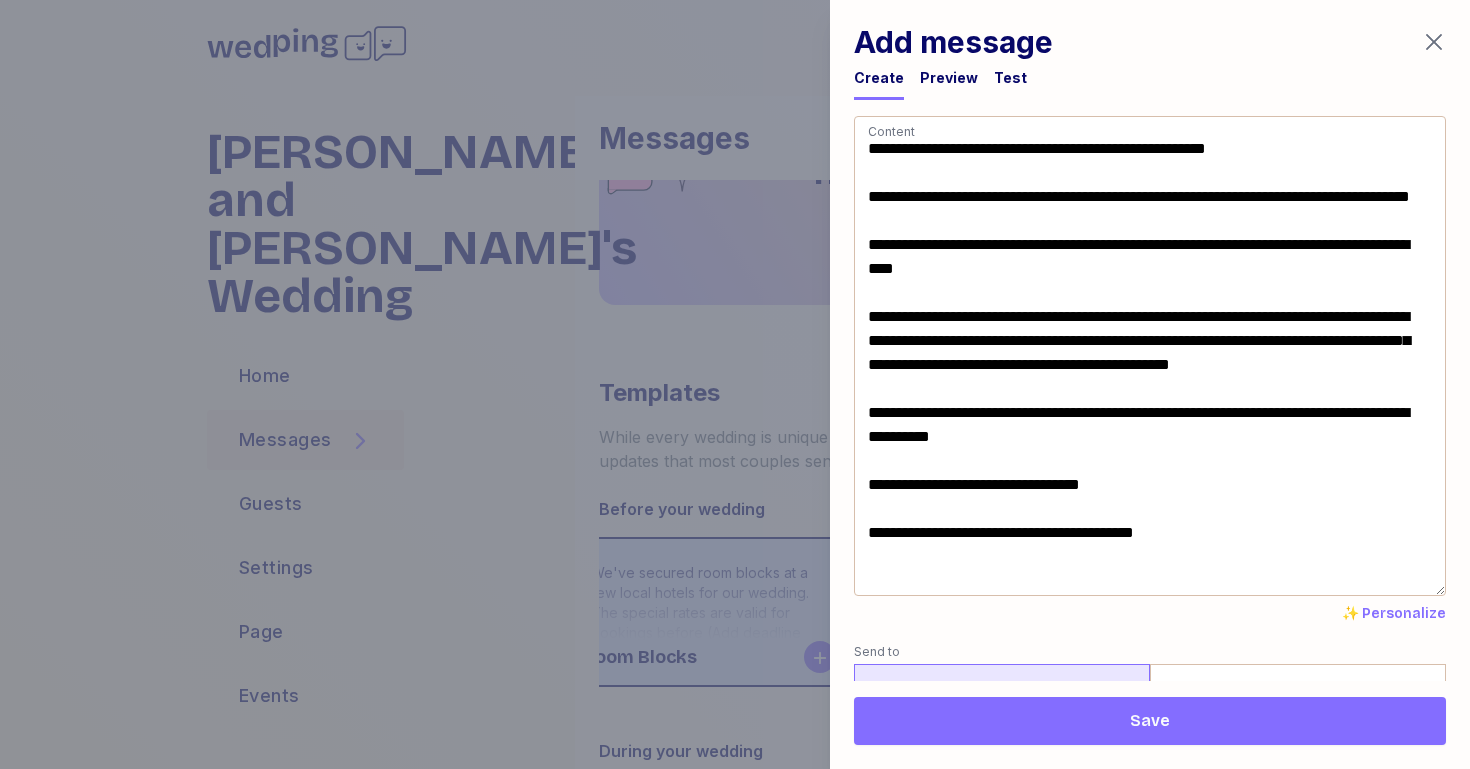 scroll, scrollTop: 497, scrollLeft: 0, axis: vertical 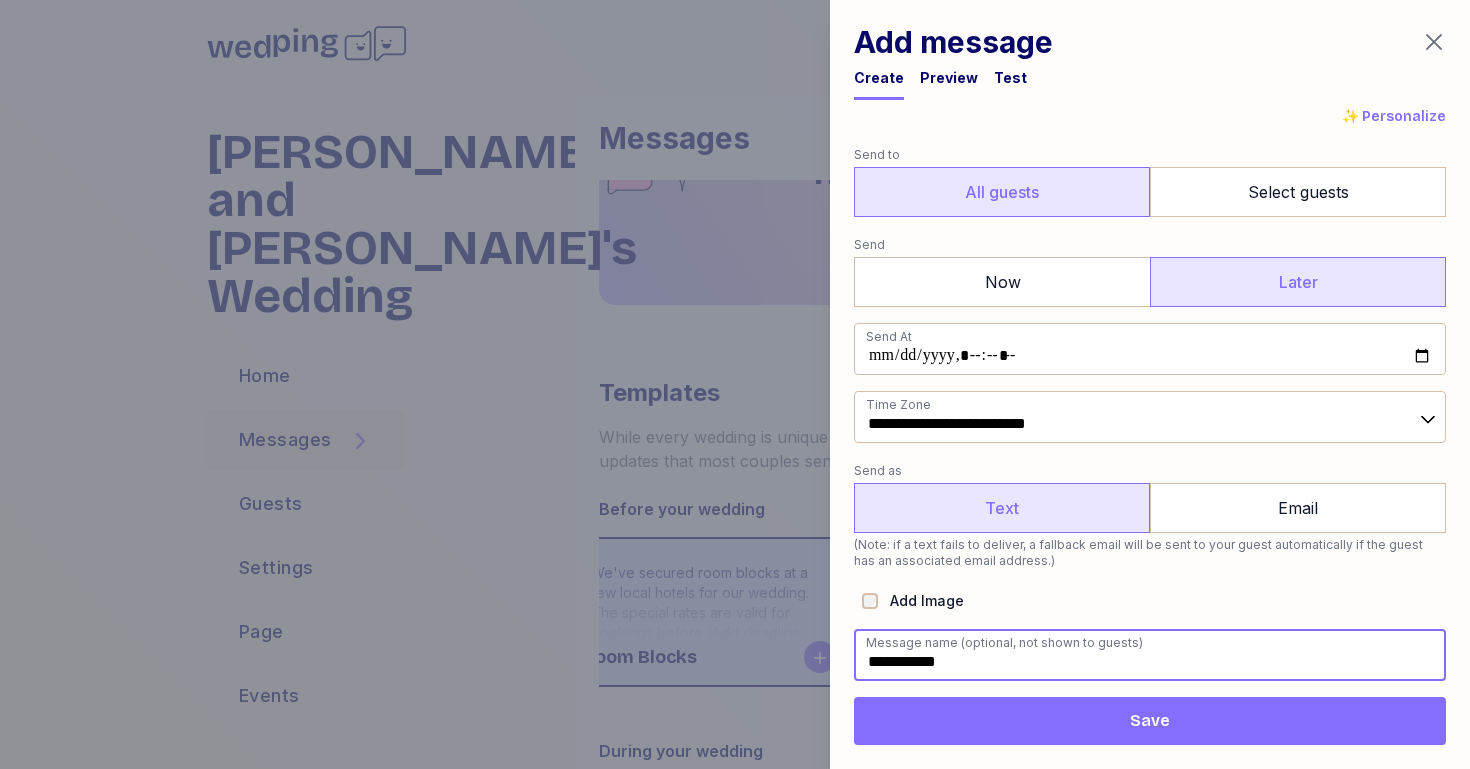 click on "**********" at bounding box center (1150, 655) 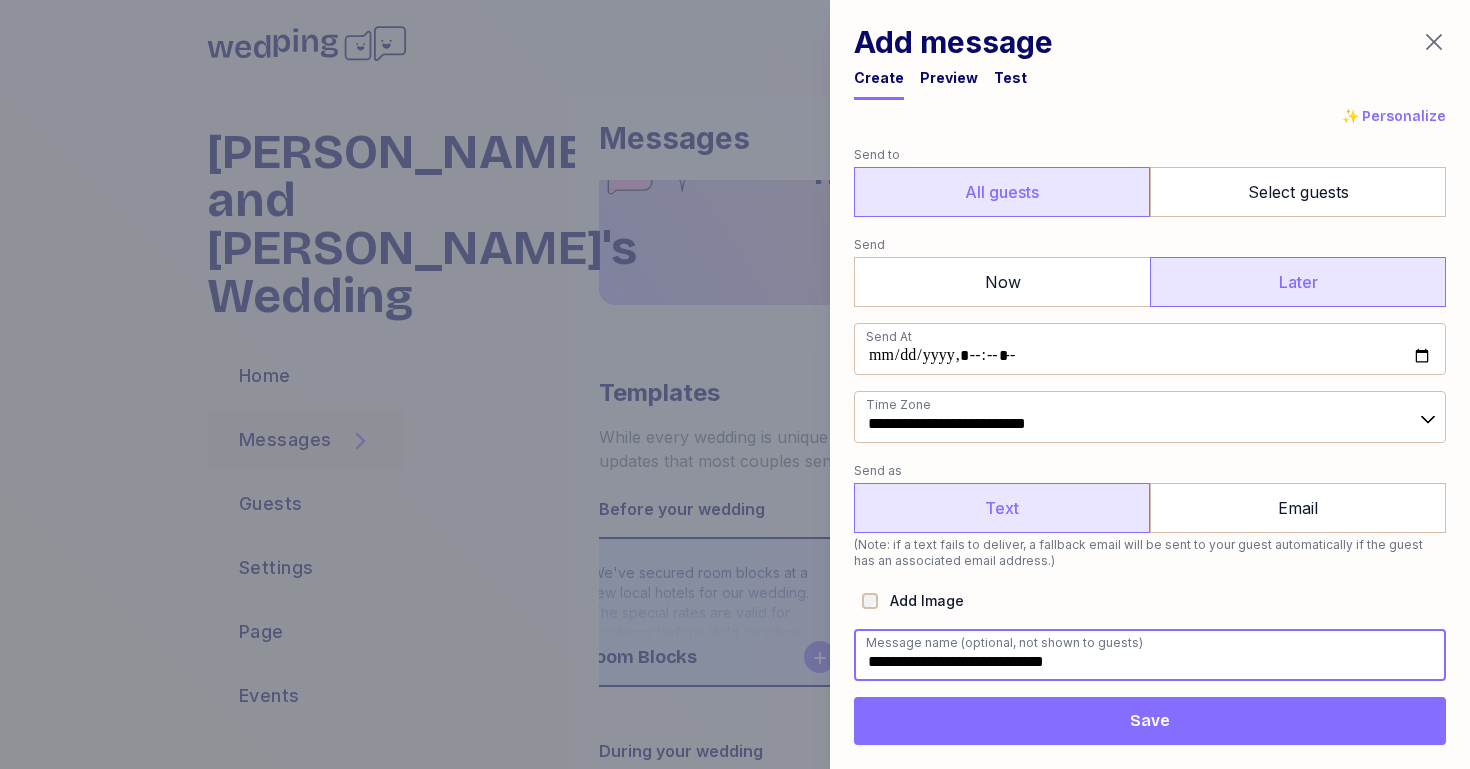 scroll, scrollTop: 0, scrollLeft: 0, axis: both 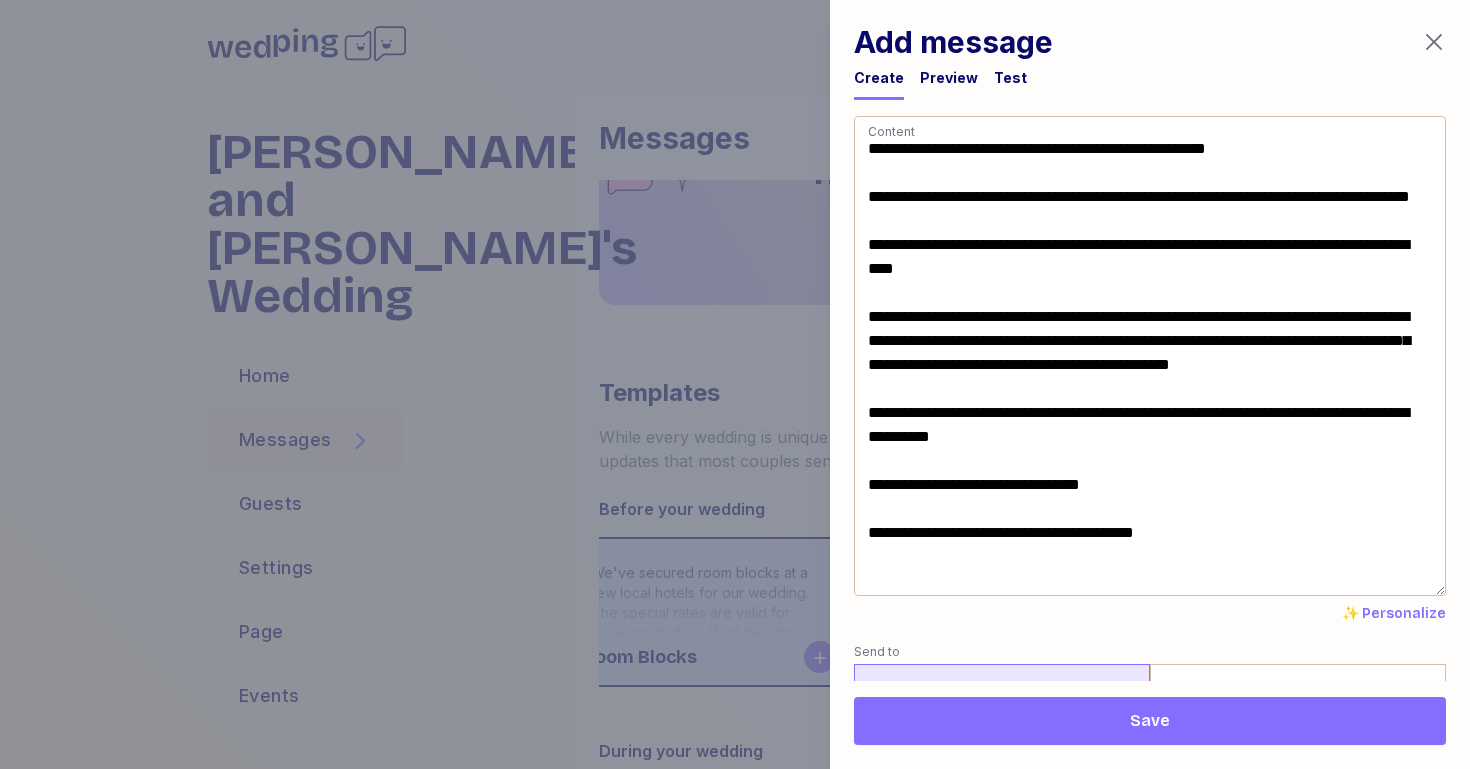 type on "**********" 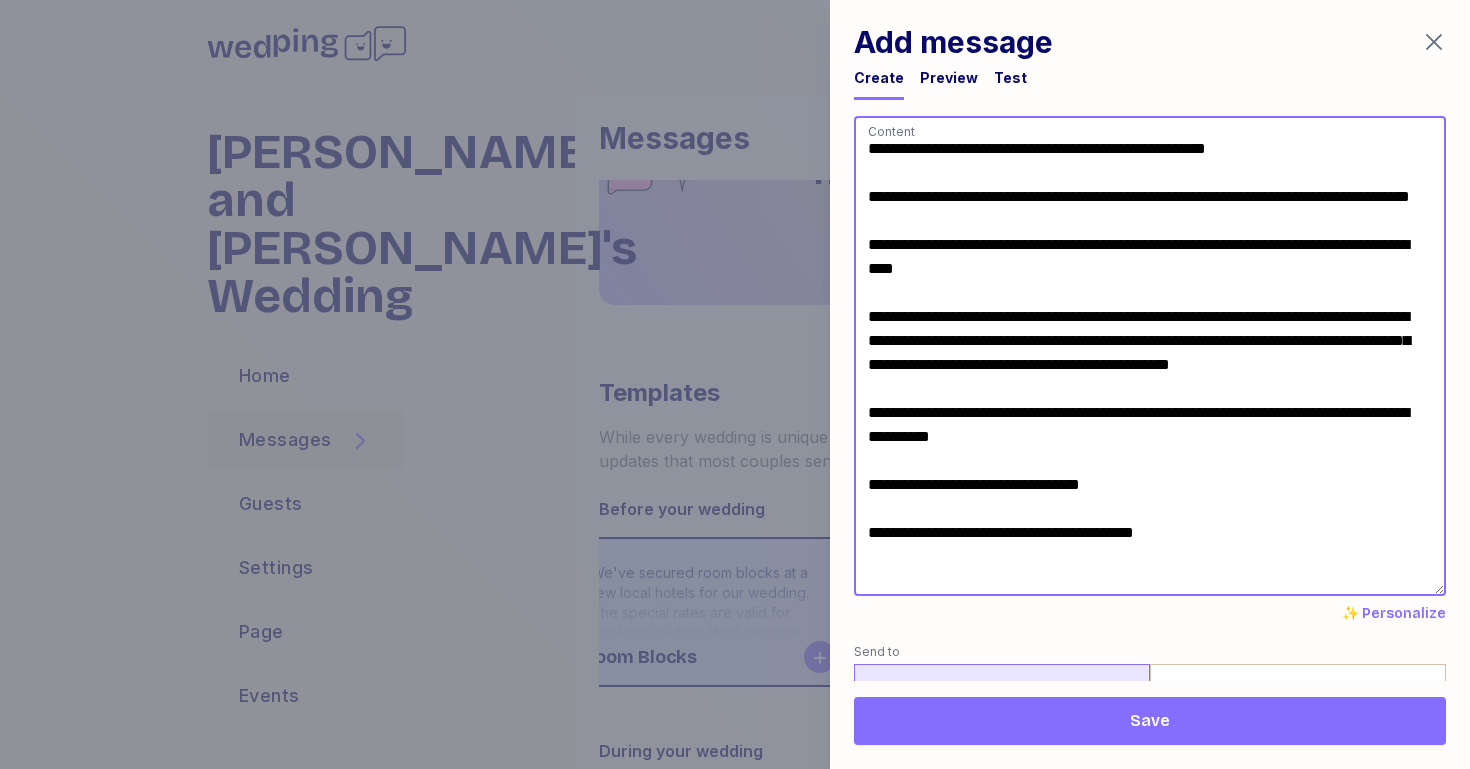 click on "**********" at bounding box center [1150, 356] 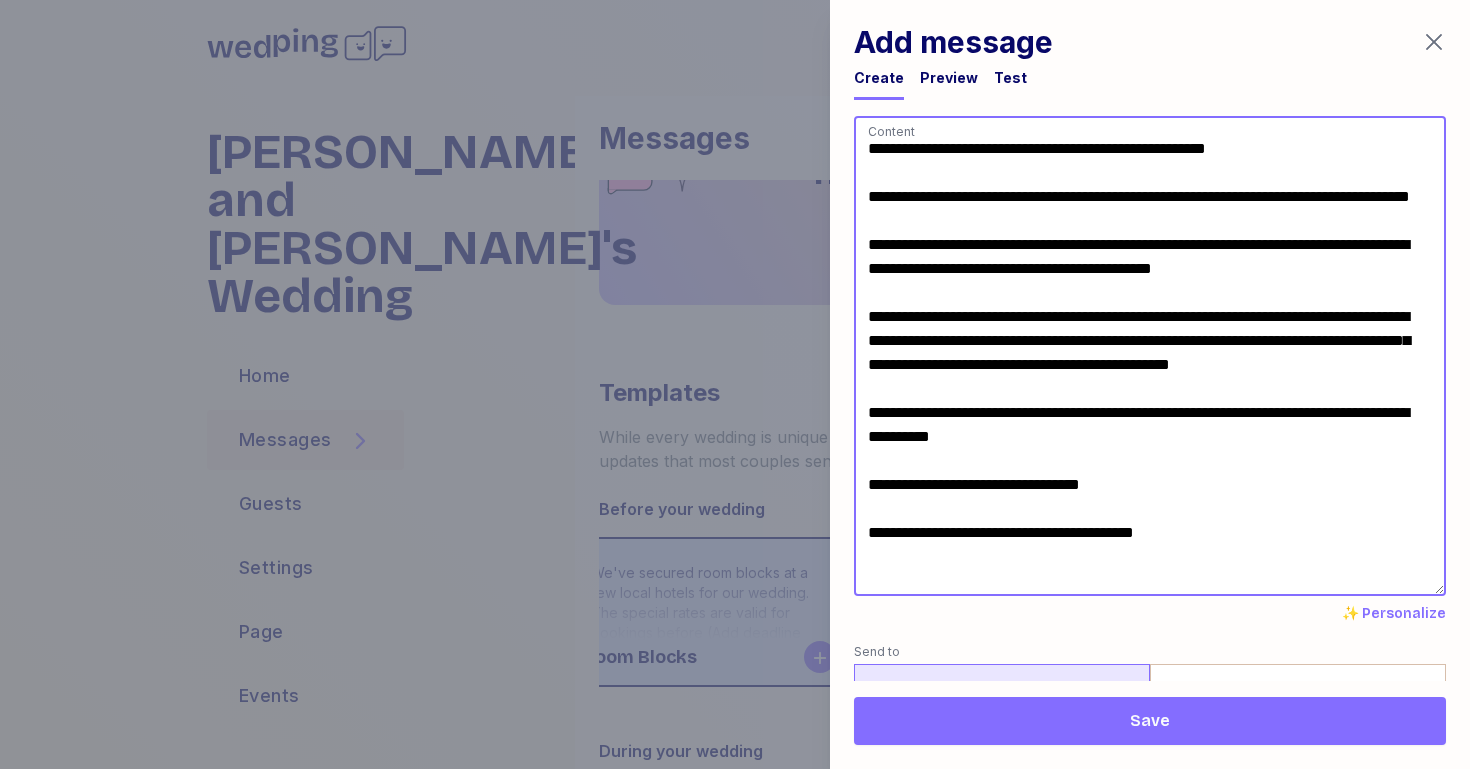 click on "**********" at bounding box center (1150, 356) 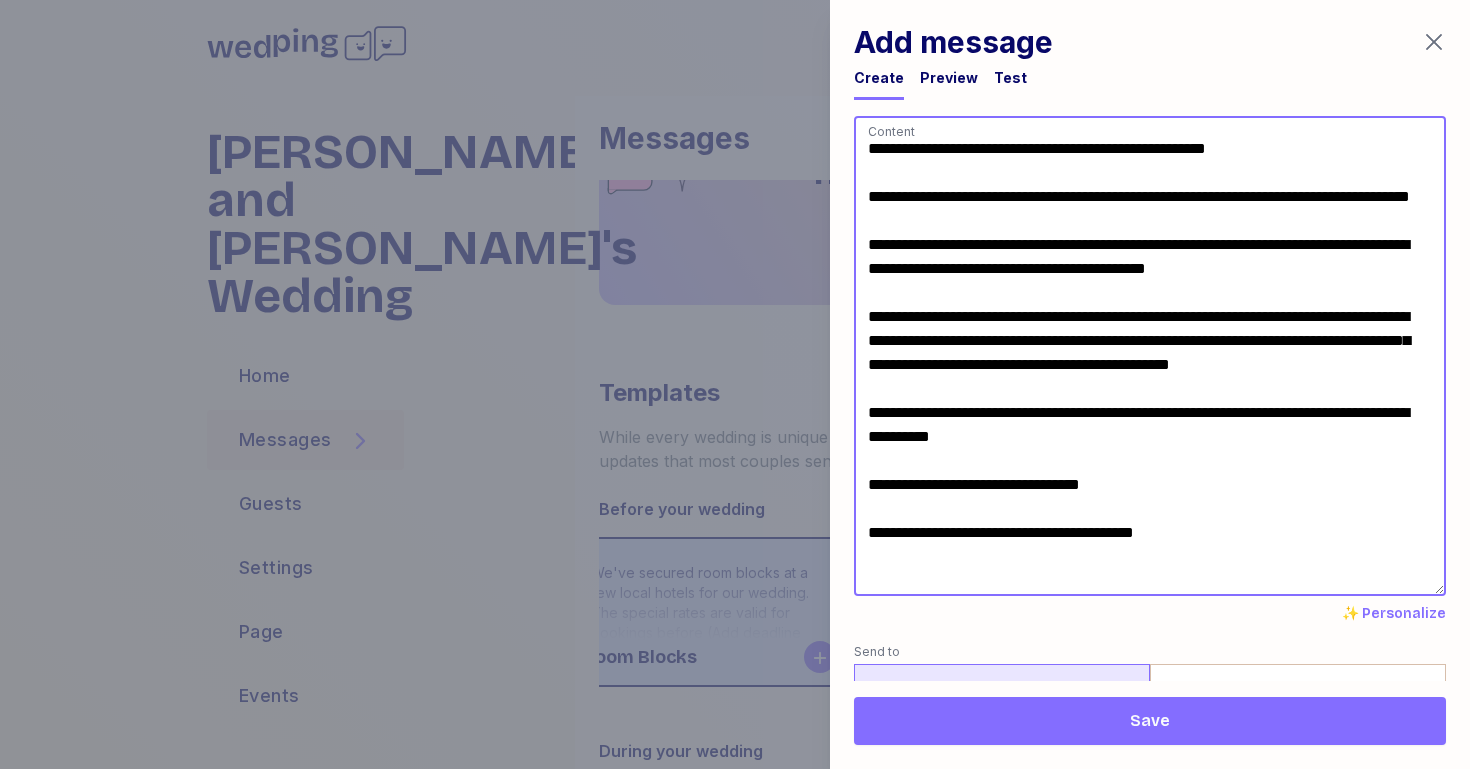 click on "**********" at bounding box center (1150, 356) 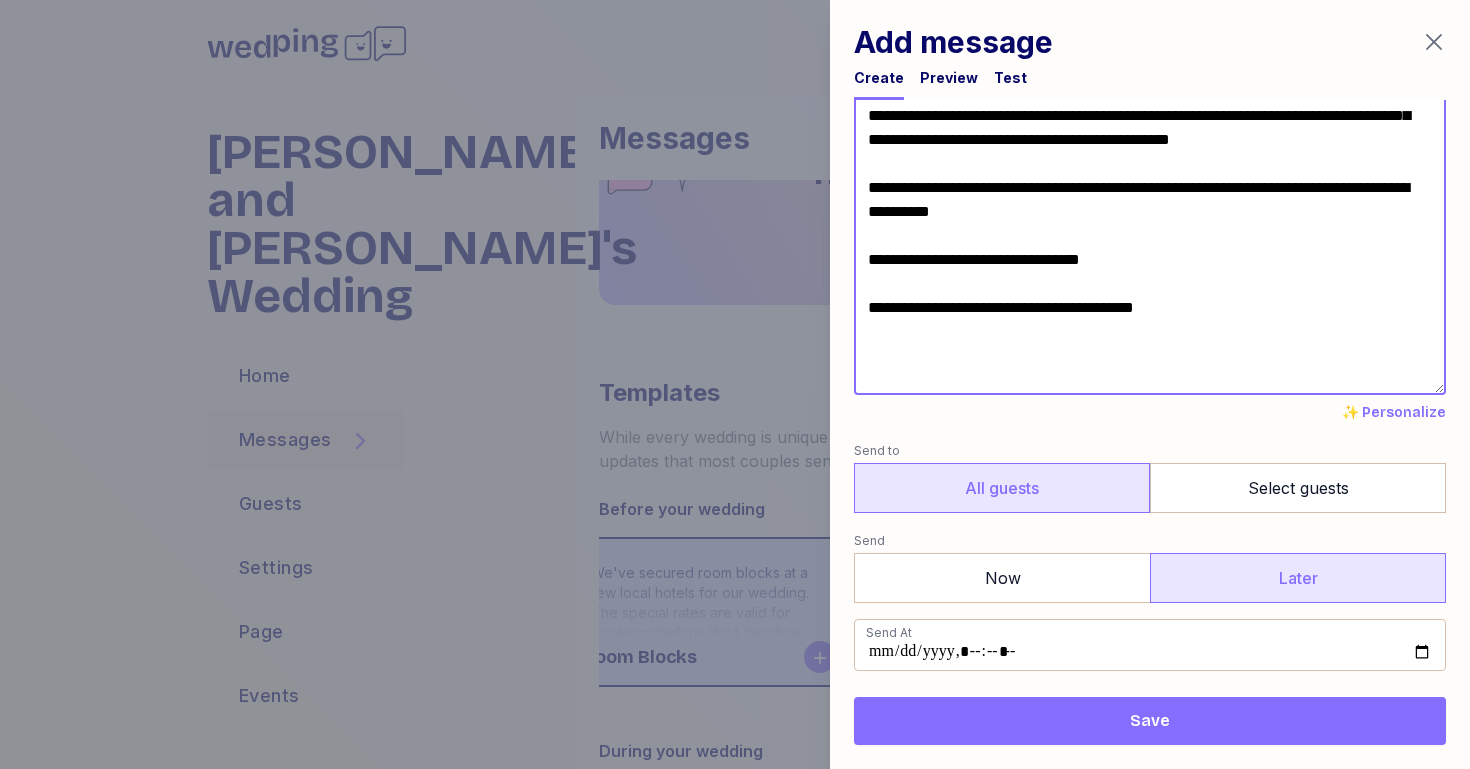 scroll, scrollTop: 0, scrollLeft: 0, axis: both 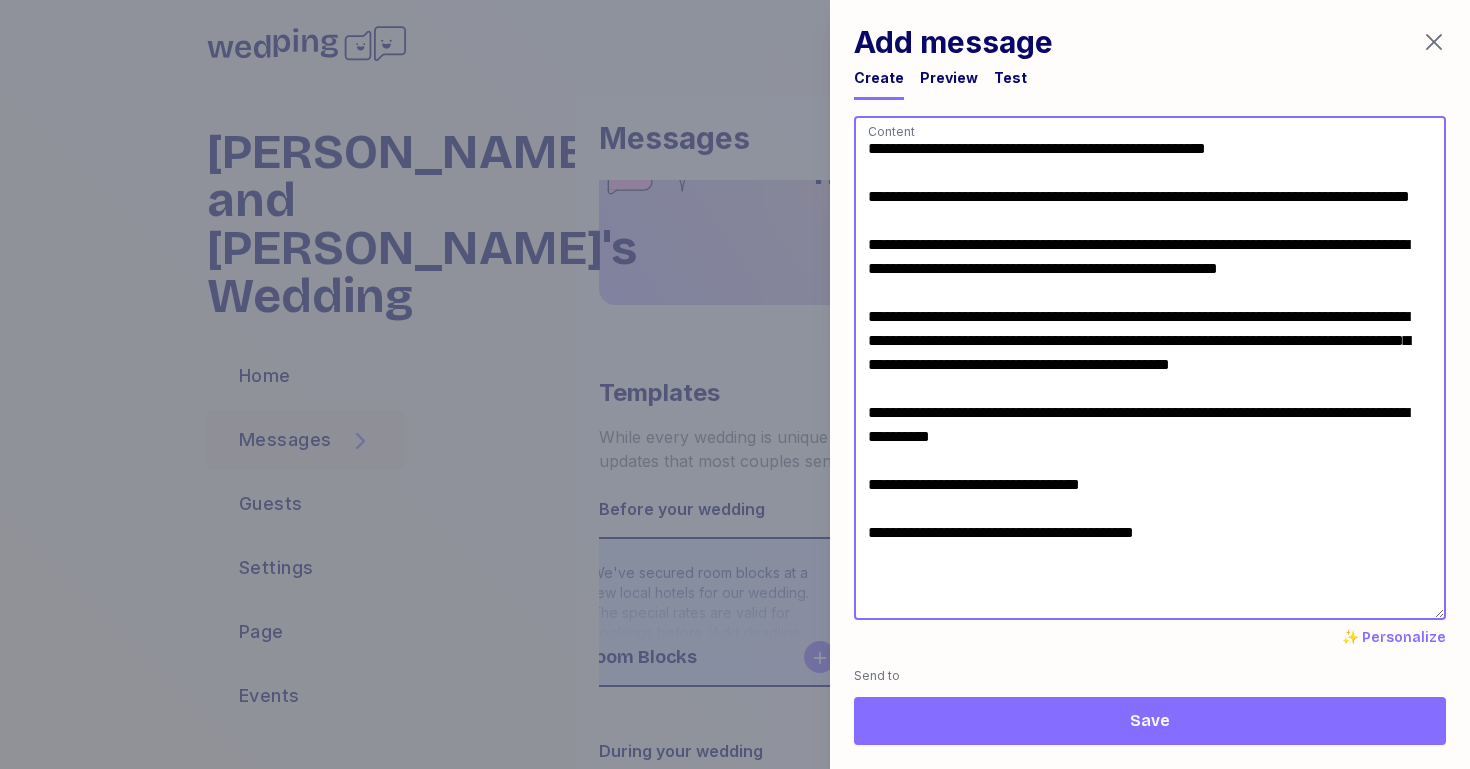 click on "**********" at bounding box center (1150, 368) 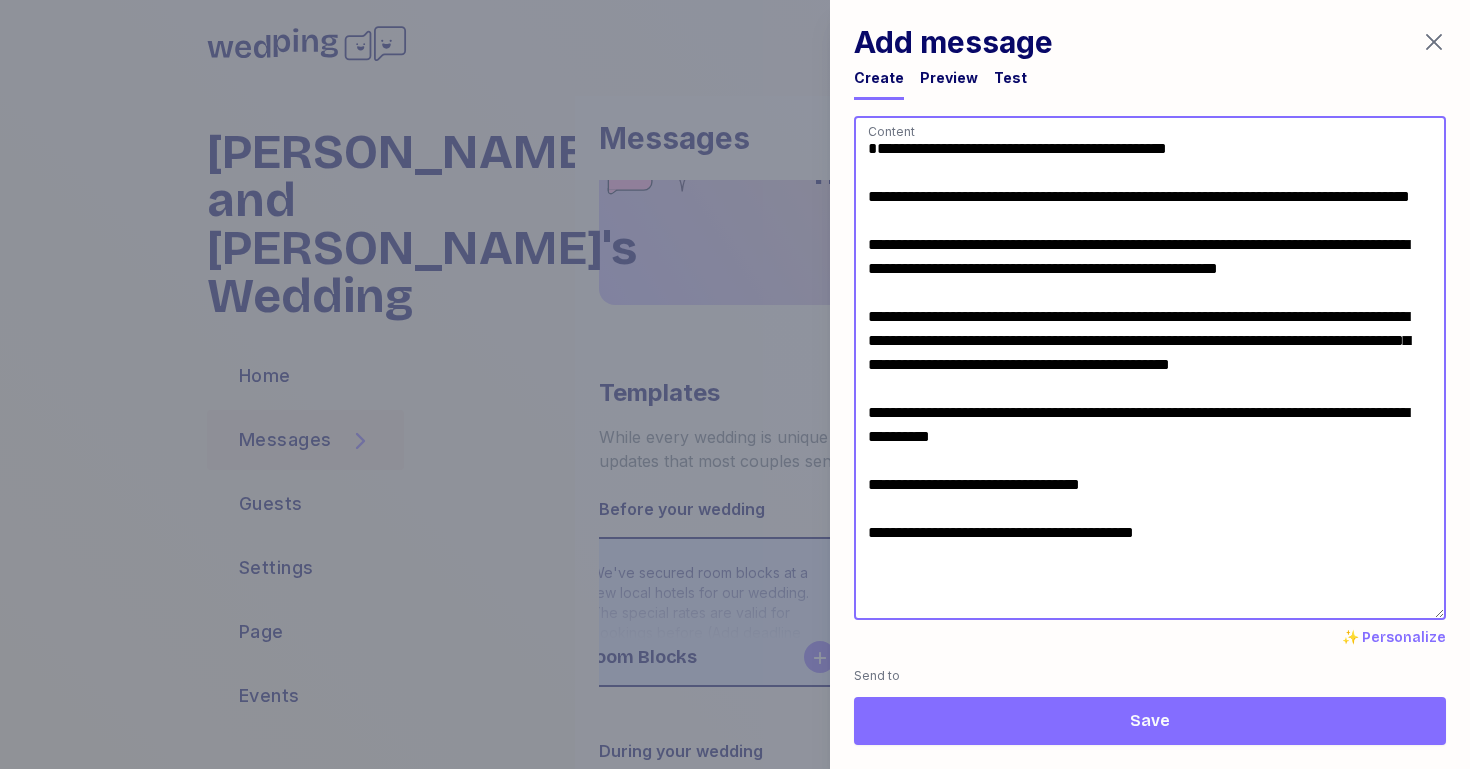 drag, startPoint x: 920, startPoint y: 145, endPoint x: 851, endPoint y: 149, distance: 69.115845 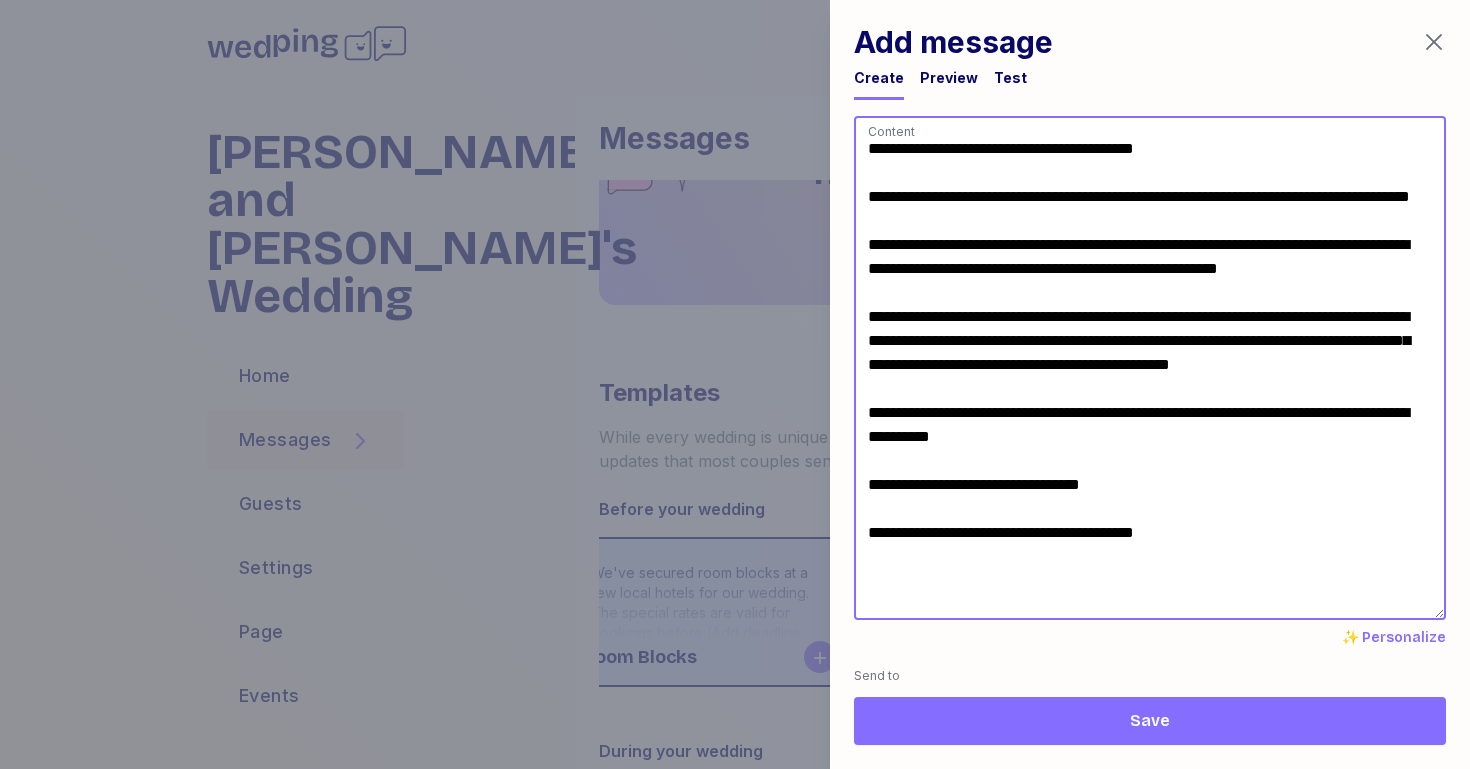 drag, startPoint x: 901, startPoint y: 147, endPoint x: 855, endPoint y: 145, distance: 46.043457 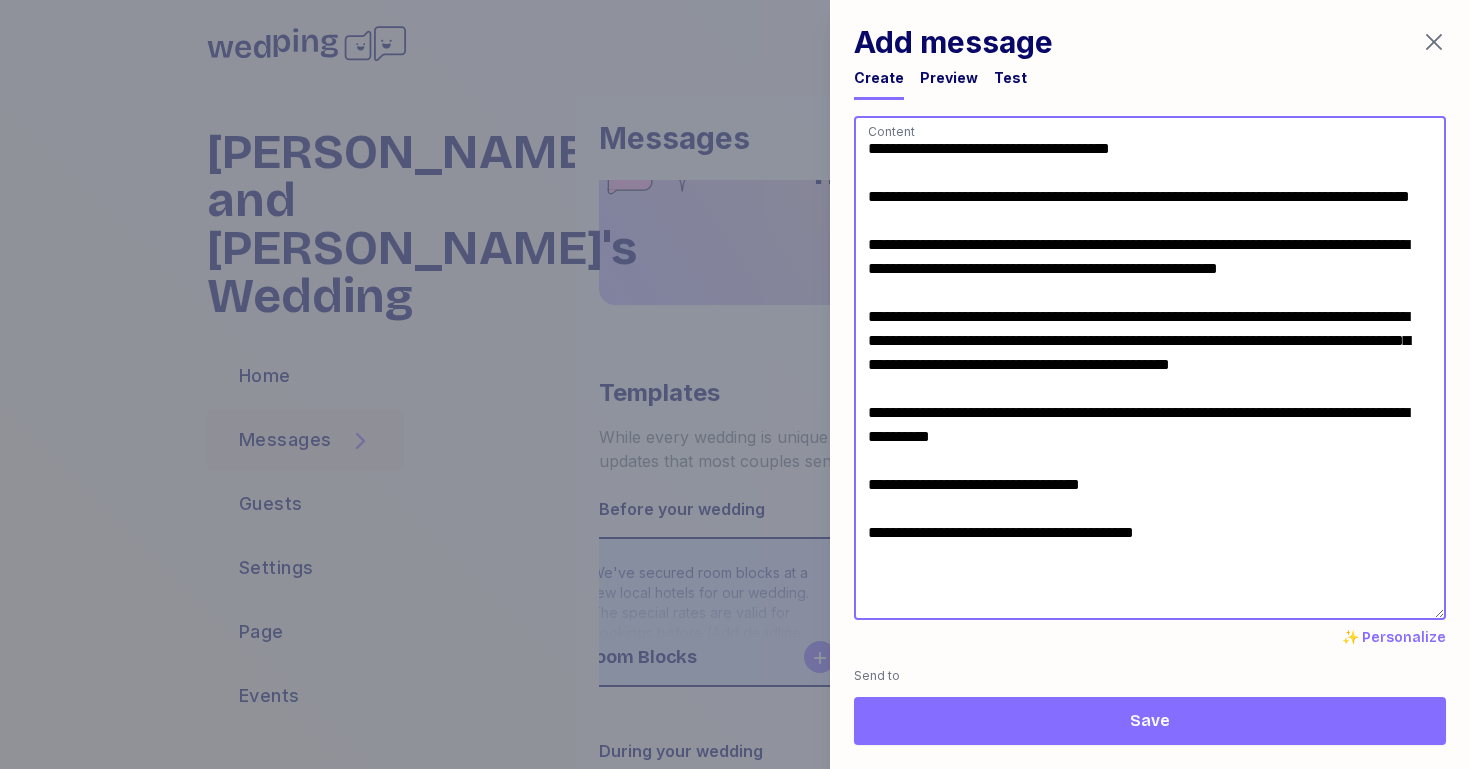 click on "**********" at bounding box center (1150, 368) 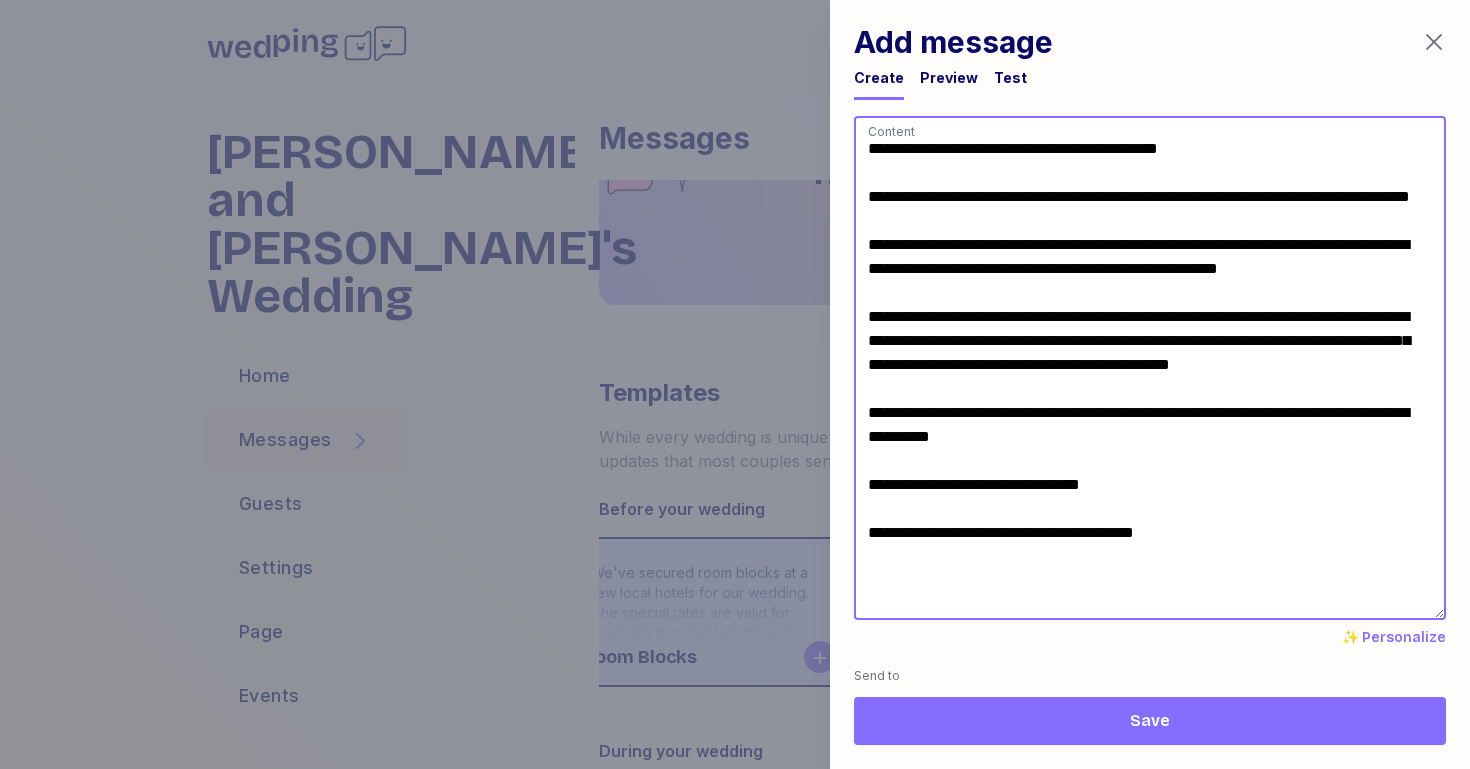 click on "**********" at bounding box center (1150, 368) 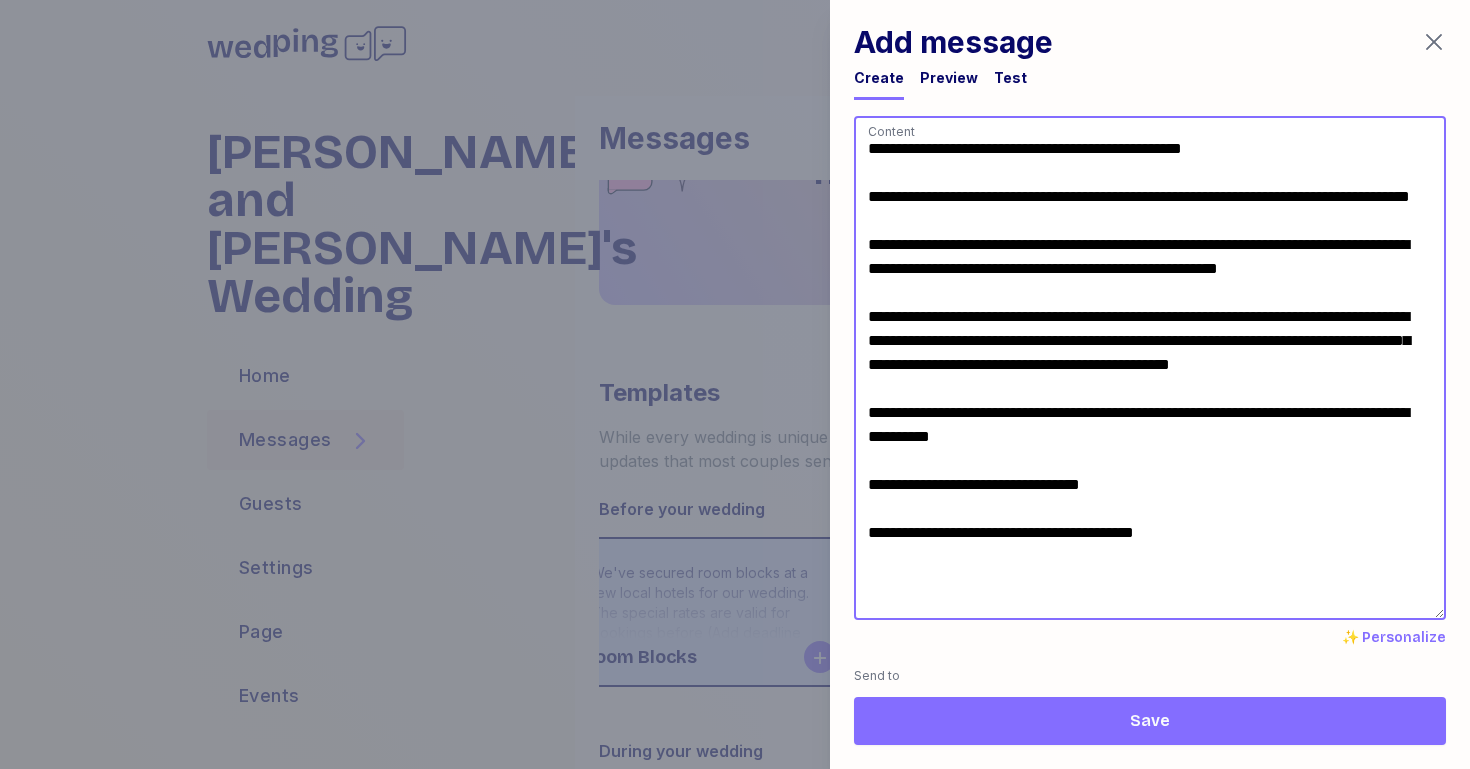 click on "**********" at bounding box center [1150, 368] 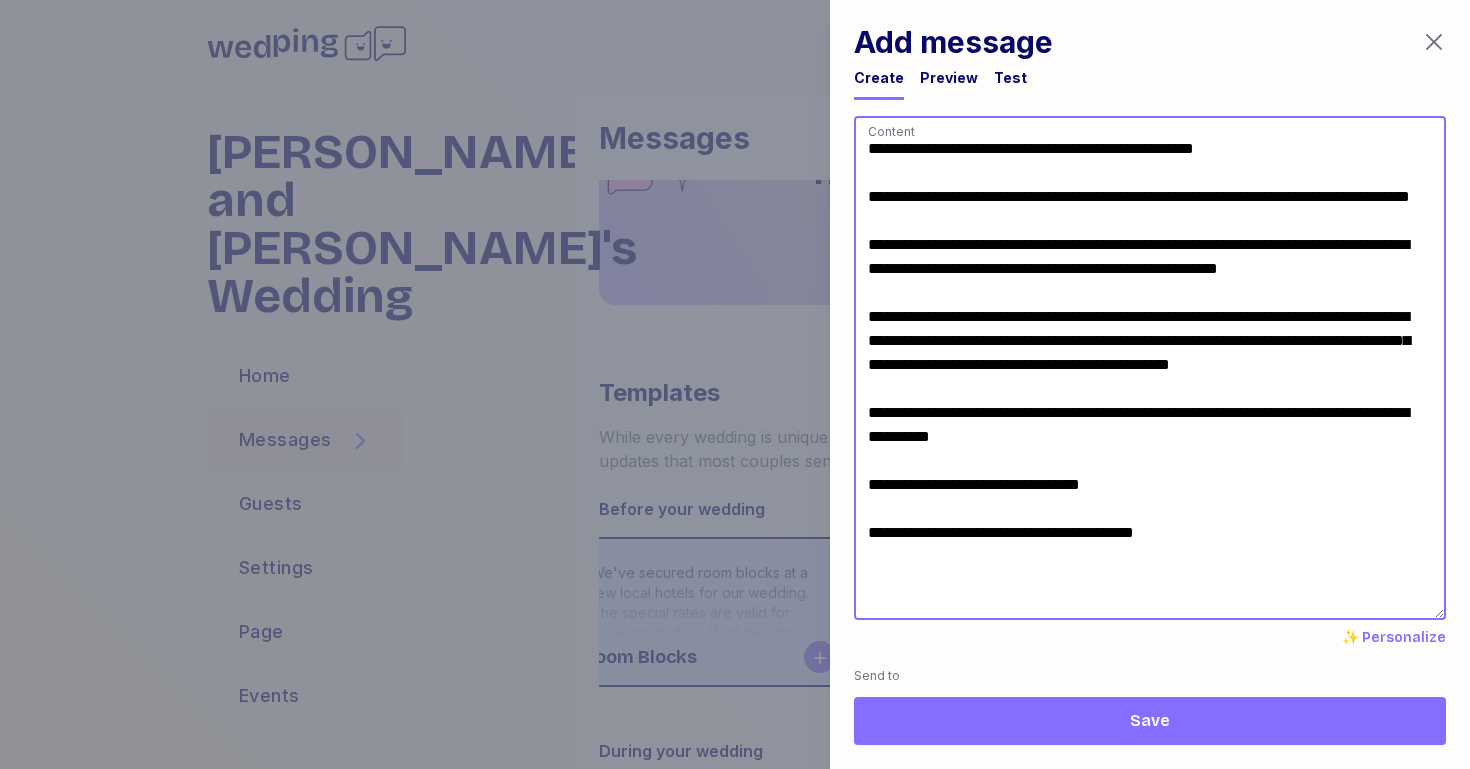 click on "**********" at bounding box center (1150, 368) 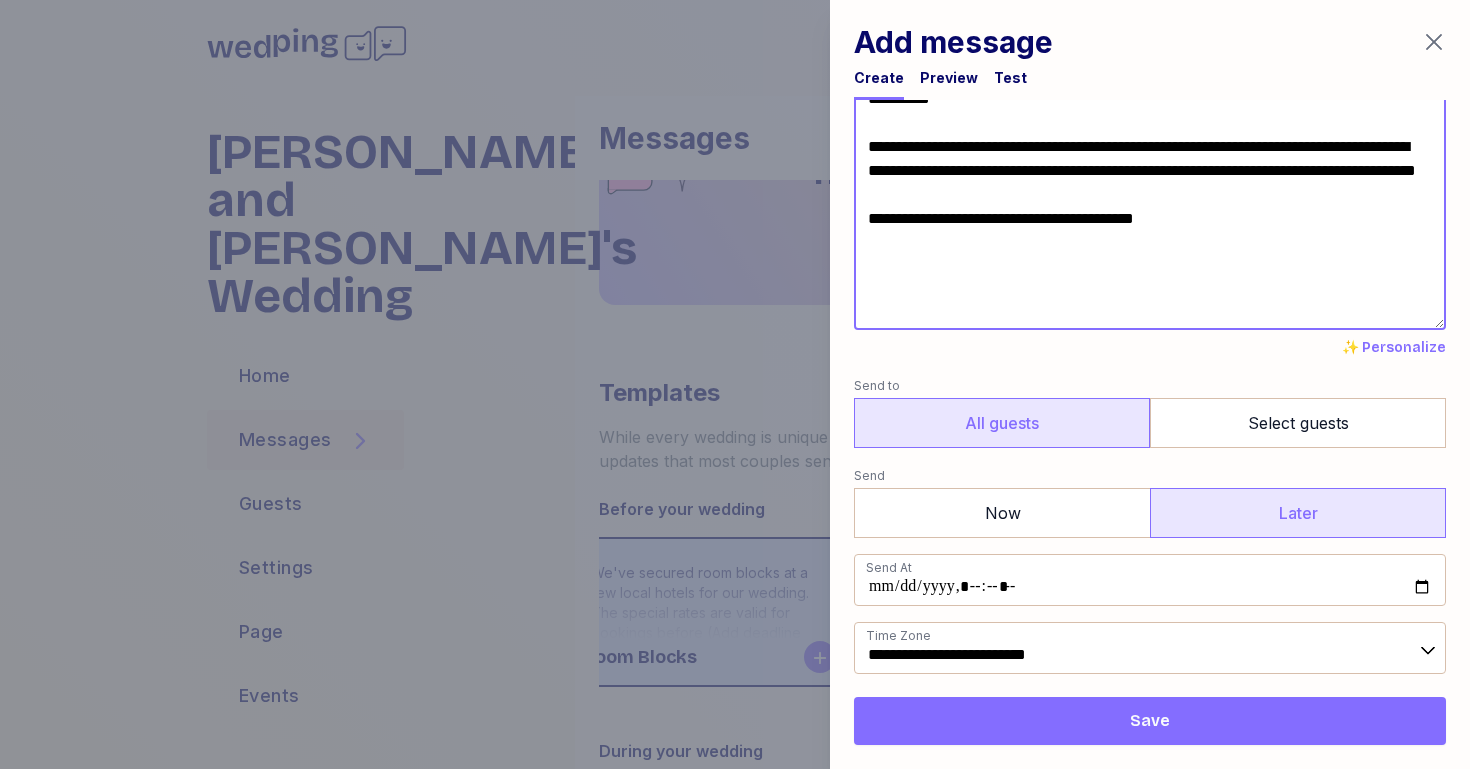 scroll, scrollTop: 569, scrollLeft: 0, axis: vertical 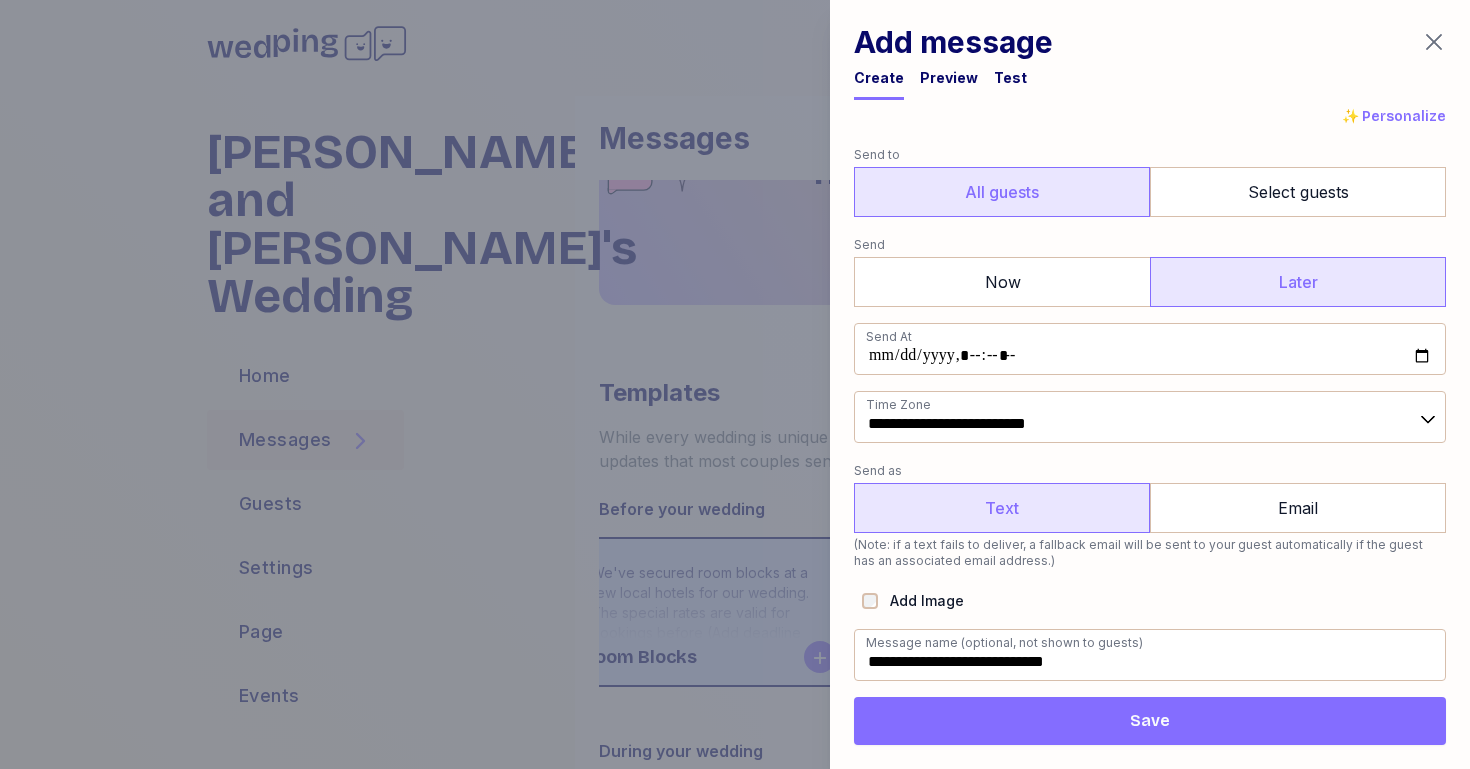 type on "**********" 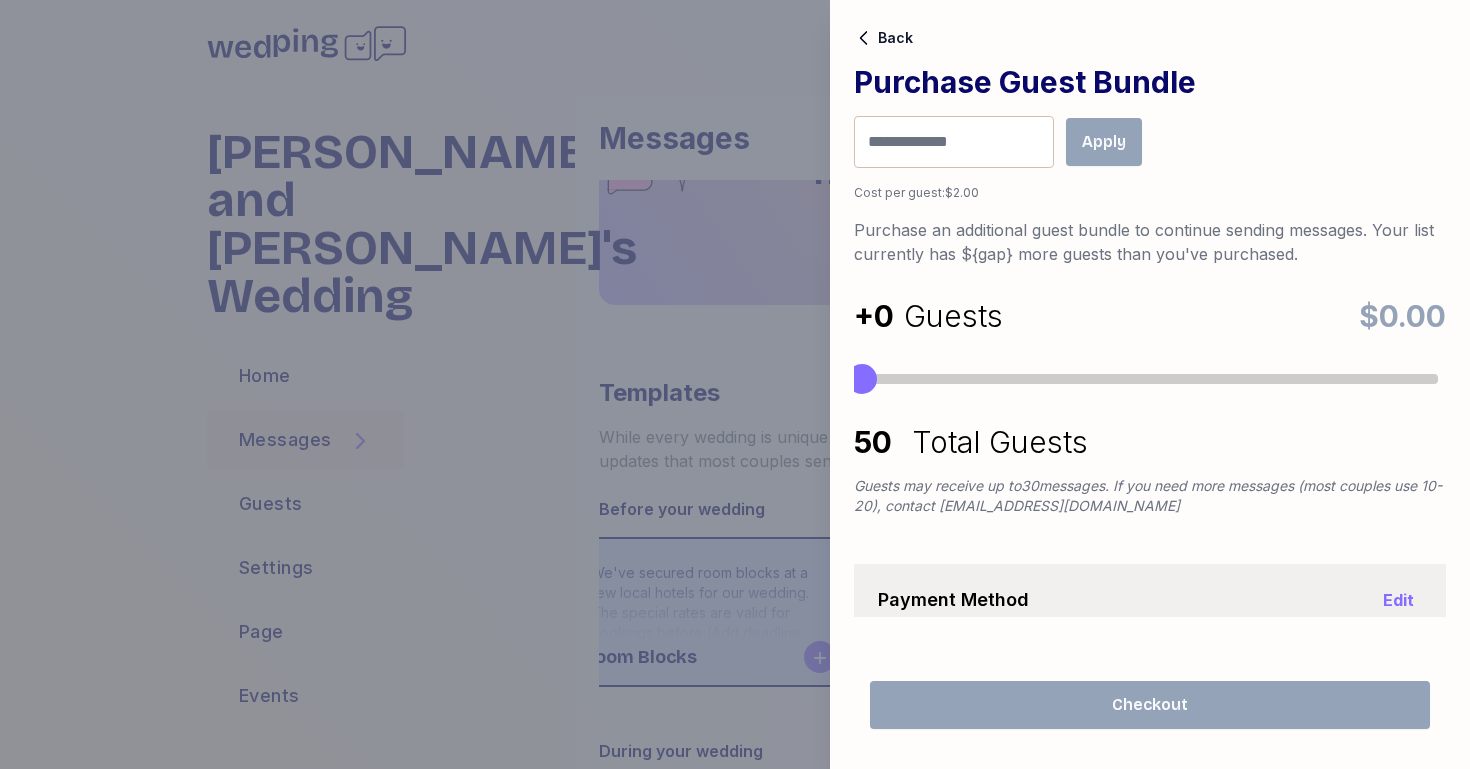 drag, startPoint x: 878, startPoint y: 380, endPoint x: 819, endPoint y: 384, distance: 59.135437 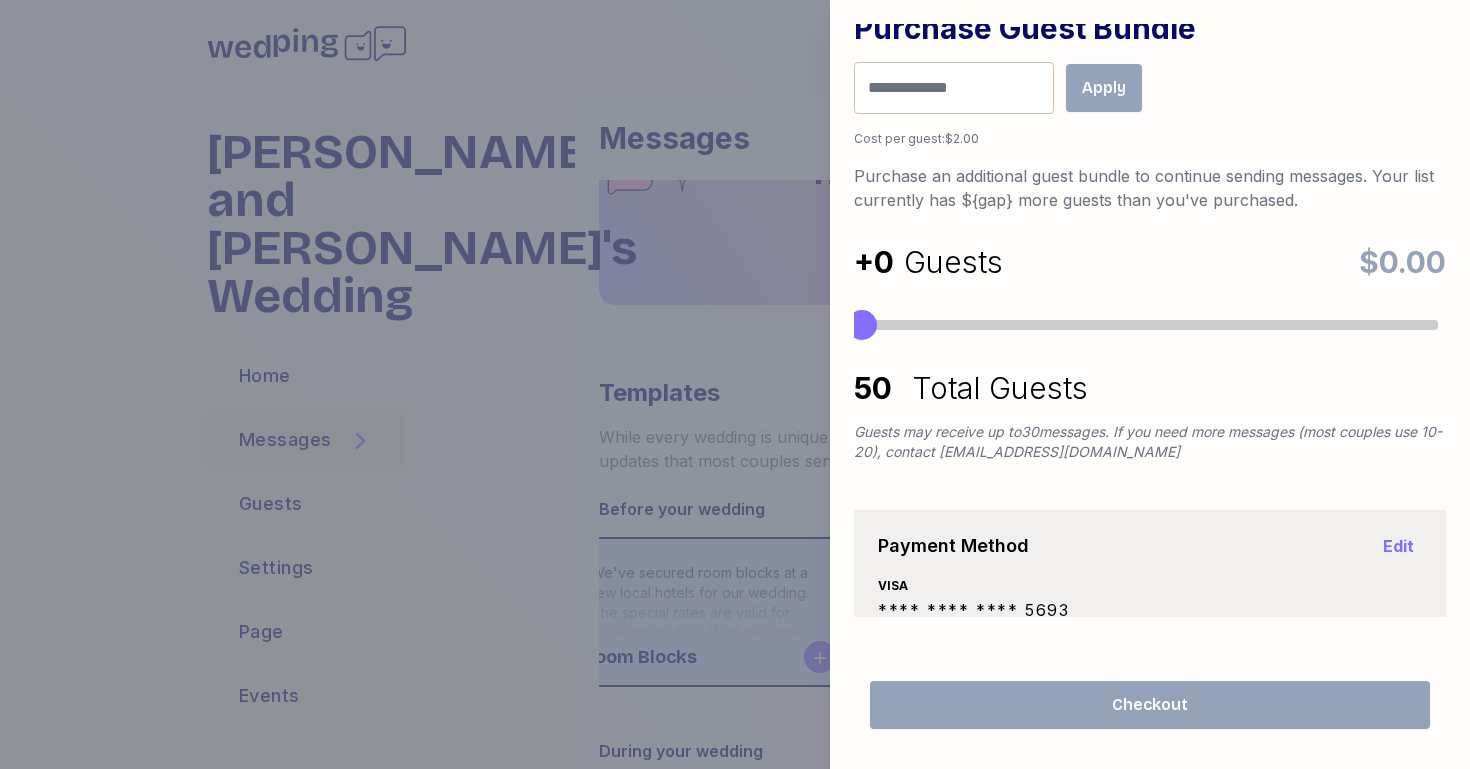 scroll, scrollTop: 75, scrollLeft: 0, axis: vertical 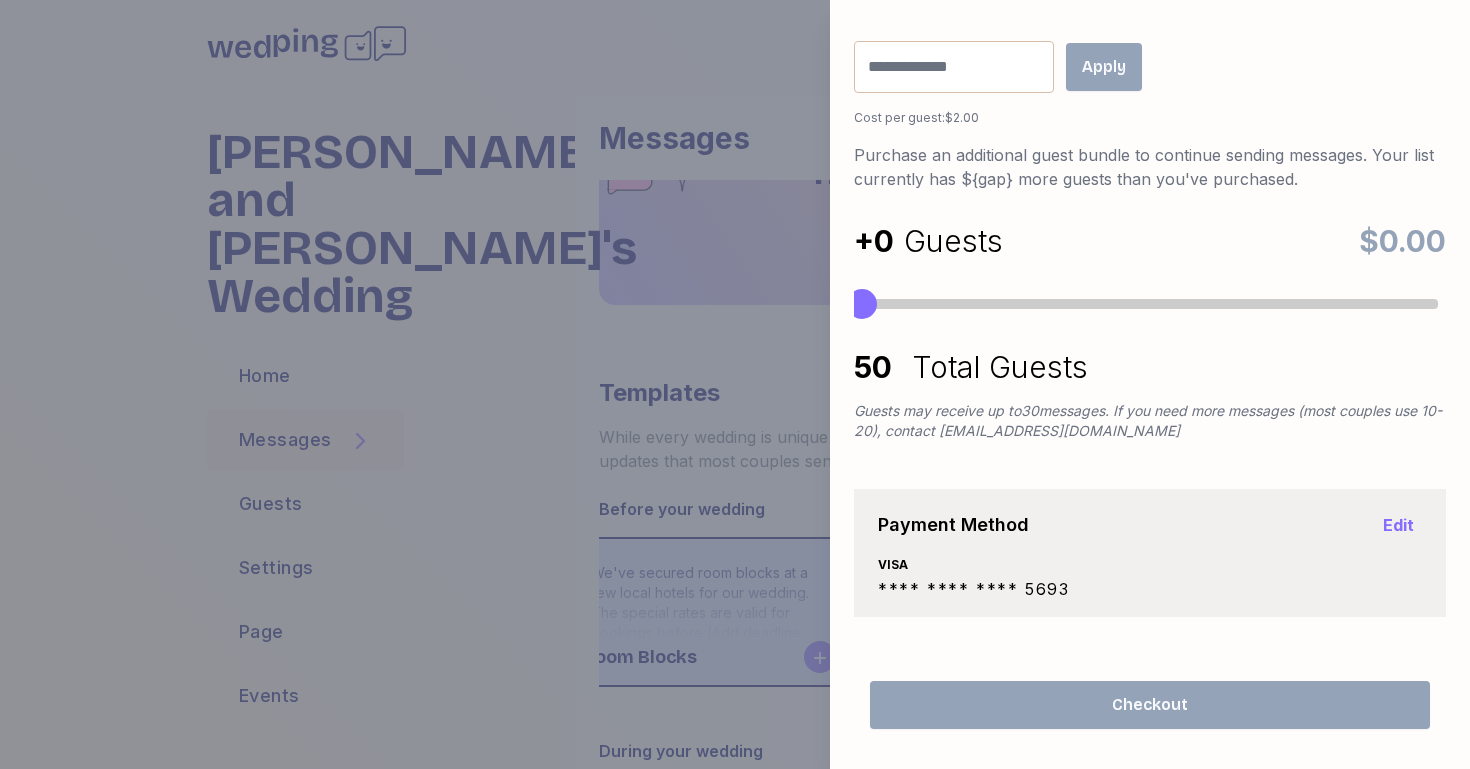 click on "Back Purchase Guest Bundle Discount code Apply Cost per guest:  $2.00 Purchase an additional guest bundle to continue sending messages. Your list currently has ${gap} more guests than you've purchased. + 0 Guests $0.00 50 Total Guests Guests may receive up to  30  messages. If you need more messages (most couples use 10-20), contact [EMAIL_ADDRESS][DOMAIN_NAME] Payment Method Edit VISA **** **** **** 5693 Update Payment Method Update Payment Method" at bounding box center [1150, 320] 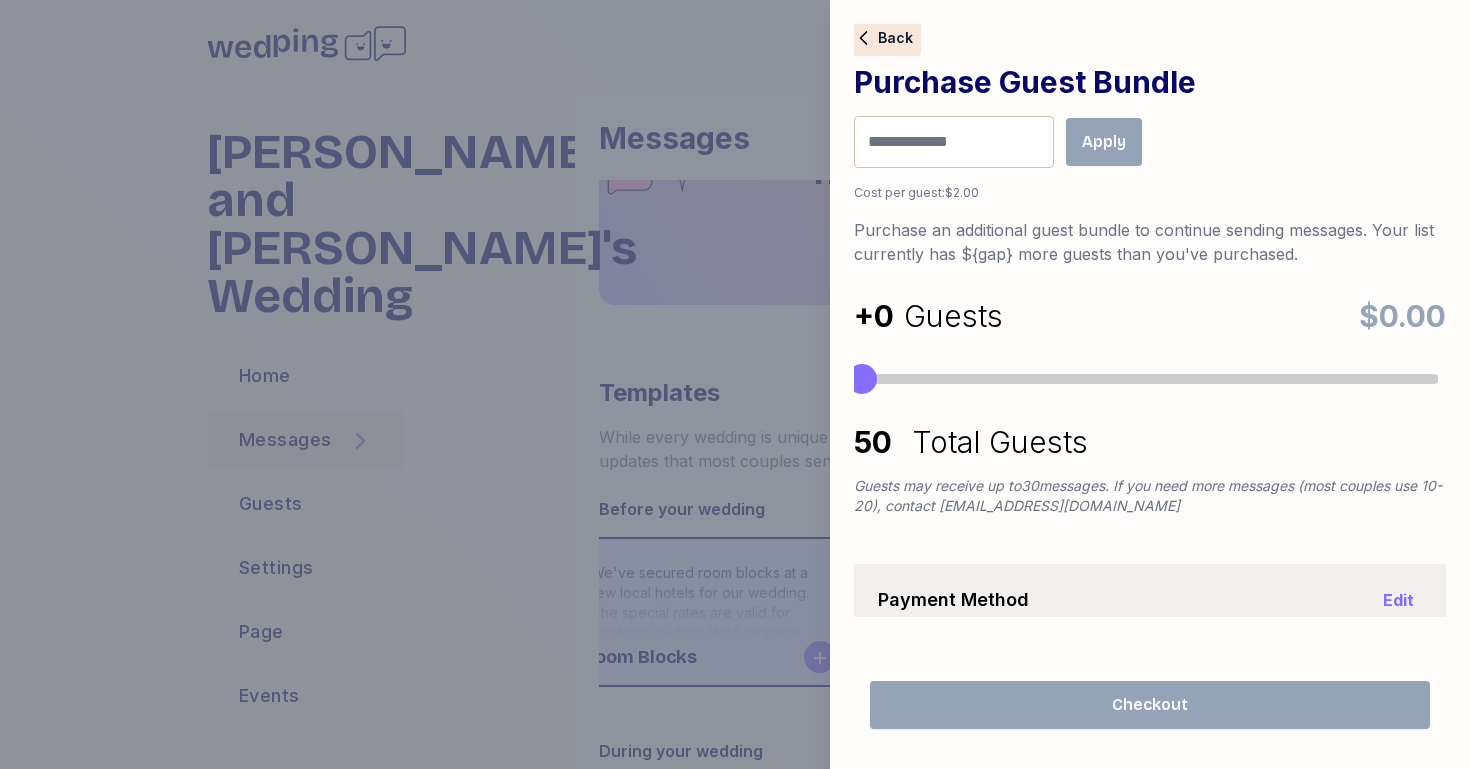 click on "Back" at bounding box center [895, 38] 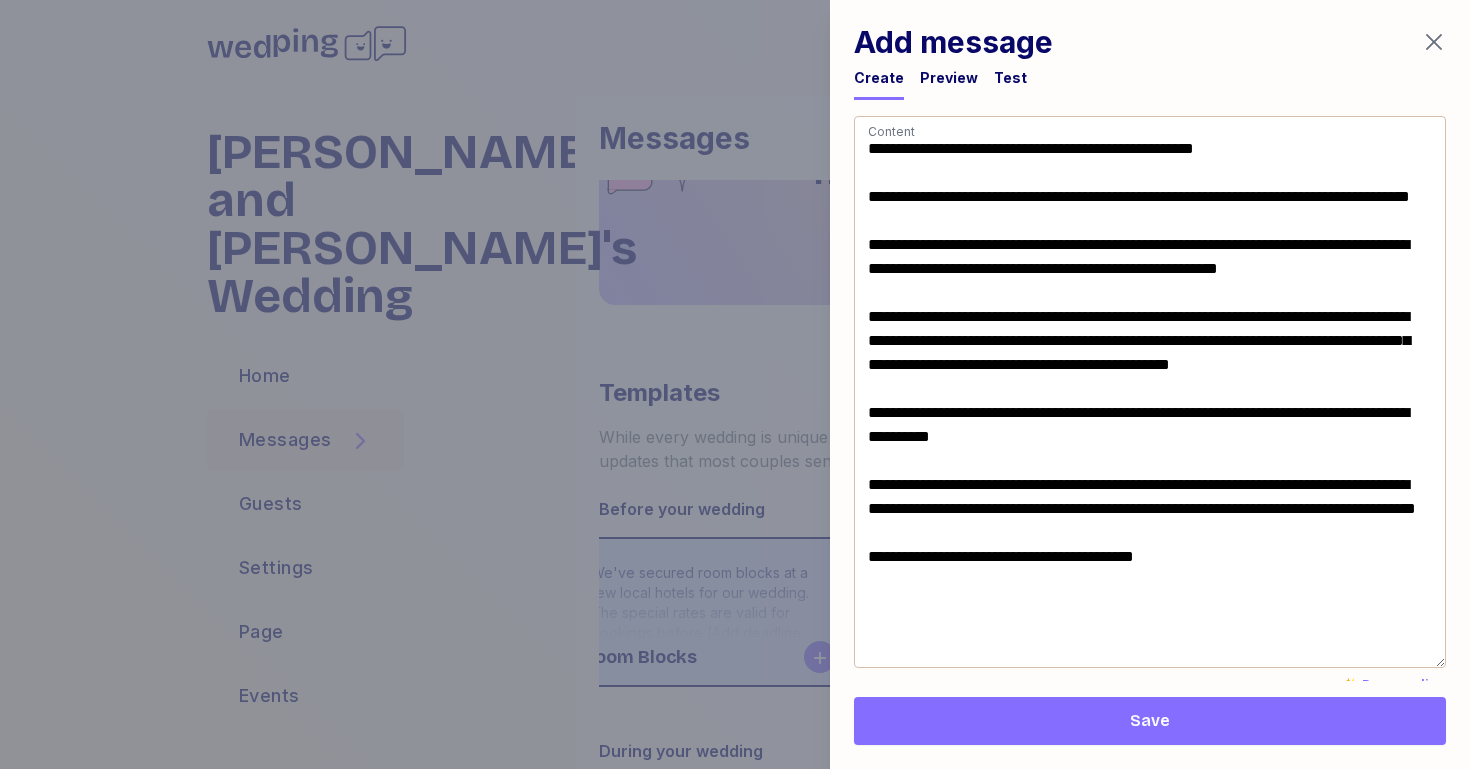 scroll, scrollTop: 569, scrollLeft: 0, axis: vertical 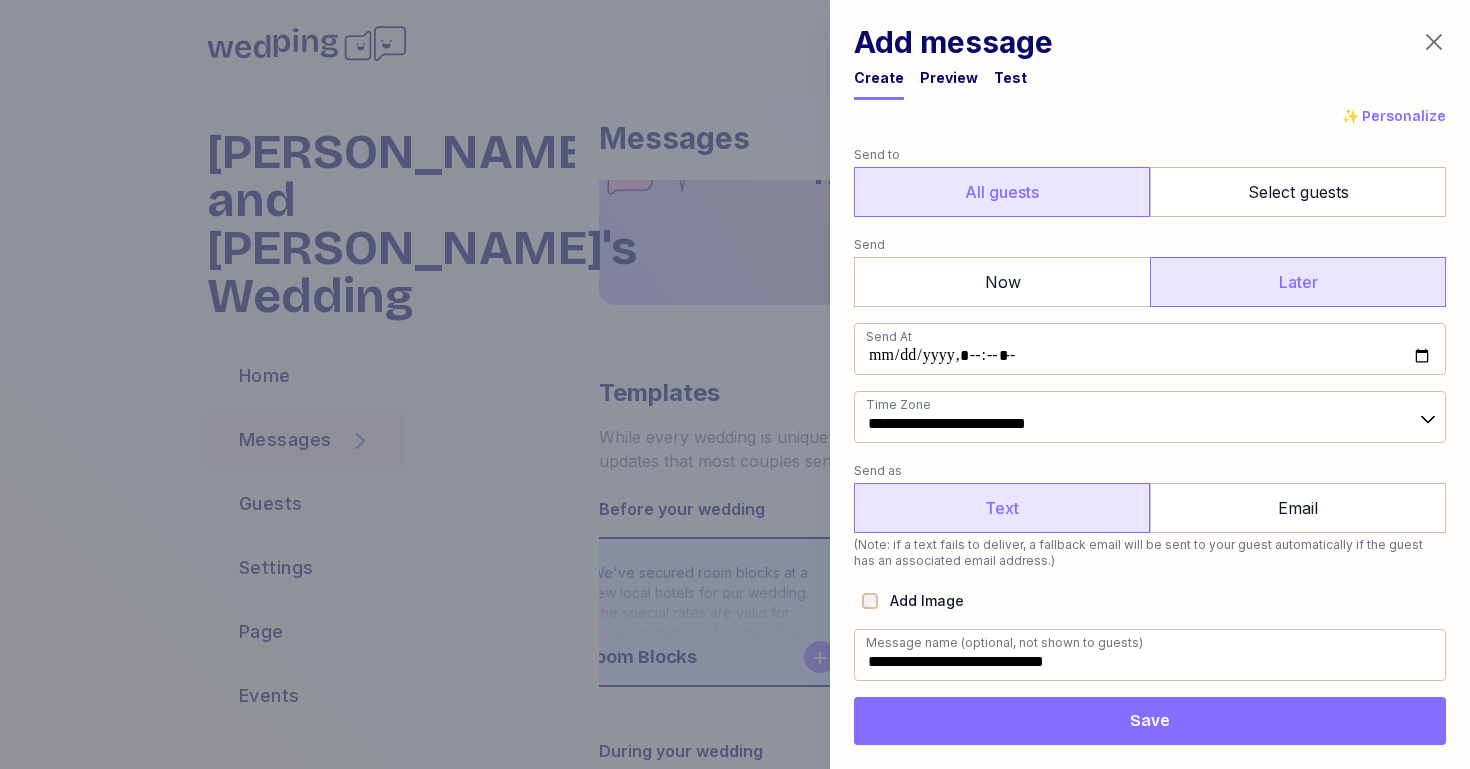 click on "Save" at bounding box center (1150, 721) 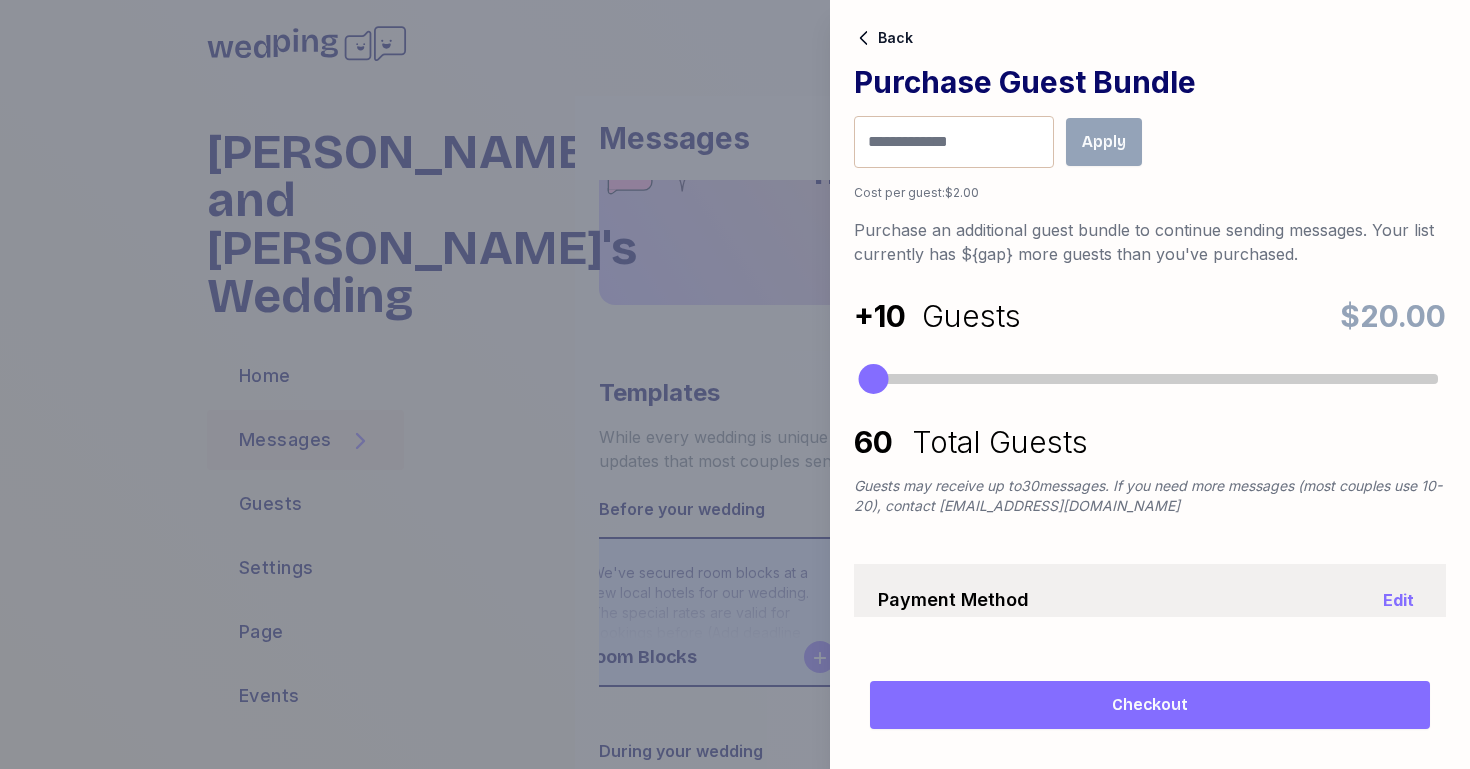 click on "Checkout" at bounding box center (1150, 705) 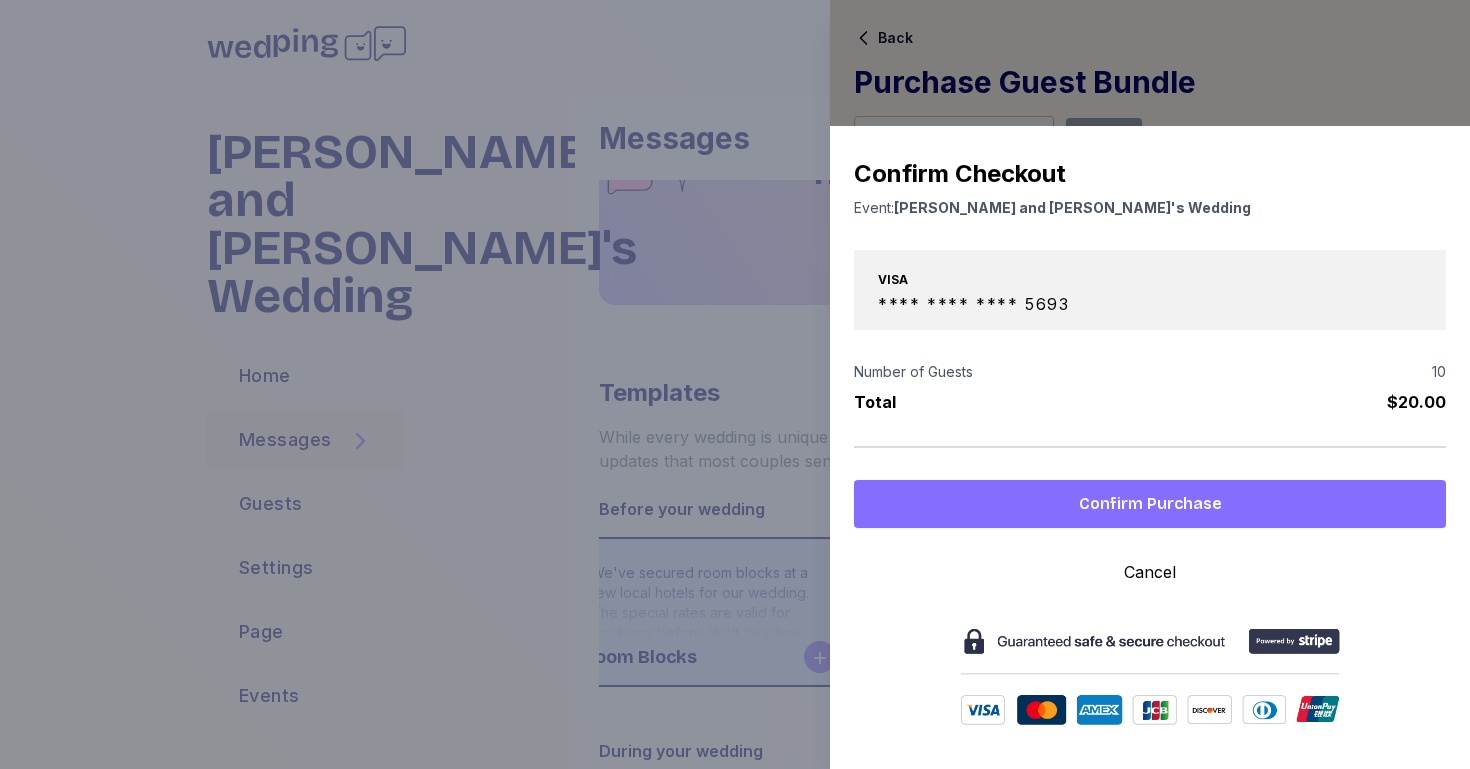 click at bounding box center [1150, 384] 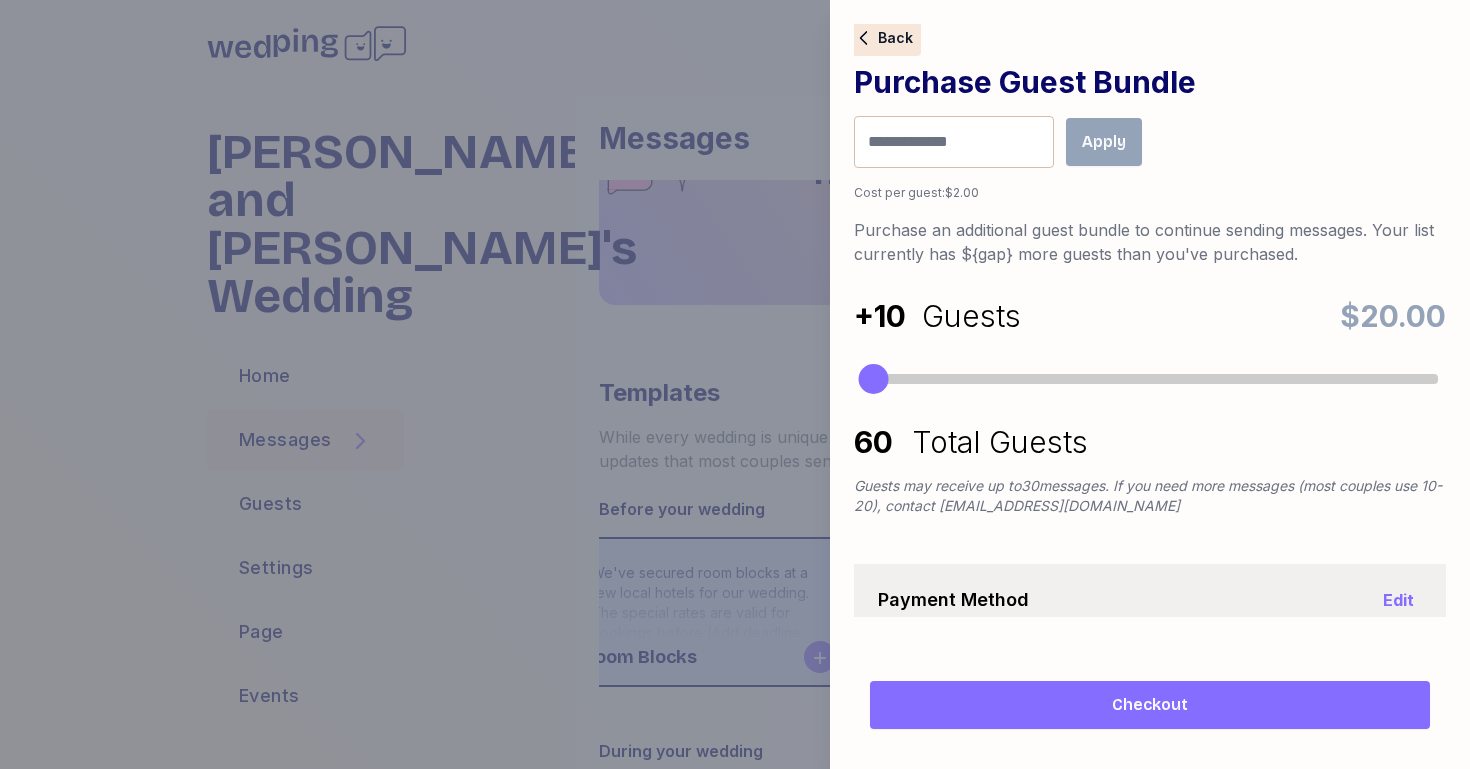 click on "Back" at bounding box center (895, 38) 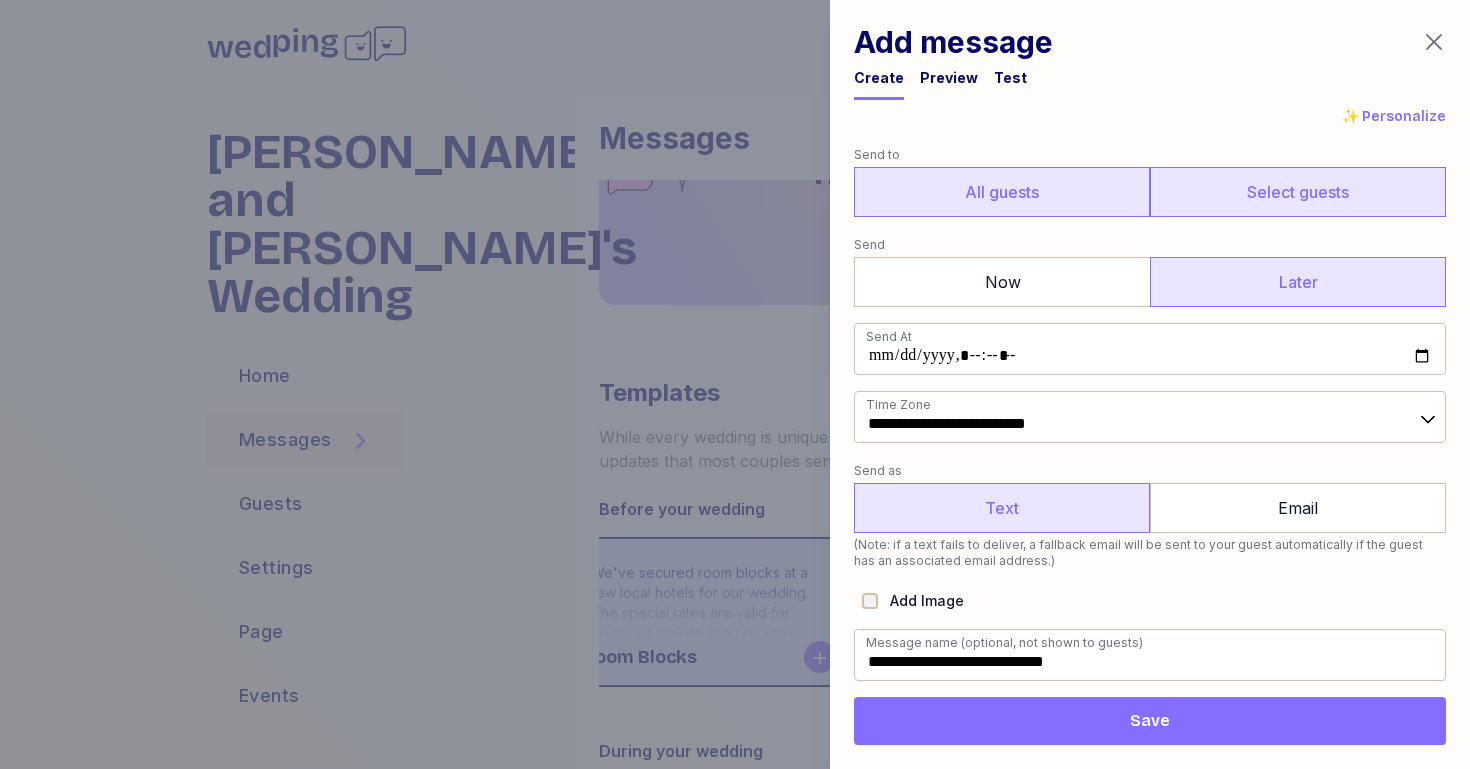 click on "Select guests" at bounding box center (1298, 192) 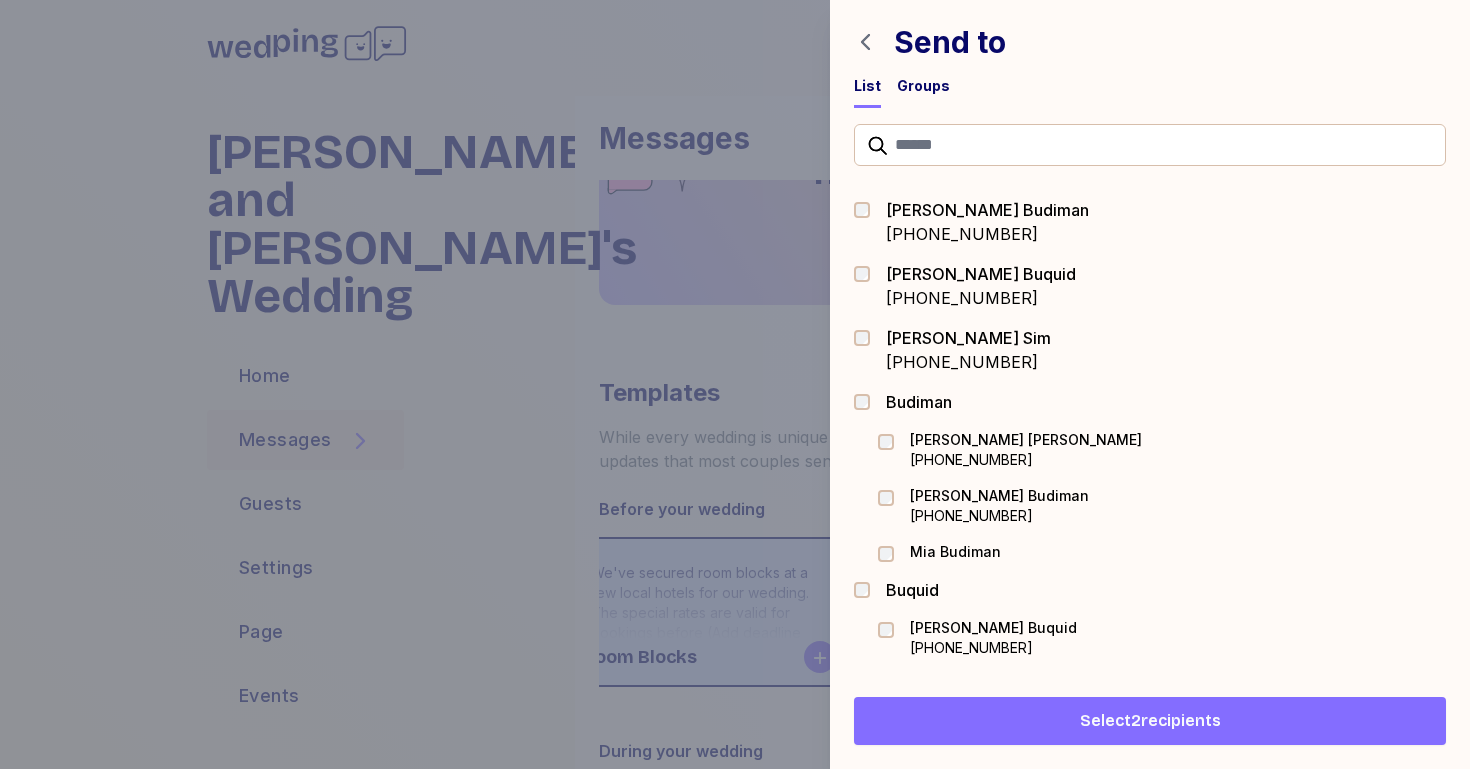 click on "[PERSON_NAME] [PHONE_NUMBER]" at bounding box center (1150, 350) 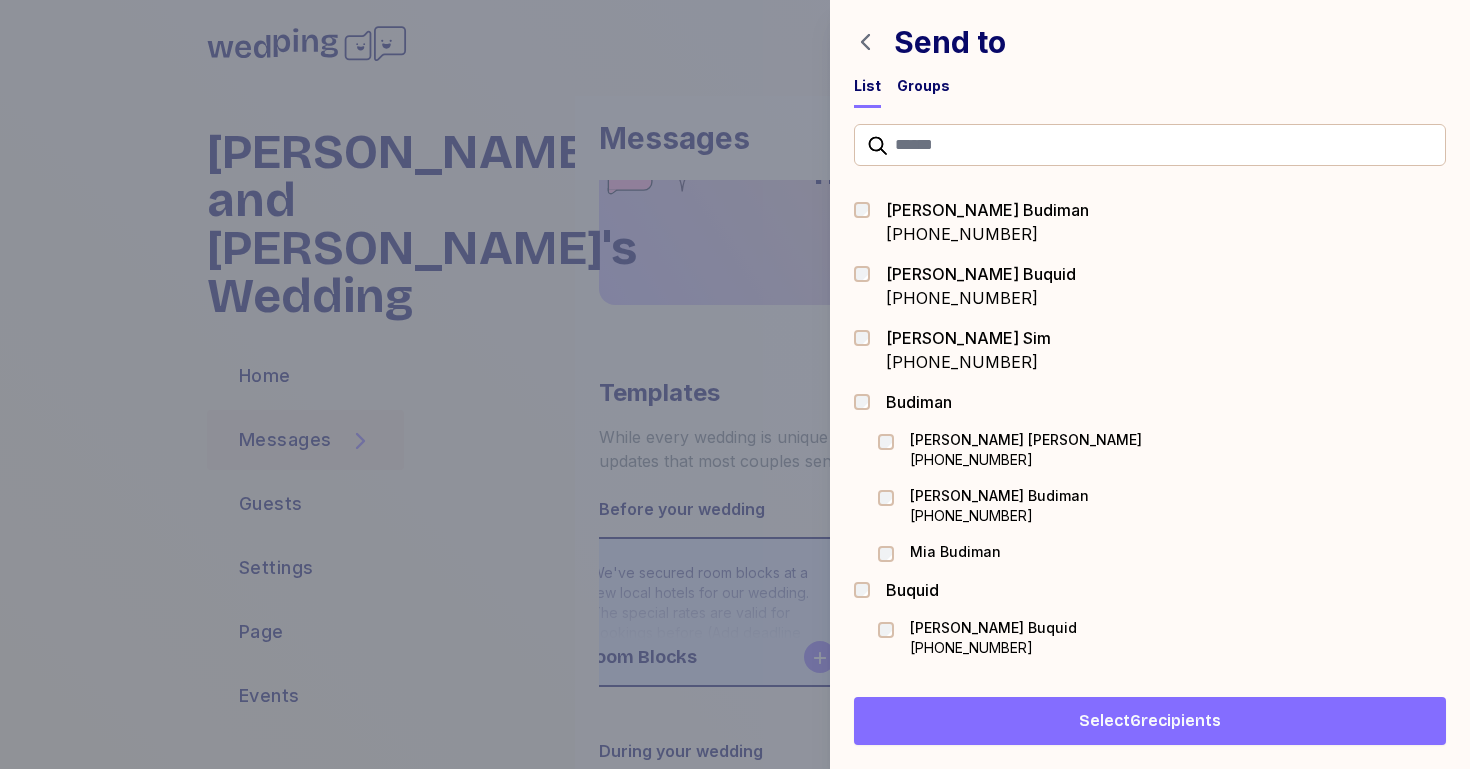 click at bounding box center (892, 554) 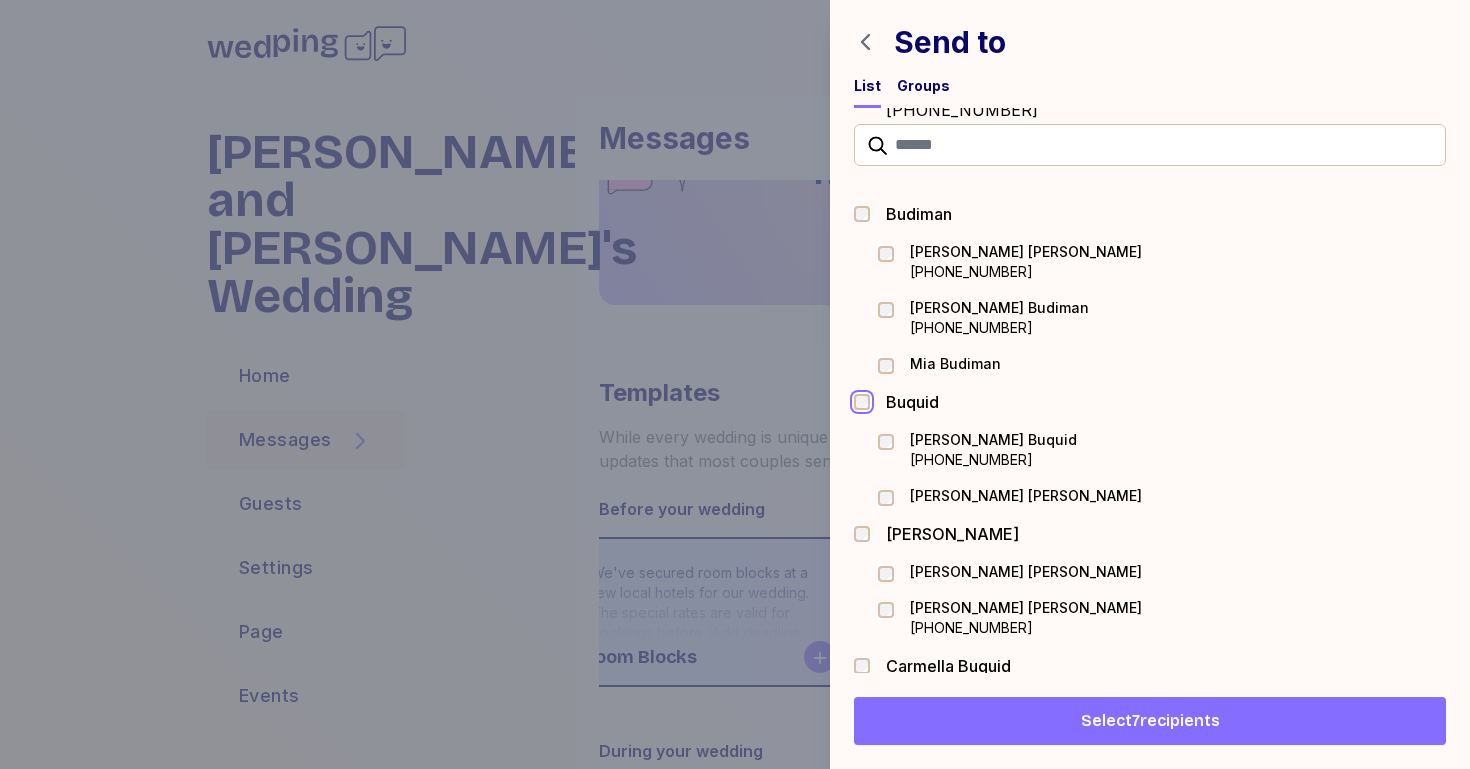 scroll, scrollTop: 224, scrollLeft: 0, axis: vertical 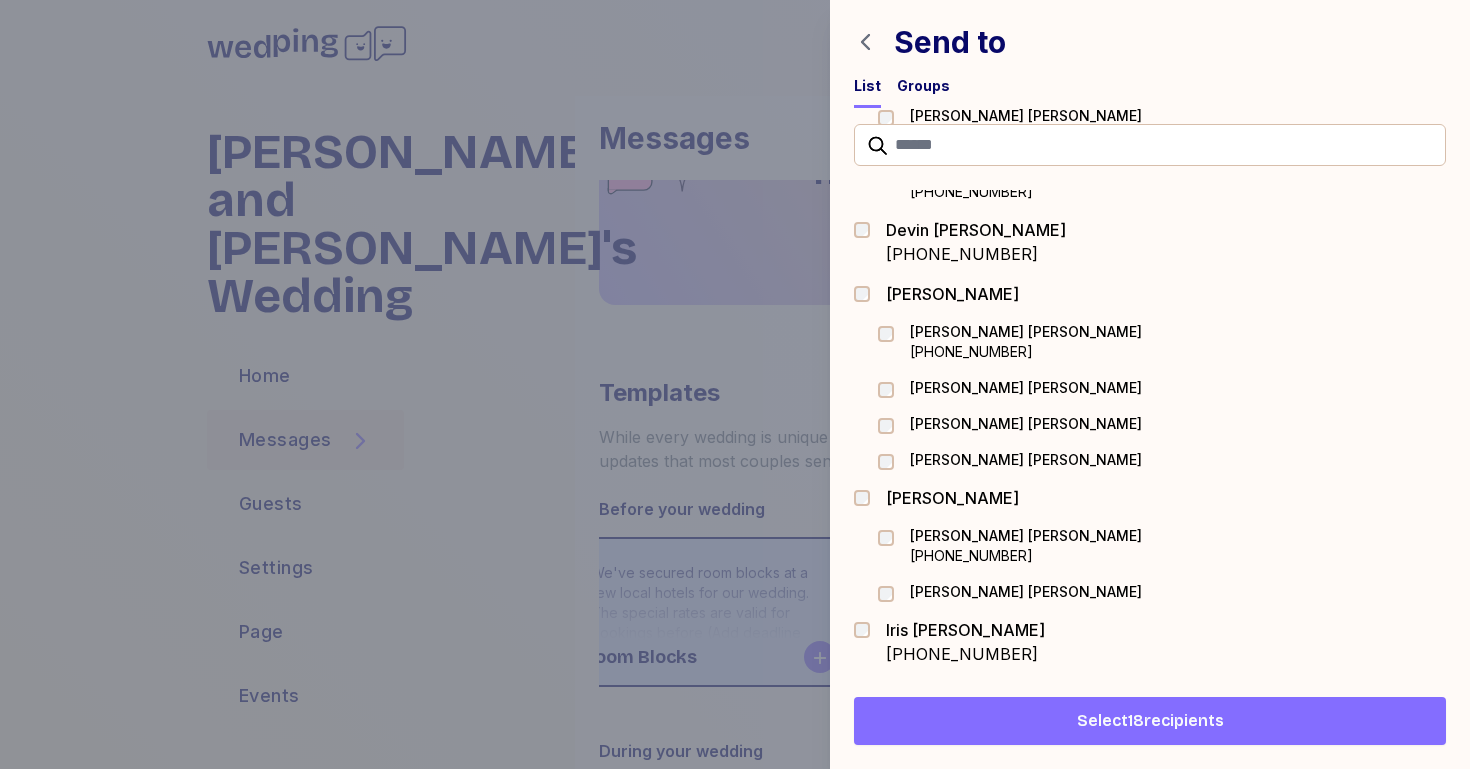 click at bounding box center [892, 460] 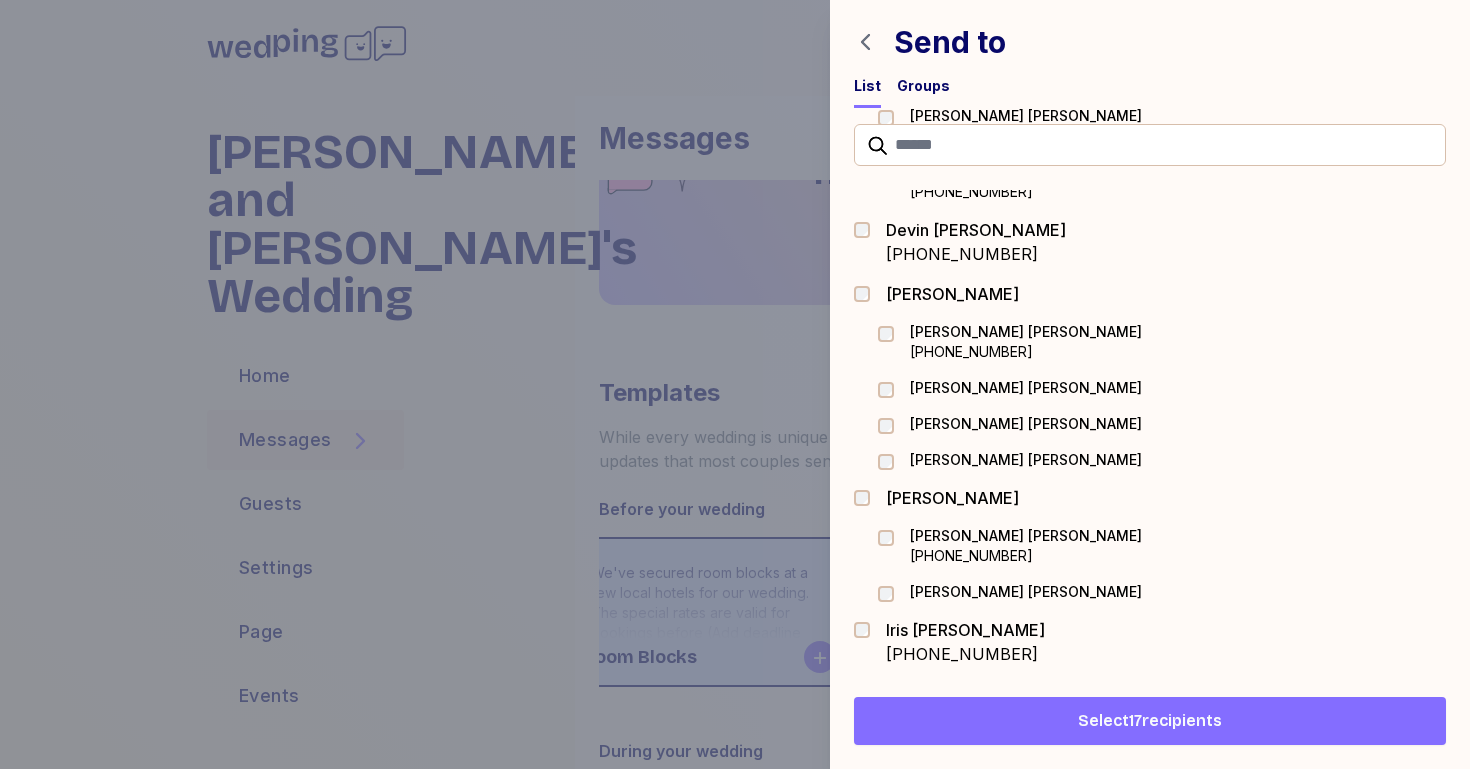 click at bounding box center [868, 498] 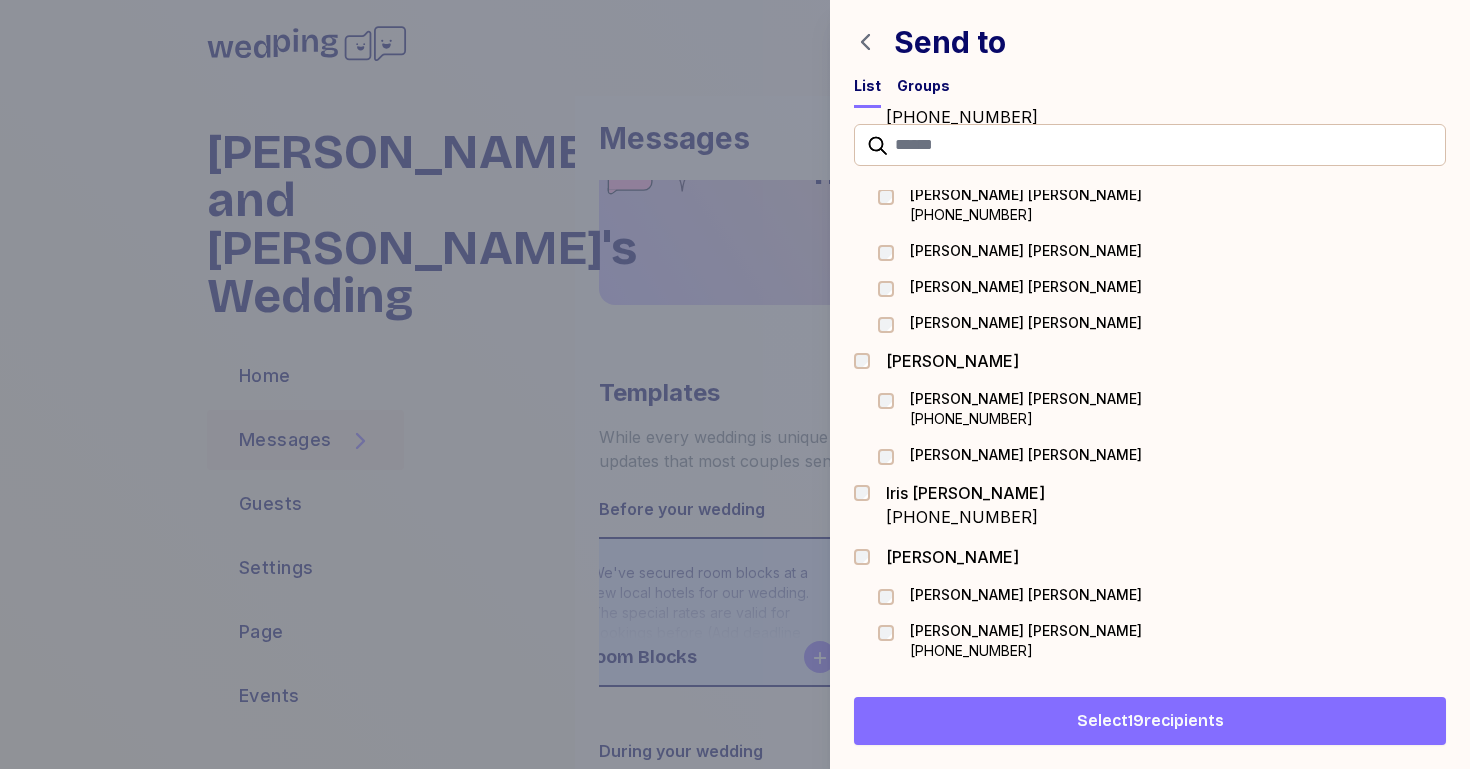 scroll, scrollTop: 1420, scrollLeft: 0, axis: vertical 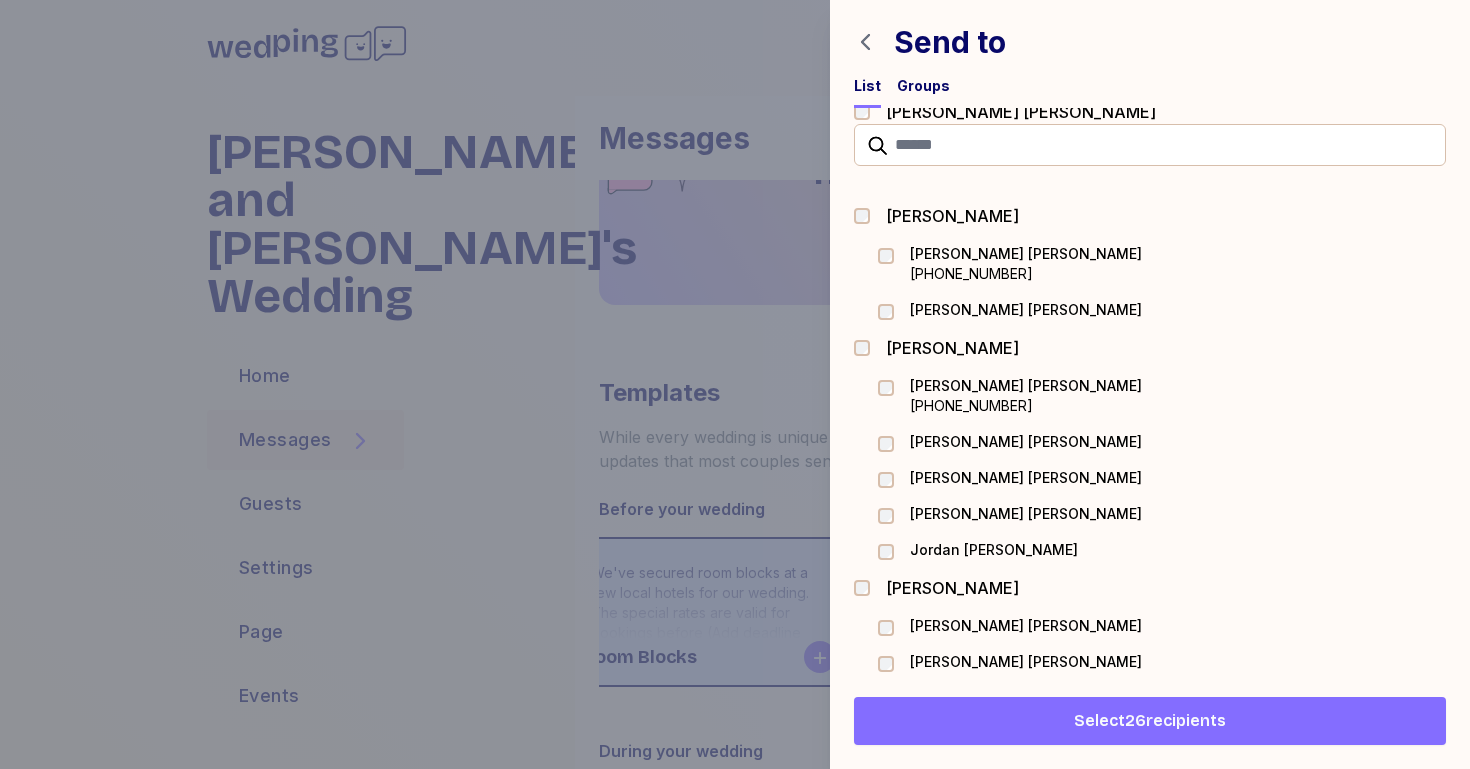 click on "[PERSON_NAME]" at bounding box center (1162, 478) 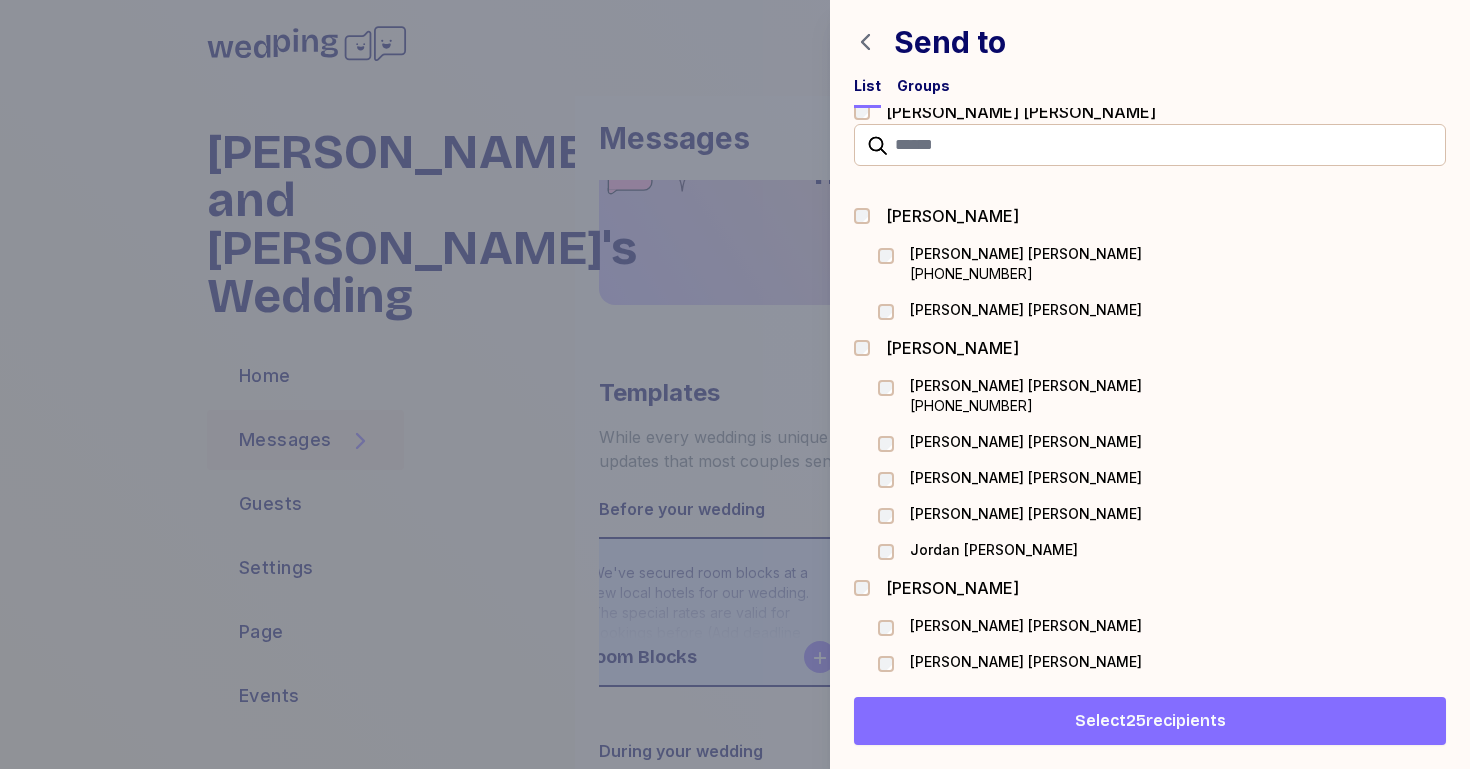 click on "[PERSON_NAME]" at bounding box center [1162, 514] 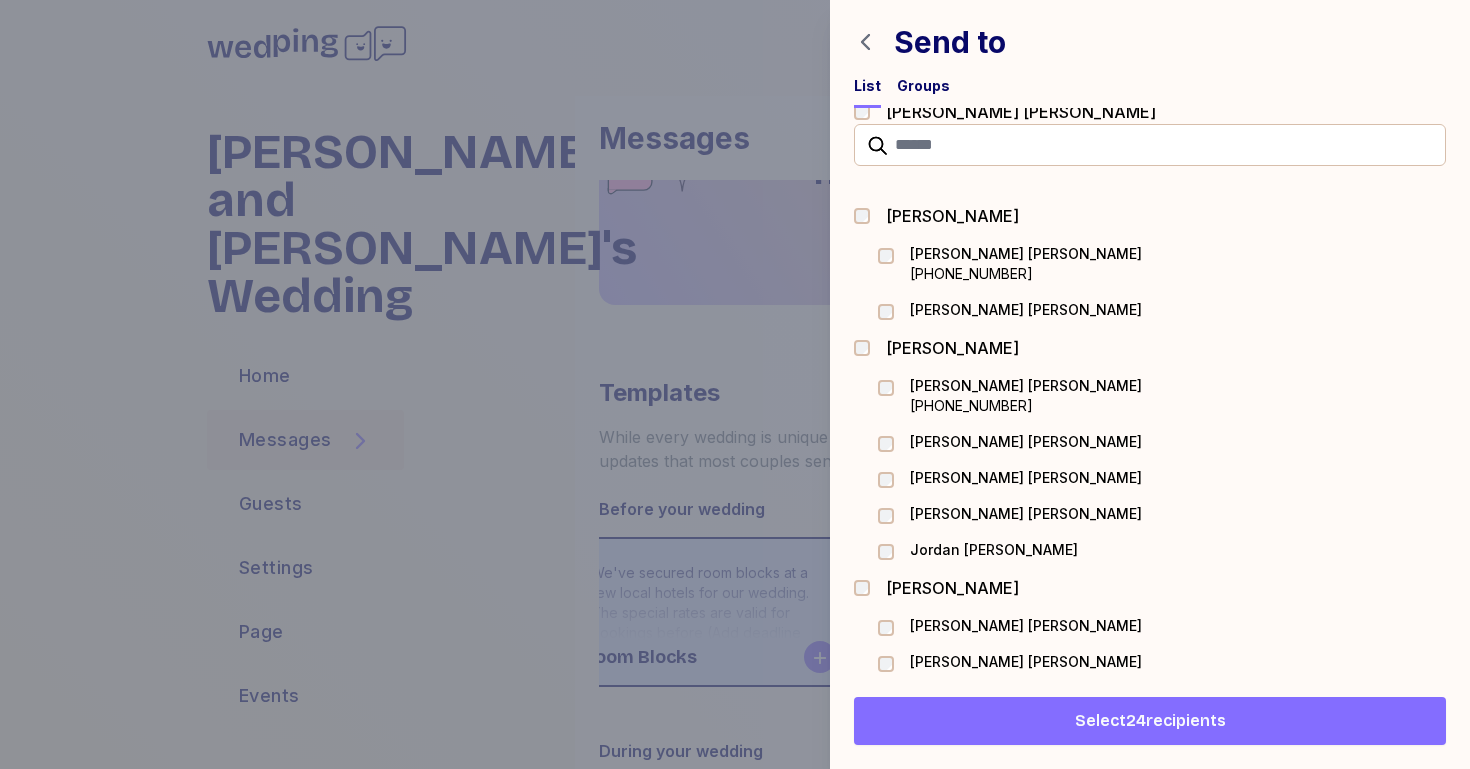 click on "[PERSON_NAME]" at bounding box center (1162, 550) 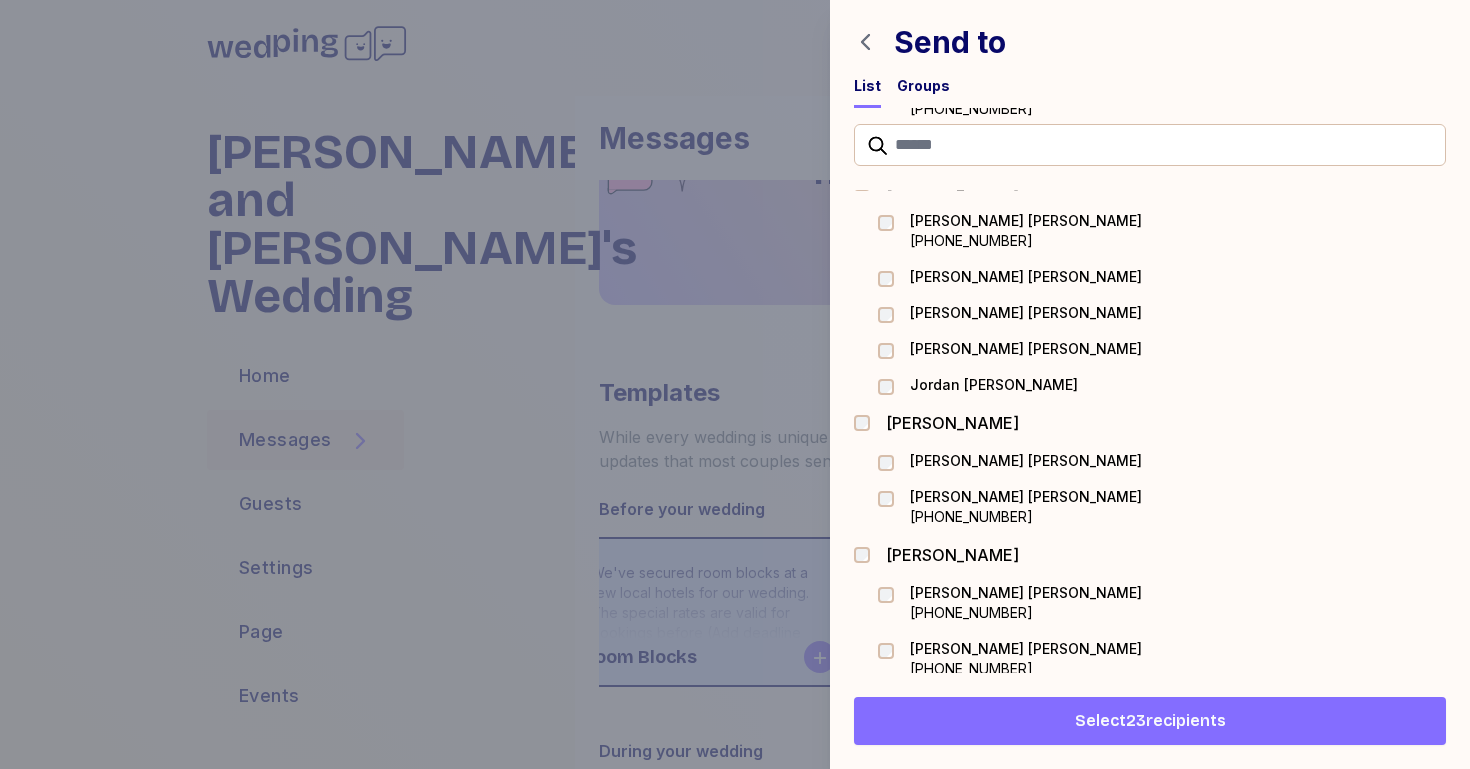 scroll, scrollTop: 2177, scrollLeft: 0, axis: vertical 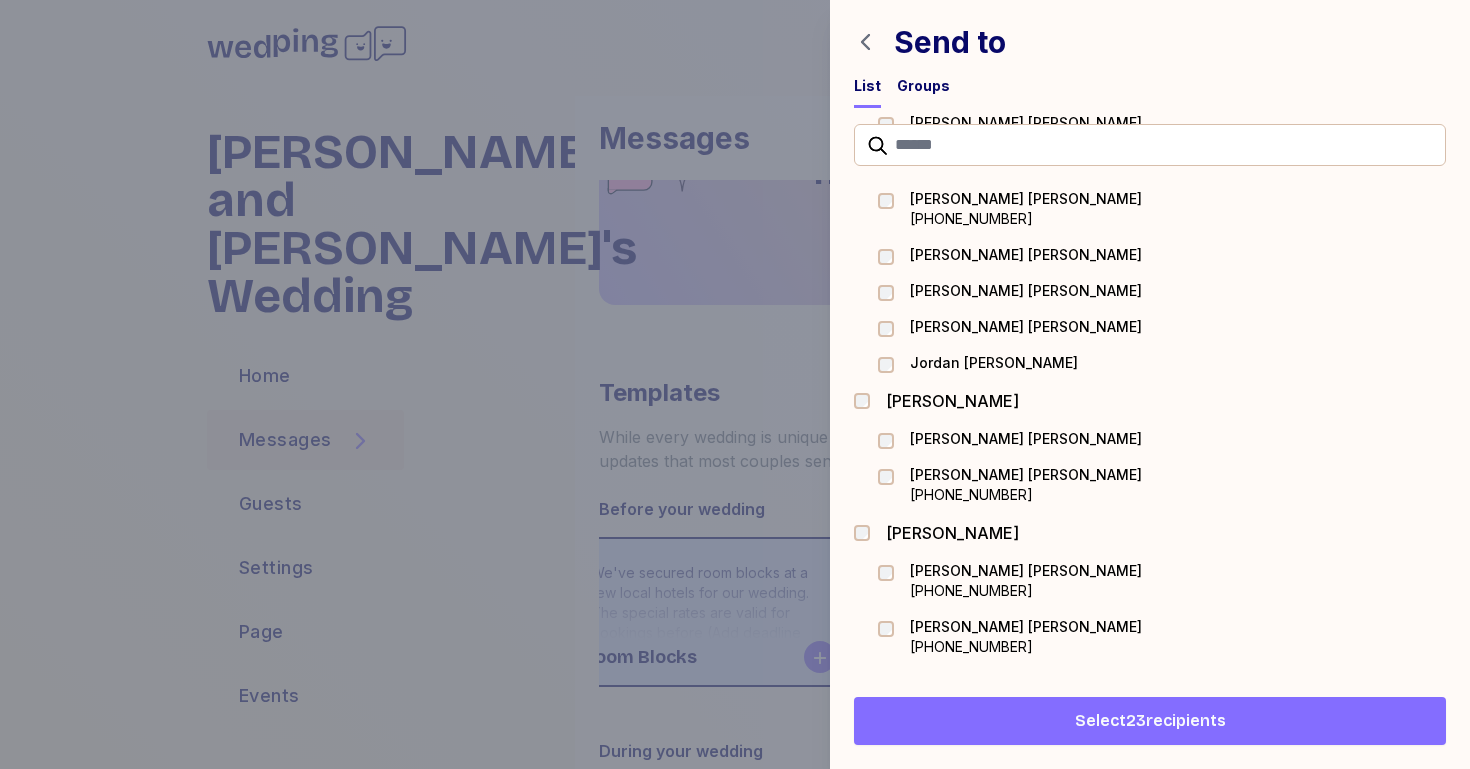 click at bounding box center (868, 401) 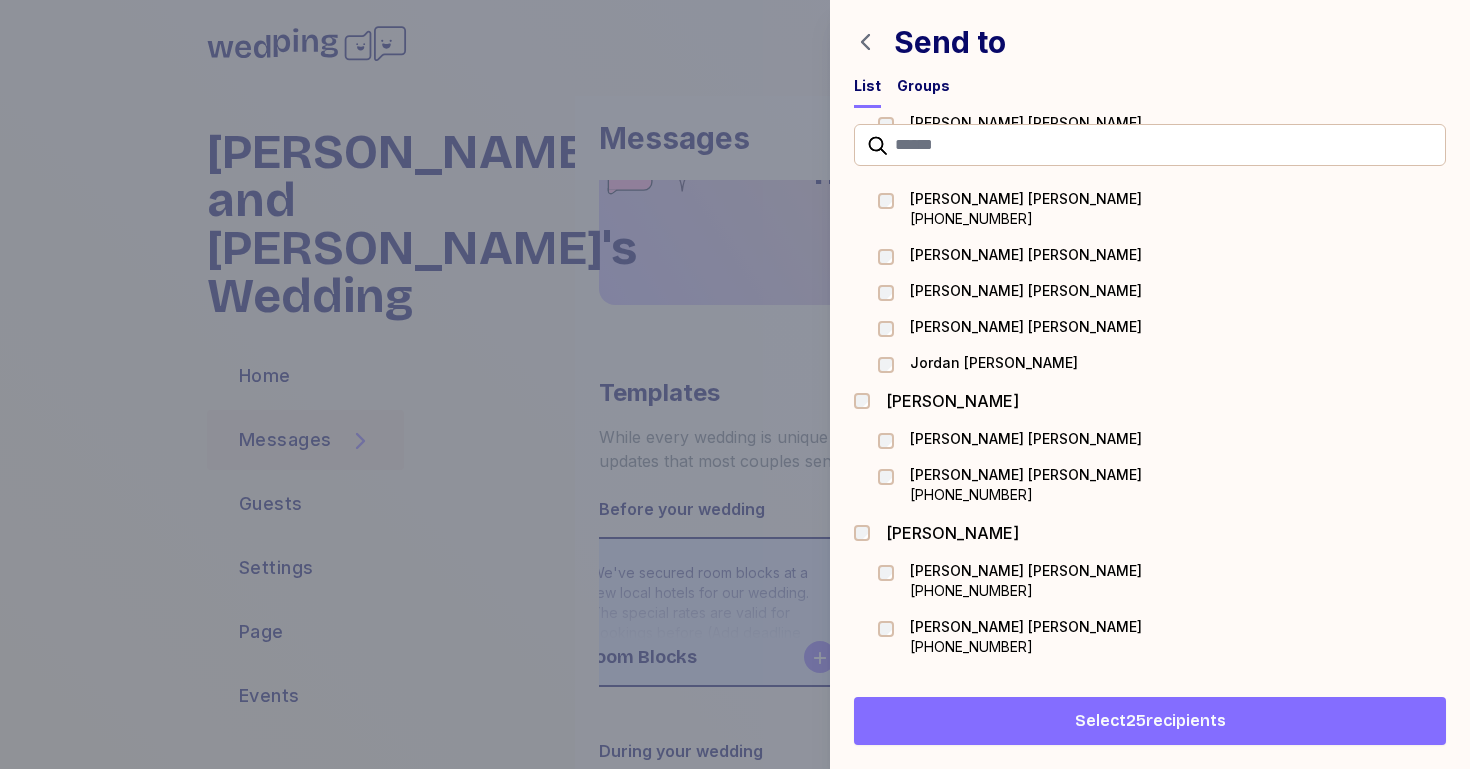 click at bounding box center [892, 439] 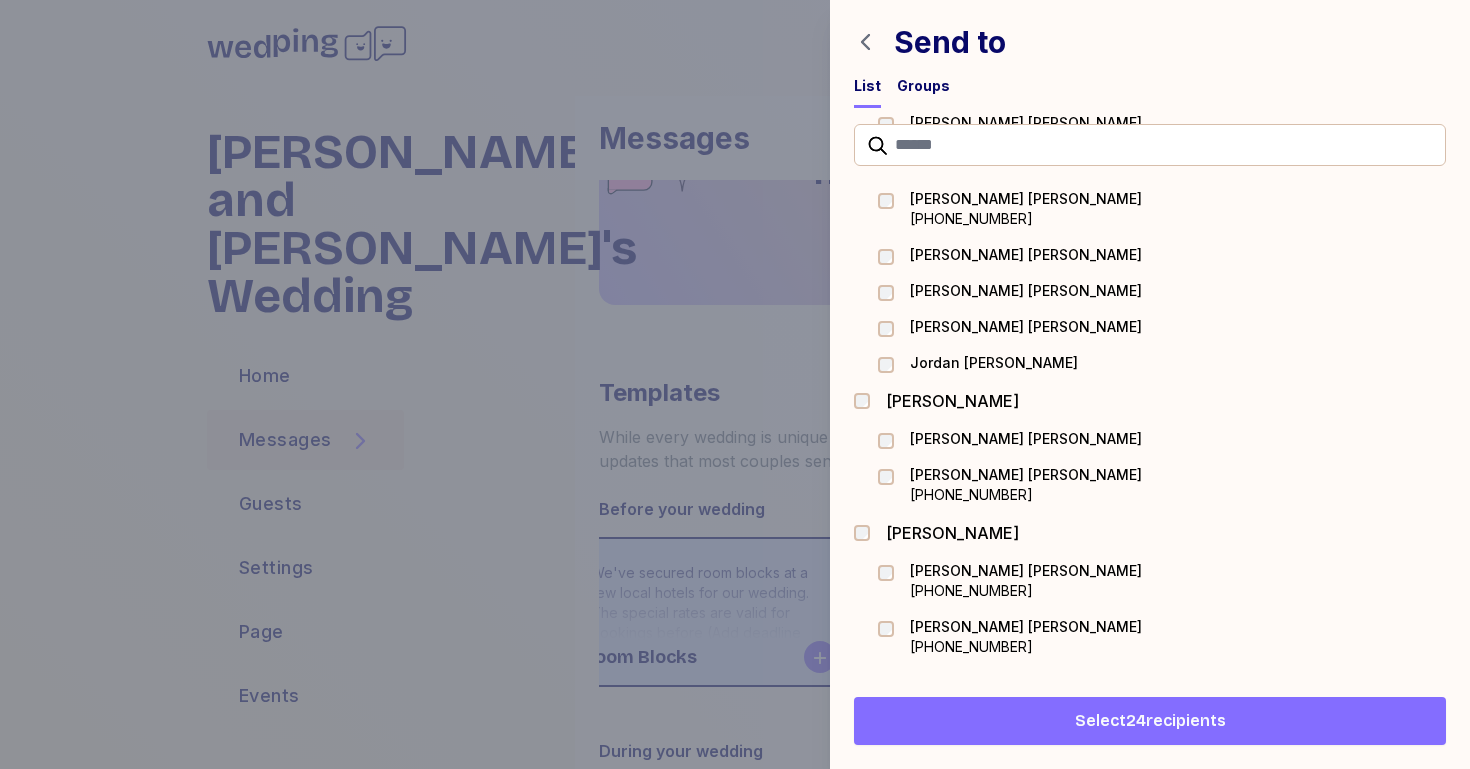 click at bounding box center [868, 533] 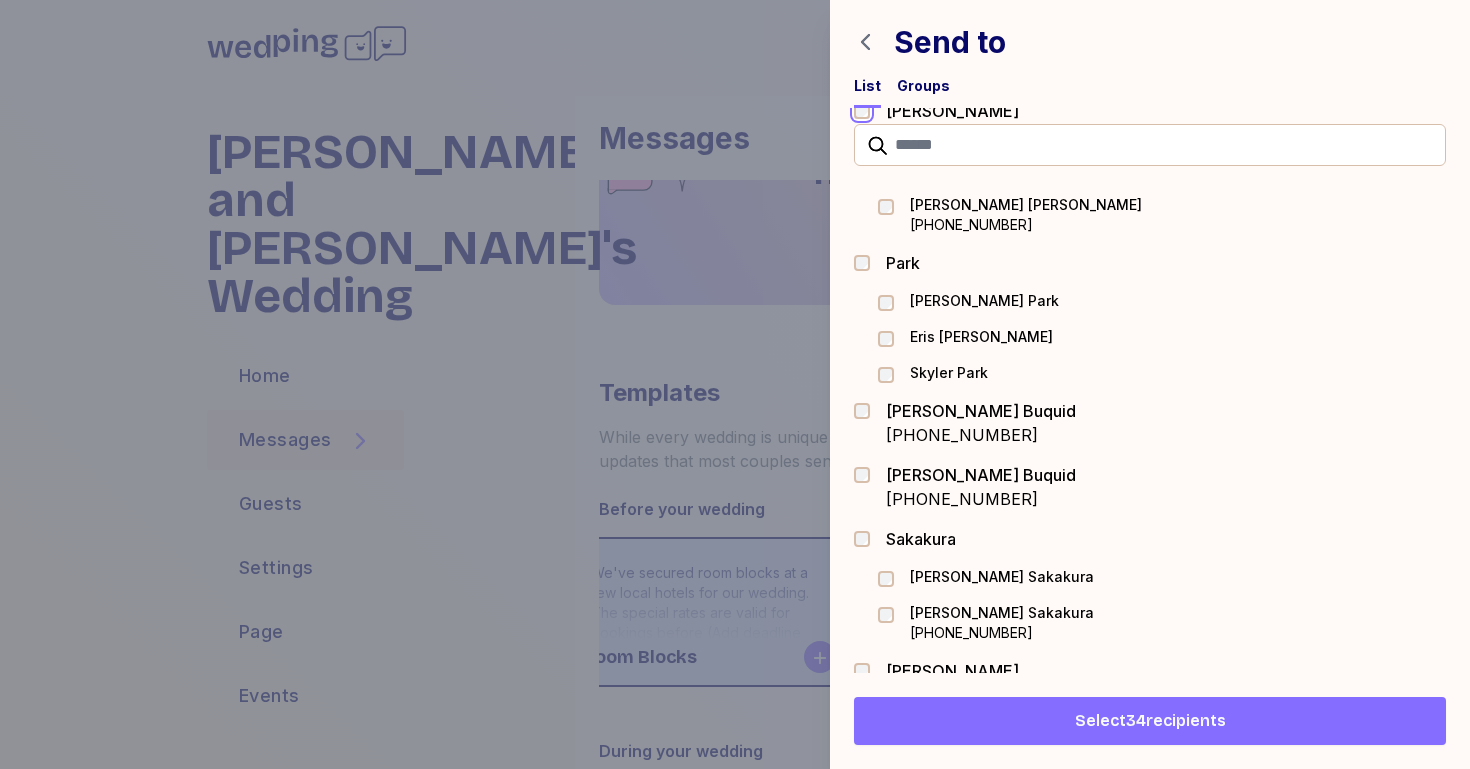 scroll, scrollTop: 3189, scrollLeft: 0, axis: vertical 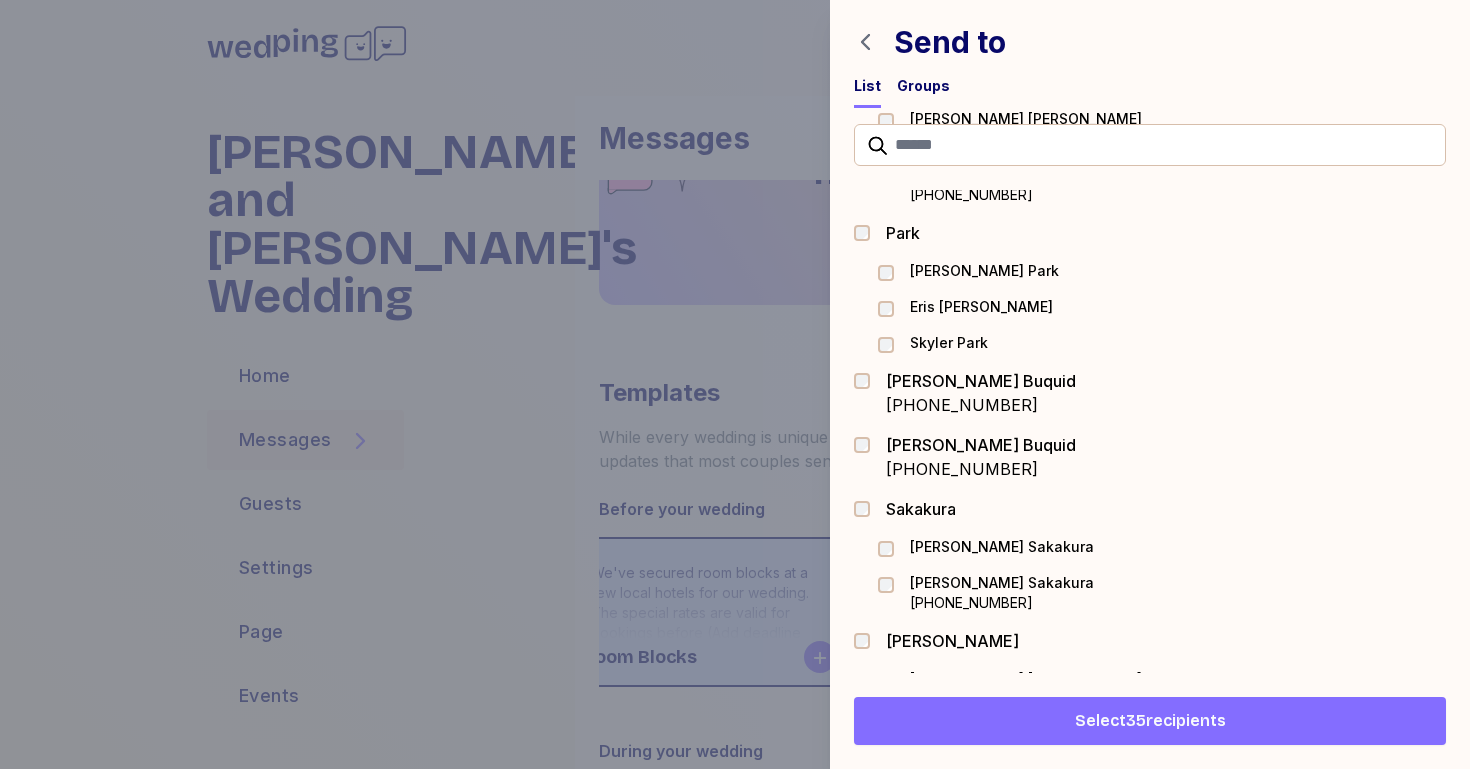 click at bounding box center (868, 393) 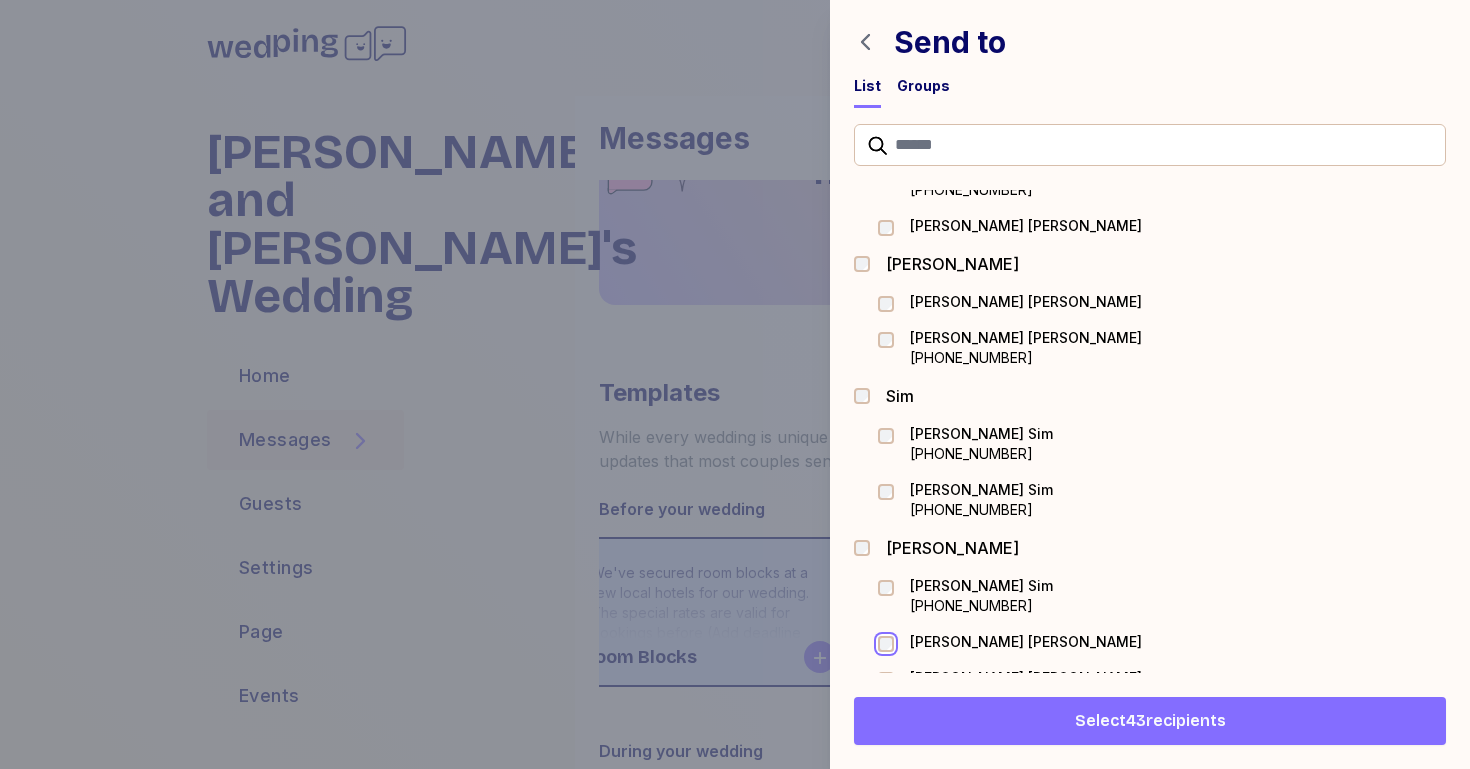 scroll, scrollTop: 3849, scrollLeft: 0, axis: vertical 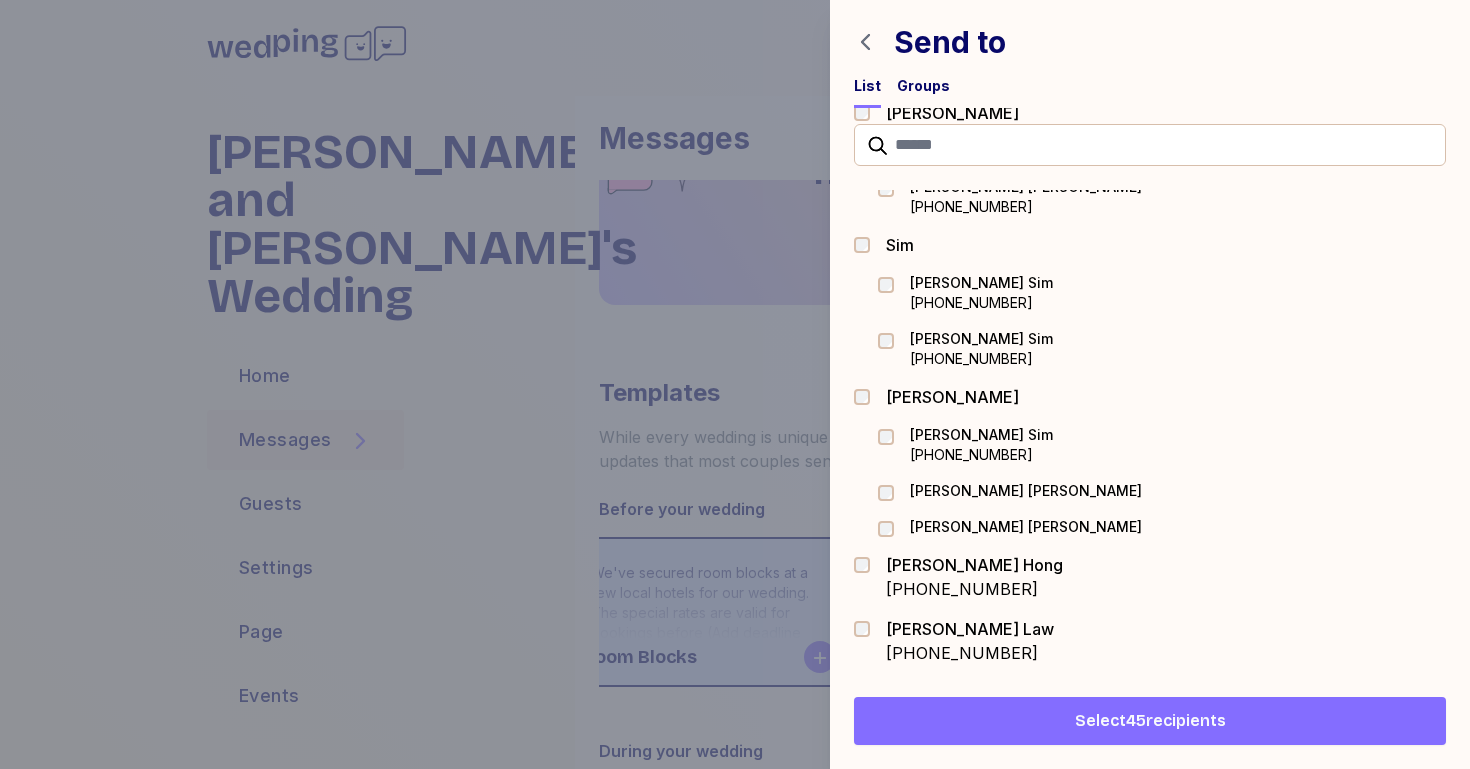 click on "Select  45  recipients" at bounding box center (1150, 721) 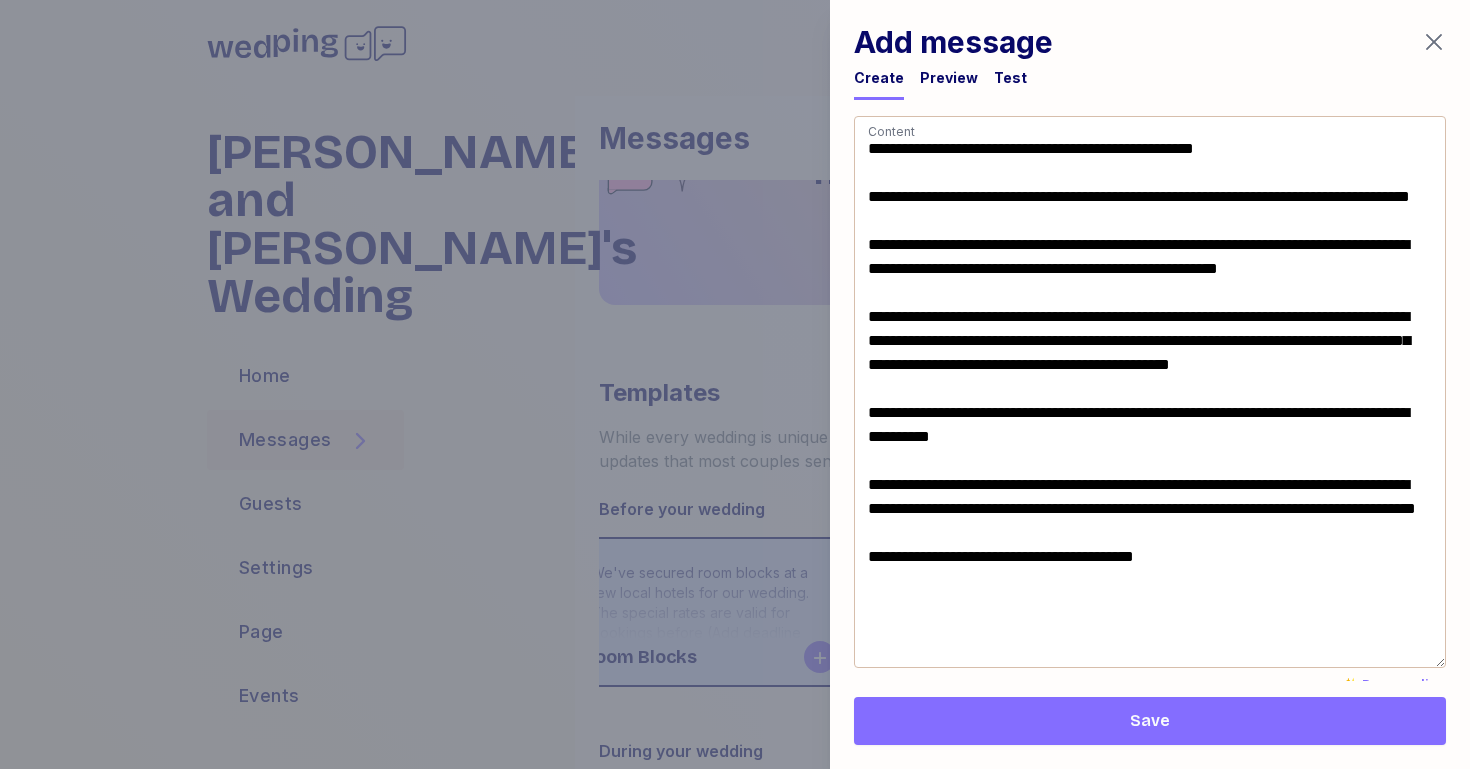 scroll, scrollTop: 4, scrollLeft: 0, axis: vertical 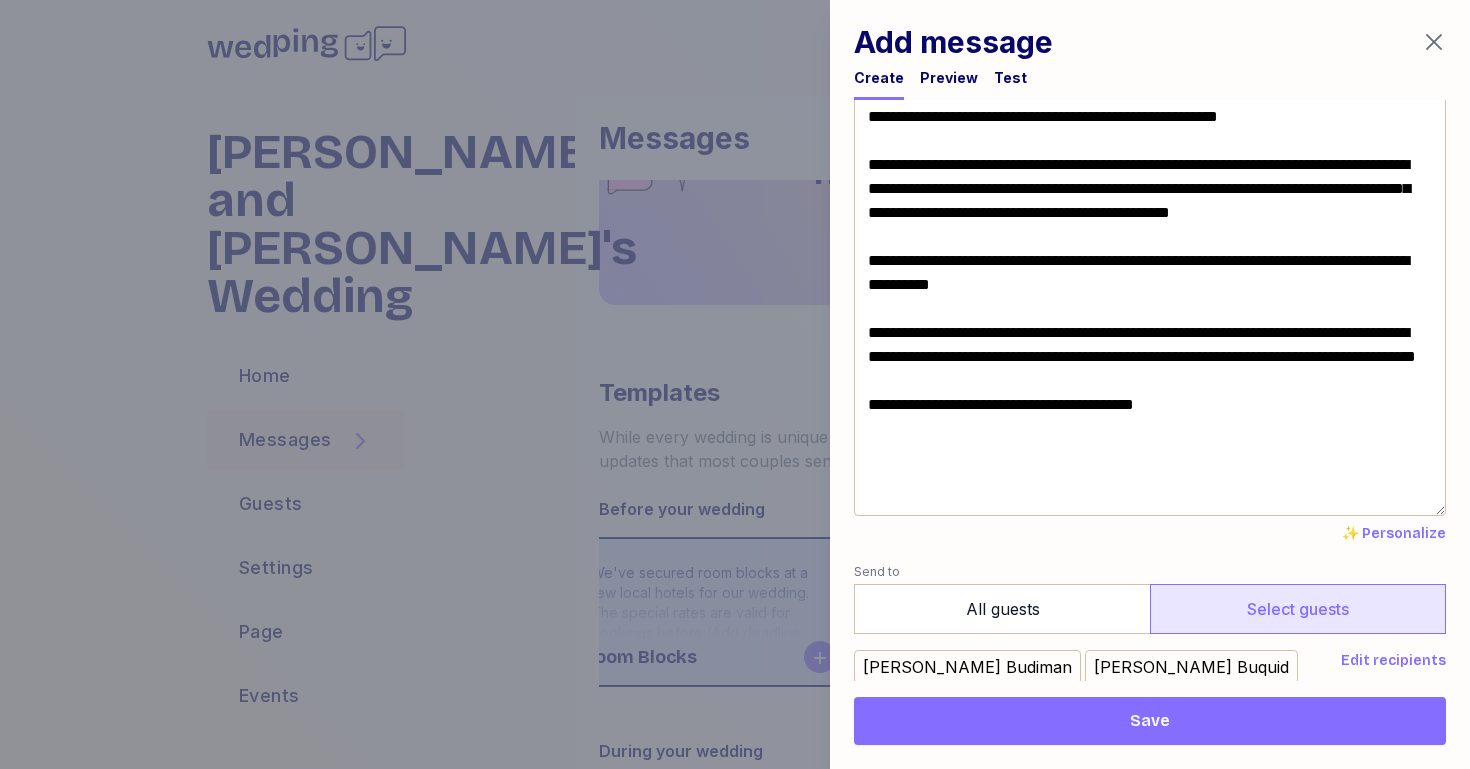 click on "**********" at bounding box center [1150, 240] 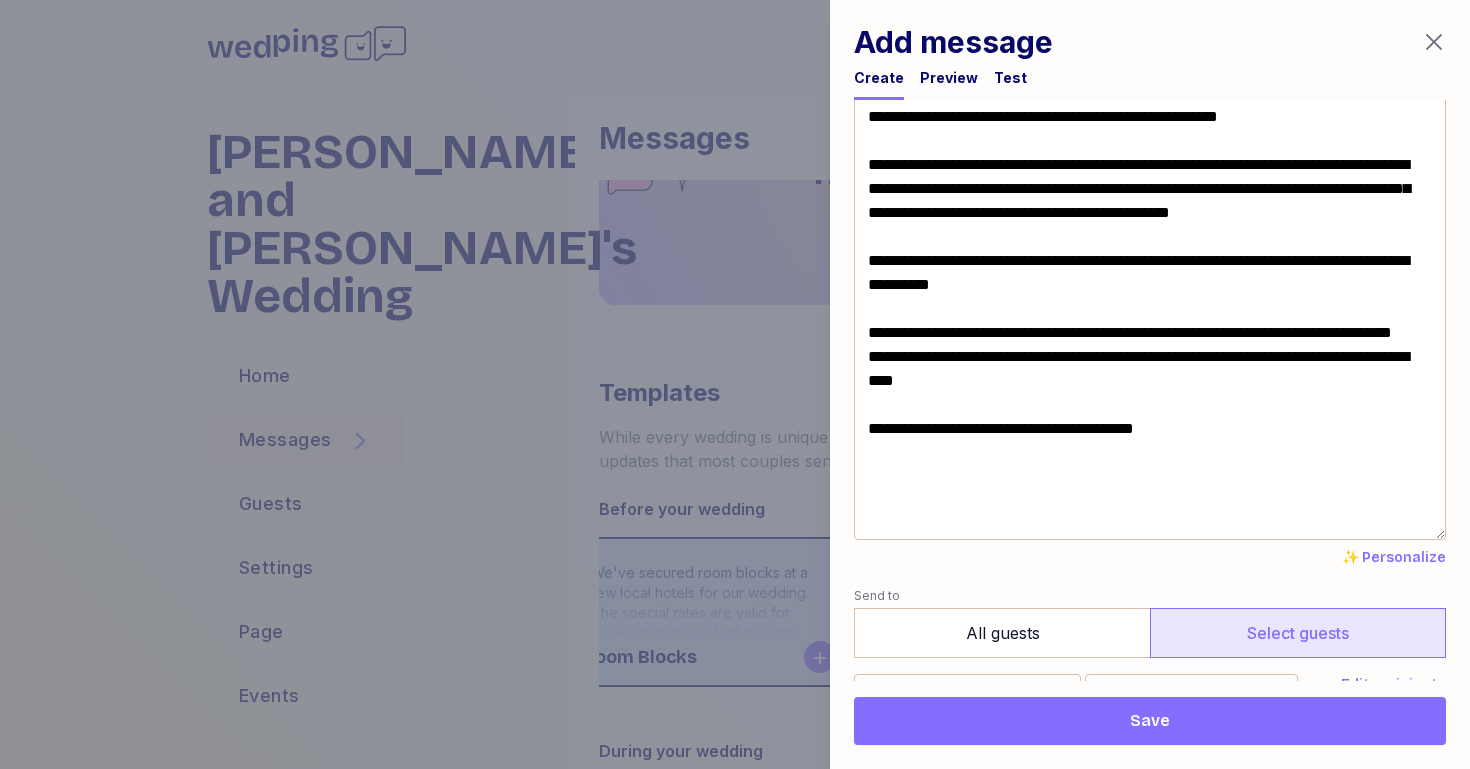 type on "**********" 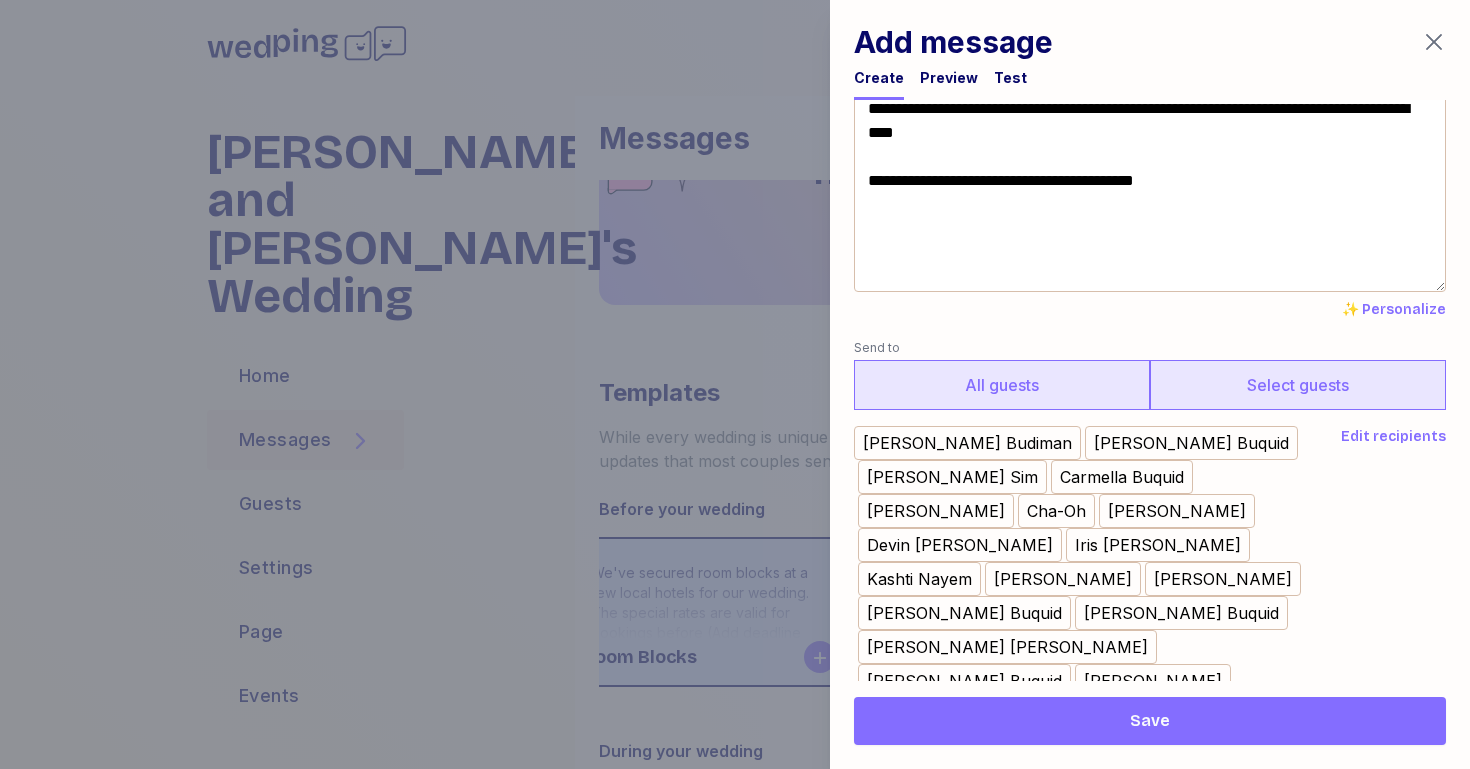 scroll, scrollTop: 407, scrollLeft: 0, axis: vertical 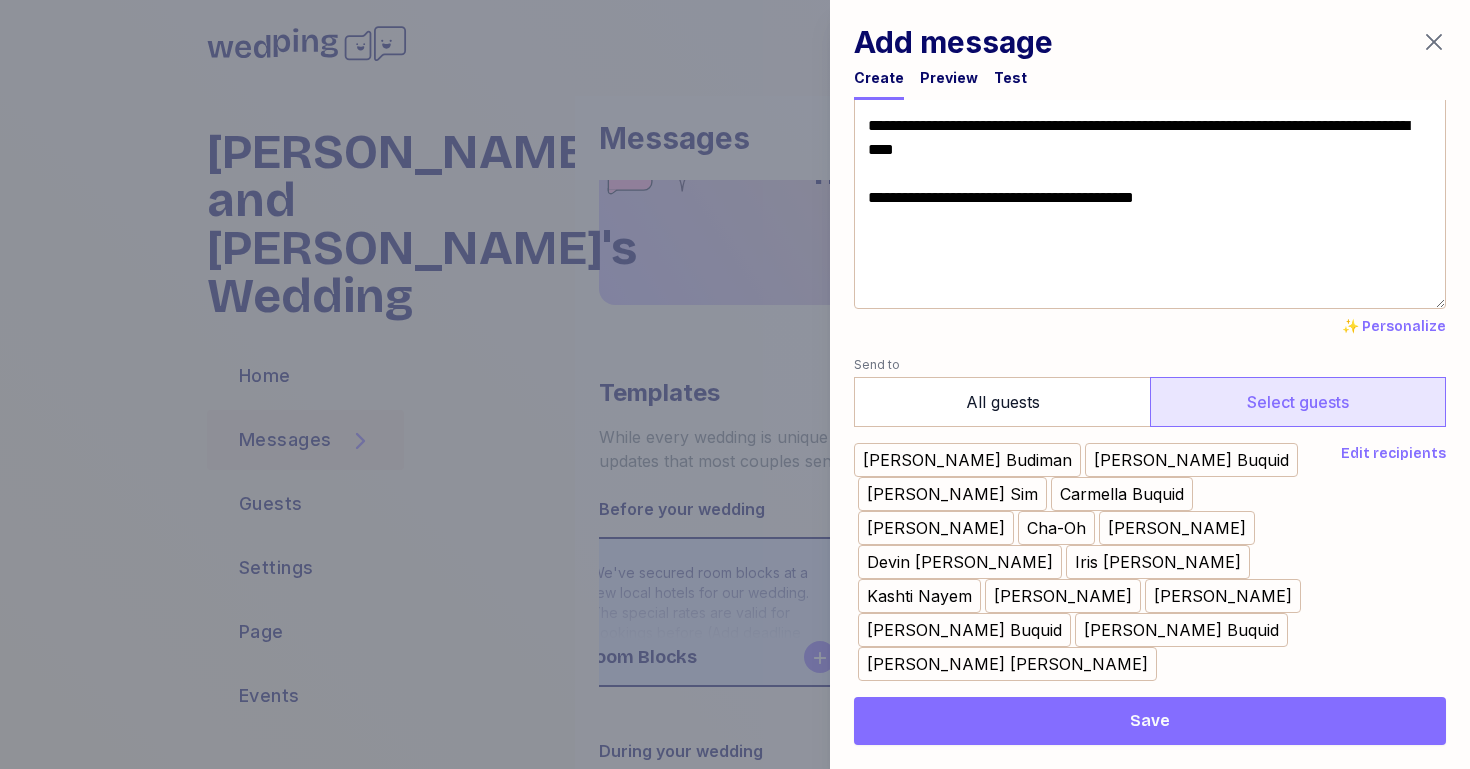 click on "Edit recipients" at bounding box center [1393, 454] 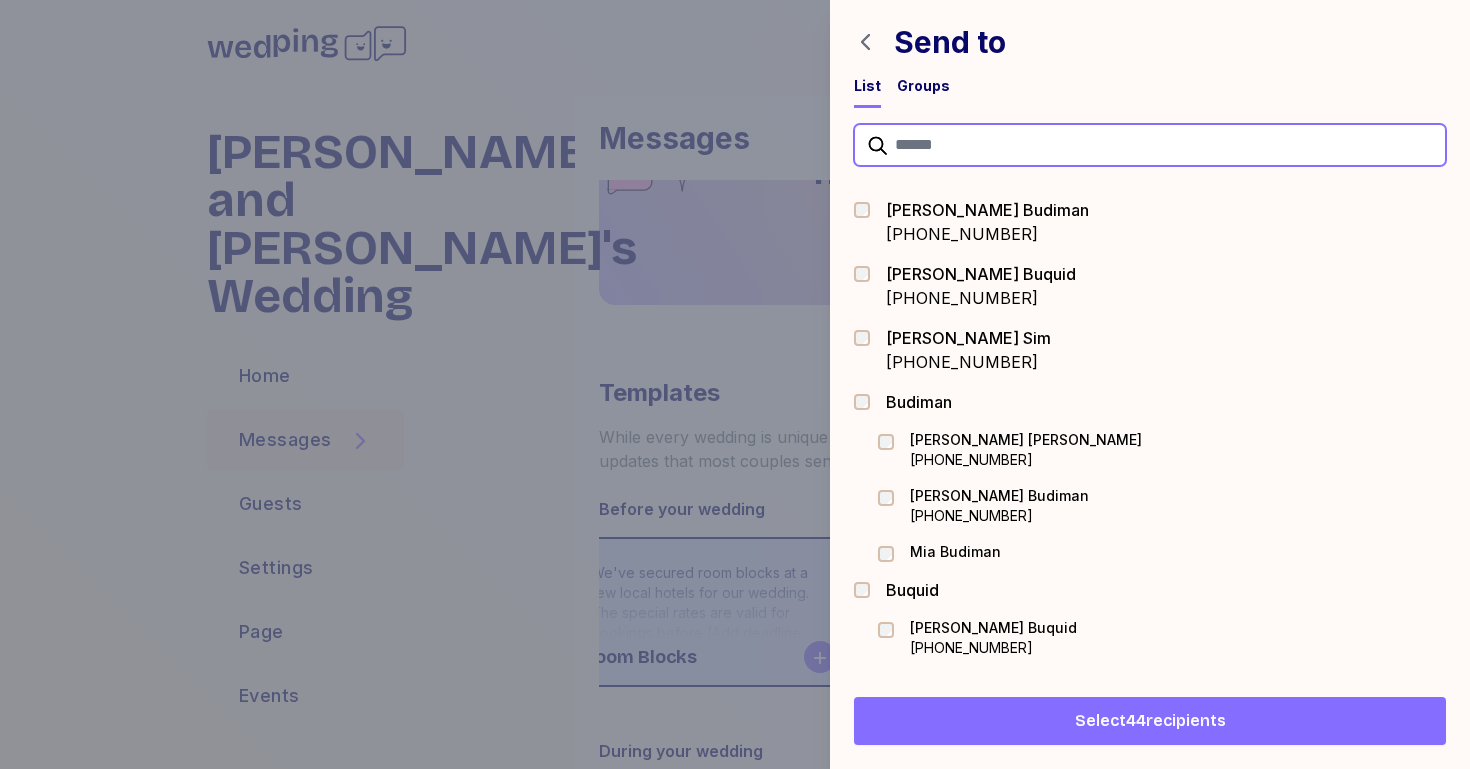 click at bounding box center [1150, 145] 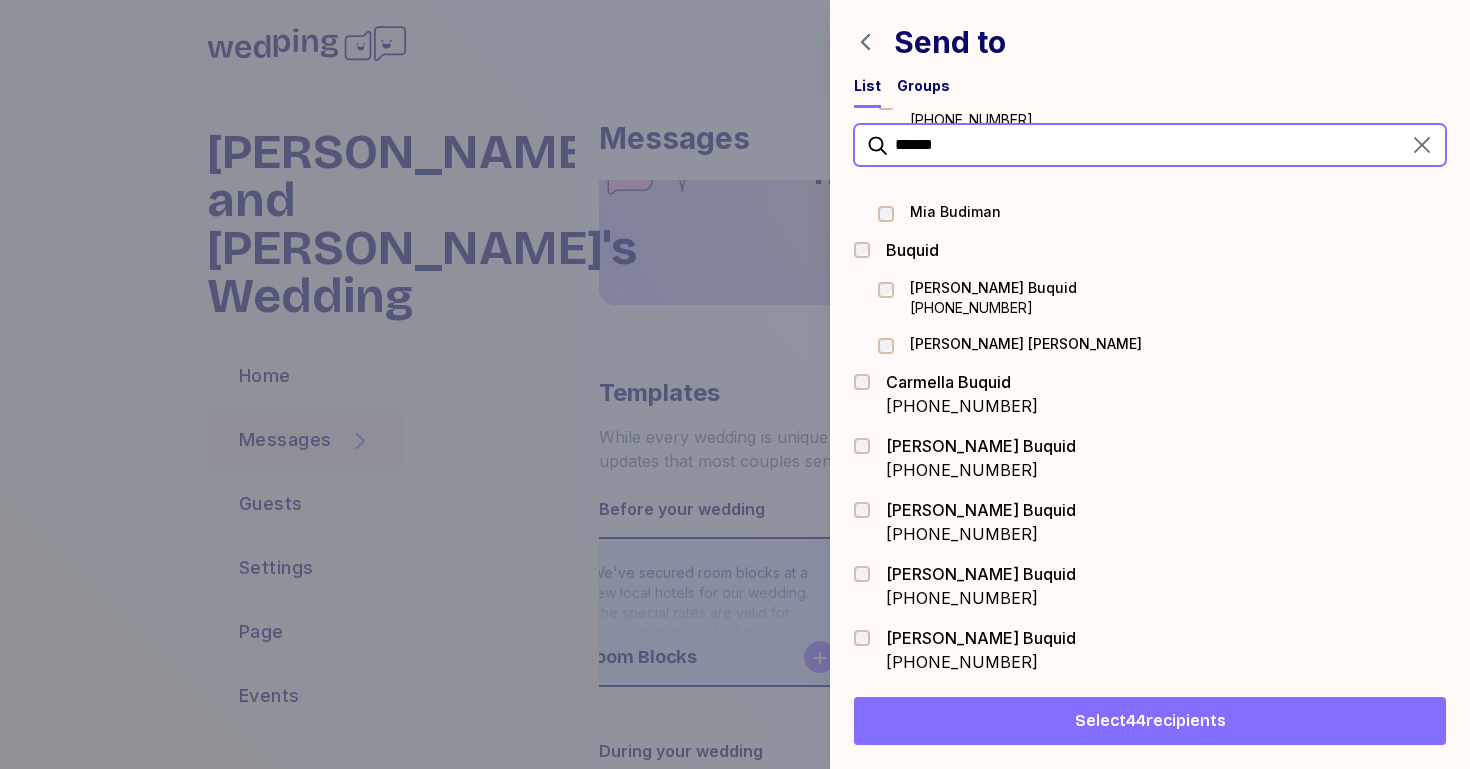 scroll, scrollTop: 285, scrollLeft: 0, axis: vertical 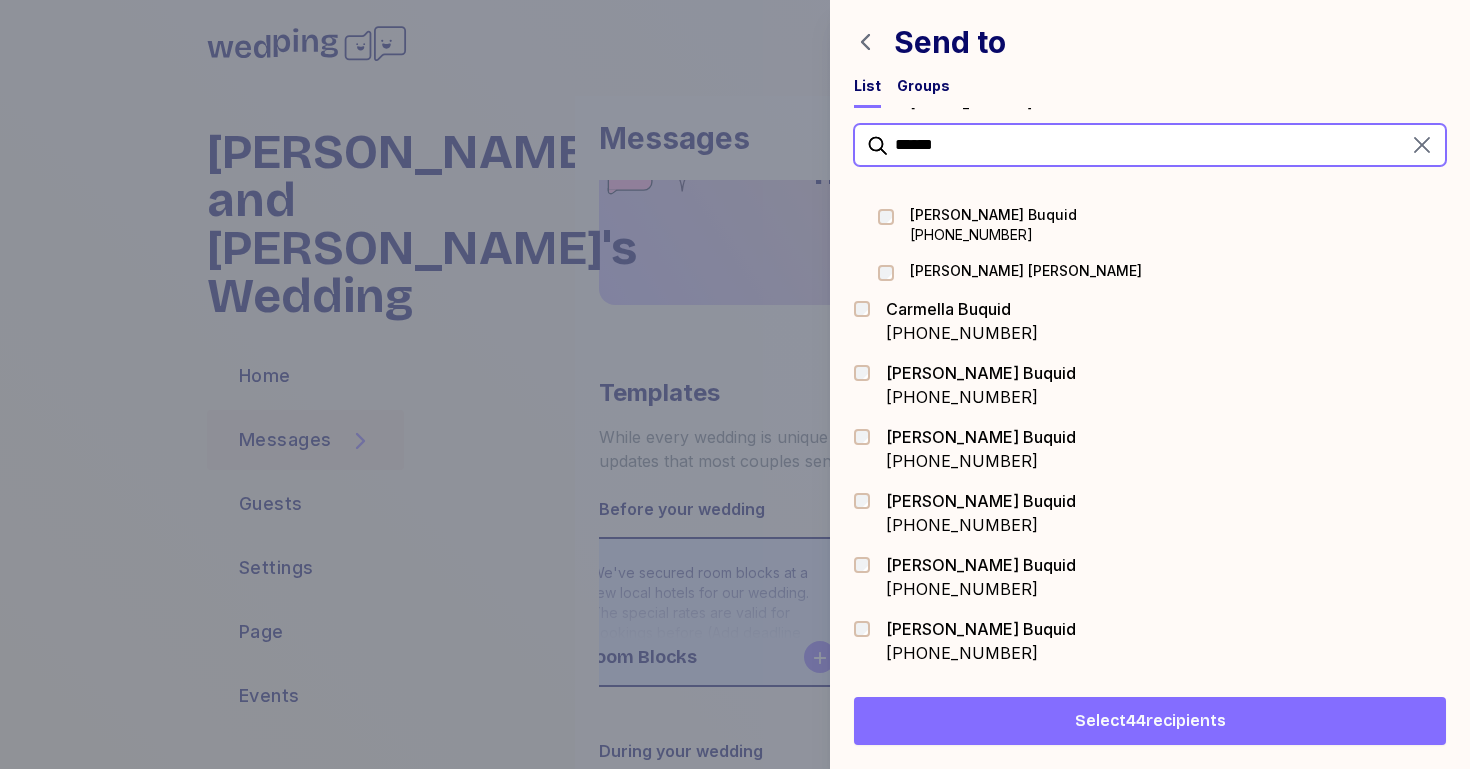 type on "******" 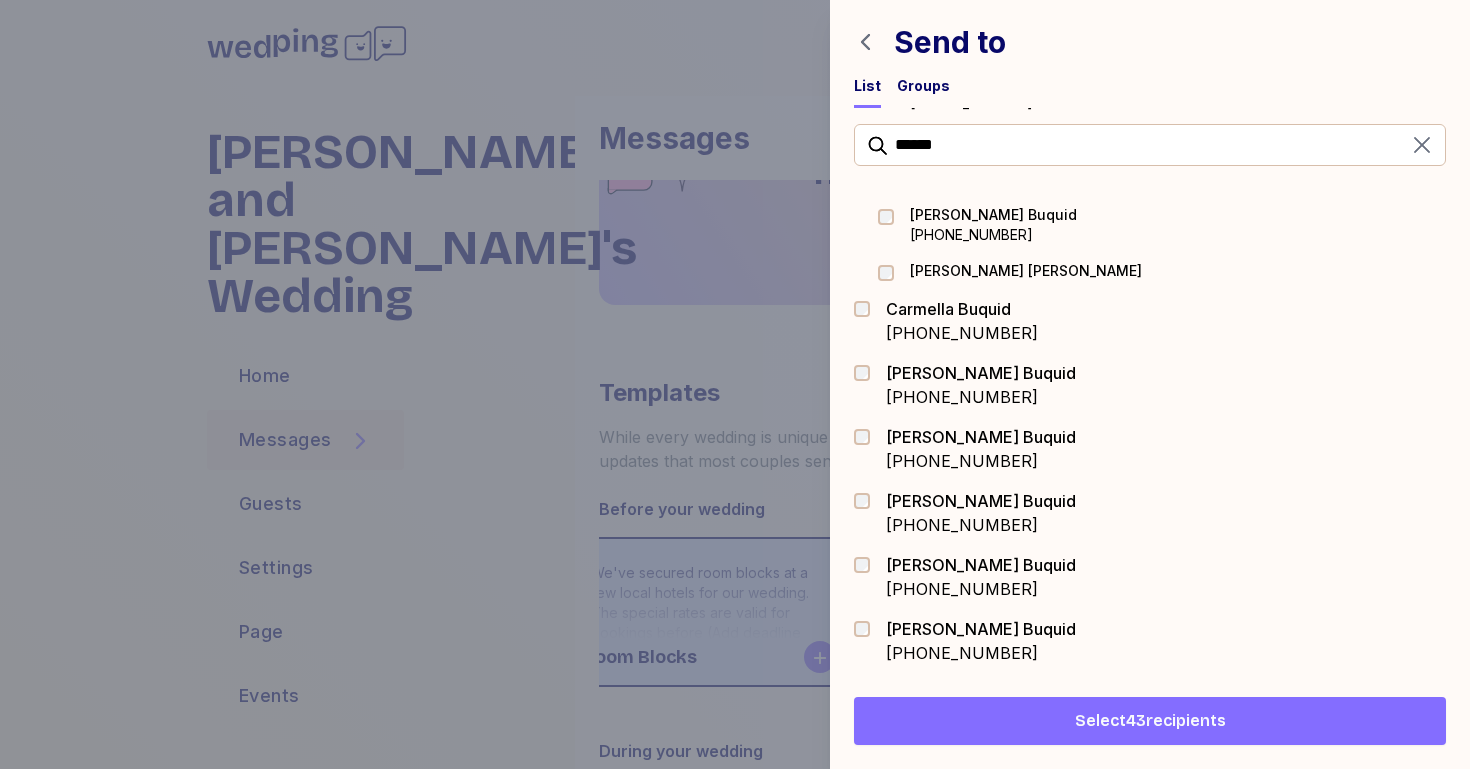 click on "Select  43  recipients" at bounding box center (1150, 721) 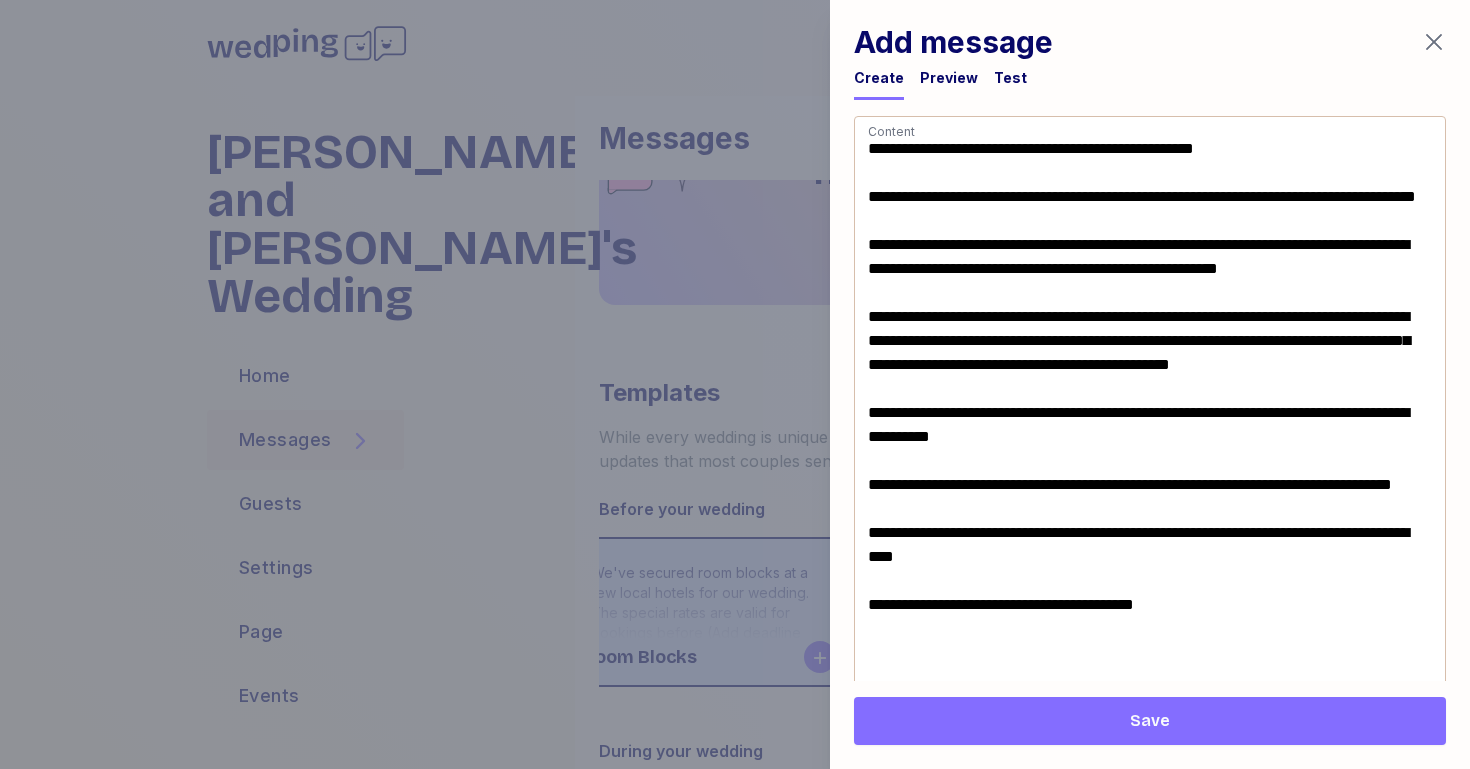 scroll, scrollTop: 4, scrollLeft: 0, axis: vertical 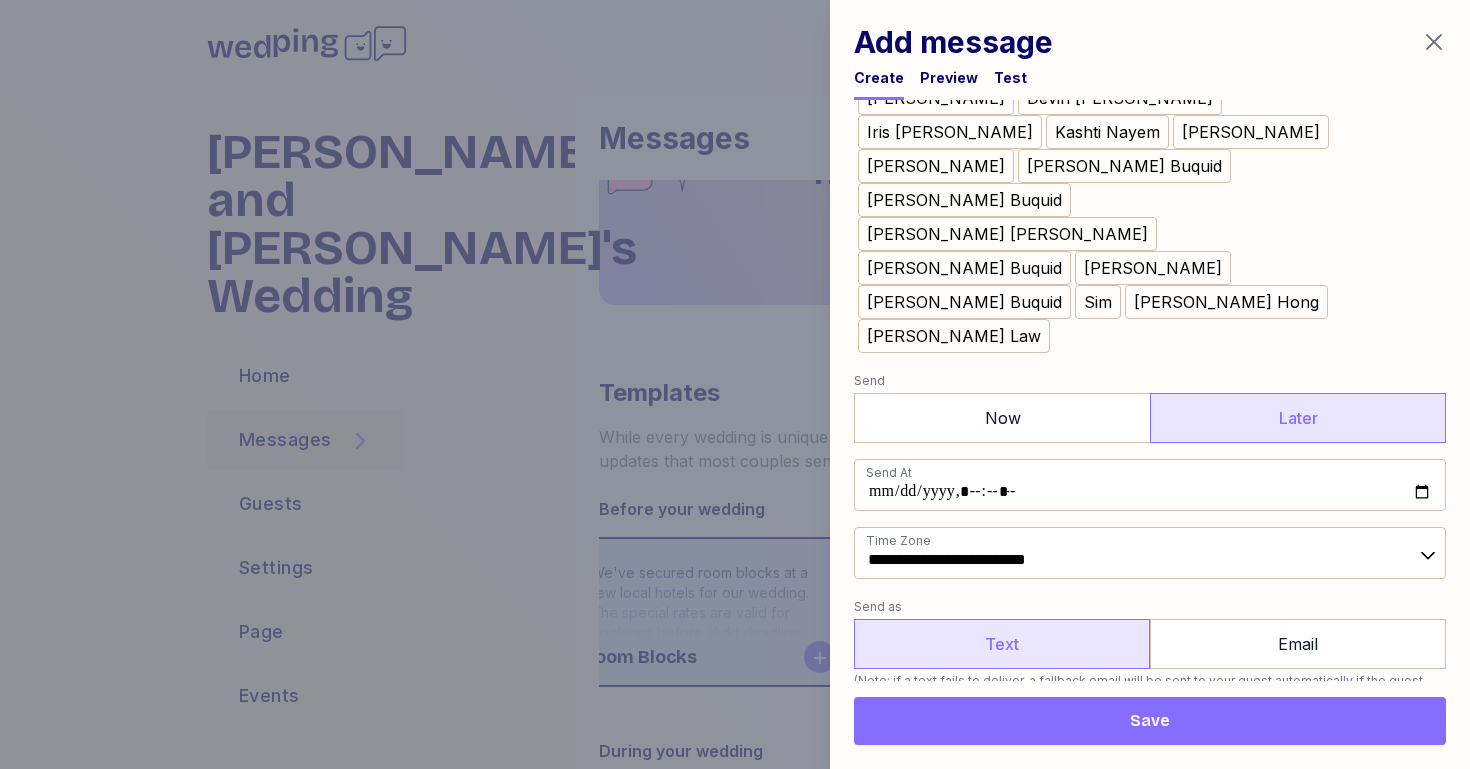click on "Save" at bounding box center (1150, 721) 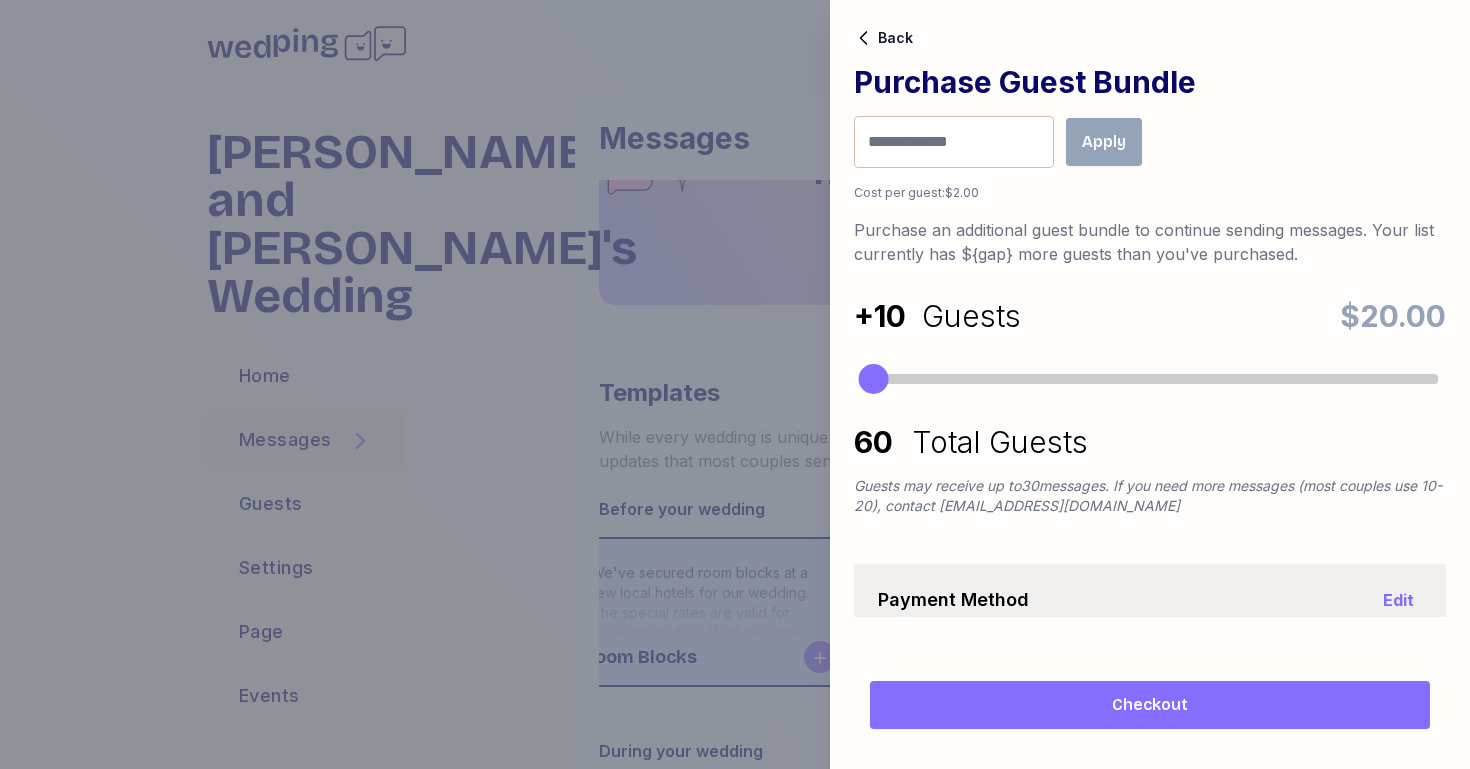 click at bounding box center (1150, 379) 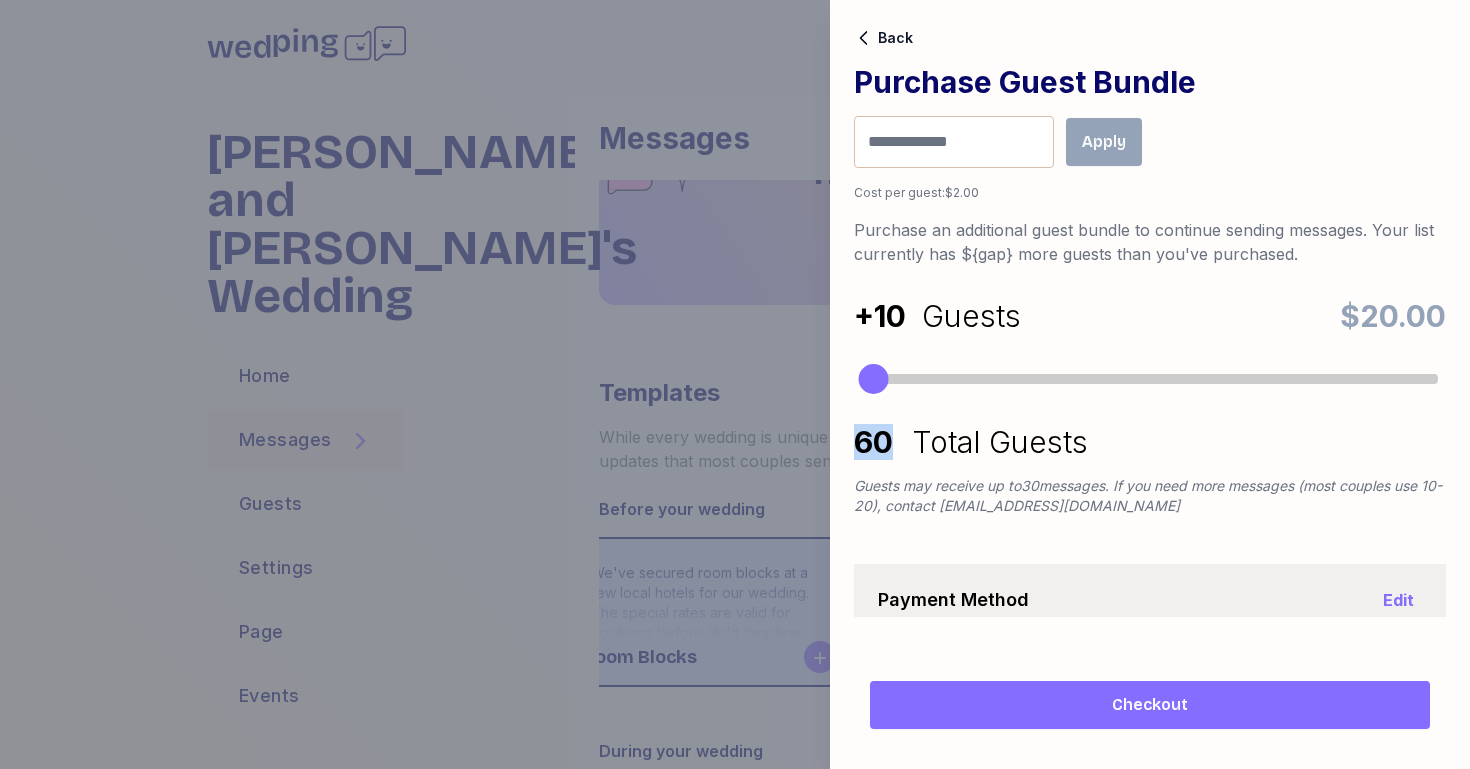 drag, startPoint x: 882, startPoint y: 391, endPoint x: 824, endPoint y: 382, distance: 58.694122 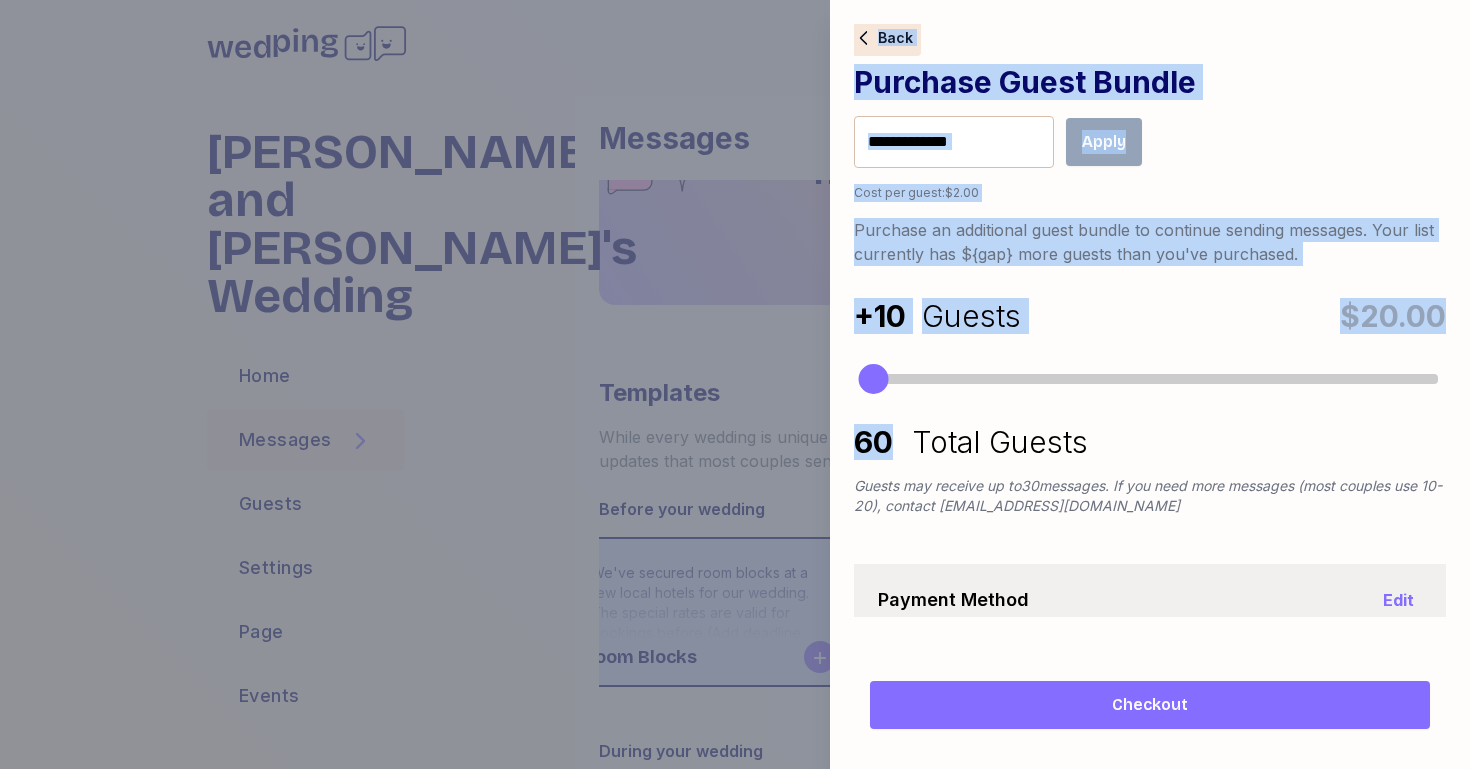 click on "Back" at bounding box center [895, 38] 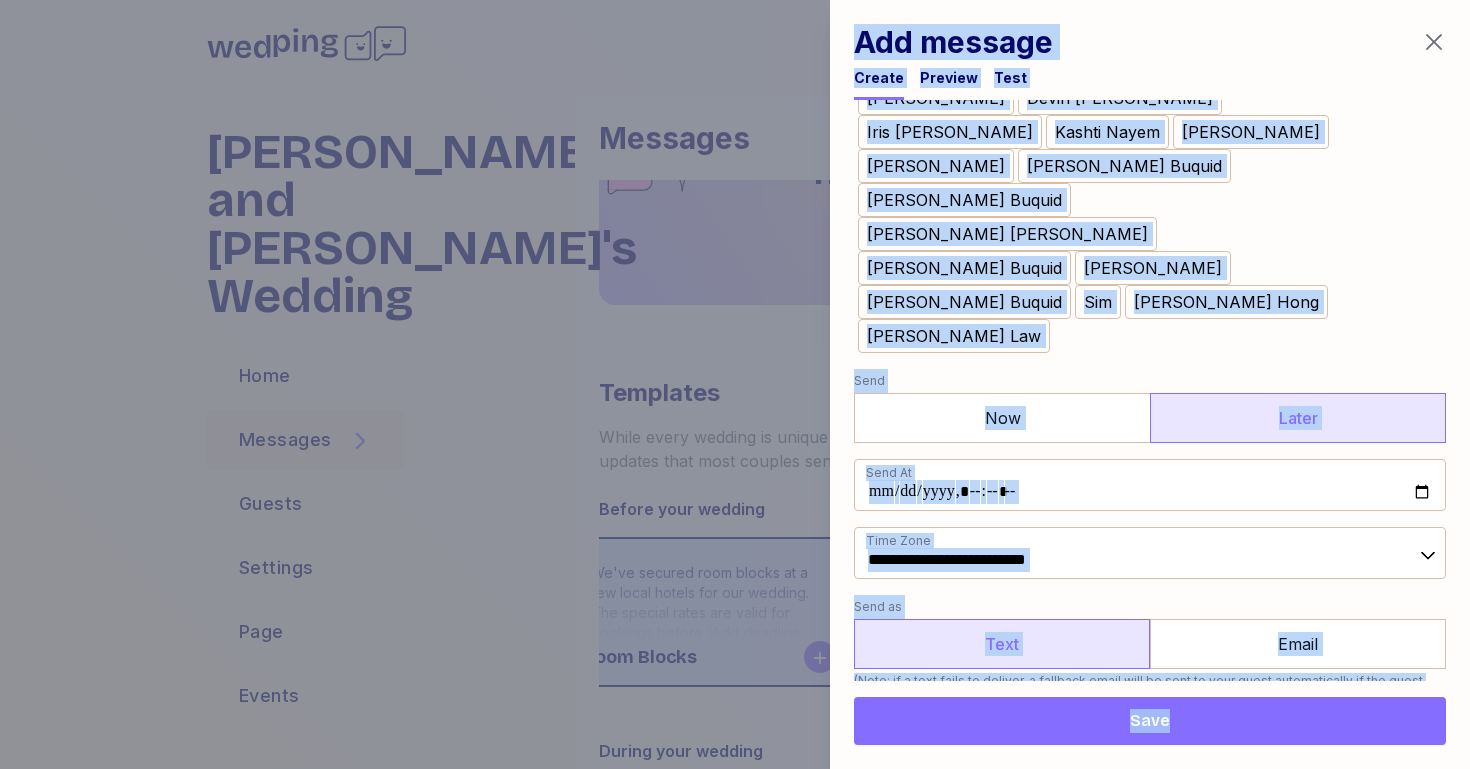 click on "[PERSON_NAME] [PERSON_NAME] [PERSON_NAME] [PERSON_NAME] Cha-Oh [PERSON_NAME]-An [PERSON_NAME] [PERSON_NAME] [PERSON_NAME] [PERSON_NAME] [PERSON_NAME] [PERSON_NAME] [PERSON_NAME] [PERSON_NAME] Sim [PERSON_NAME]   [PERSON_NAME]" at bounding box center [1093, 183] 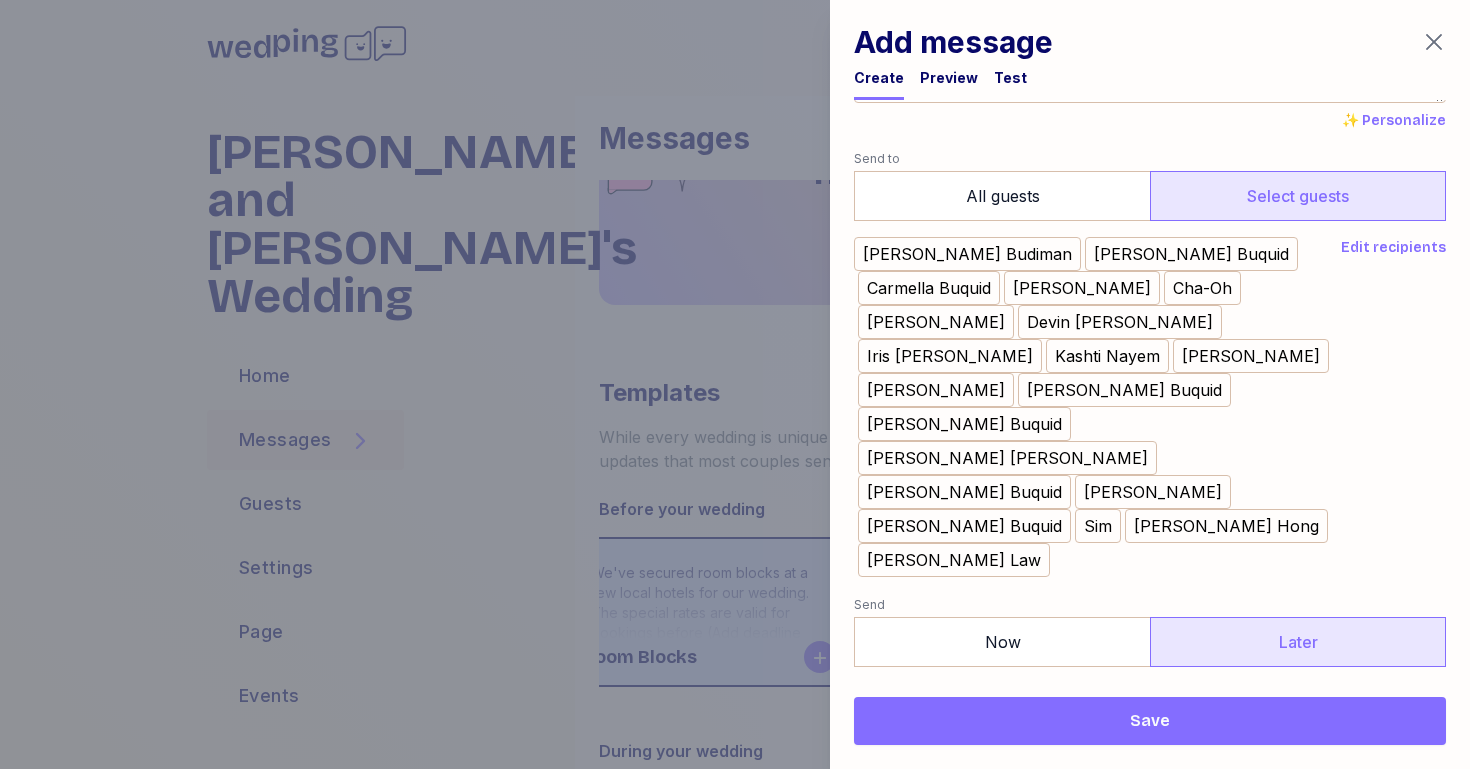 scroll, scrollTop: 837, scrollLeft: 0, axis: vertical 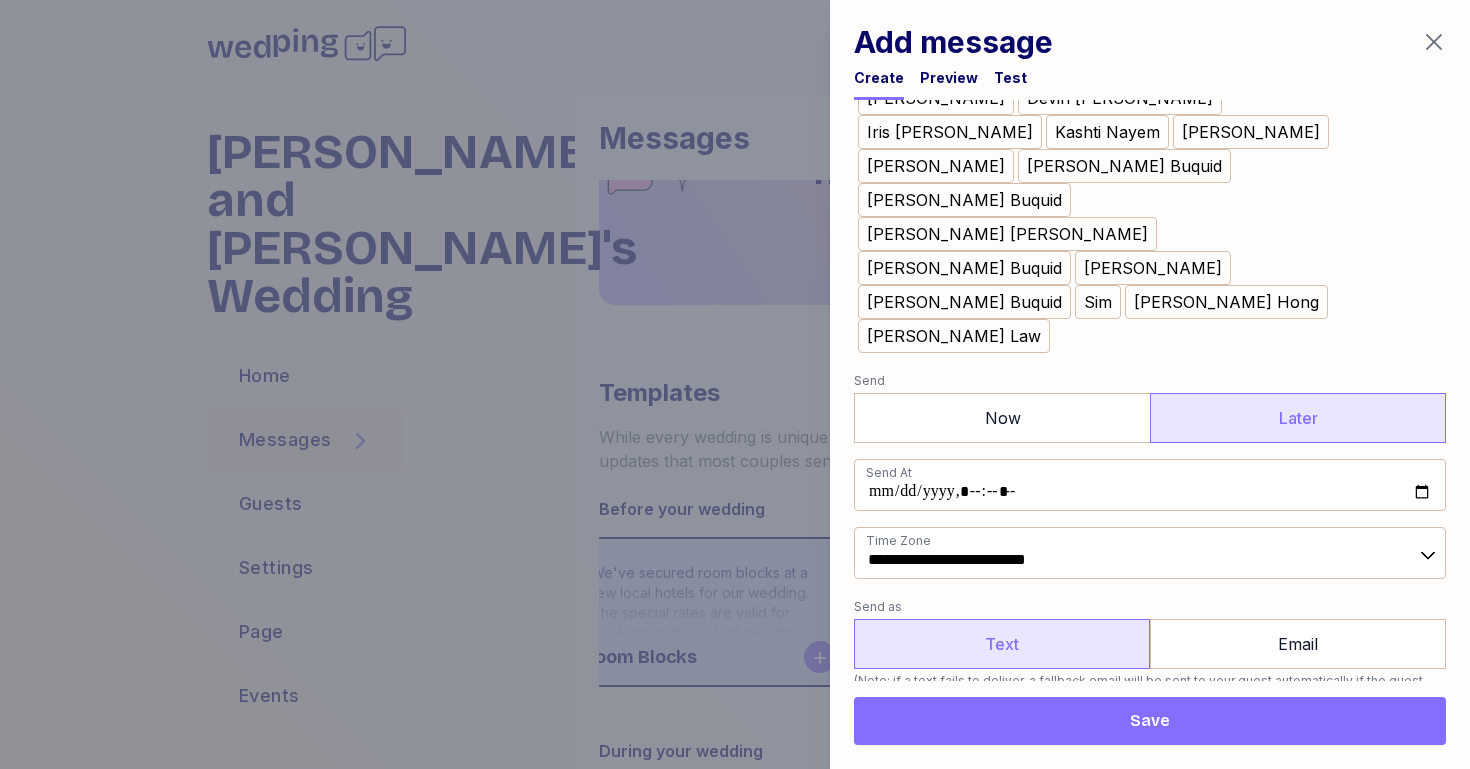 click on "Save" at bounding box center (1150, 721) 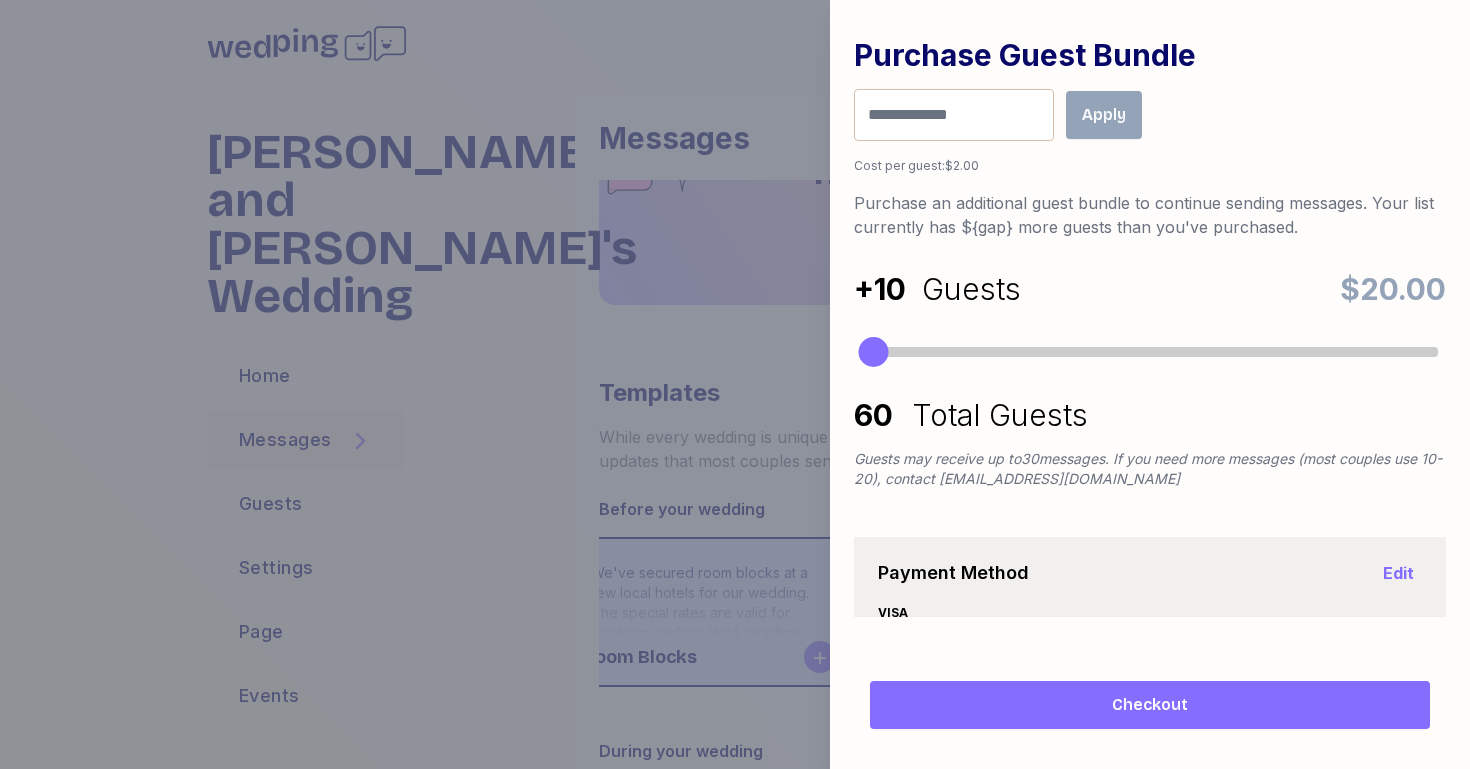 scroll, scrollTop: 0, scrollLeft: 0, axis: both 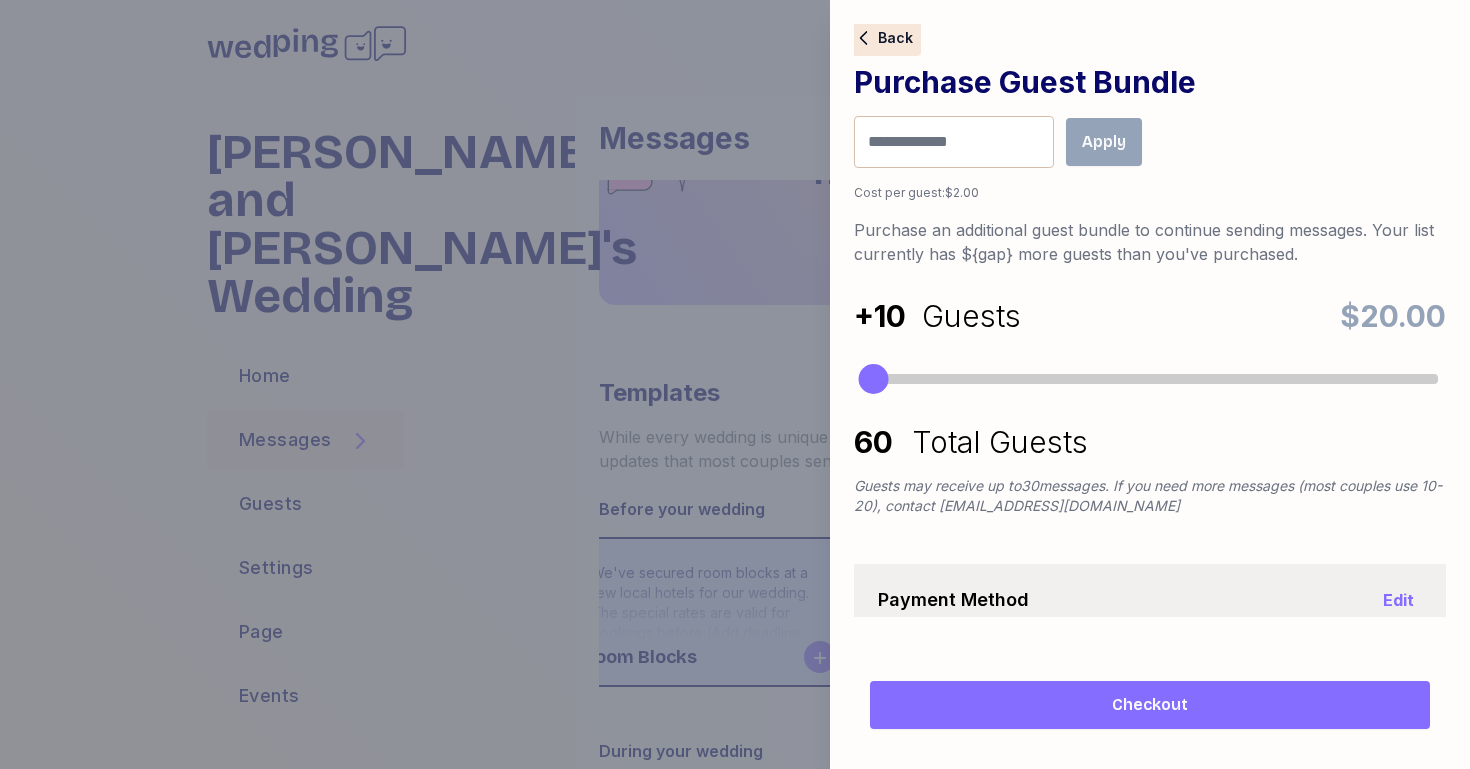click 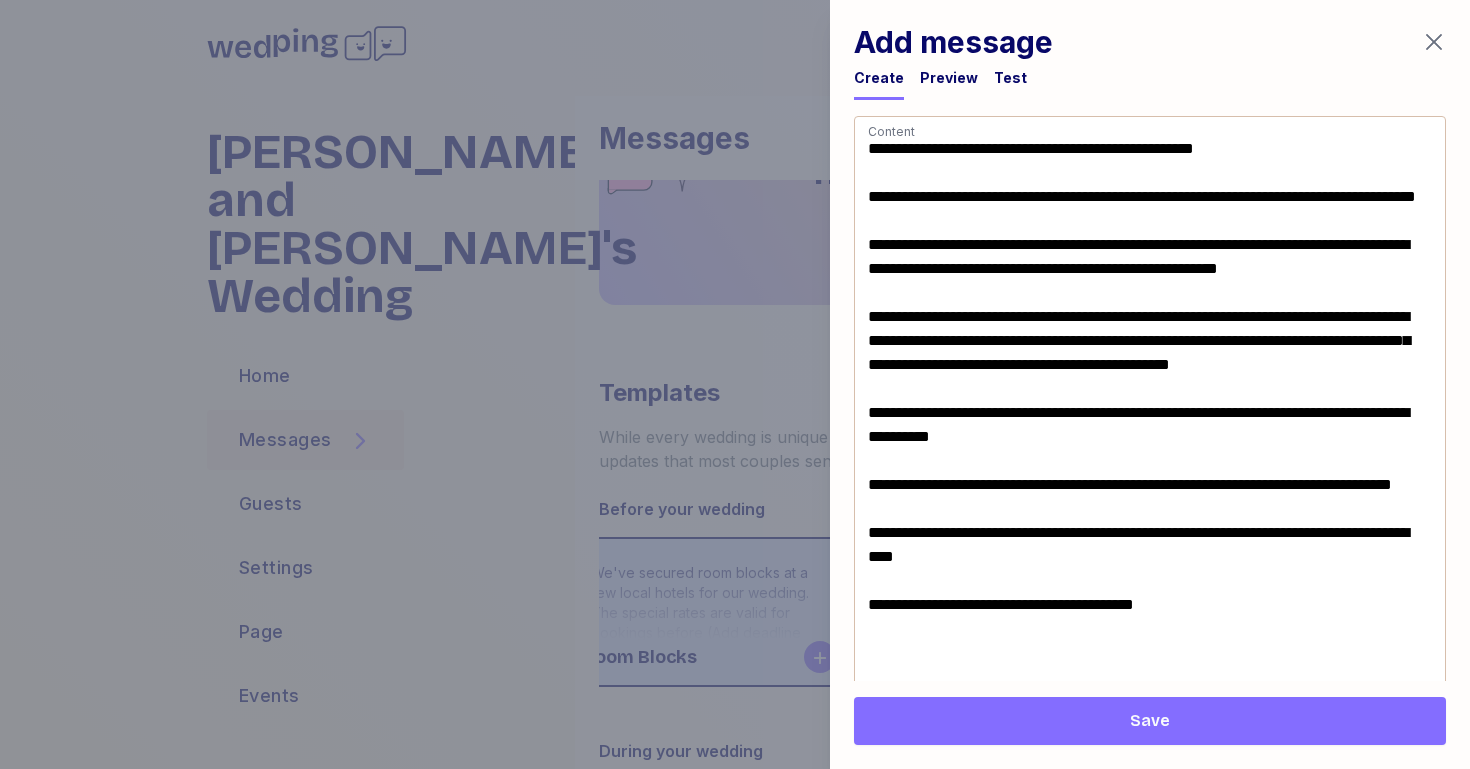 scroll, scrollTop: 837, scrollLeft: 0, axis: vertical 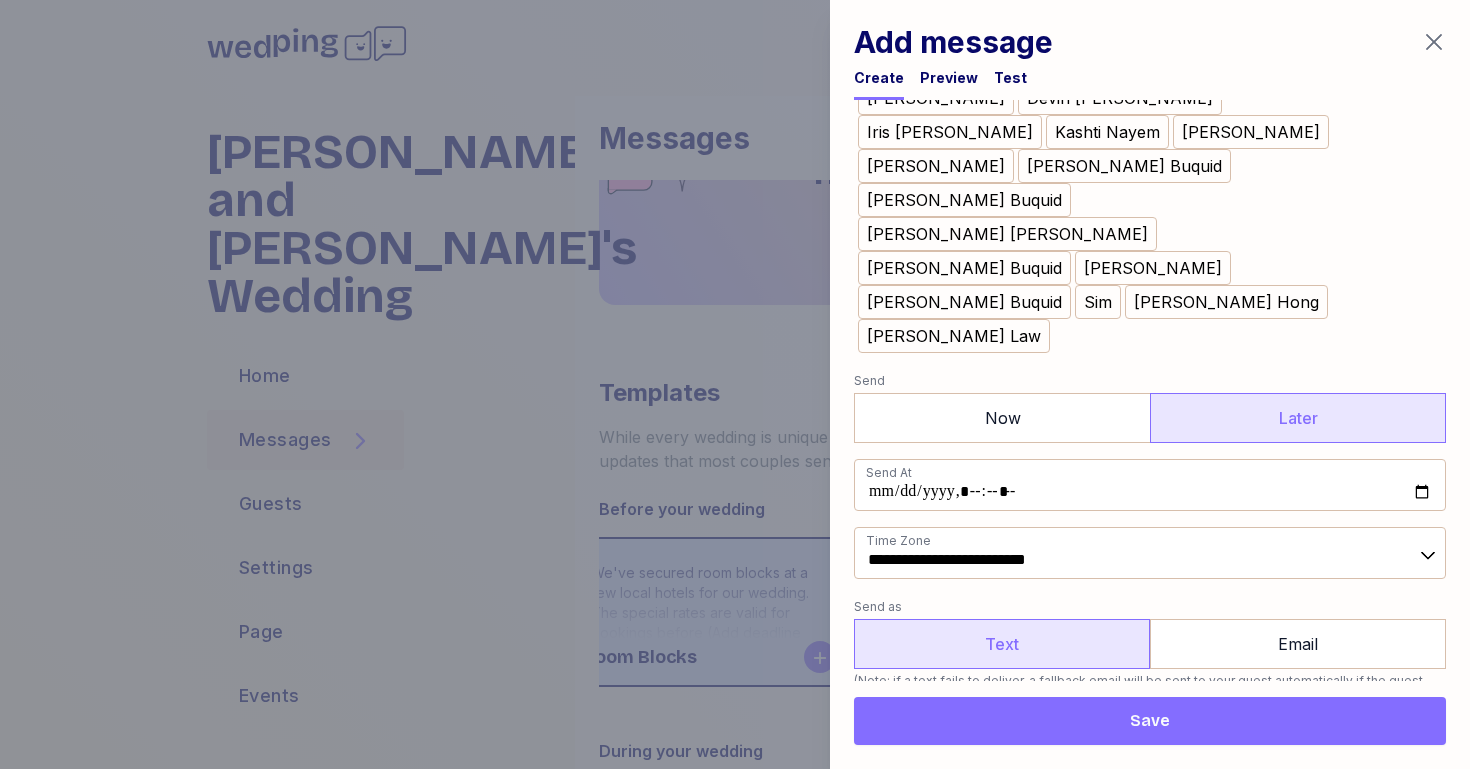 click on "Save" at bounding box center [1150, 721] 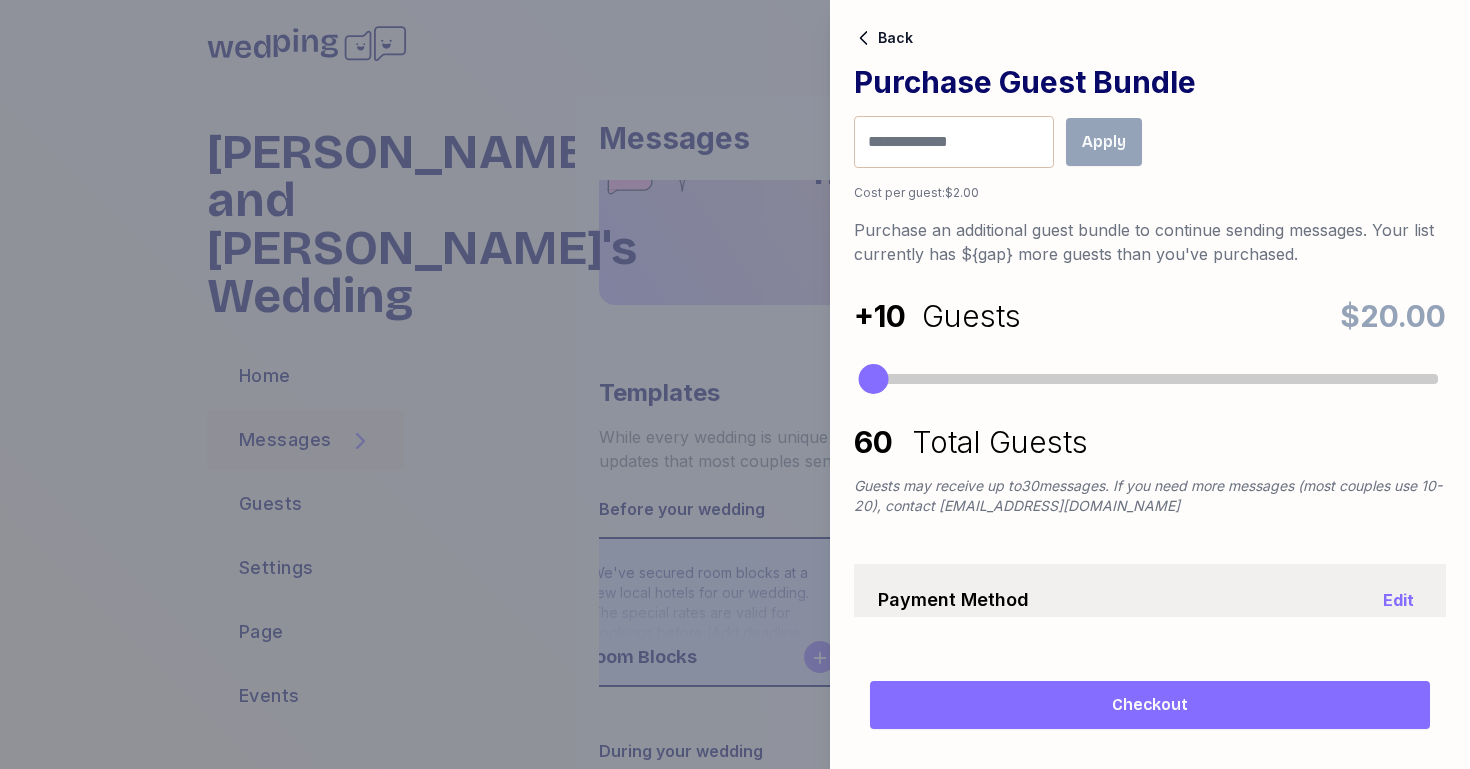 click on "Checkout" at bounding box center (1150, 705) 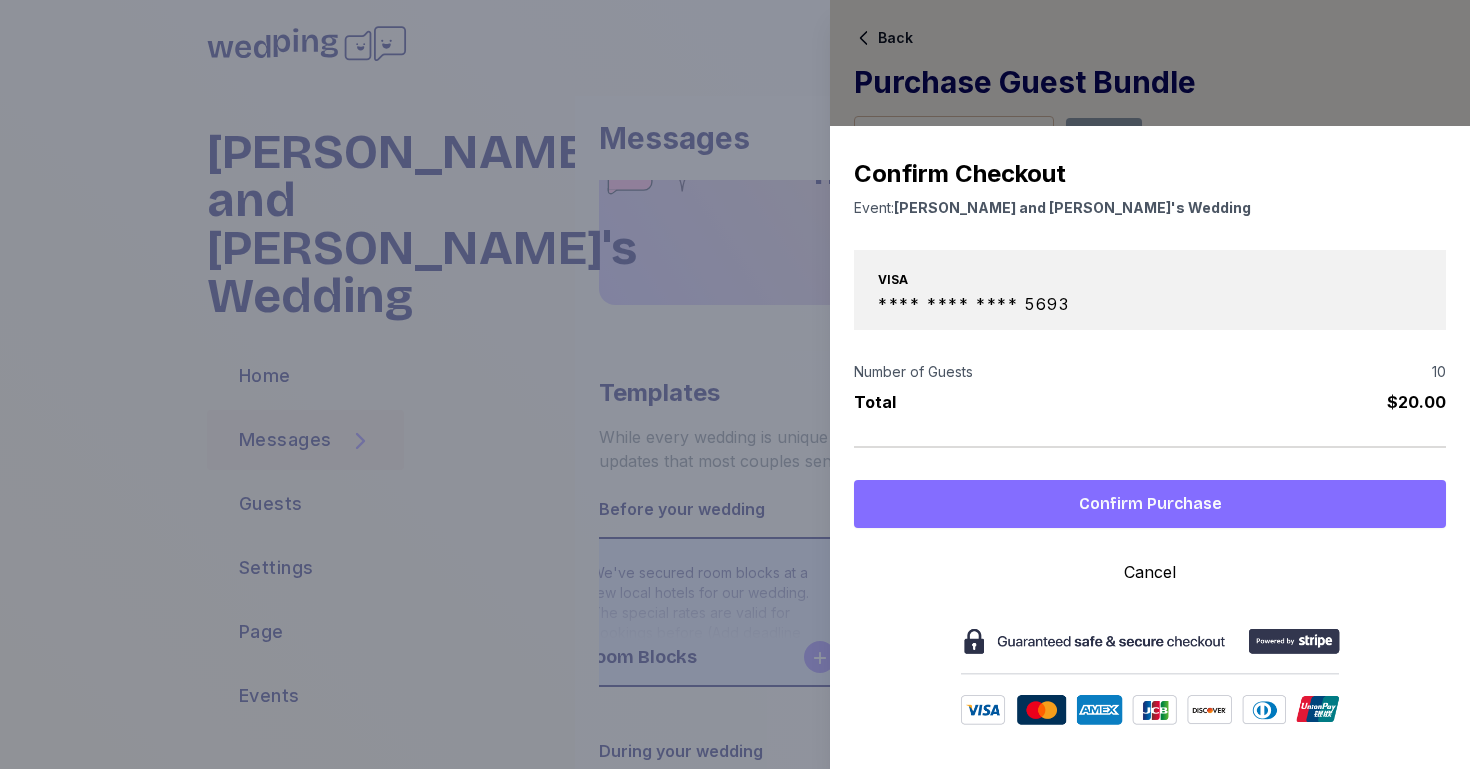 click on "Confirm Purchase" at bounding box center (1150, 504) 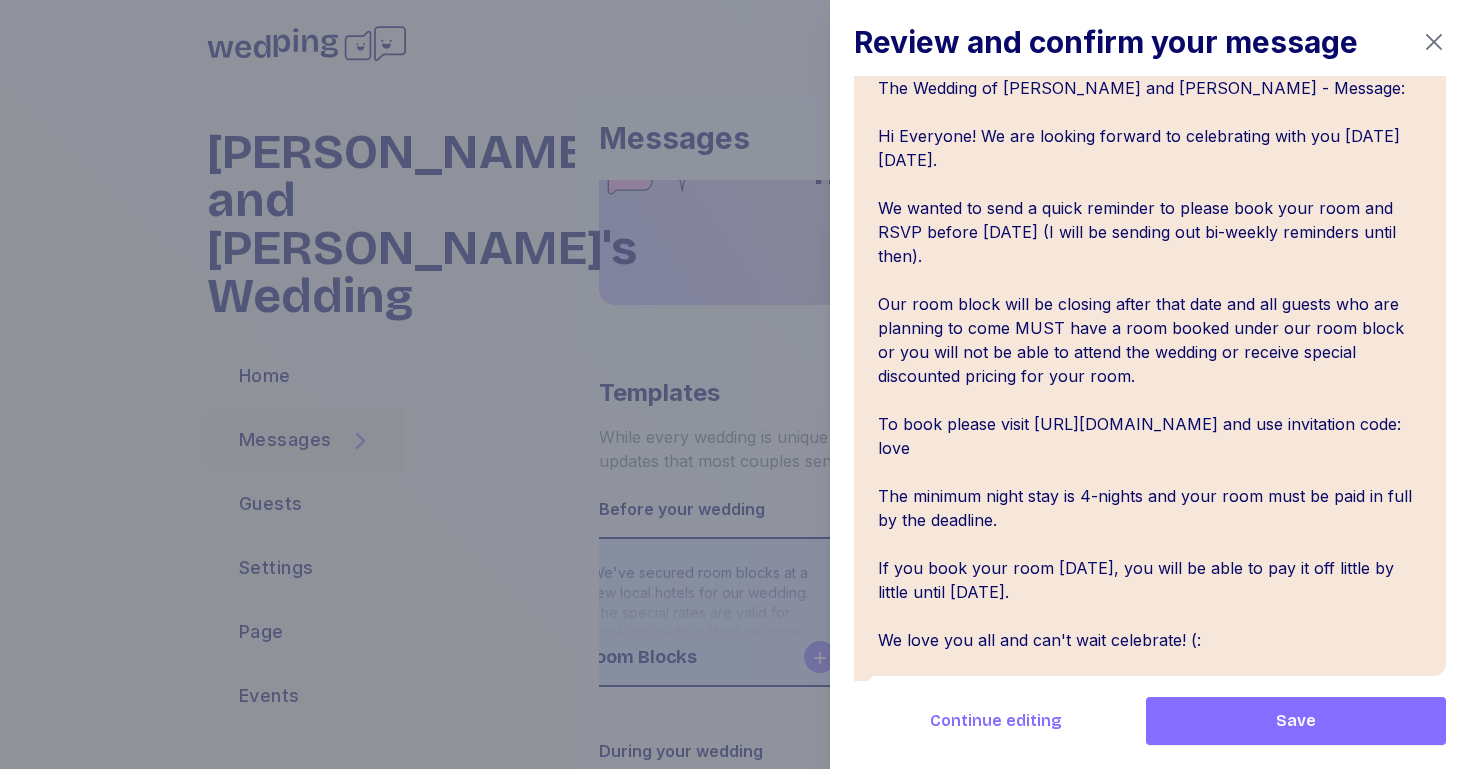 scroll, scrollTop: 7, scrollLeft: 0, axis: vertical 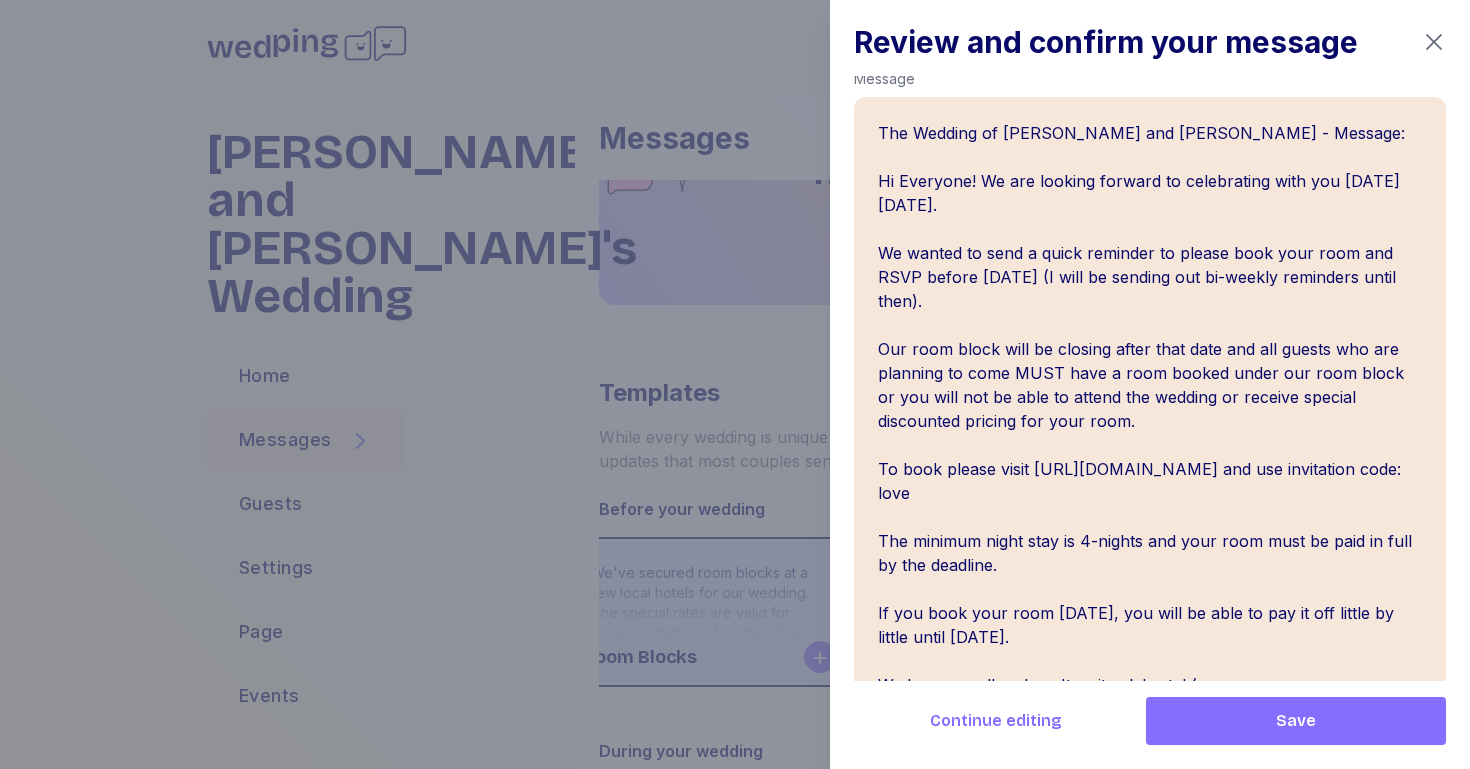 click on "The Wedding of [PERSON_NAME] and [PERSON_NAME] - Message:
Hi Everyone! We are looking forward to celebrating with you [DATE][DATE].
We wanted to send a quick reminder to please book your room and RSVP before [DATE] (I will be sending out bi-weekly reminders until then).
Our room block will be closing after that date and all guests who are planning to come MUST have a room booked under our room block or you will not be able to attend the wedding or receive special discounted pricing for your room.
To book please visit [URL][DOMAIN_NAME] and use invitation code: love
The minimum night stay is 4-nights and your room must be paid in full by the deadline.
If you book your room [DATE], you will be able to pay it off little by little until [DATE].
We love you all and can't wait celebrate! (:" at bounding box center (1150, 409) 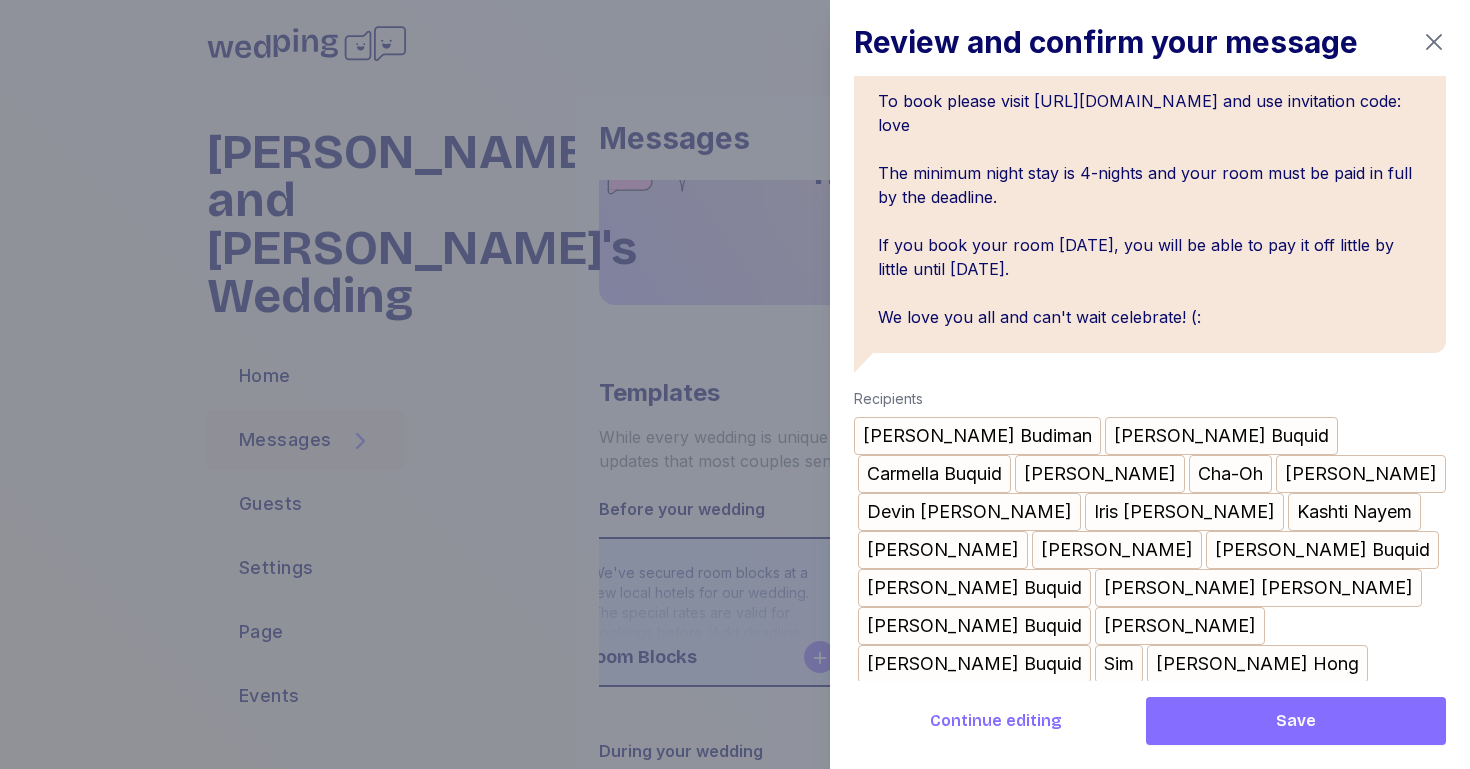 scroll, scrollTop: 385, scrollLeft: 0, axis: vertical 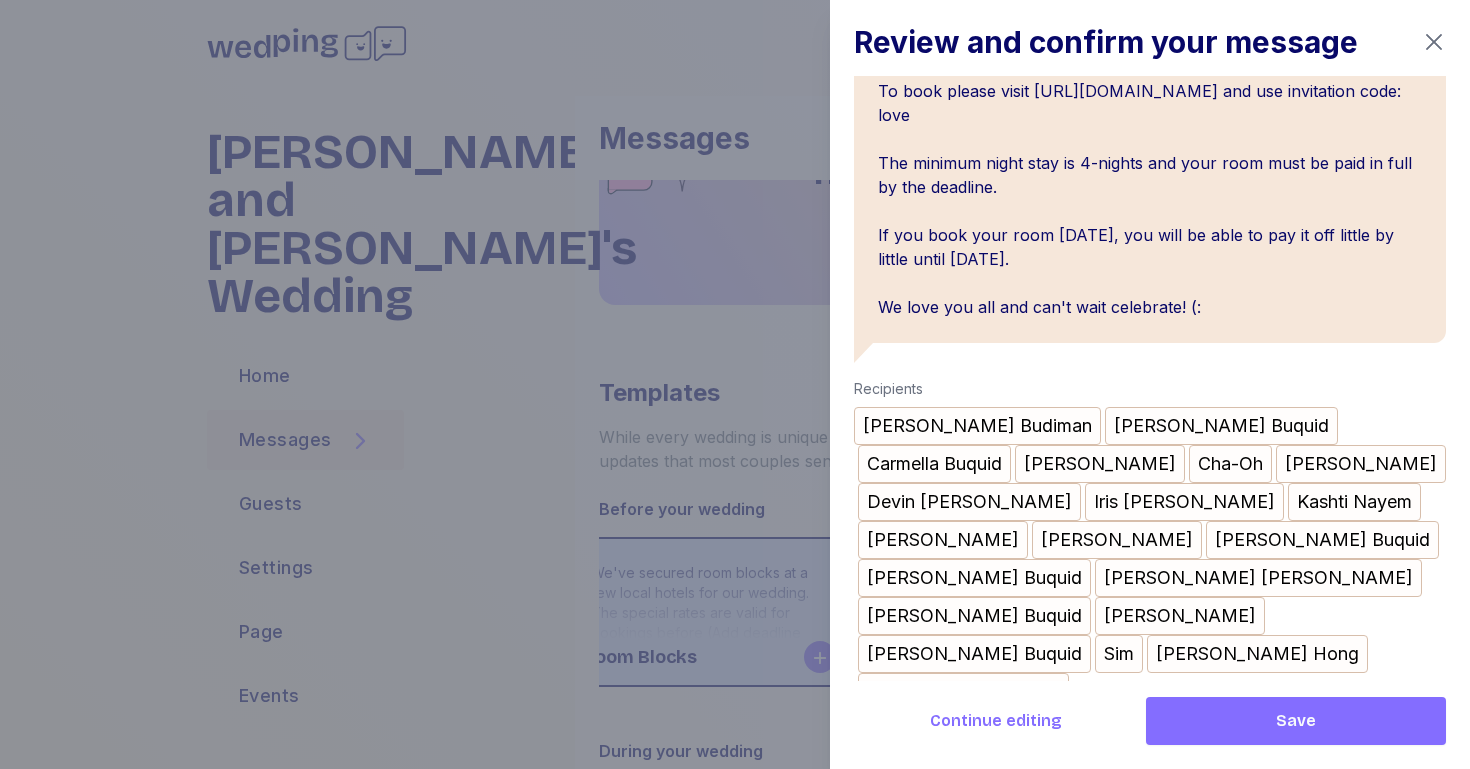 click on "Save" at bounding box center [1296, 721] 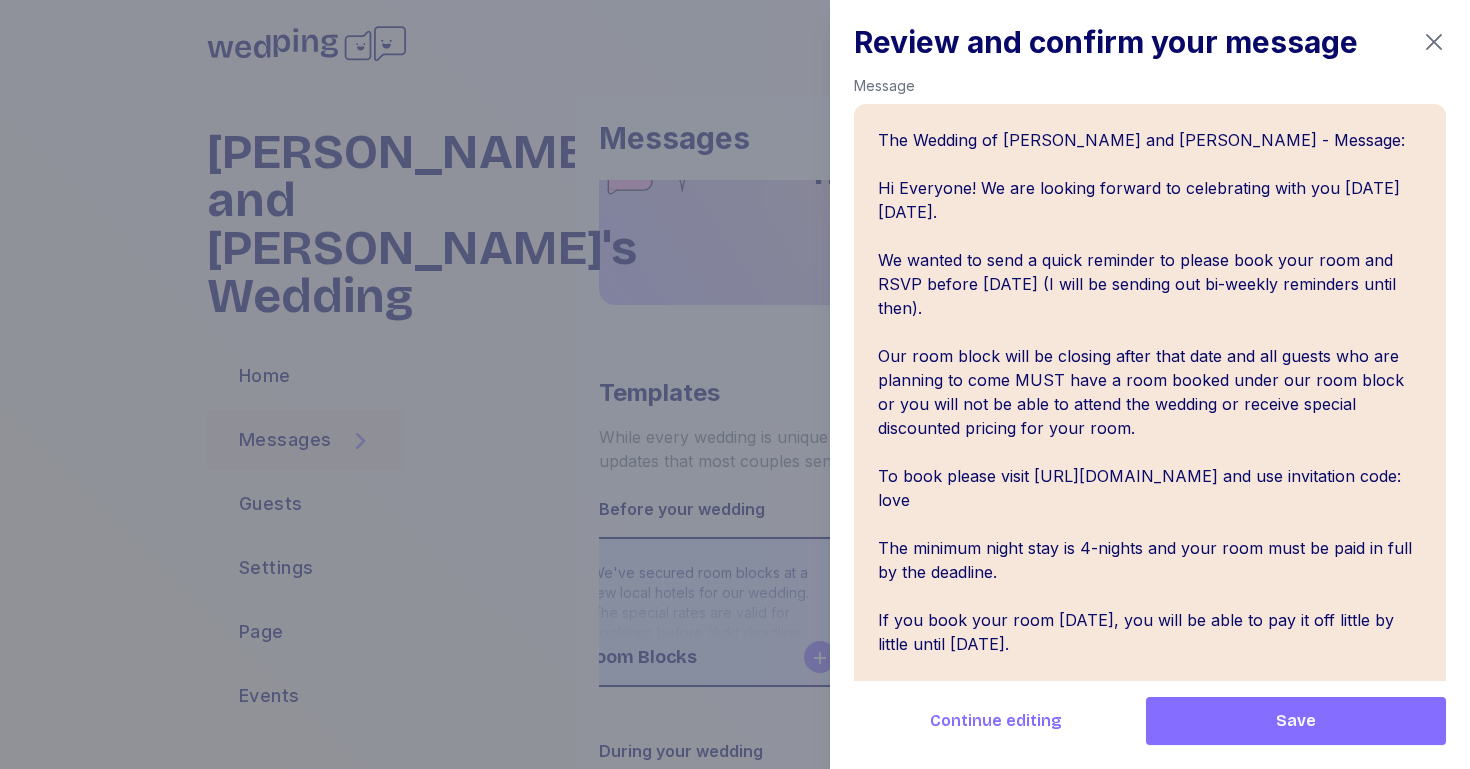 scroll, scrollTop: 397, scrollLeft: 0, axis: vertical 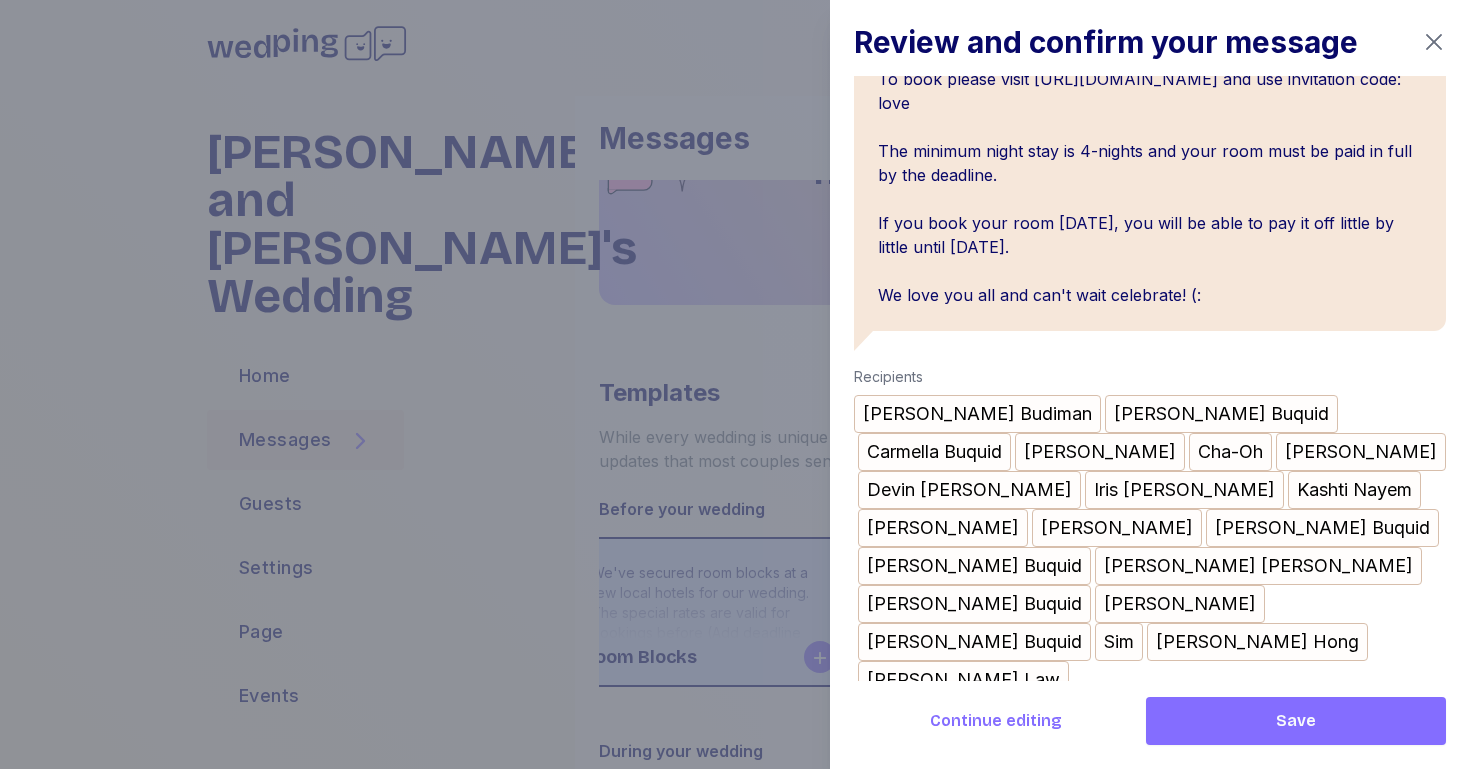 click on "Continue editing" at bounding box center (996, 721) 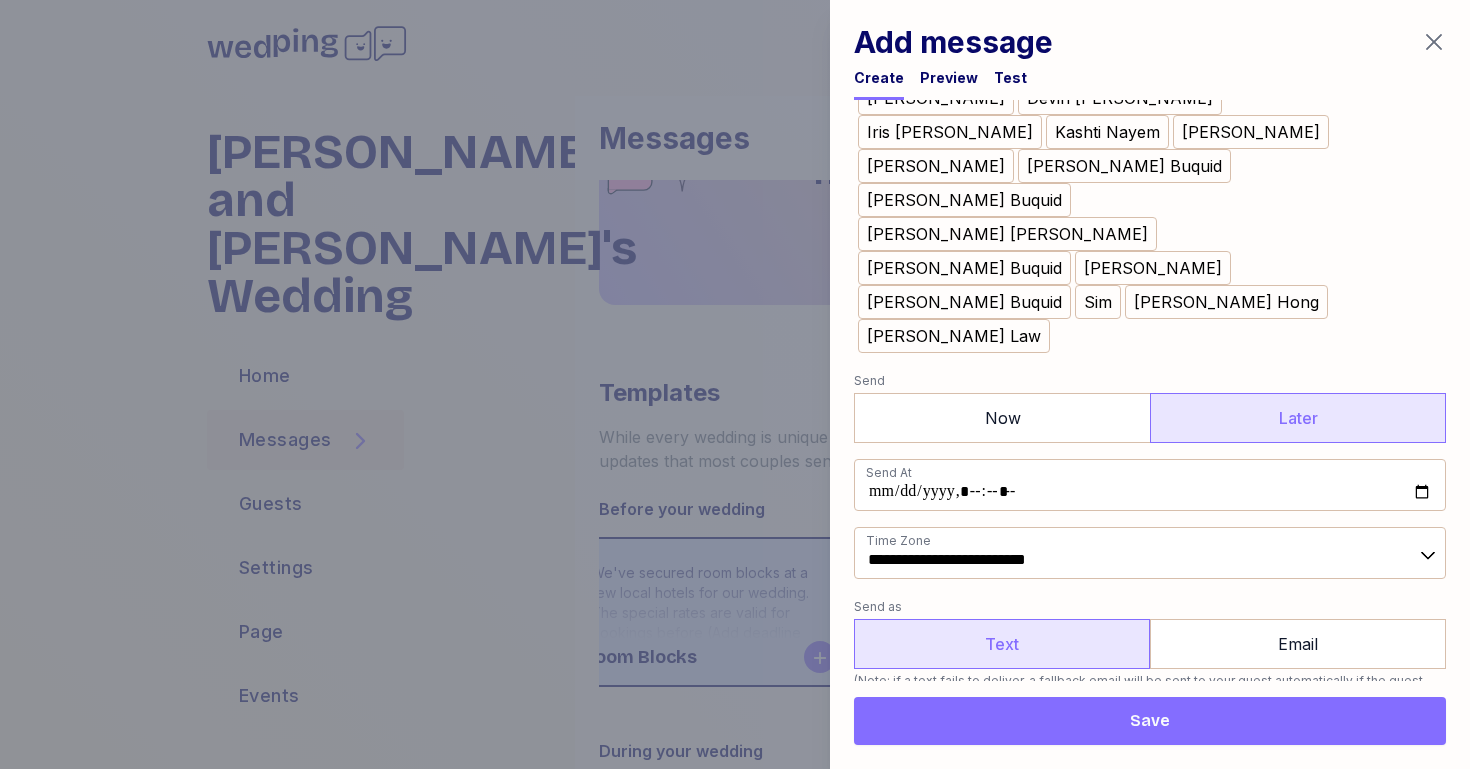click on "Save" at bounding box center [1150, 721] 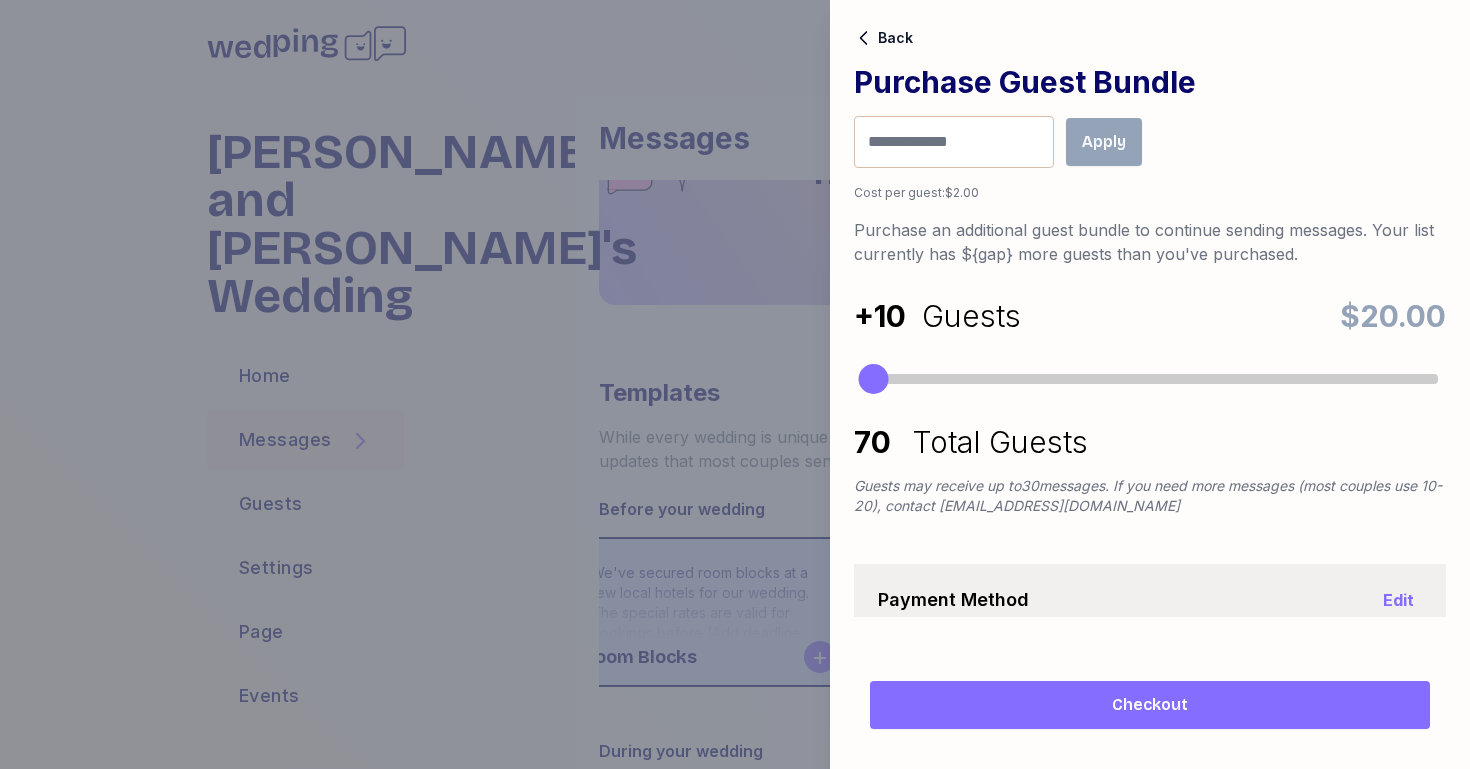 click at bounding box center [735, 384] 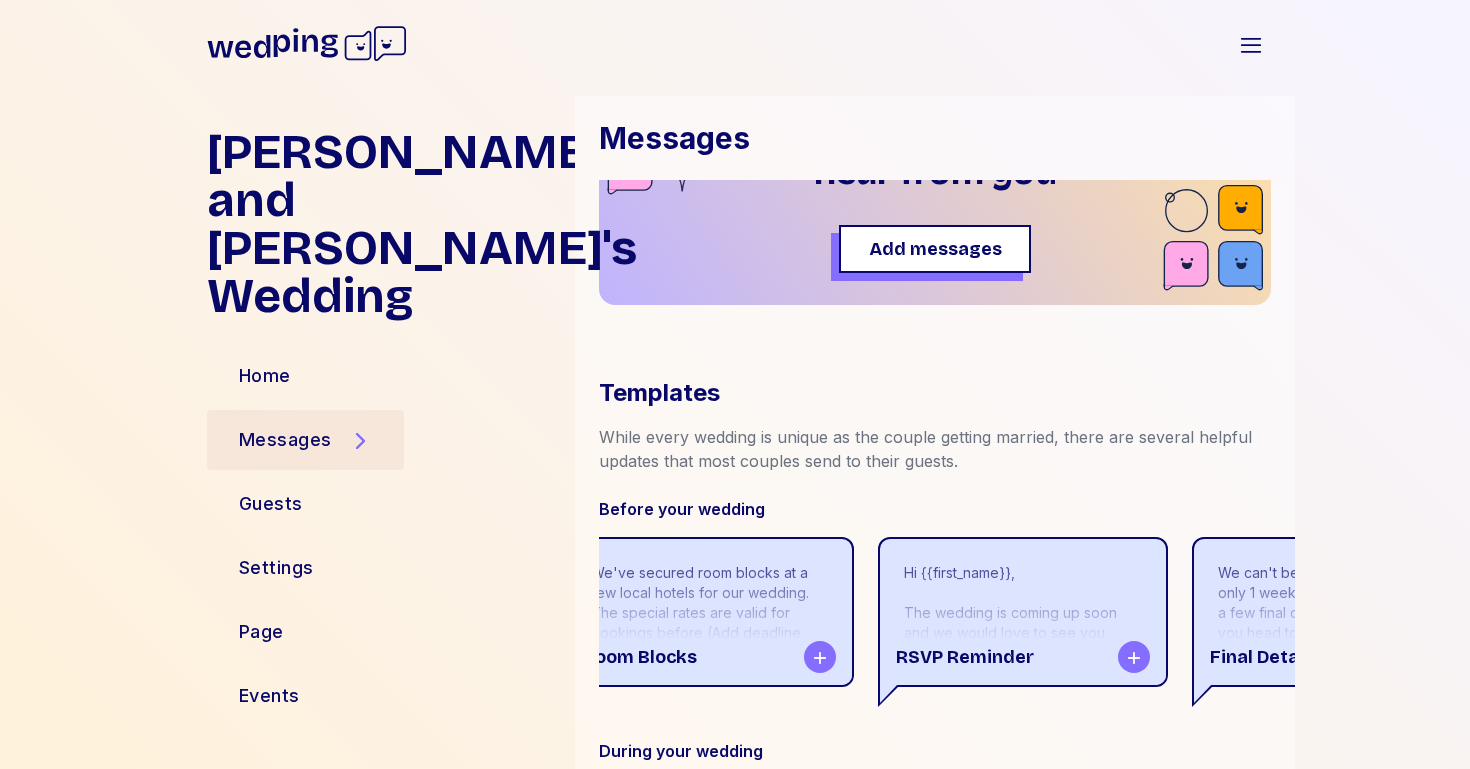 click 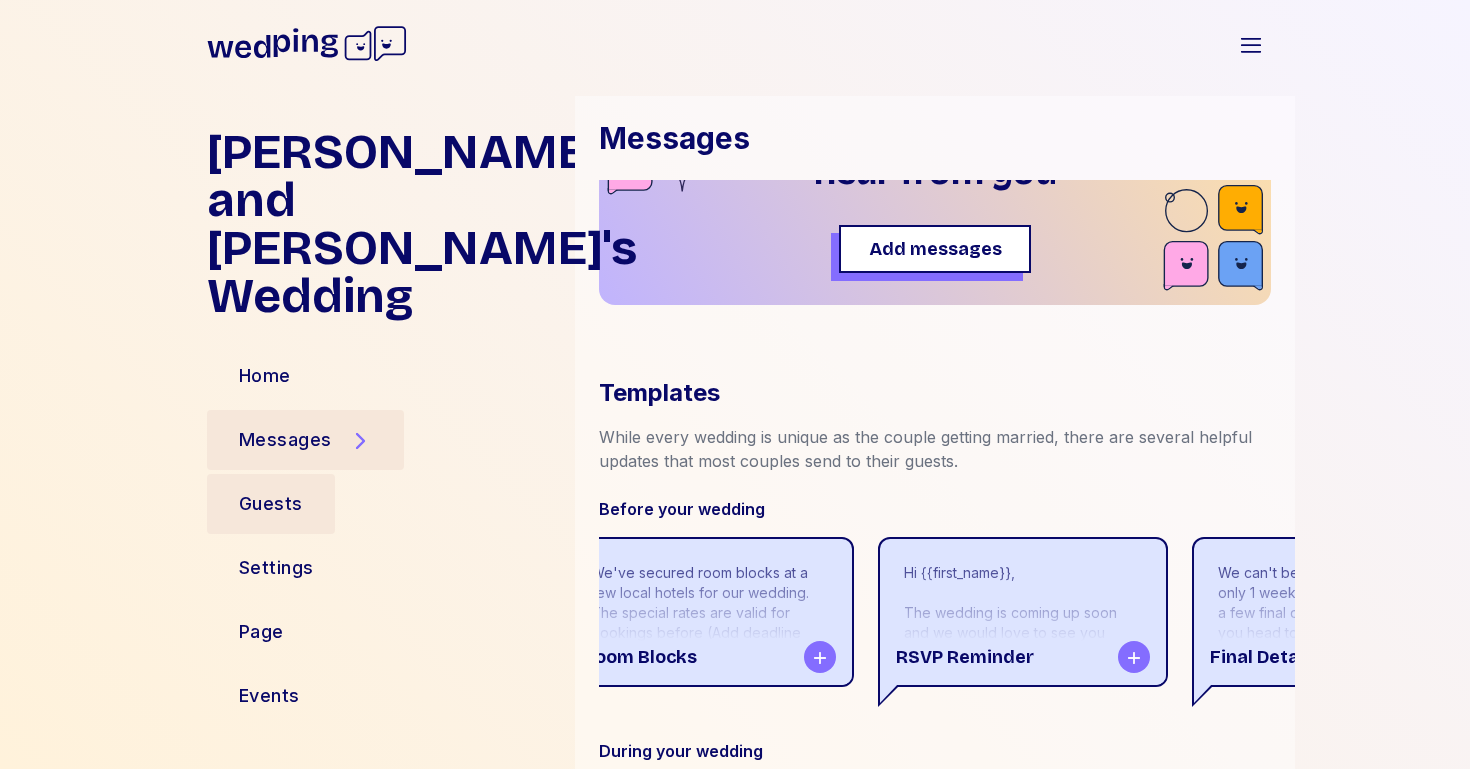 click on "Guests" at bounding box center [271, 504] 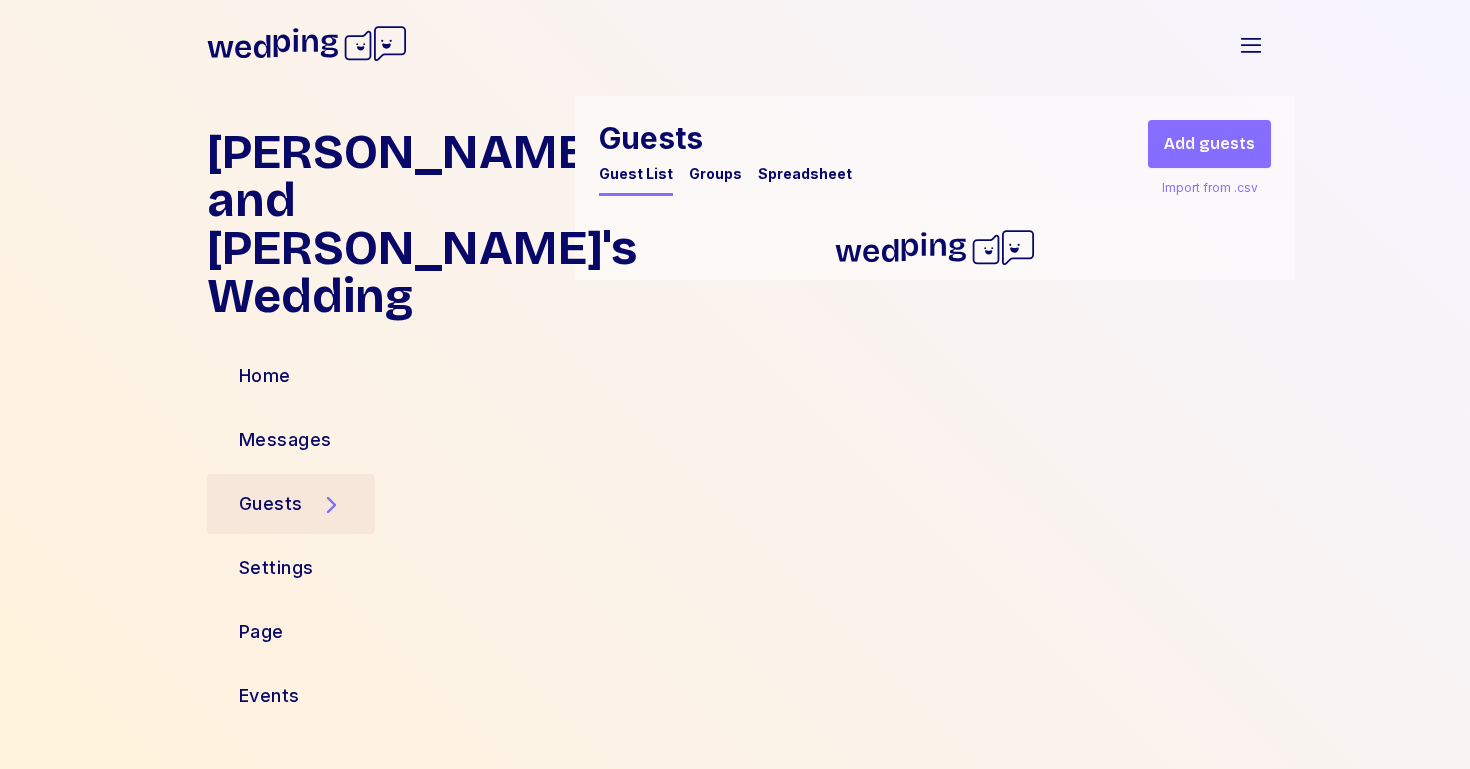 scroll, scrollTop: 0, scrollLeft: 0, axis: both 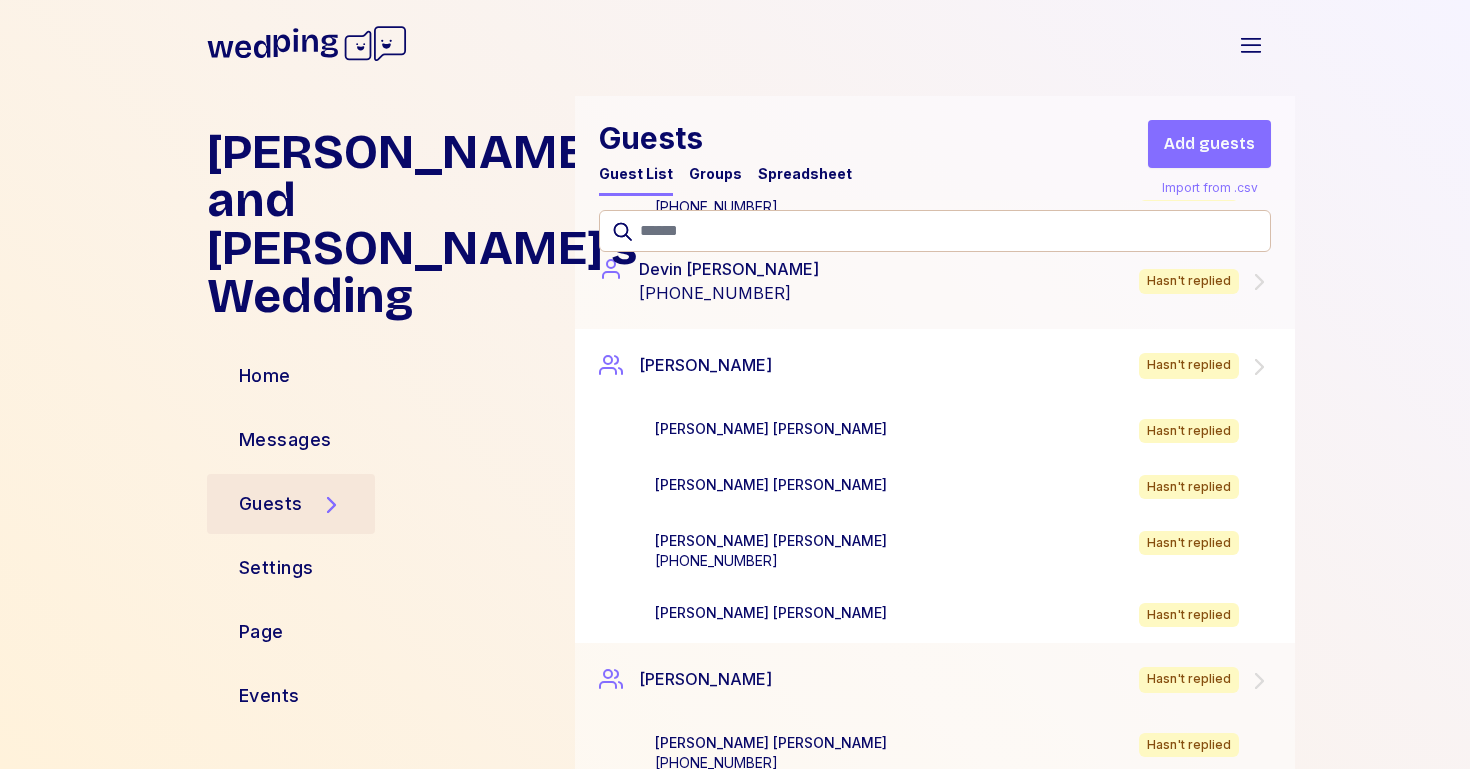click on "[PERSON_NAME] [PERSON_NAME] Hasn't replied" at bounding box center (967, 431) 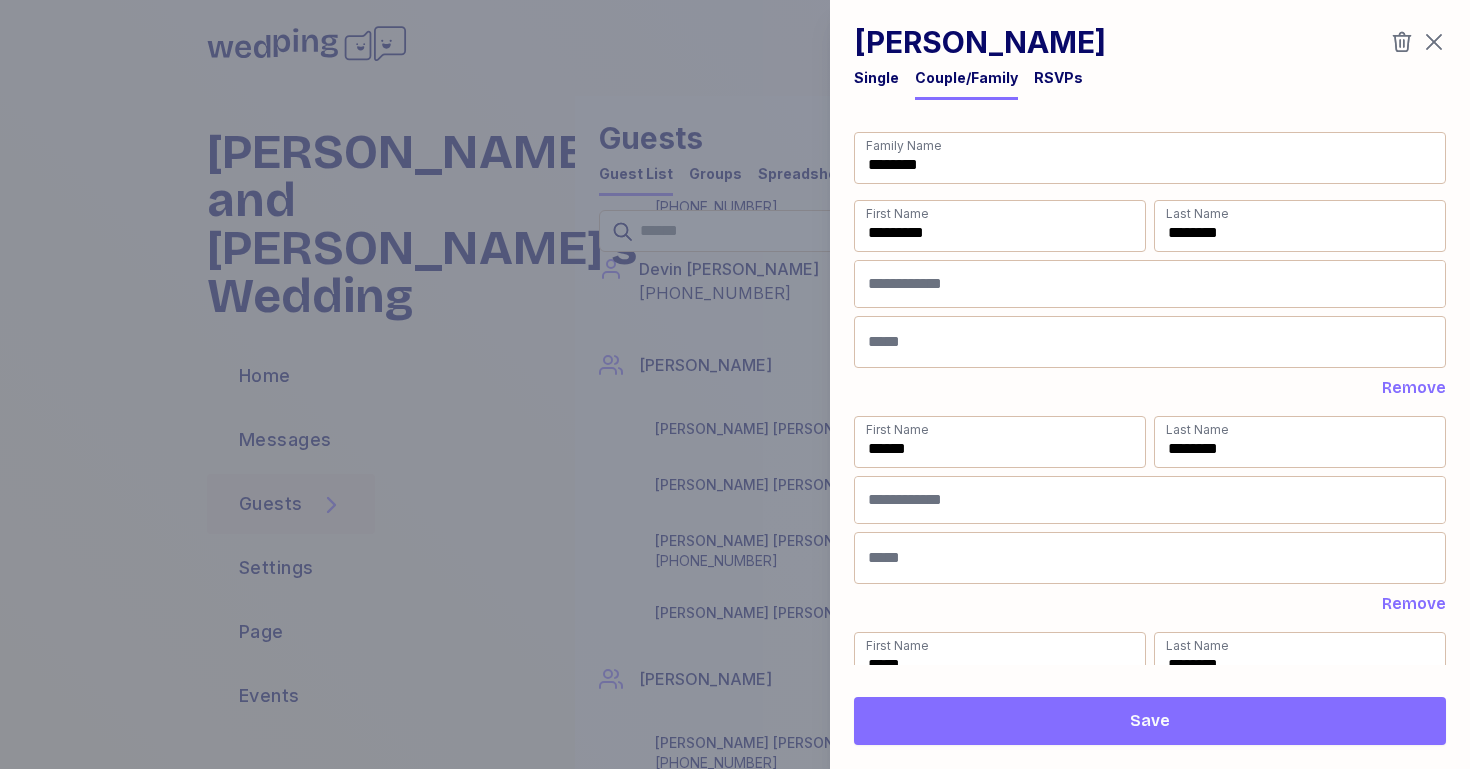 click on "Remove" at bounding box center (1414, 388) 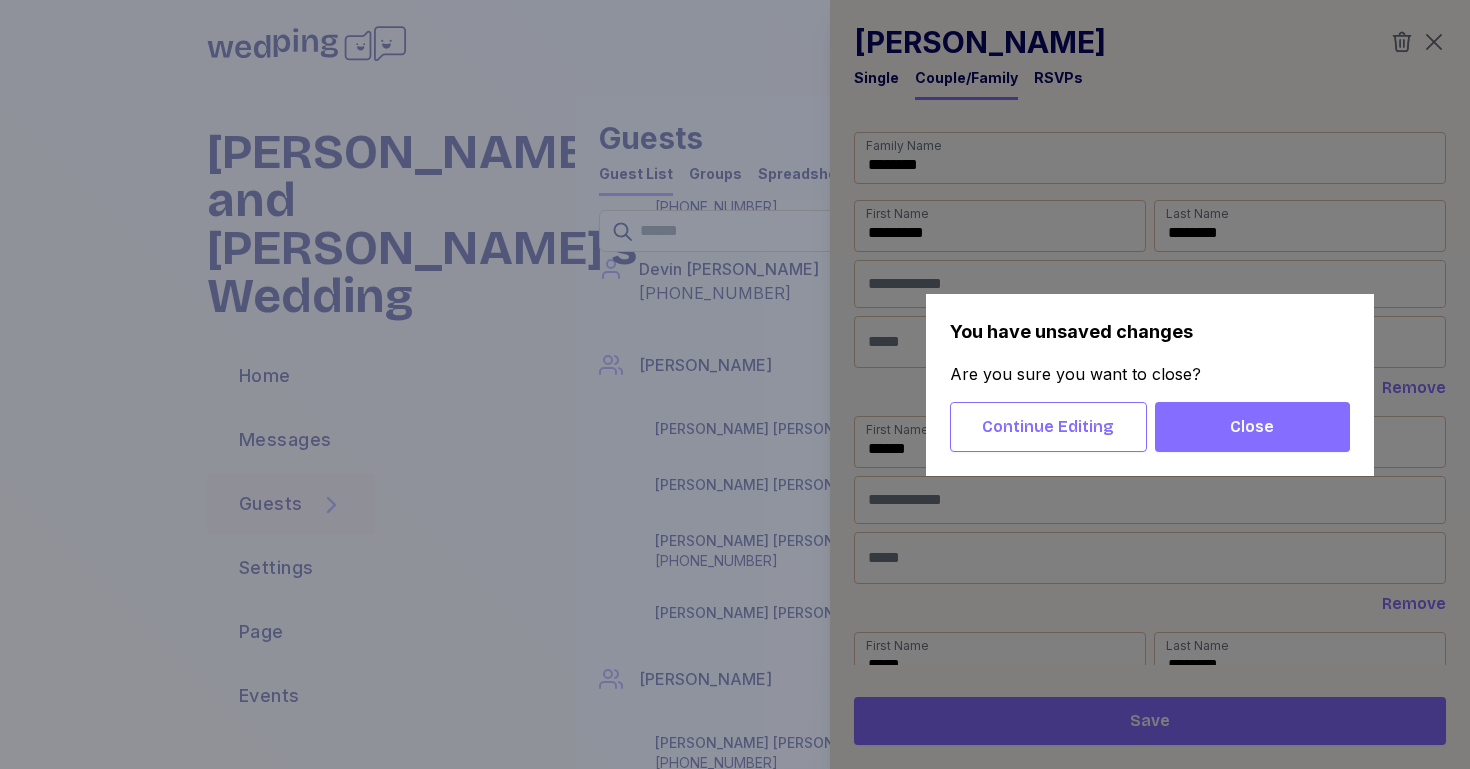 click on "Close" at bounding box center [1252, 427] 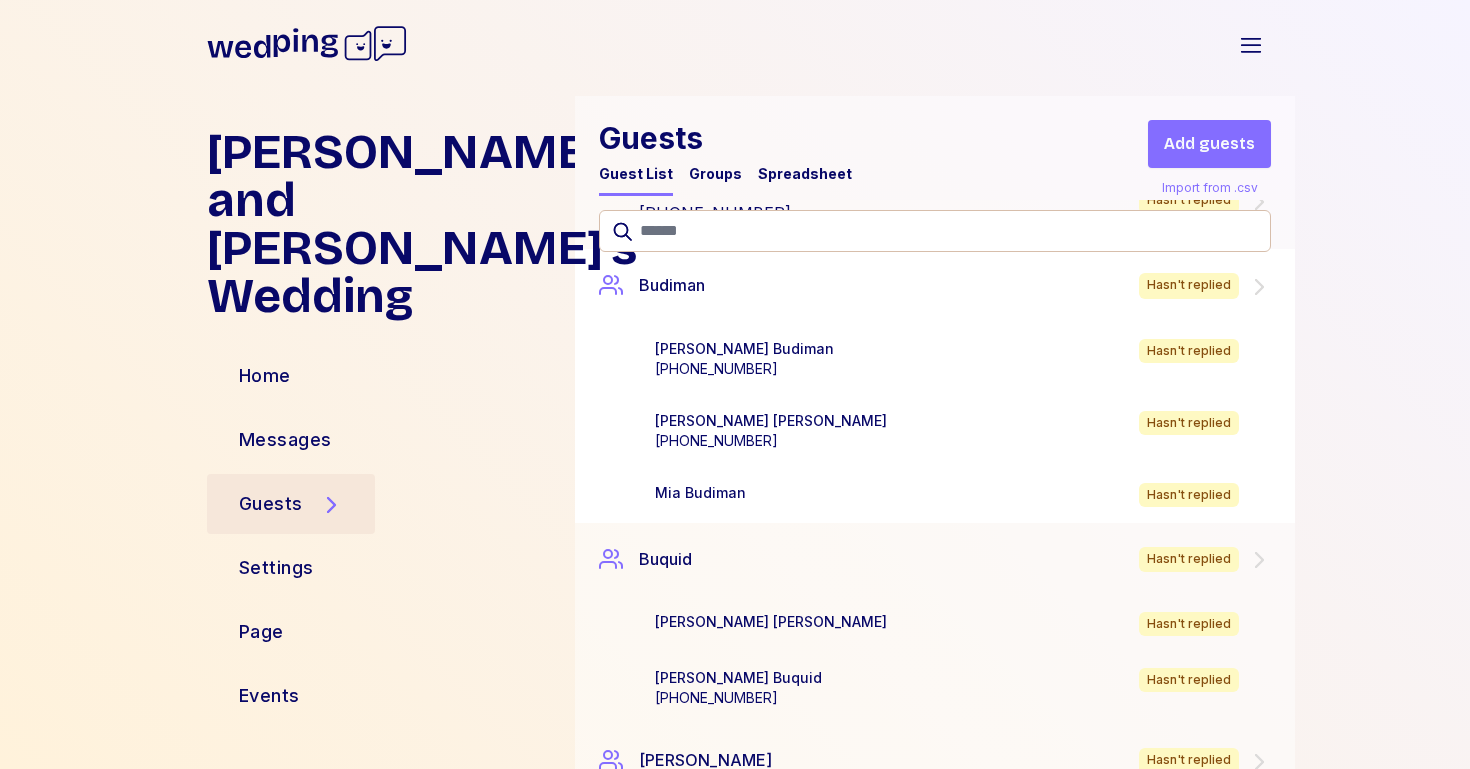 scroll, scrollTop: 0, scrollLeft: 0, axis: both 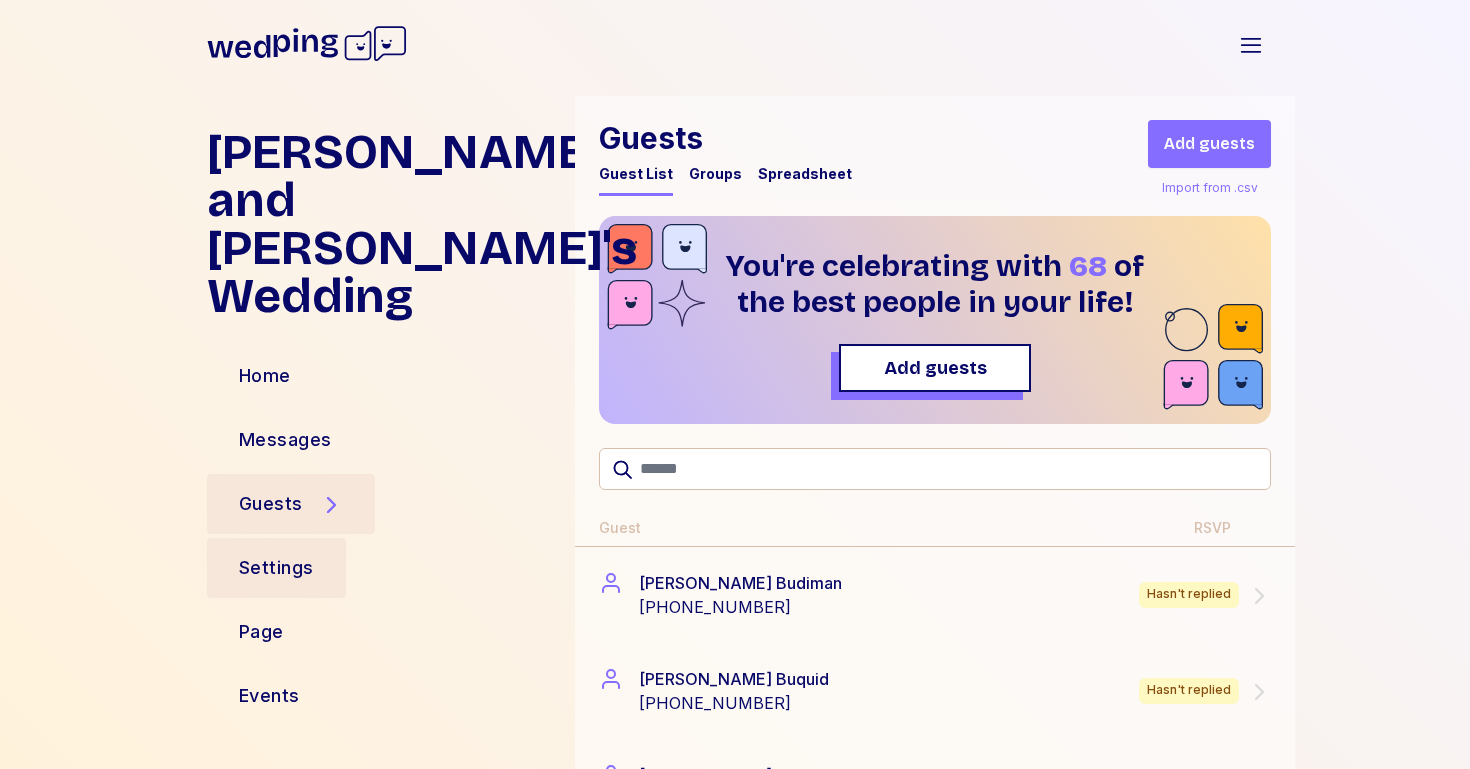 click on "Settings" at bounding box center (276, 568) 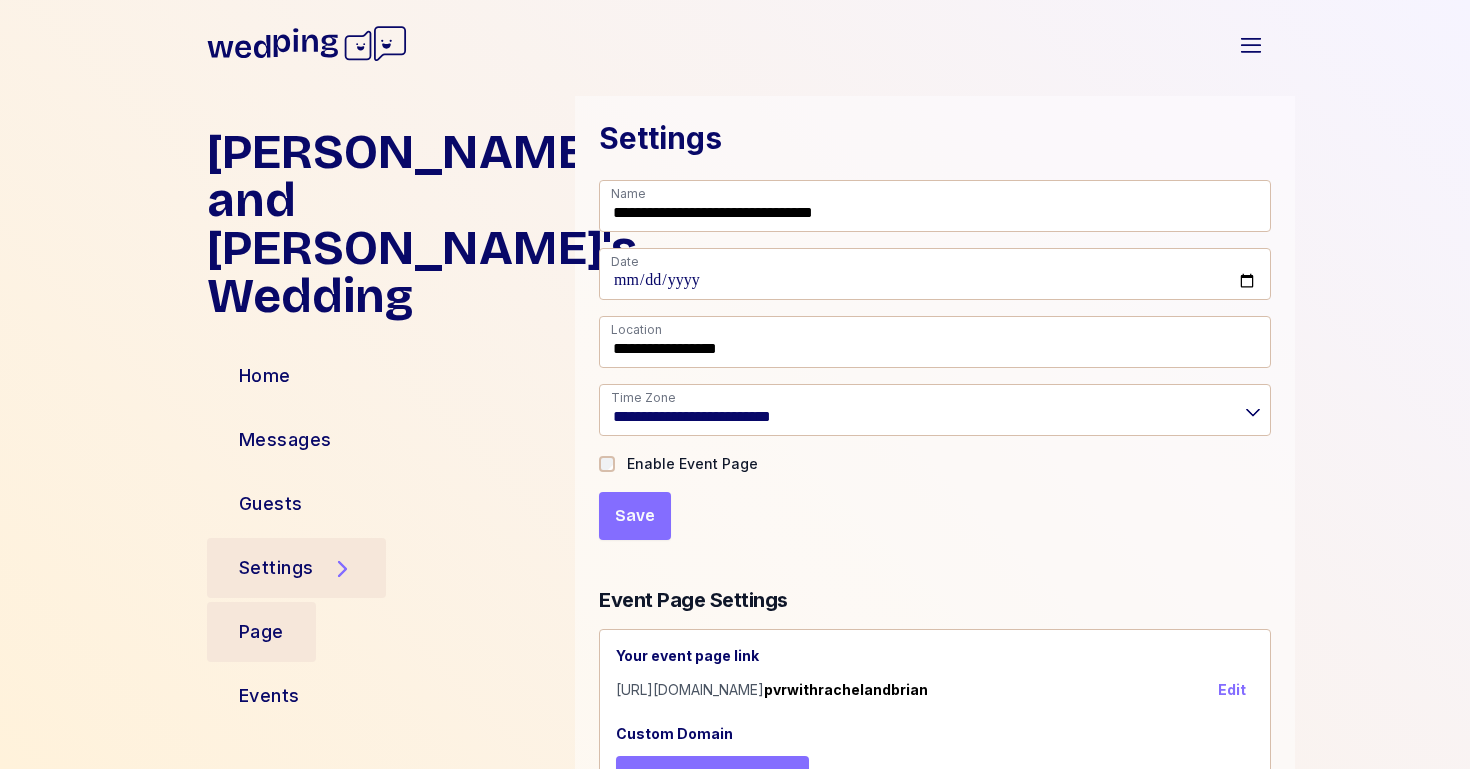 click on "Page" at bounding box center [261, 632] 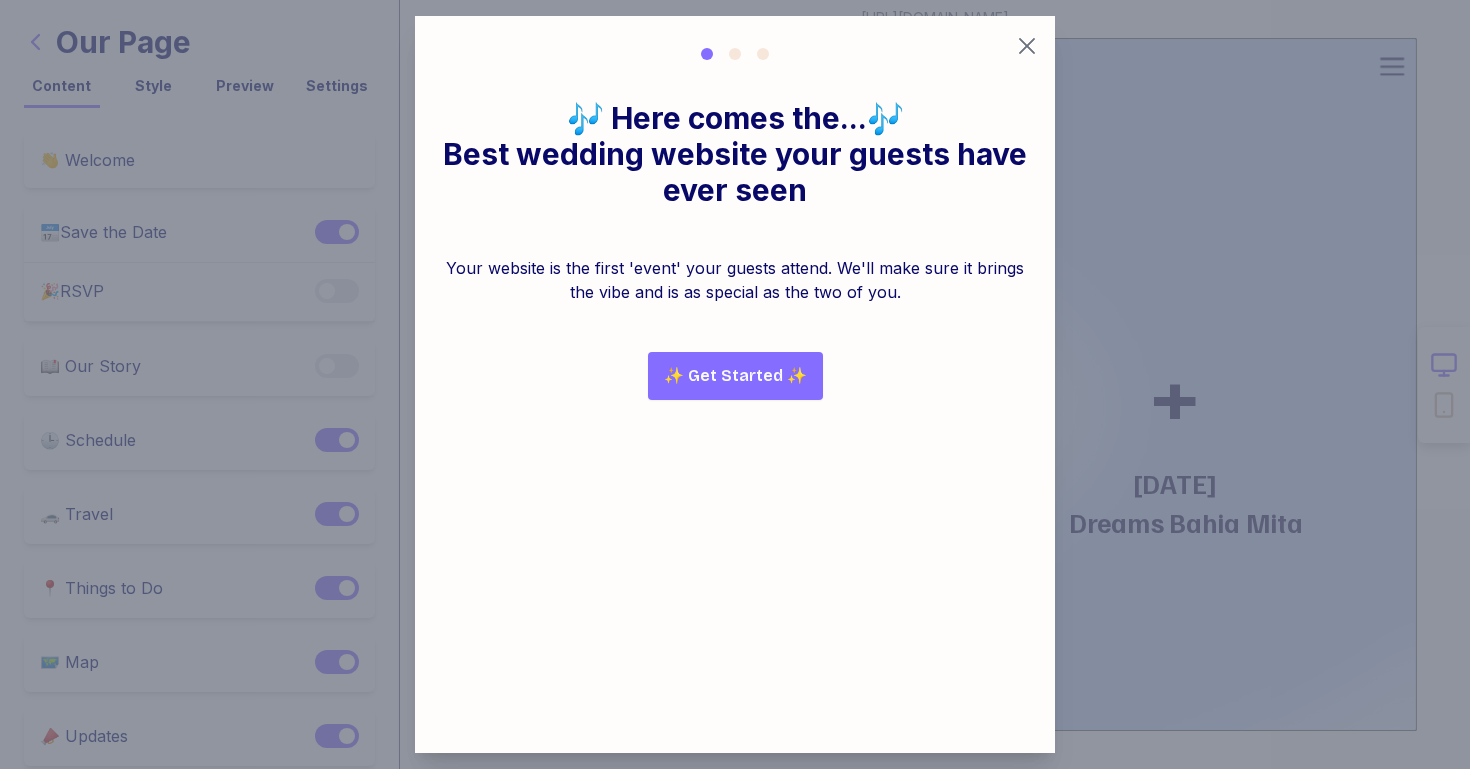 click at bounding box center [735, 46] 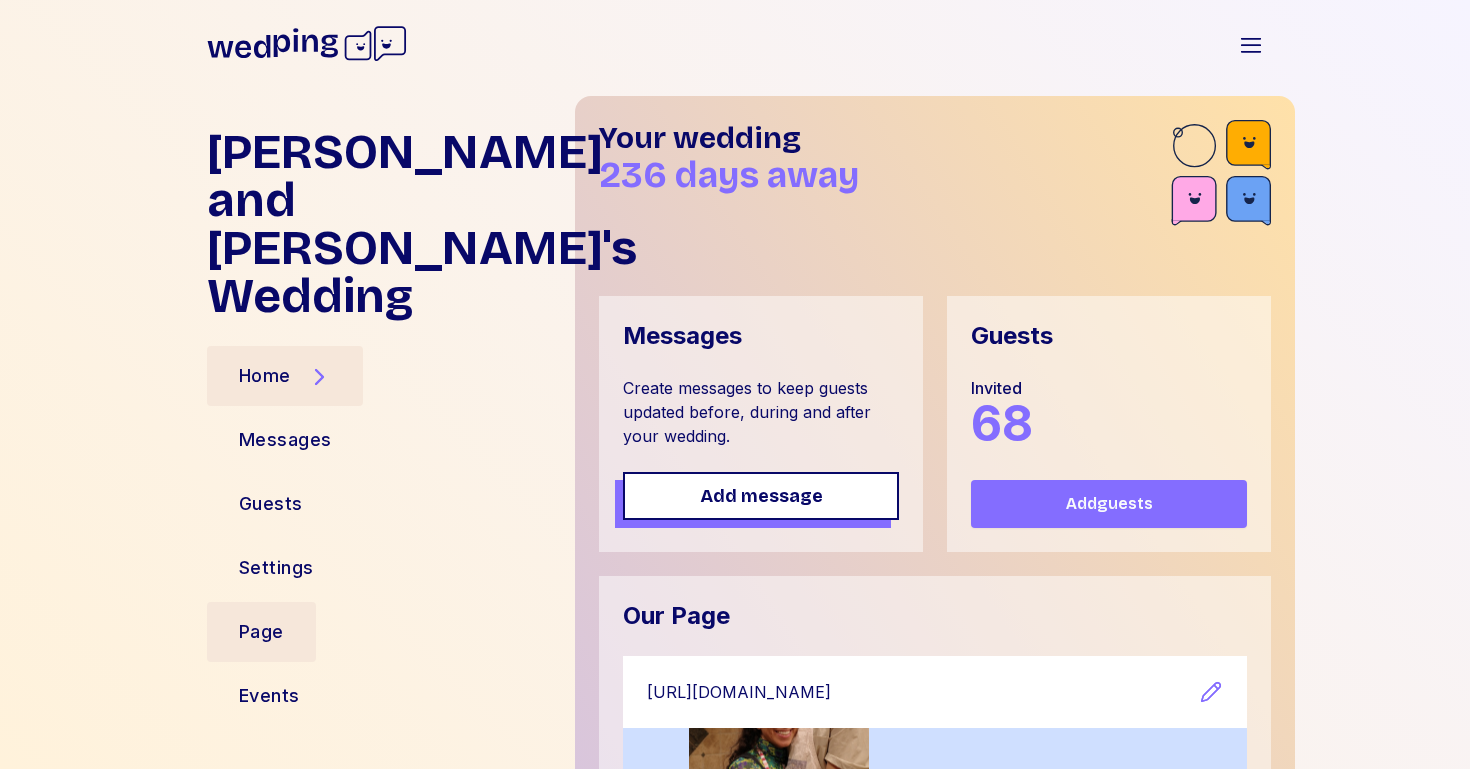click on "Page" at bounding box center (261, 632) 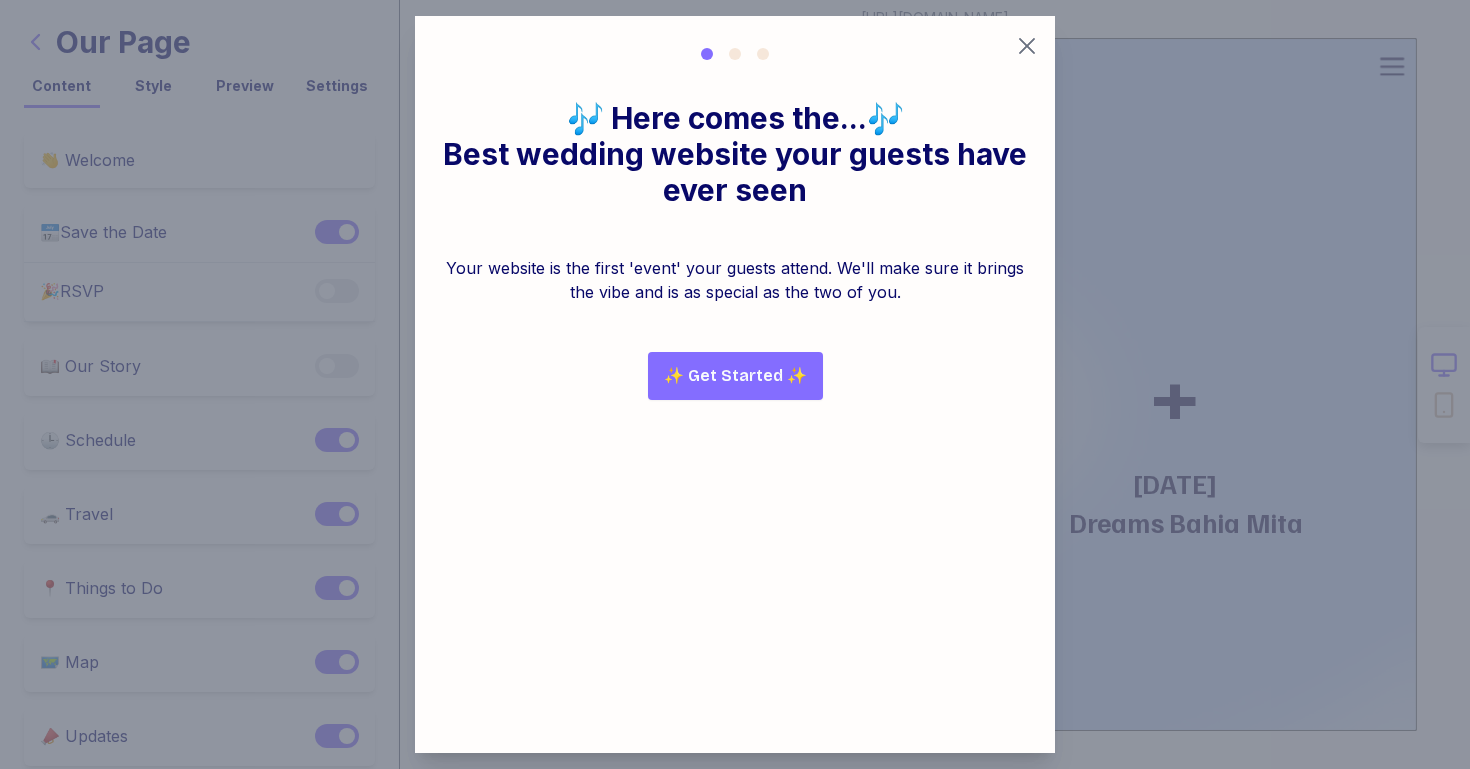 click on "✨ Get Started ✨" at bounding box center [735, 376] 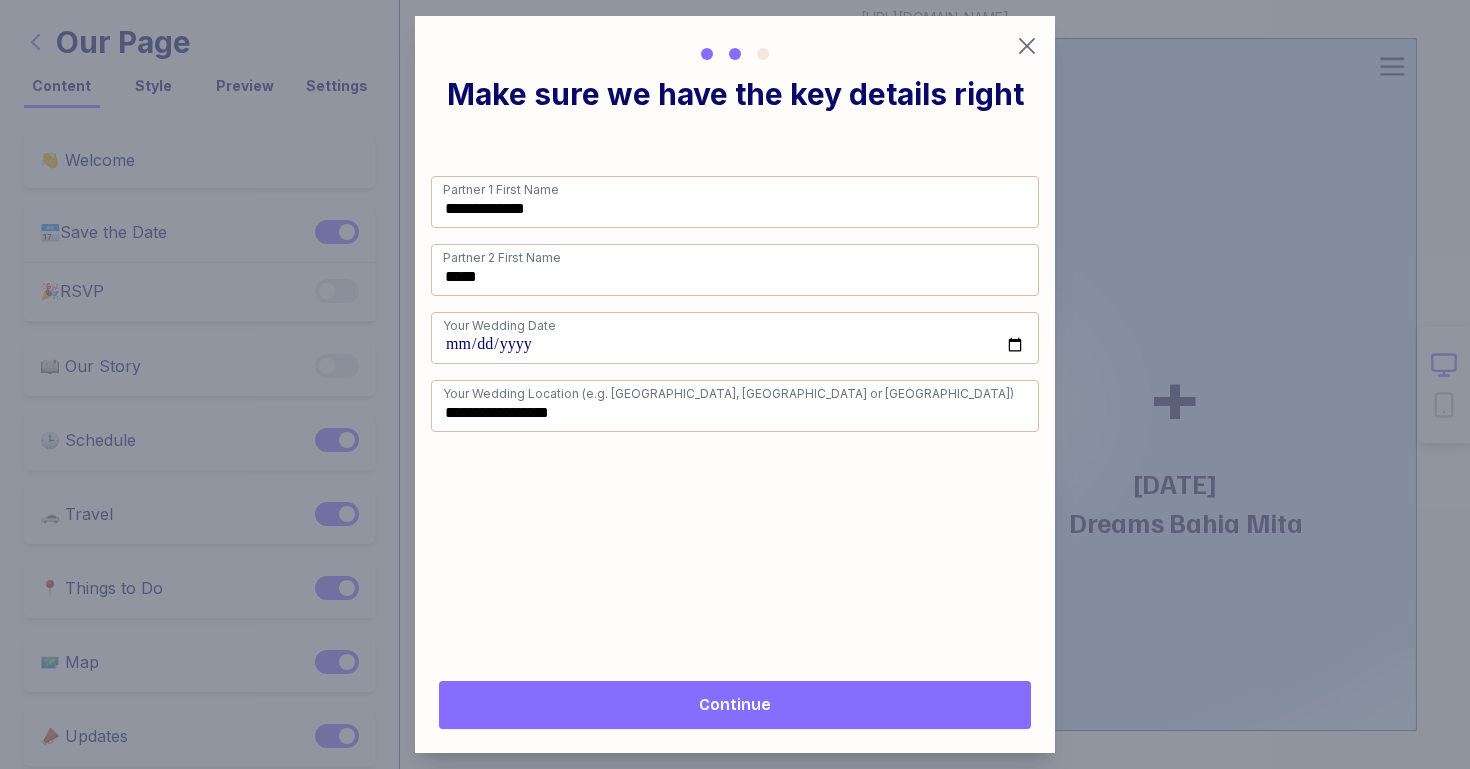 click on "Continue" at bounding box center (735, 705) 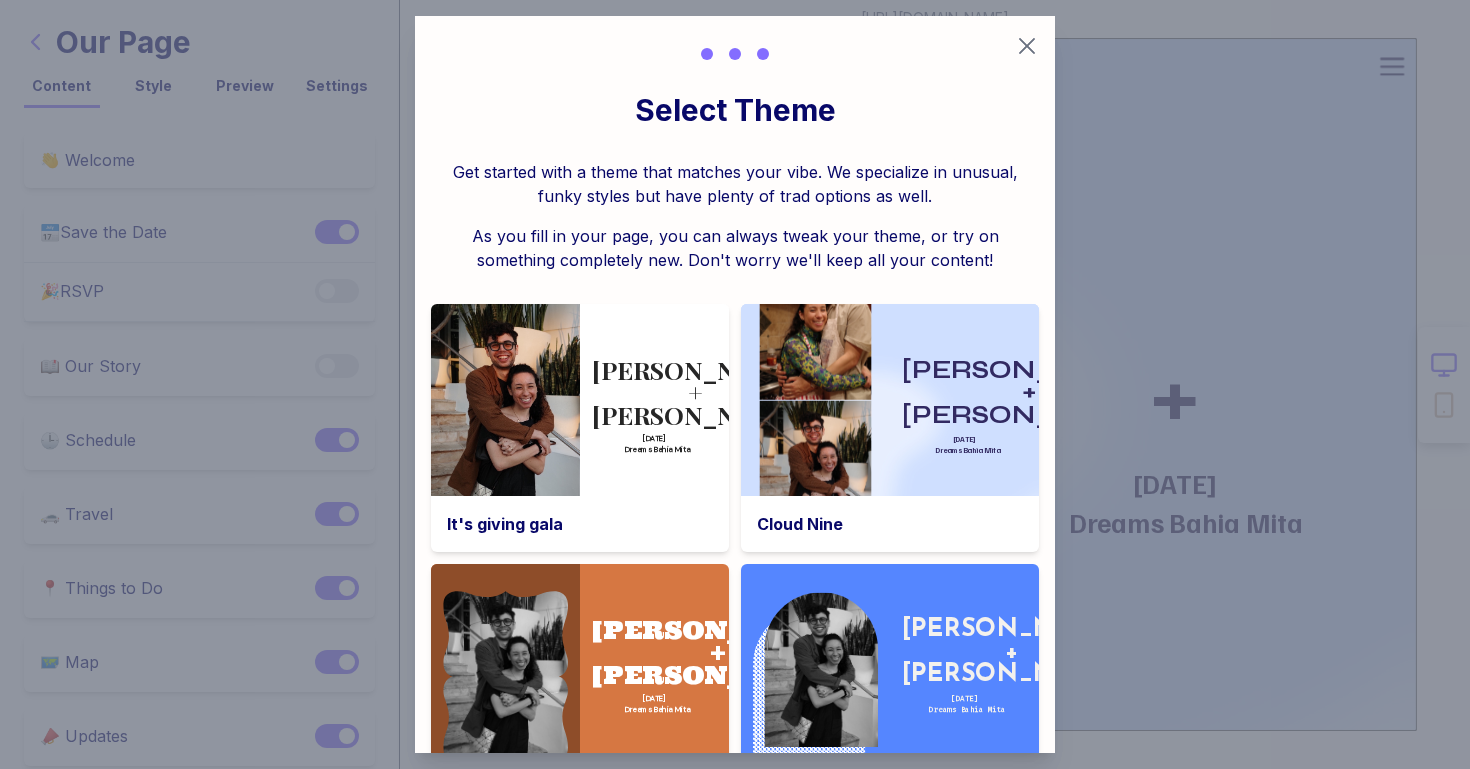 click 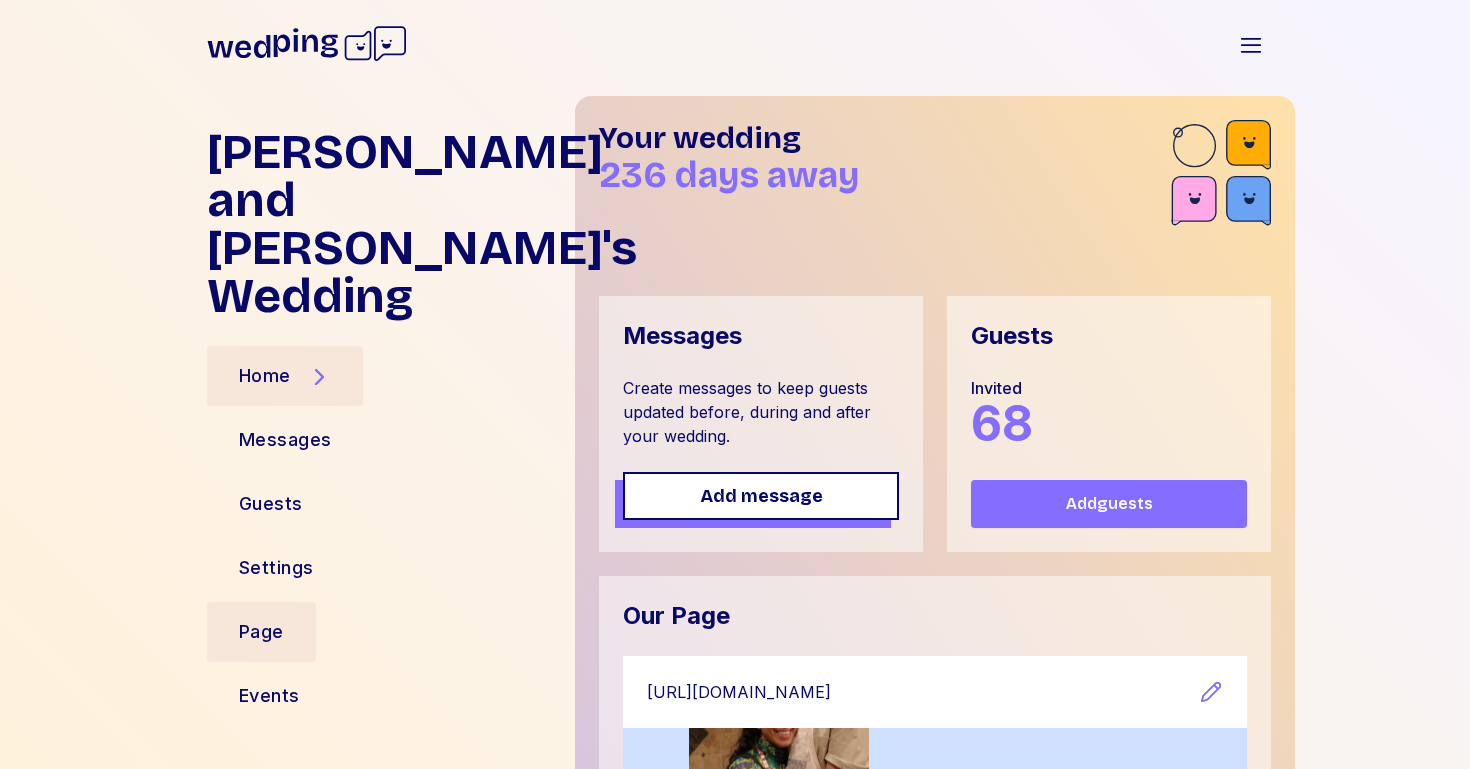 click on "Page" at bounding box center (261, 632) 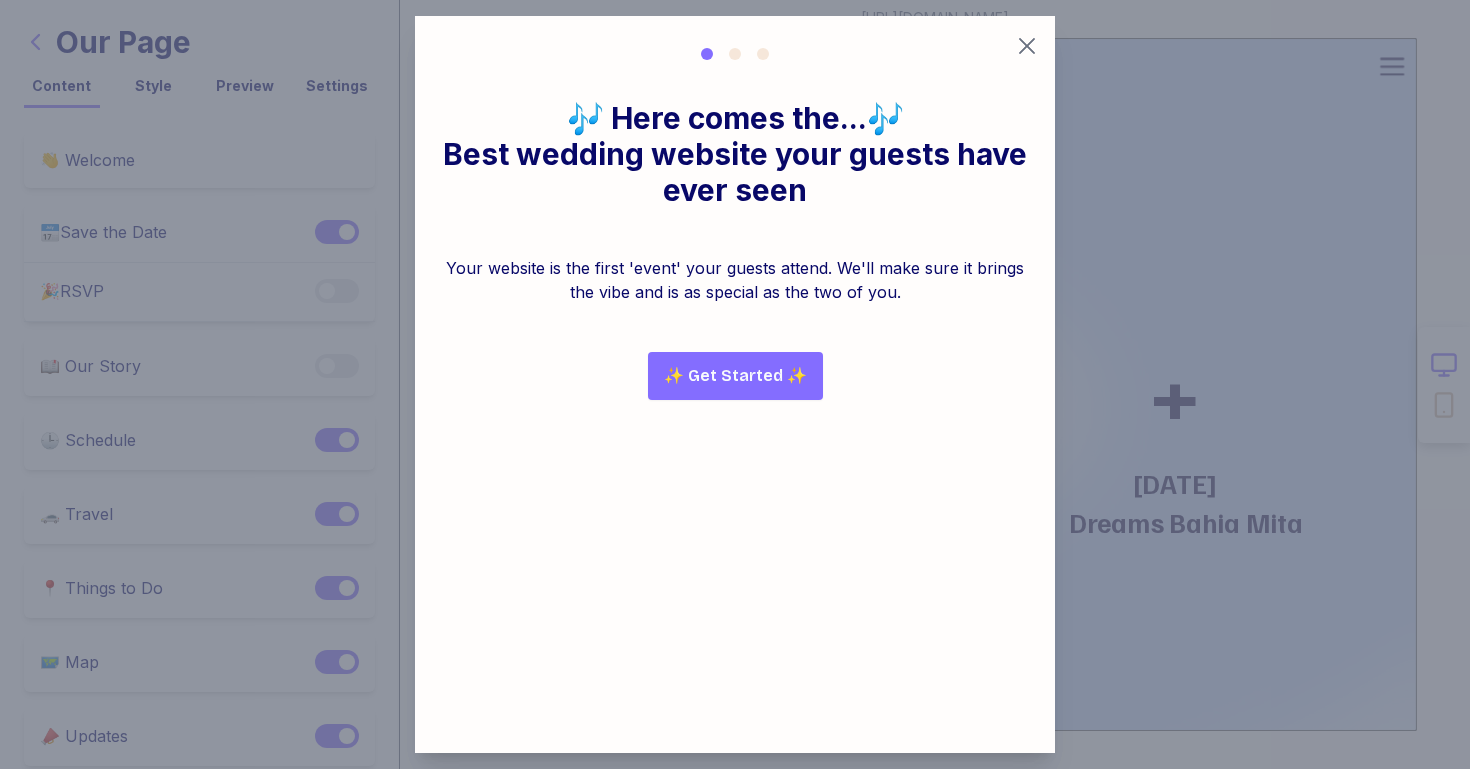 click on "✨ Get Started ✨" at bounding box center [735, 376] 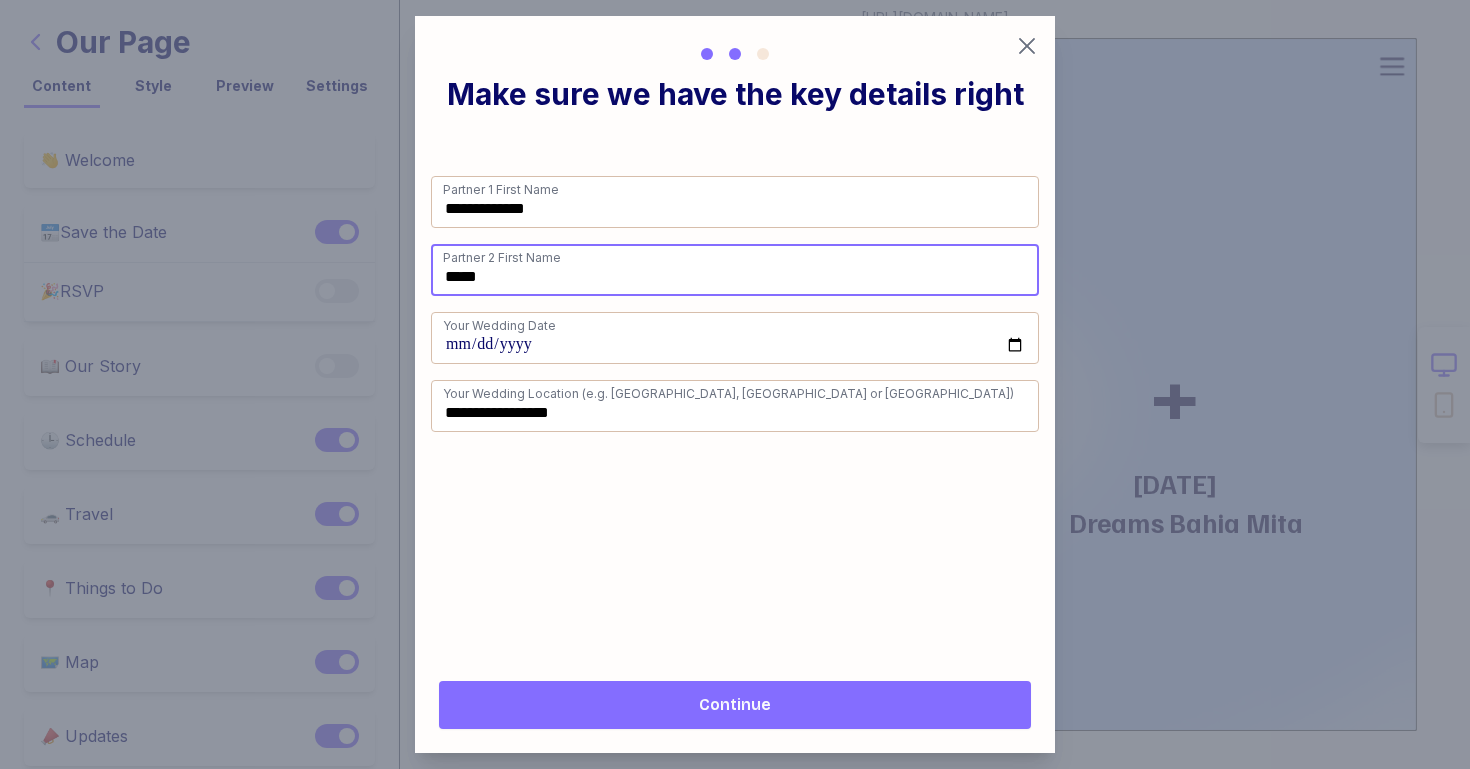 click on "*****" at bounding box center [735, 270] 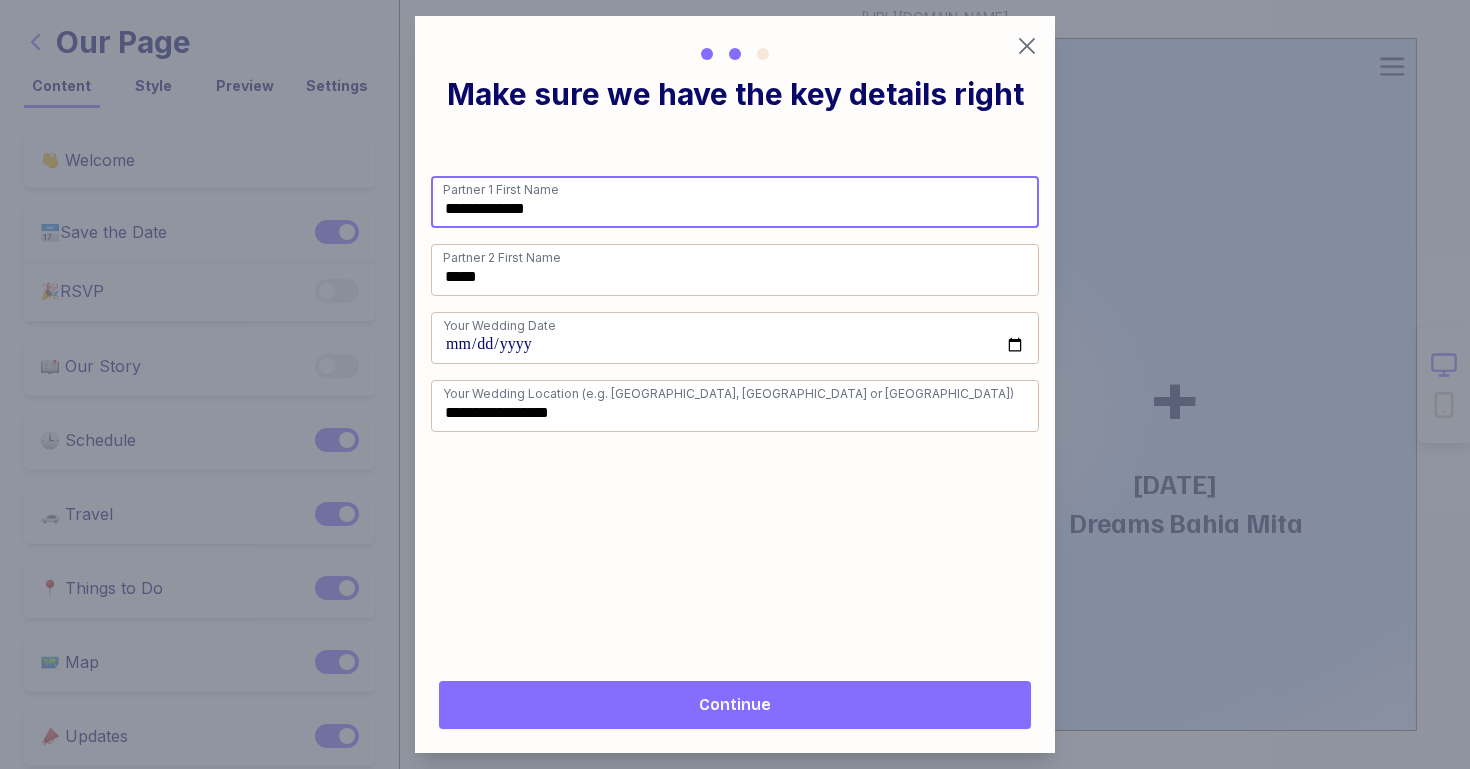 click on "**********" at bounding box center (735, 202) 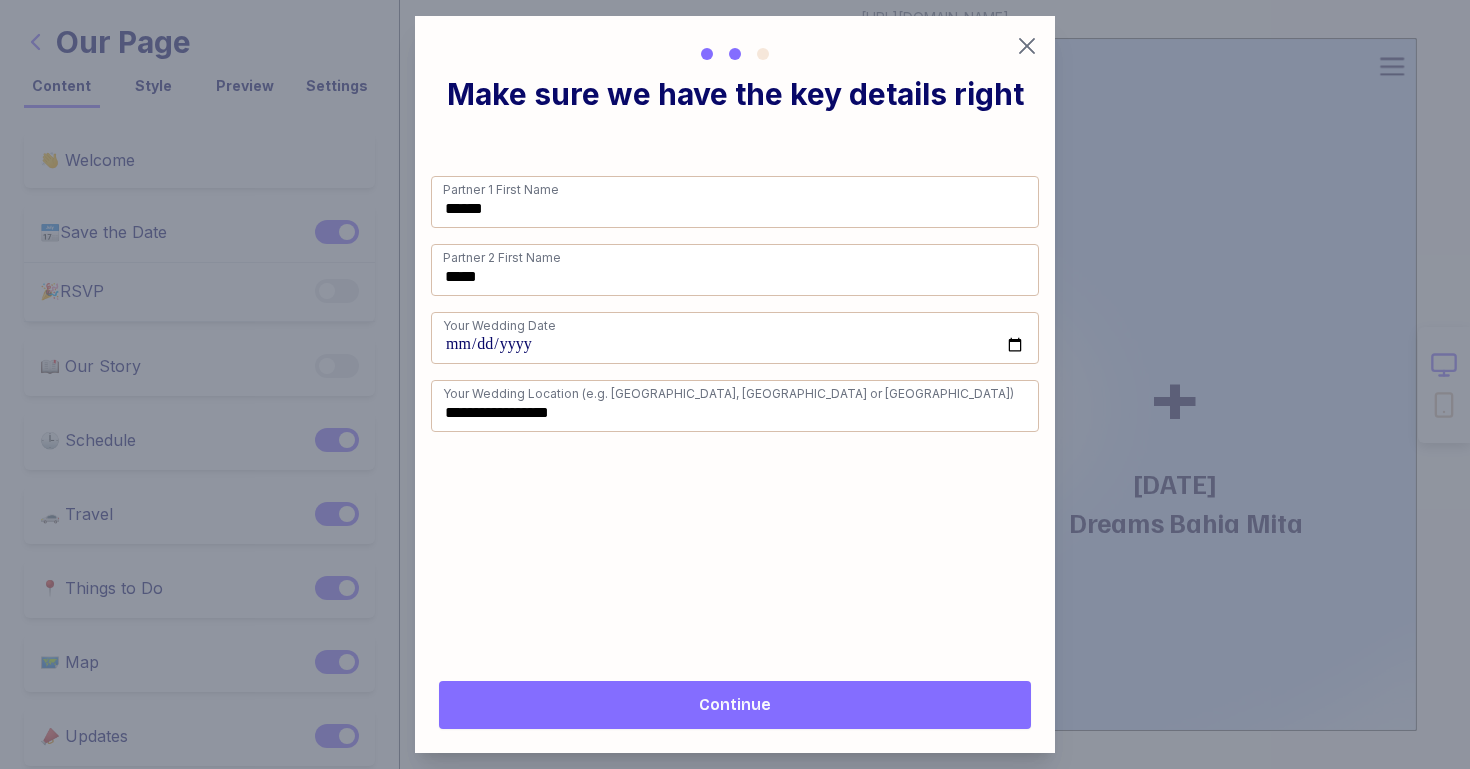 click on "Continue" at bounding box center [735, 705] 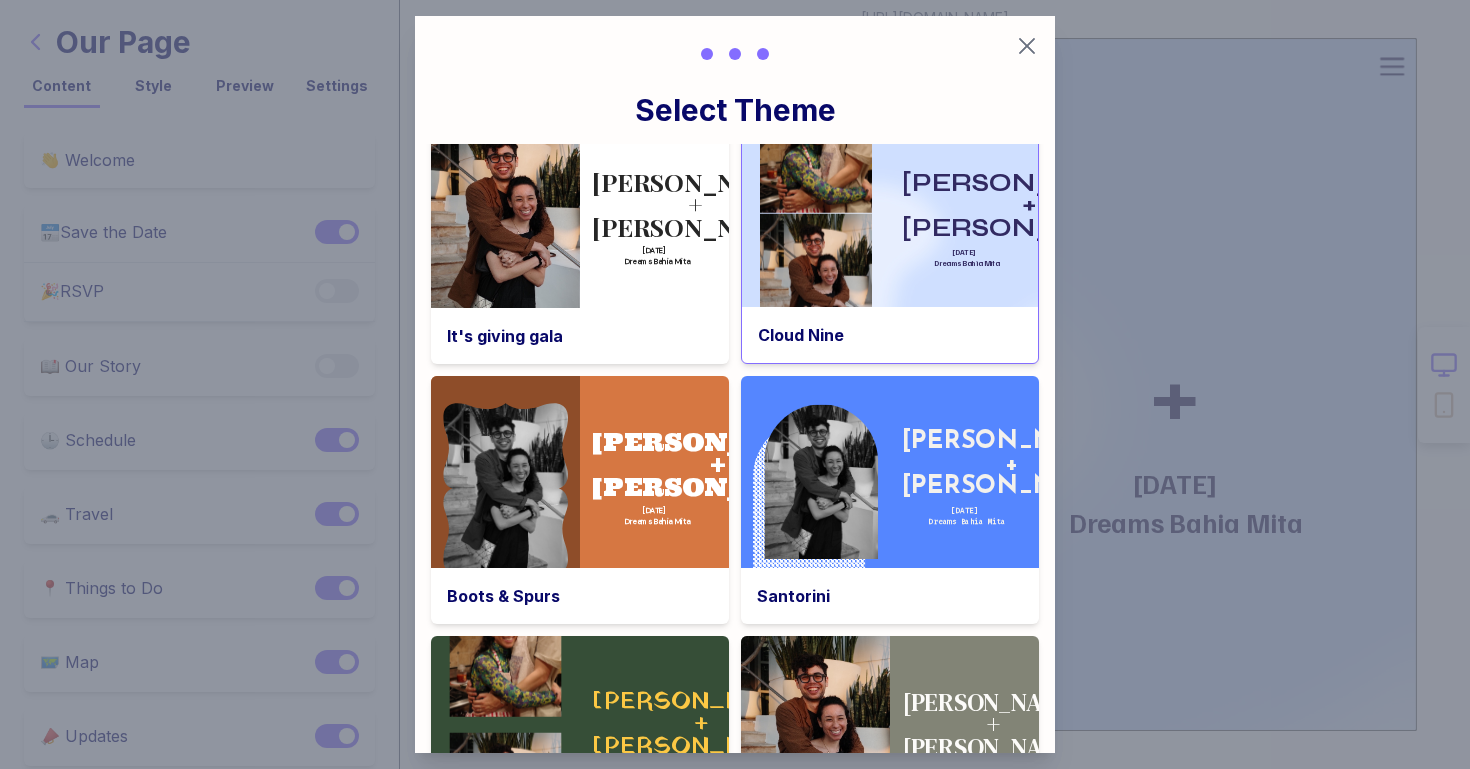 scroll, scrollTop: 0, scrollLeft: 0, axis: both 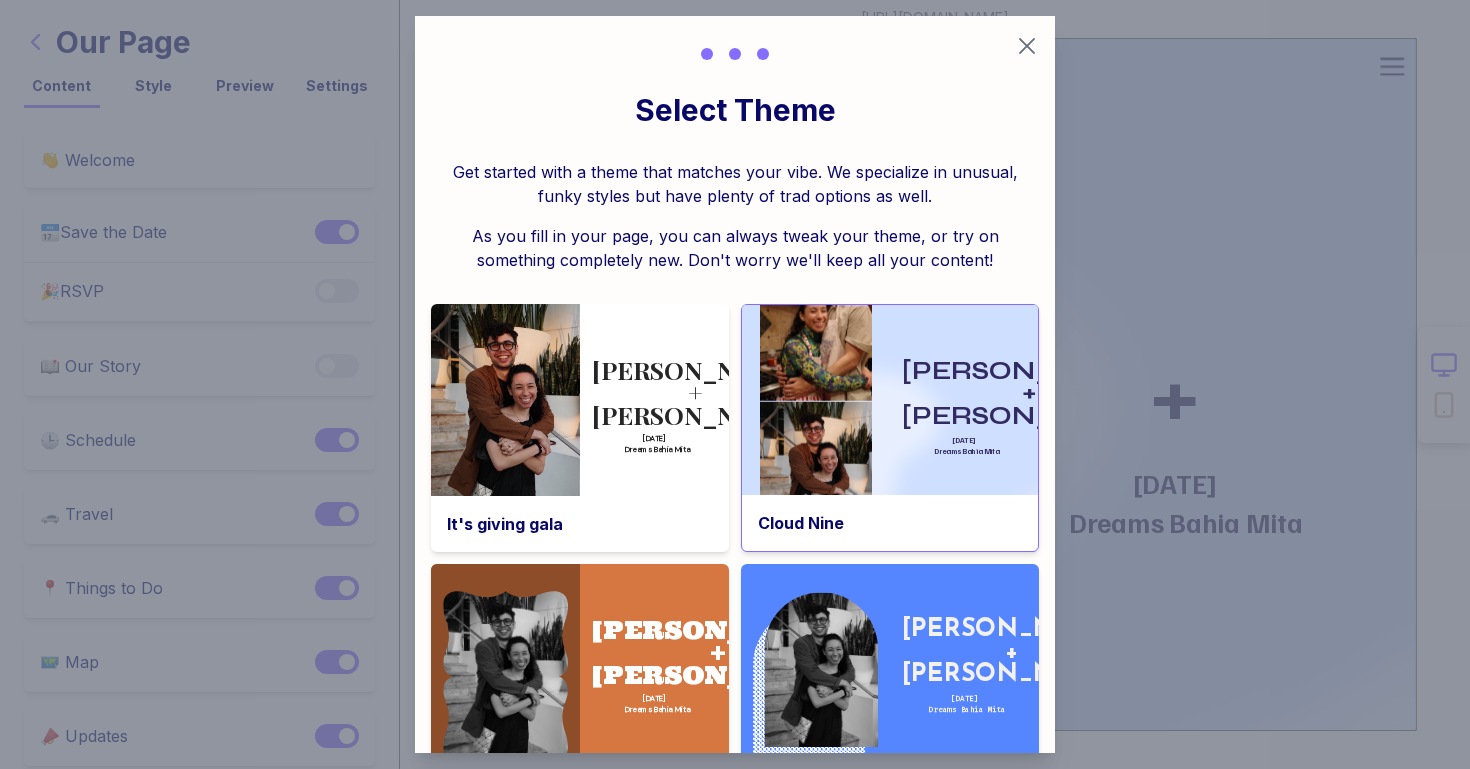click at bounding box center [816, 478] 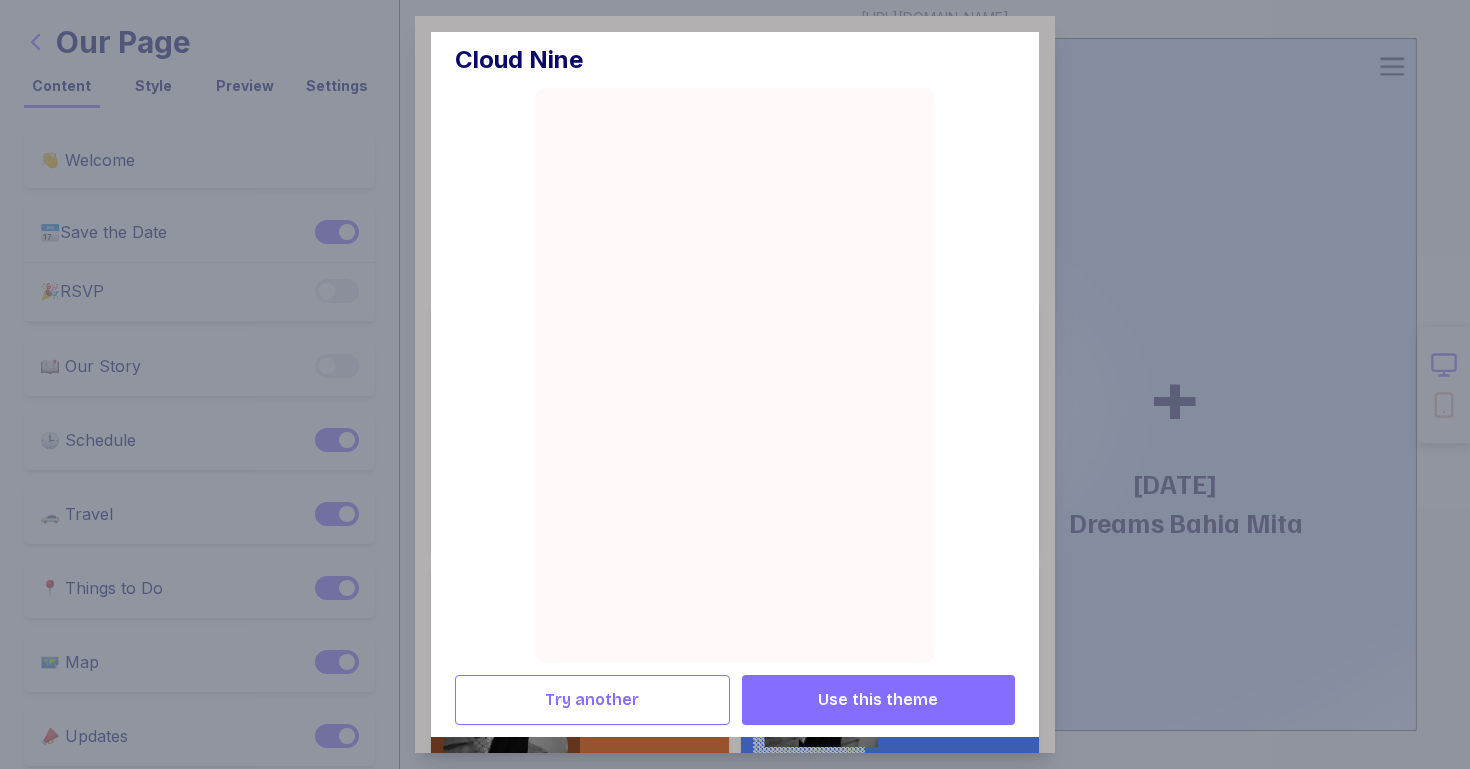 scroll, scrollTop: 0, scrollLeft: 0, axis: both 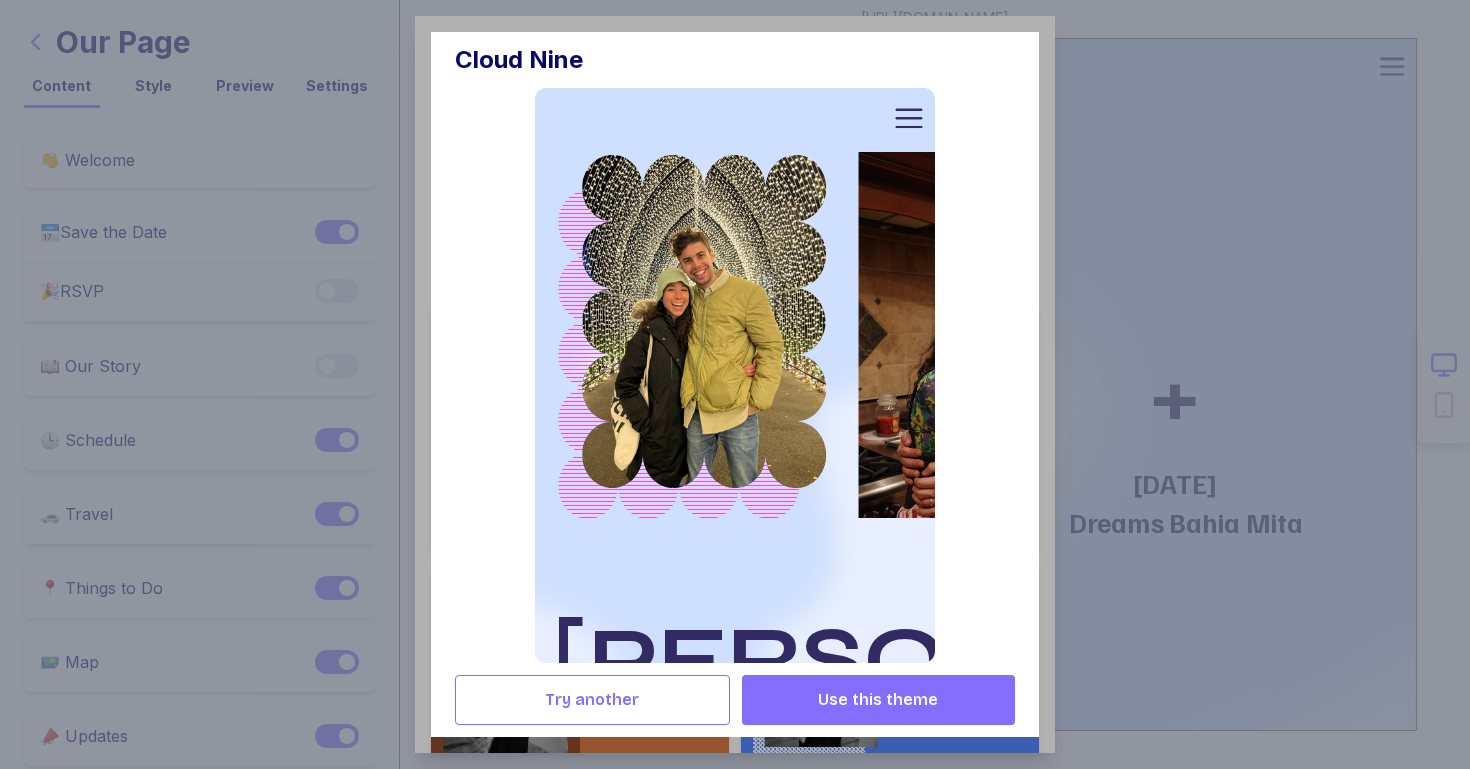 click on "Use this theme" at bounding box center (878, 700) 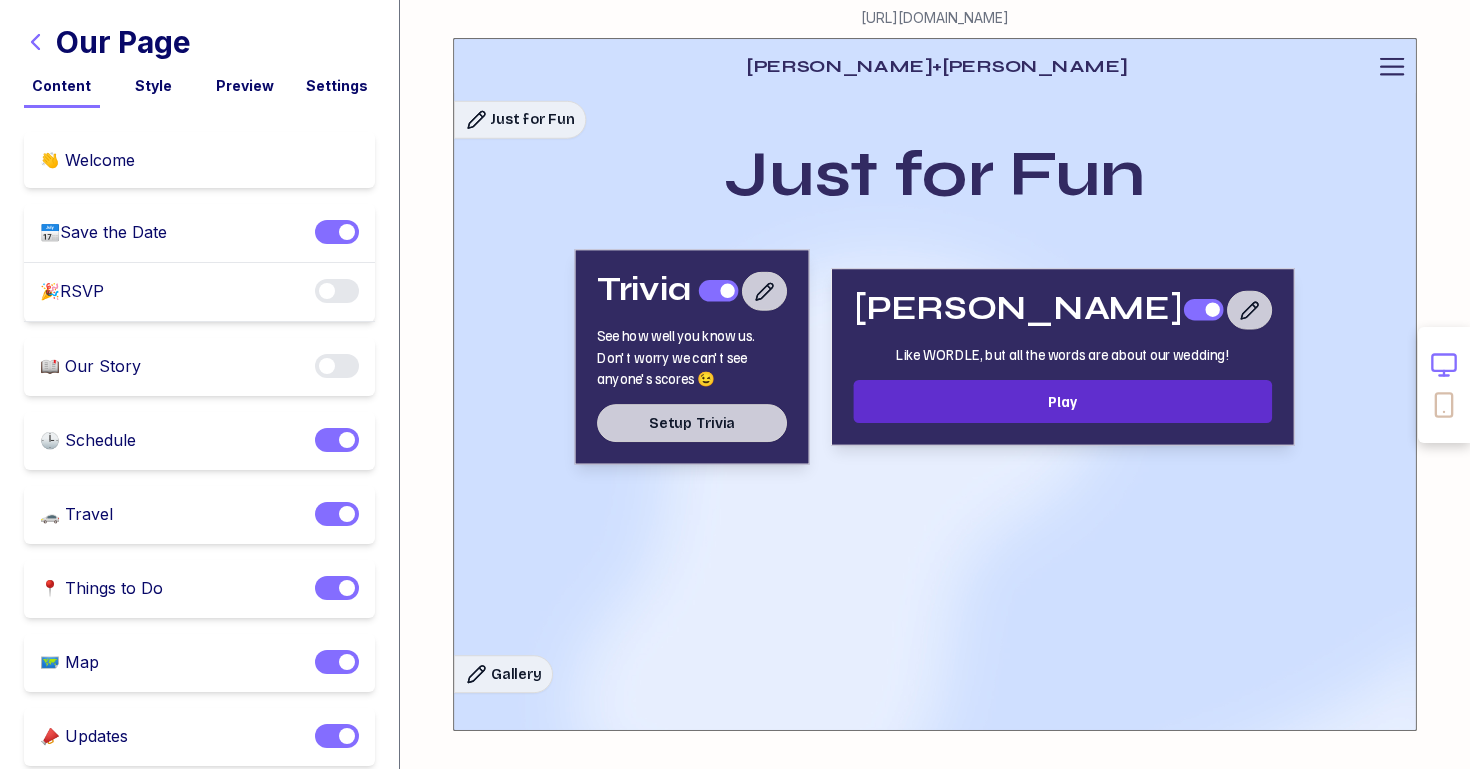 scroll, scrollTop: 7529, scrollLeft: 0, axis: vertical 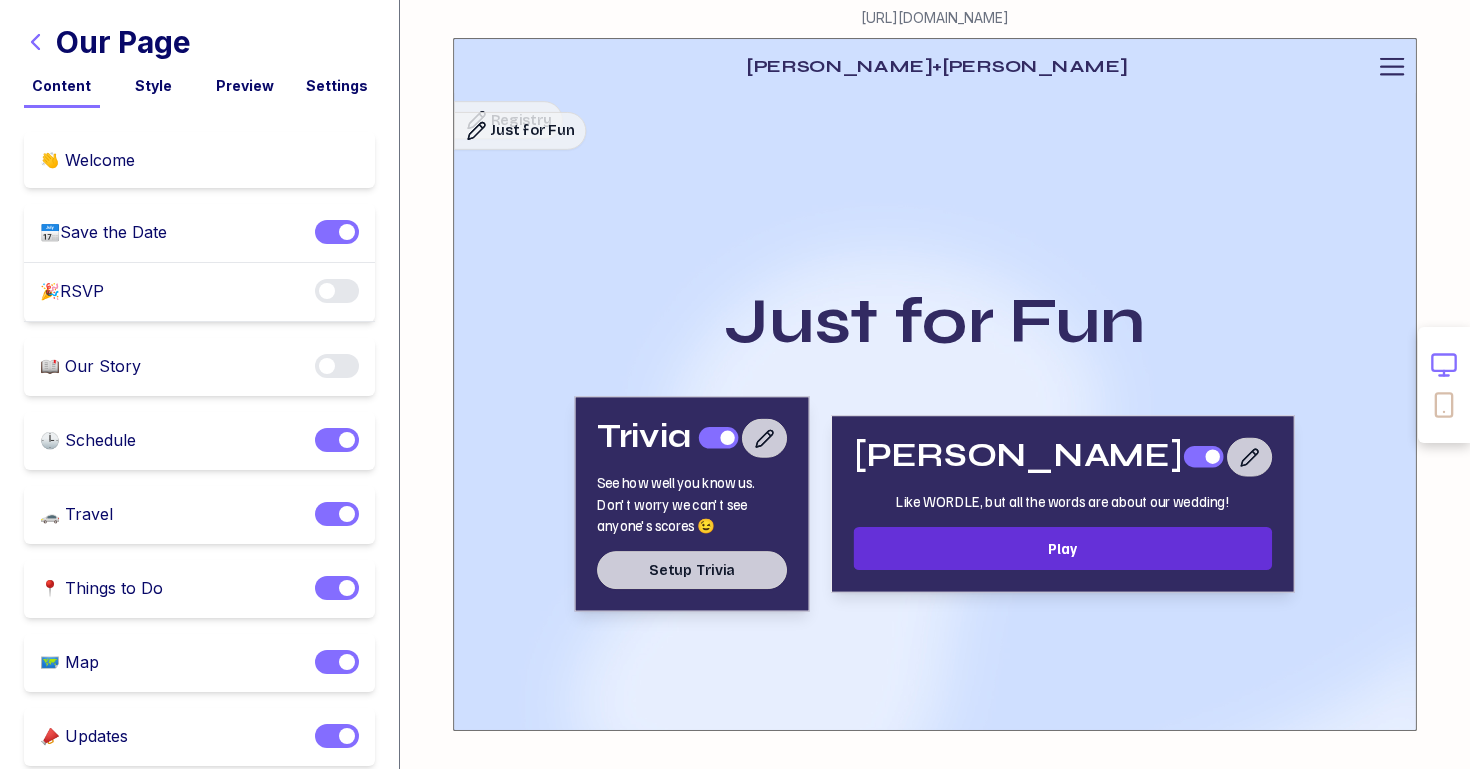 click on "Play" at bounding box center [1063, 549] 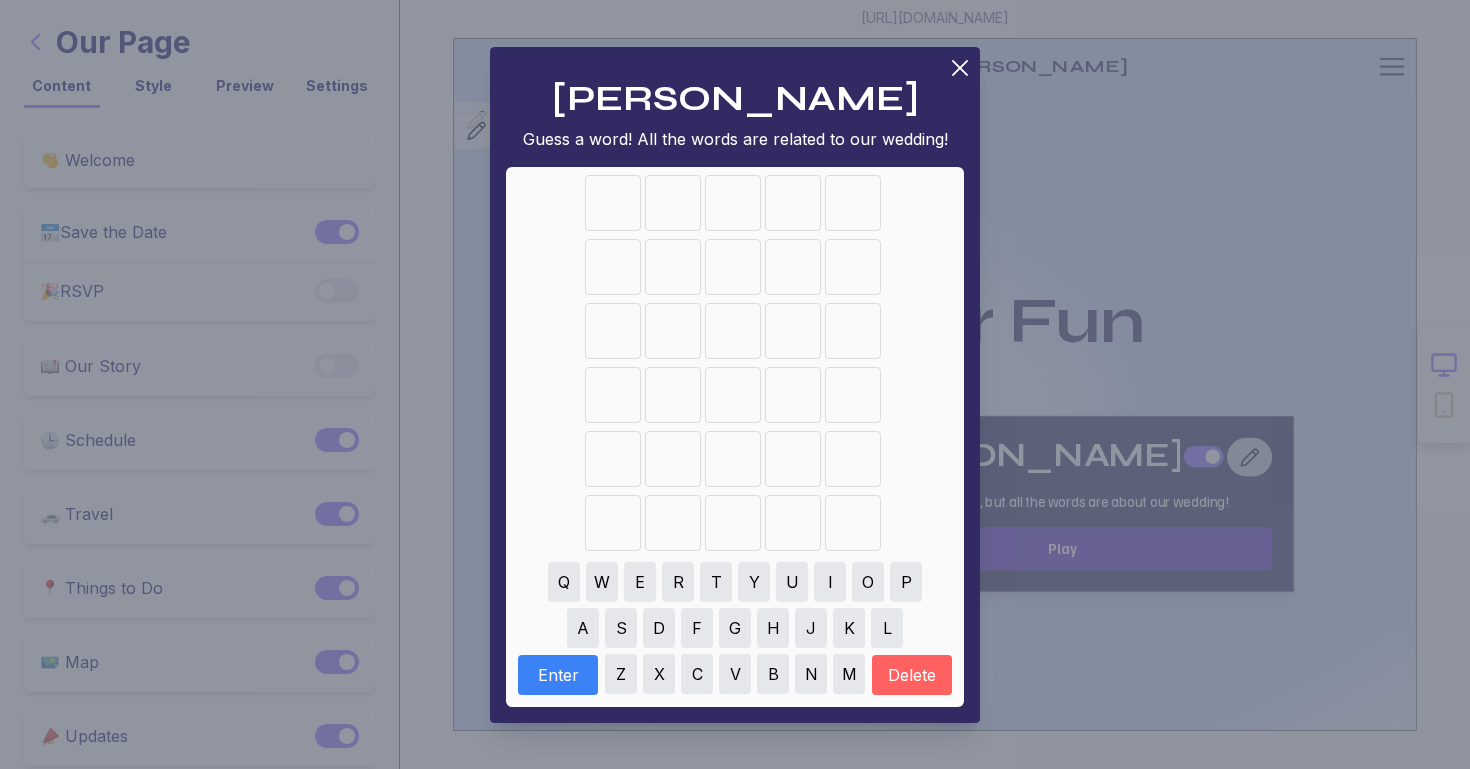click on "F" at bounding box center (697, 628) 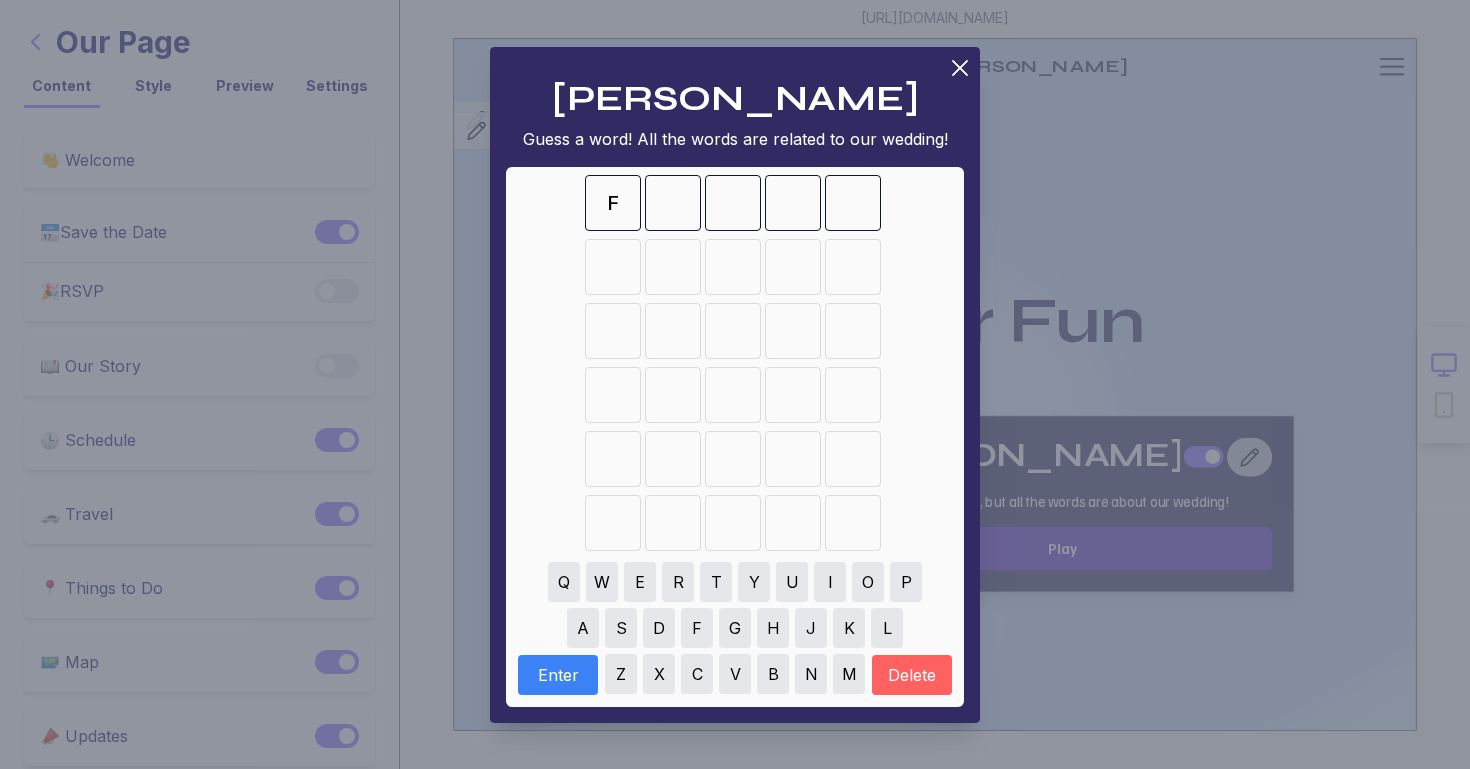 click on "R" at bounding box center [678, 582] 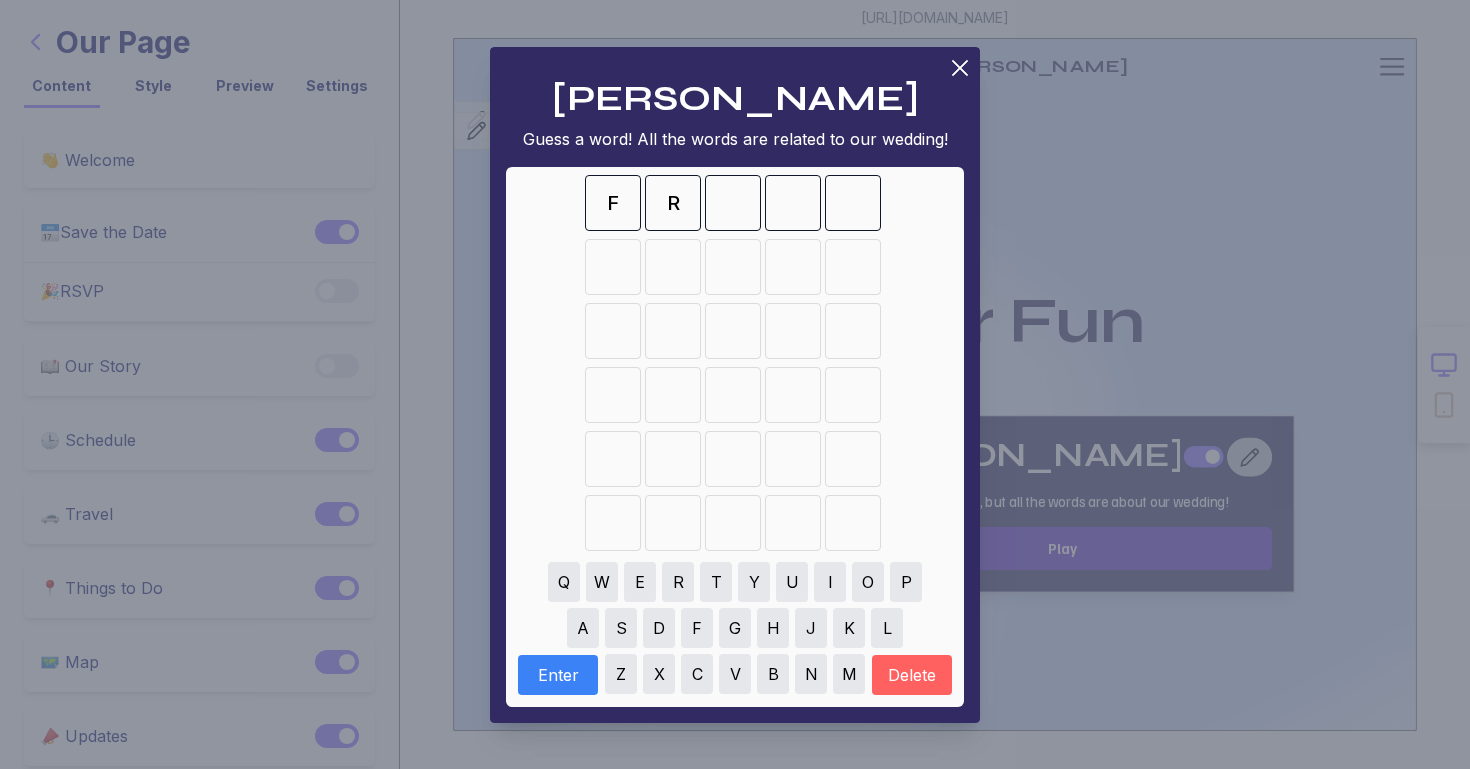 click on "I" at bounding box center [830, 582] 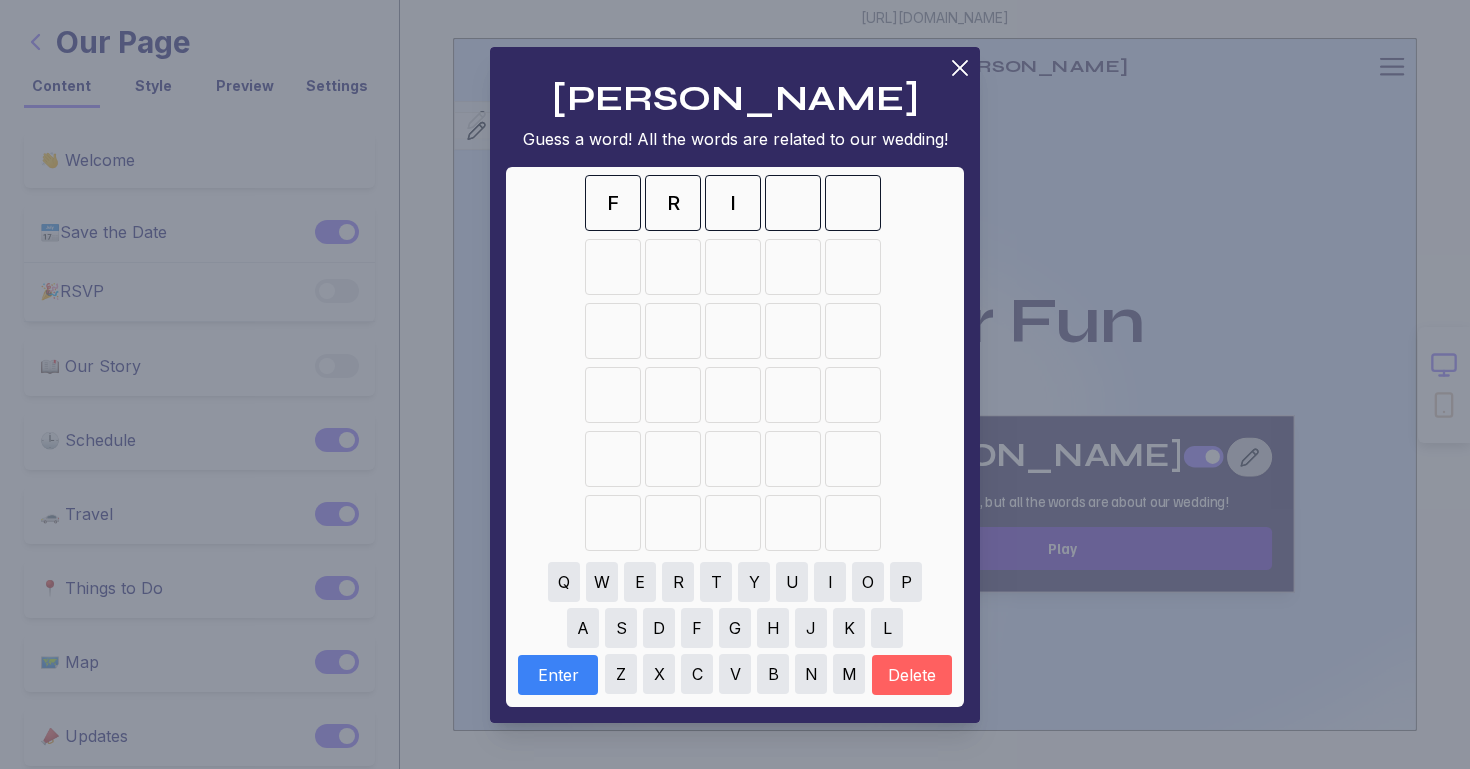 type 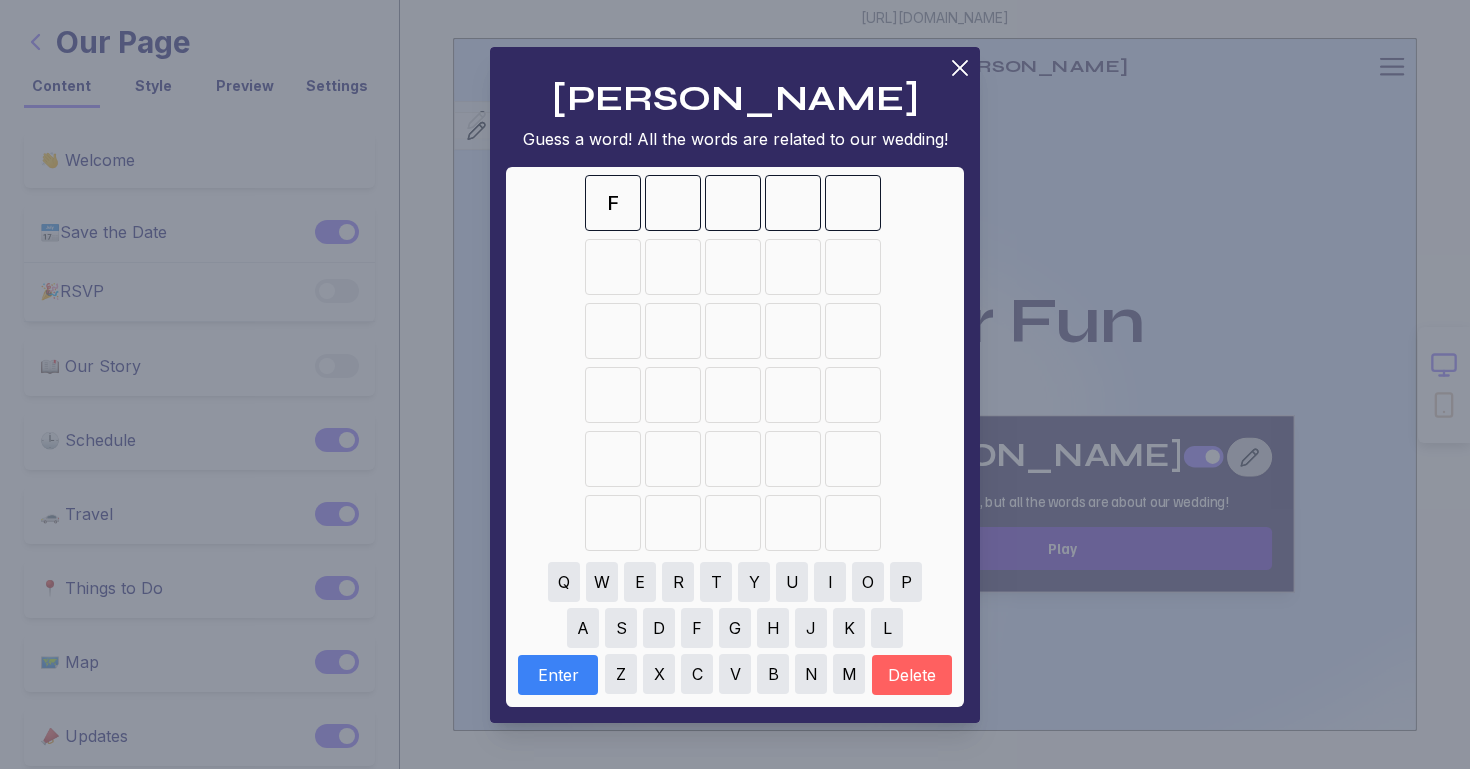 click on "Delete" at bounding box center (912, 675) 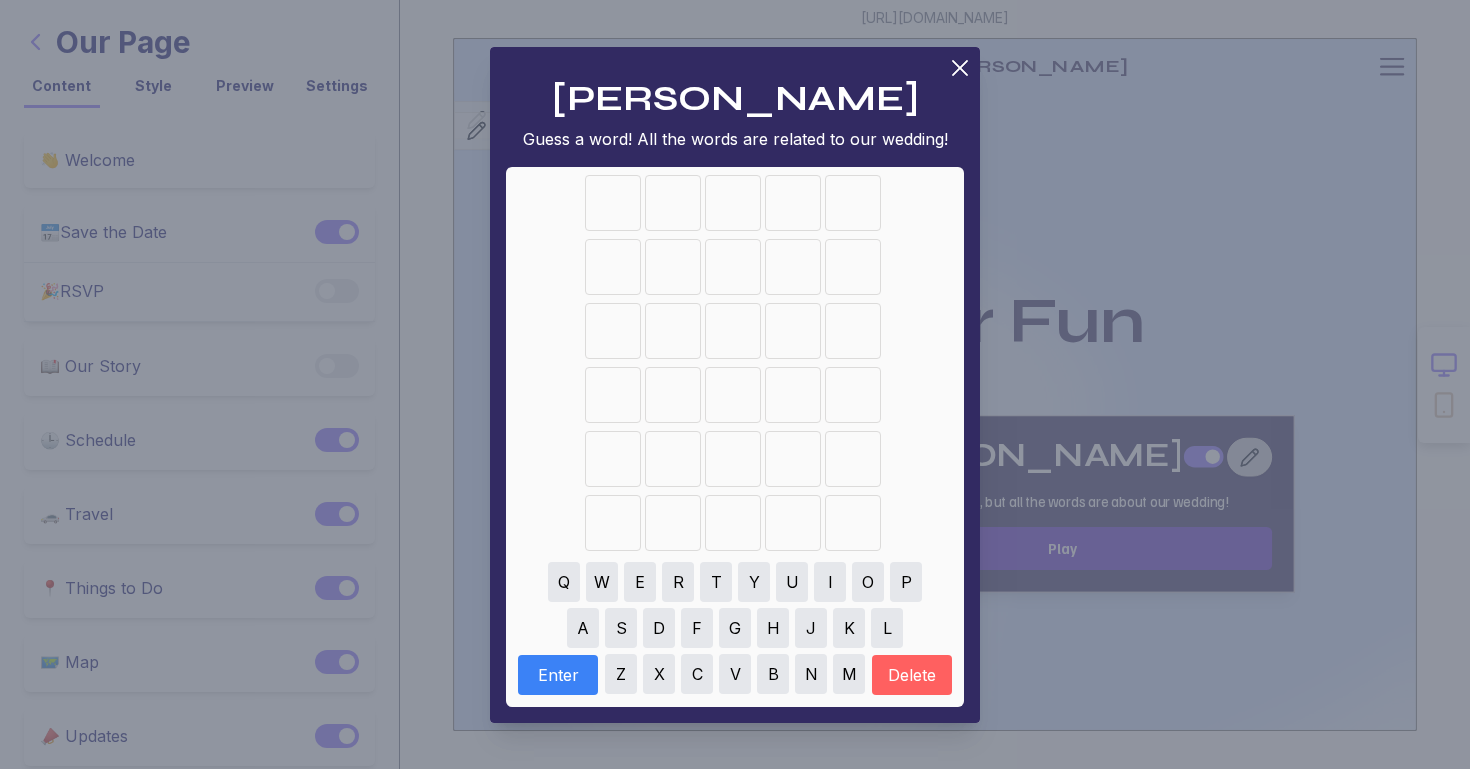 click on "B" at bounding box center (773, 674) 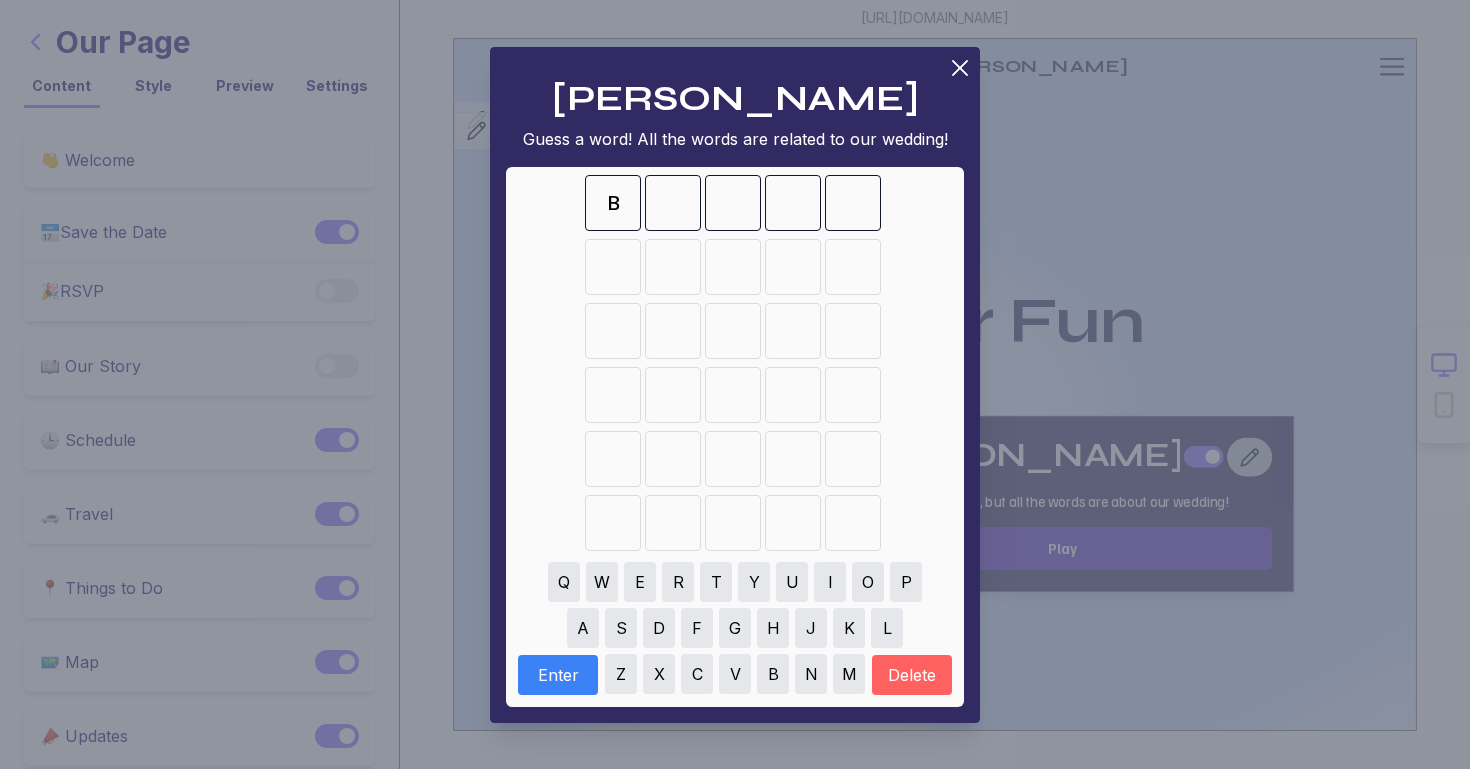 type 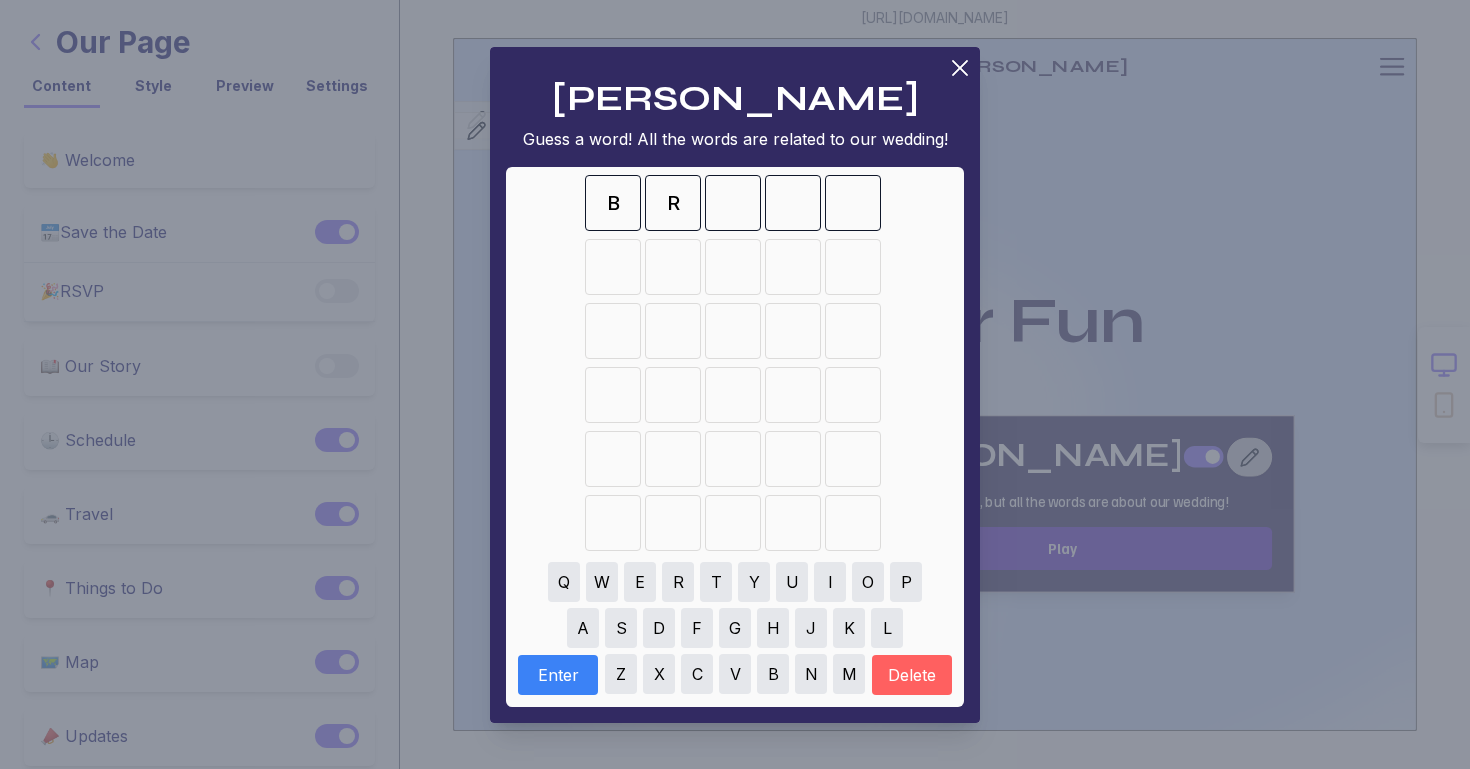 click on "I" at bounding box center (830, 582) 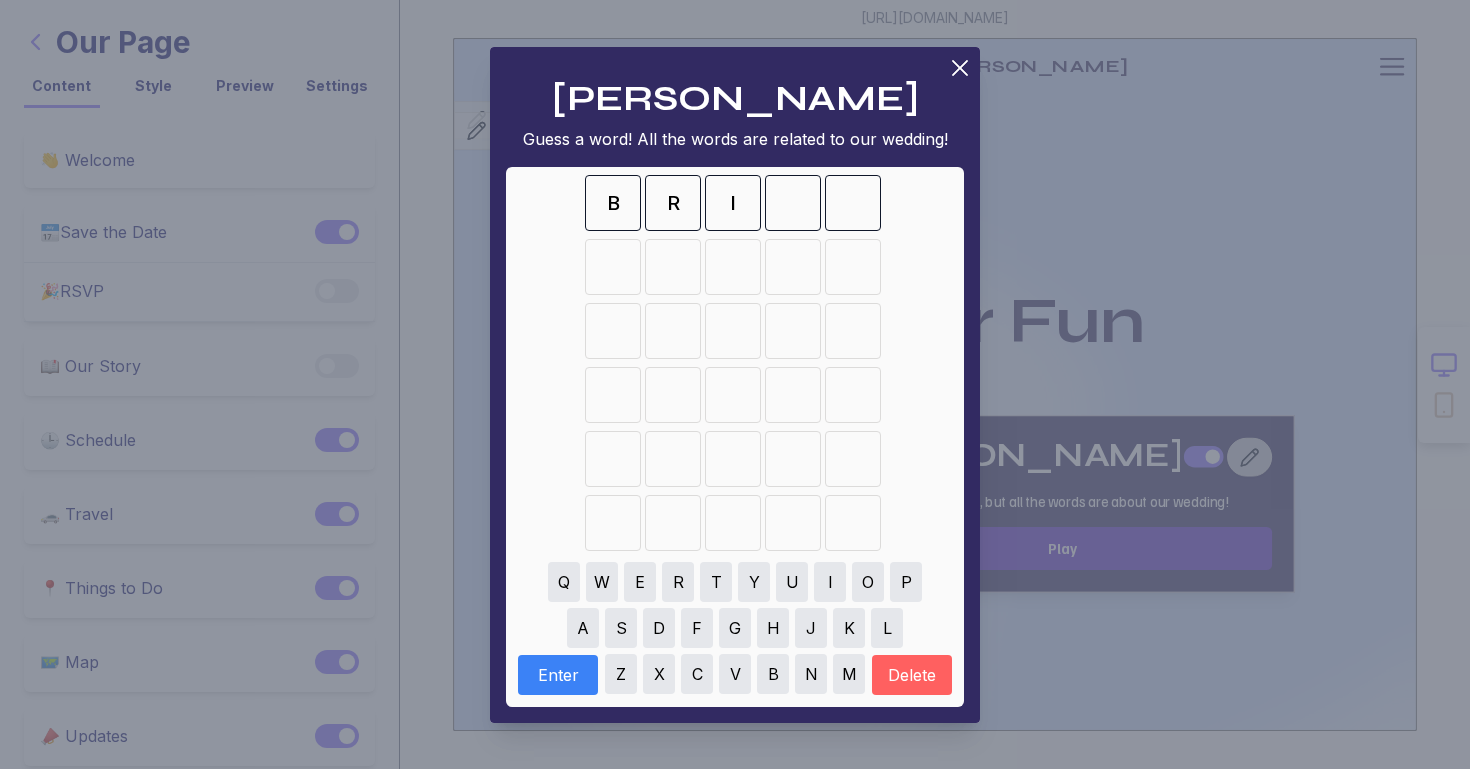 click on "D" at bounding box center (659, 628) 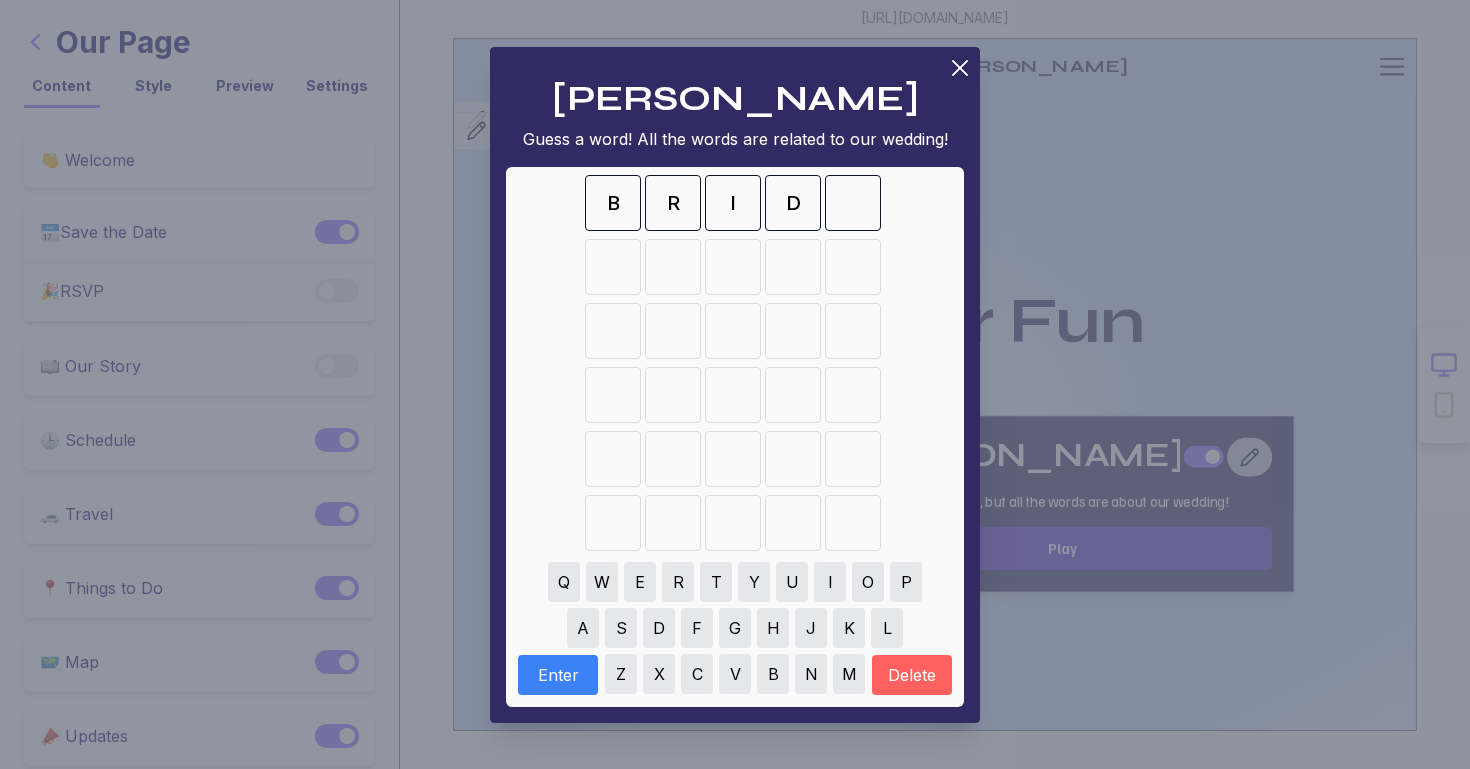click on "E" at bounding box center (640, 582) 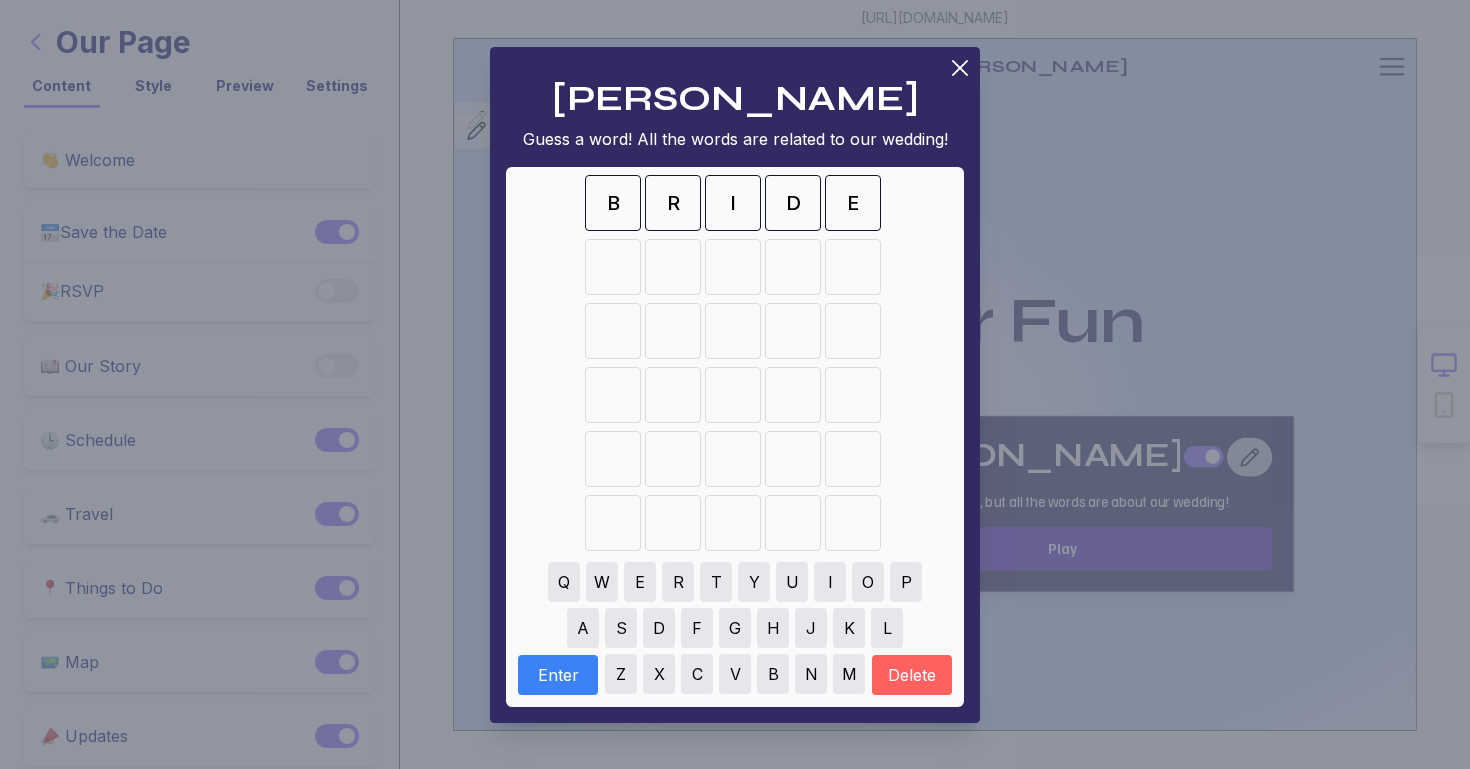 type 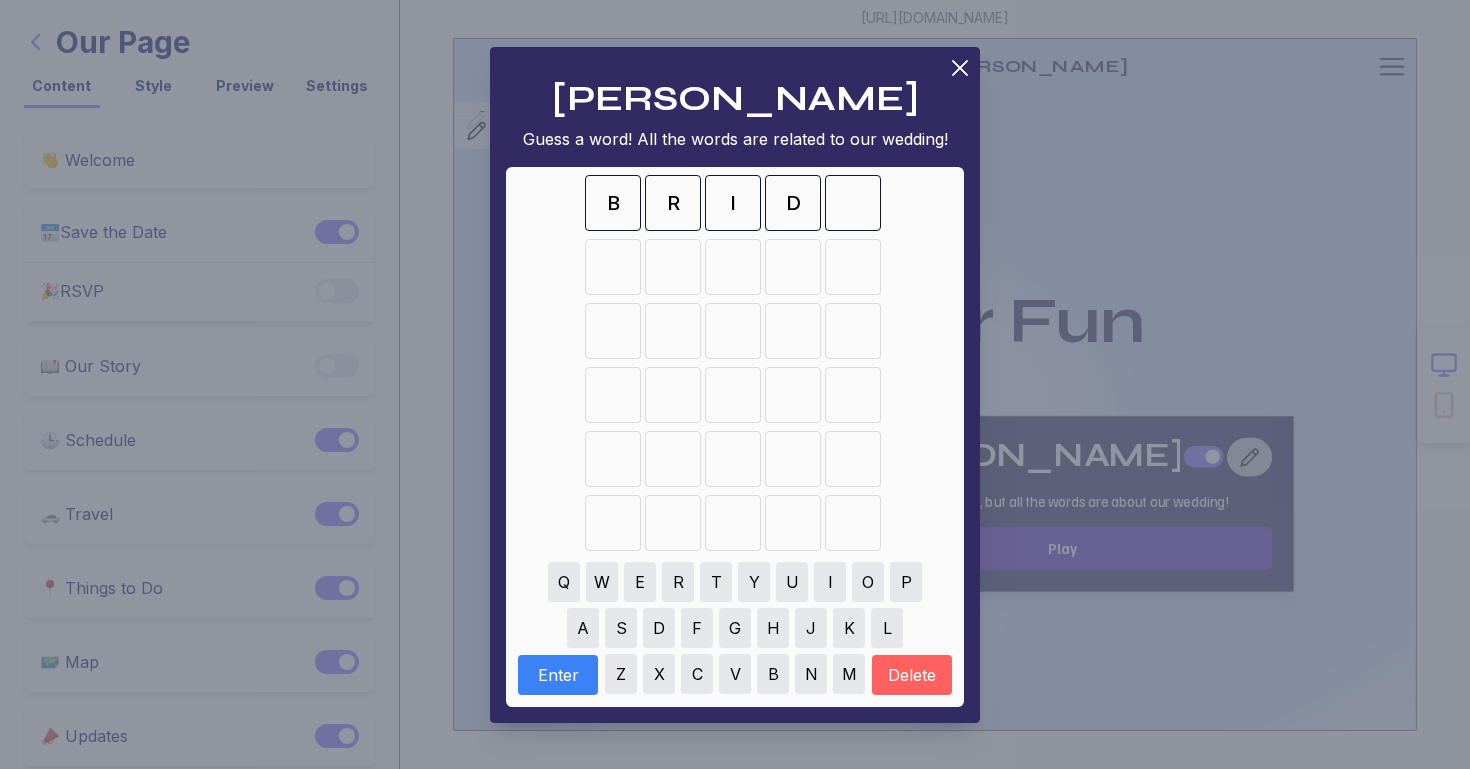 click on "E" at bounding box center (640, 582) 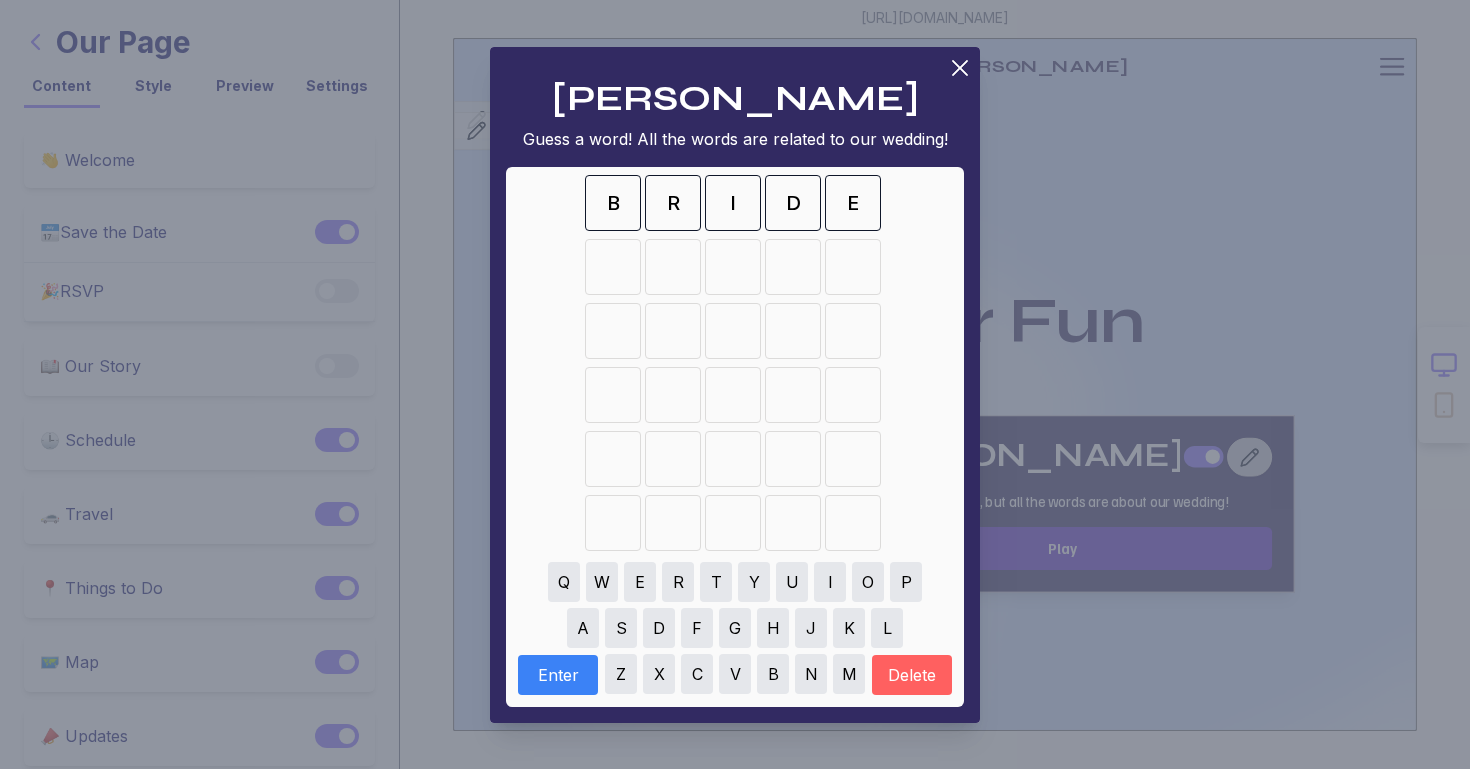 click on "Enter" at bounding box center (558, 675) 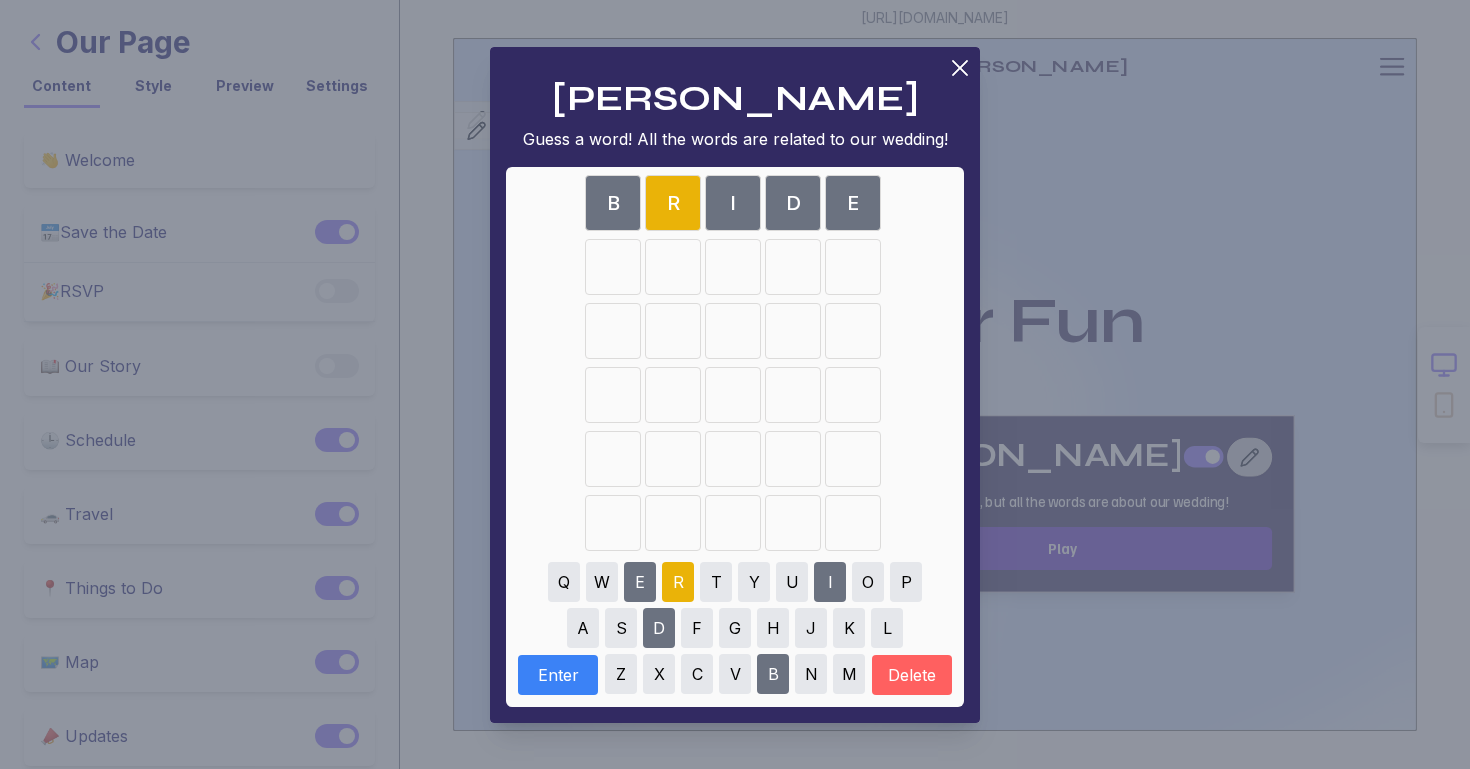 click on "G" at bounding box center [735, 628] 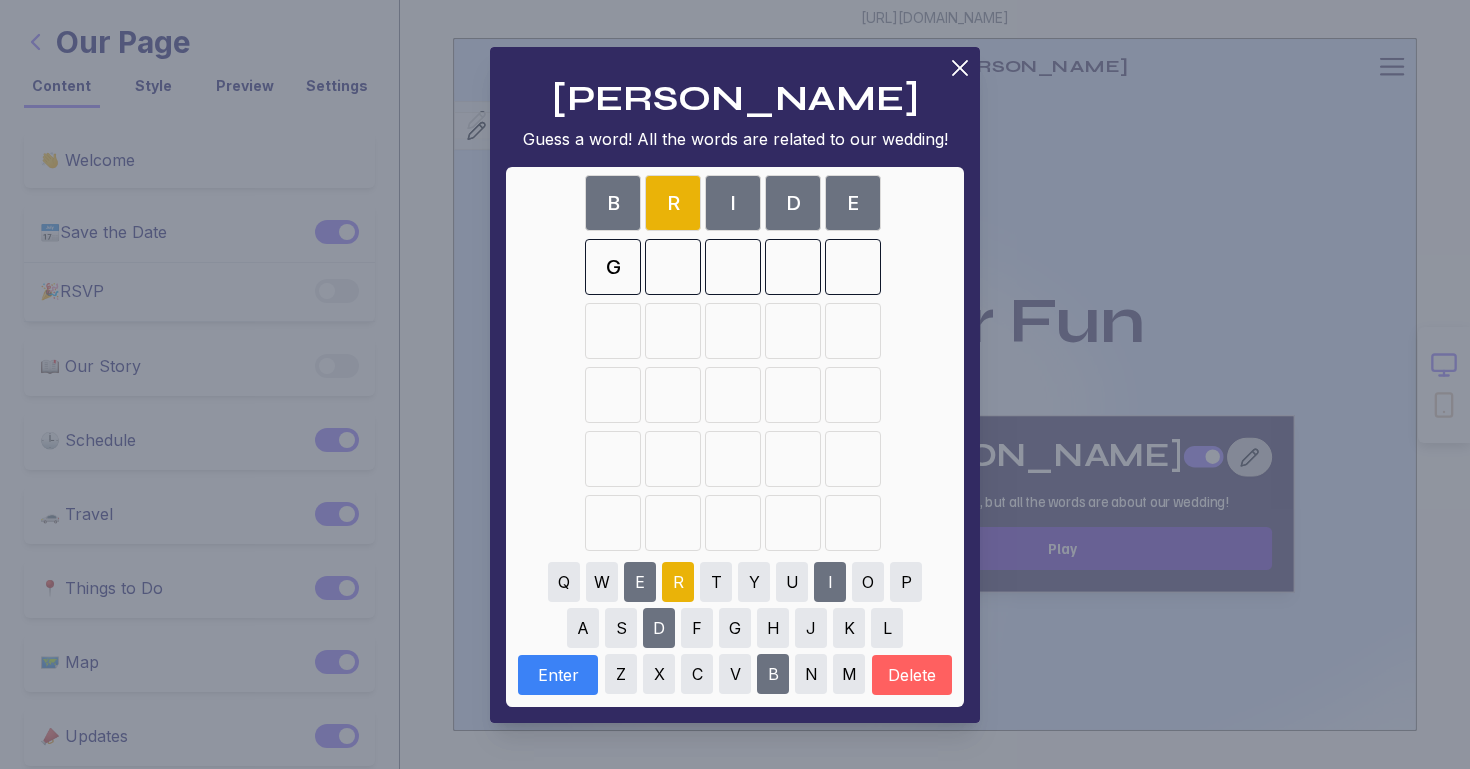 click on "R" at bounding box center (678, 582) 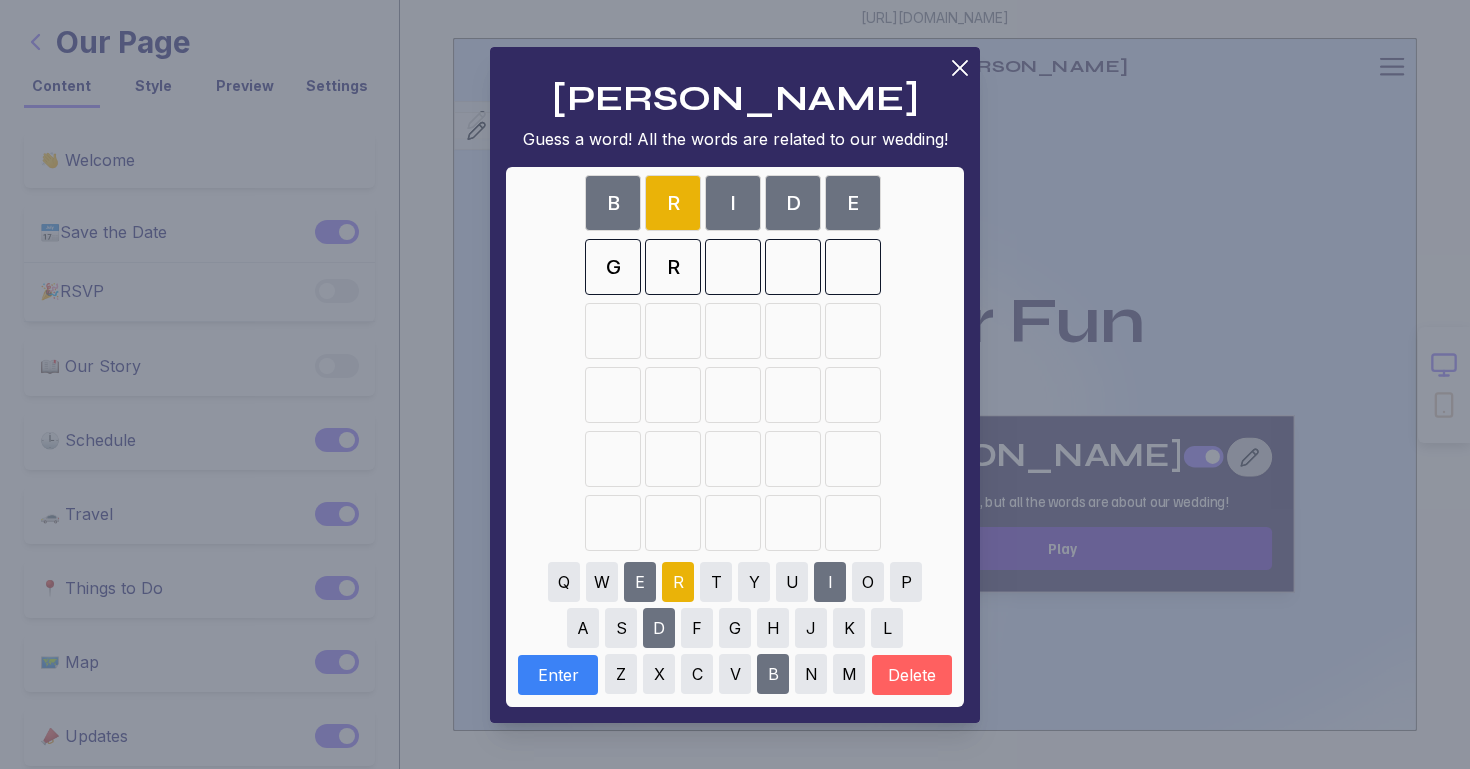 click on "O" at bounding box center (868, 582) 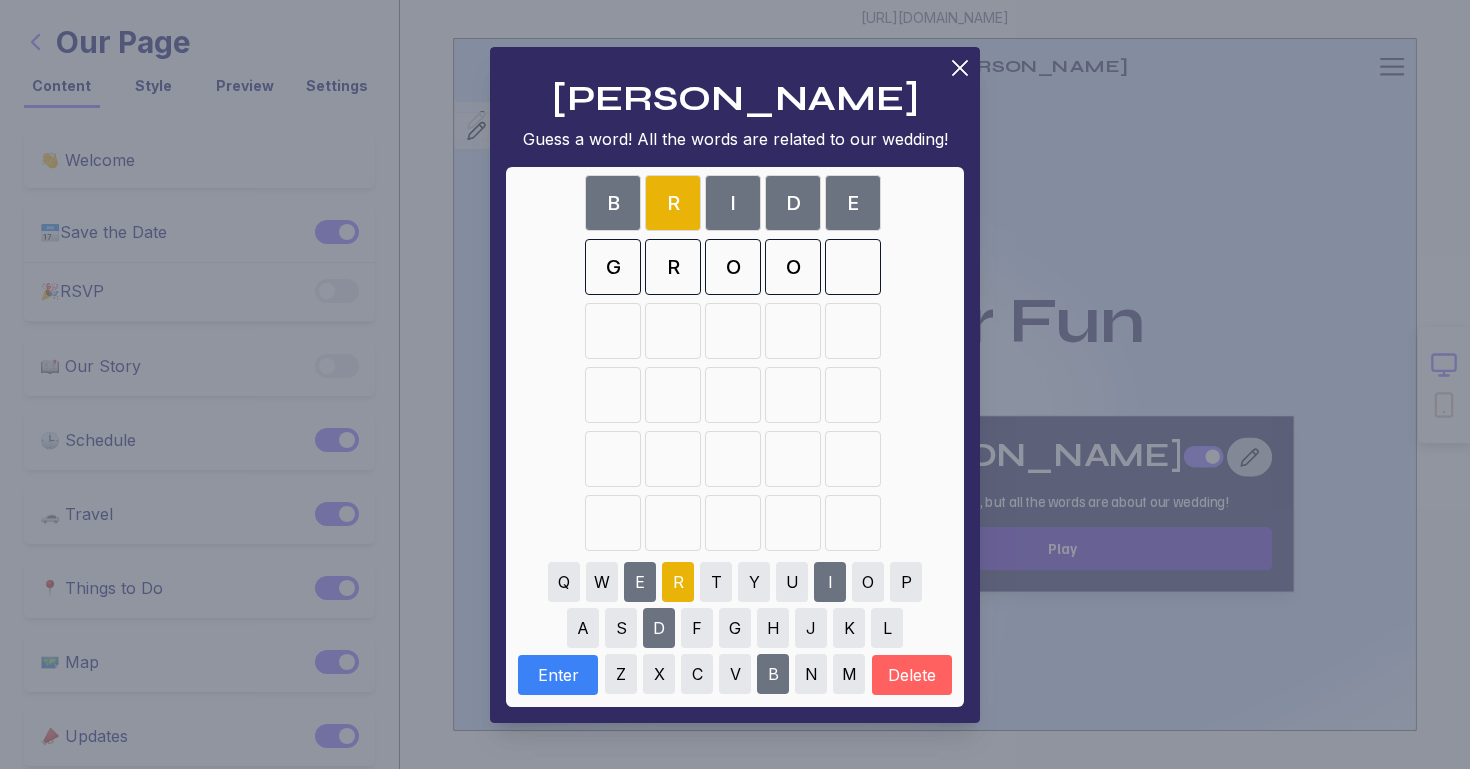 click on "M" at bounding box center [849, 674] 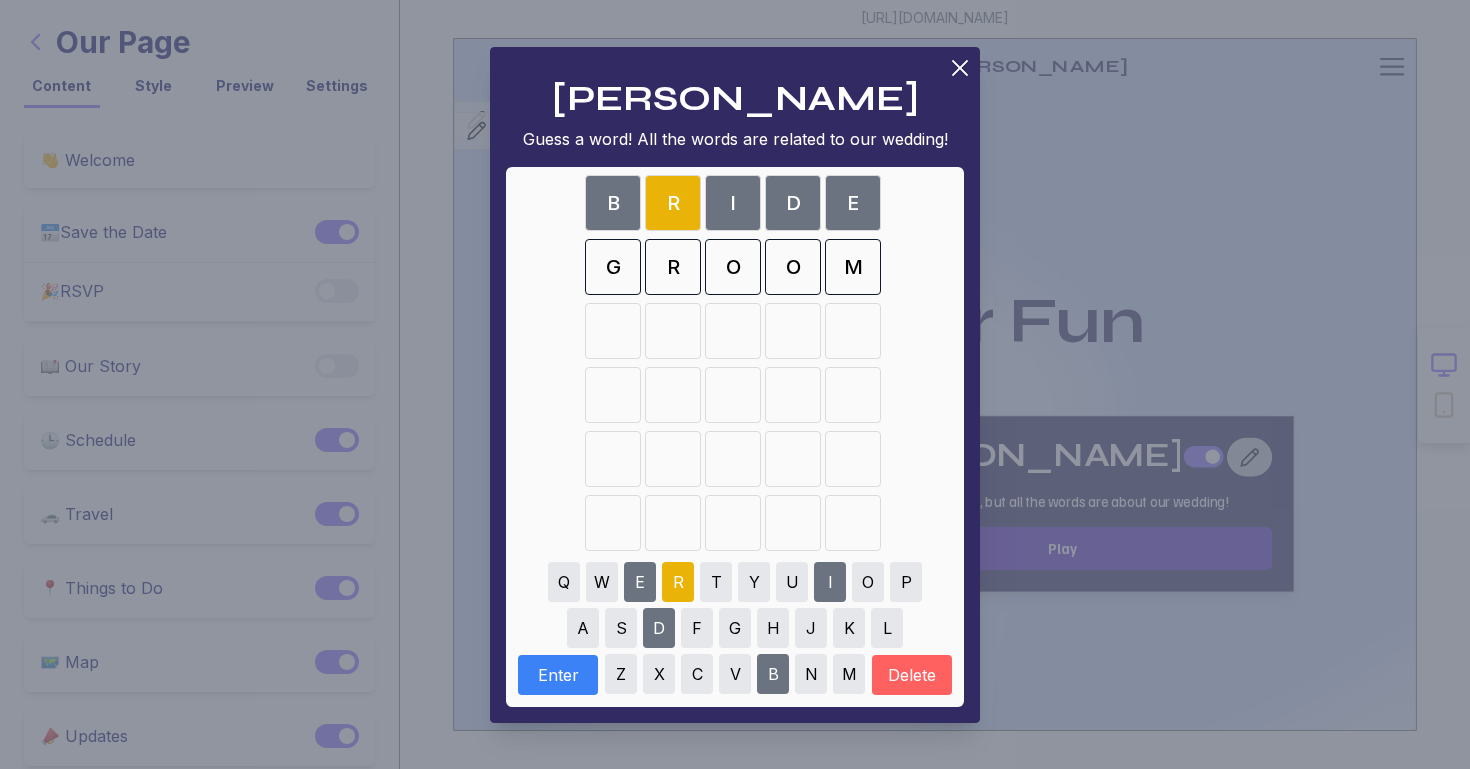 click on "Enter" at bounding box center [558, 675] 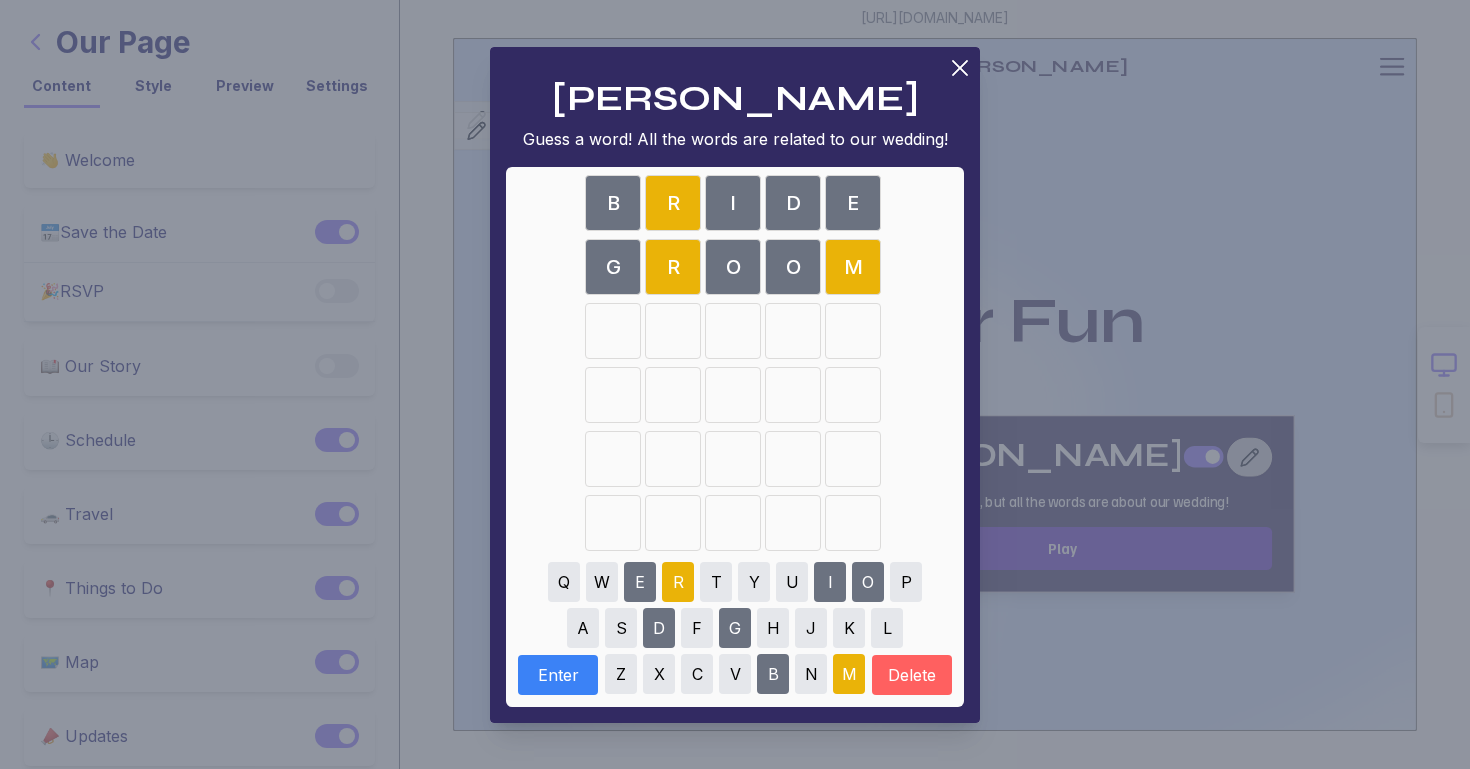 click on "M" at bounding box center [849, 674] 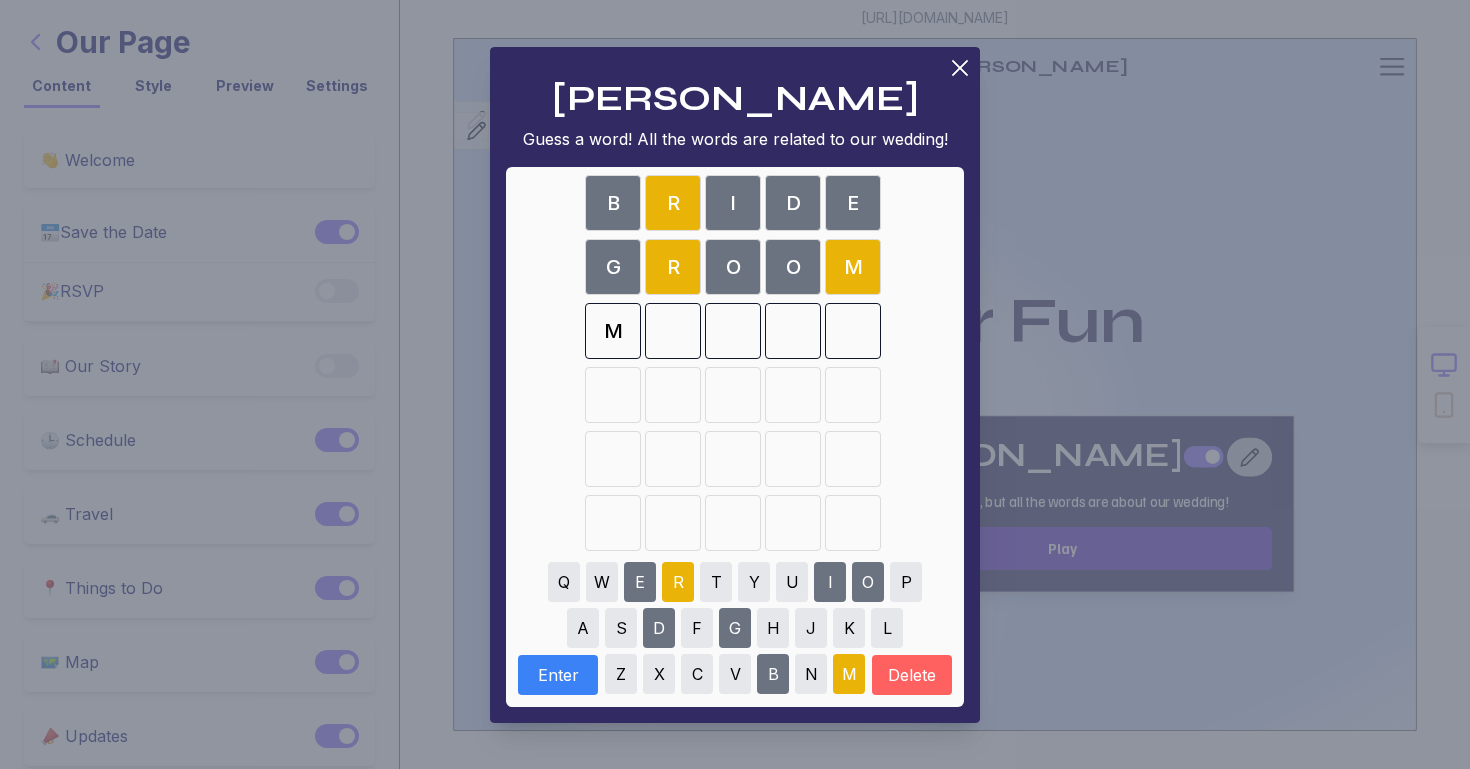 click on "A" at bounding box center [583, 628] 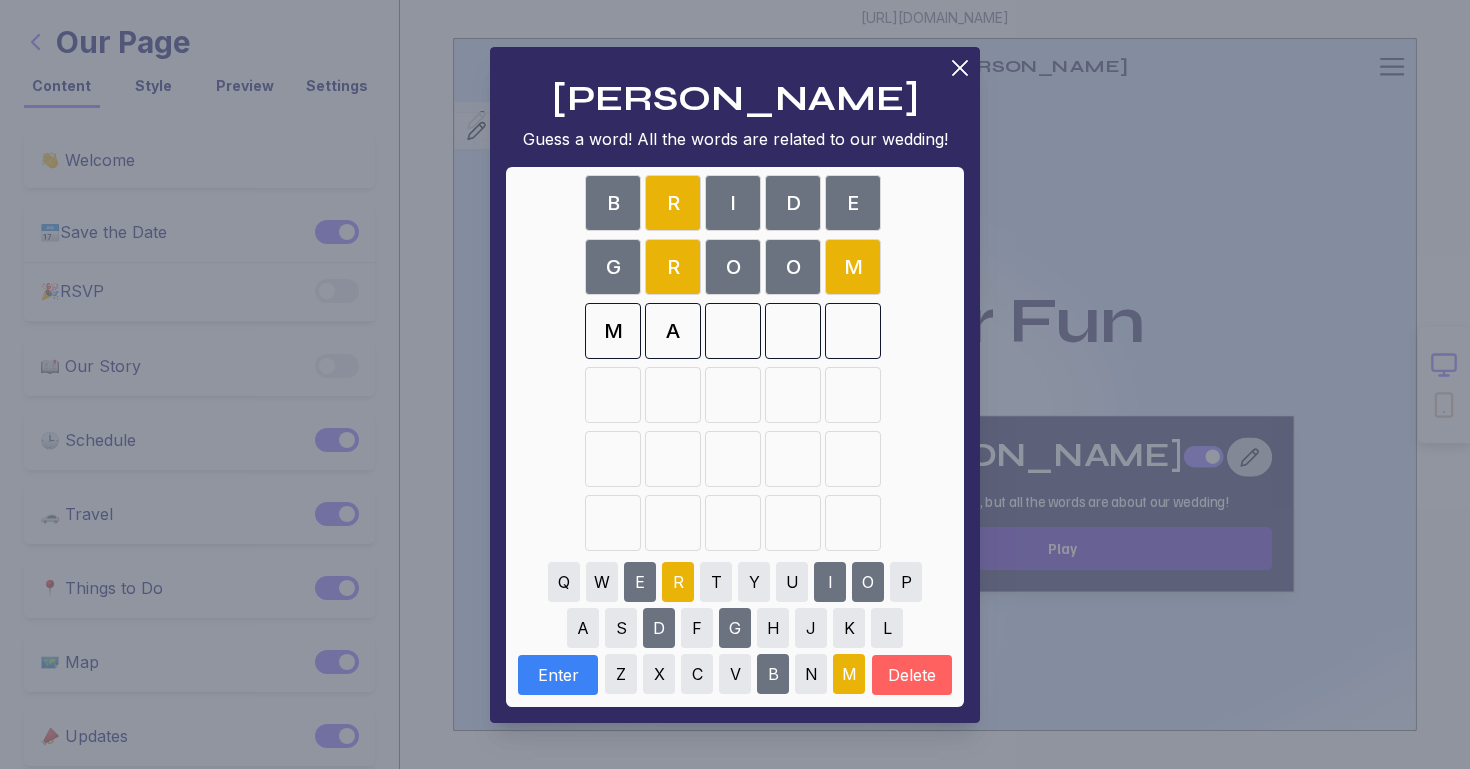 click on "R" at bounding box center (678, 582) 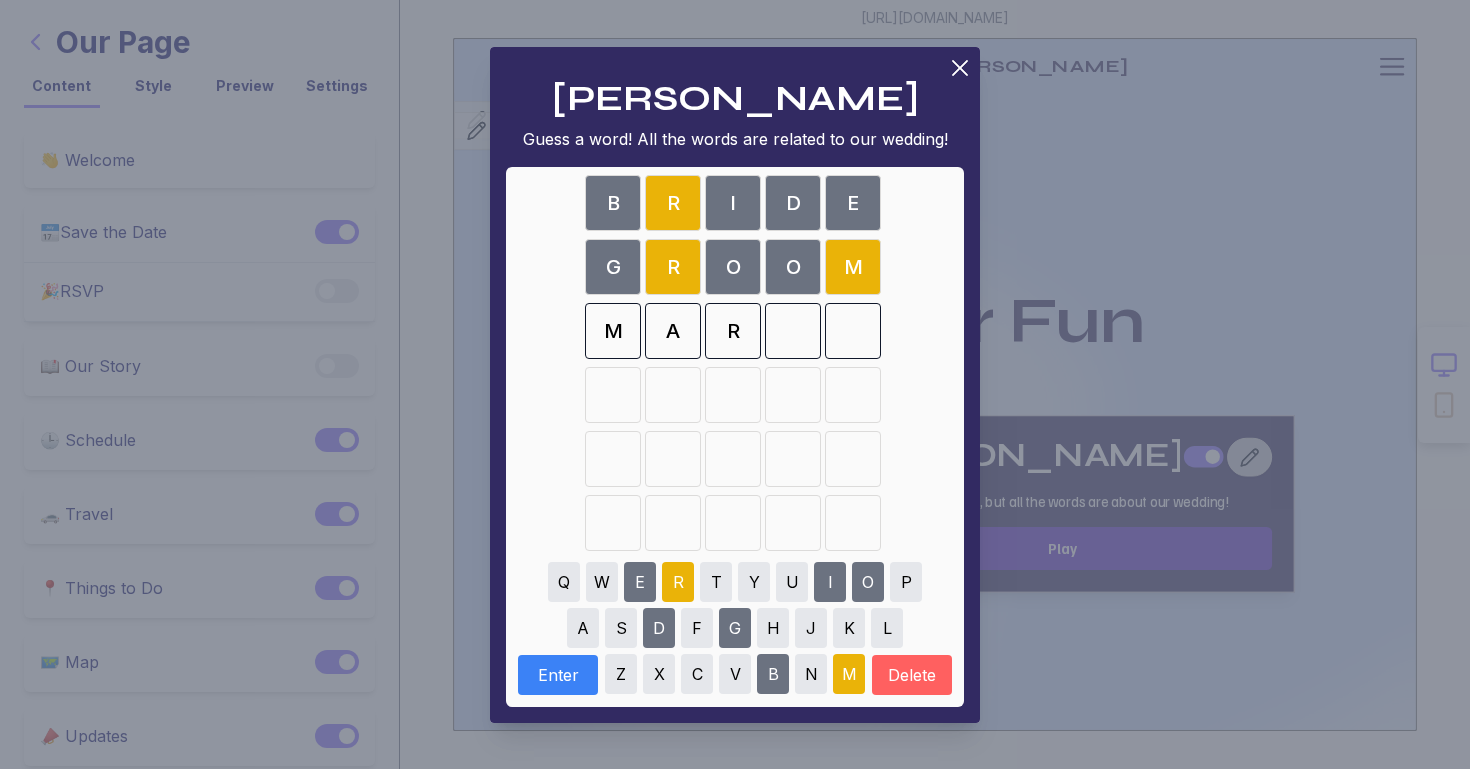 click on "R" at bounding box center (678, 582) 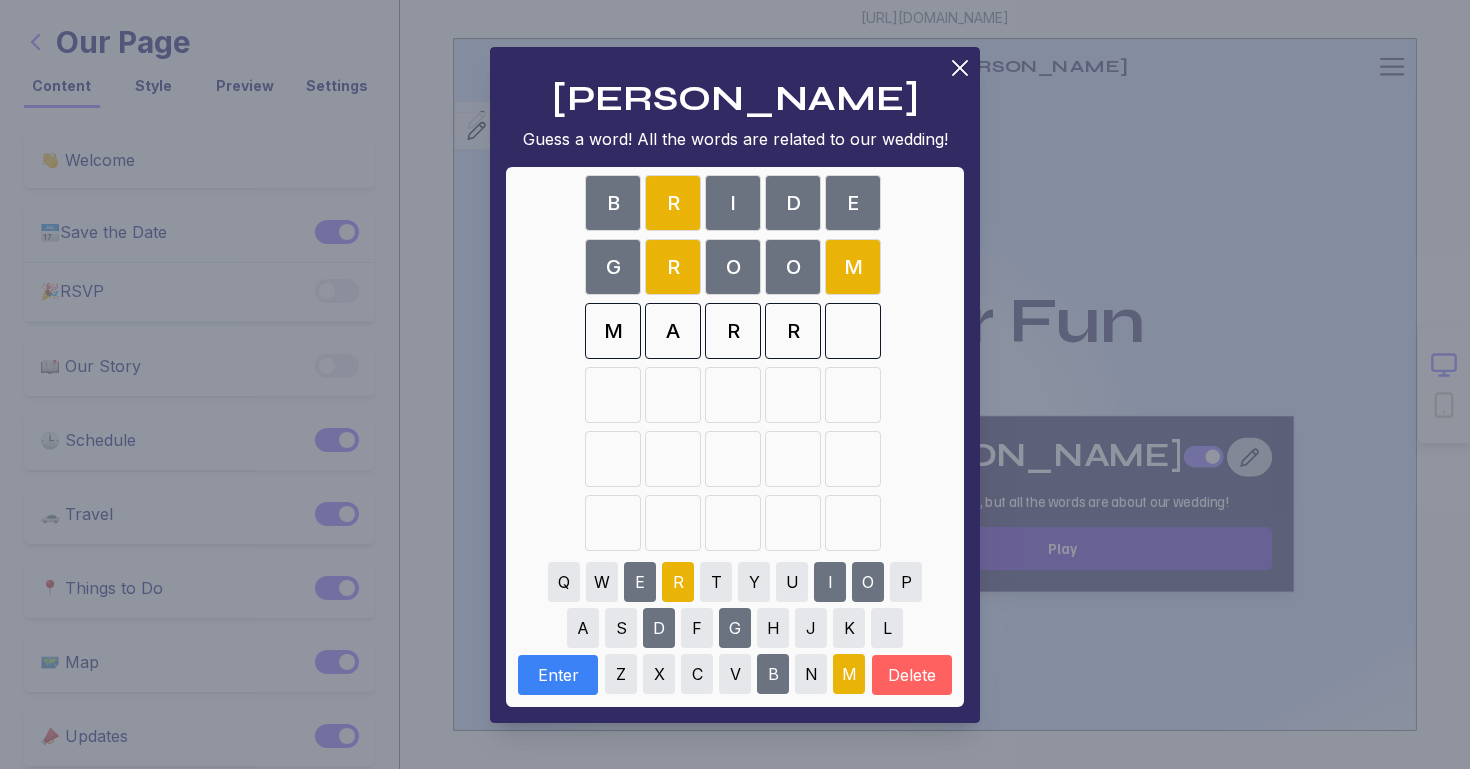 click on "Y" at bounding box center [754, 582] 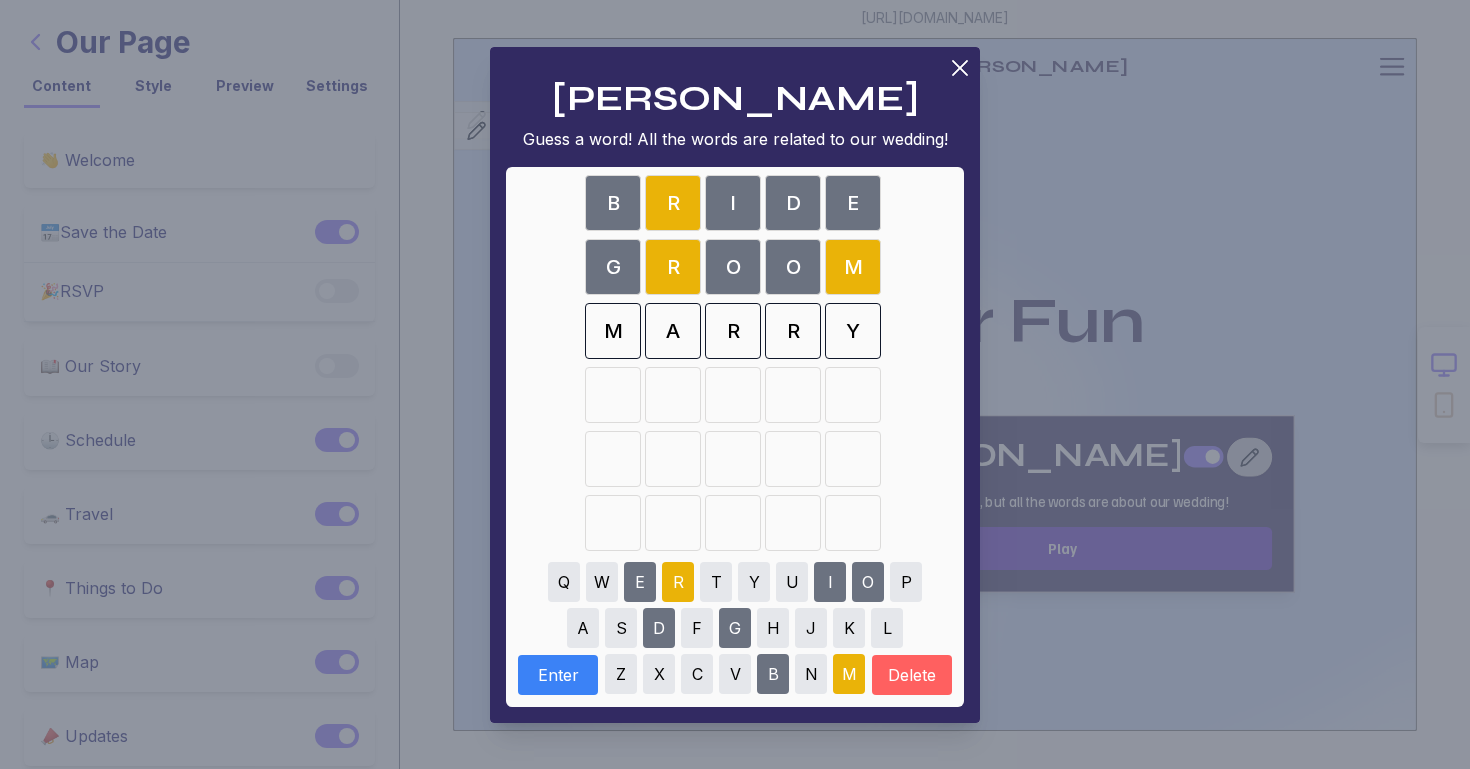 click on "Enter" at bounding box center (558, 675) 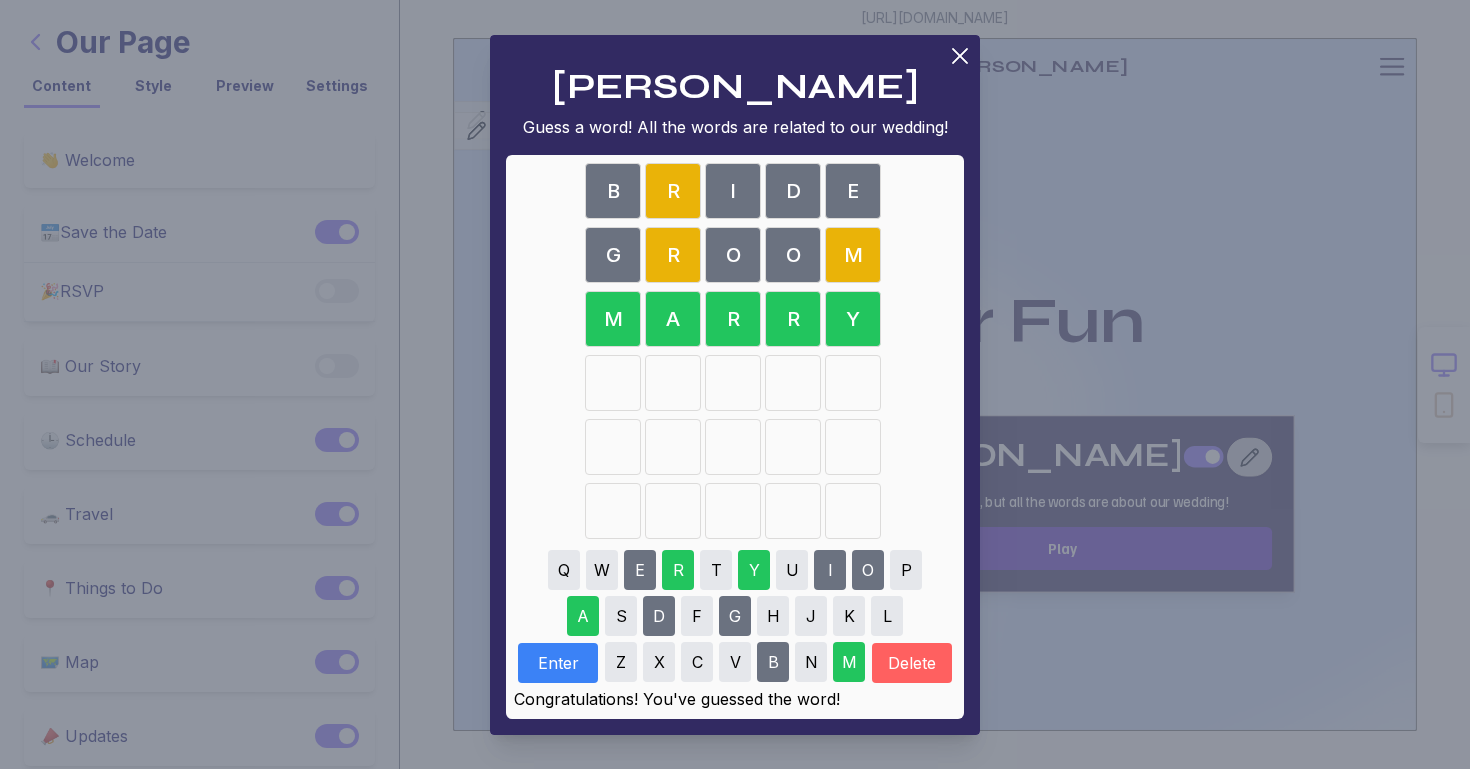 click 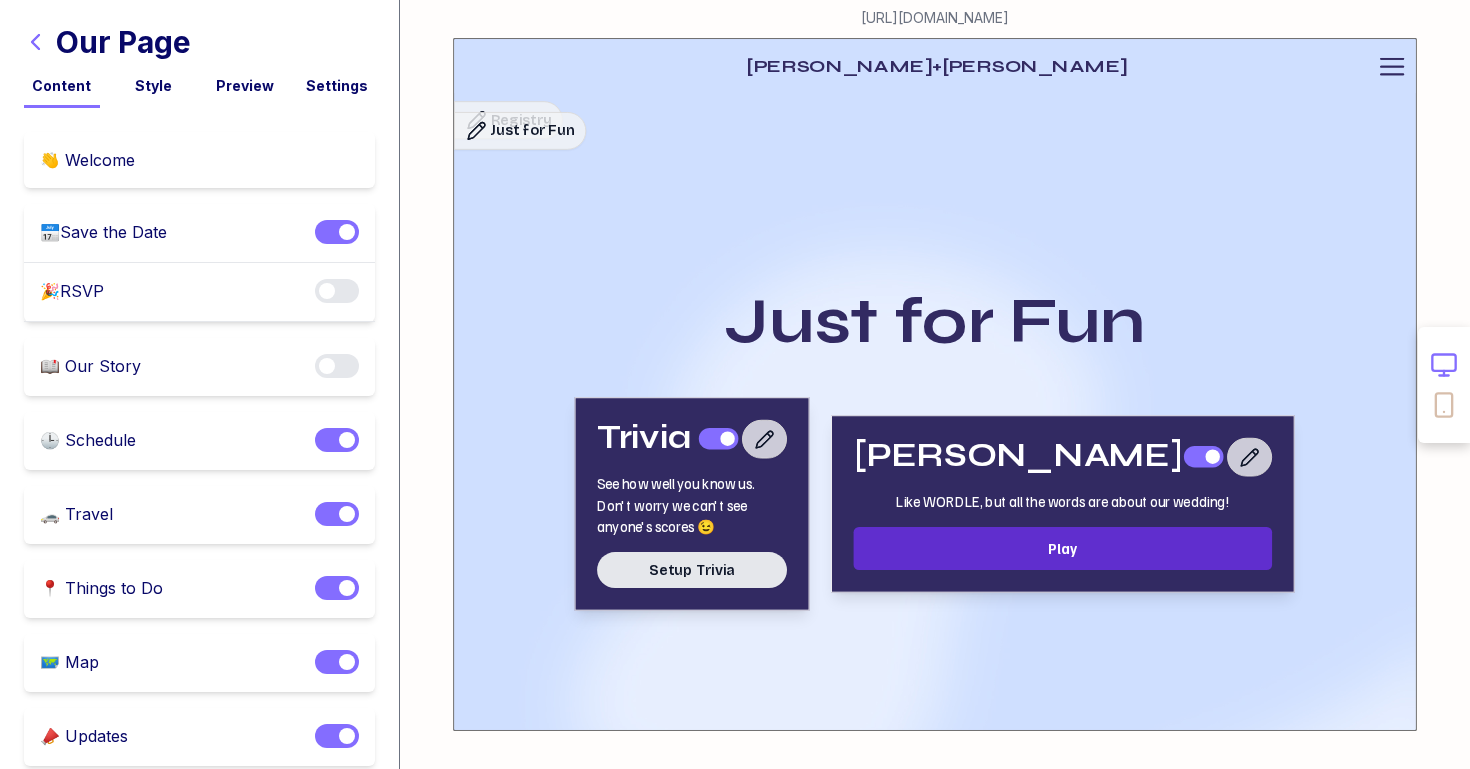 click on "Setup Trivia" at bounding box center (692, 570) 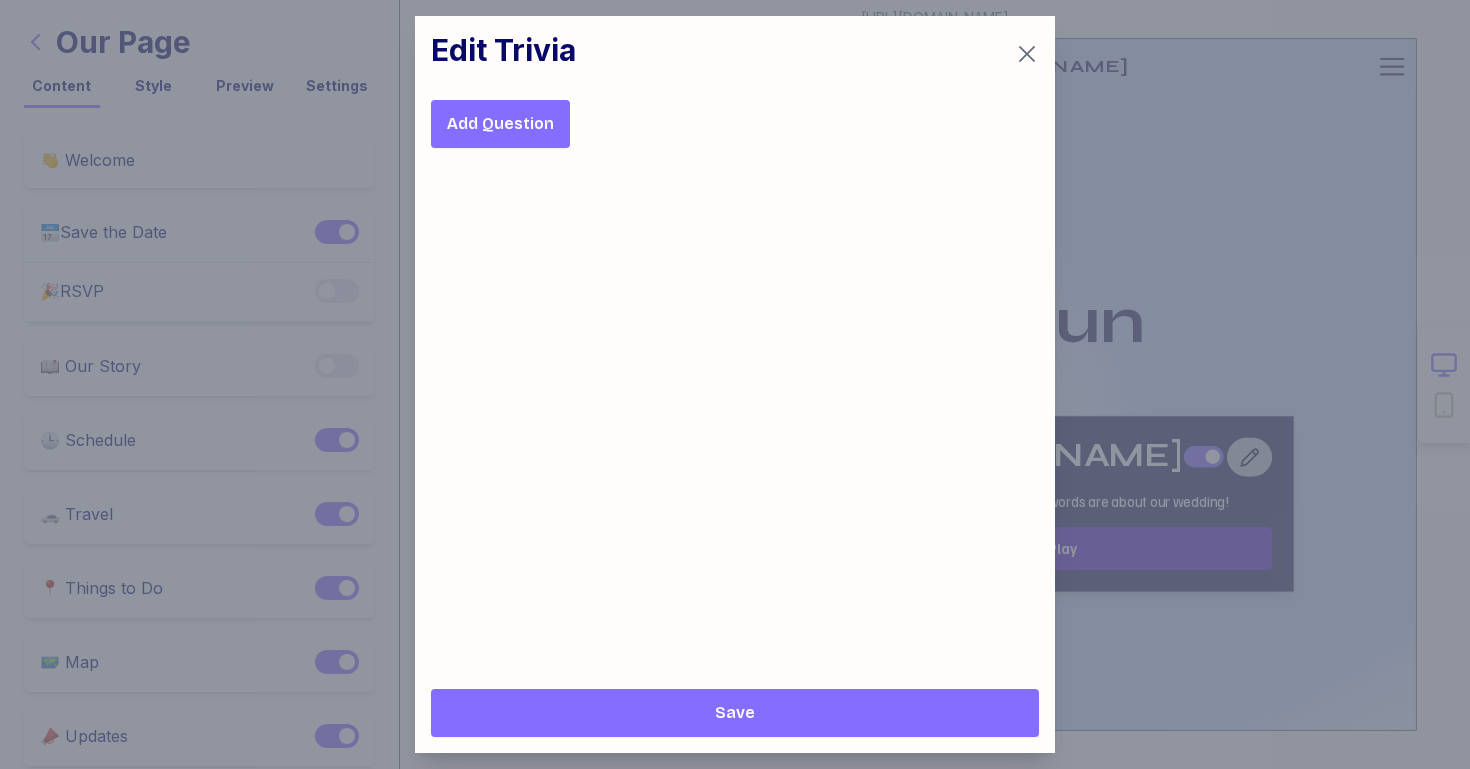 click 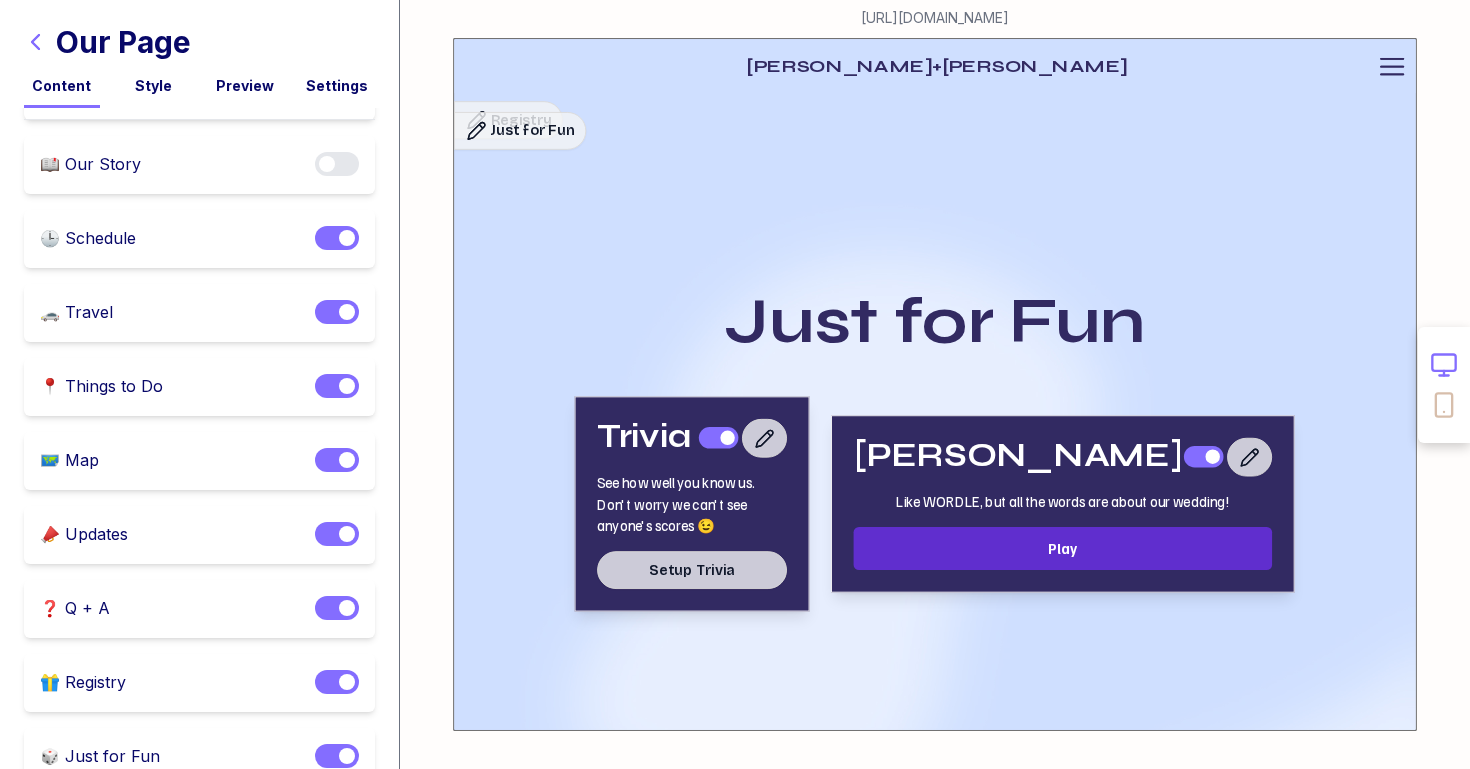 scroll, scrollTop: 395, scrollLeft: 0, axis: vertical 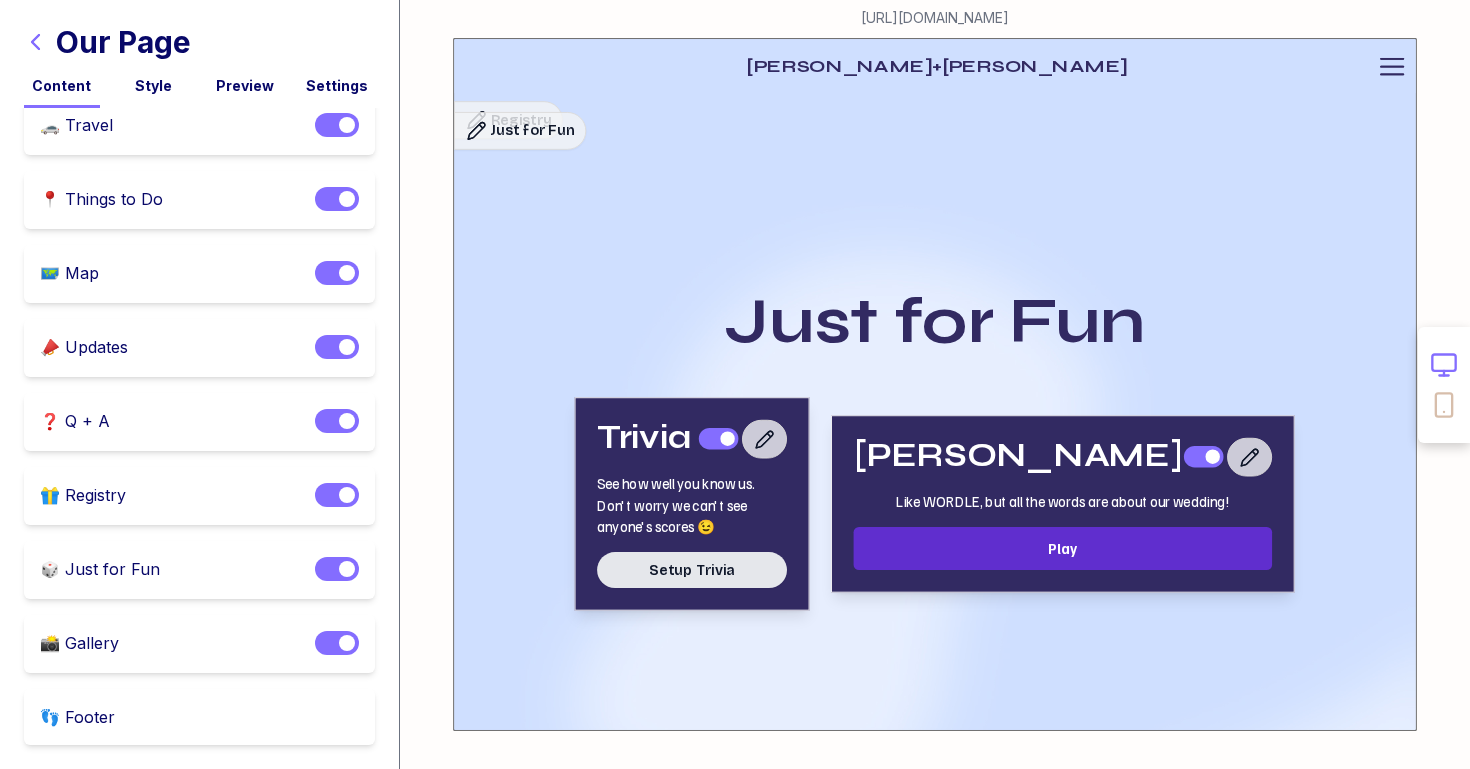 click on "Setup Trivia" at bounding box center (692, 570) 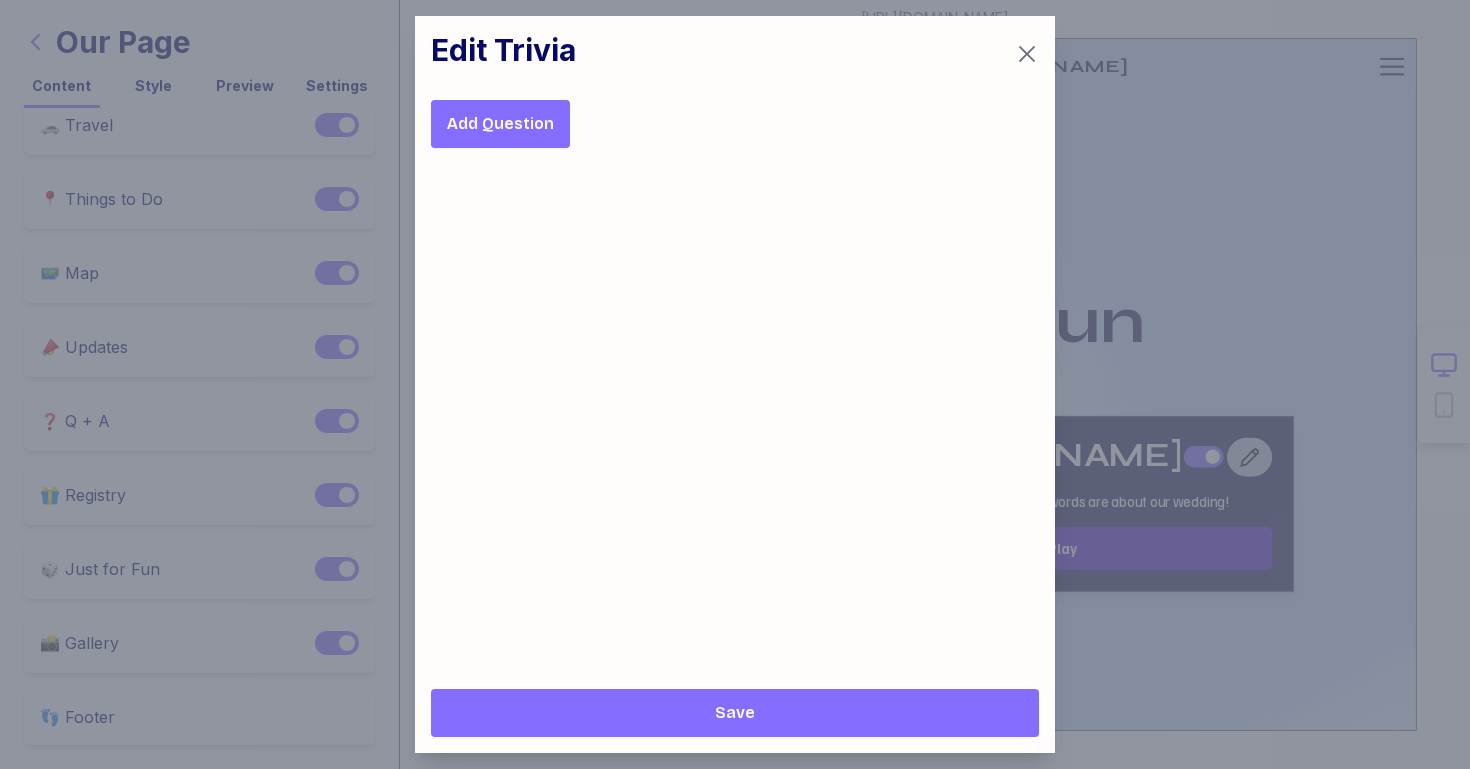 click on "Add Question" at bounding box center (735, 378) 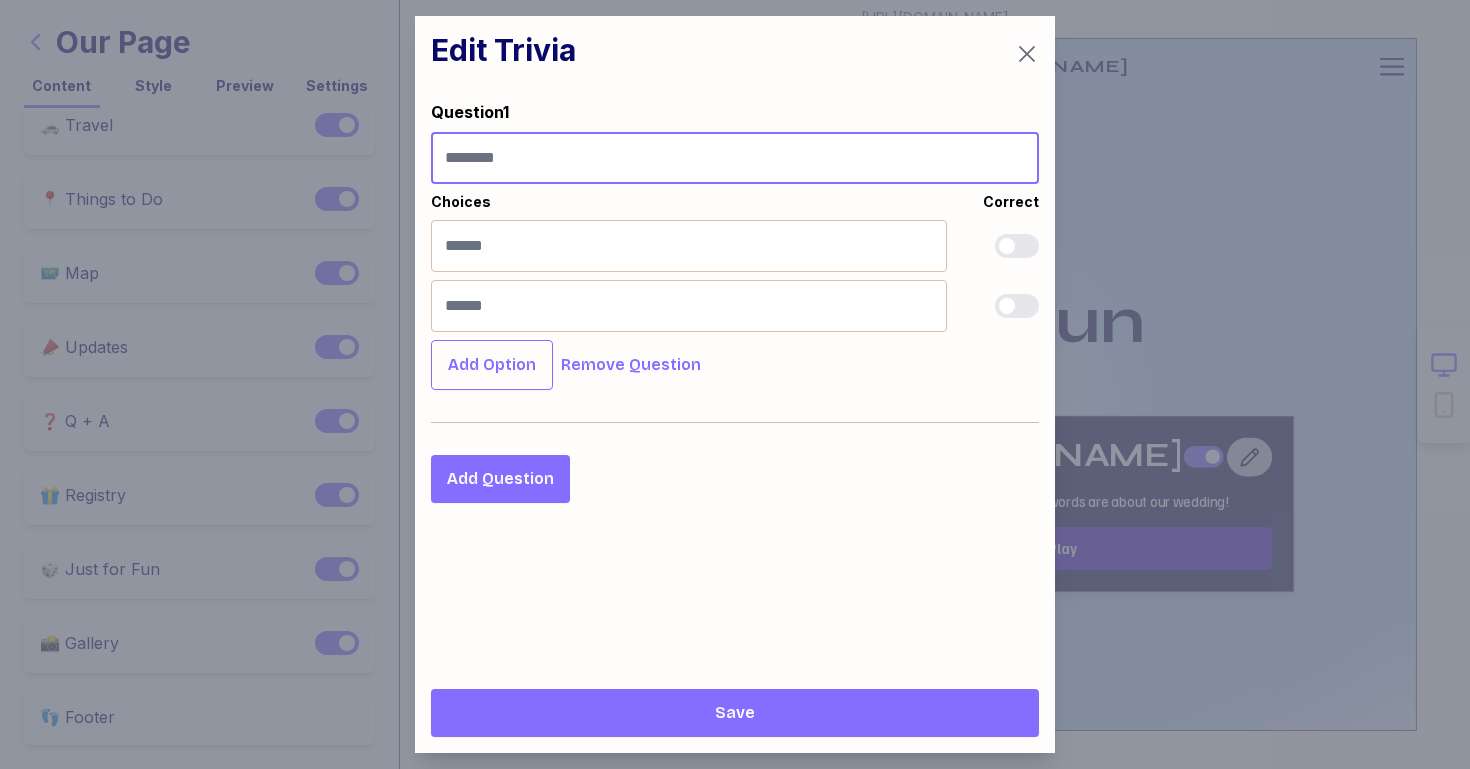 click at bounding box center (735, 158) 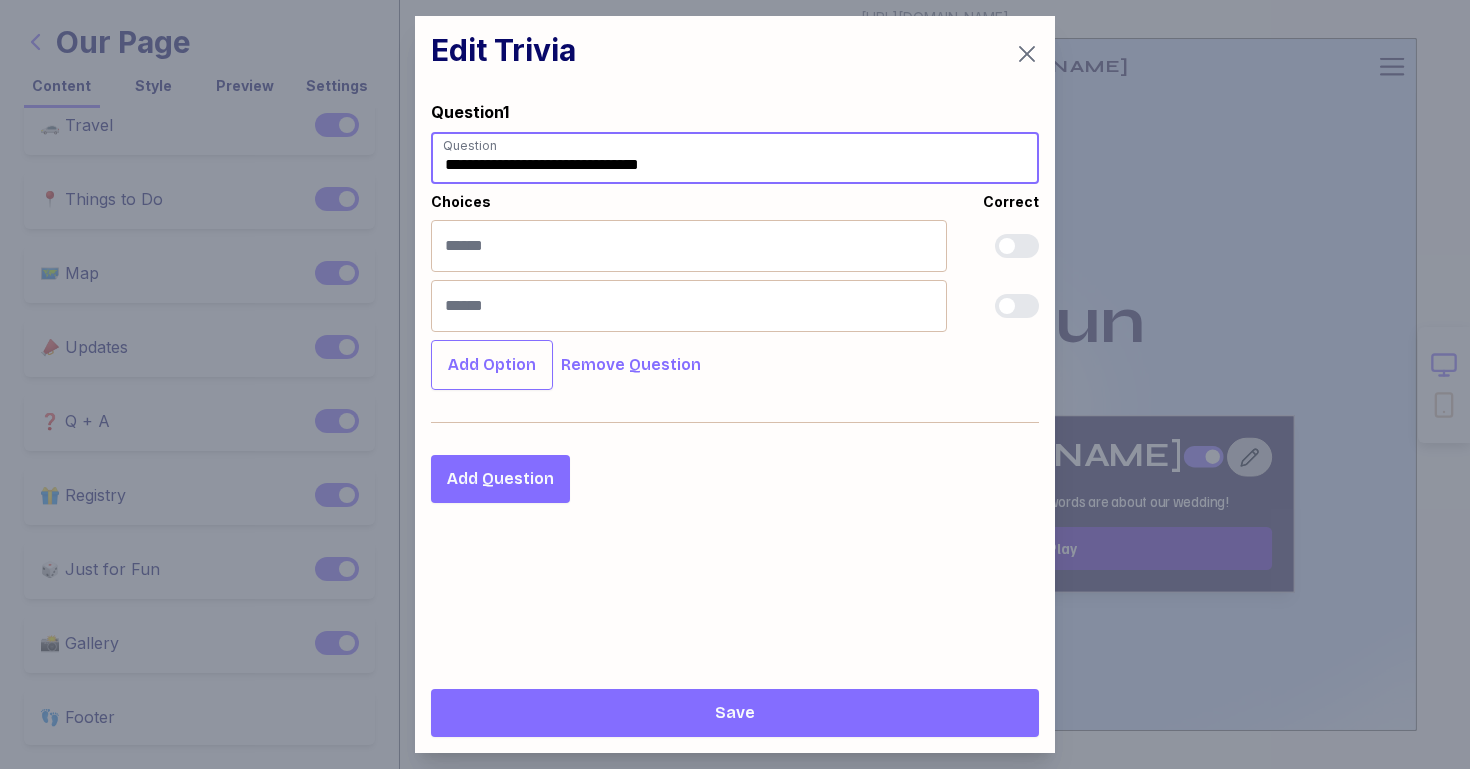 type on "**********" 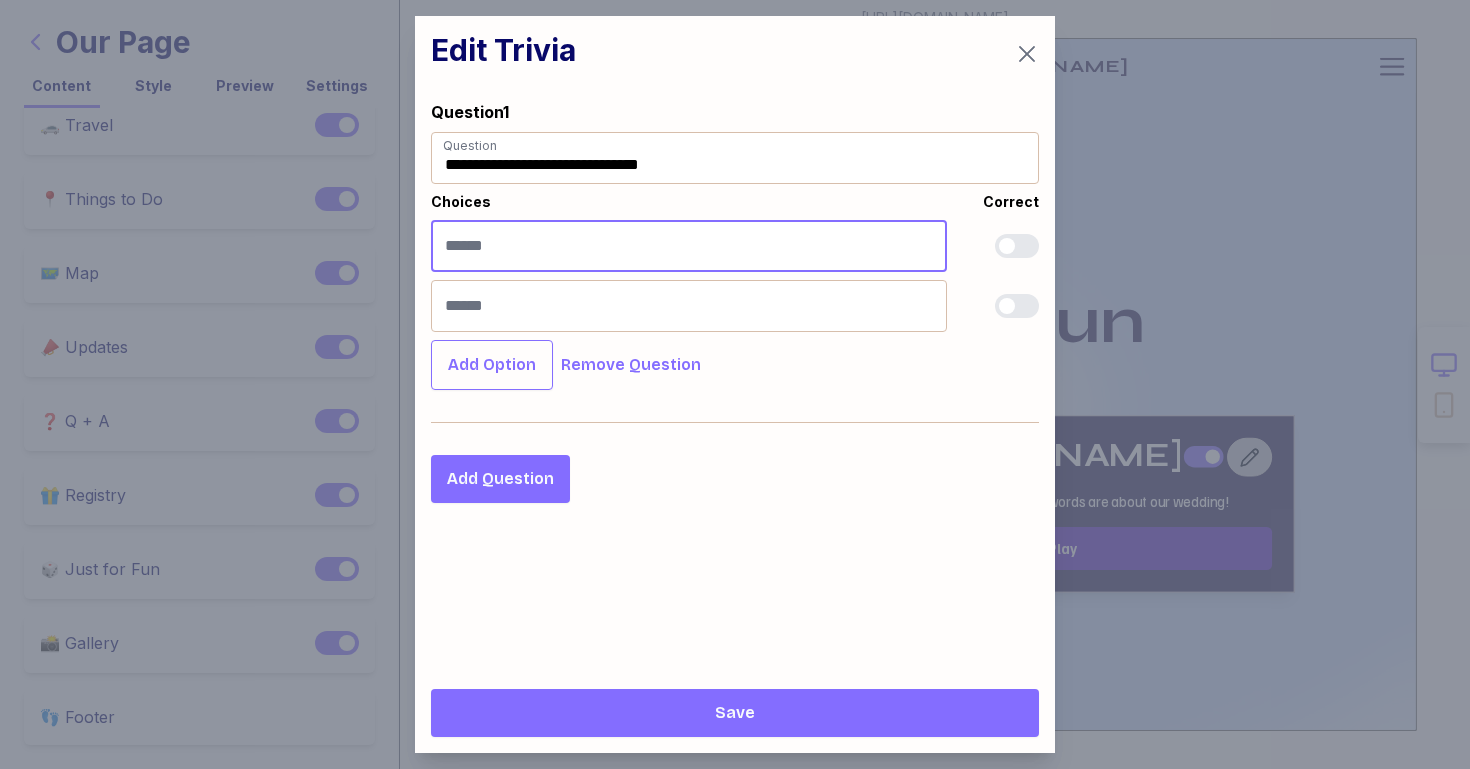 click at bounding box center (689, 246) 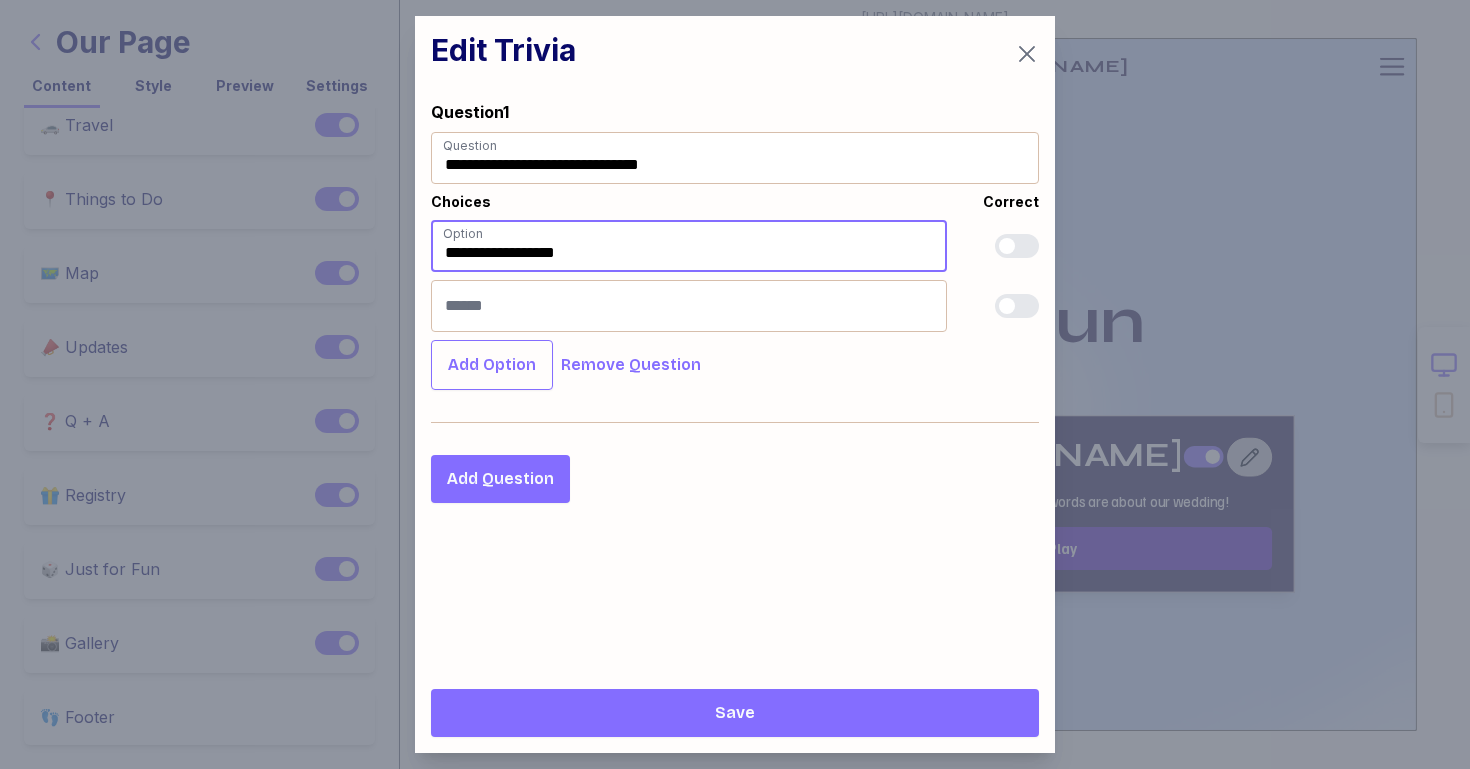 type on "**********" 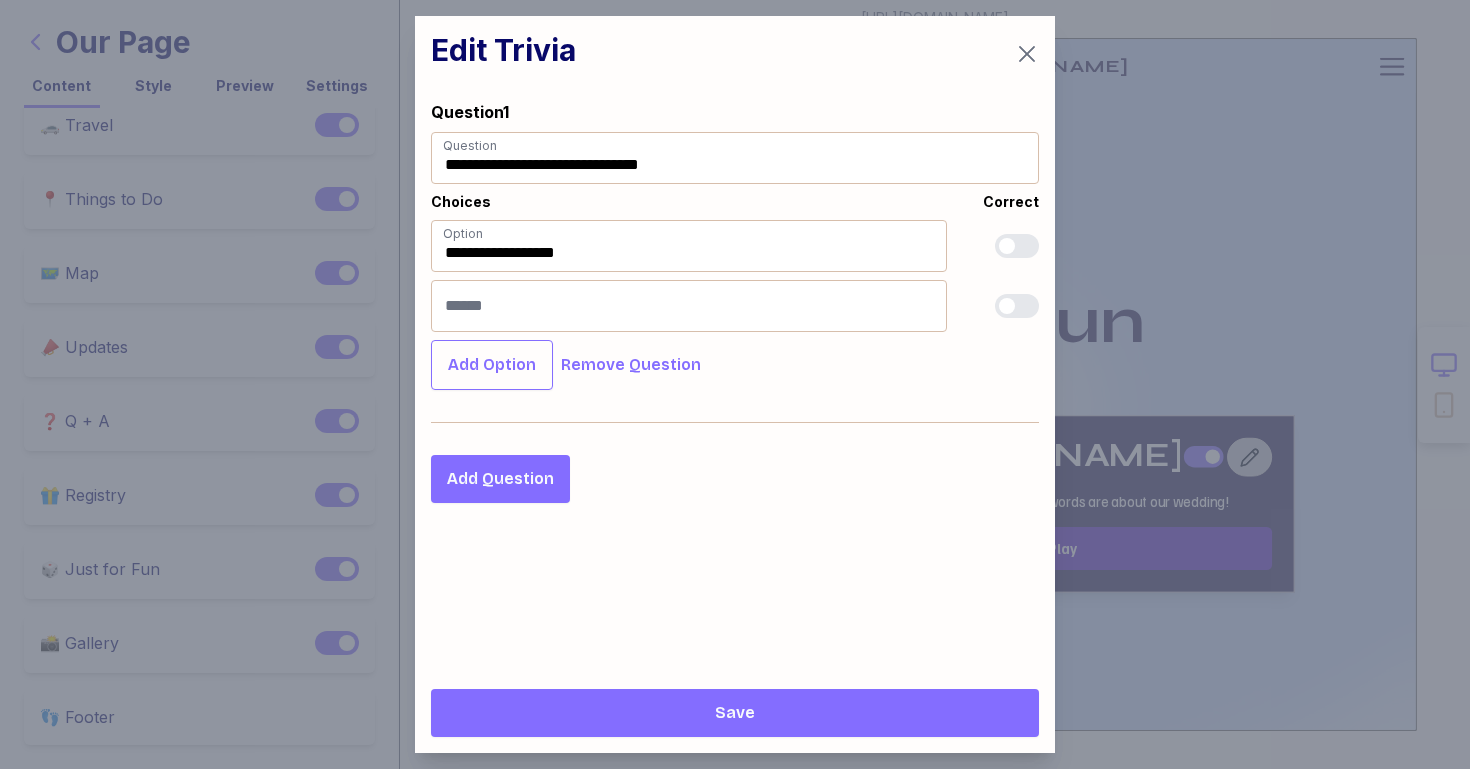 type 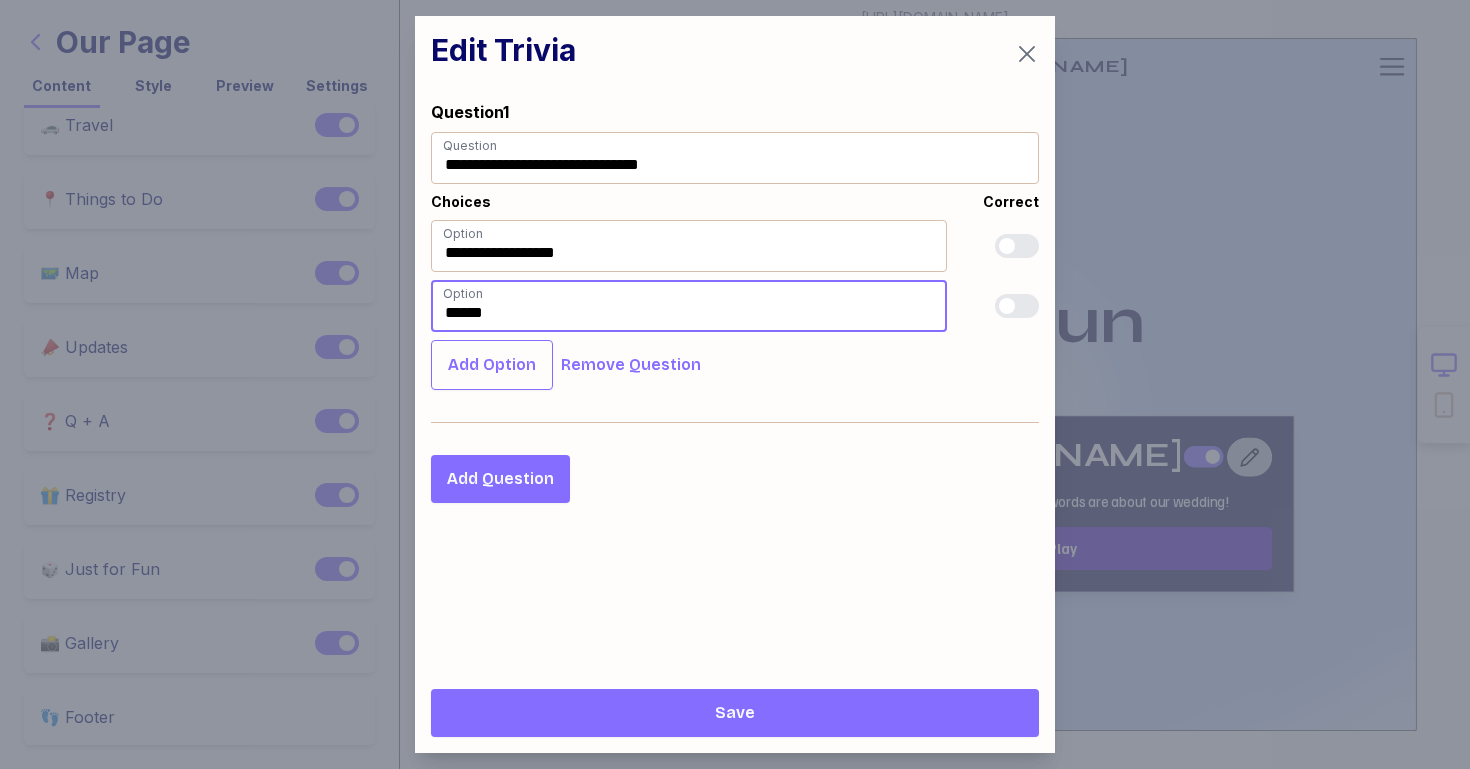 type on "******" 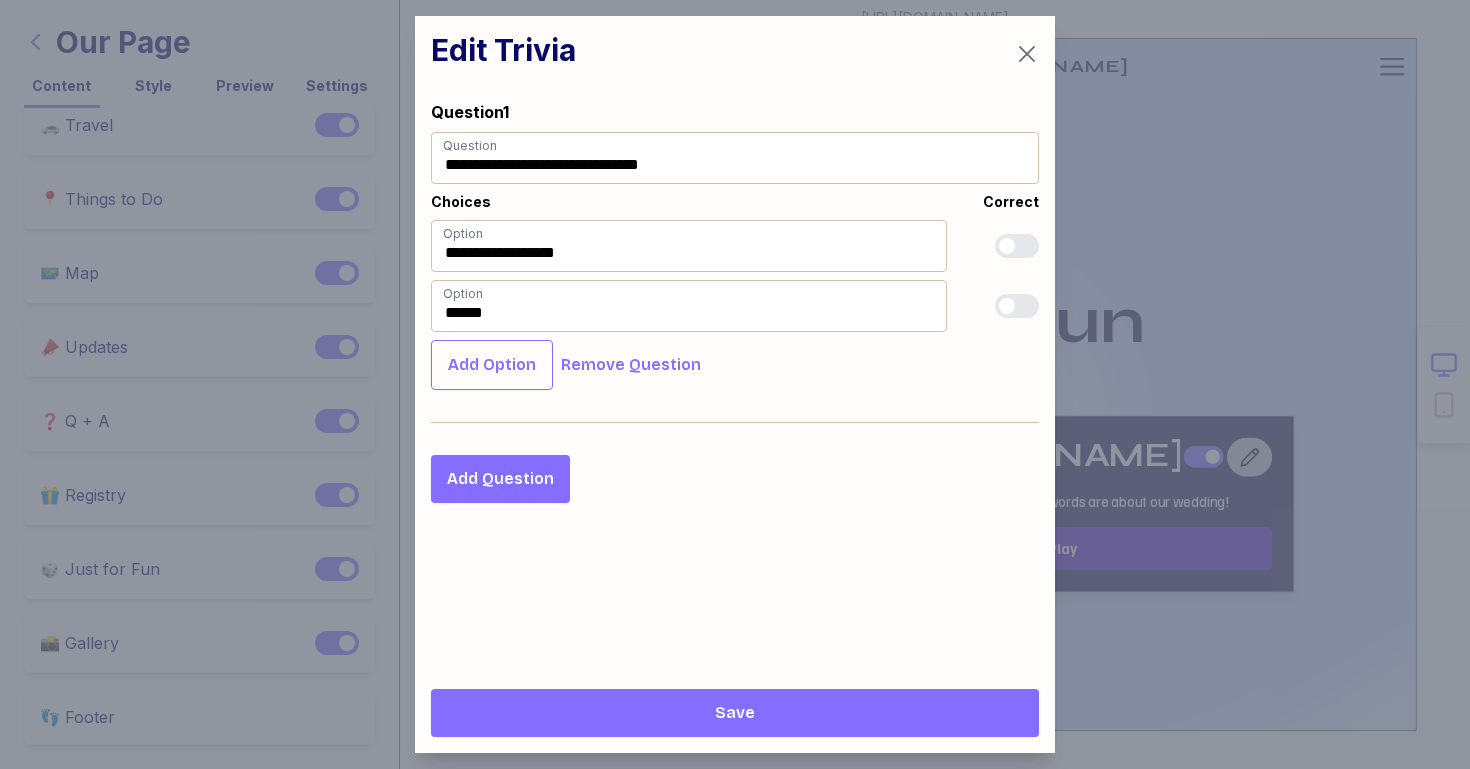 click on "Set correct" at bounding box center [1017, 246] 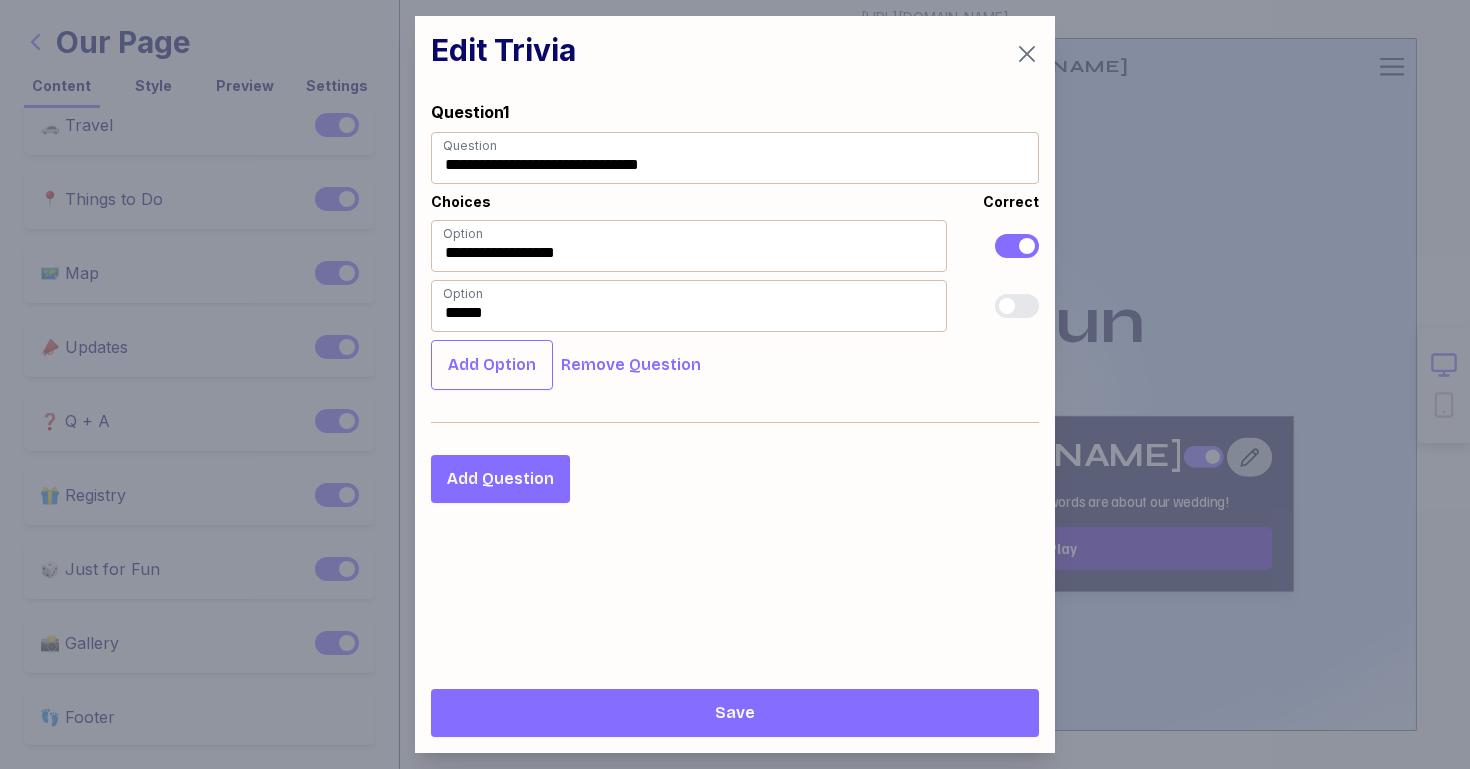 click on "Add Question" at bounding box center (500, 479) 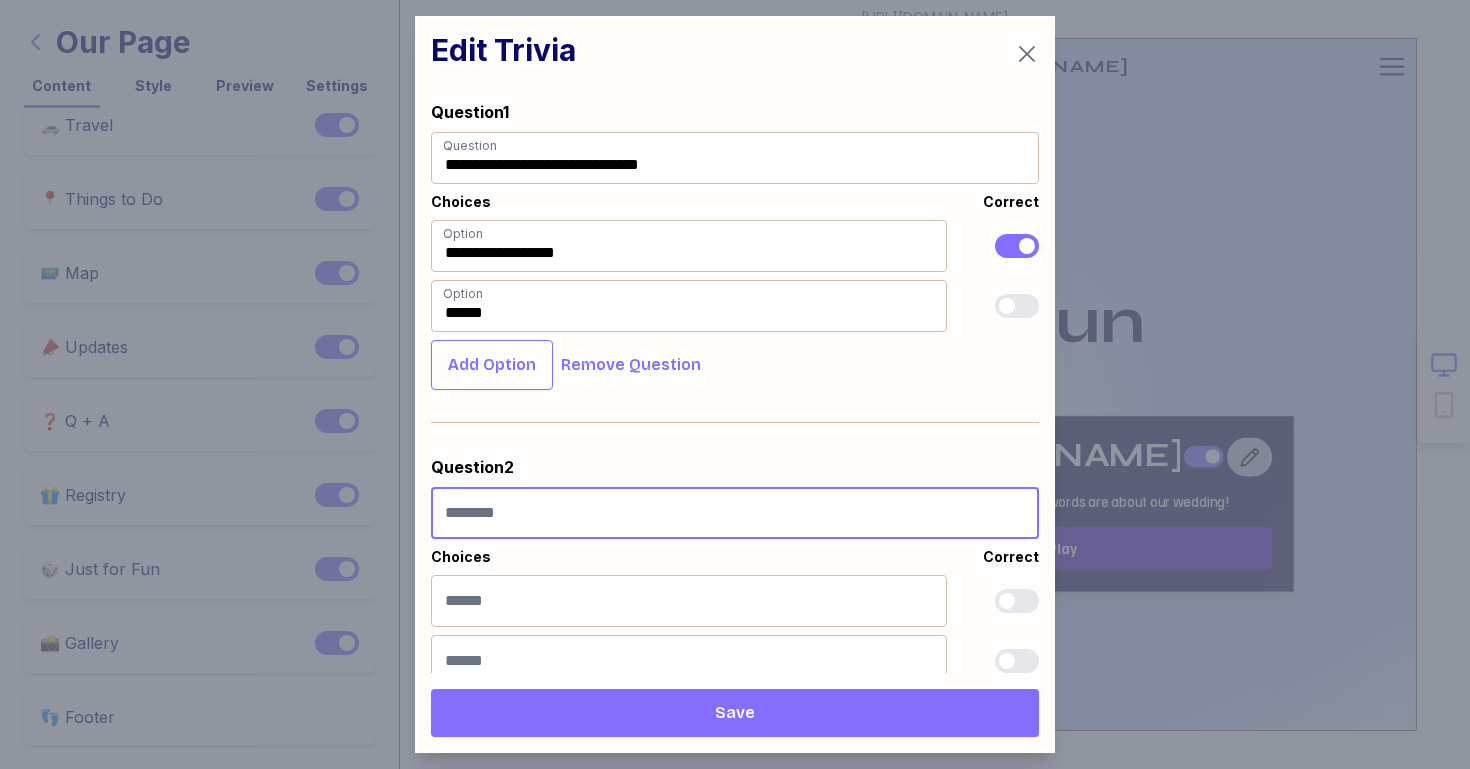 click at bounding box center (735, 513) 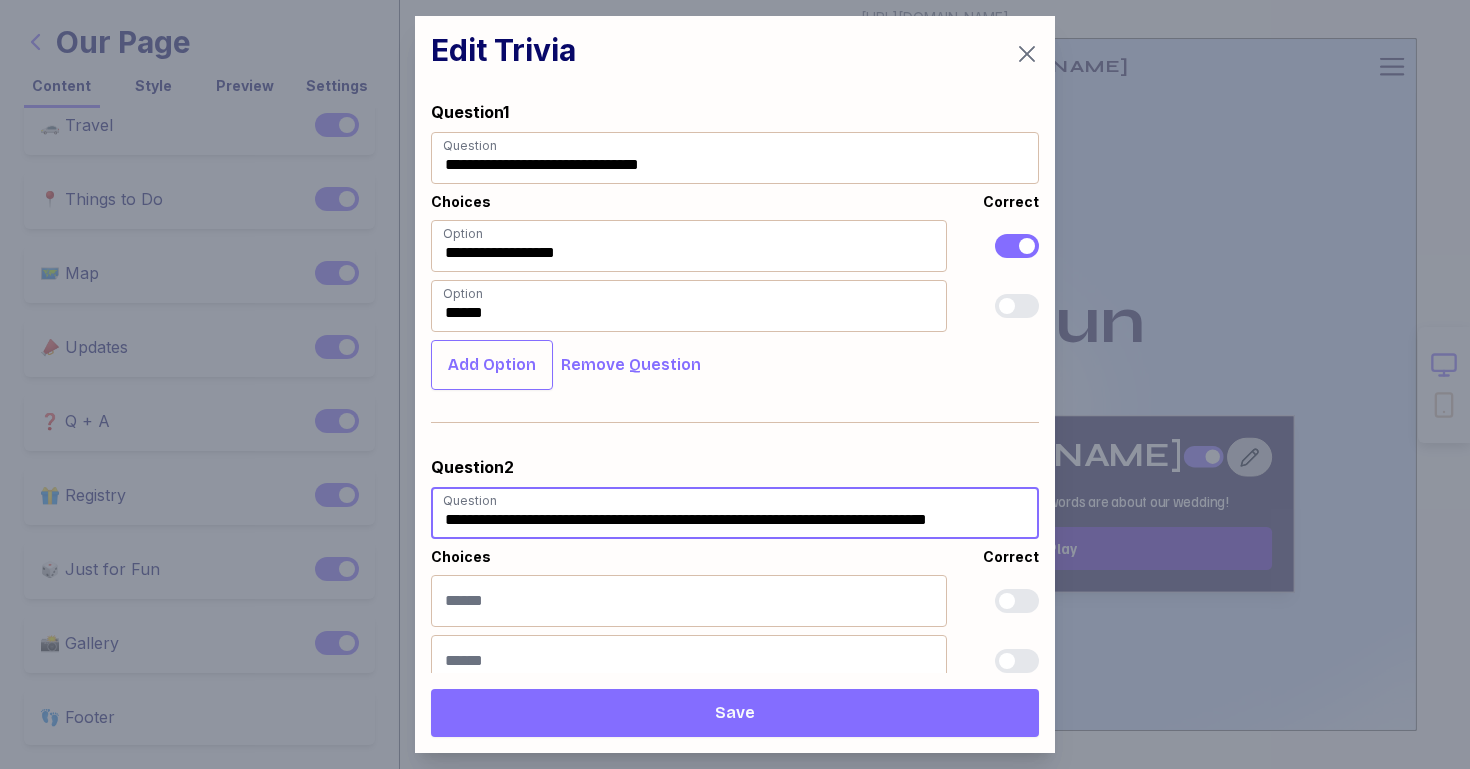 scroll, scrollTop: 0, scrollLeft: 39, axis: horizontal 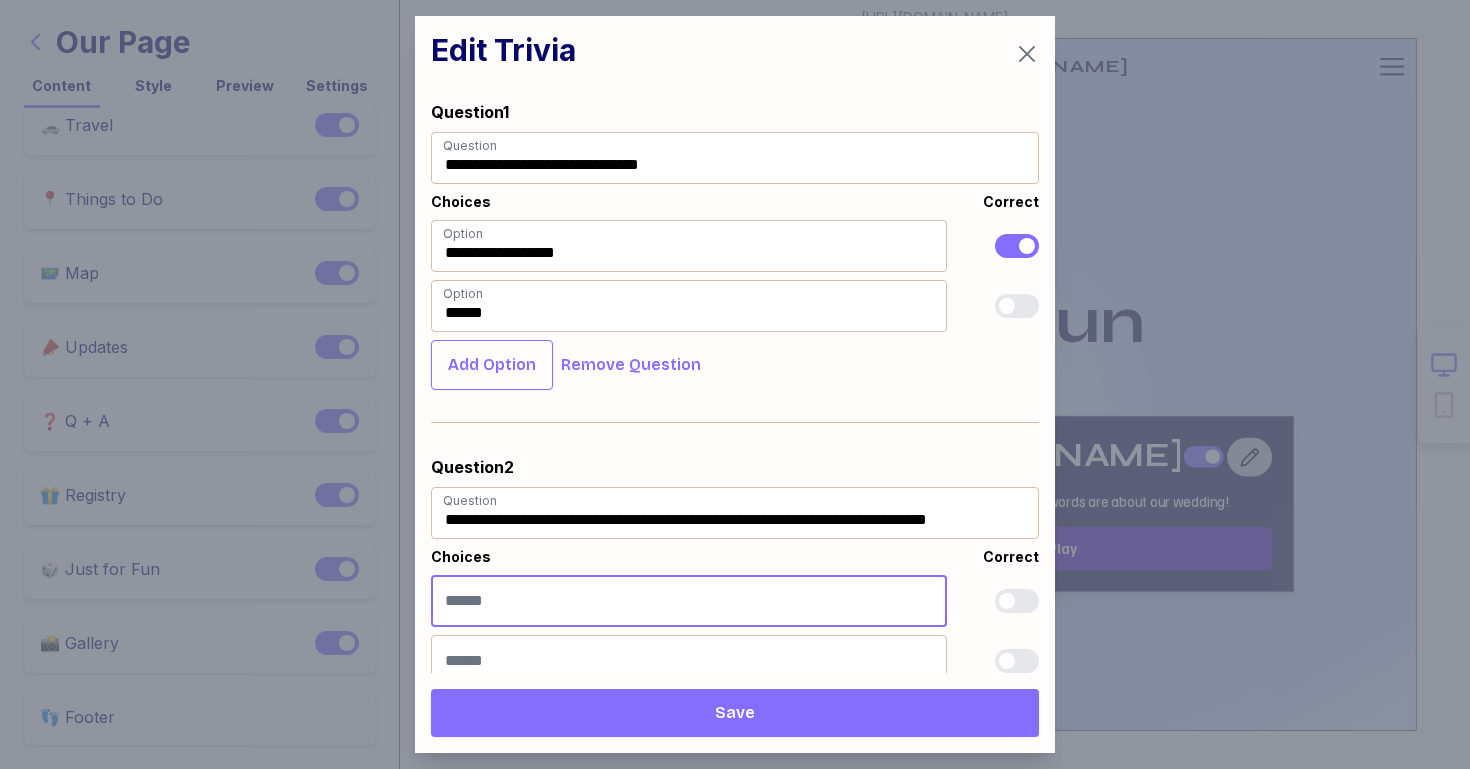 click at bounding box center (689, 601) 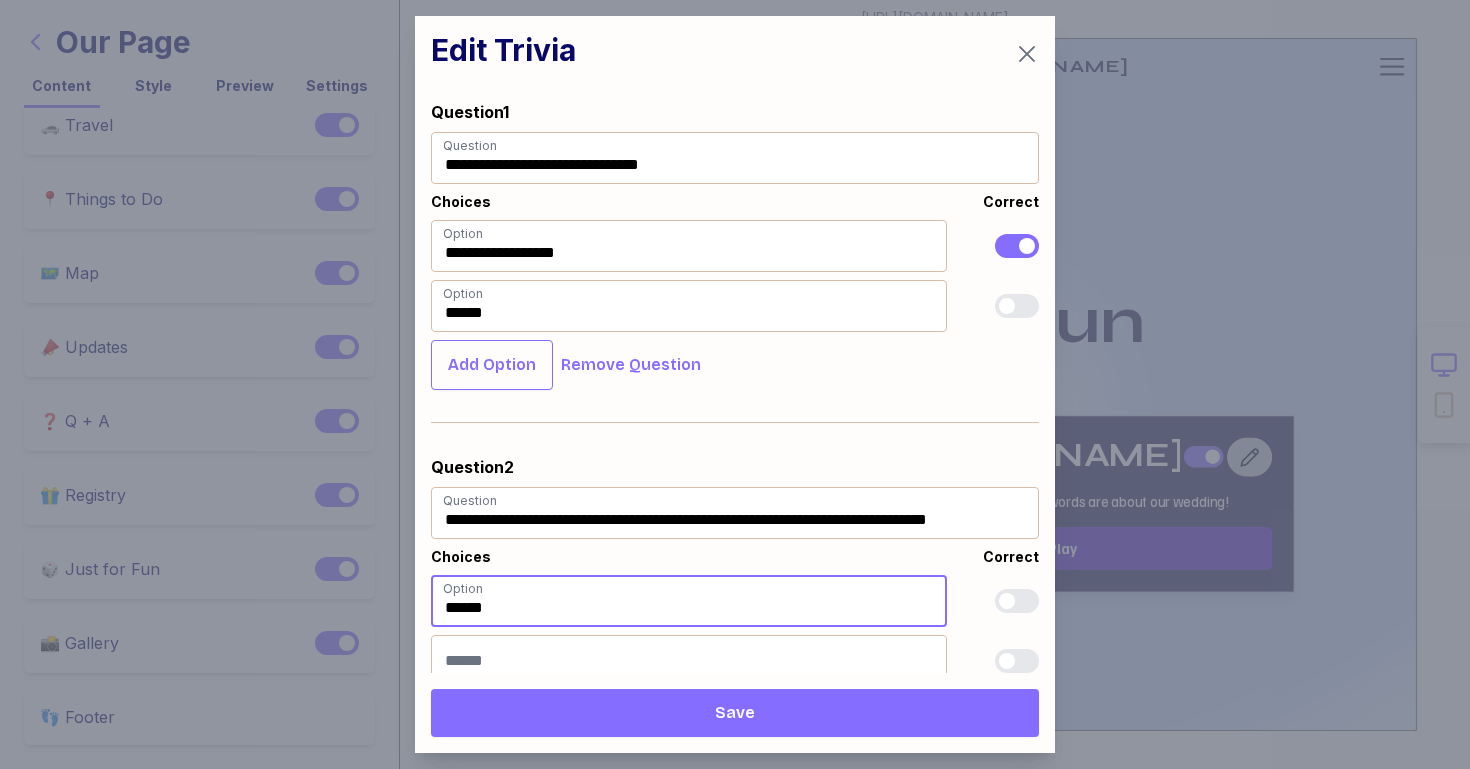 type on "******" 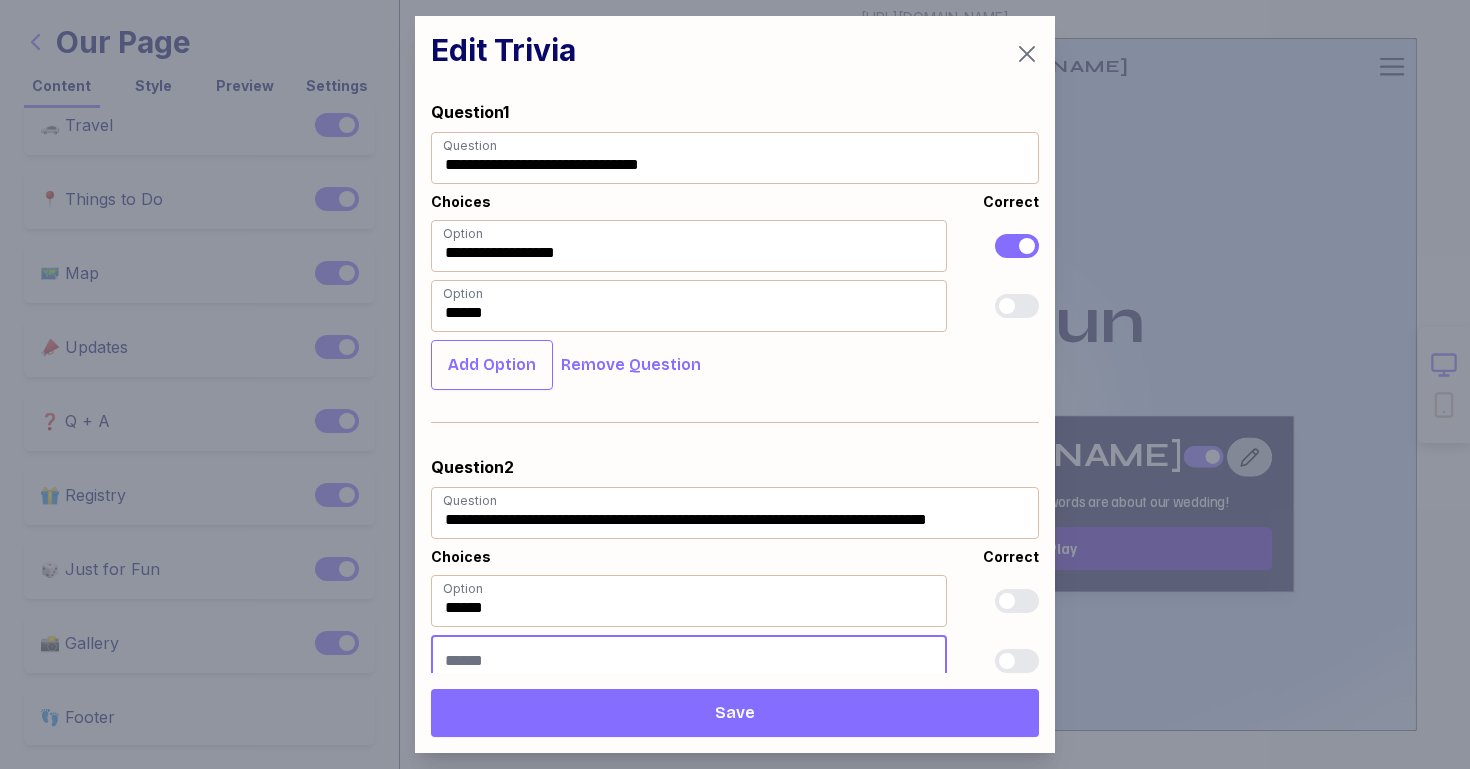 click at bounding box center [689, 661] 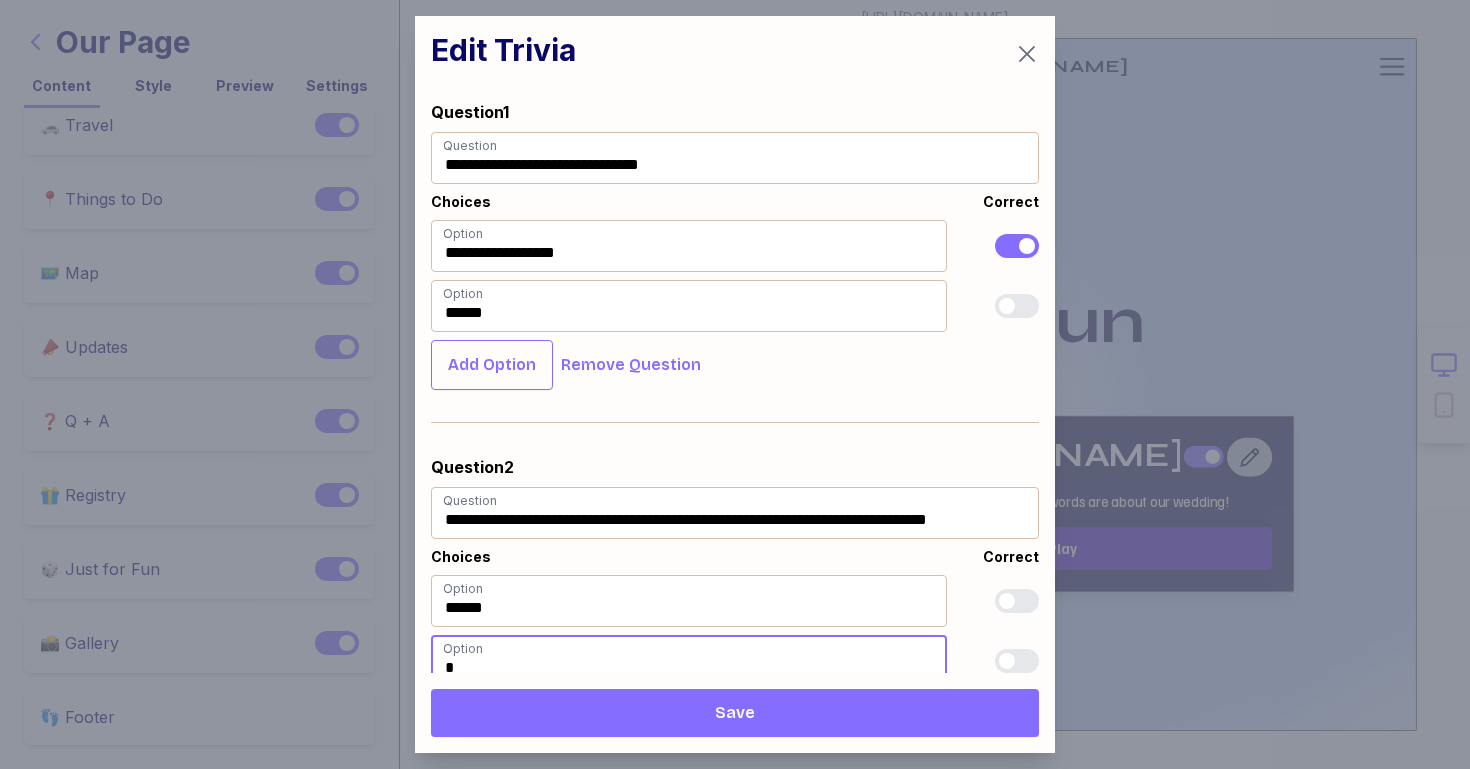 scroll, scrollTop: 4, scrollLeft: 0, axis: vertical 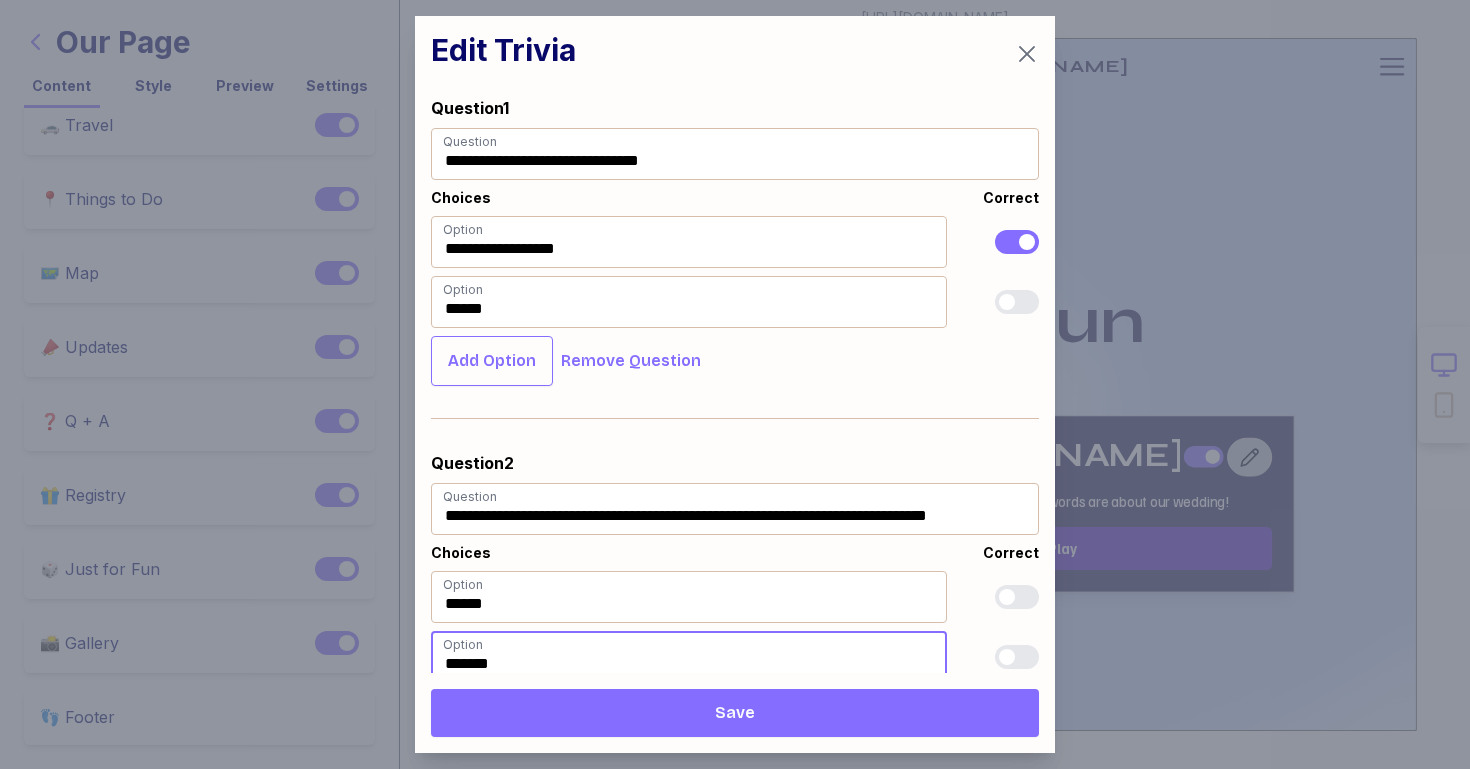 type on "*******" 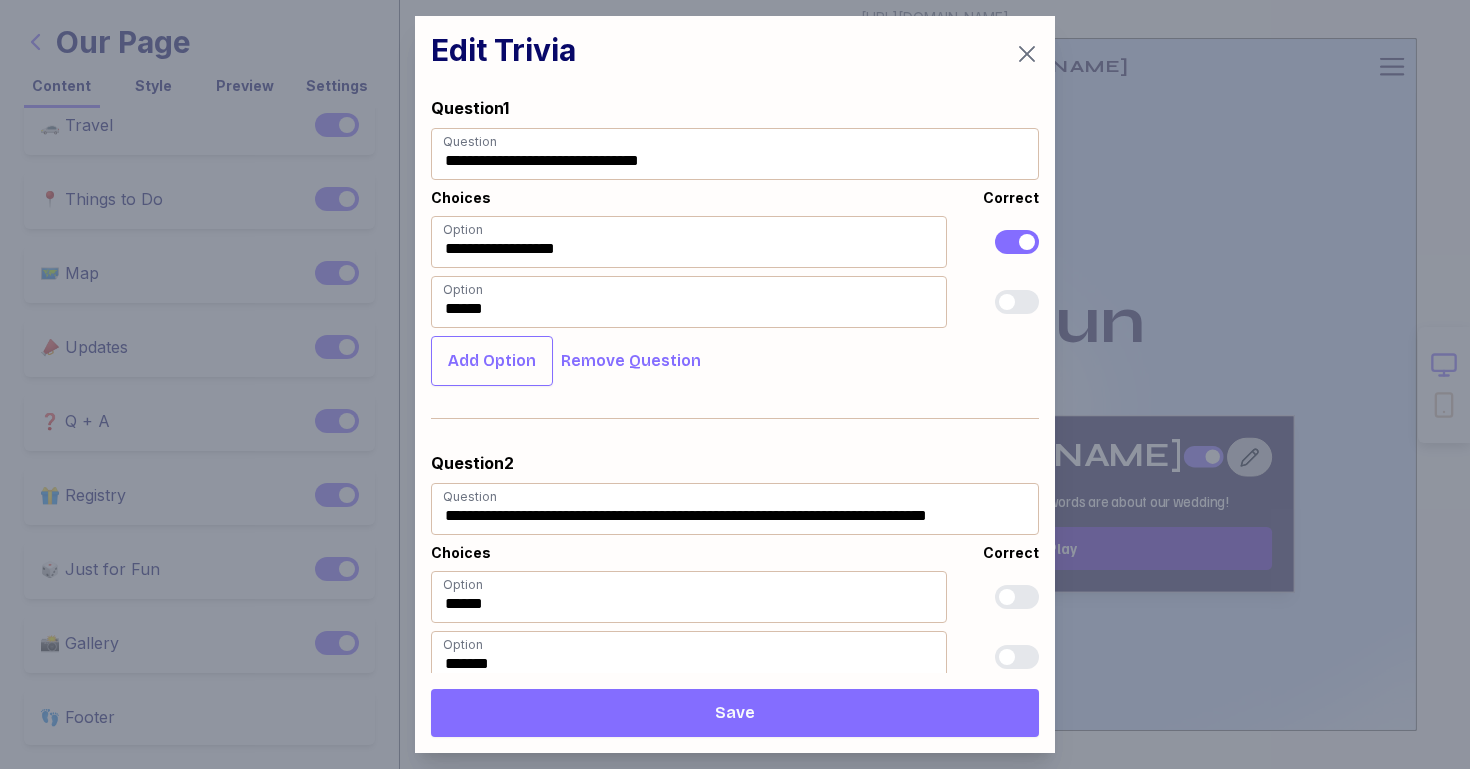 click on "Set correct" at bounding box center (1017, 657) 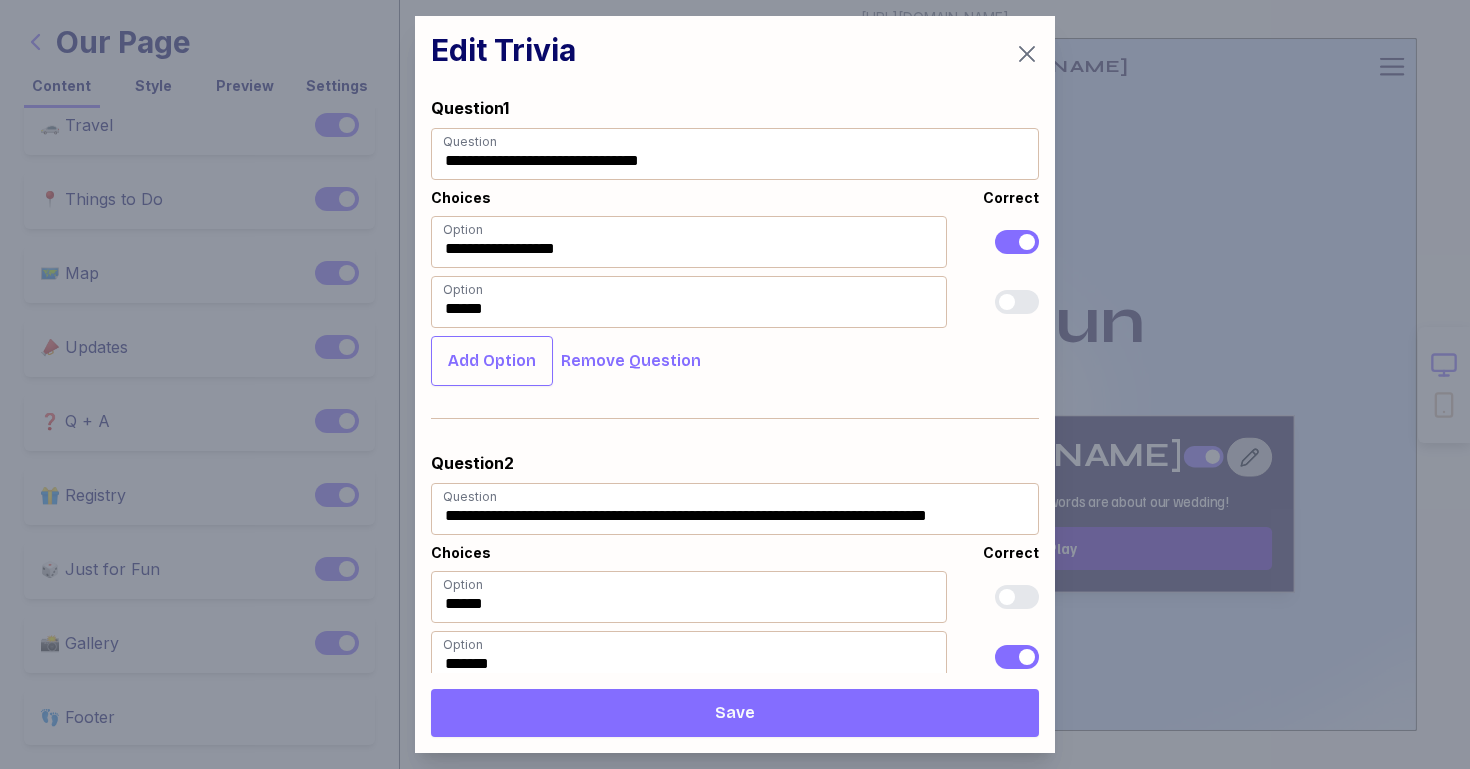 click on "Question  2" at bounding box center [735, 463] 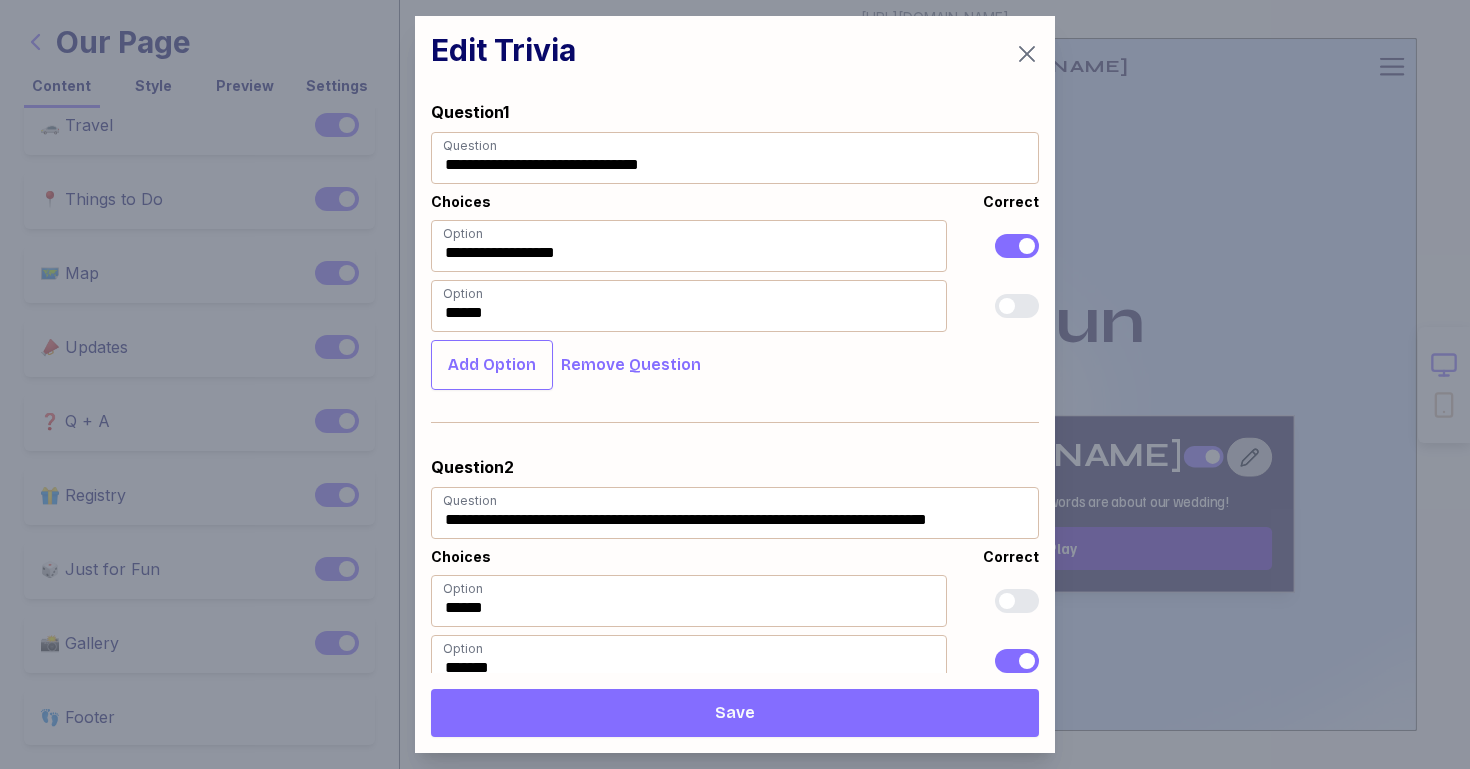 scroll, scrollTop: 201, scrollLeft: 0, axis: vertical 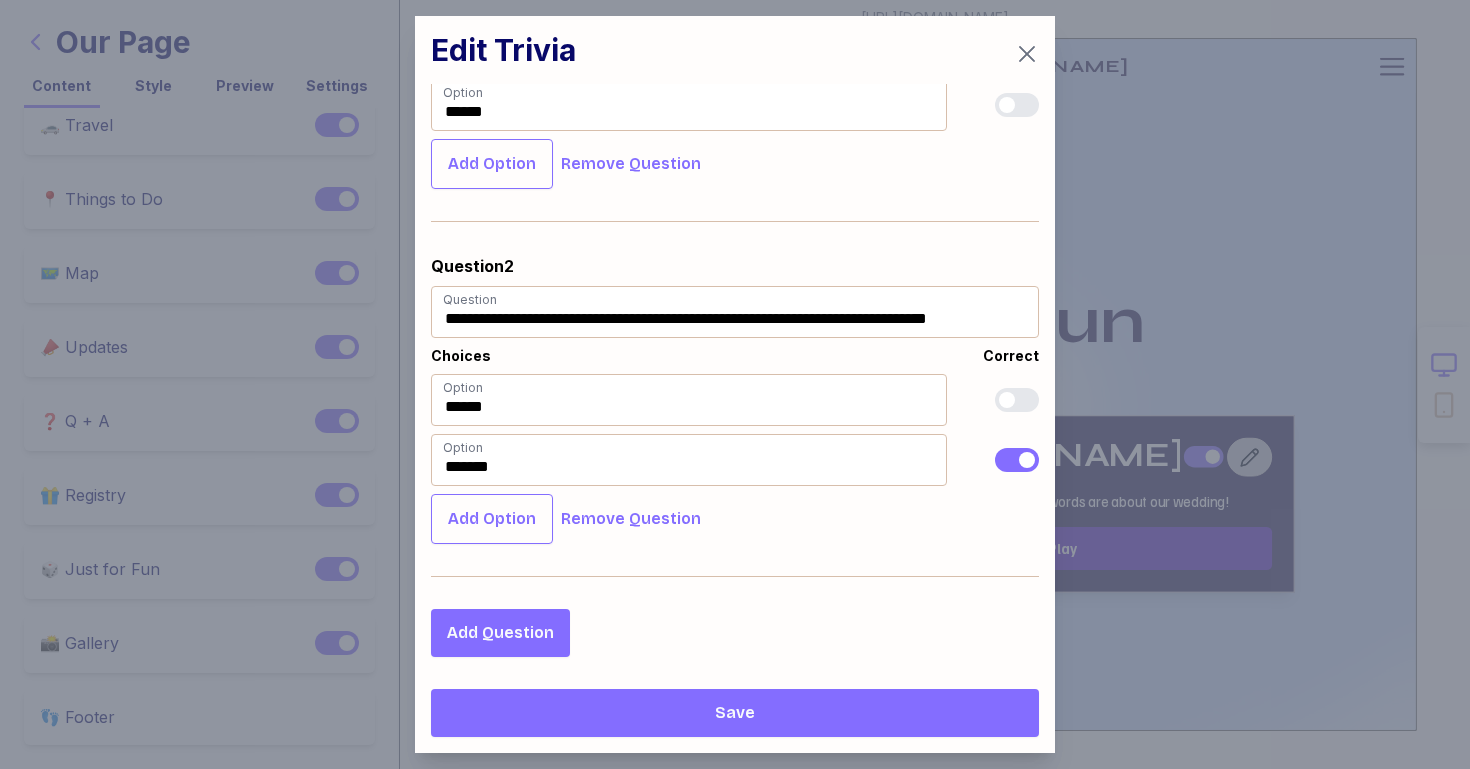click on "Add Question" at bounding box center (500, 633) 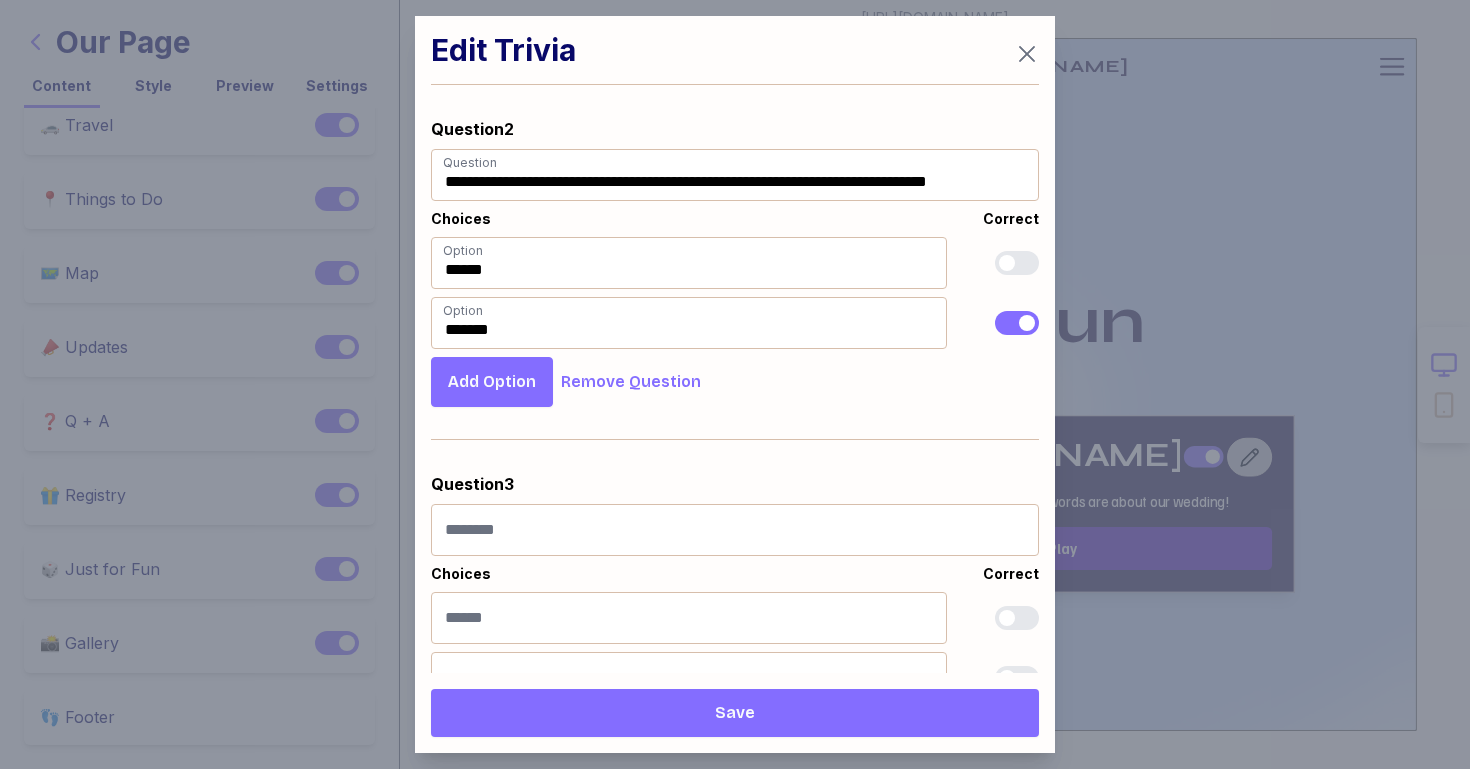 scroll, scrollTop: 389, scrollLeft: 0, axis: vertical 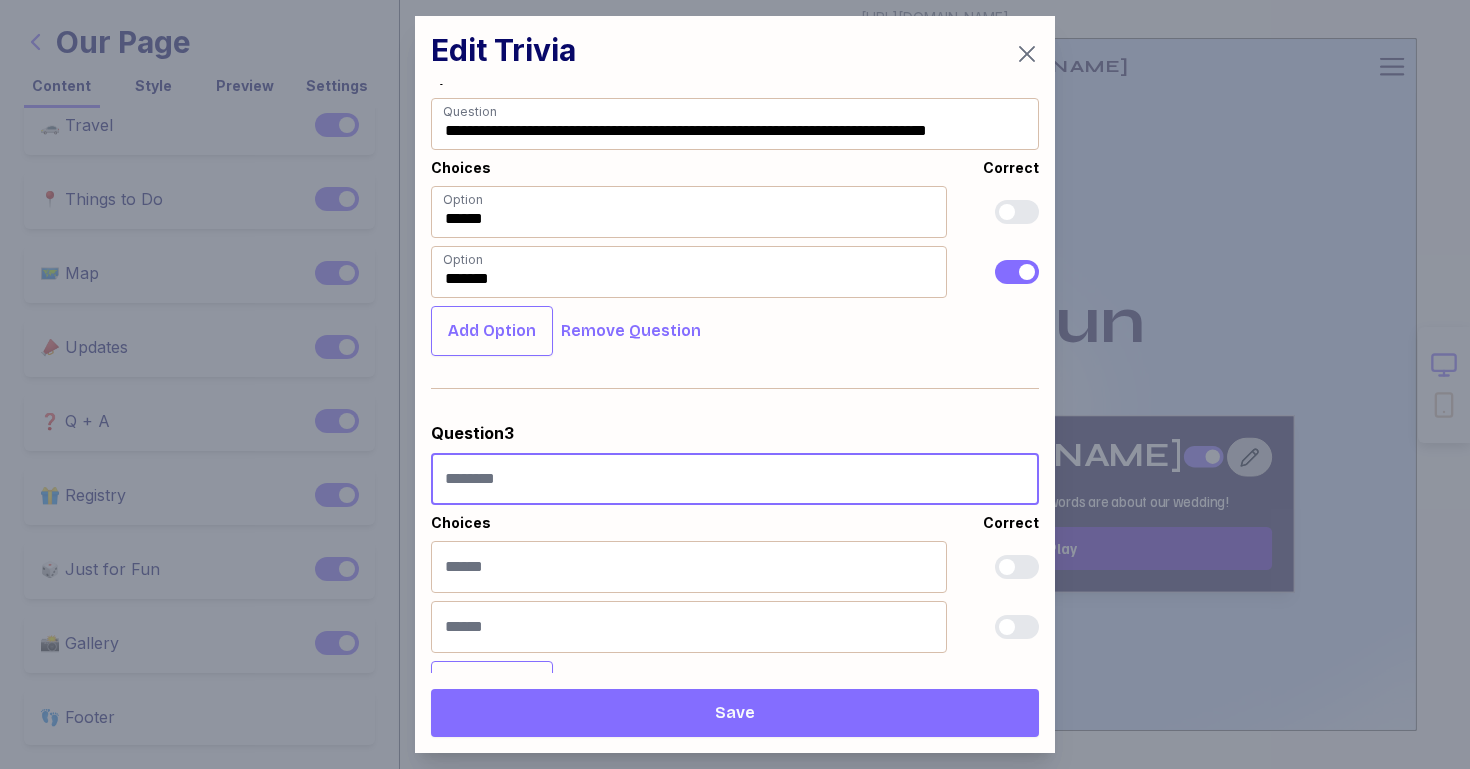 click at bounding box center (735, 479) 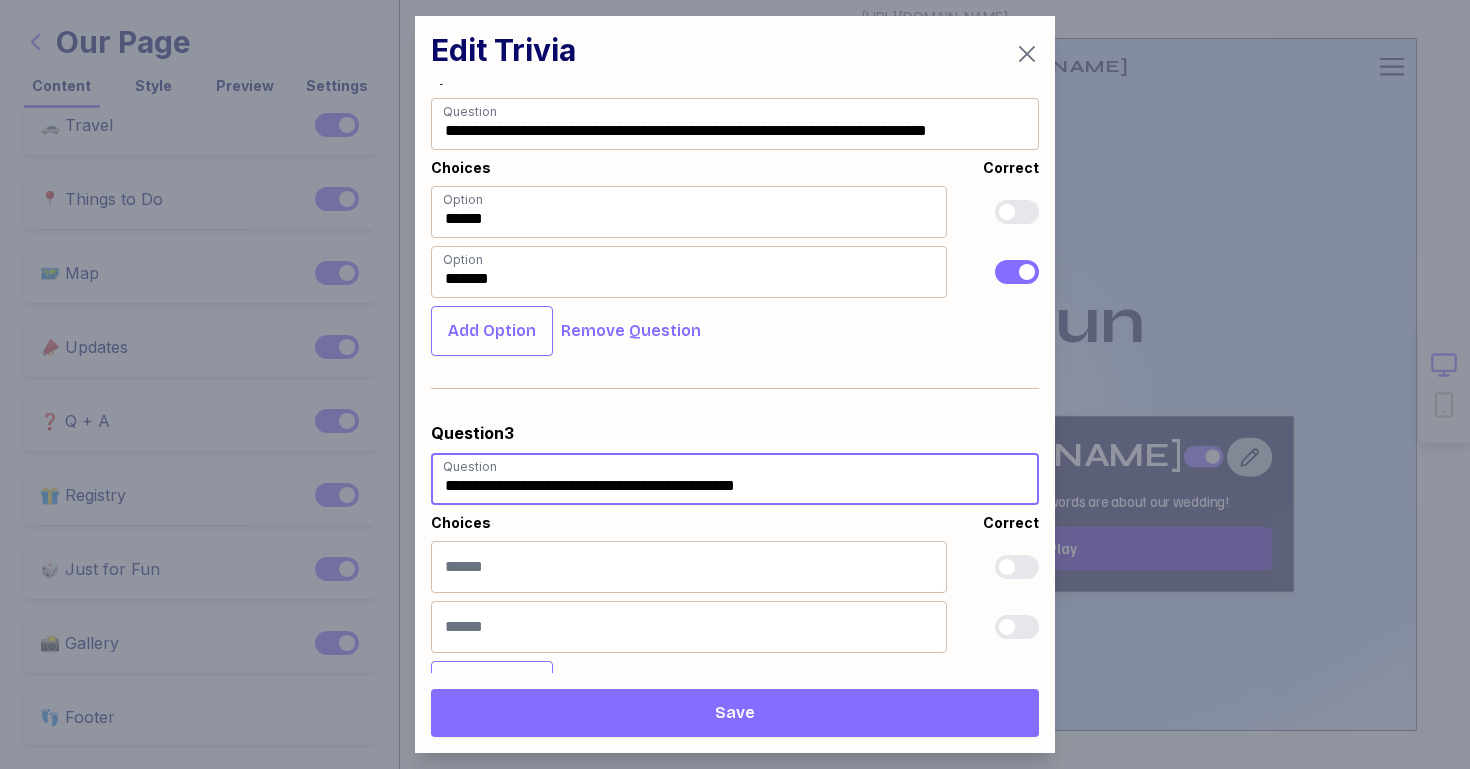 type on "**********" 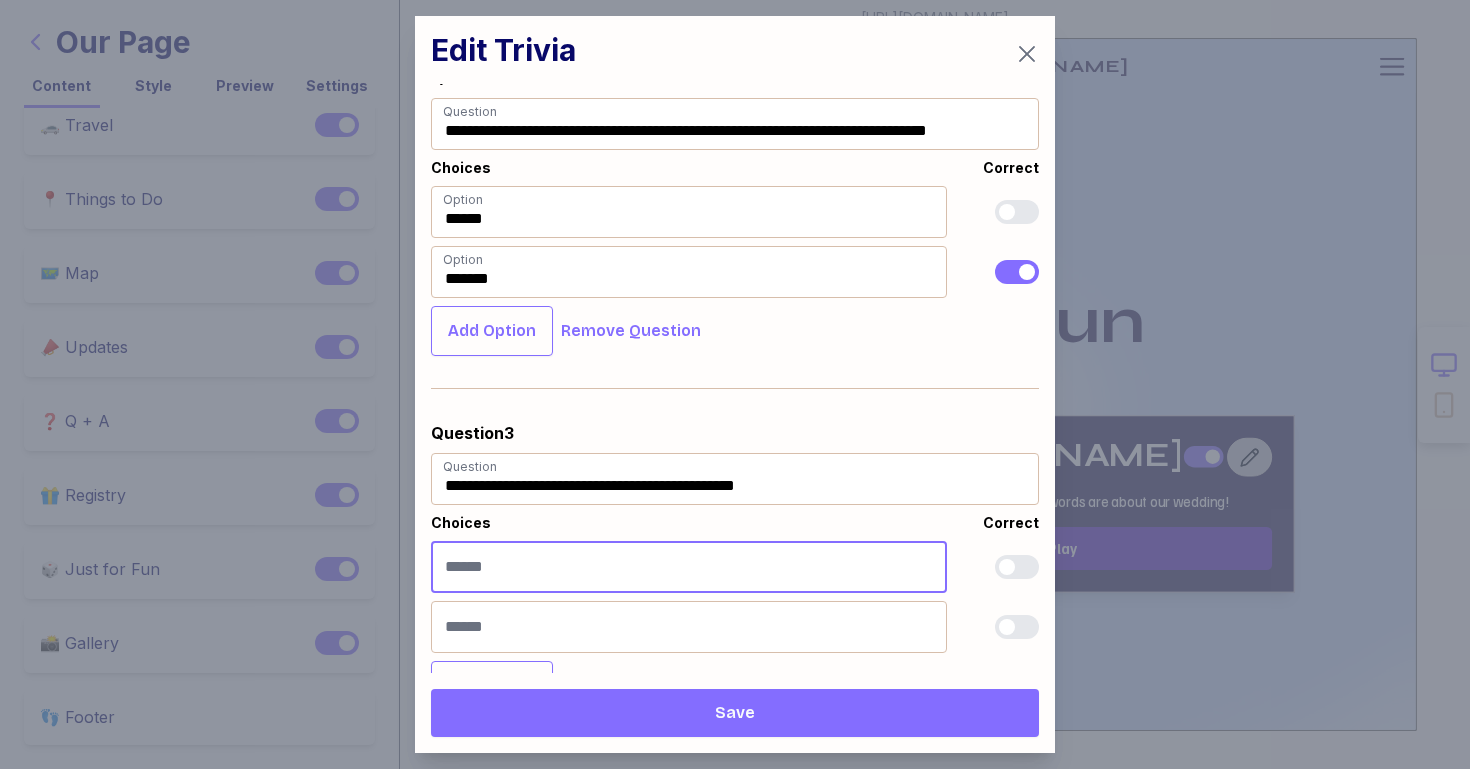 click at bounding box center [689, 567] 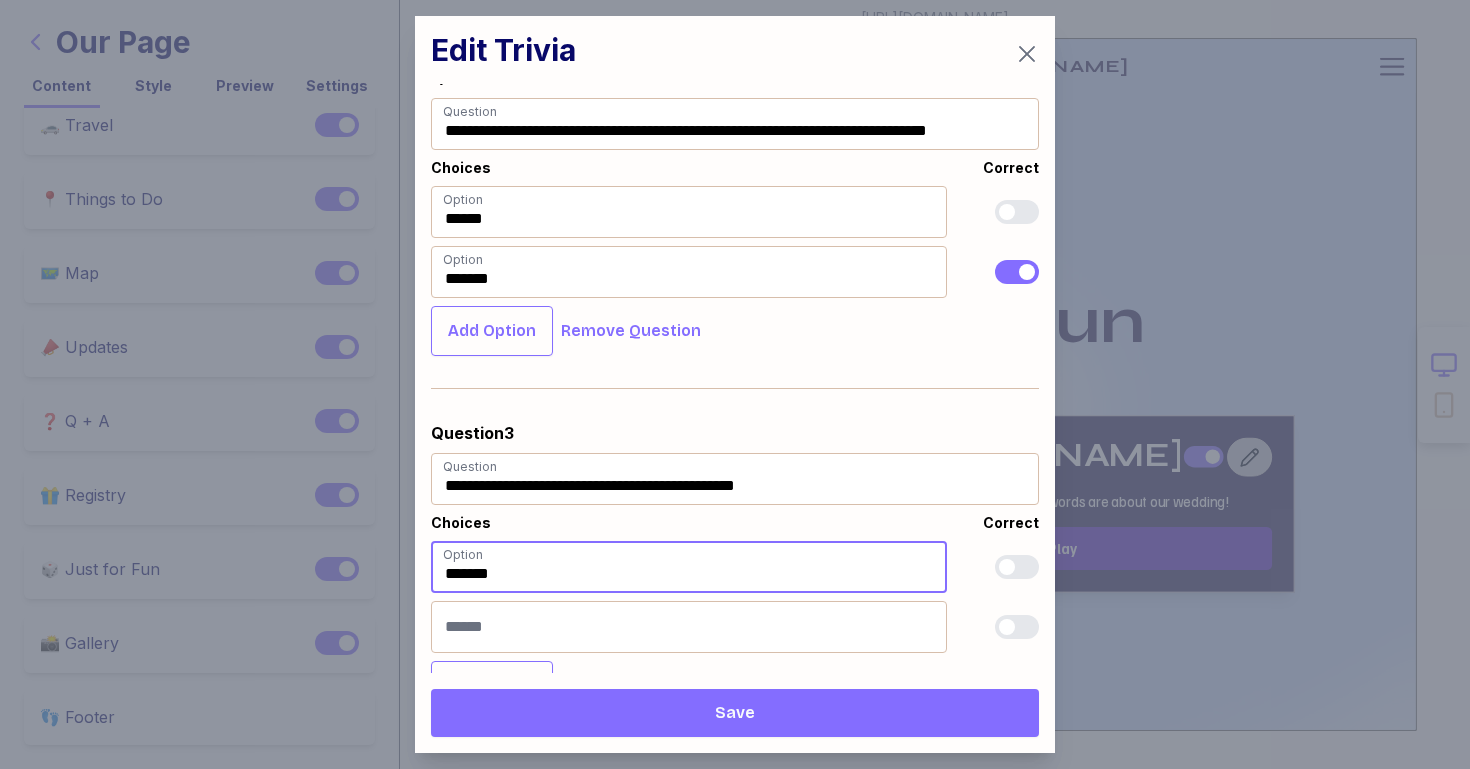 type on "*******" 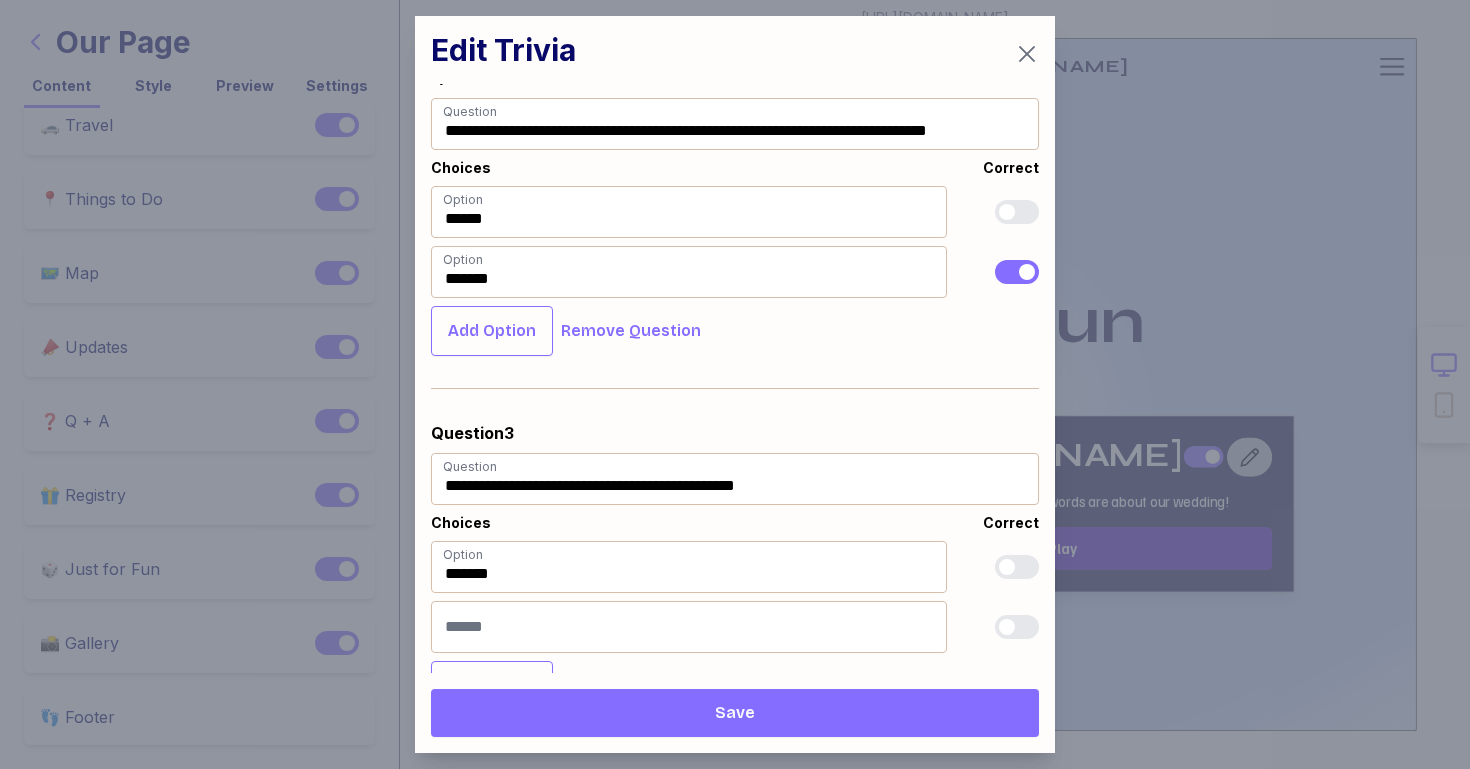 type 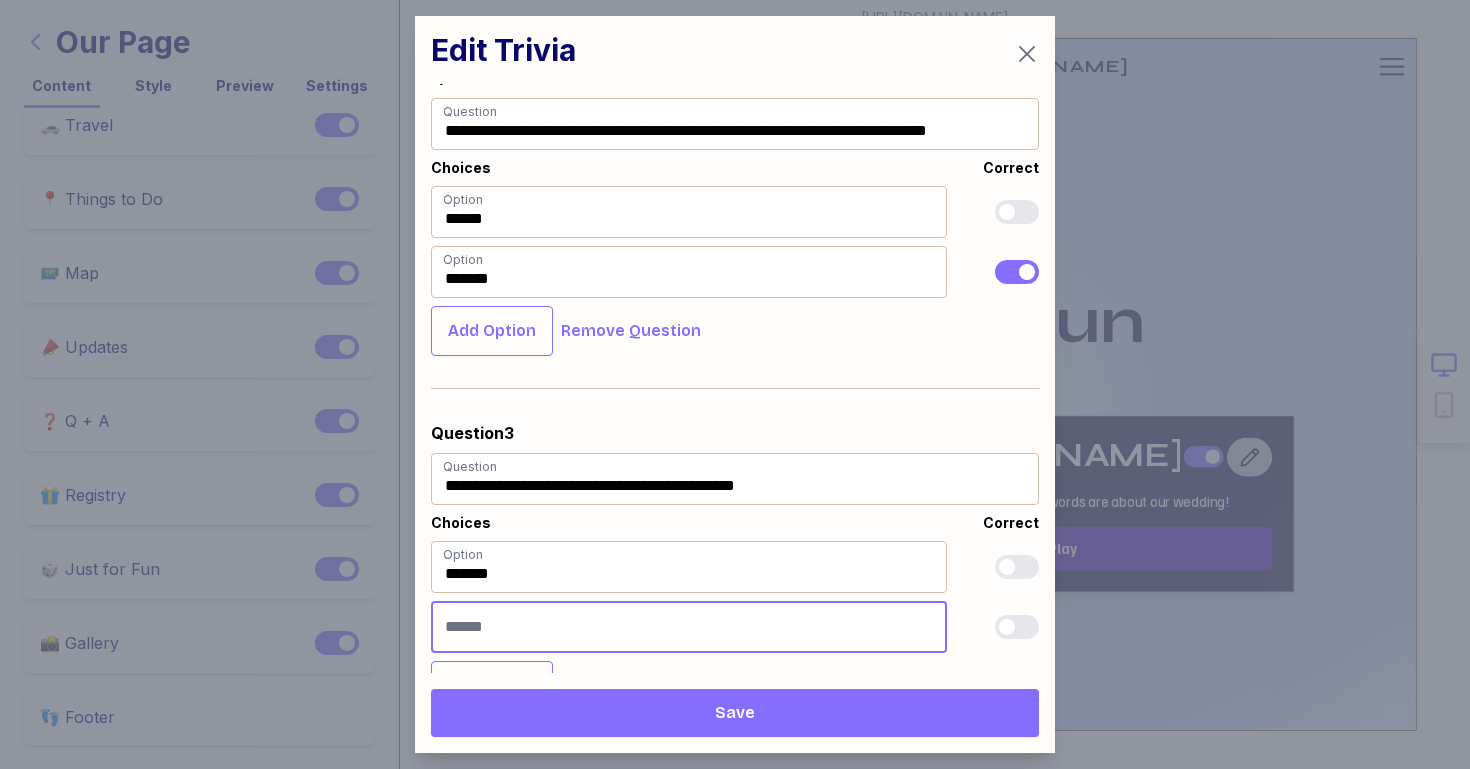 type on "*" 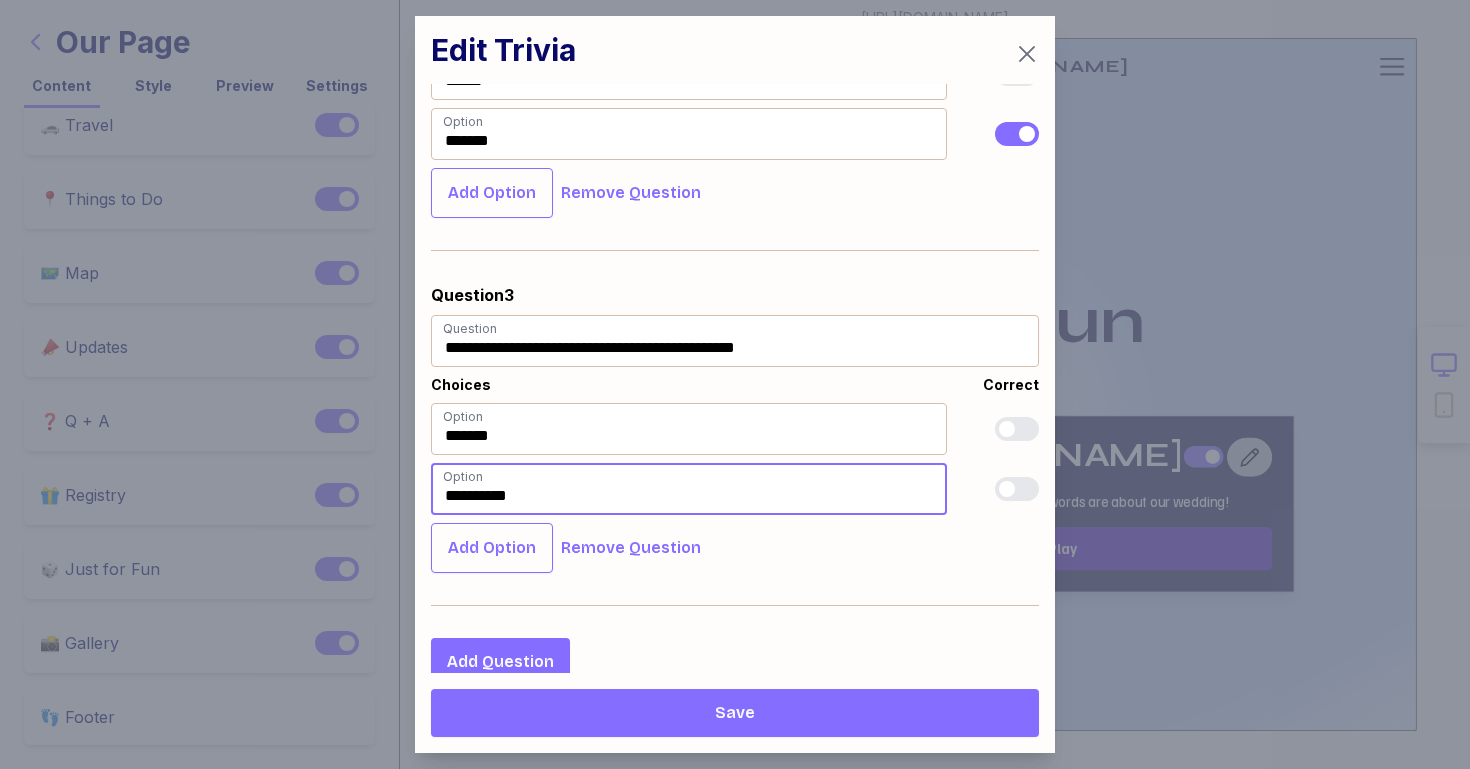 scroll, scrollTop: 556, scrollLeft: 0, axis: vertical 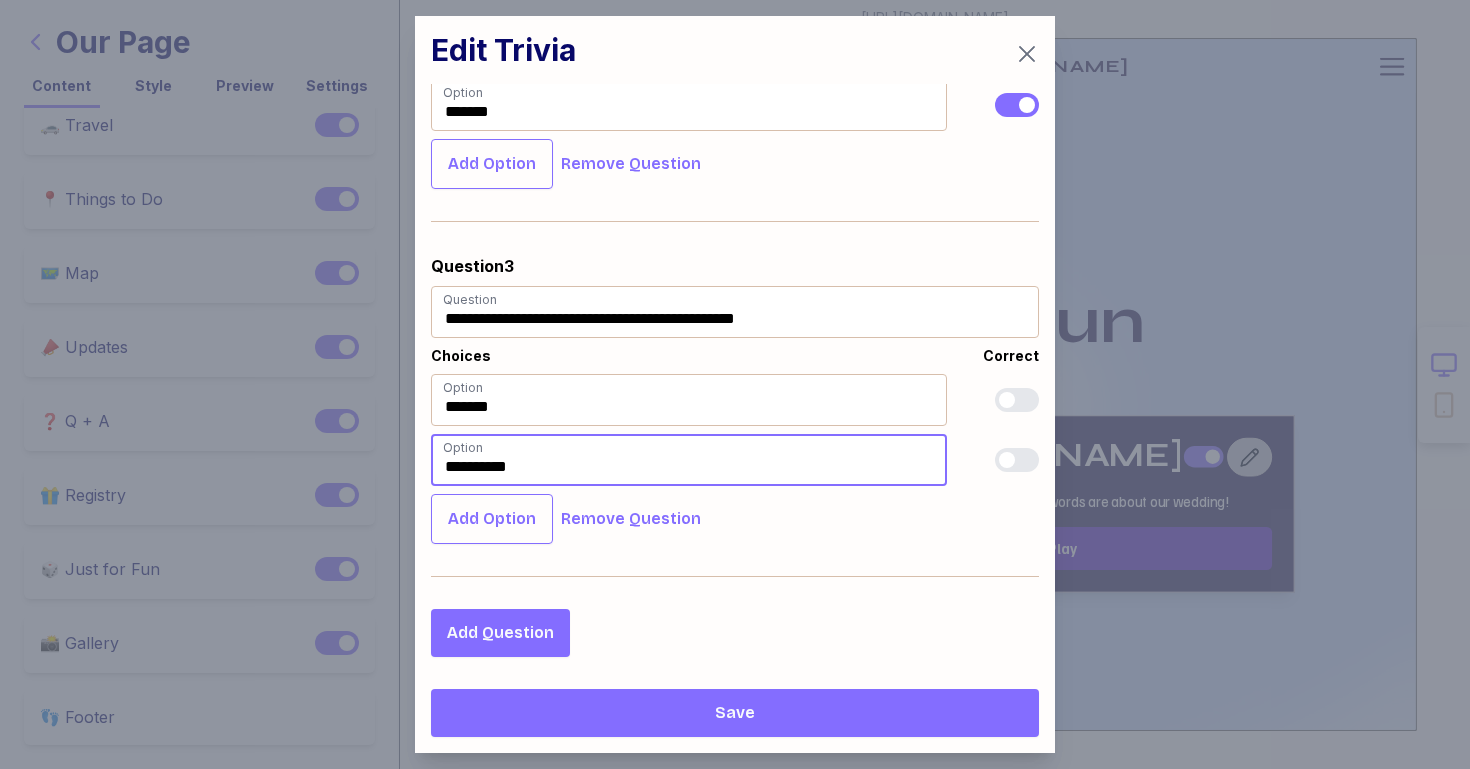 type on "**********" 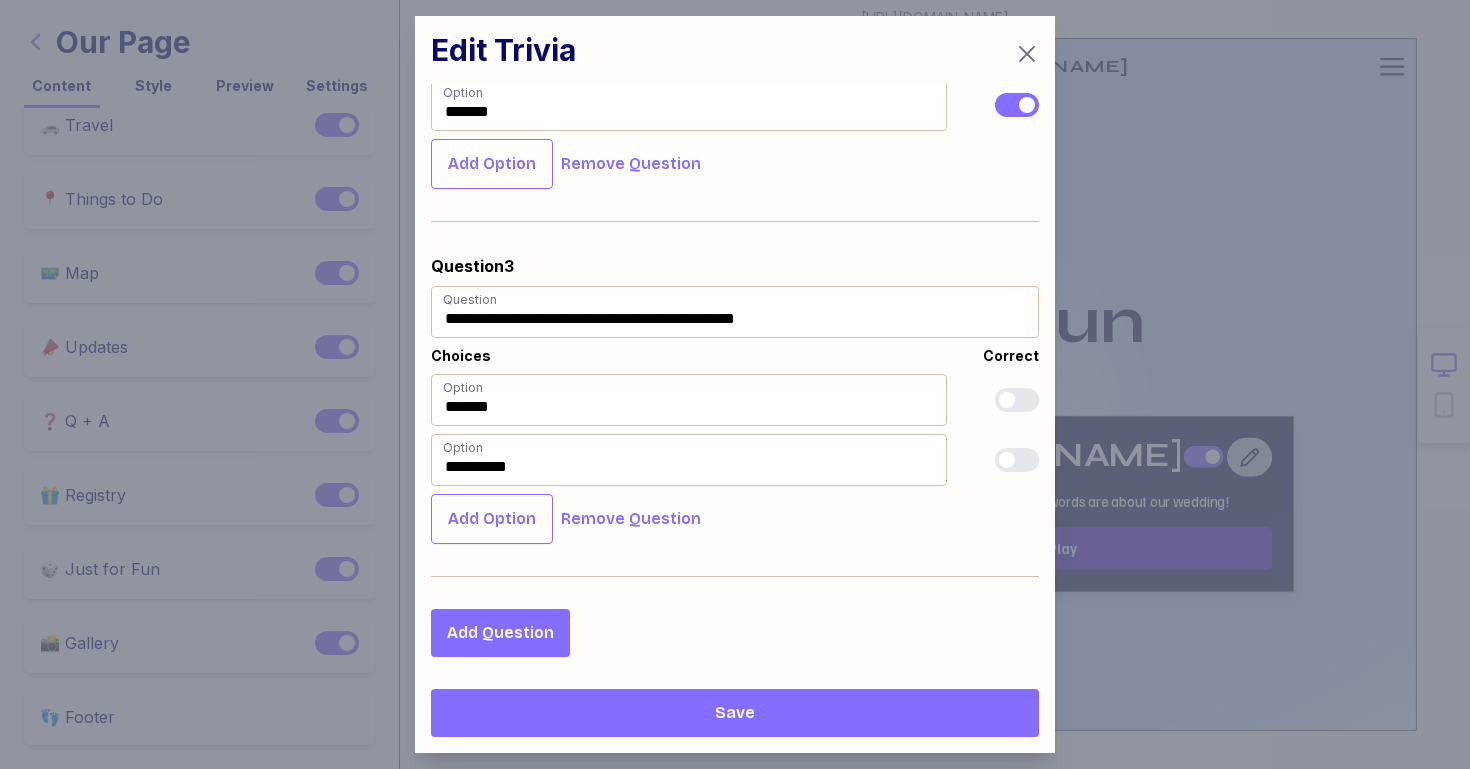 click on "Add Question" at bounding box center (500, 633) 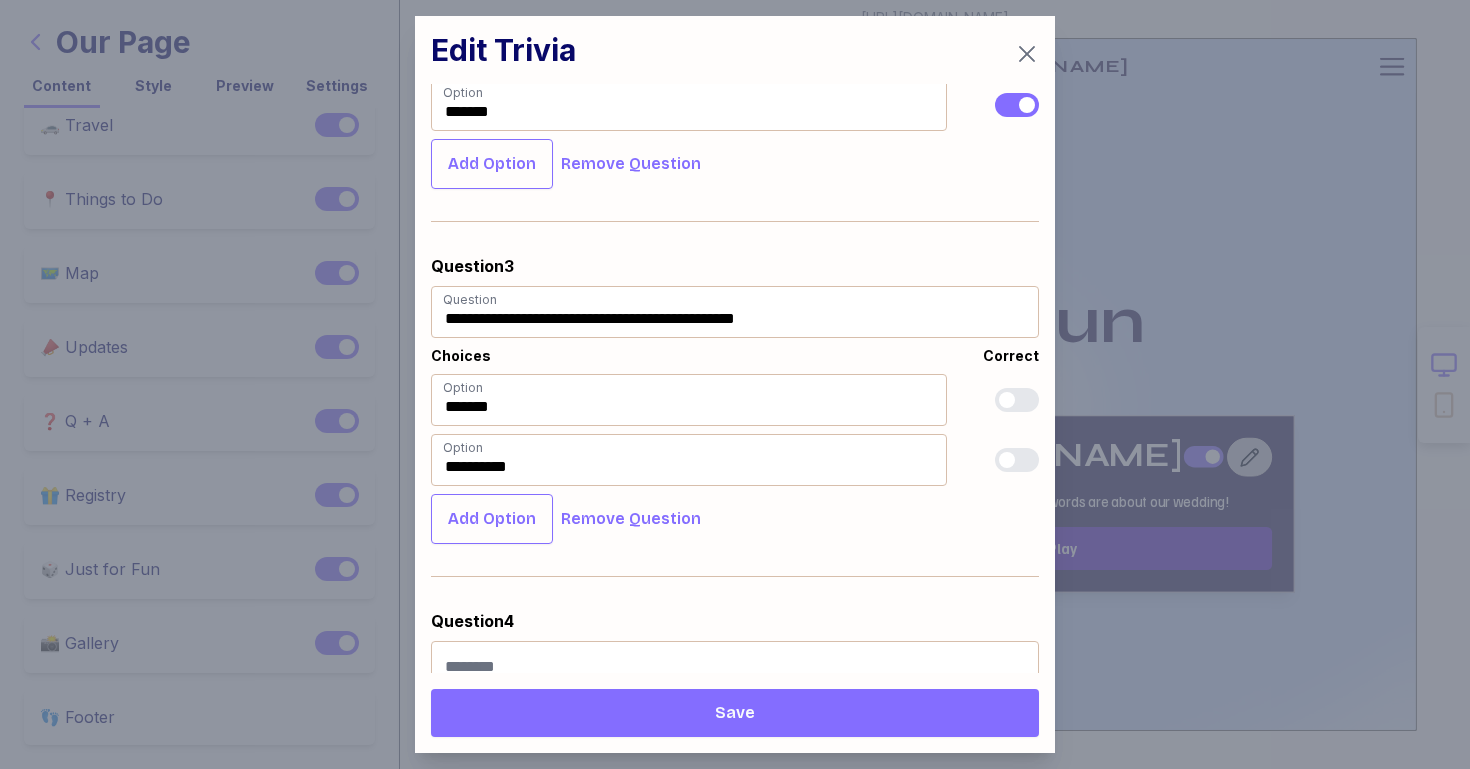 click at bounding box center [1007, 400] 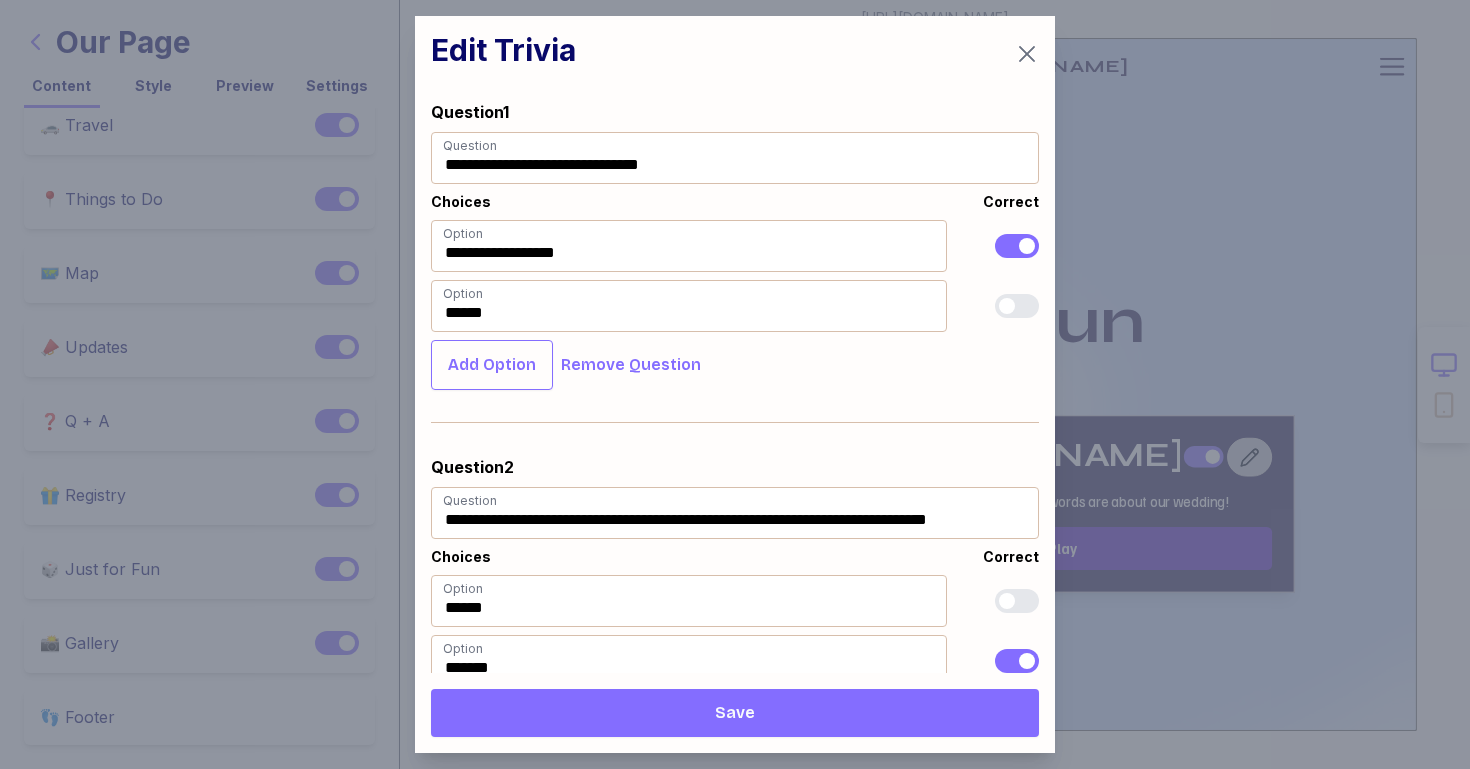 scroll, scrollTop: 911, scrollLeft: 0, axis: vertical 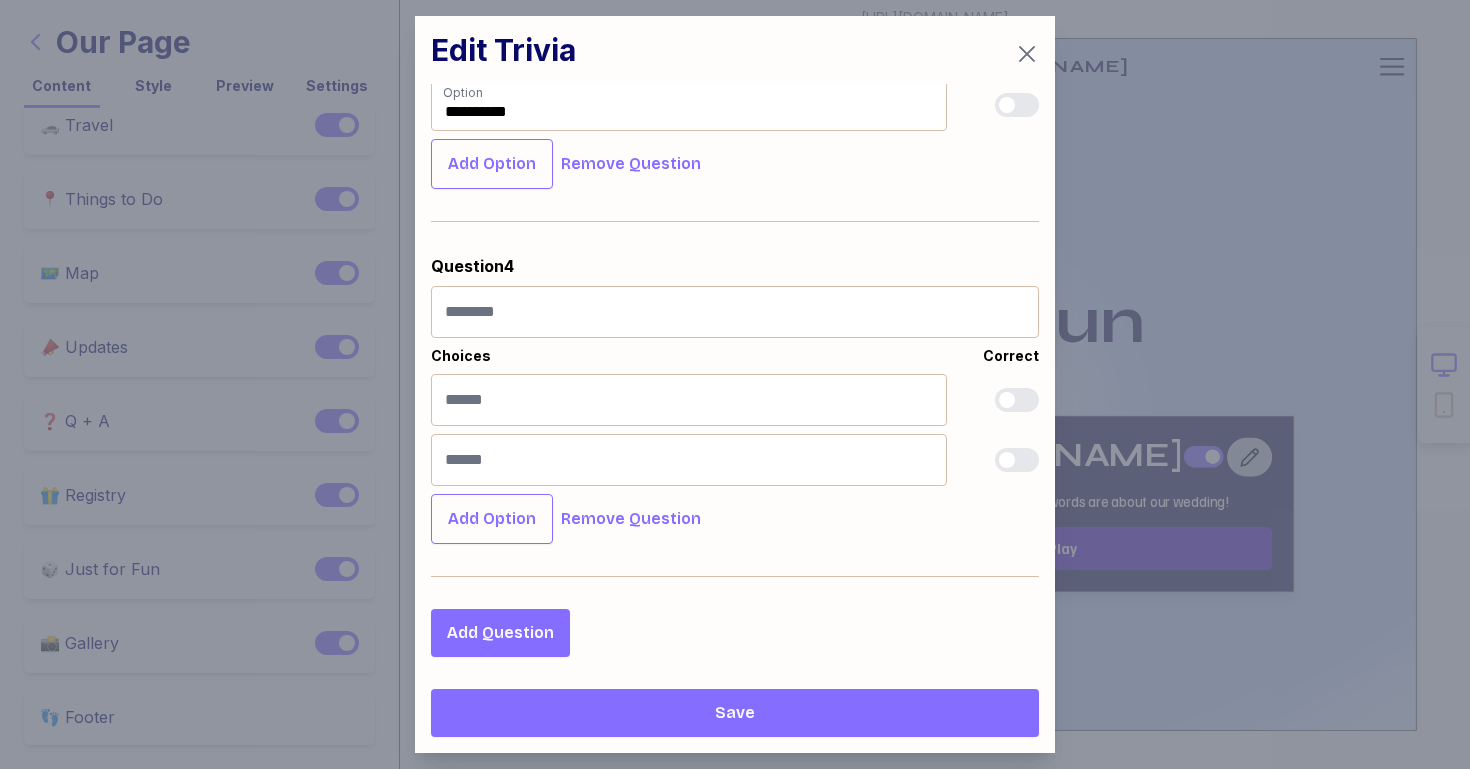 click on "Save" at bounding box center (735, 713) 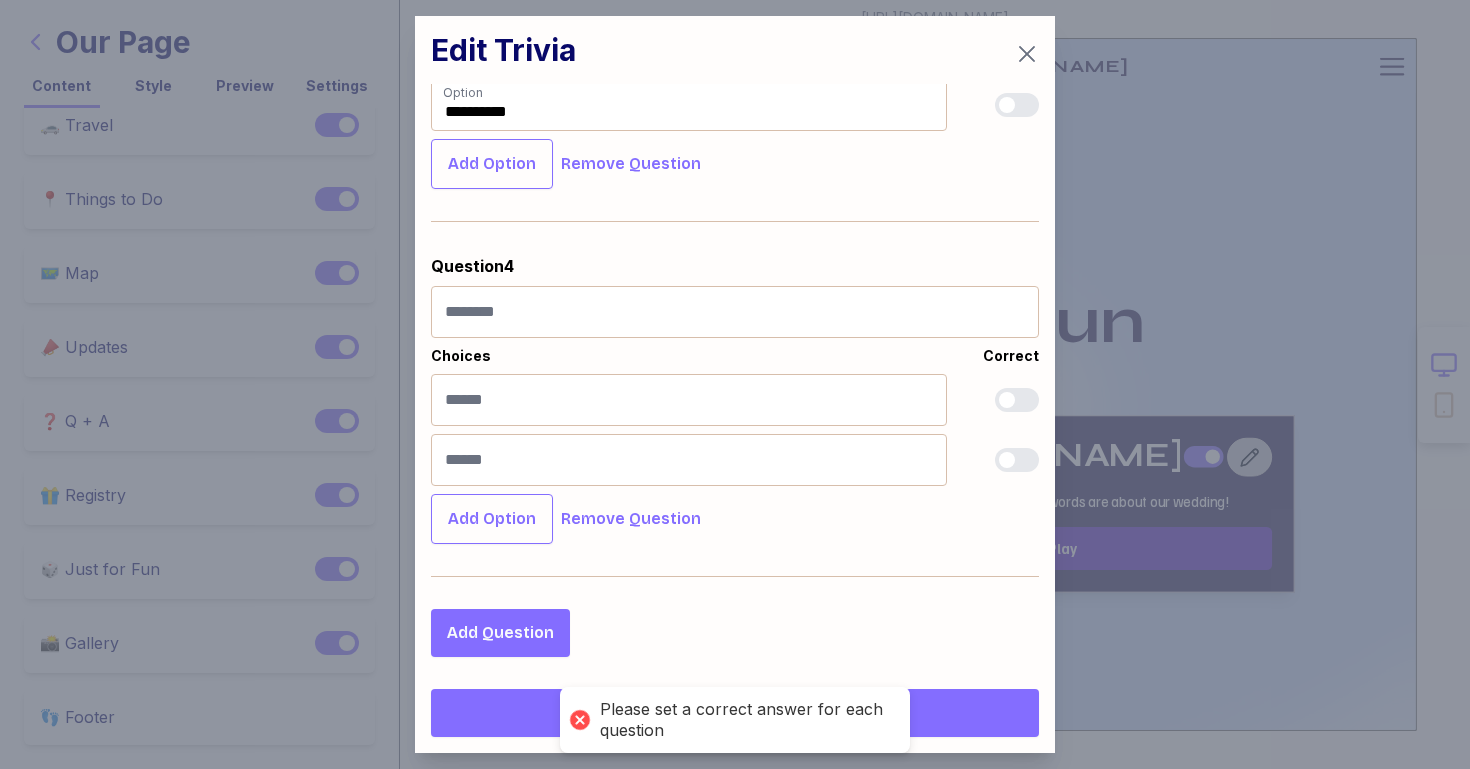 click on "**********" at bounding box center (735, 378) 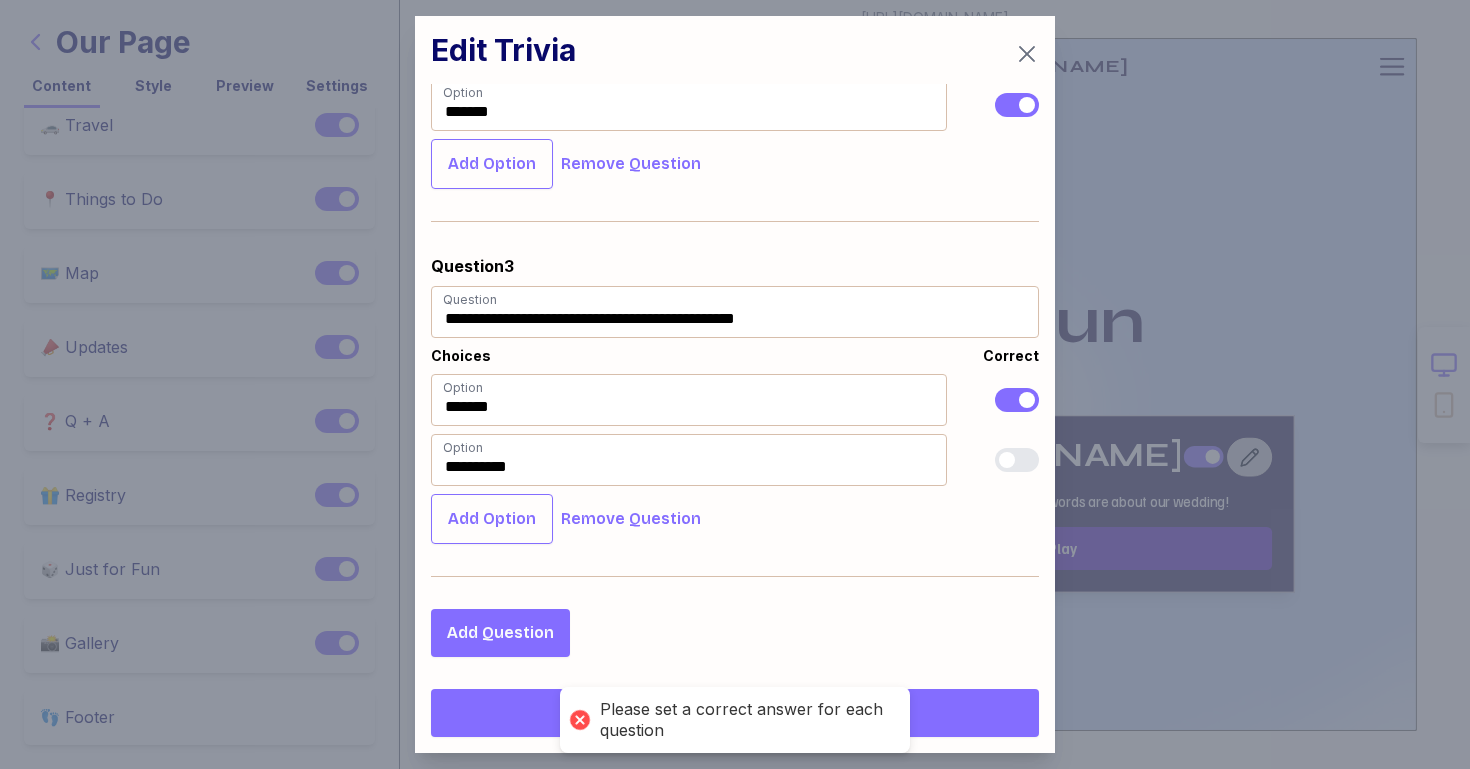 click on "**********" at bounding box center [735, 378] 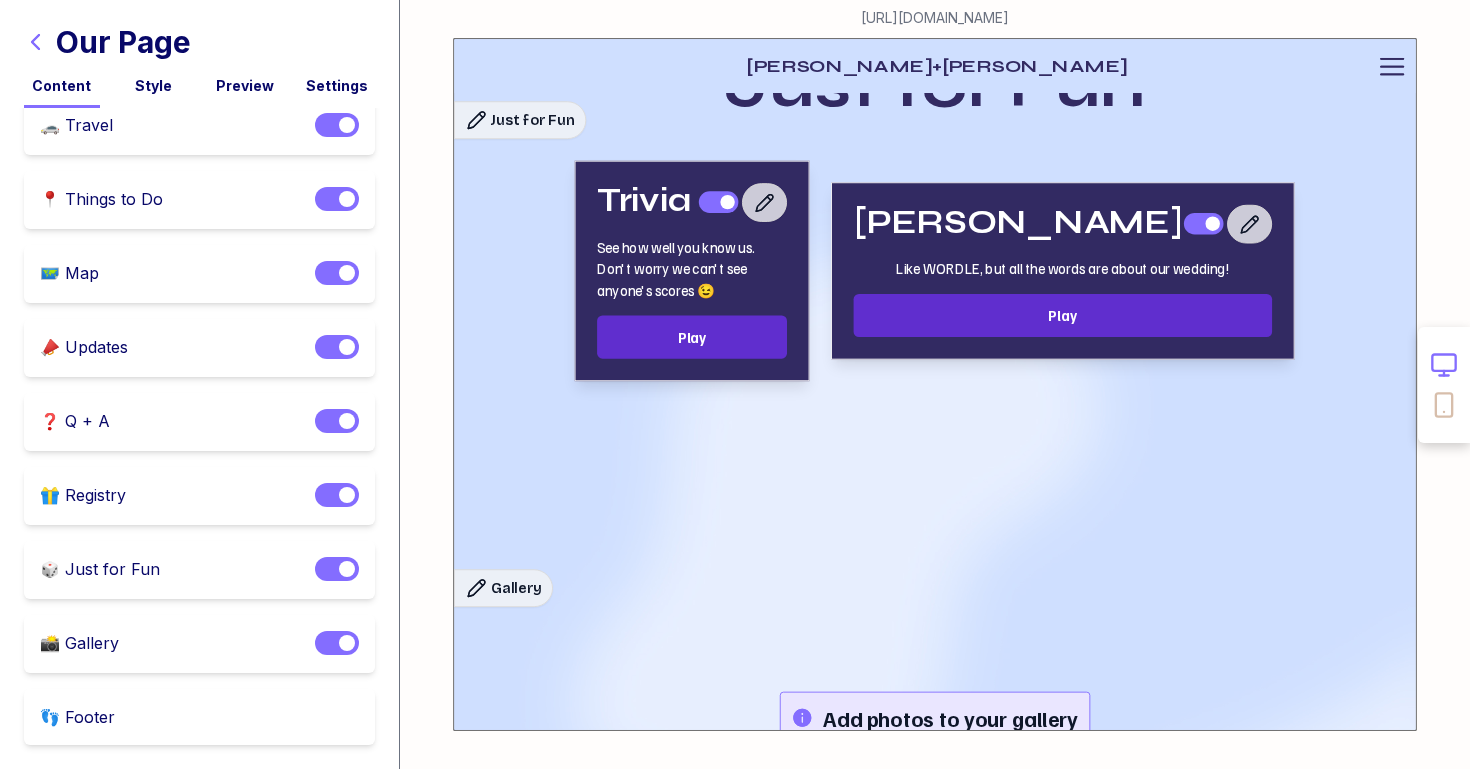 scroll, scrollTop: 7684, scrollLeft: 0, axis: vertical 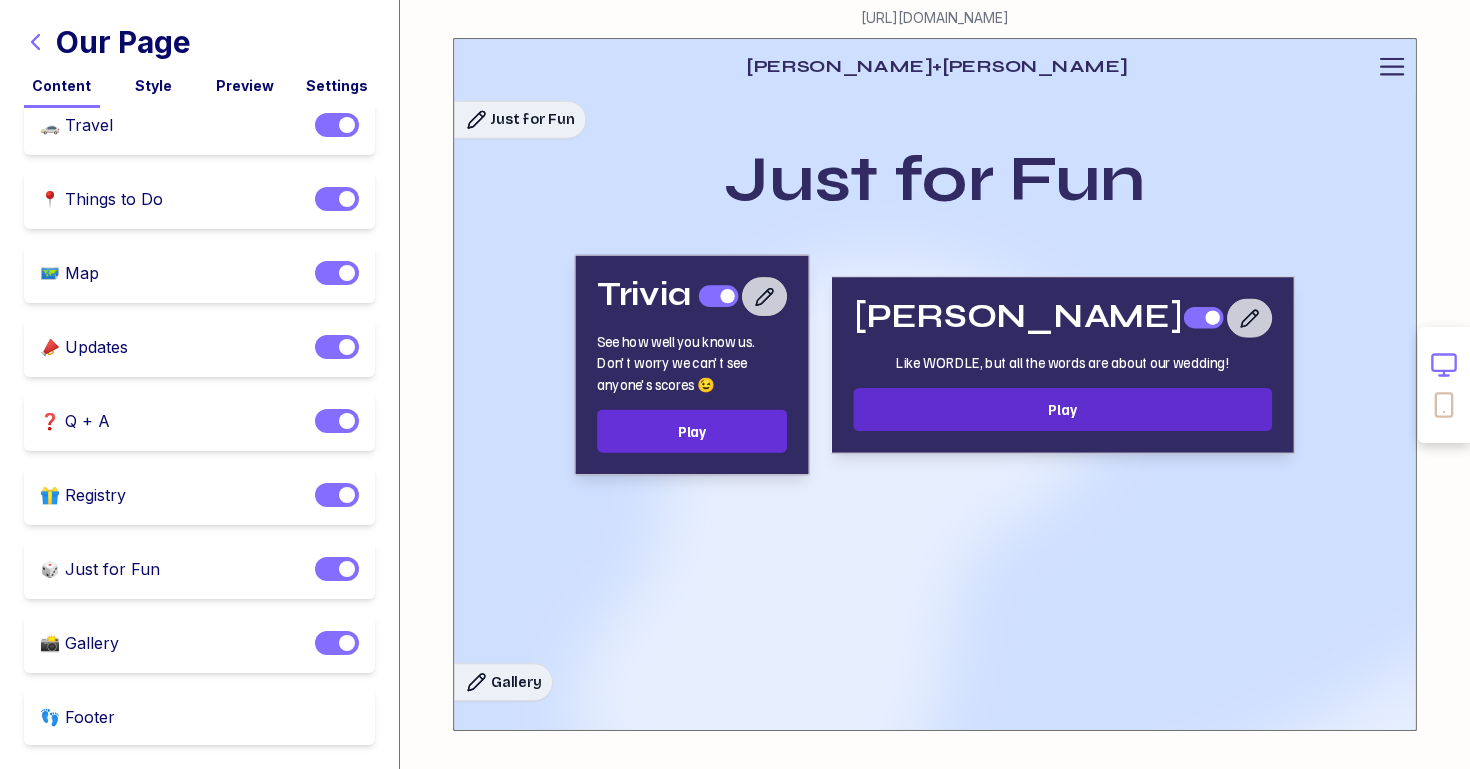 click on "Play" at bounding box center [693, 430] 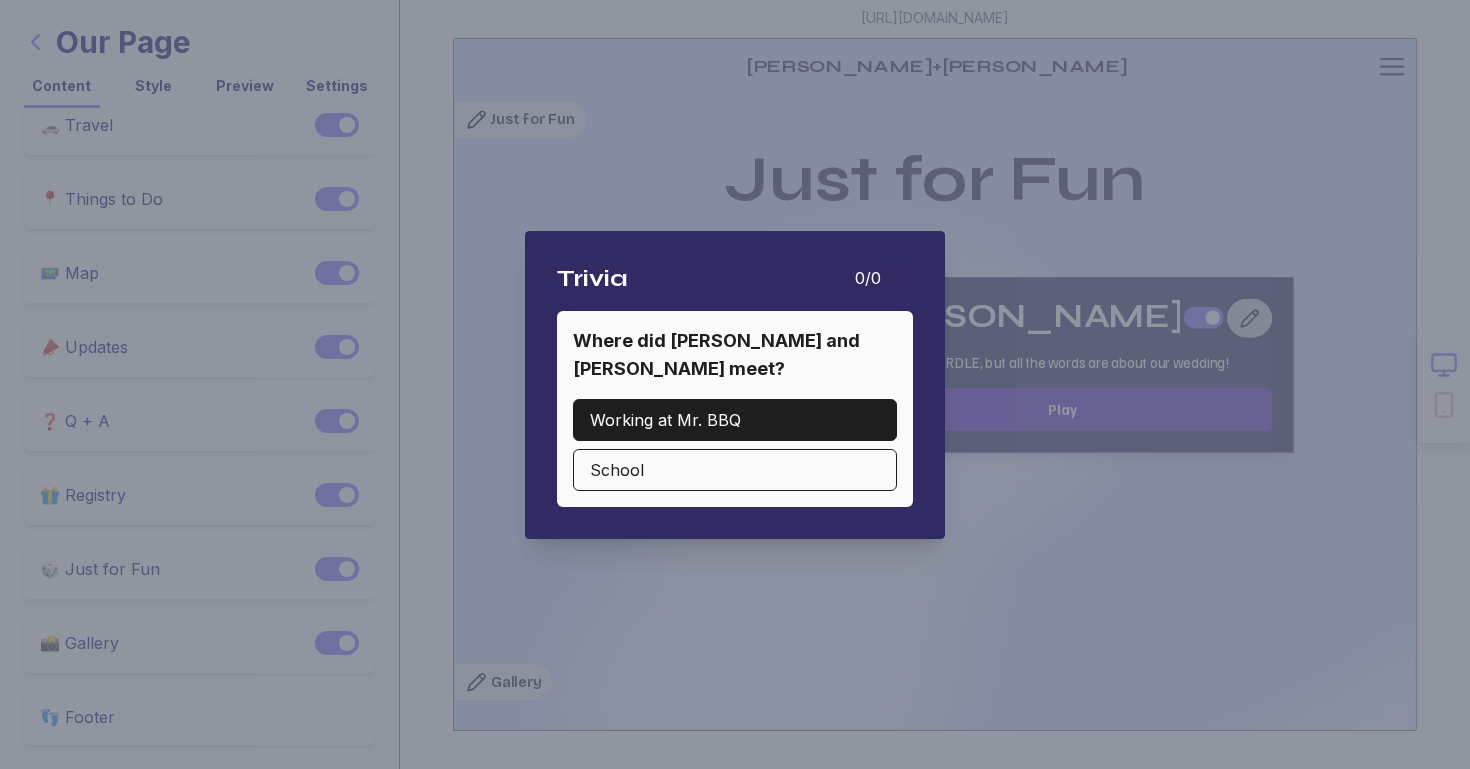 click on "Working at Mr. BBQ" at bounding box center [735, 420] 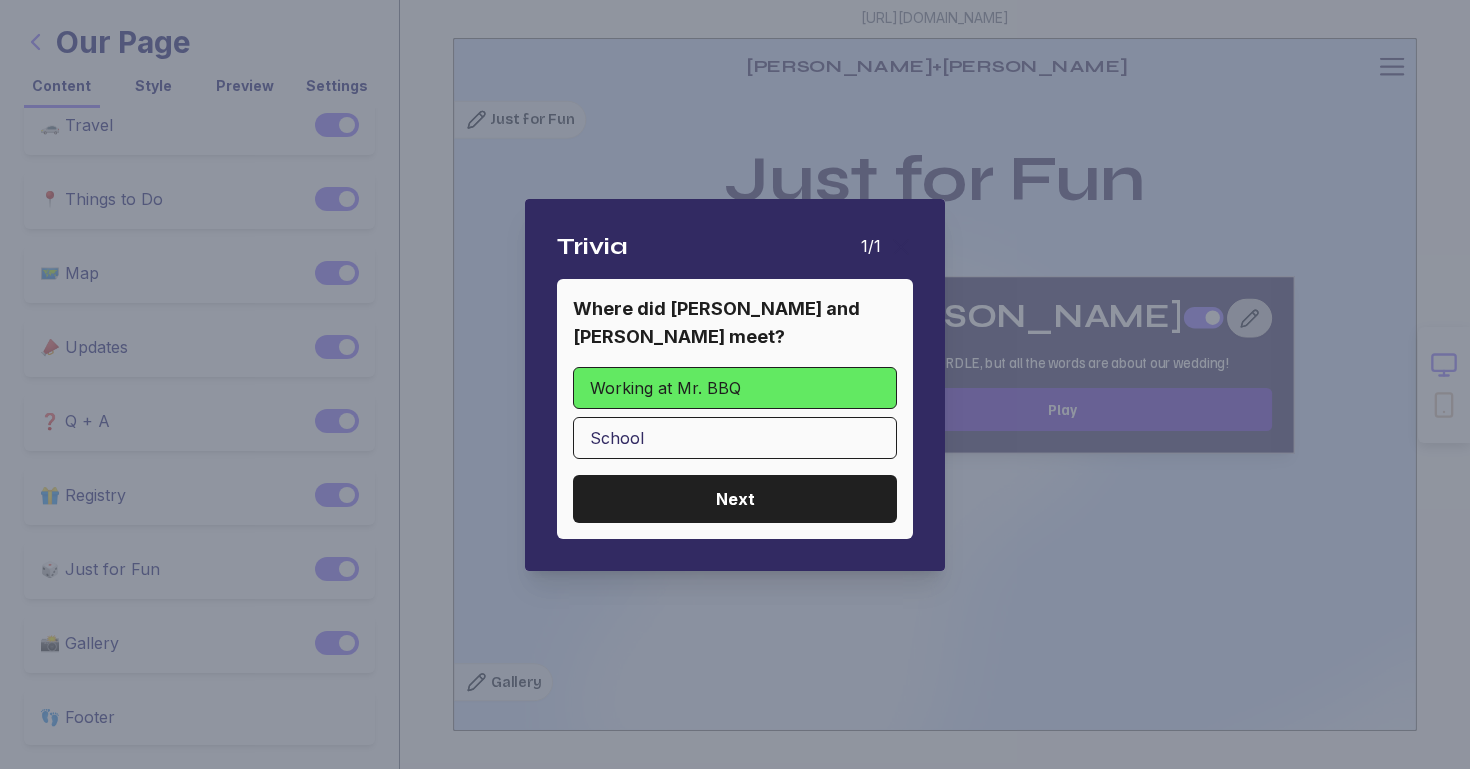 click on "Next" at bounding box center [735, 499] 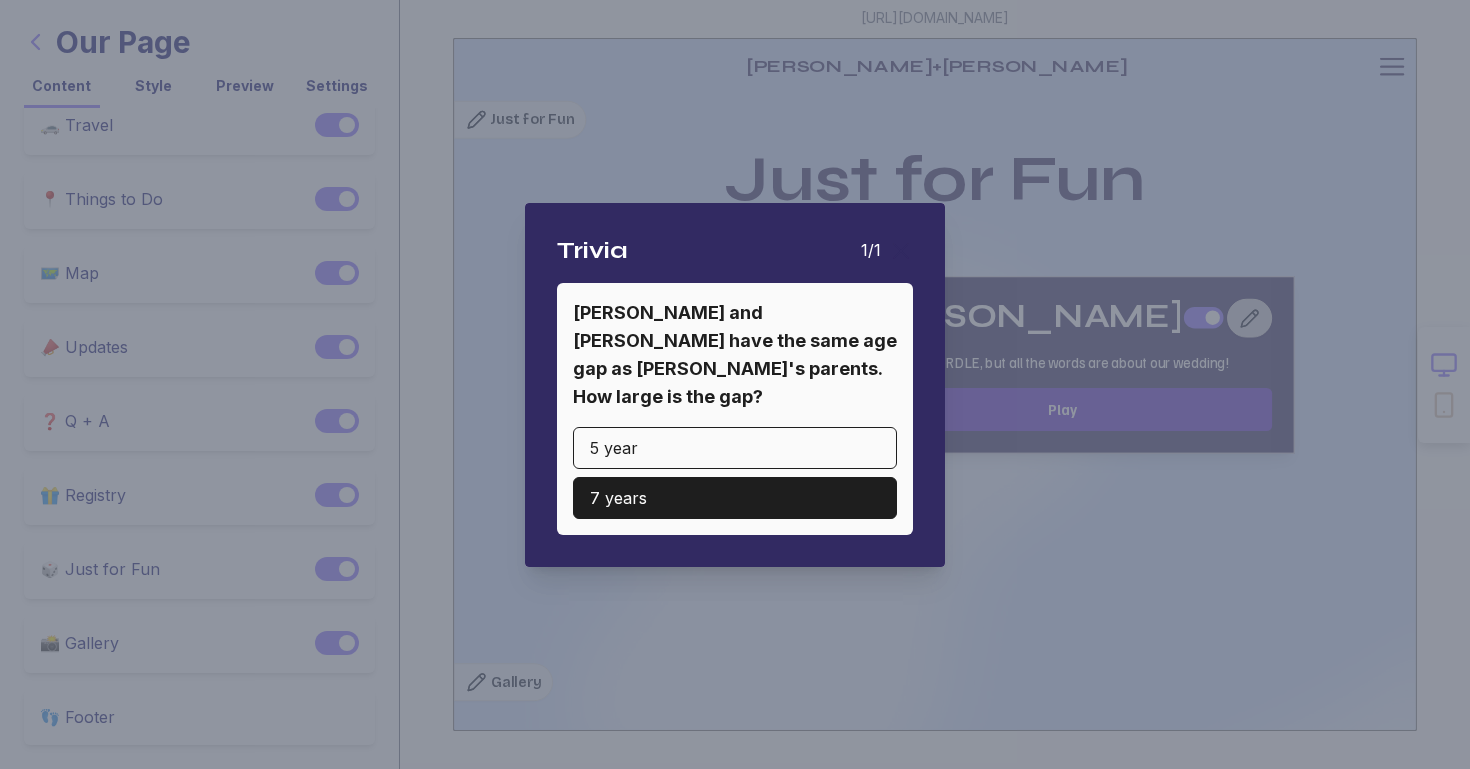 click on "7 years" at bounding box center [735, 498] 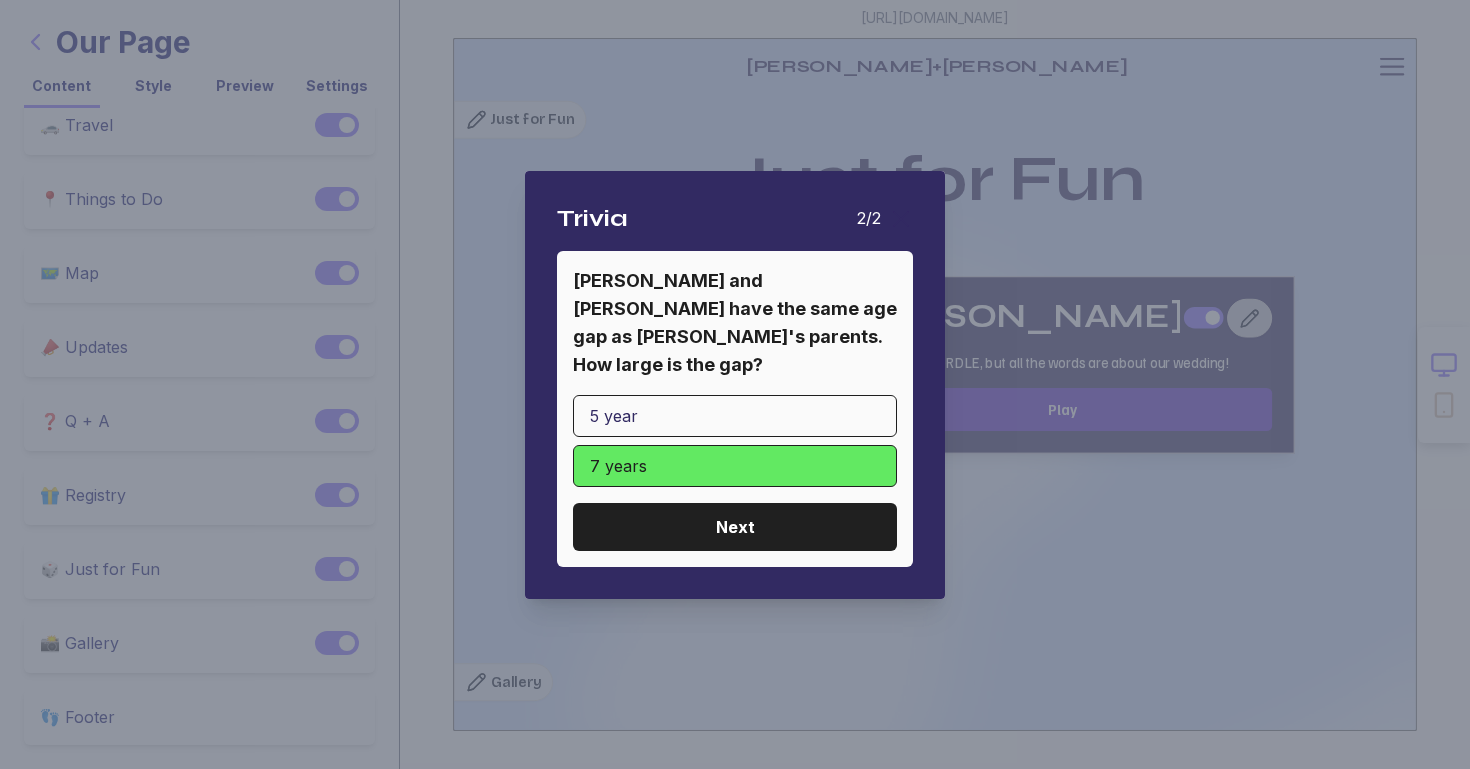 click on "Next" at bounding box center (735, 527) 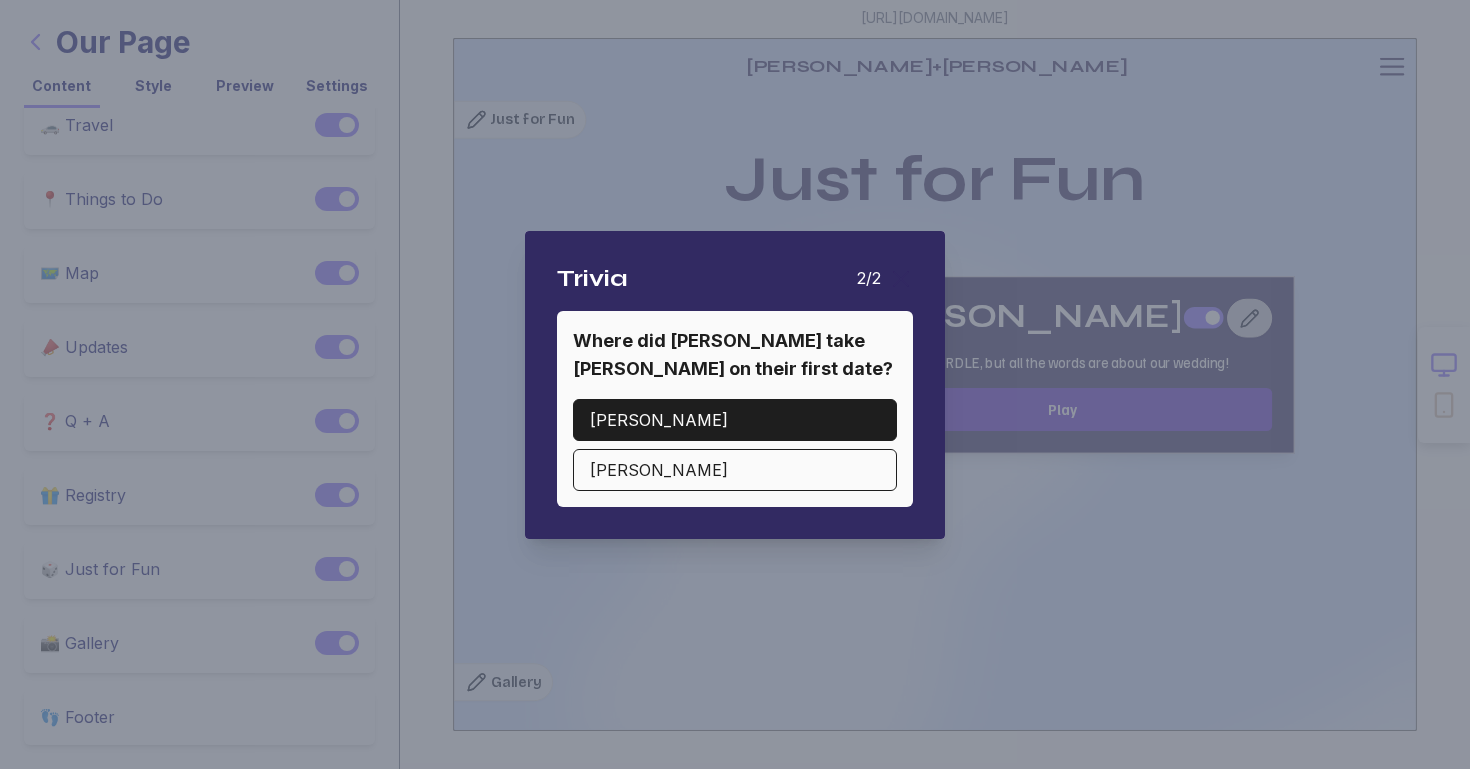 click on "[PERSON_NAME]" at bounding box center (735, 420) 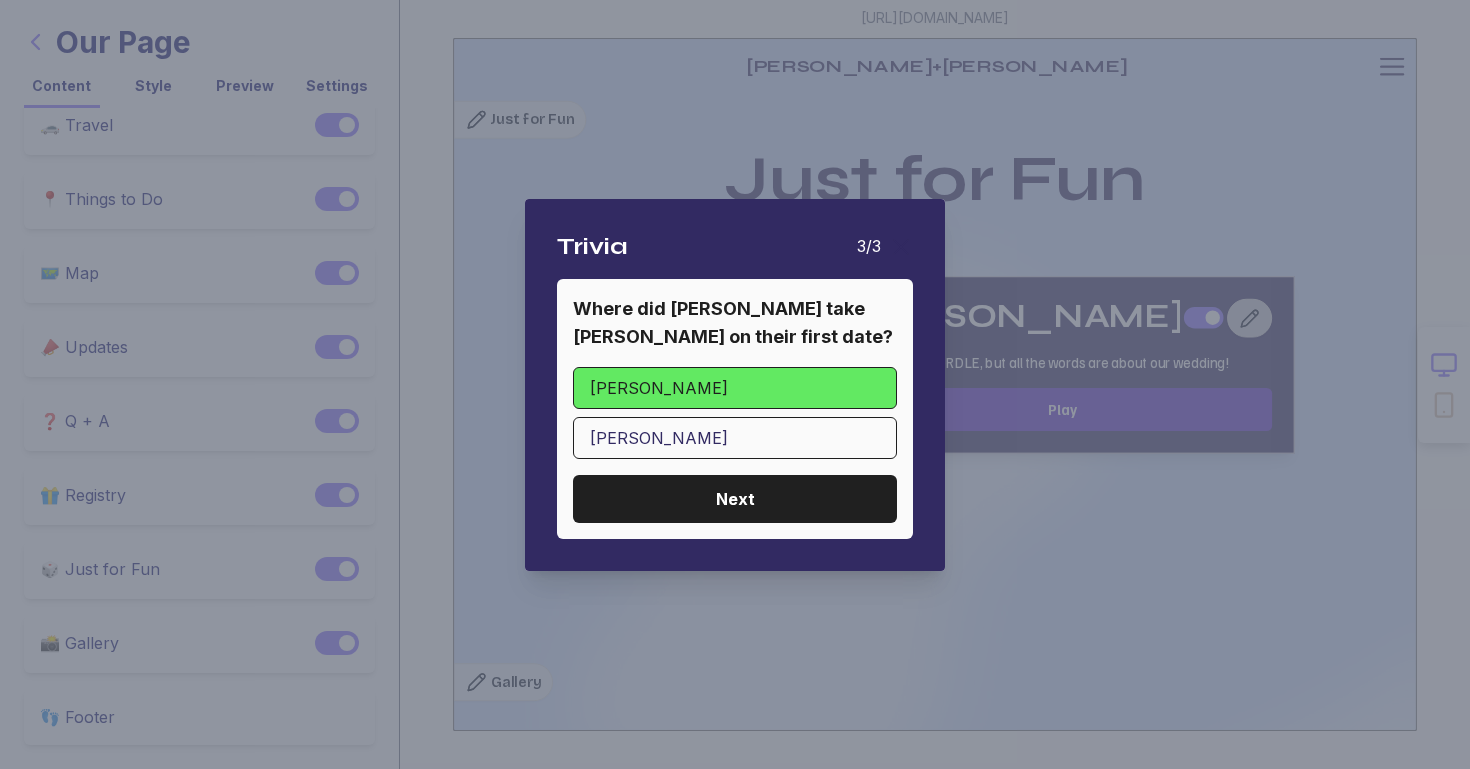 click on "Next" at bounding box center (735, 499) 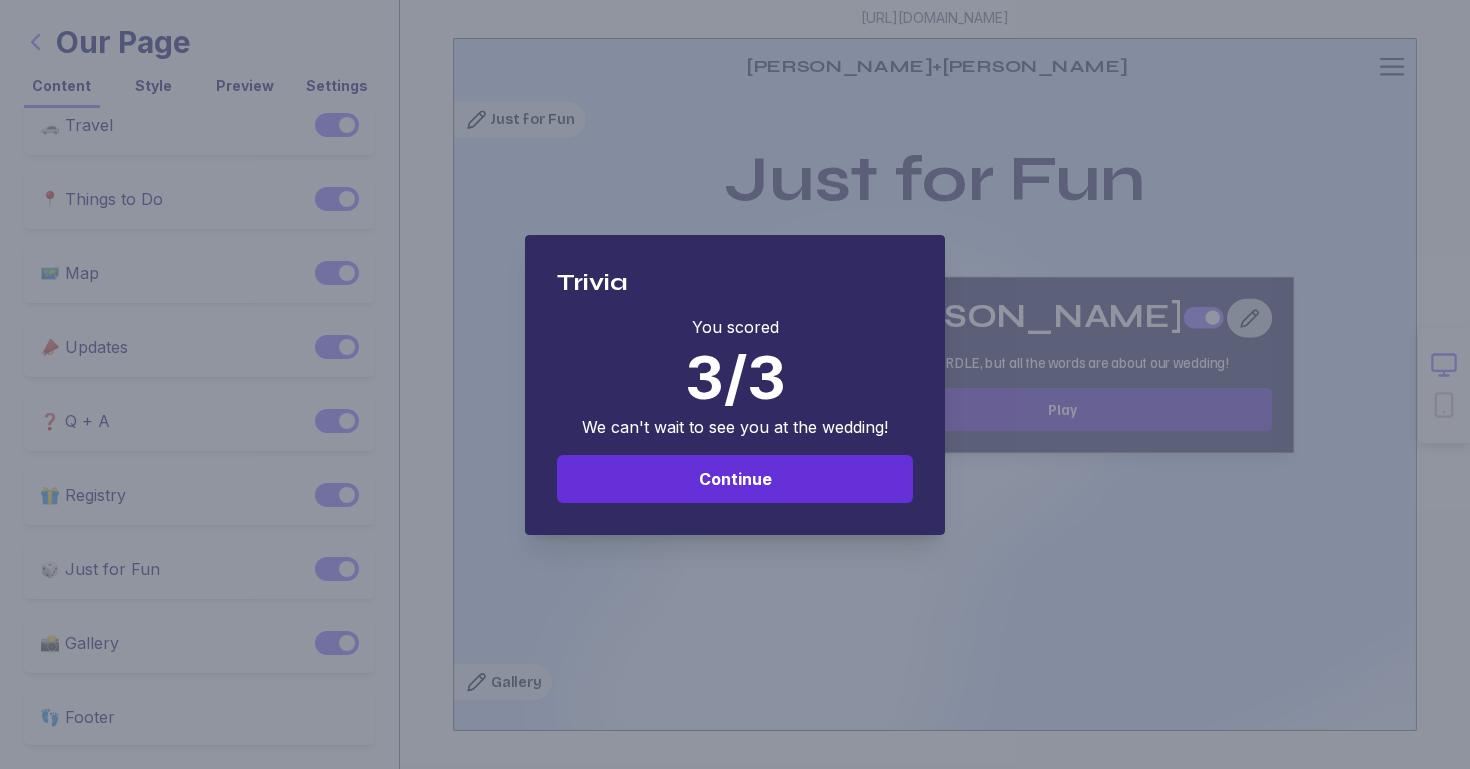 click on "Continue" at bounding box center (735, 479) 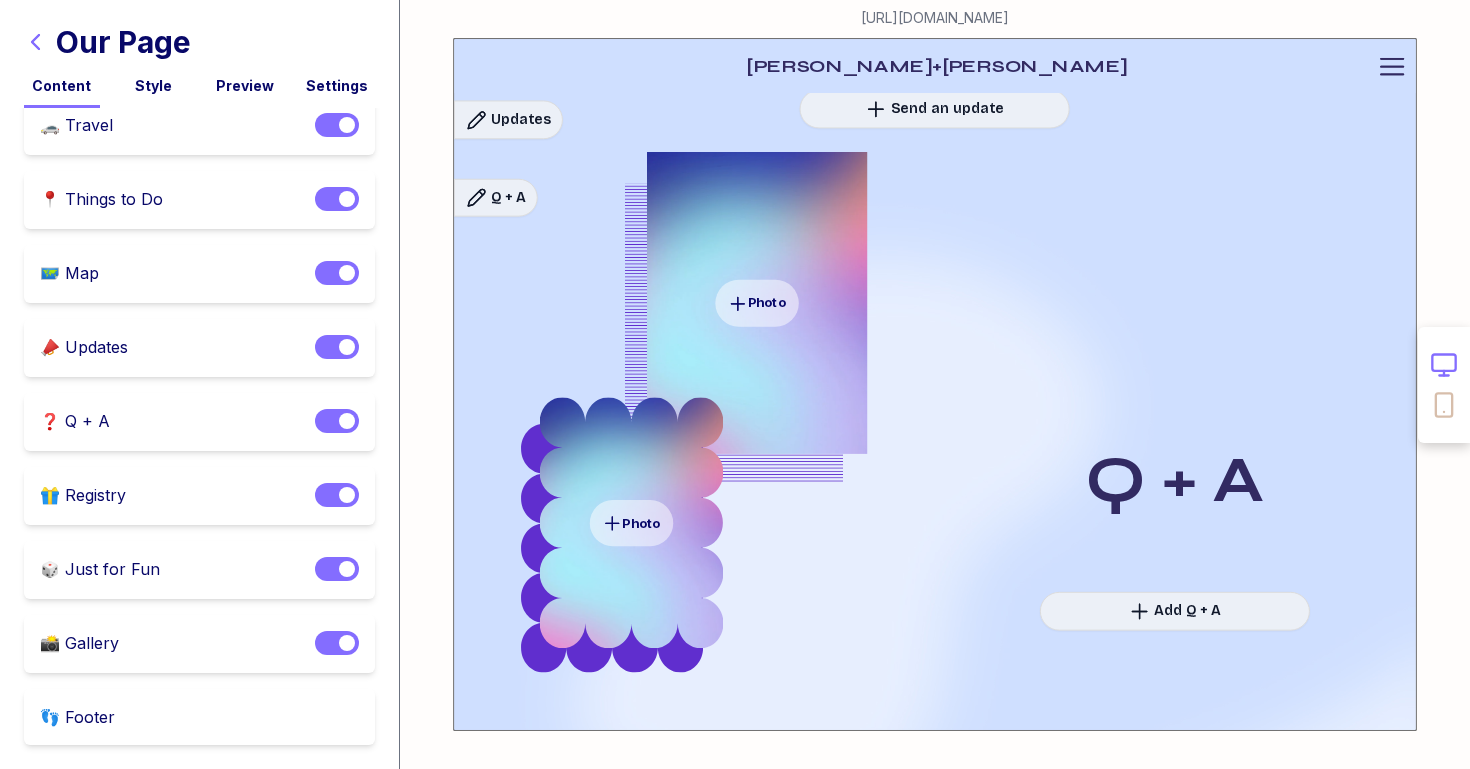 scroll, scrollTop: 5921, scrollLeft: 0, axis: vertical 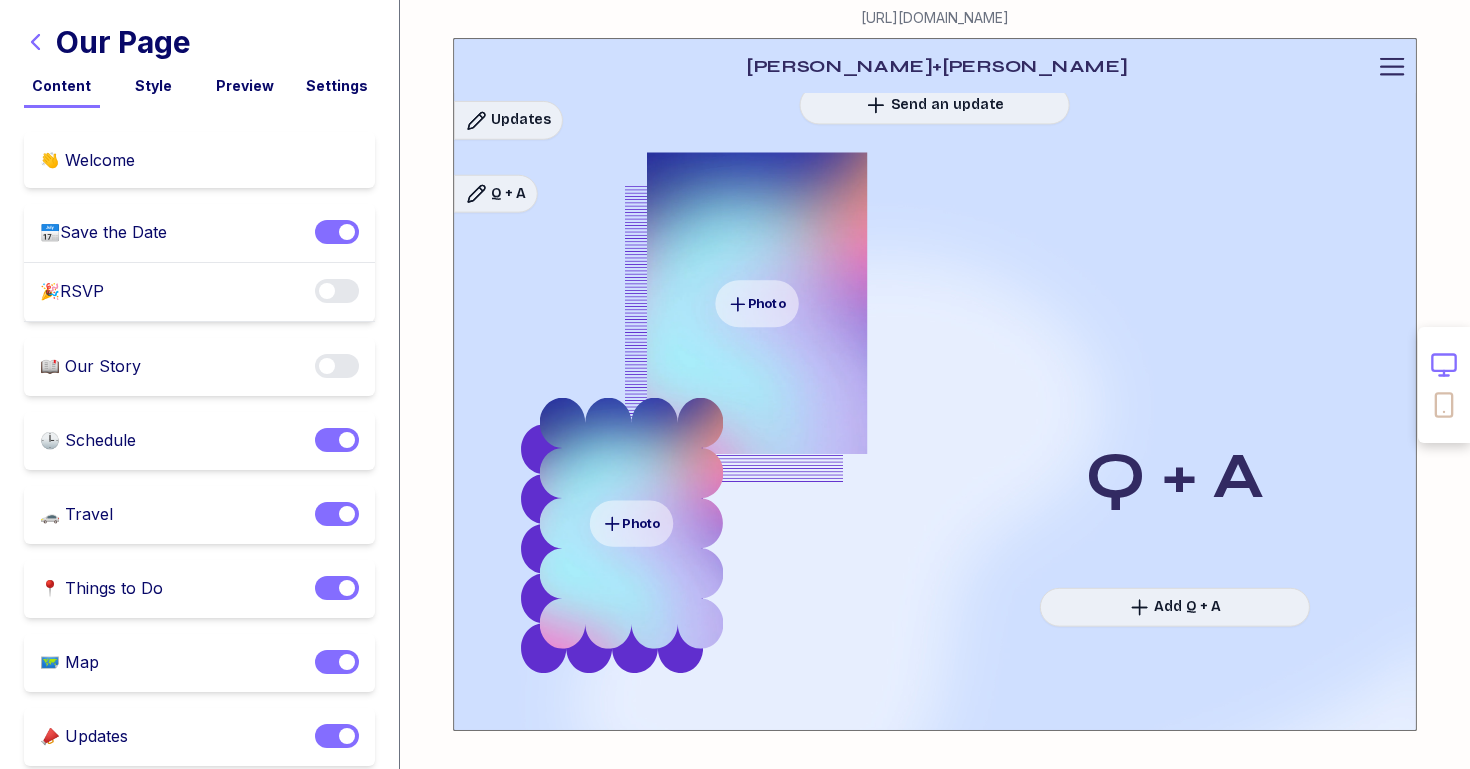 click on "Content Style Preview Settings" at bounding box center (199, 84) 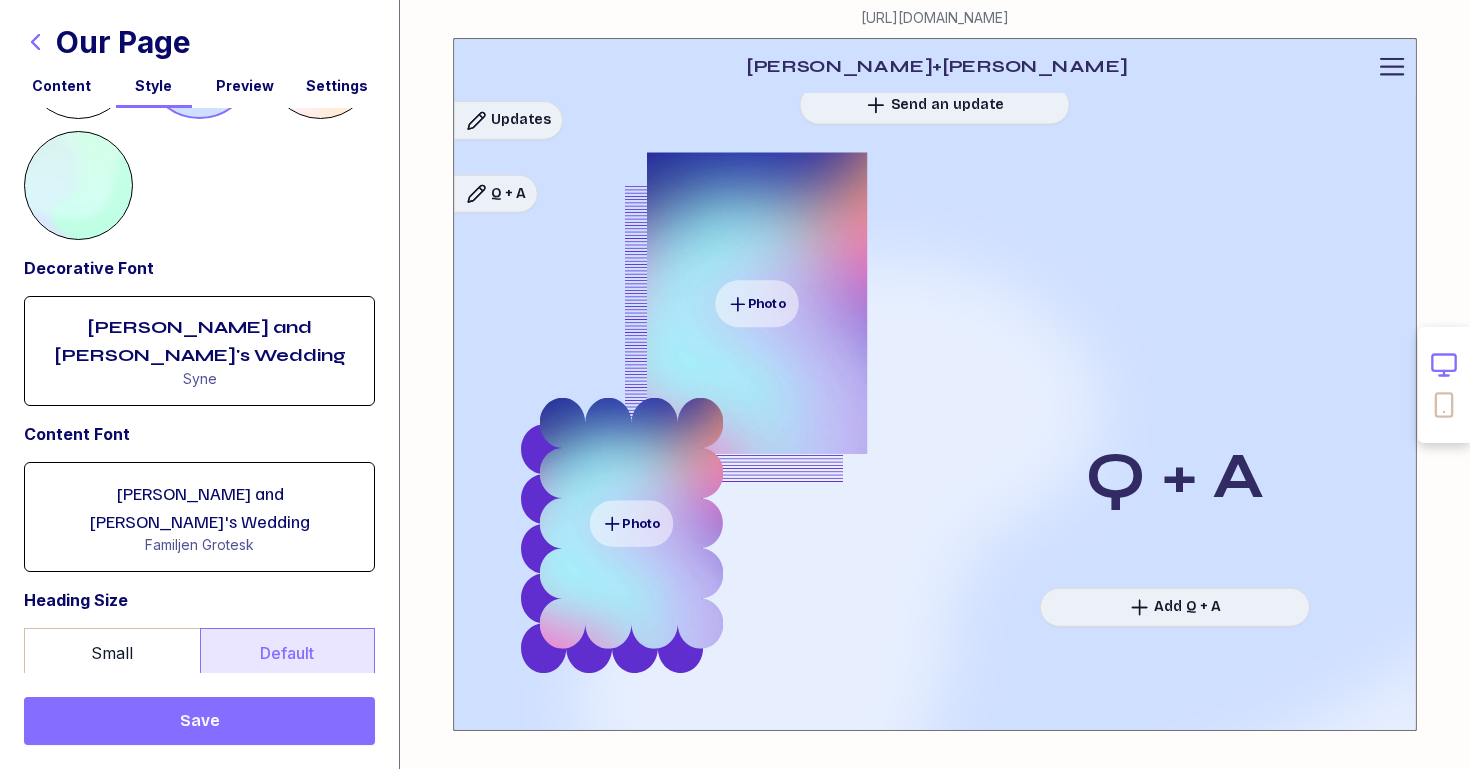 scroll, scrollTop: 0, scrollLeft: 0, axis: both 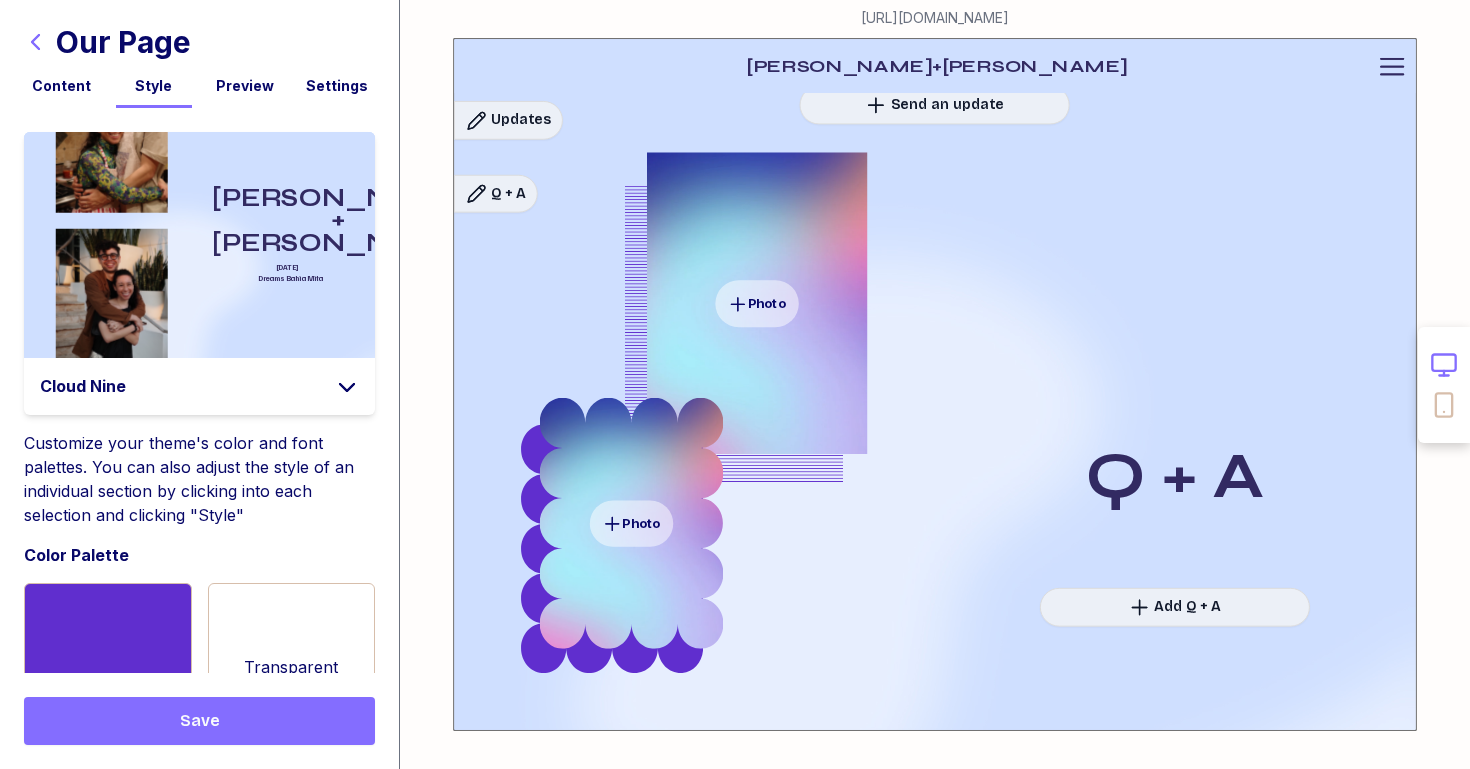 click on "Preview" at bounding box center (246, 86) 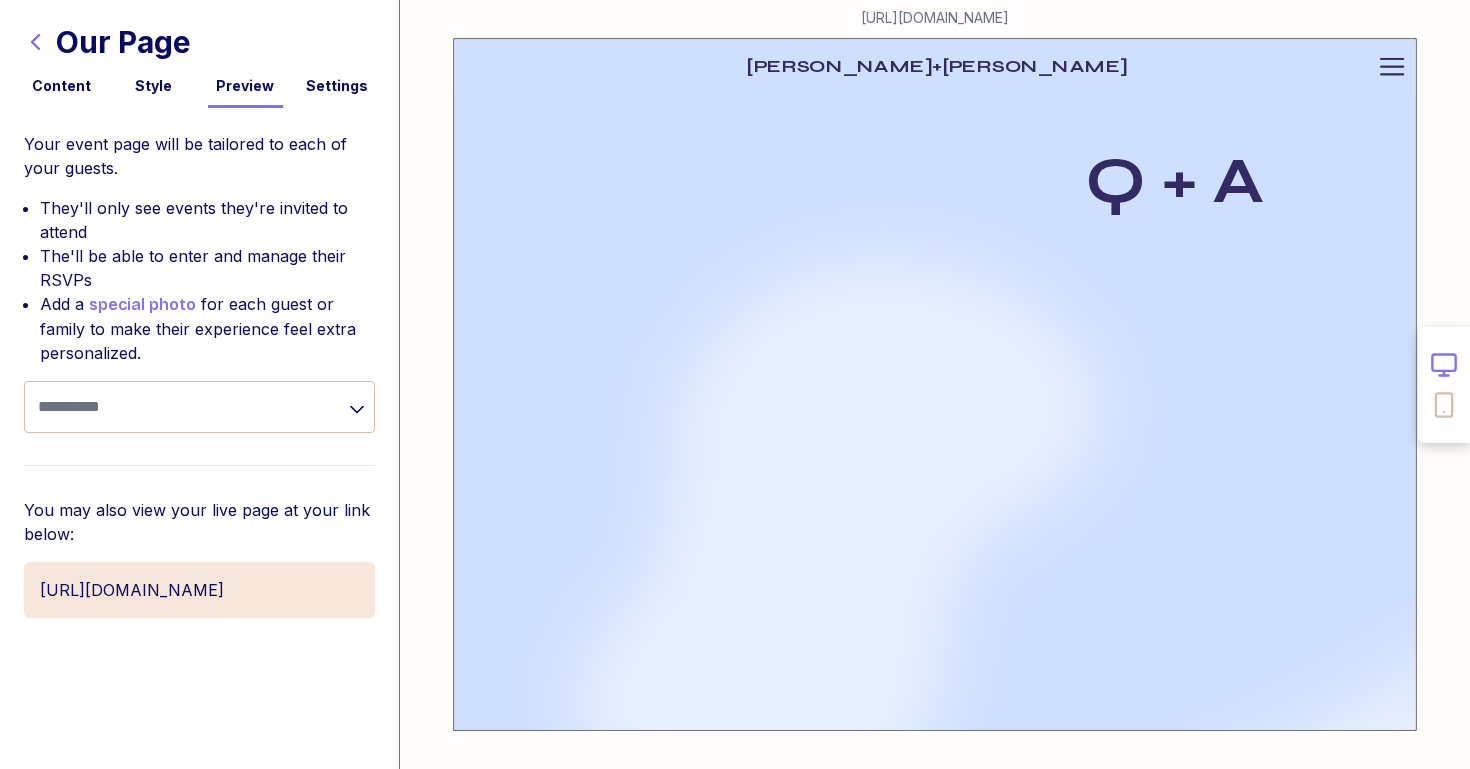 click on "special photo" at bounding box center [142, 305] 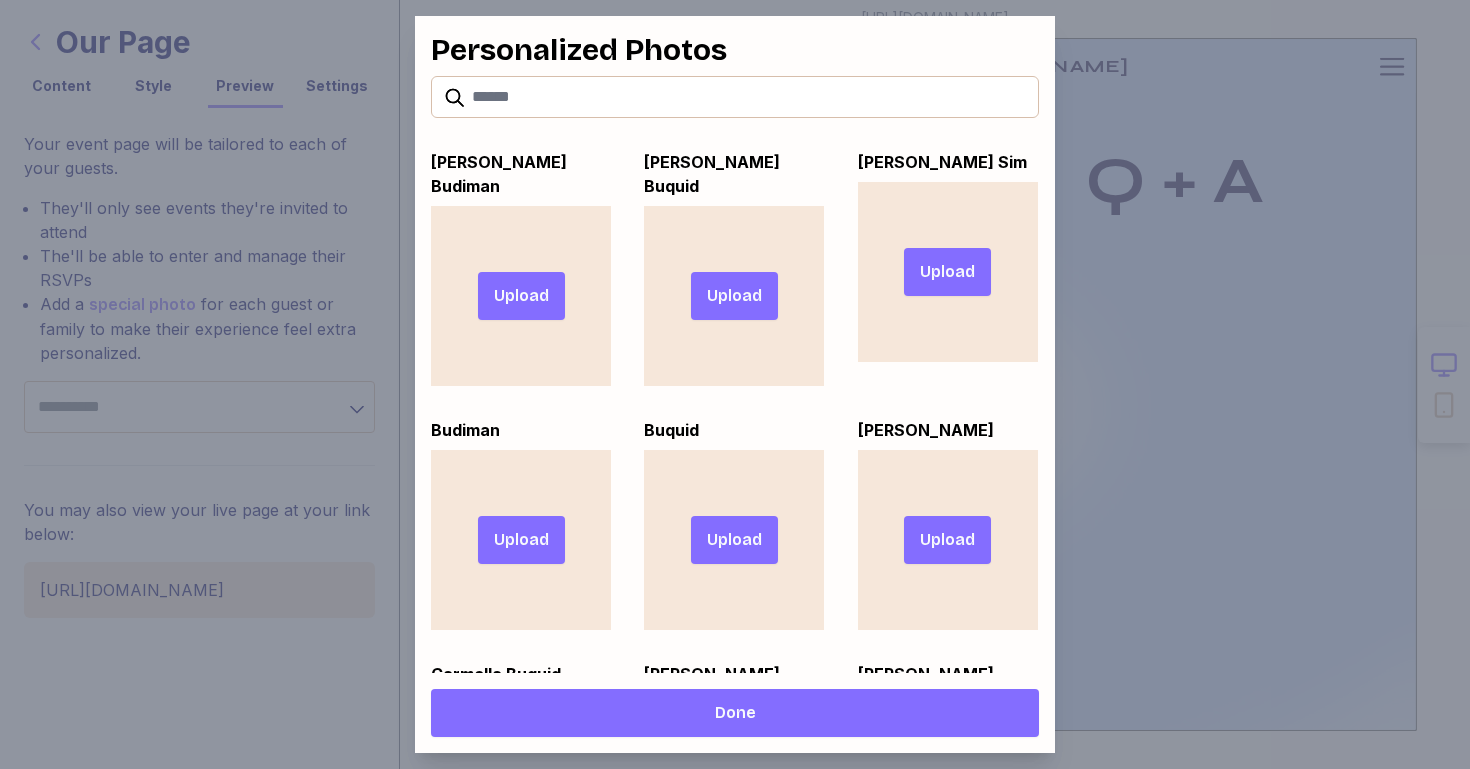 click at bounding box center [735, 384] 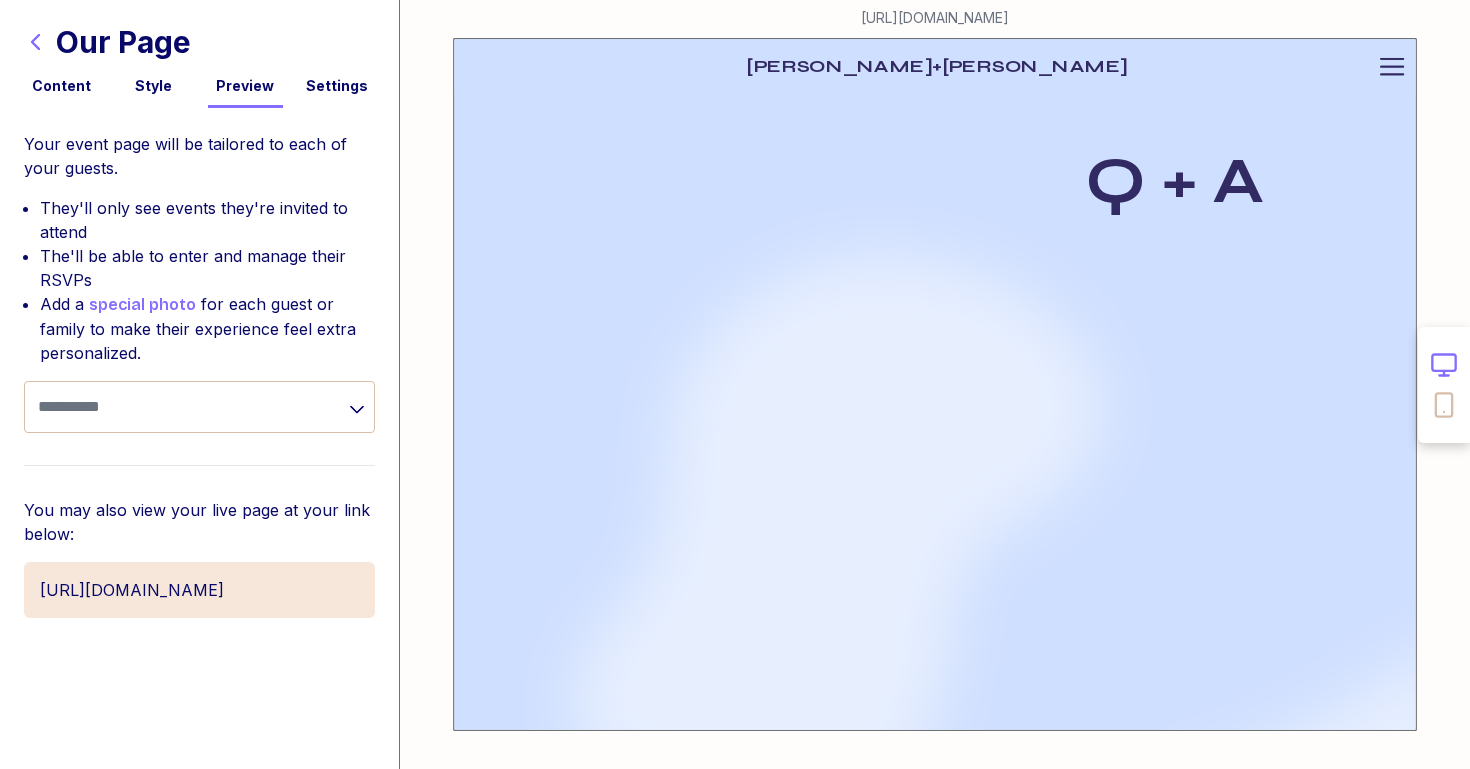 click on "special photo" at bounding box center [142, 305] 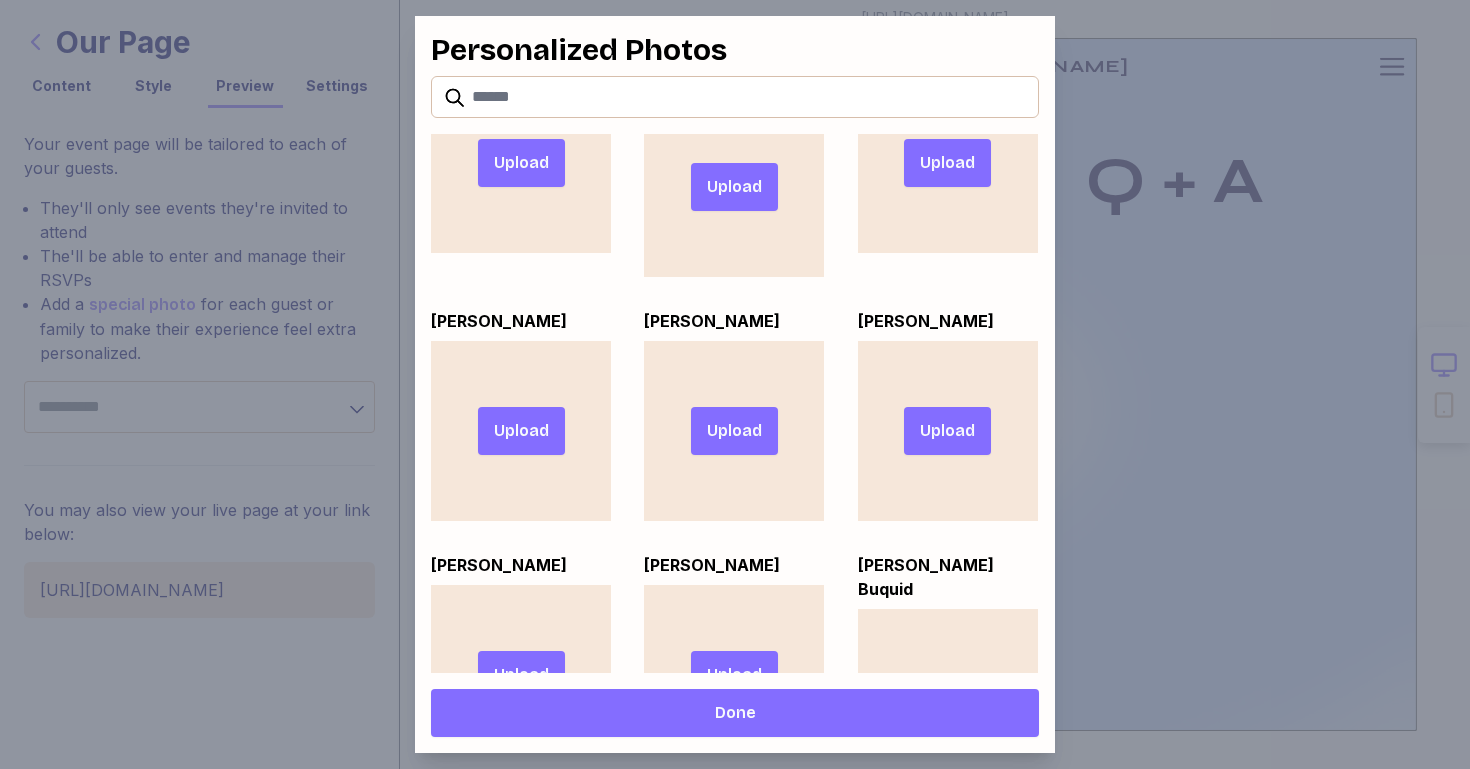 scroll, scrollTop: 0, scrollLeft: 0, axis: both 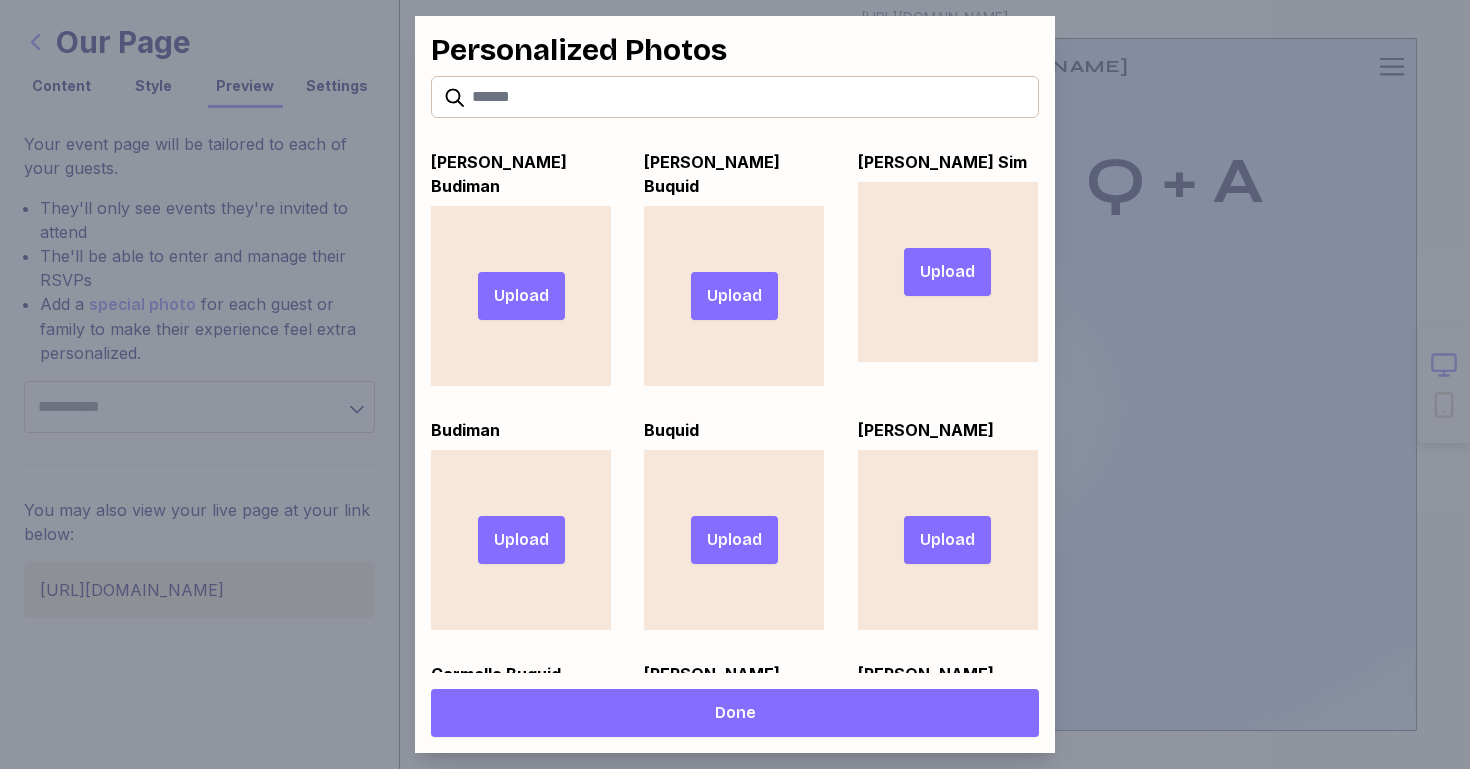 click at bounding box center [735, 384] 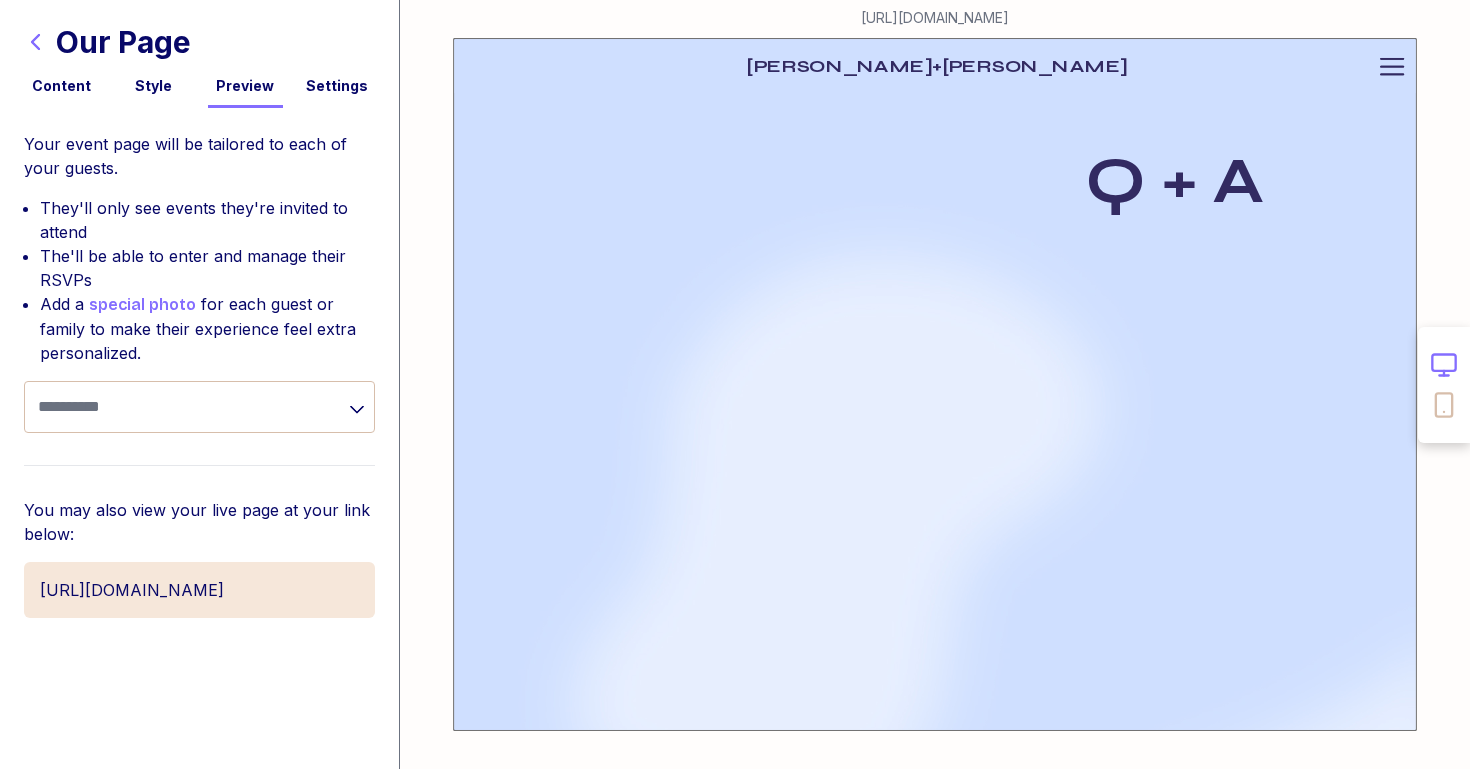 click 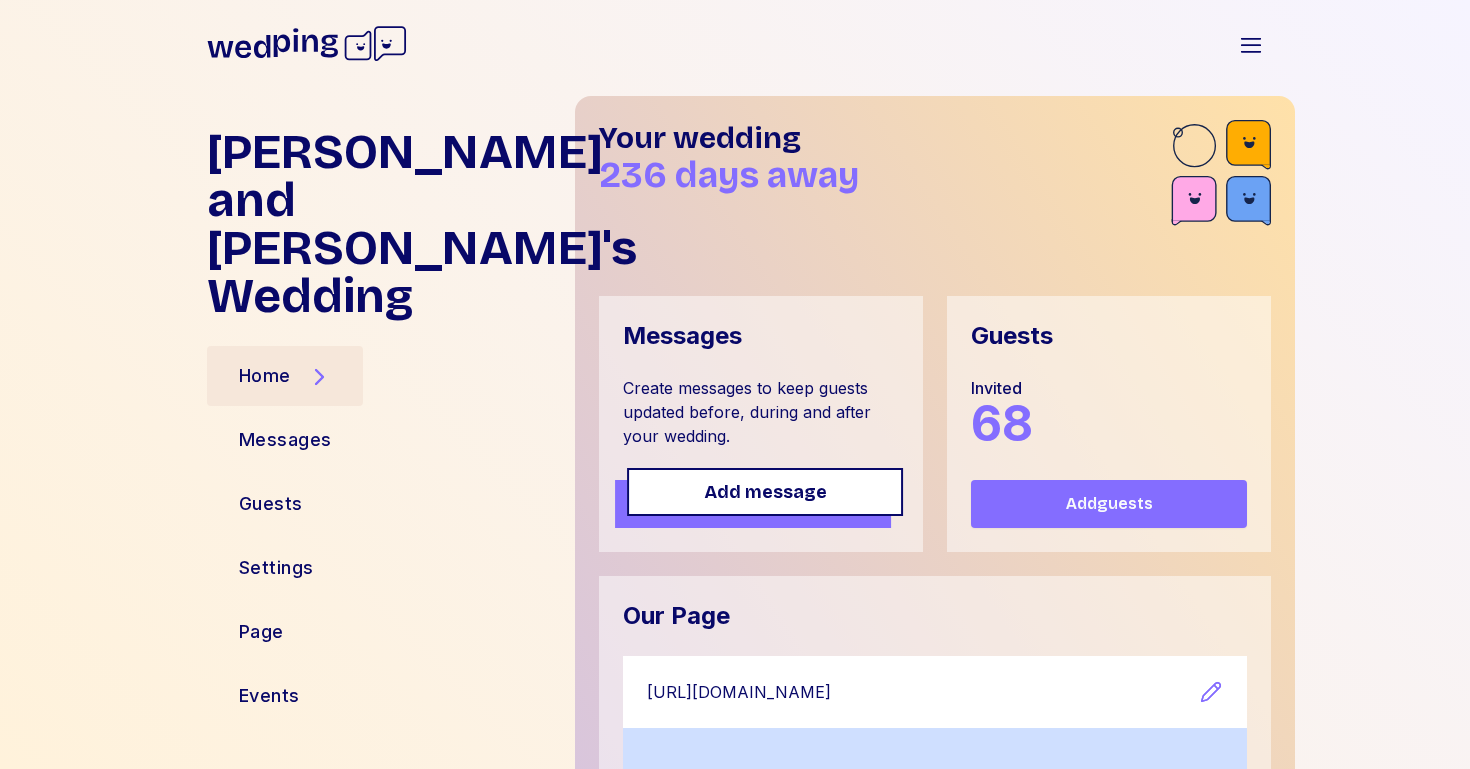 click on "Add message" at bounding box center [765, 492] 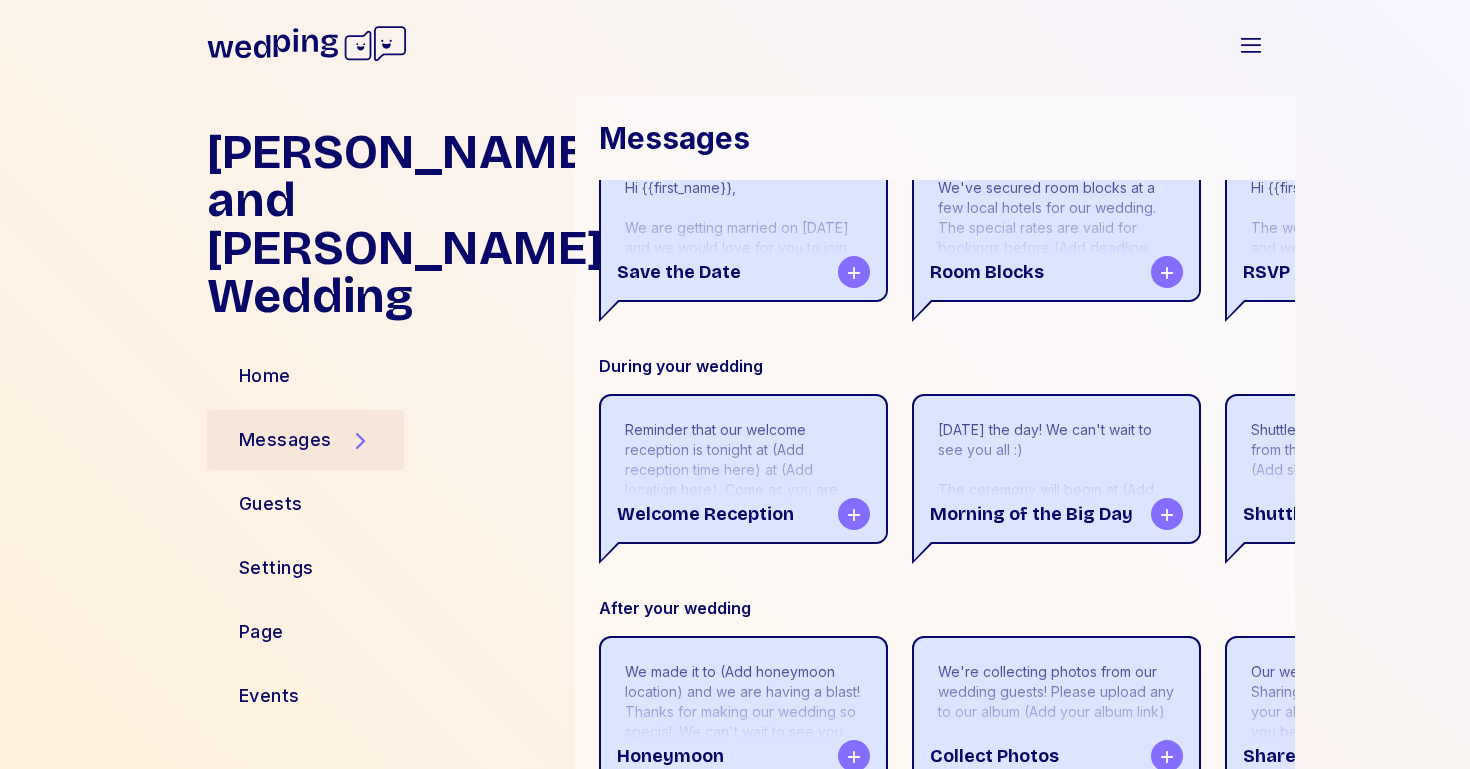 scroll, scrollTop: 578, scrollLeft: 0, axis: vertical 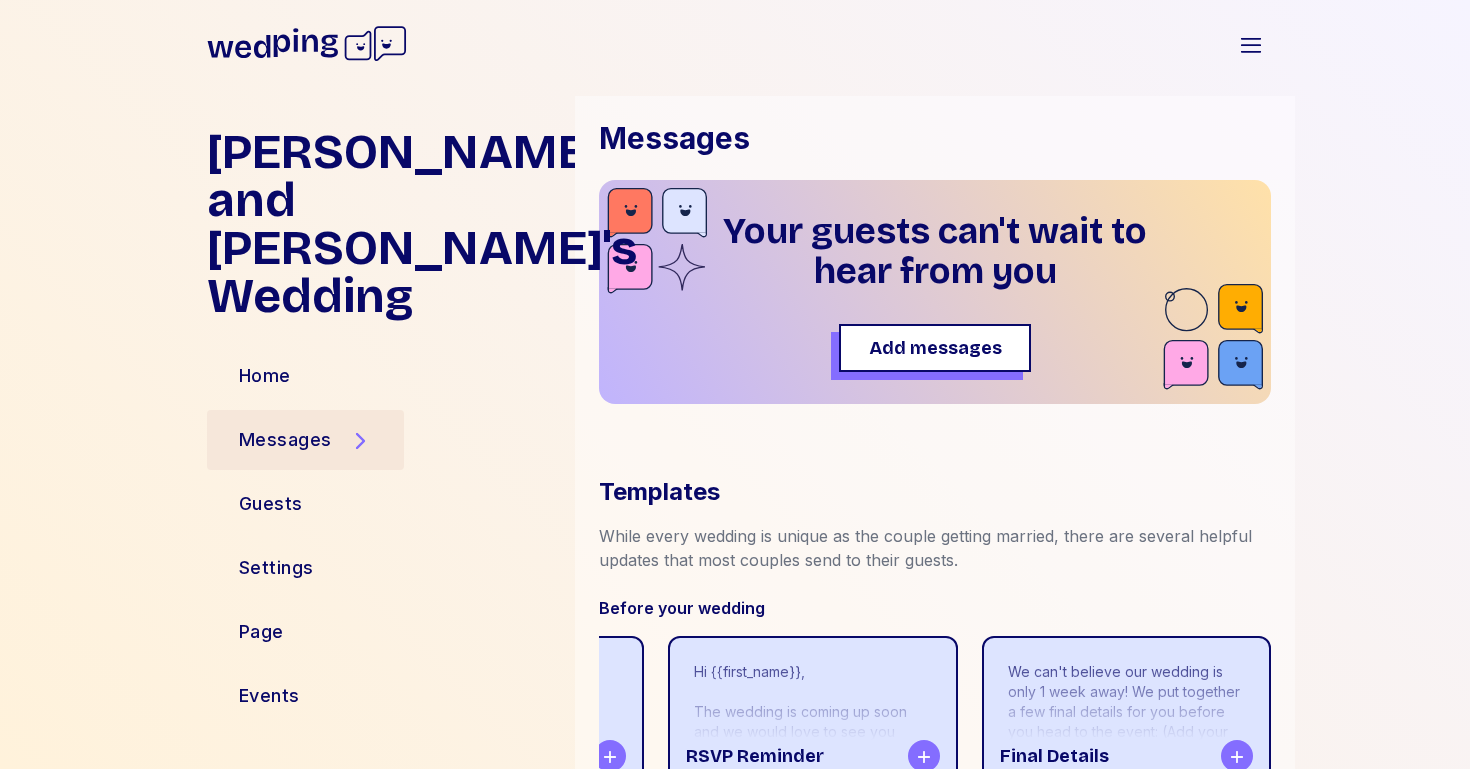 click on "Guests" at bounding box center (383, 504) 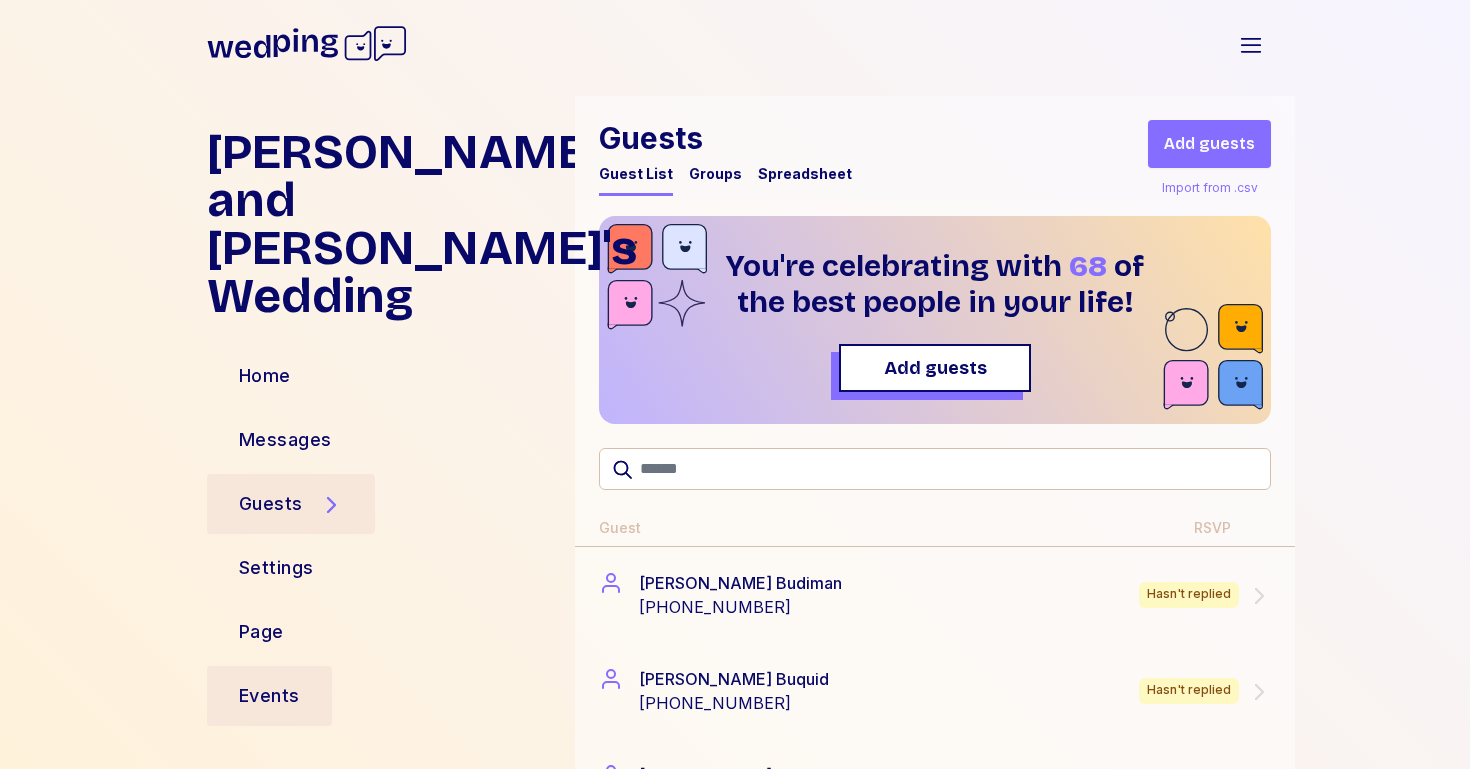 click on "Events" at bounding box center [269, 696] 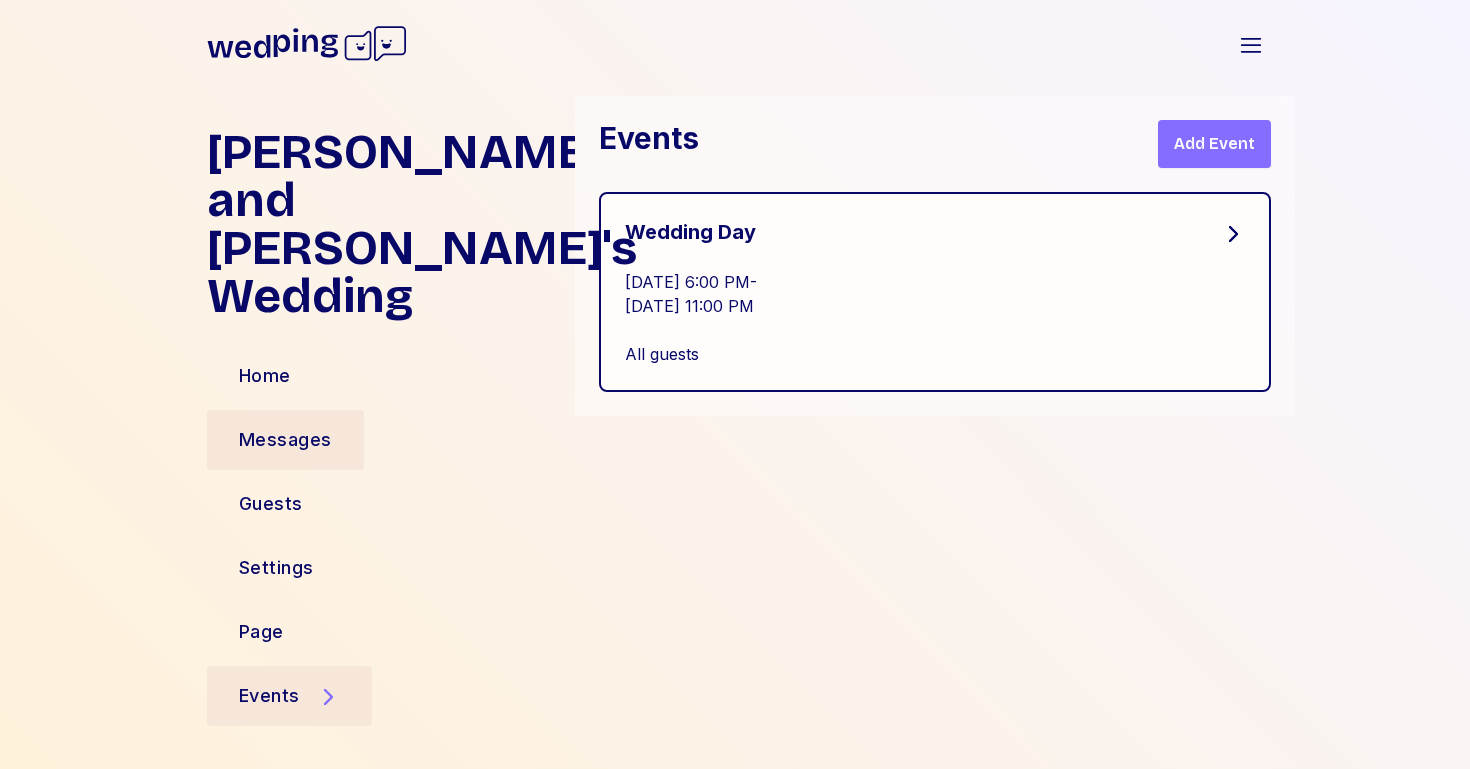 click on "Messages" at bounding box center [285, 440] 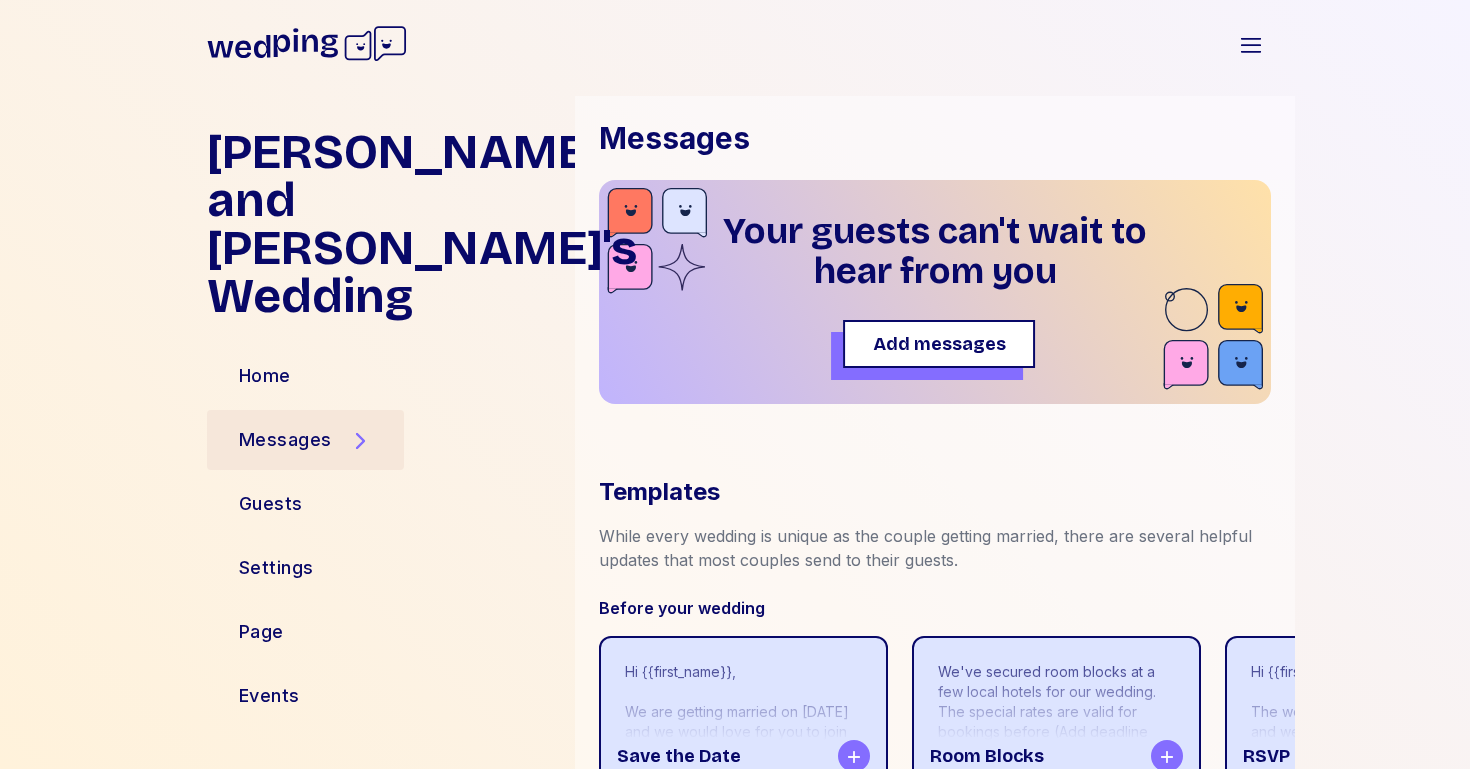 click on "Add messages" at bounding box center [939, 344] 